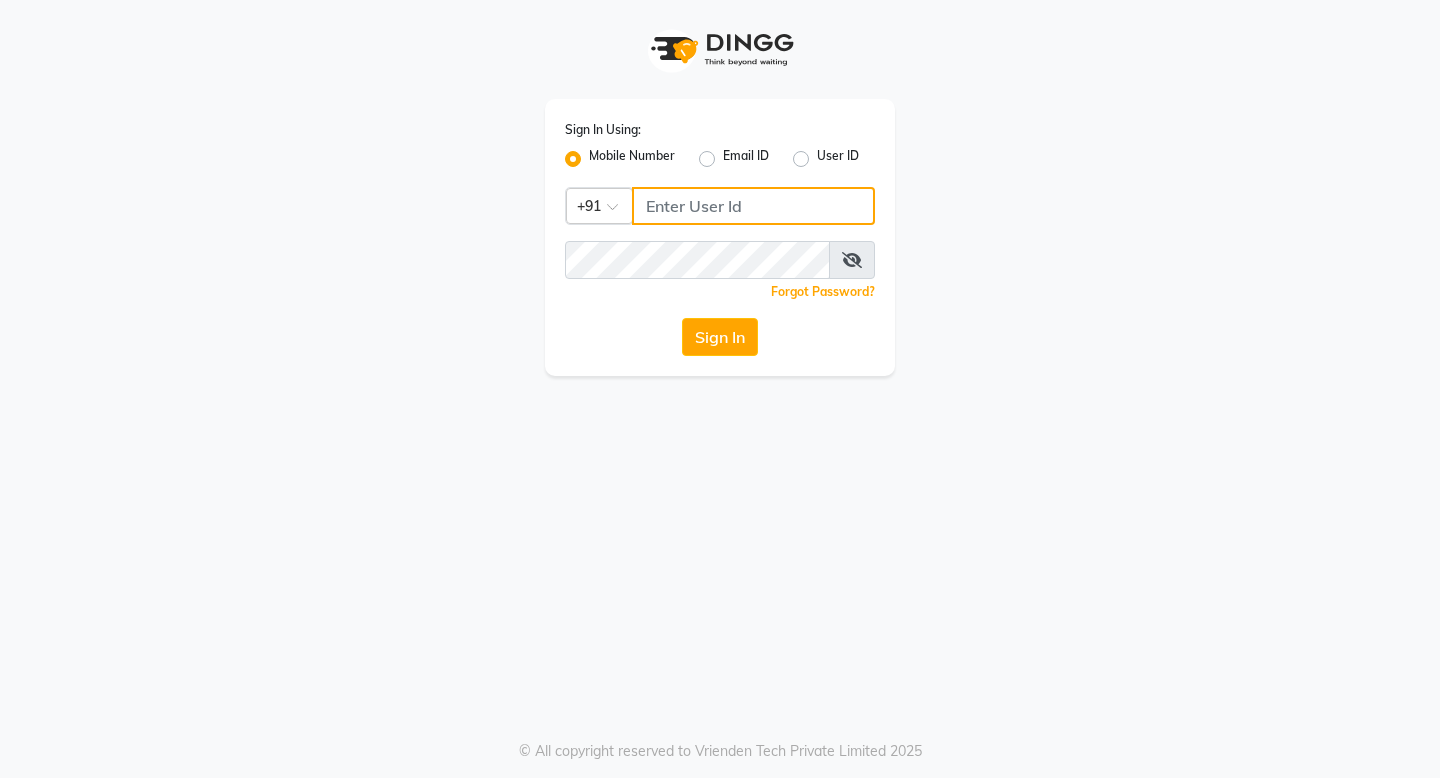 scroll, scrollTop: 0, scrollLeft: 0, axis: both 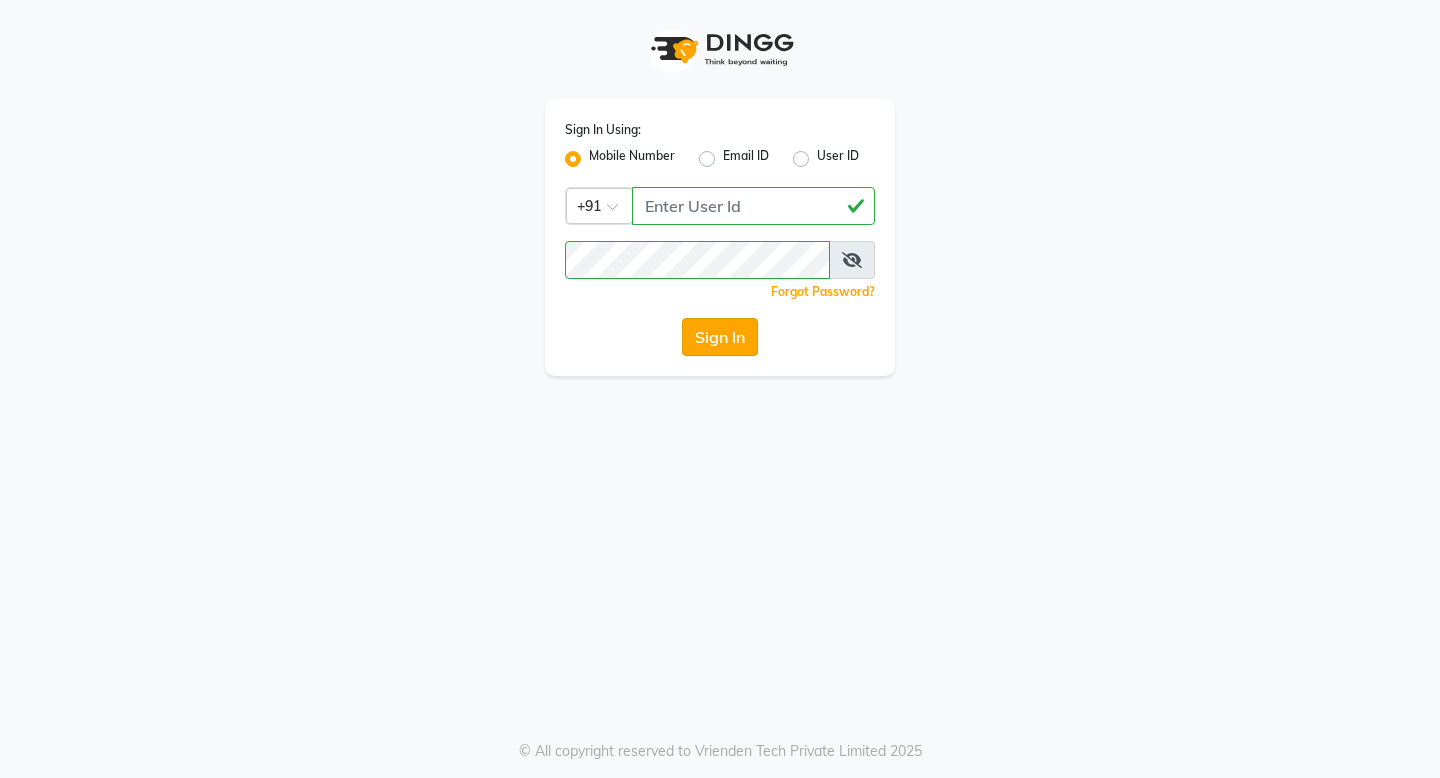 click on "Sign In" 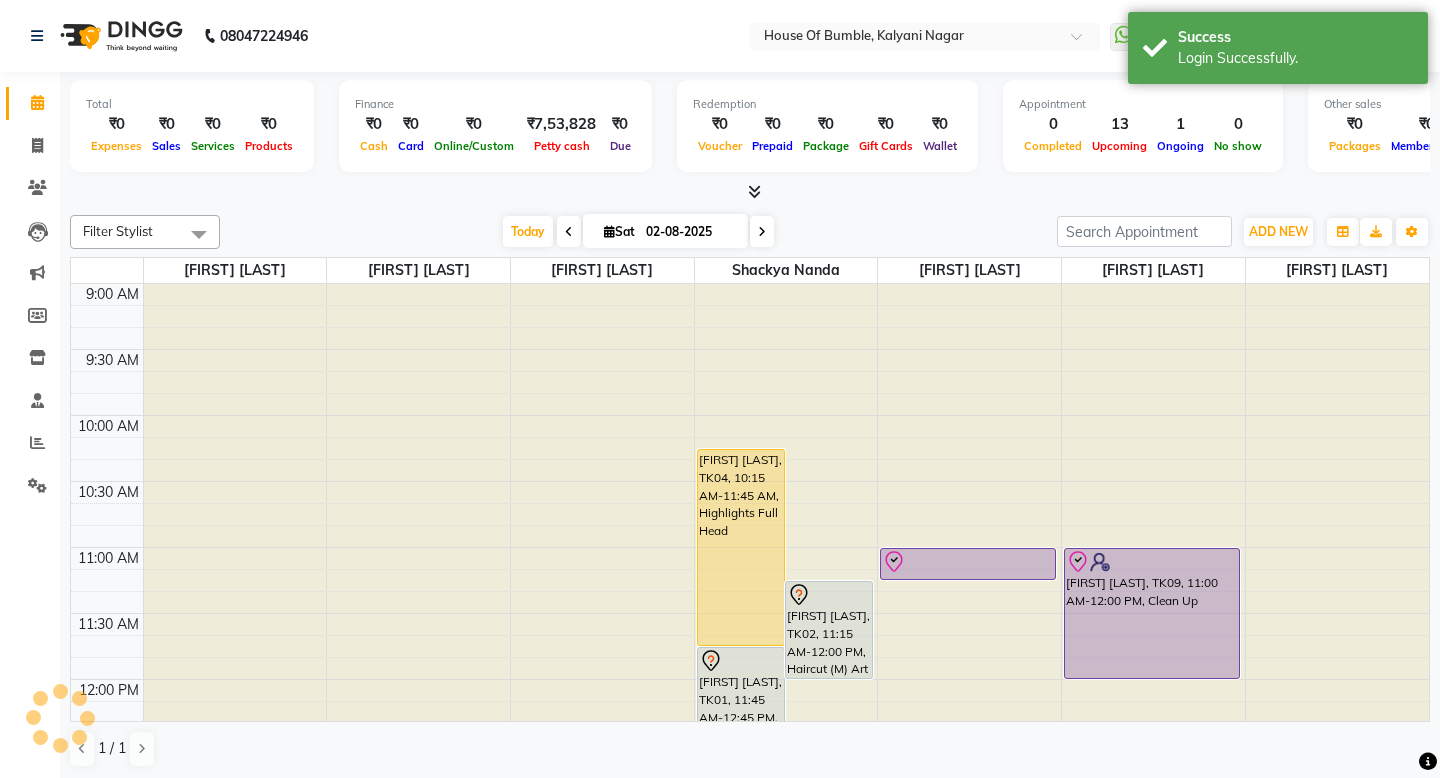 select on "en" 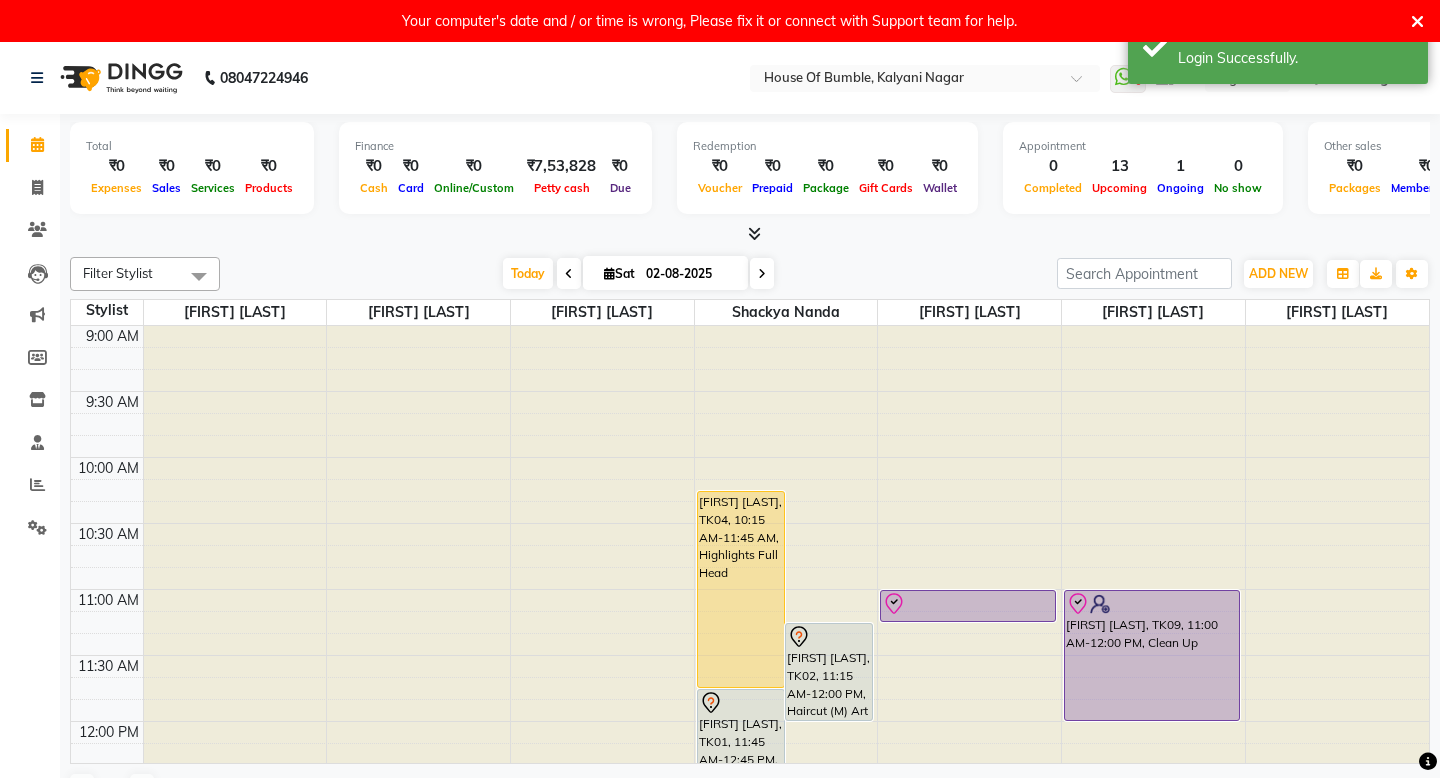 scroll, scrollTop: 203, scrollLeft: 0, axis: vertical 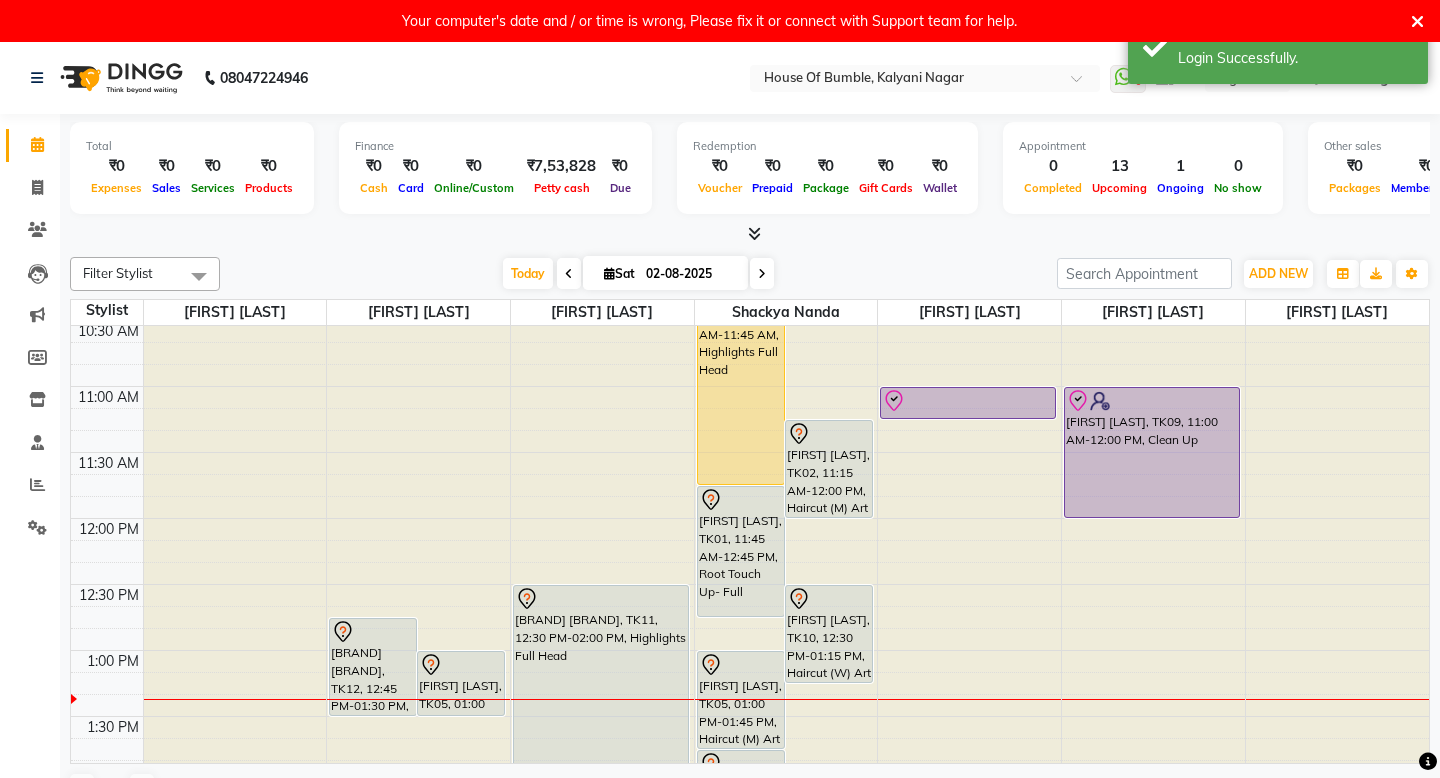 click on "Today  Sat 02-08-2025" at bounding box center [638, 274] 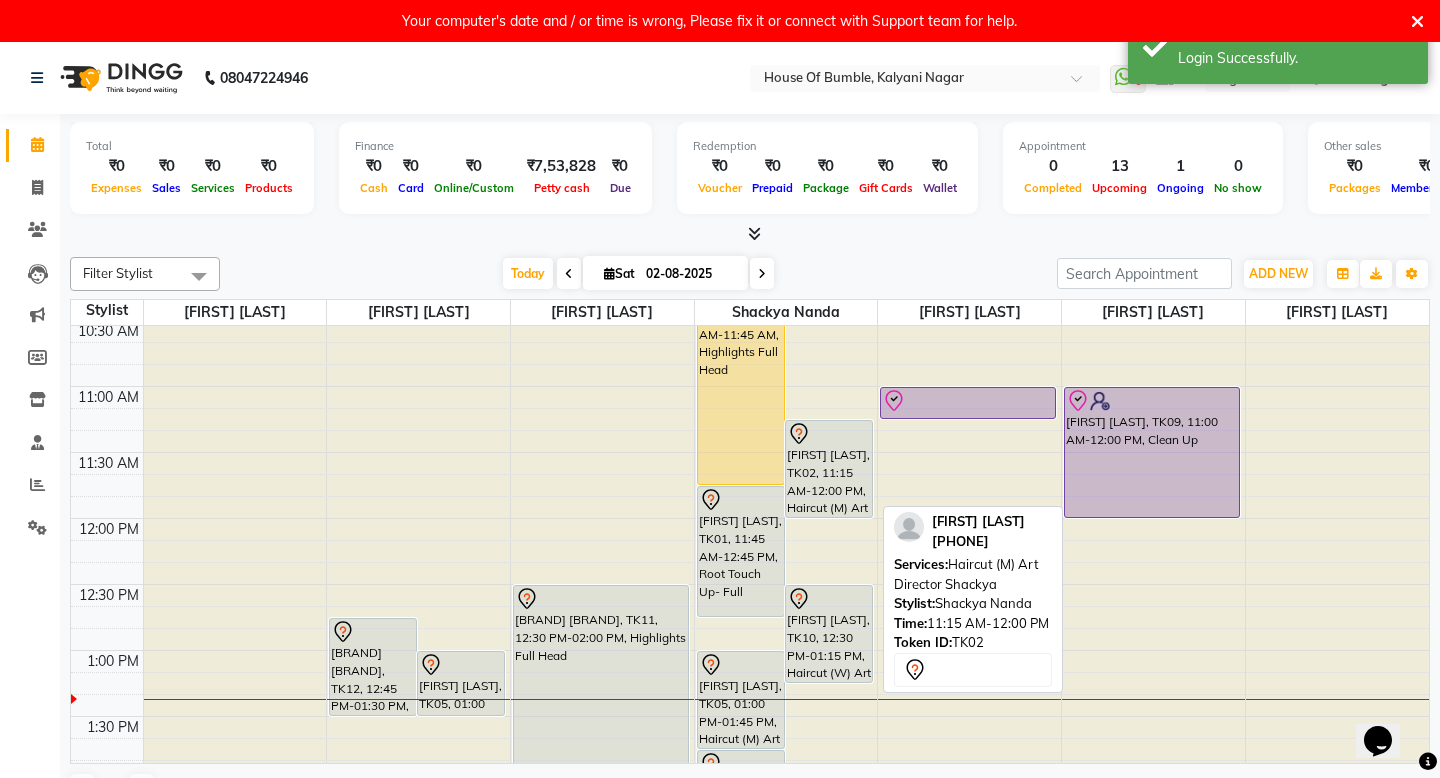 scroll, scrollTop: 0, scrollLeft: 0, axis: both 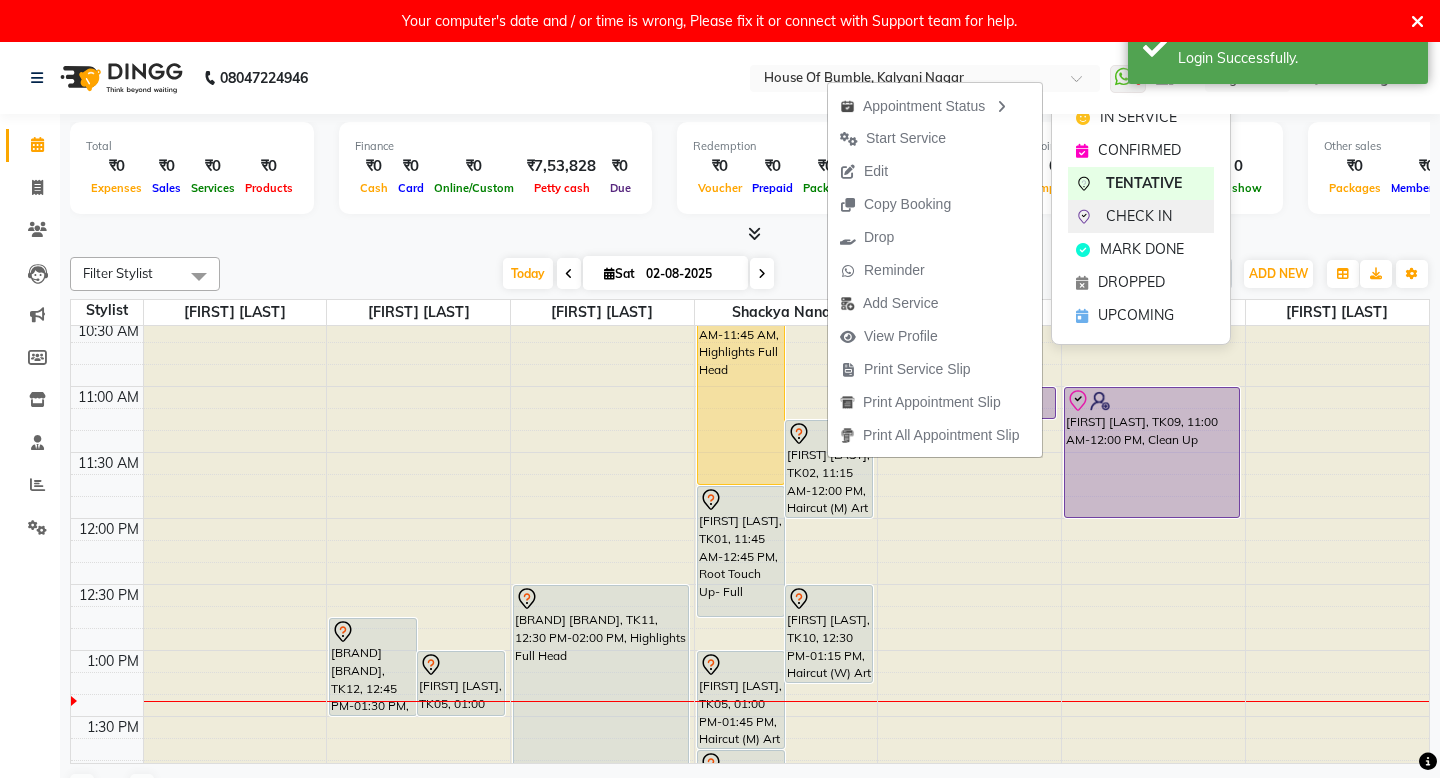 click on "CHECK IN" 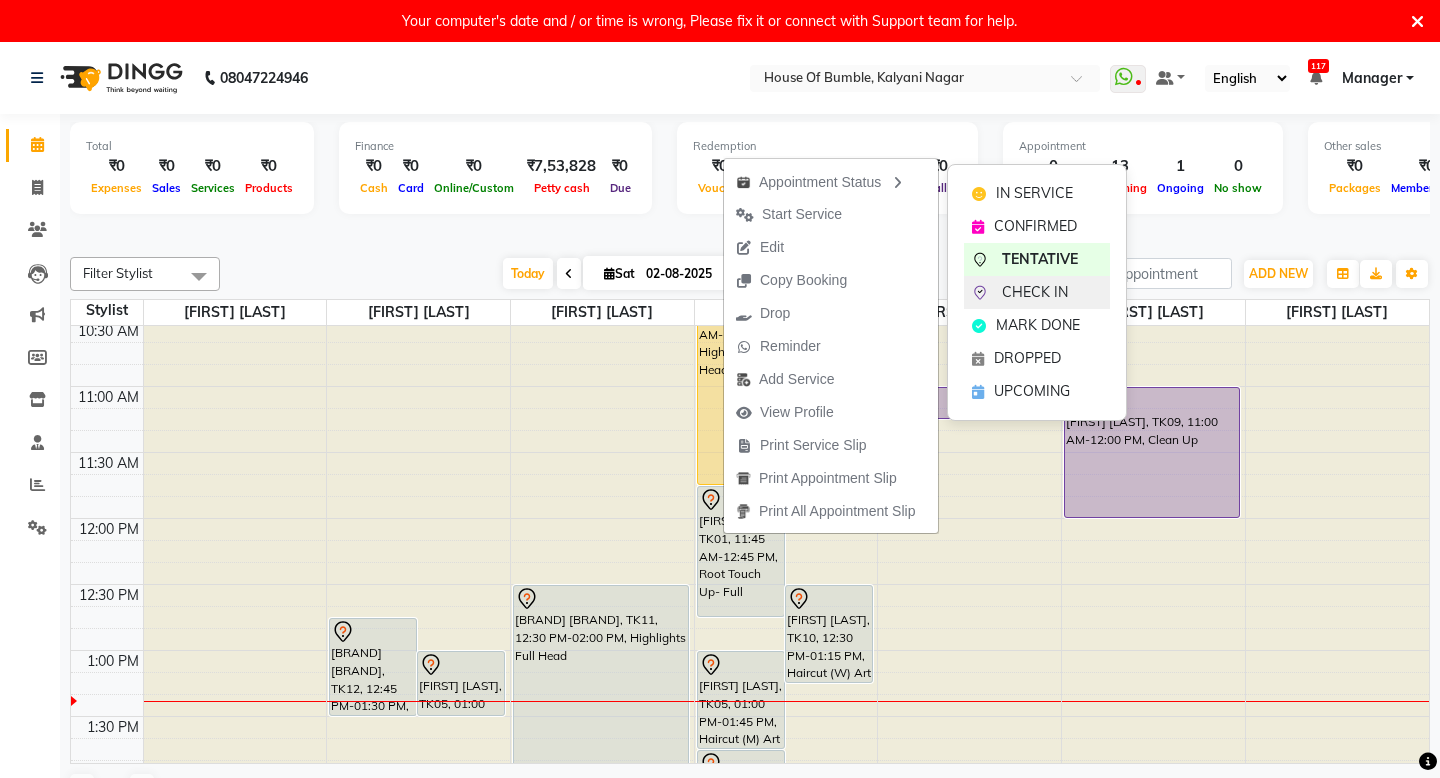 click on "CHECK IN" 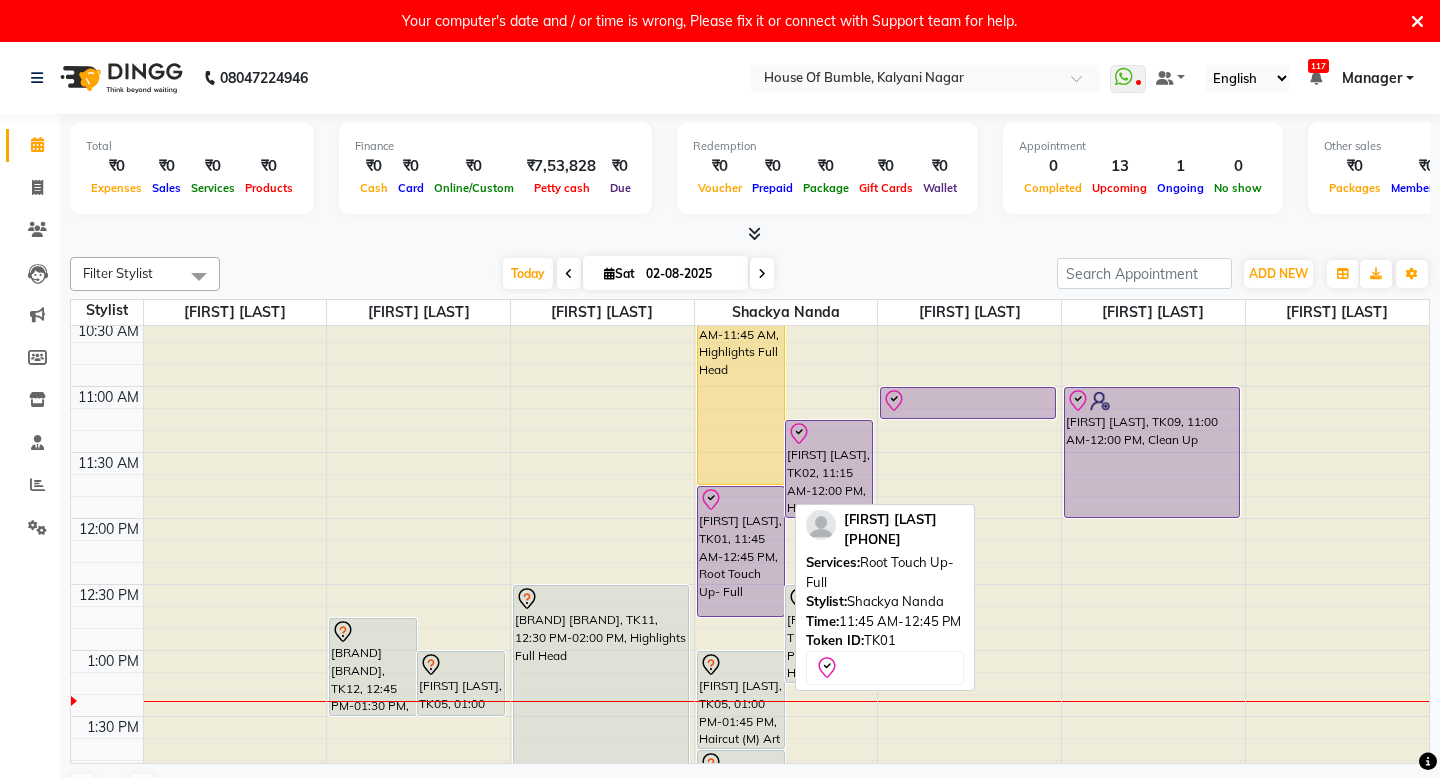 click on "[FIRST] [LAST], TK01, 11:45 AM-12:45 PM, Root Touch Up- Full" at bounding box center (741, 551) 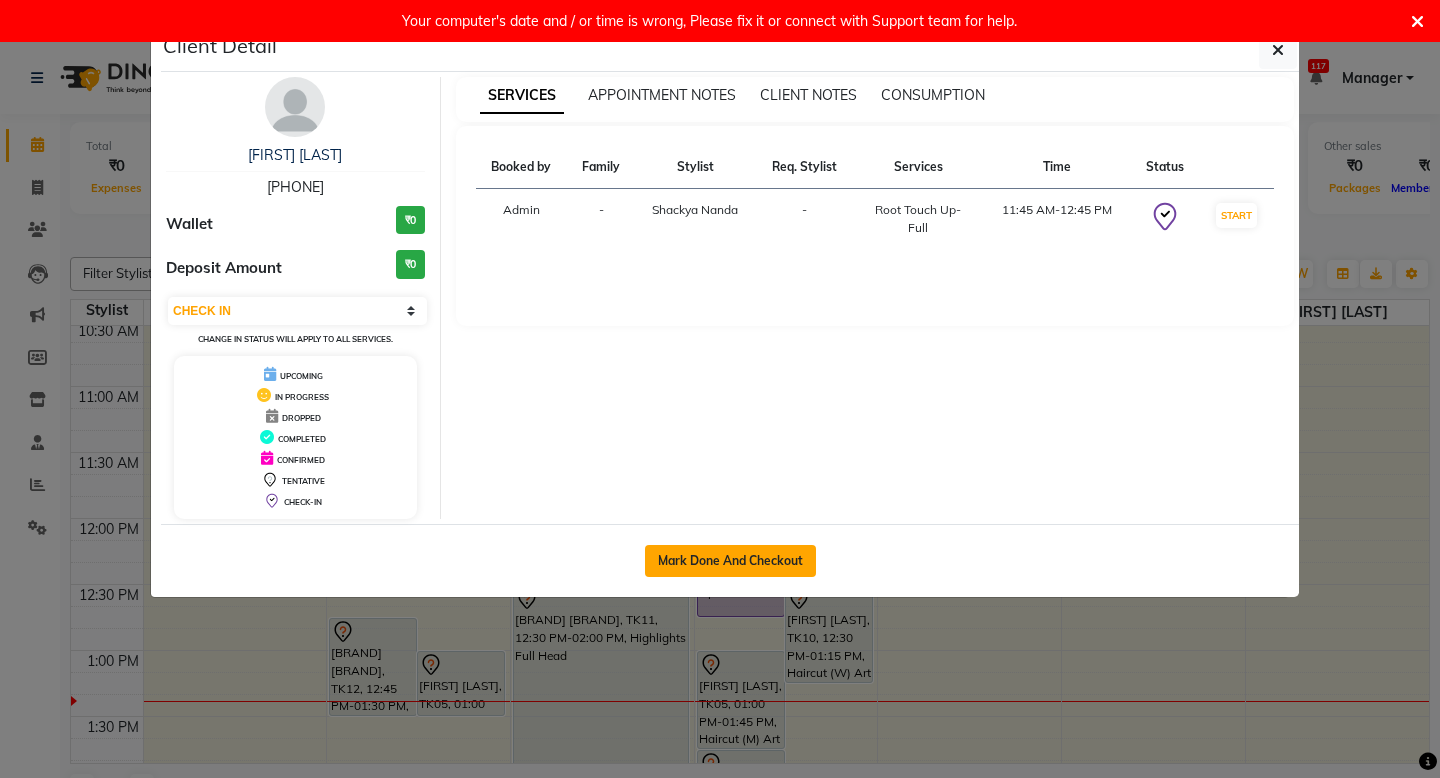 click on "Mark Done And Checkout" 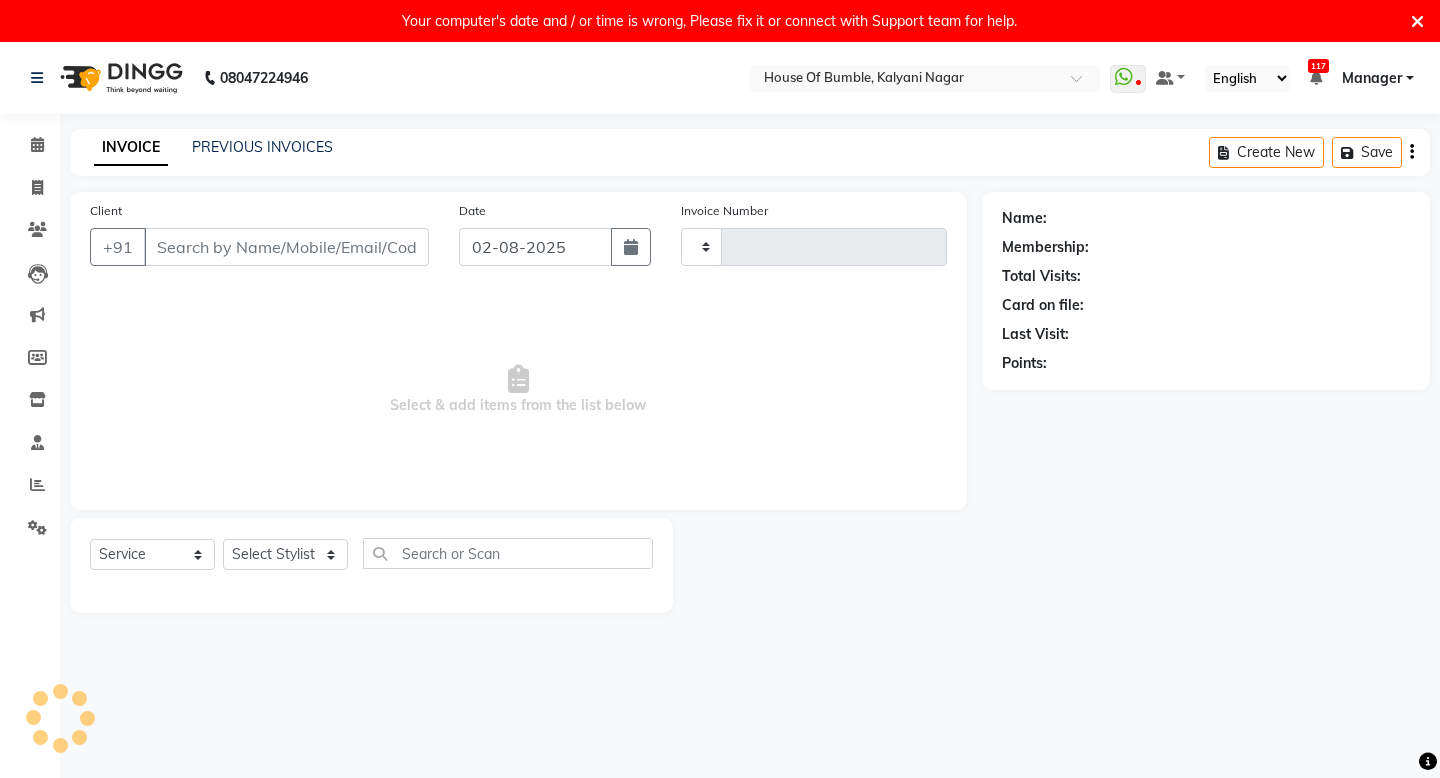 type on "0785" 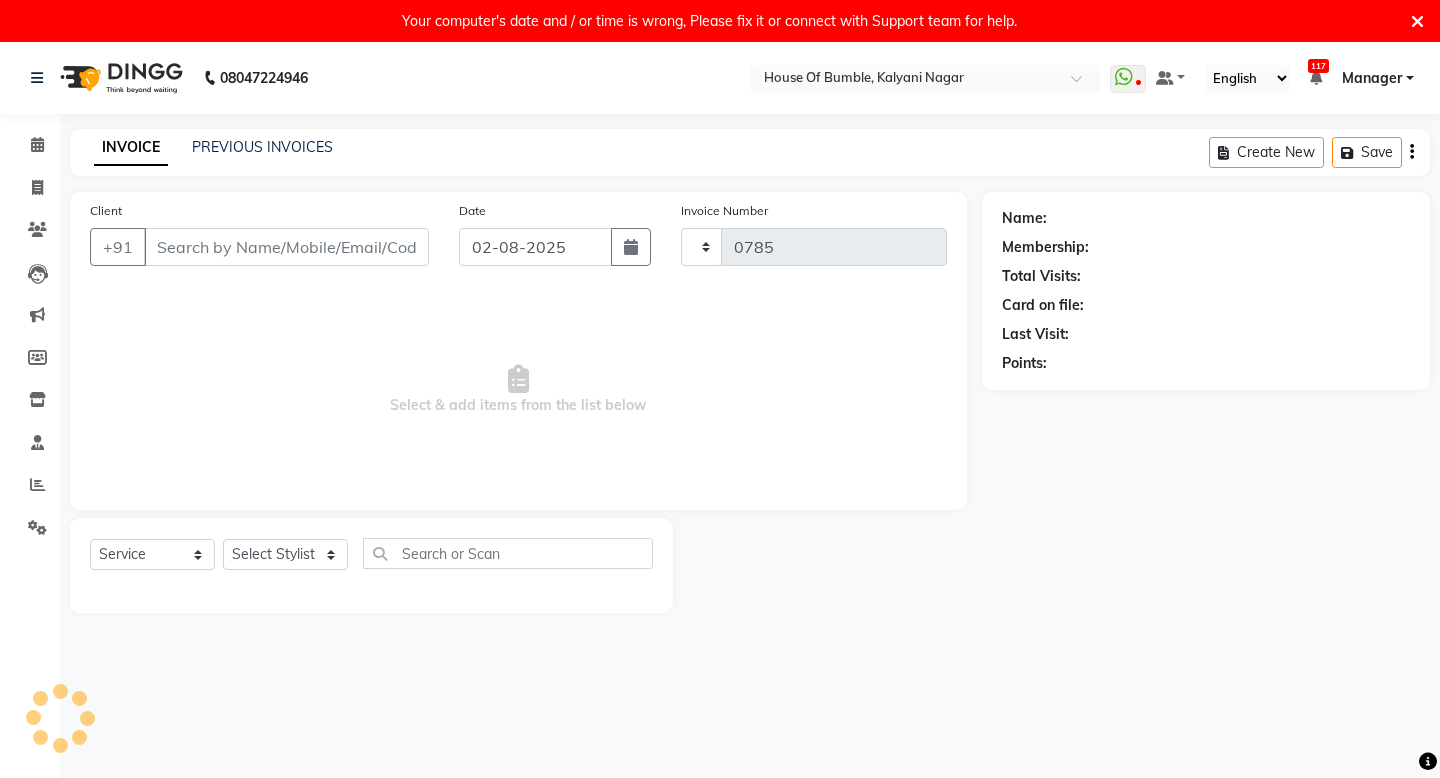 select on "579" 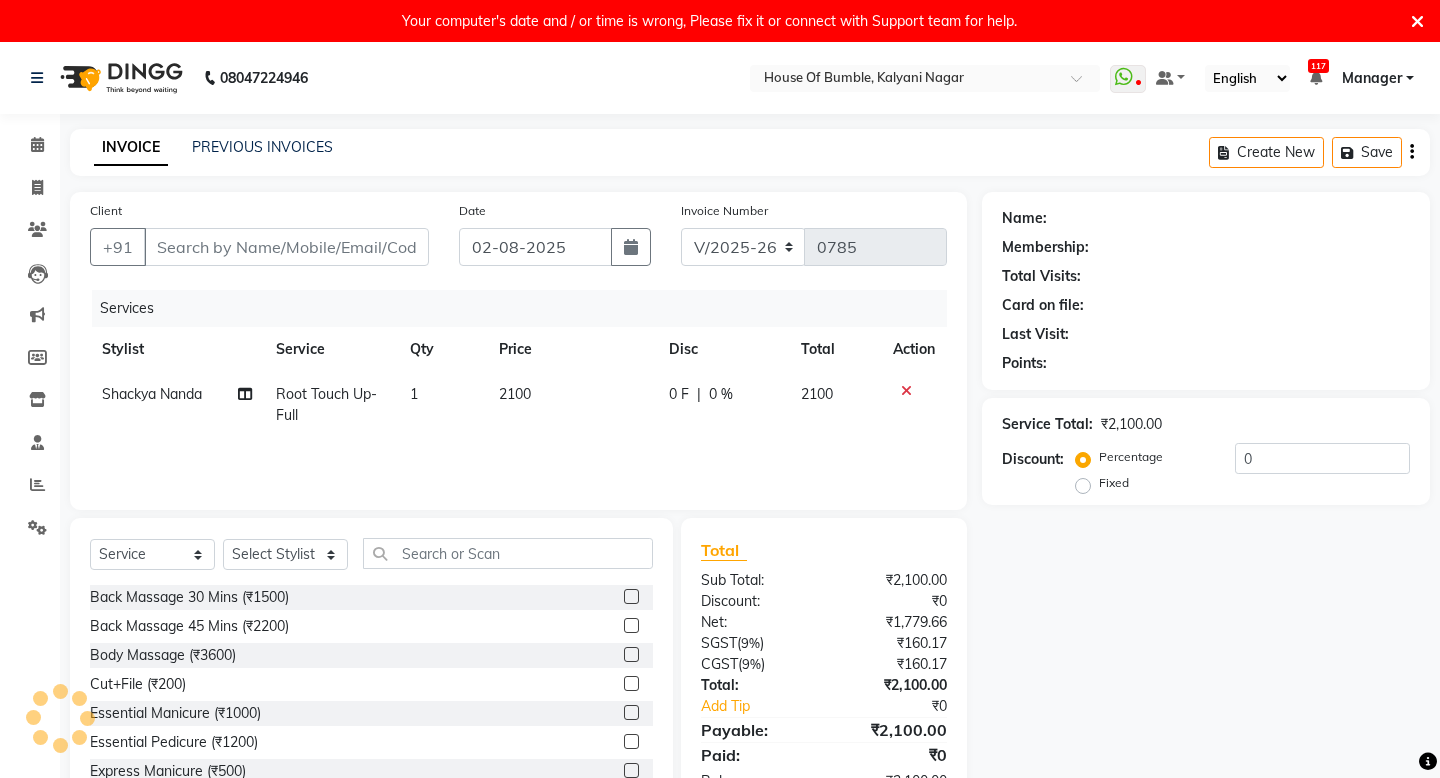 type on "91******05" 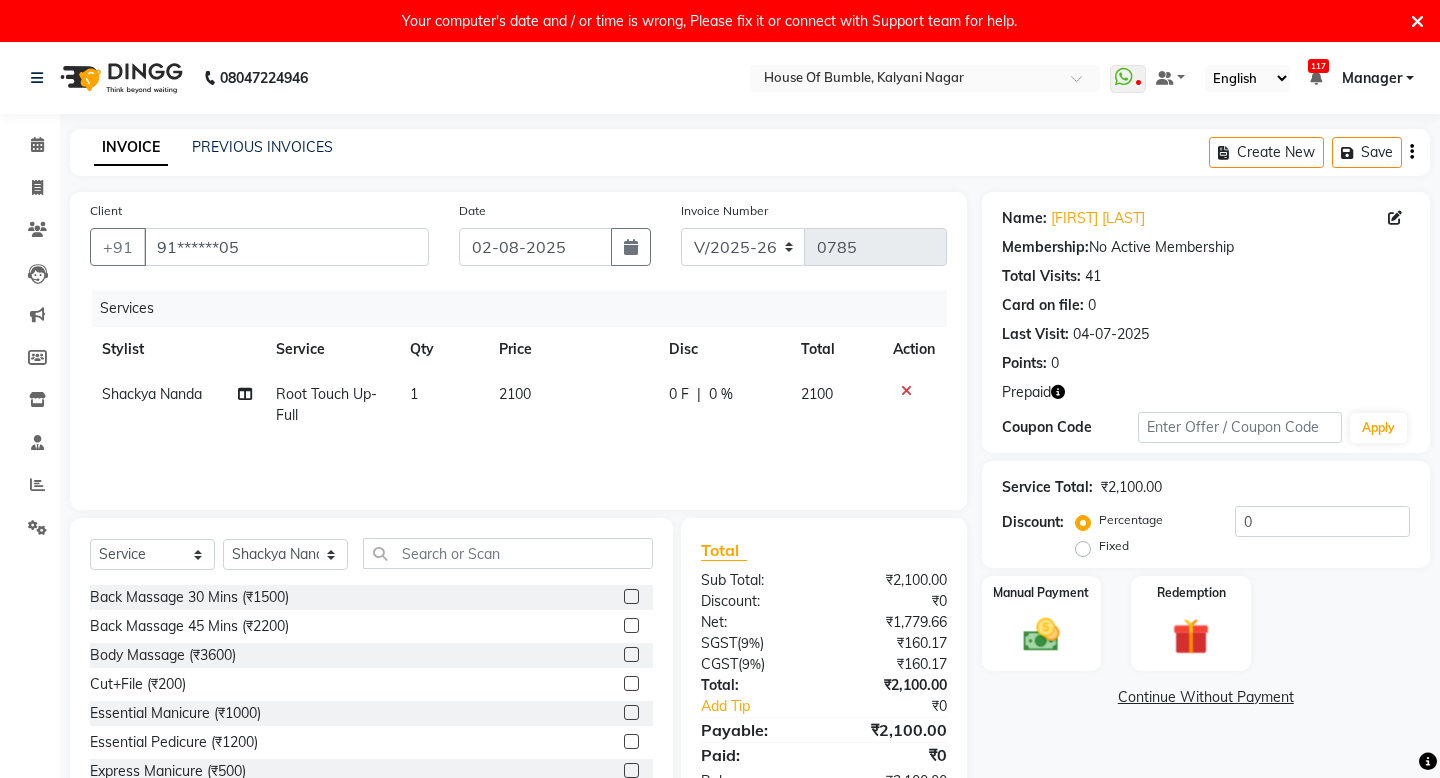 scroll, scrollTop: 65, scrollLeft: 0, axis: vertical 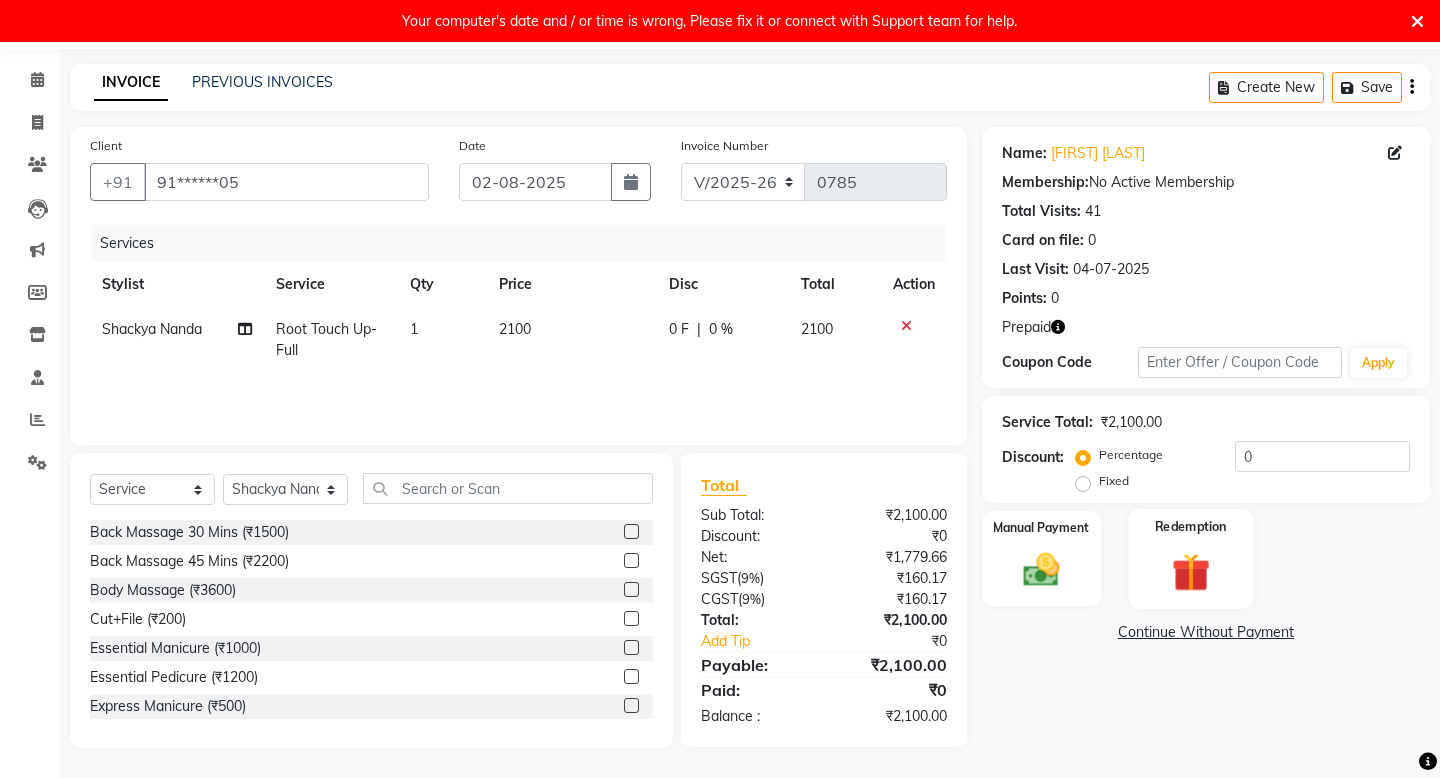 click 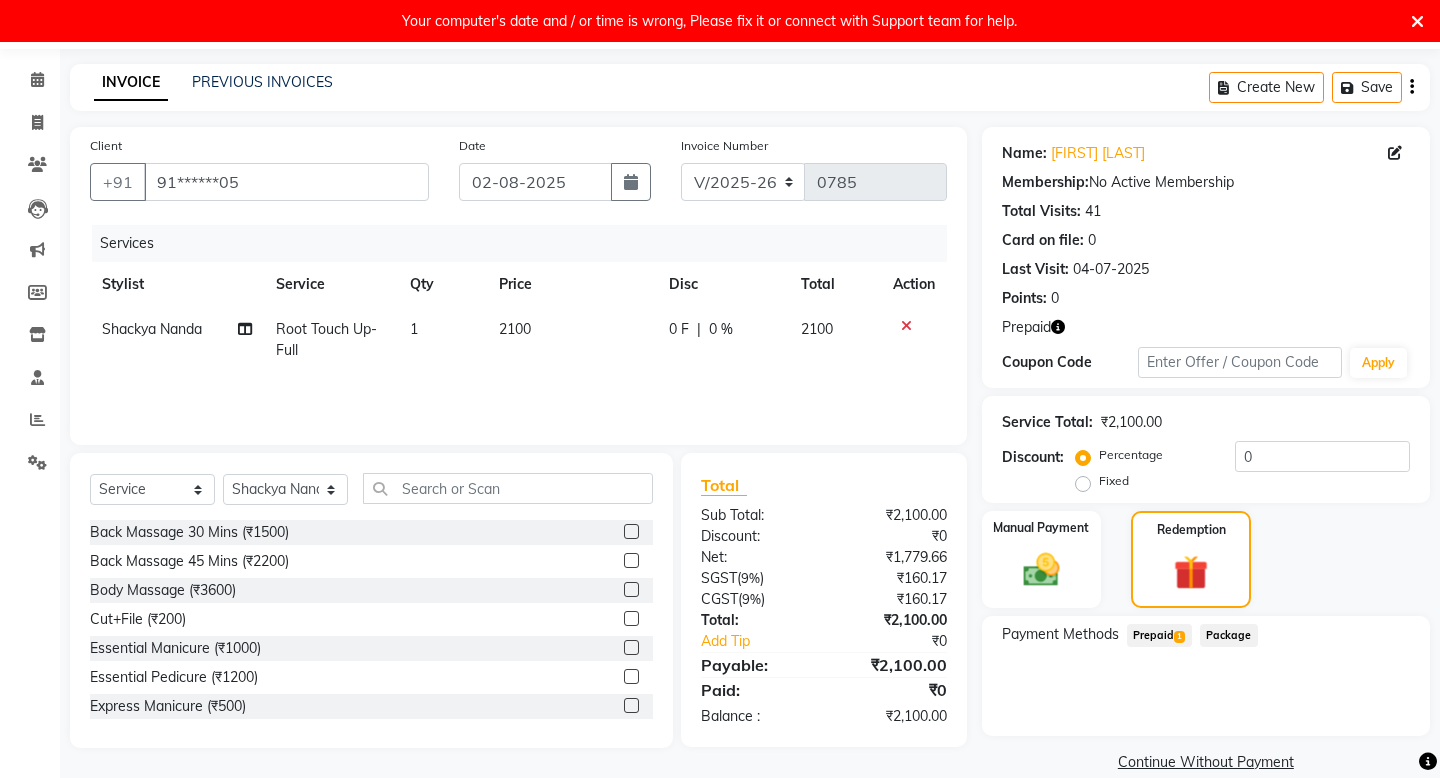 click on "Prepaid  1" 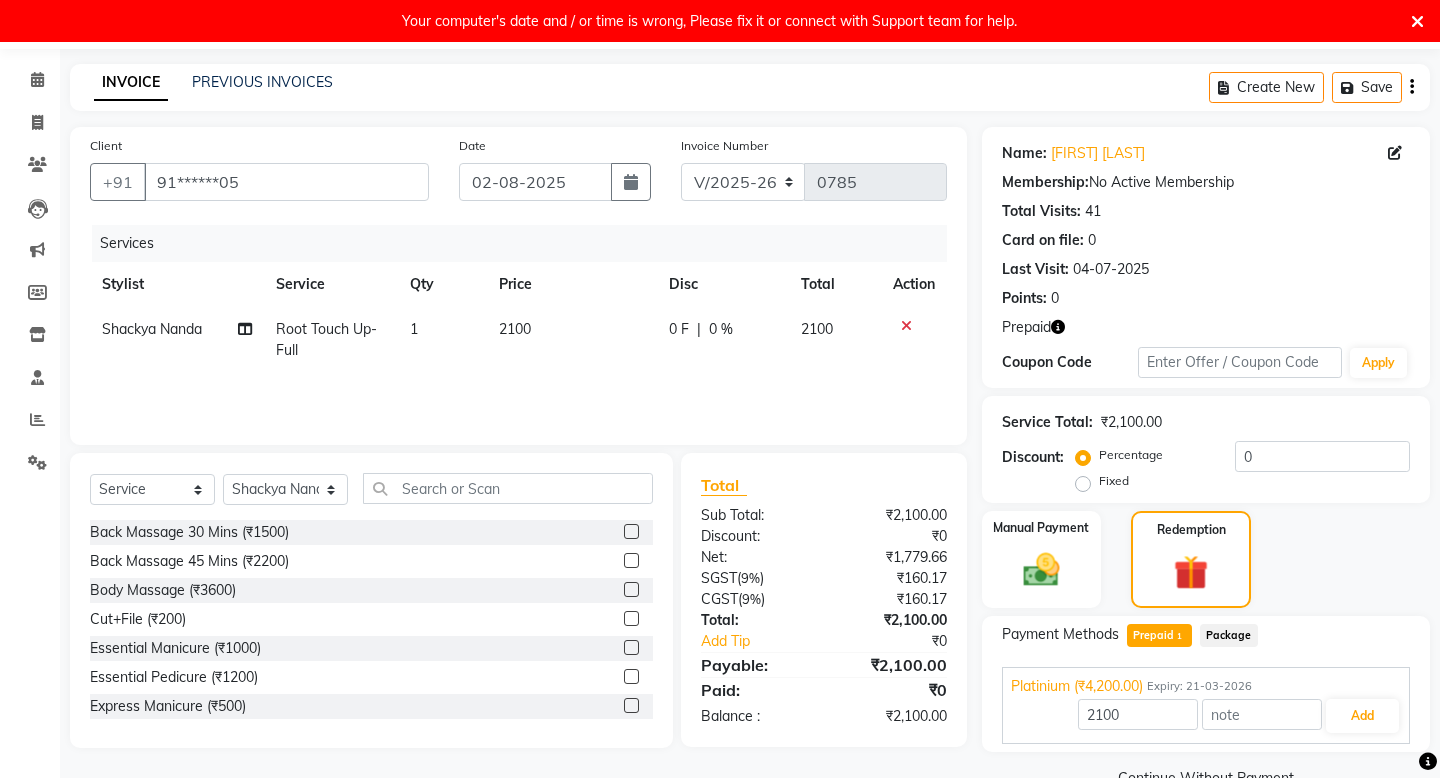scroll, scrollTop: 109, scrollLeft: 0, axis: vertical 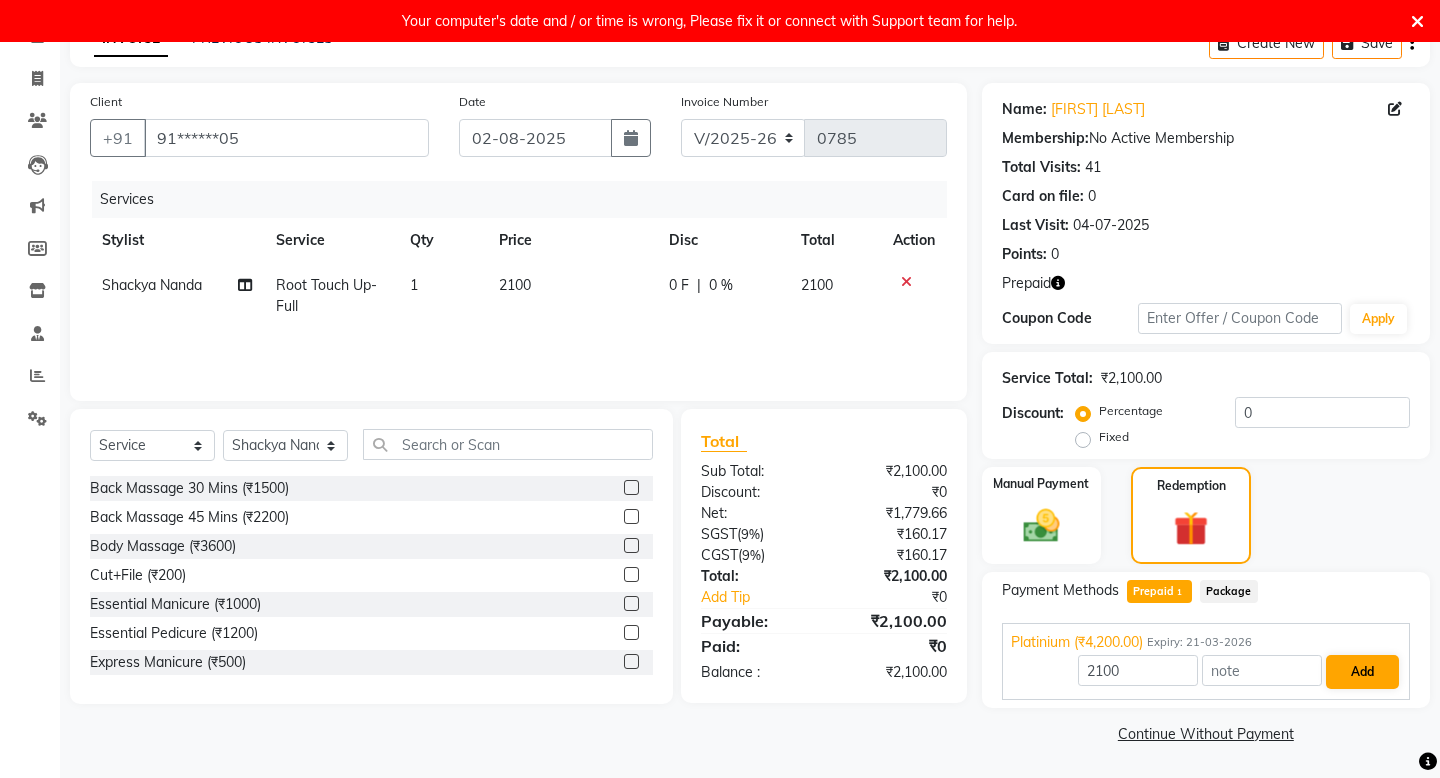 click on "Add" at bounding box center (1362, 672) 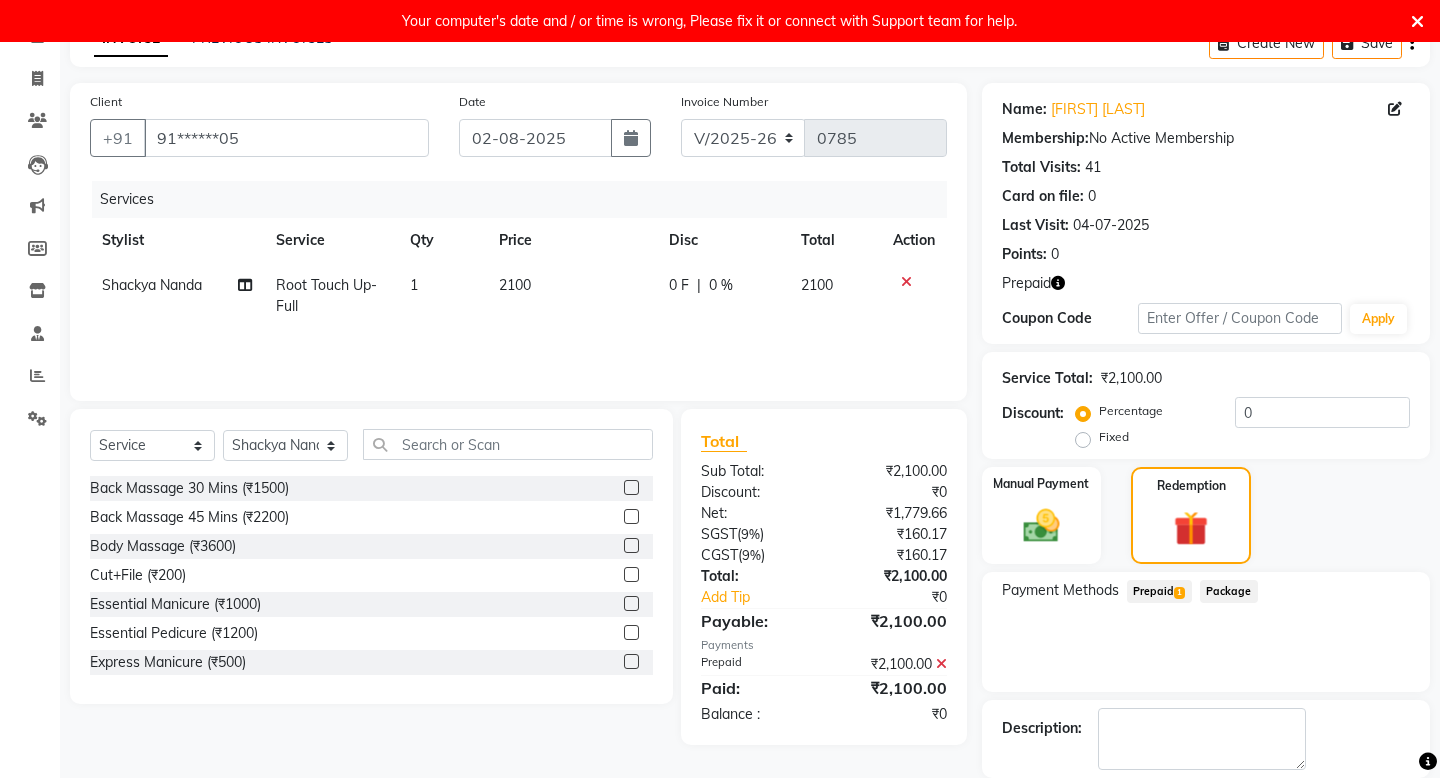scroll, scrollTop: 206, scrollLeft: 0, axis: vertical 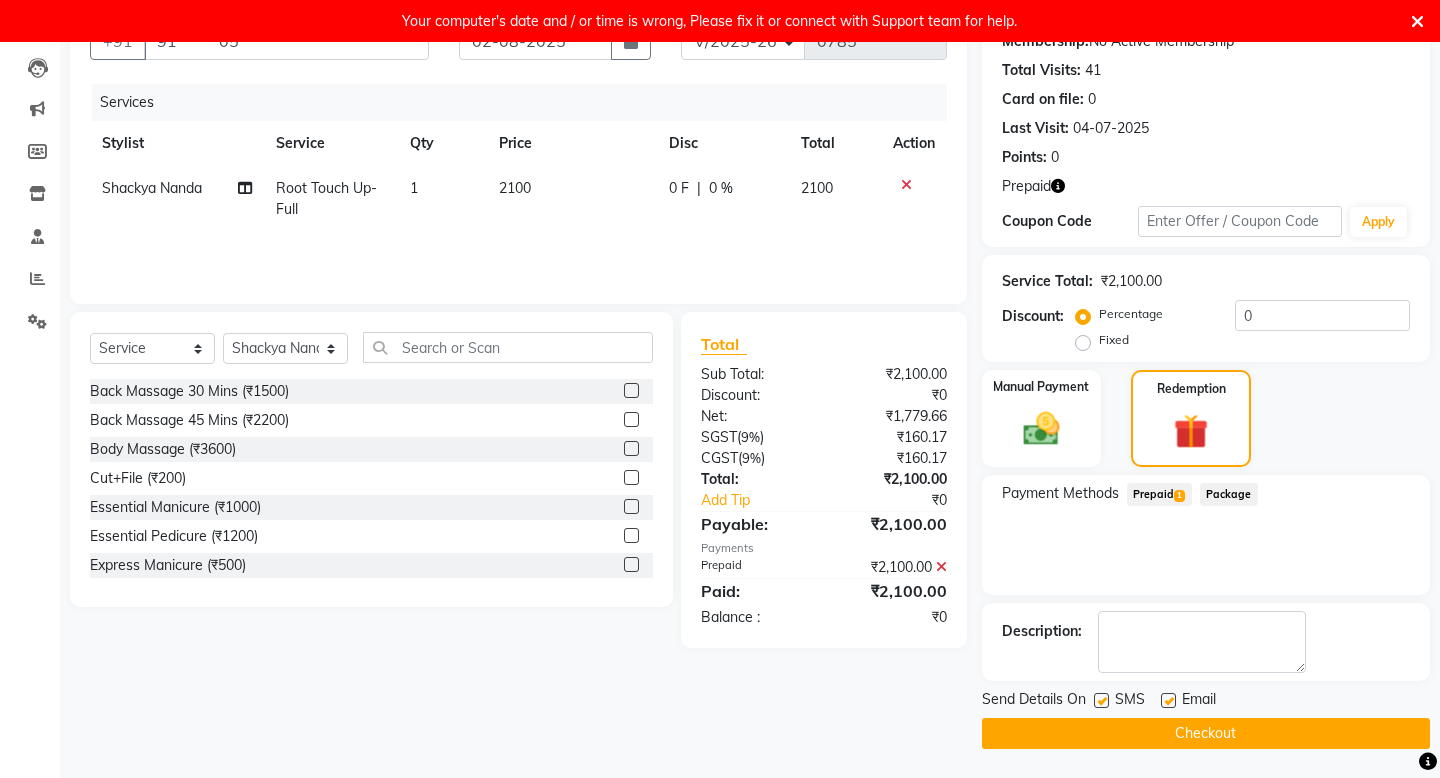click on "Checkout" 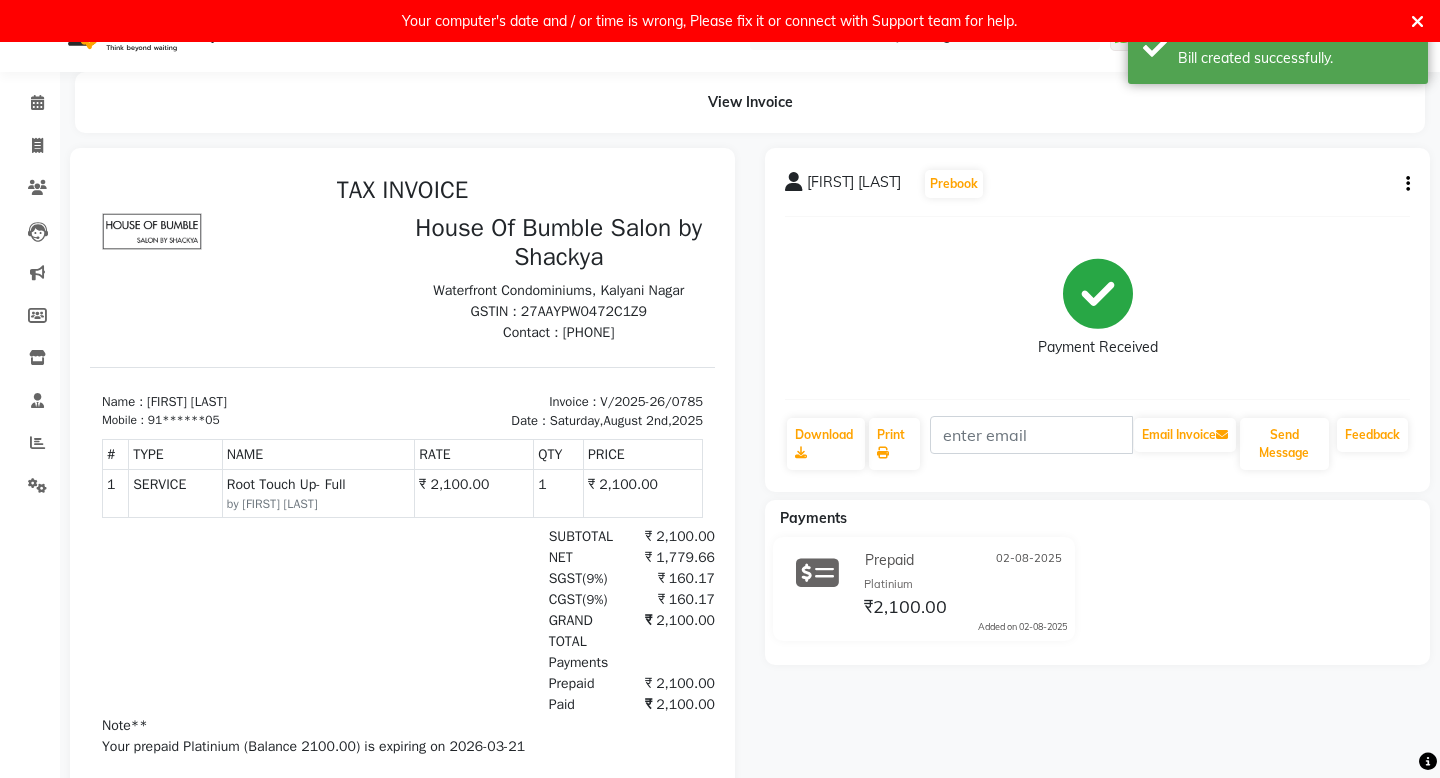 scroll, scrollTop: 0, scrollLeft: 0, axis: both 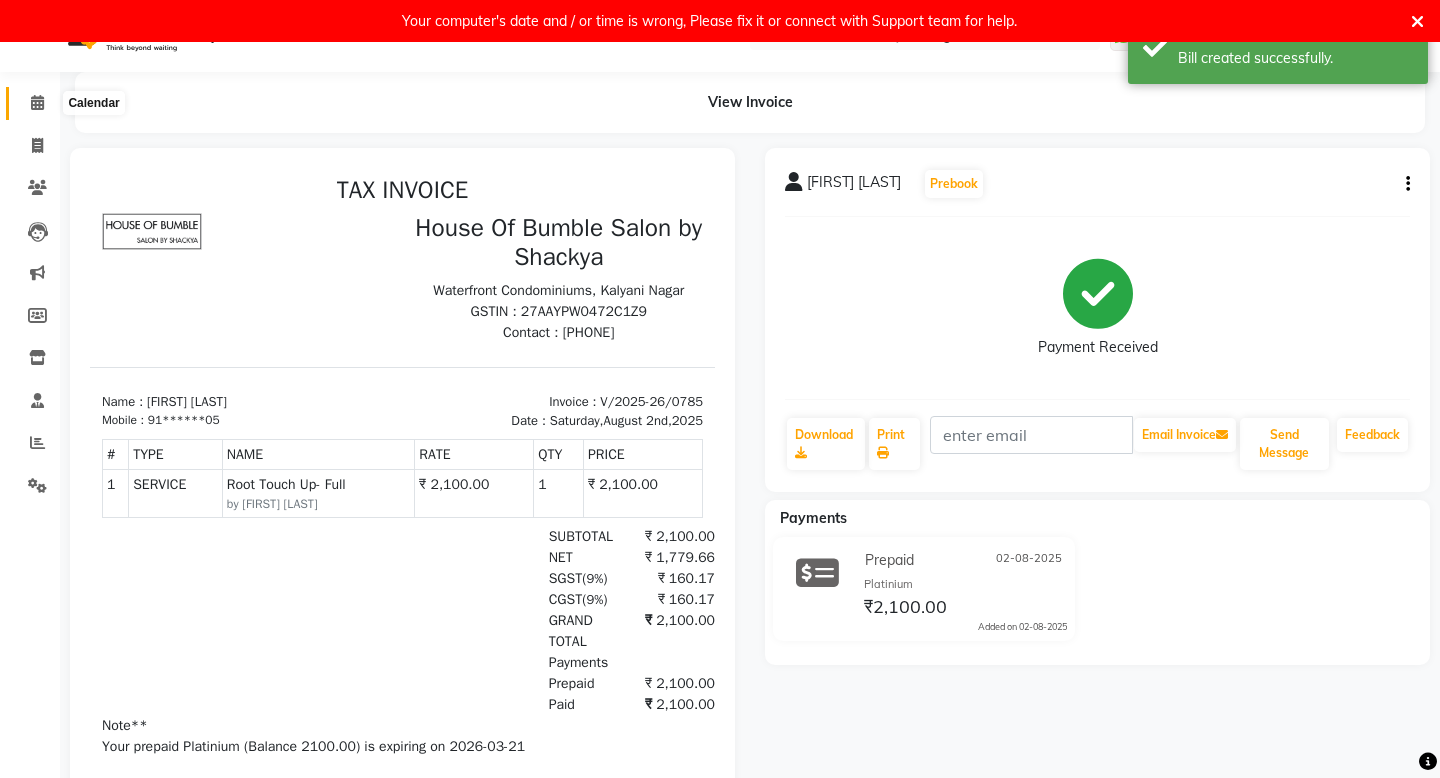 click 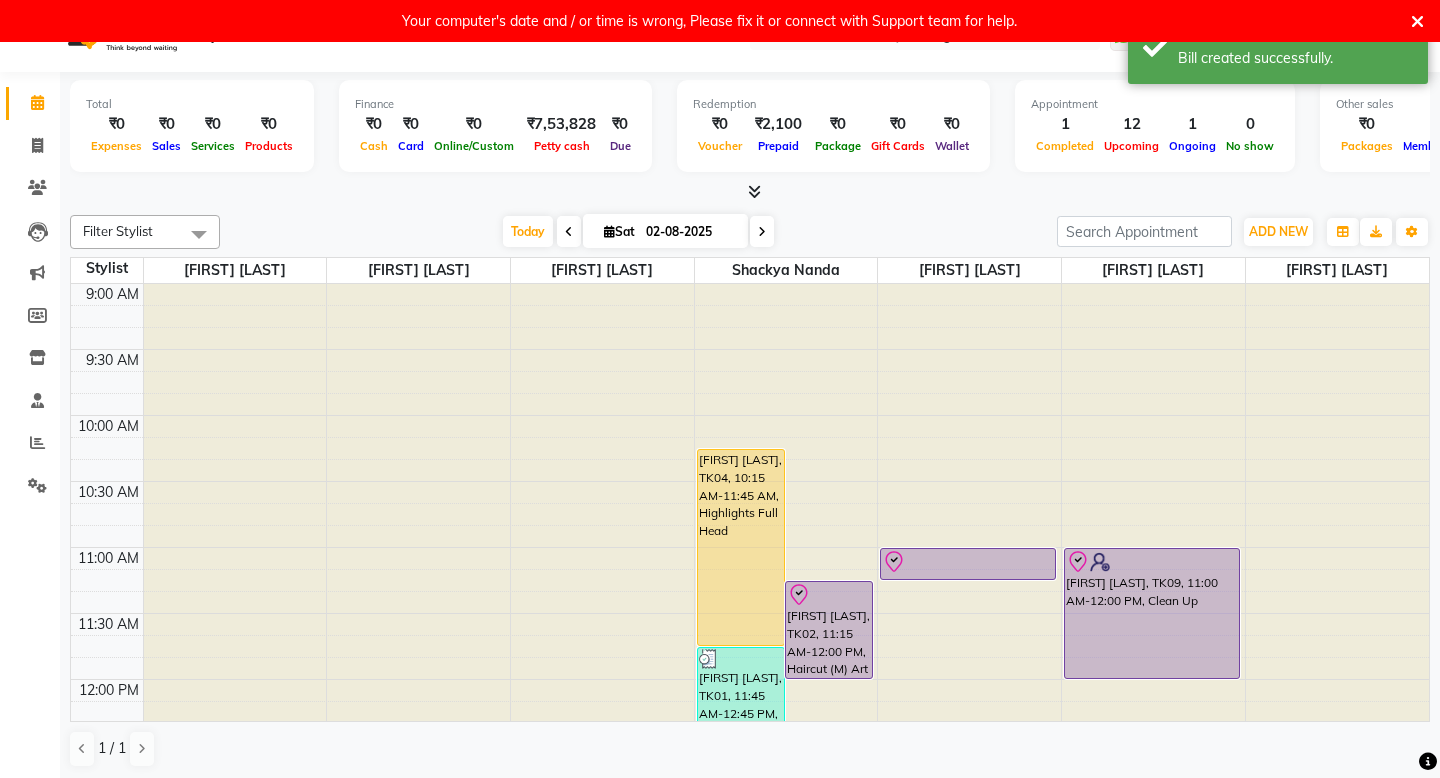 scroll, scrollTop: 0, scrollLeft: 0, axis: both 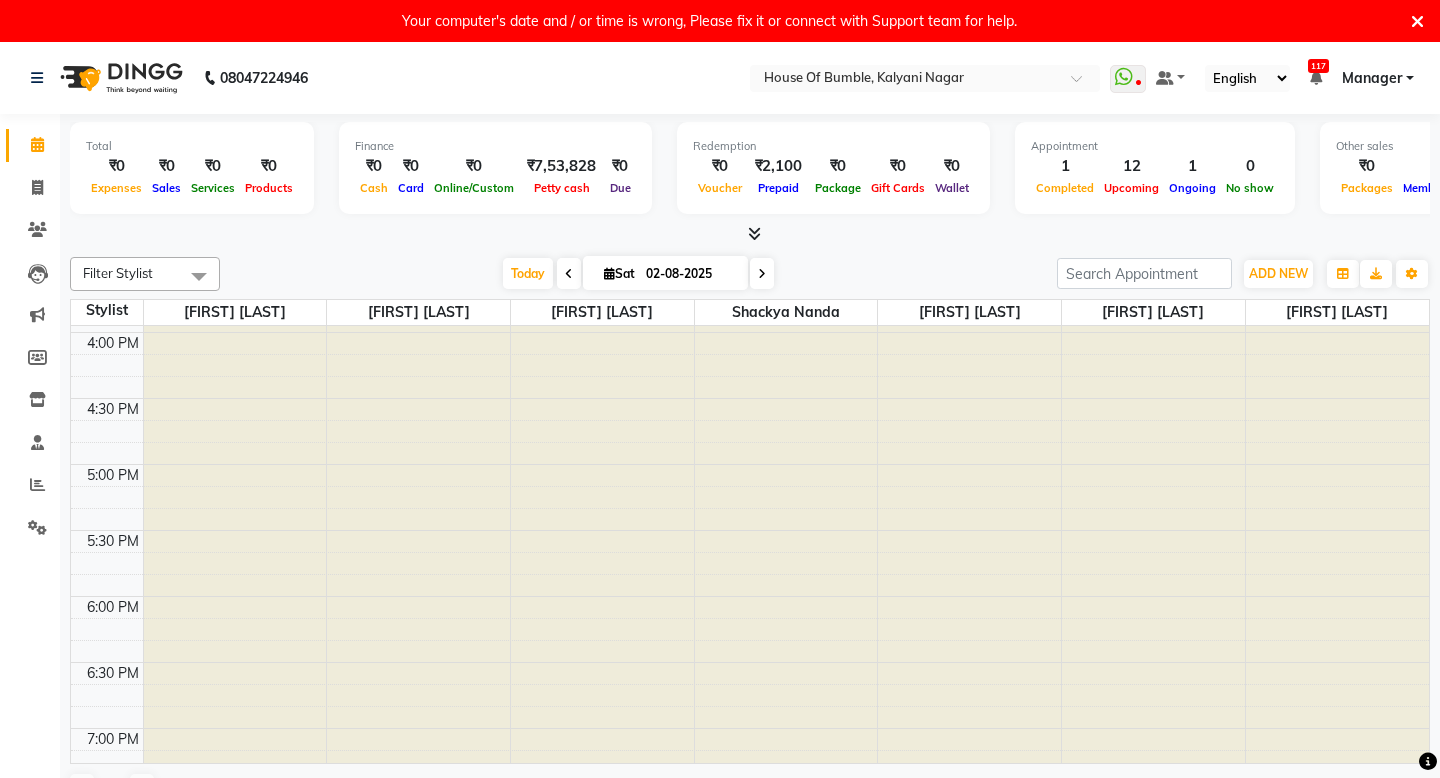 click at bounding box center [602, -591] 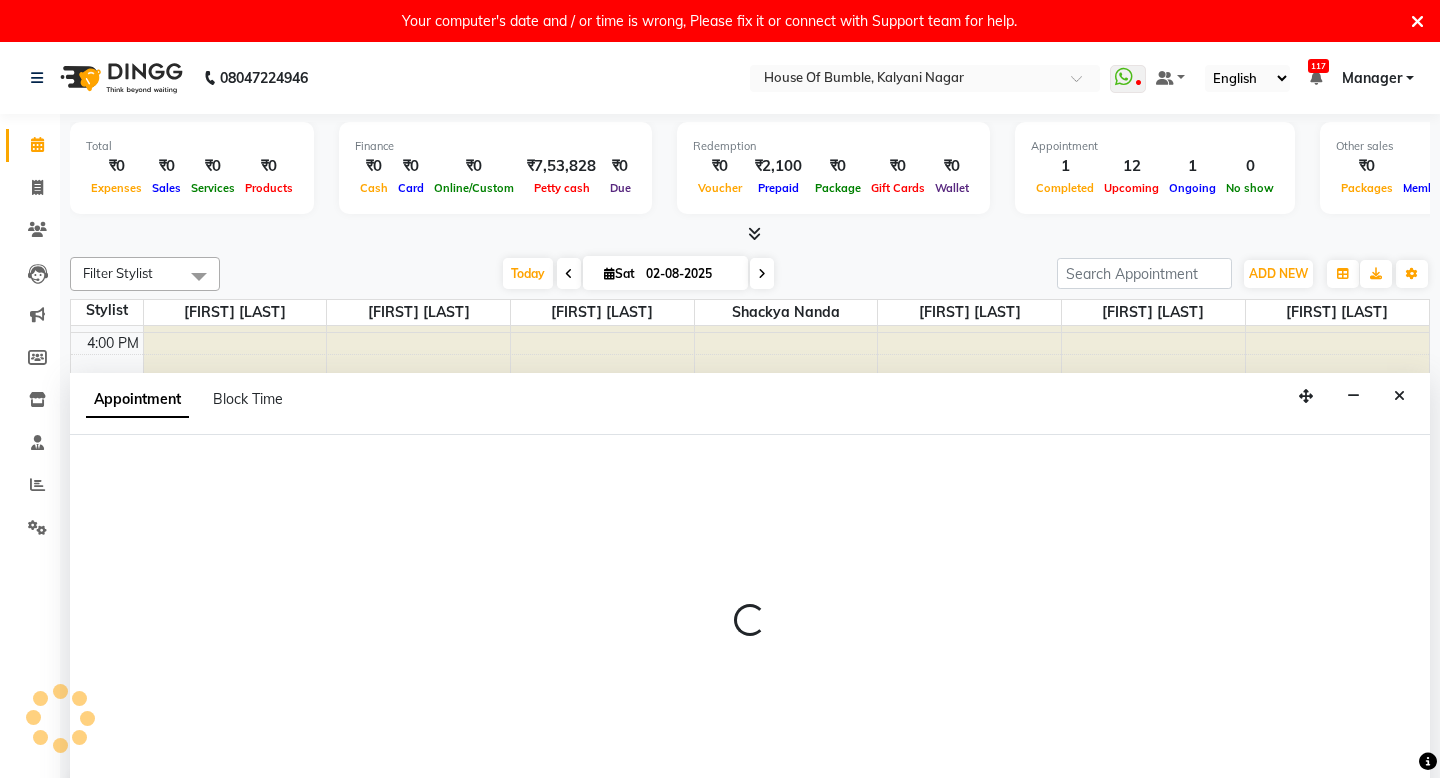 scroll, scrollTop: 43, scrollLeft: 0, axis: vertical 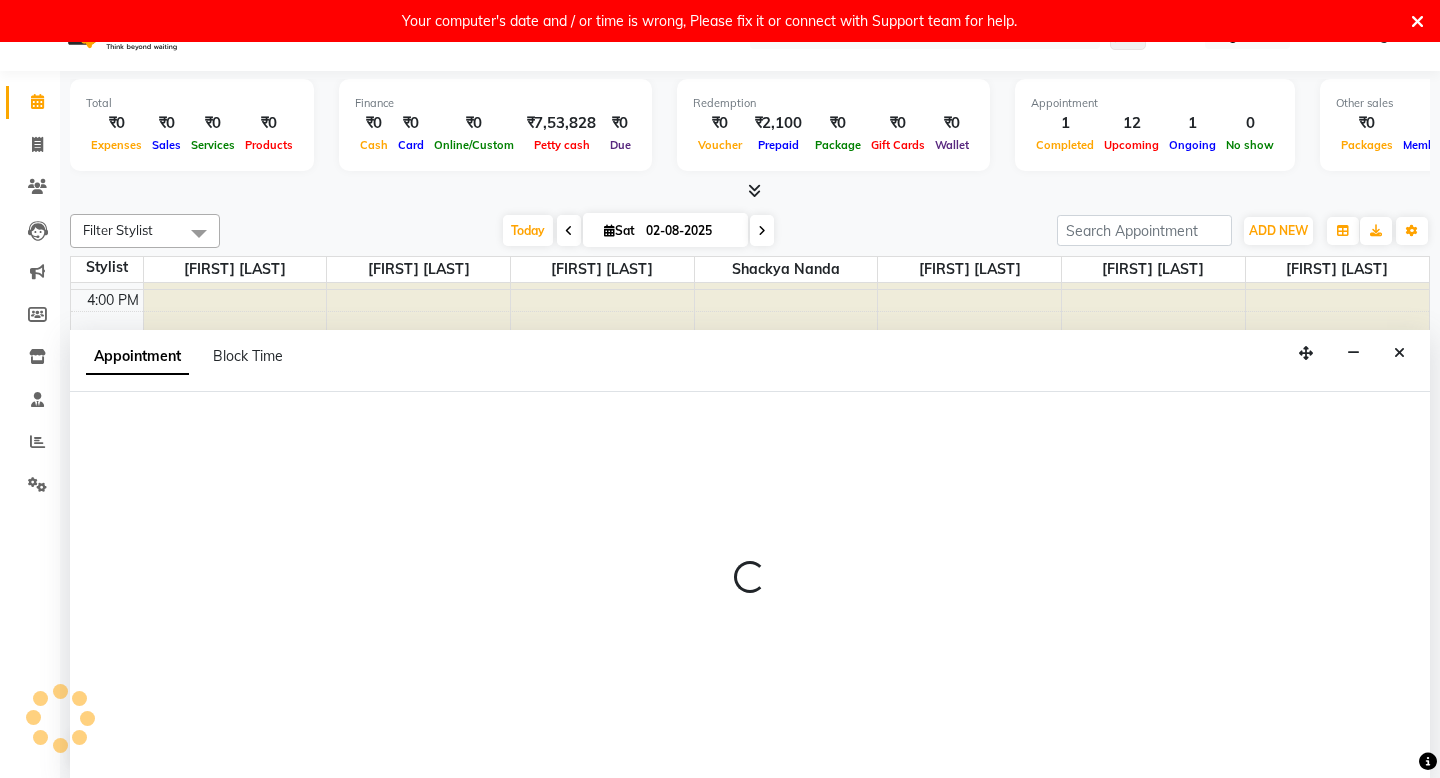 select on "9480" 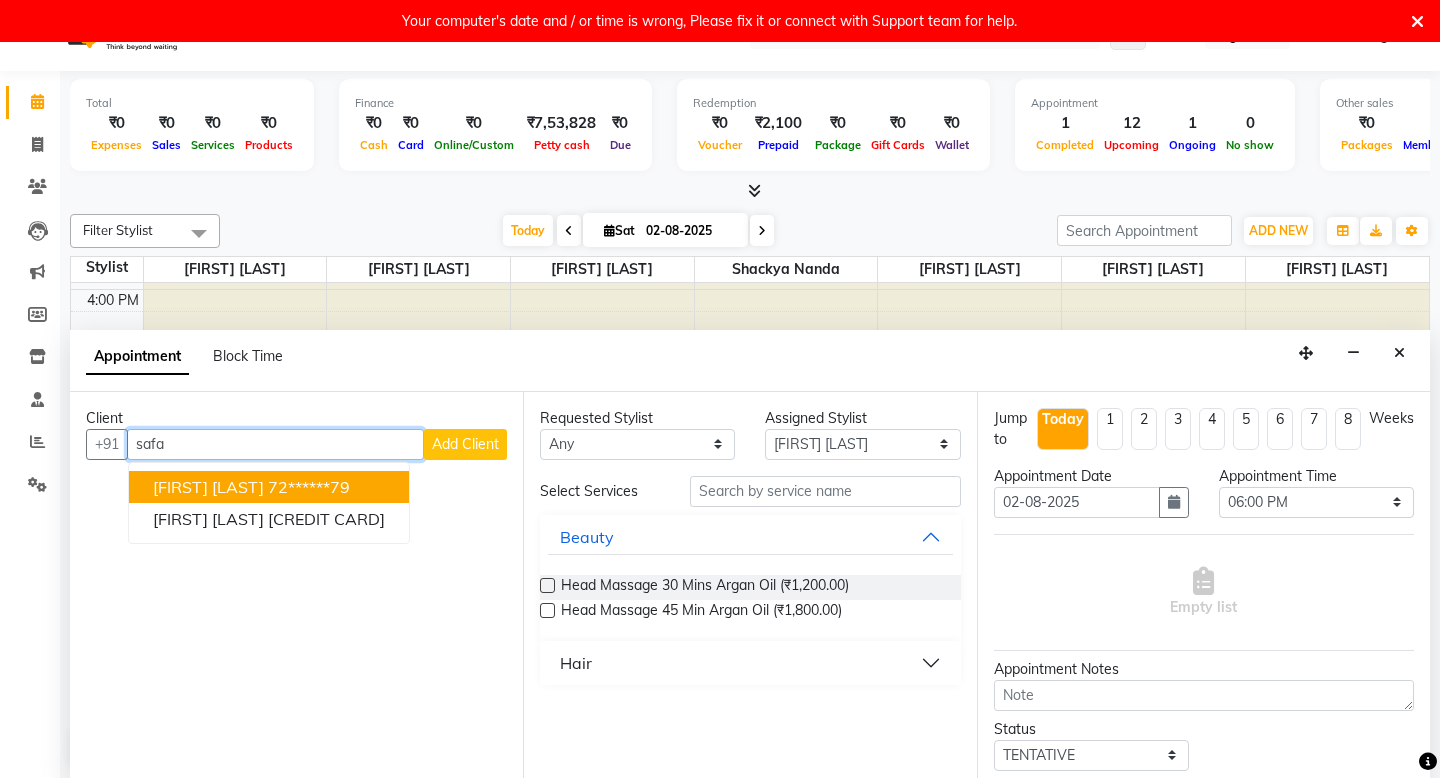 click on "72******79" at bounding box center (309, 487) 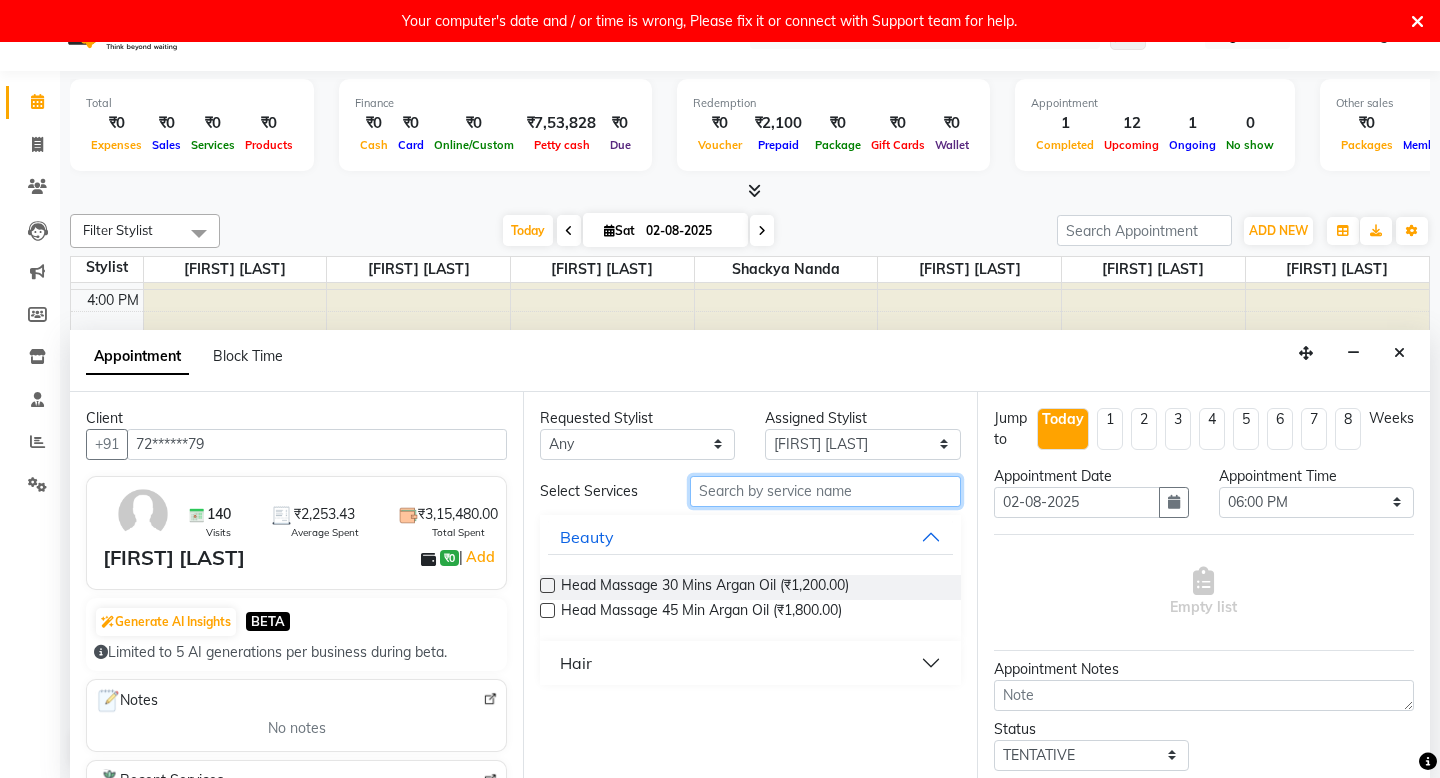 click at bounding box center (825, 491) 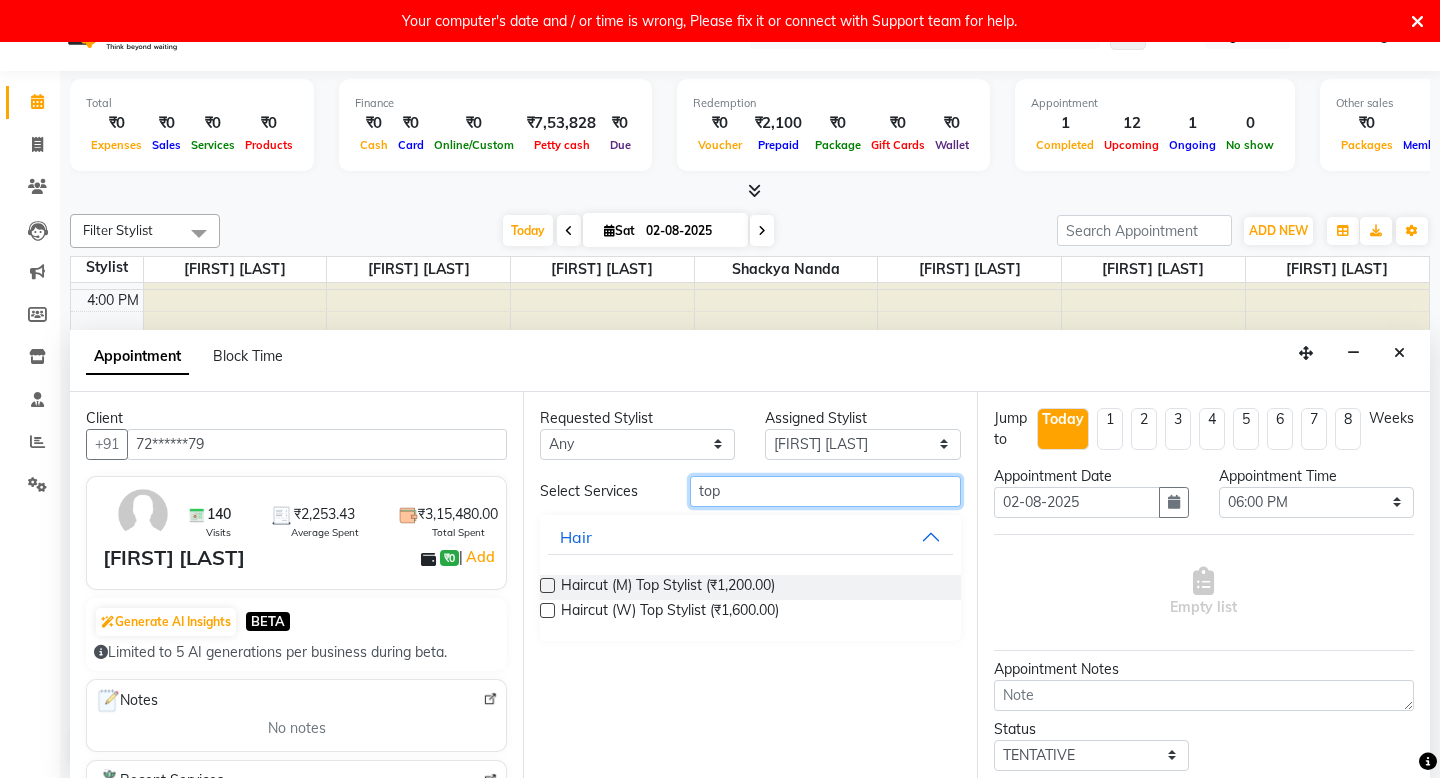type on "top" 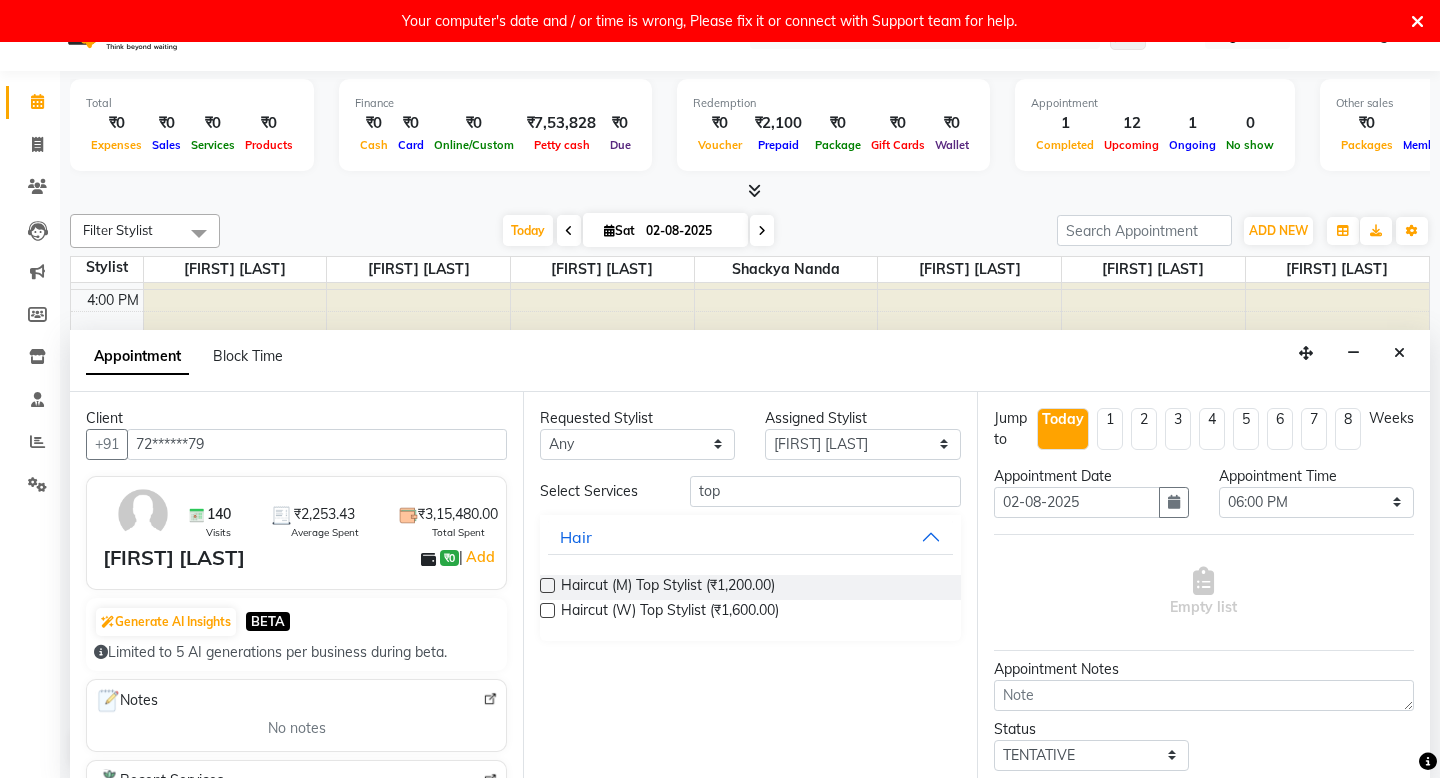 click at bounding box center [547, 585] 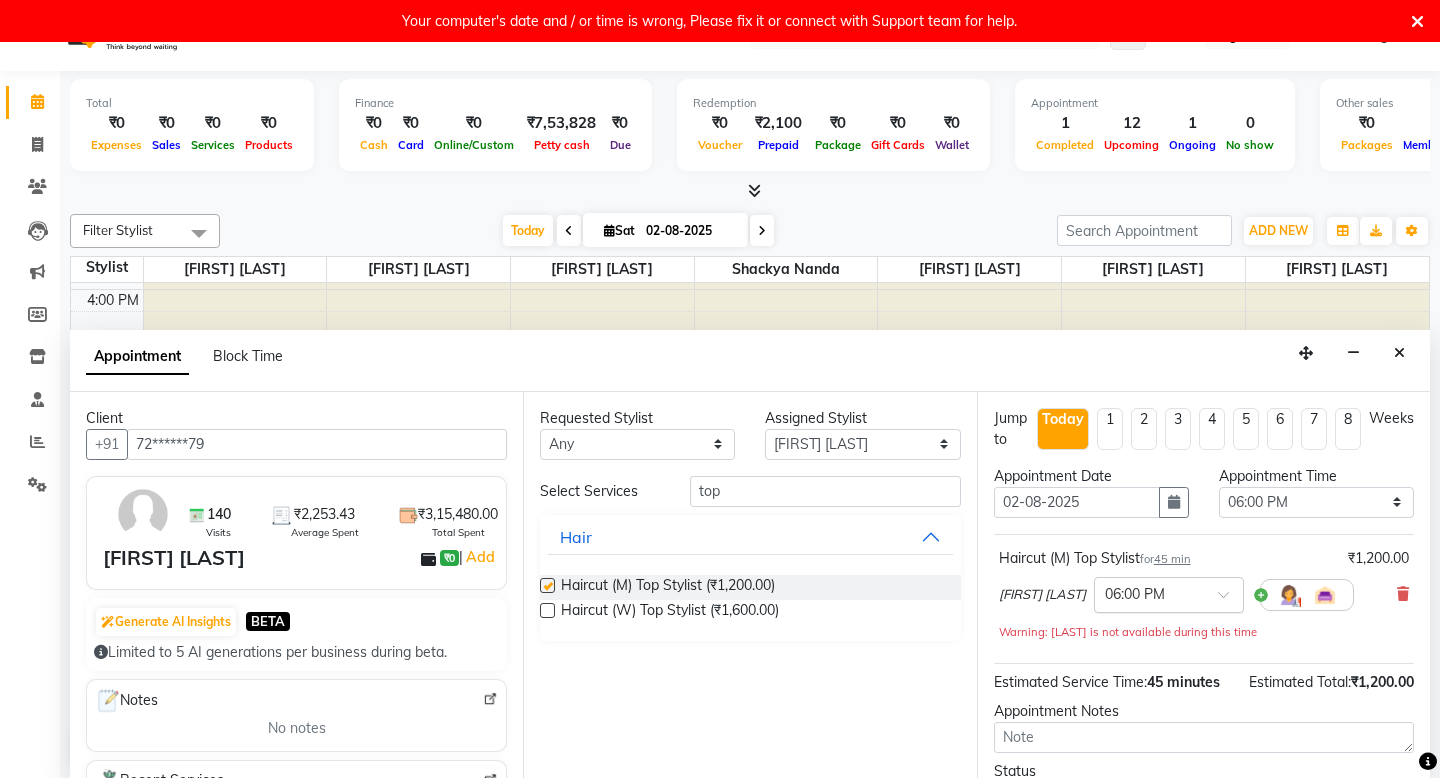 checkbox on "false" 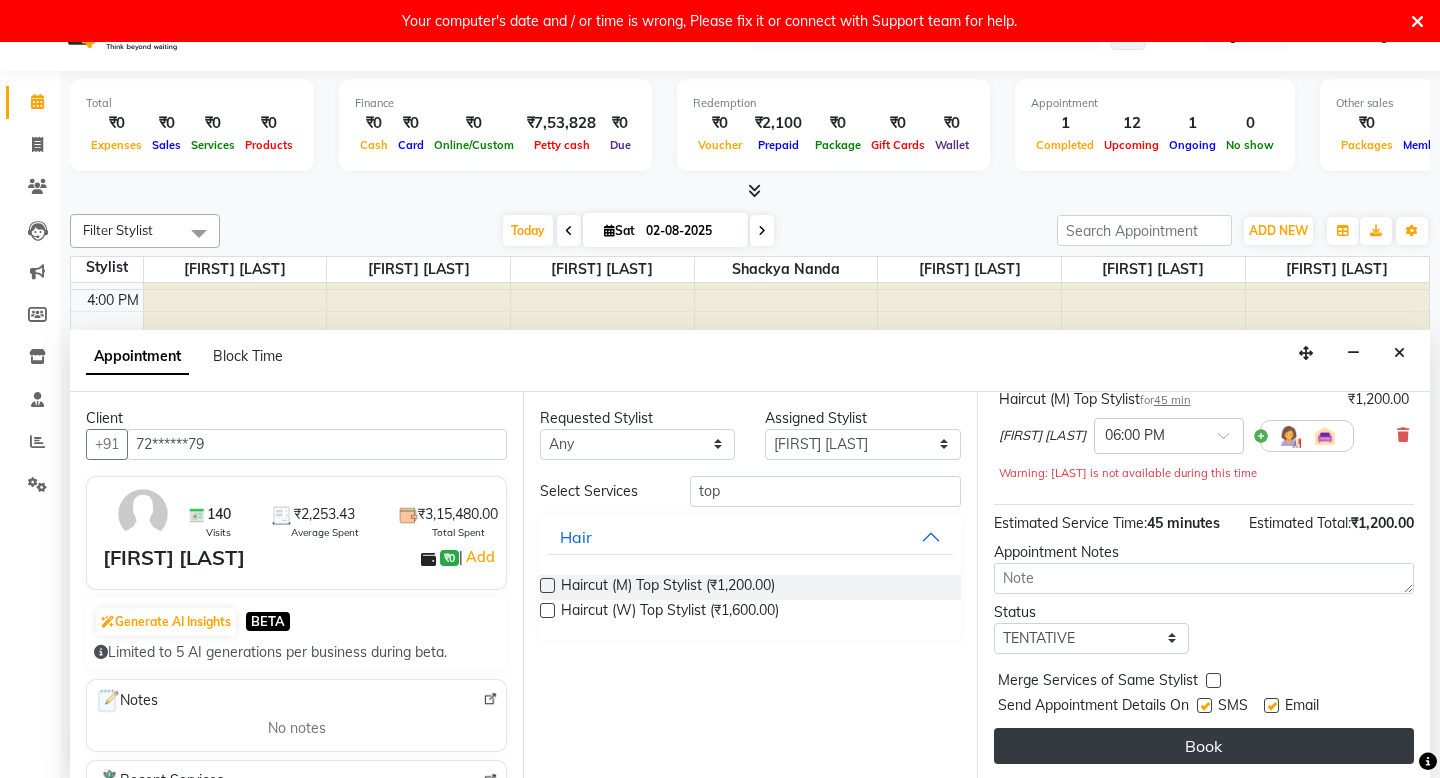 scroll, scrollTop: 159, scrollLeft: 0, axis: vertical 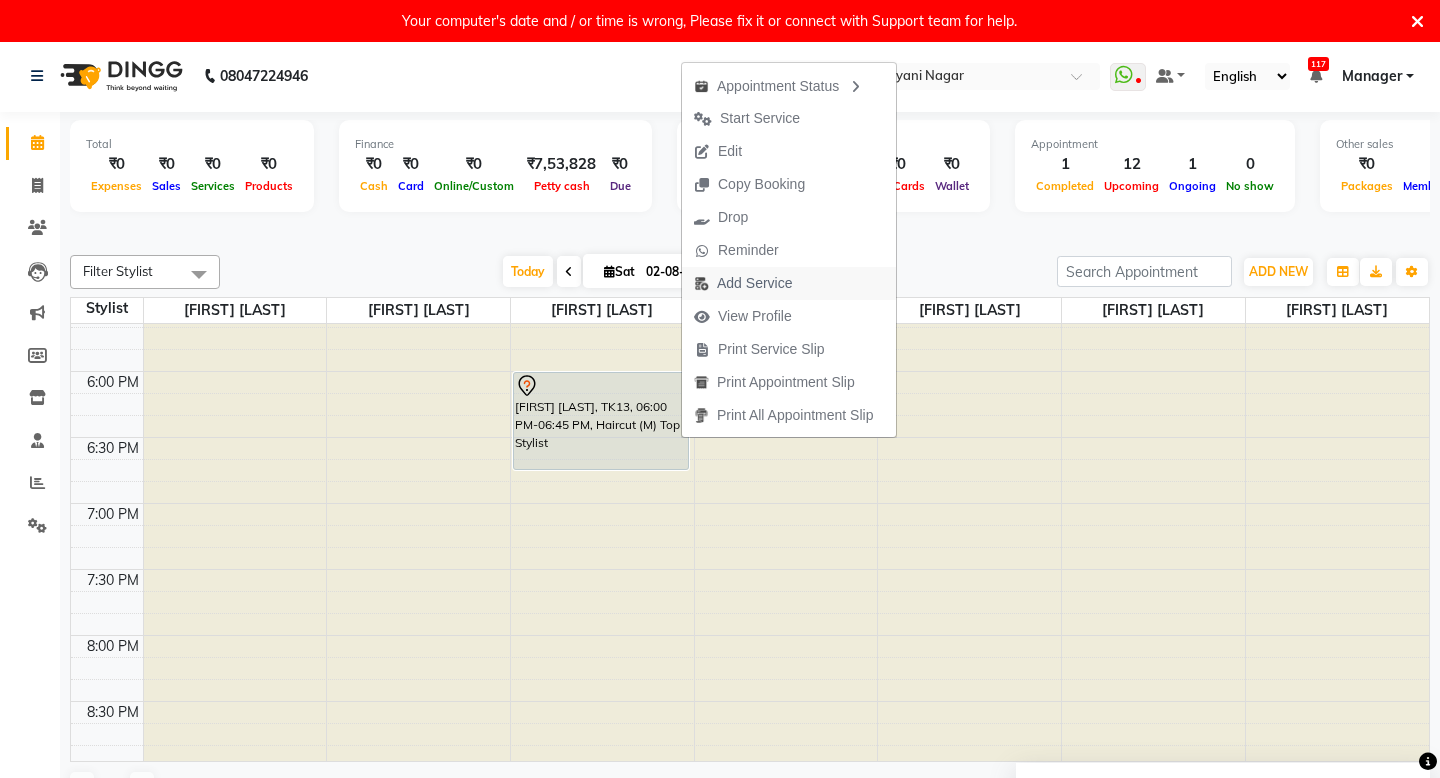 click on "Add Service" at bounding box center (754, 283) 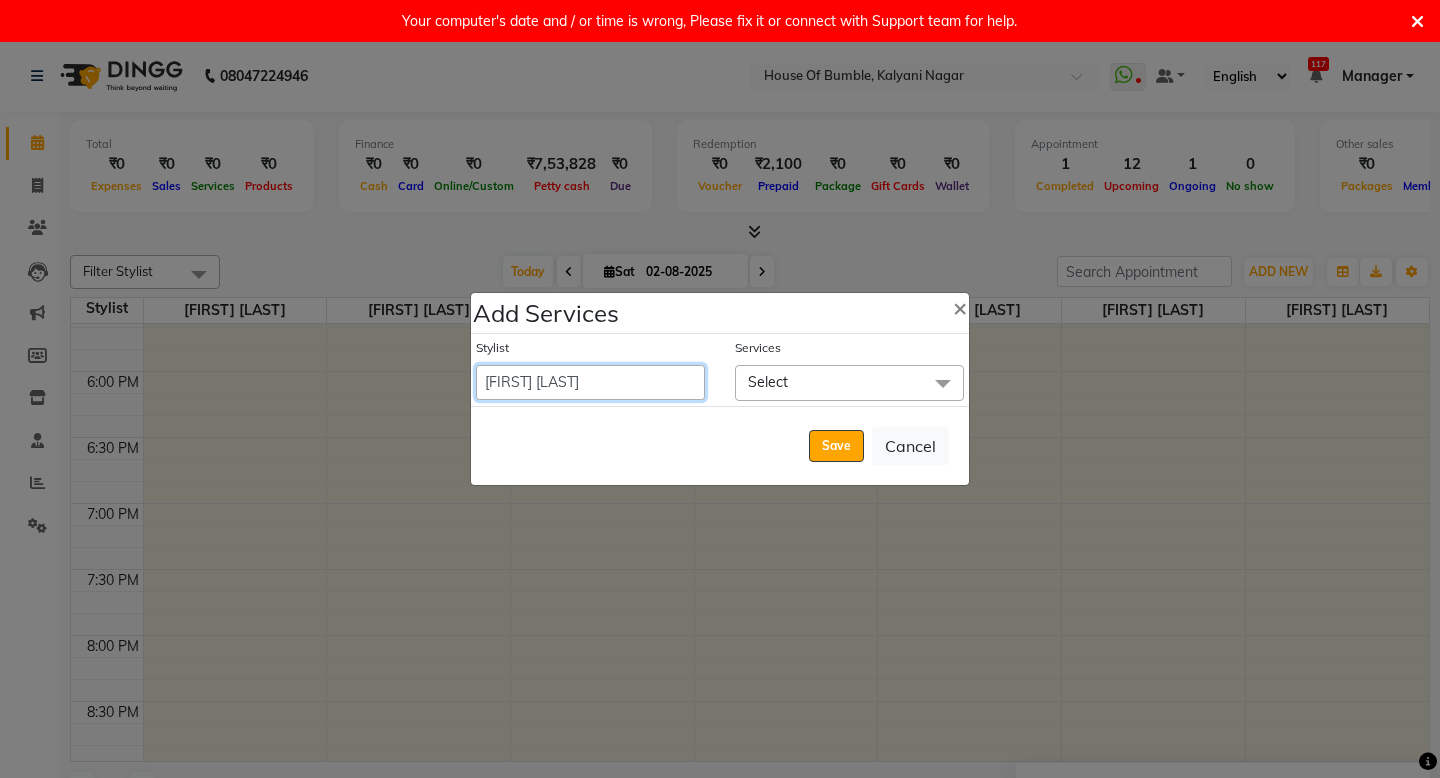 select on "76653" 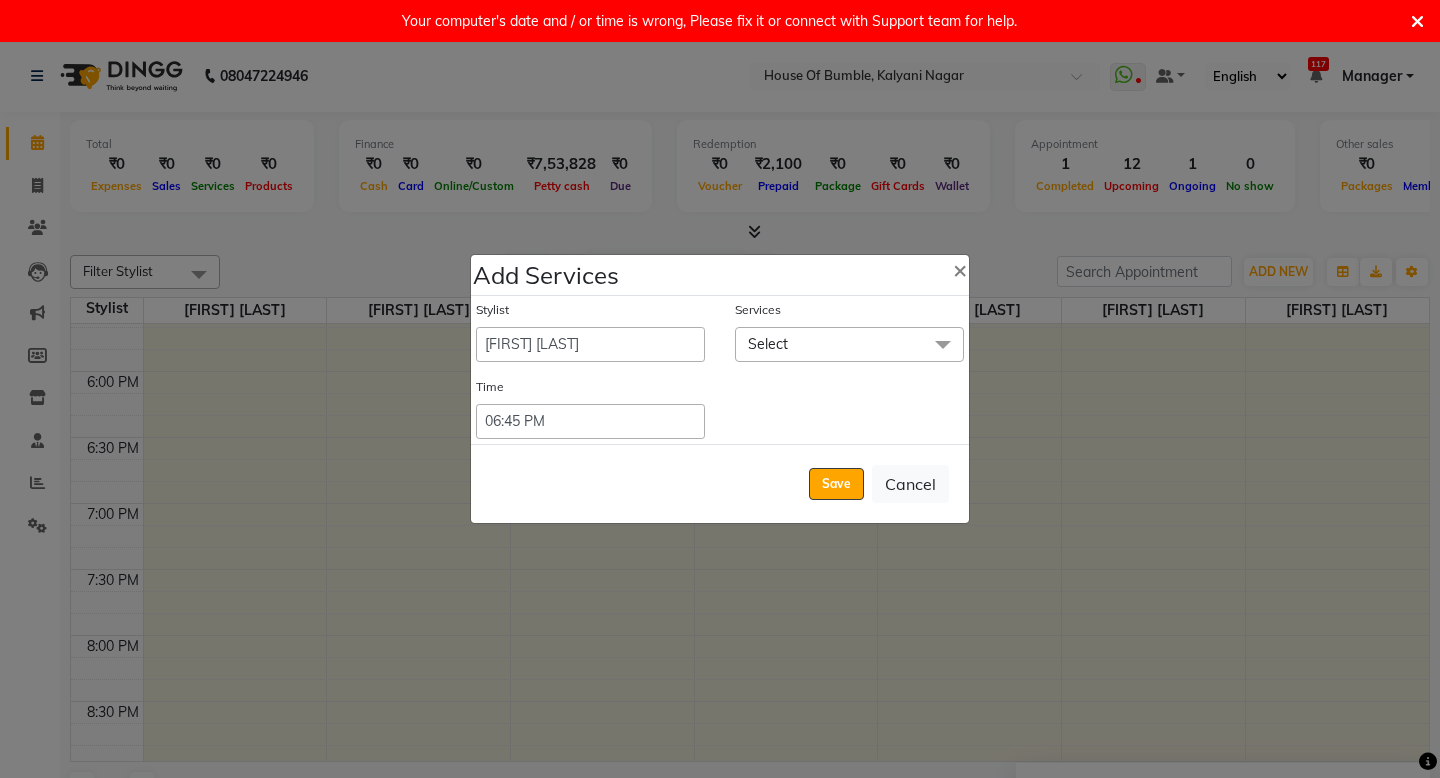 click on "Select" 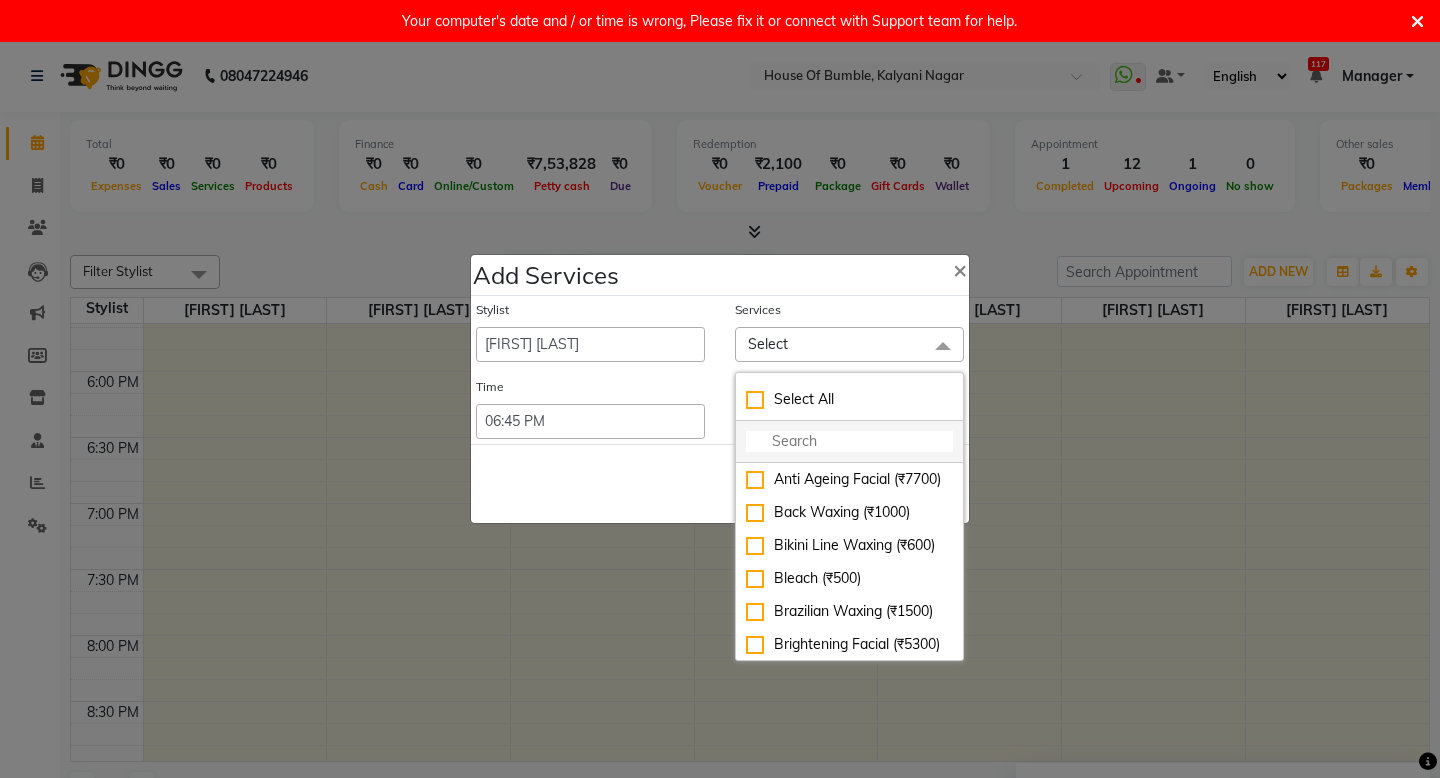 click 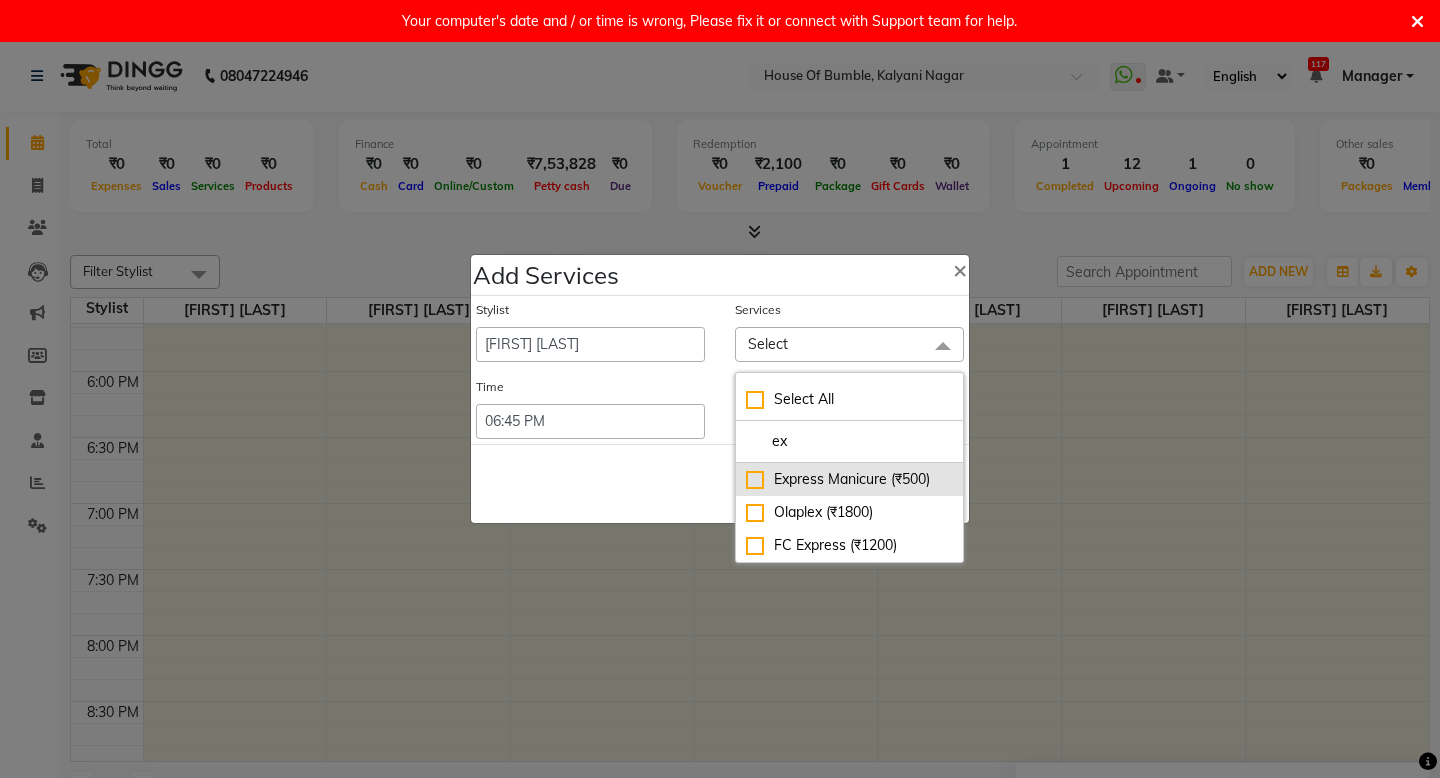 type on "ex" 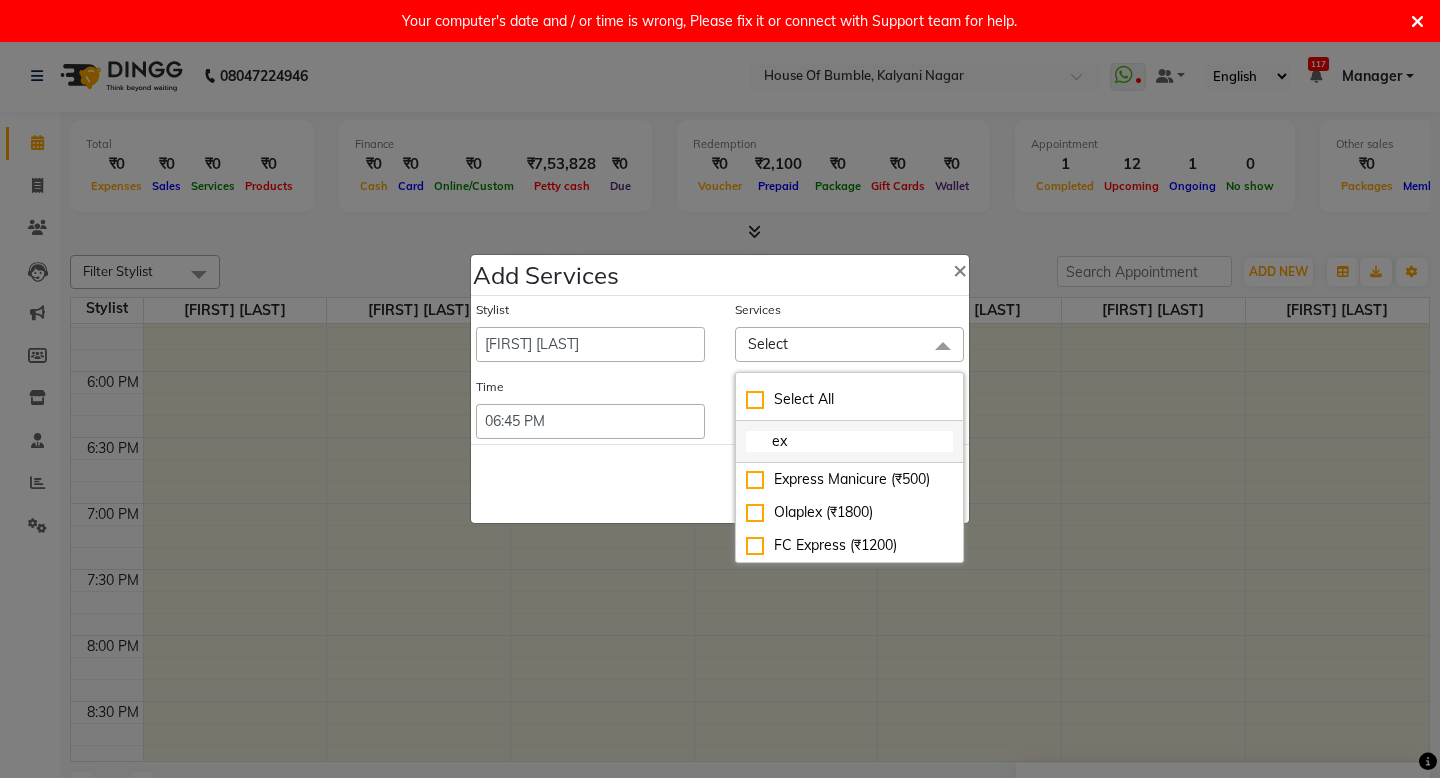 drag, startPoint x: 753, startPoint y: 474, endPoint x: 743, endPoint y: 475, distance: 10.049875 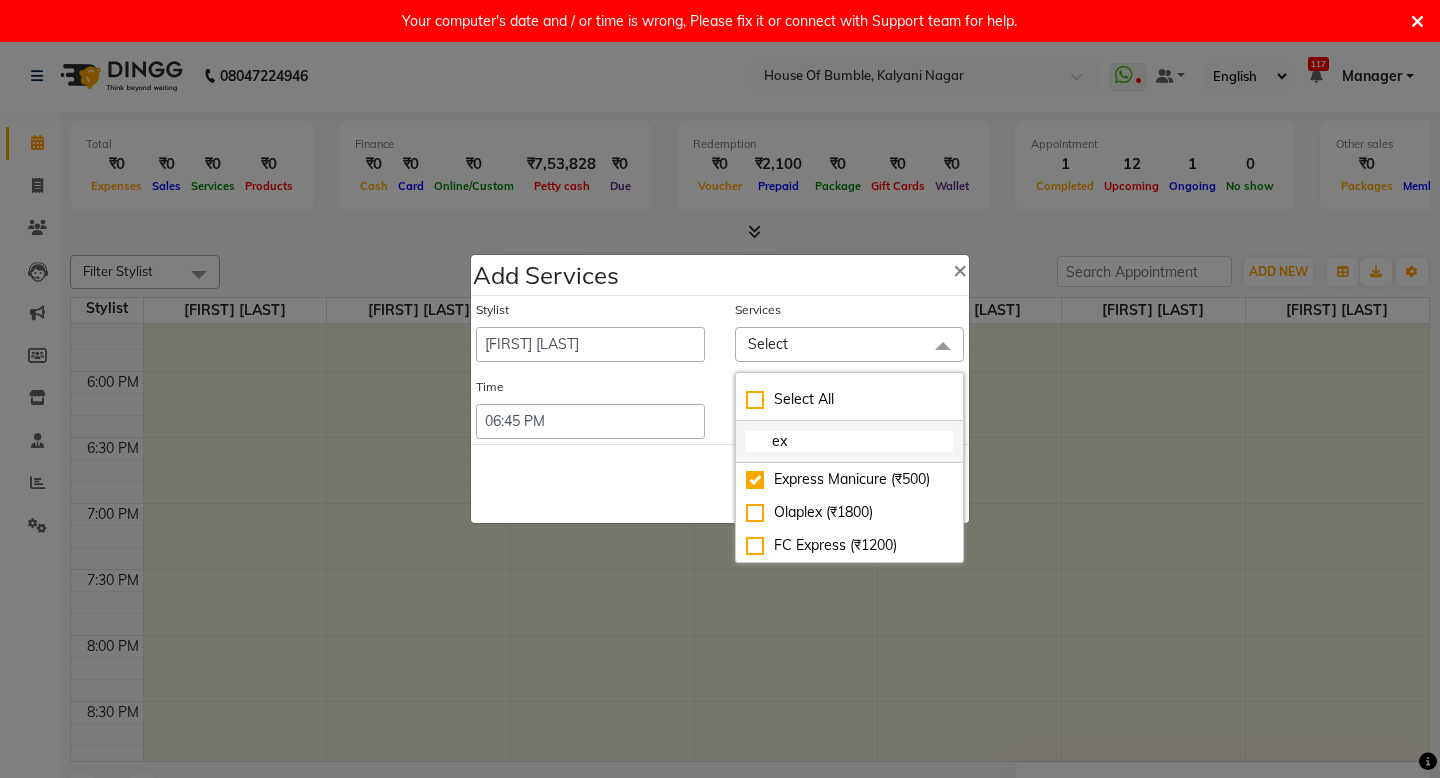 checkbox on "true" 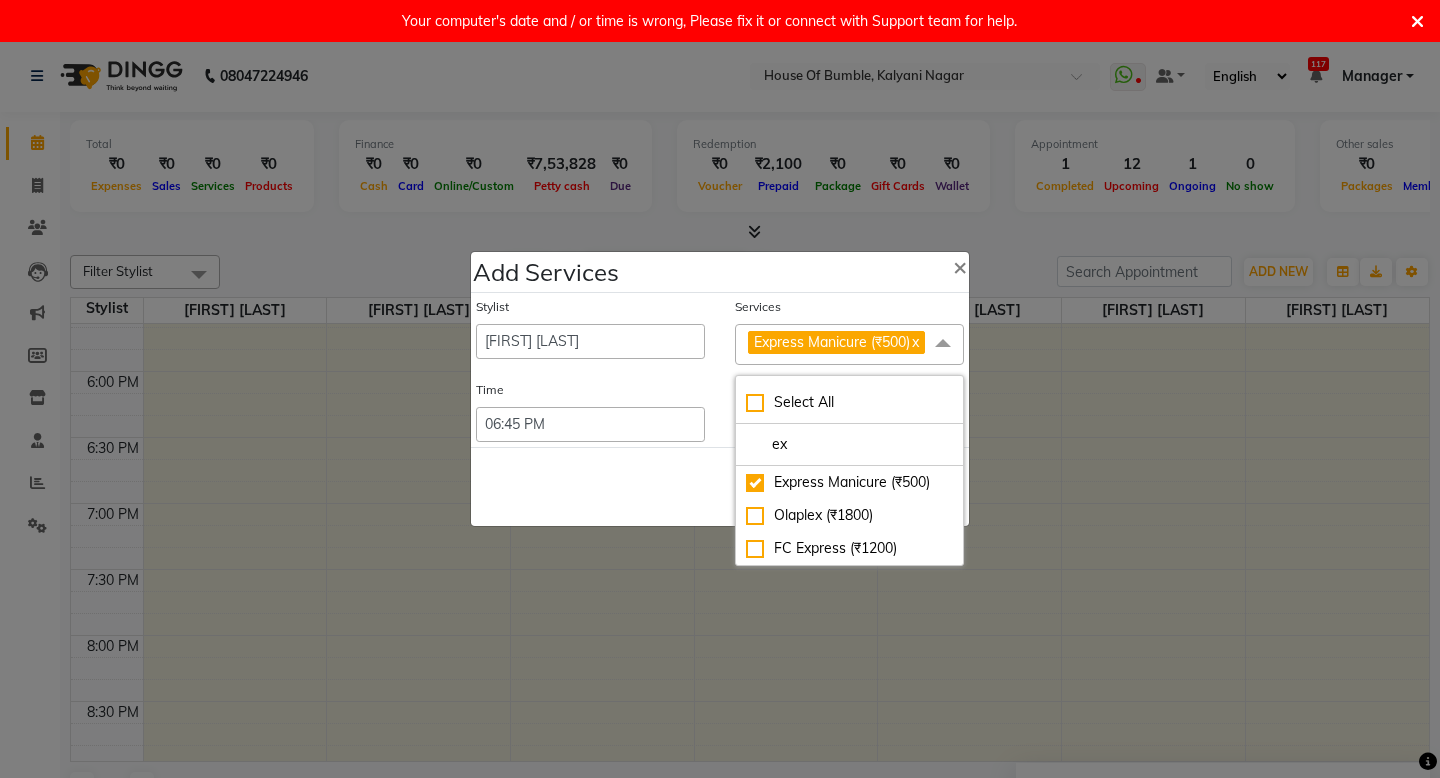 click on "Save   Cancel" 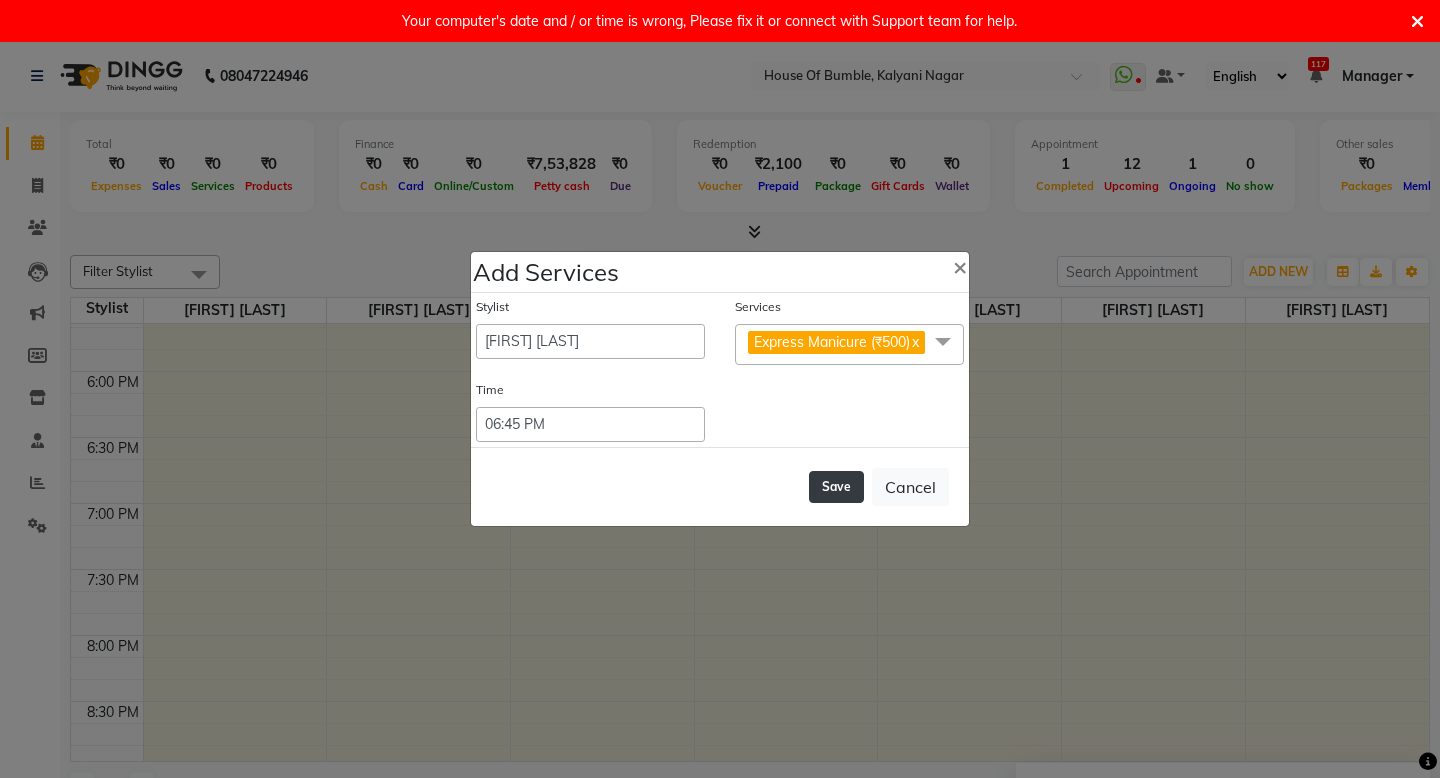 click on "Save" 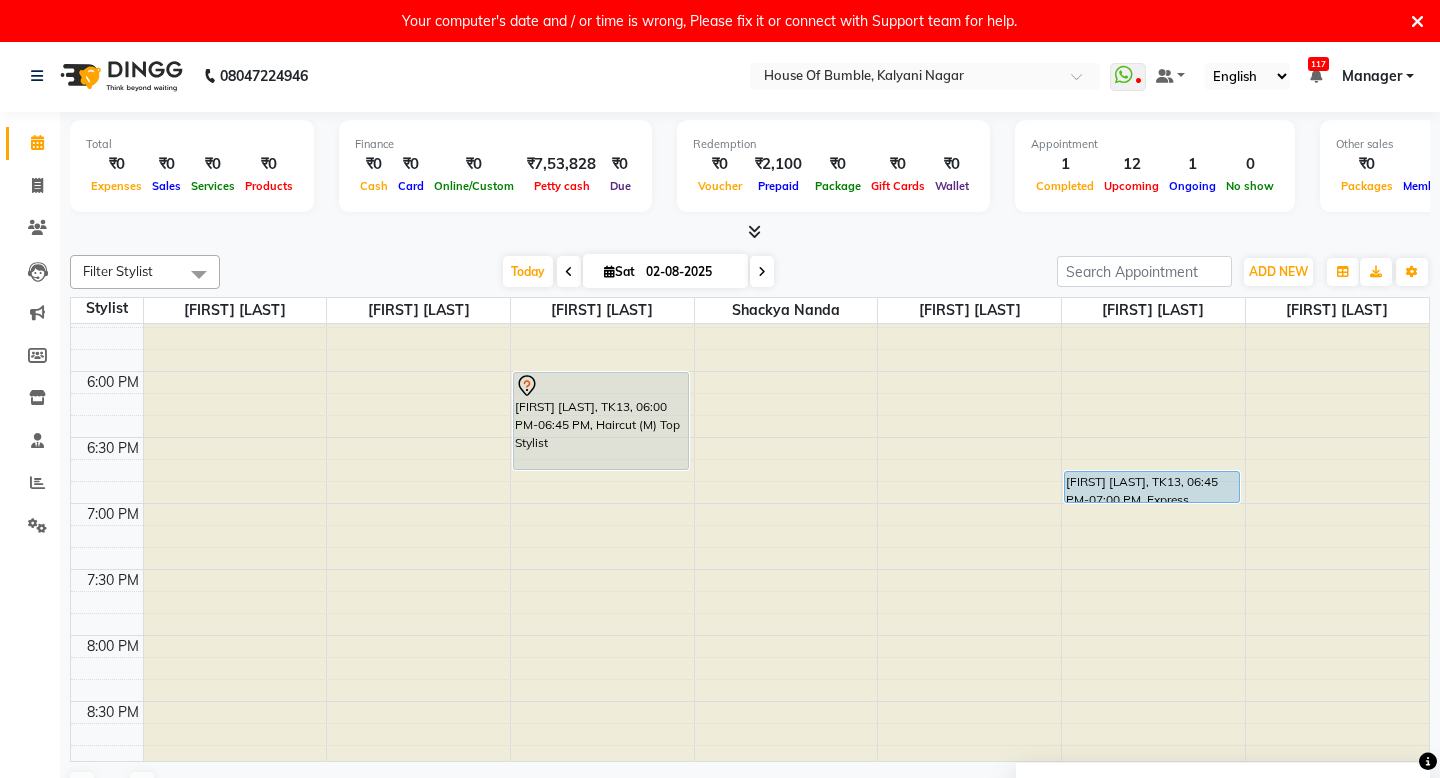 click on "Sat 02-08-2025" at bounding box center [665, 271] 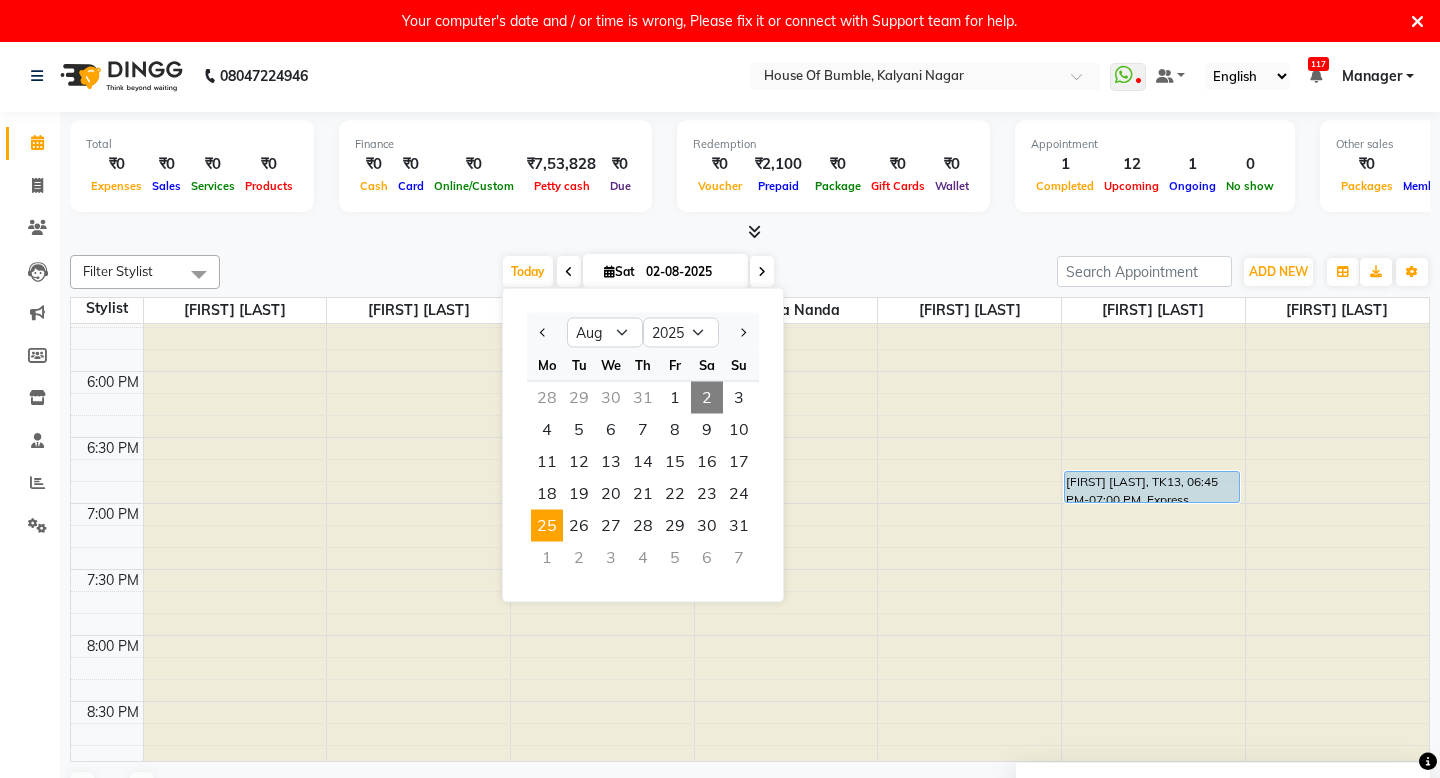 click on "25" at bounding box center (547, 526) 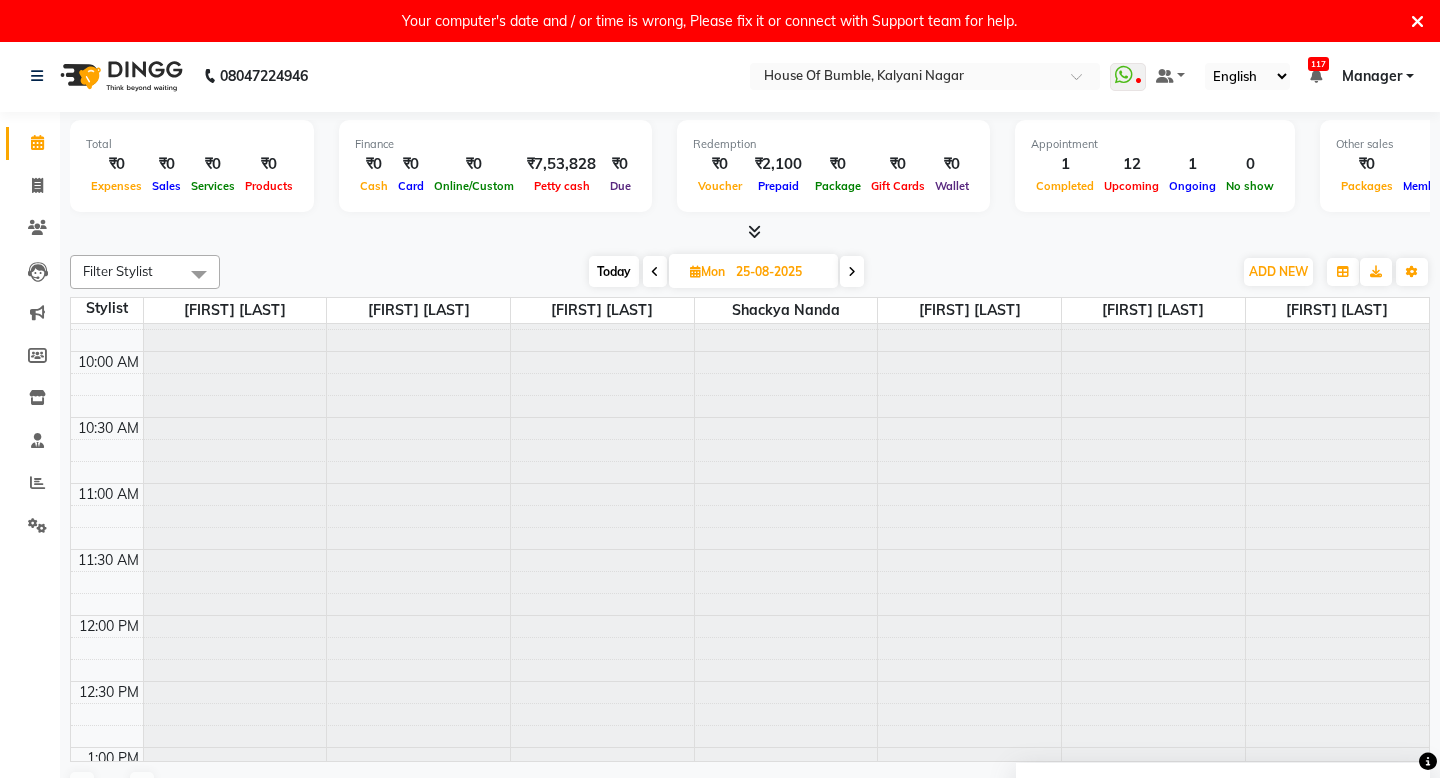 scroll, scrollTop: -13, scrollLeft: 0, axis: vertical 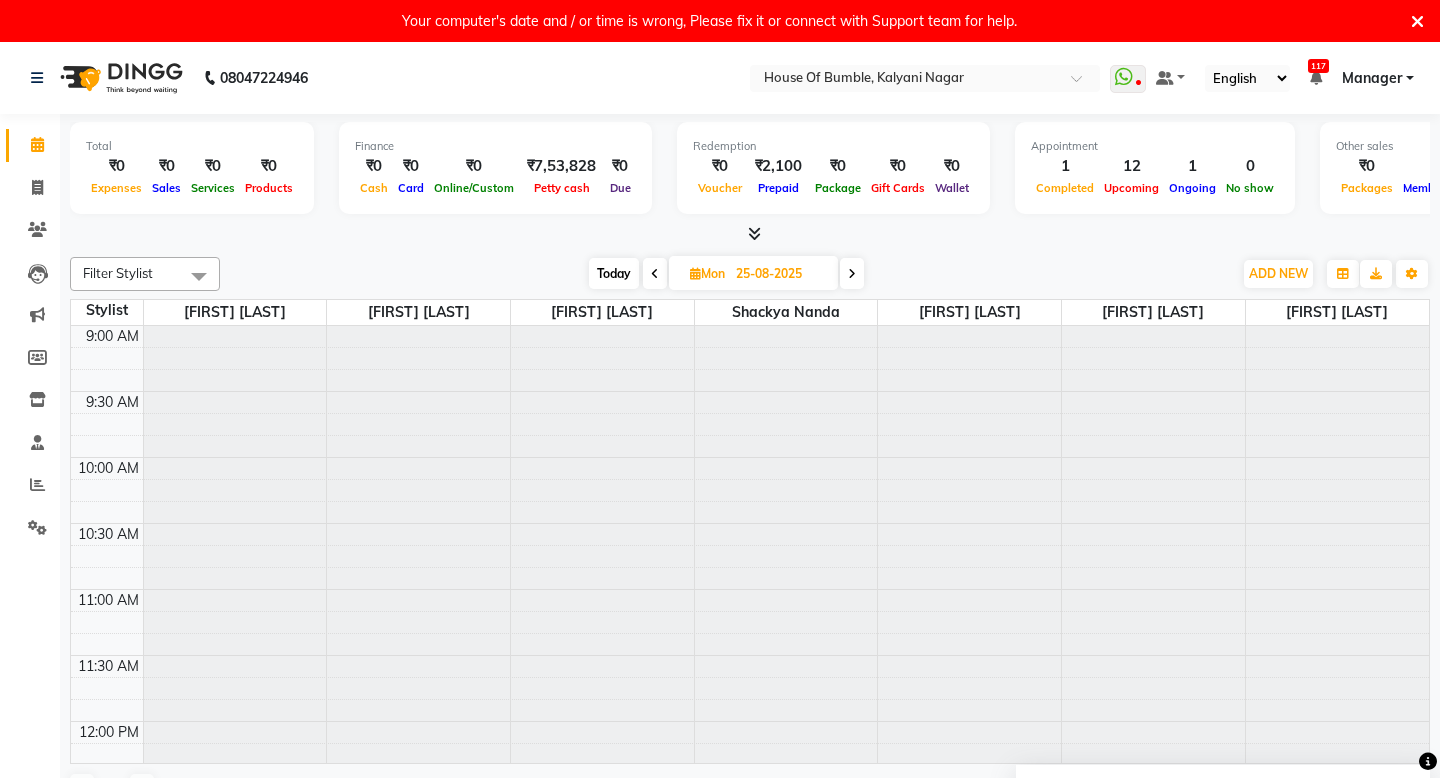 click at bounding box center [786, 326] 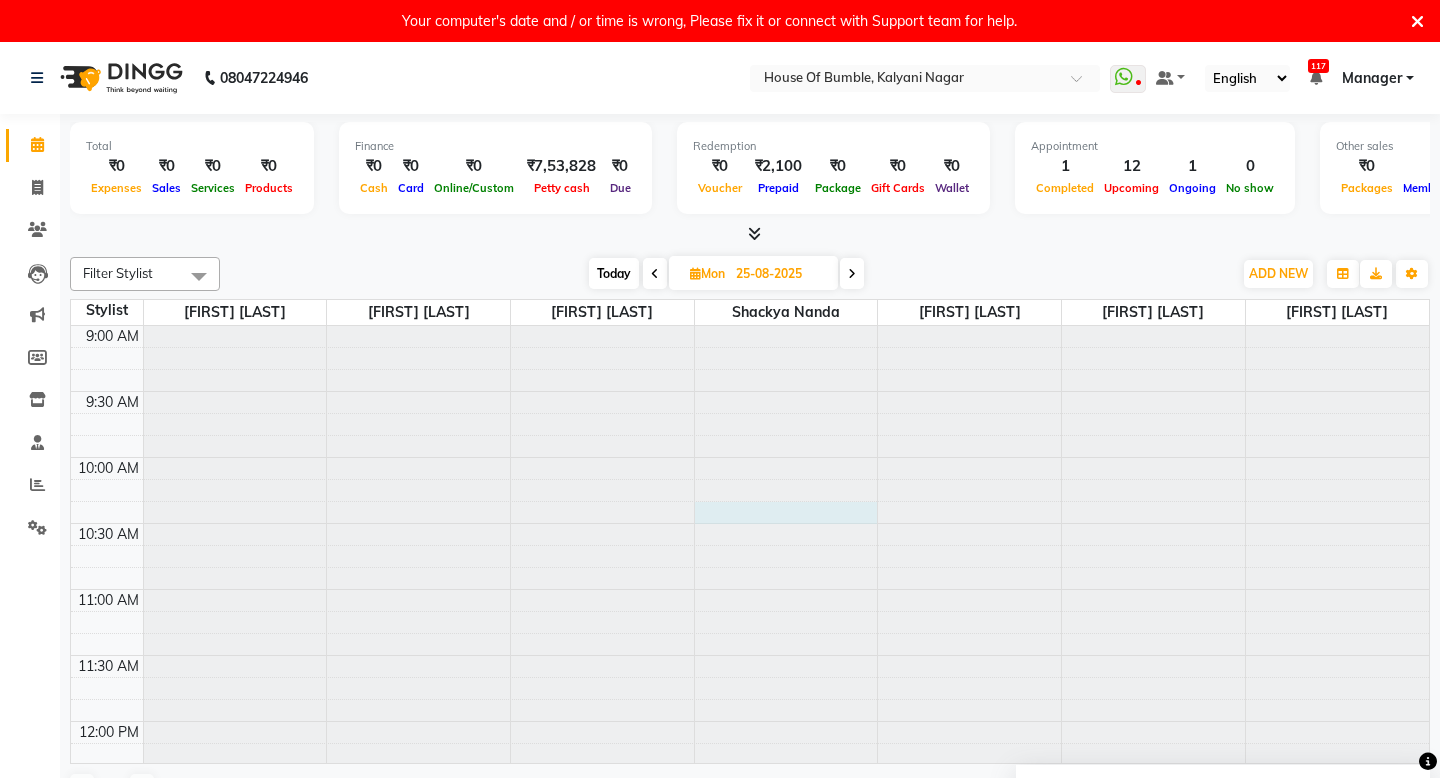 select on "76627" 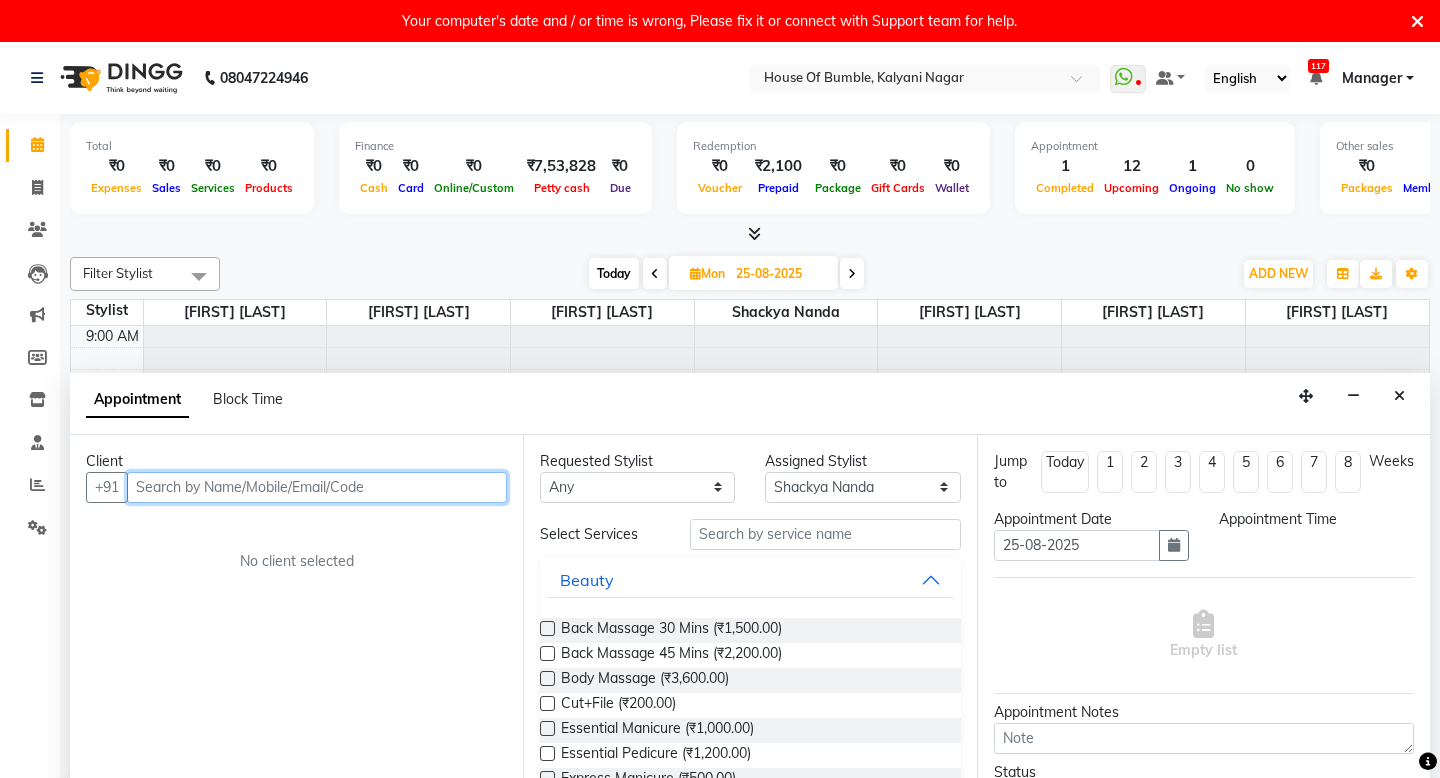 scroll, scrollTop: 43, scrollLeft: 0, axis: vertical 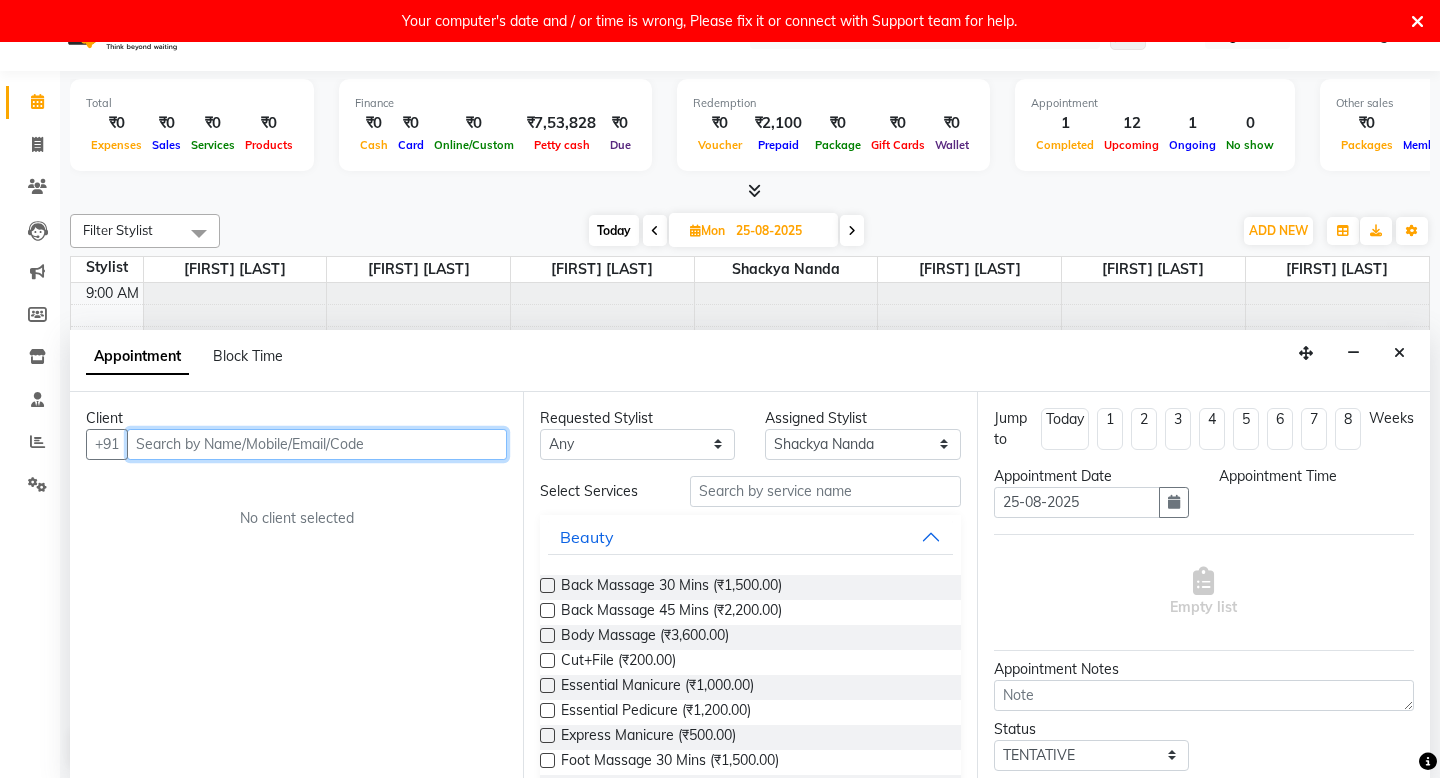 select on "615" 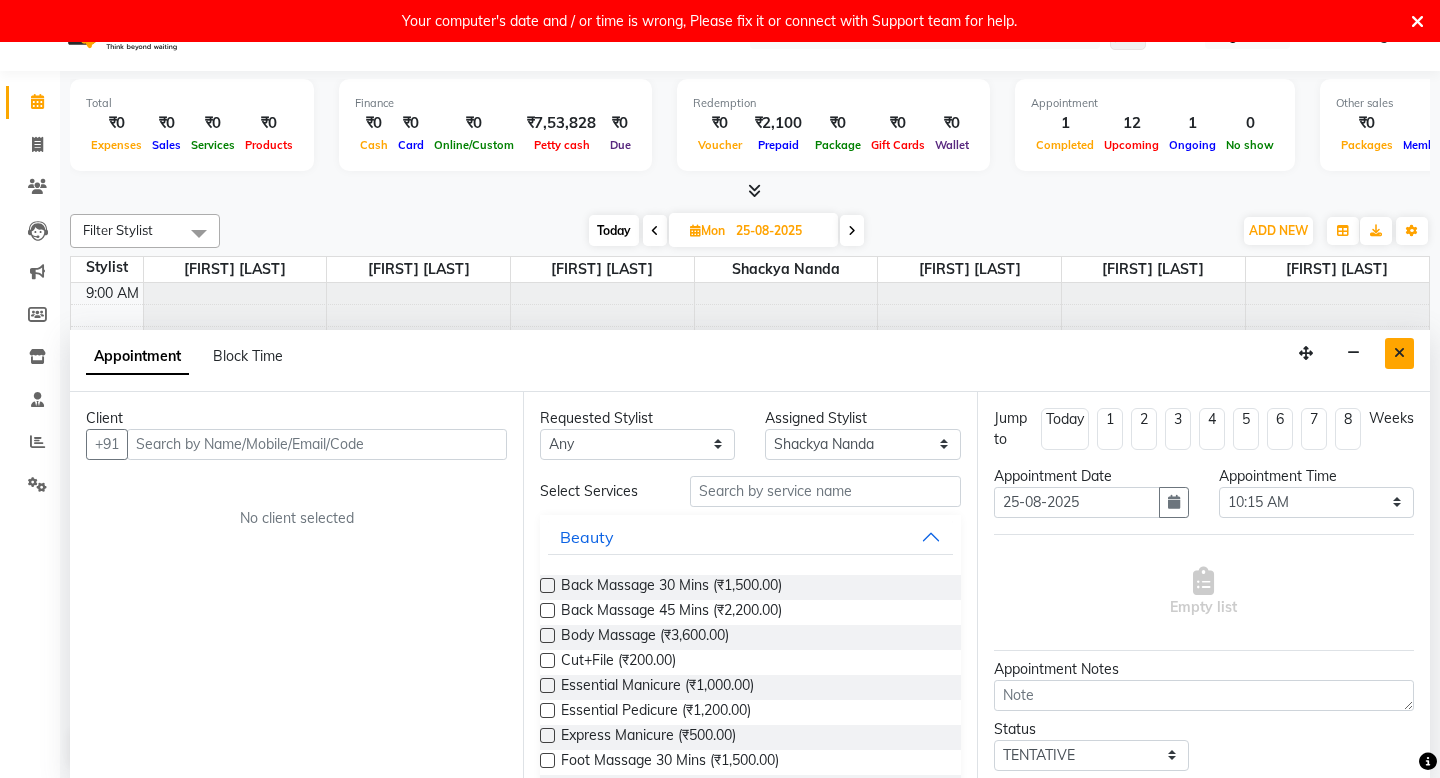 click at bounding box center [1399, 353] 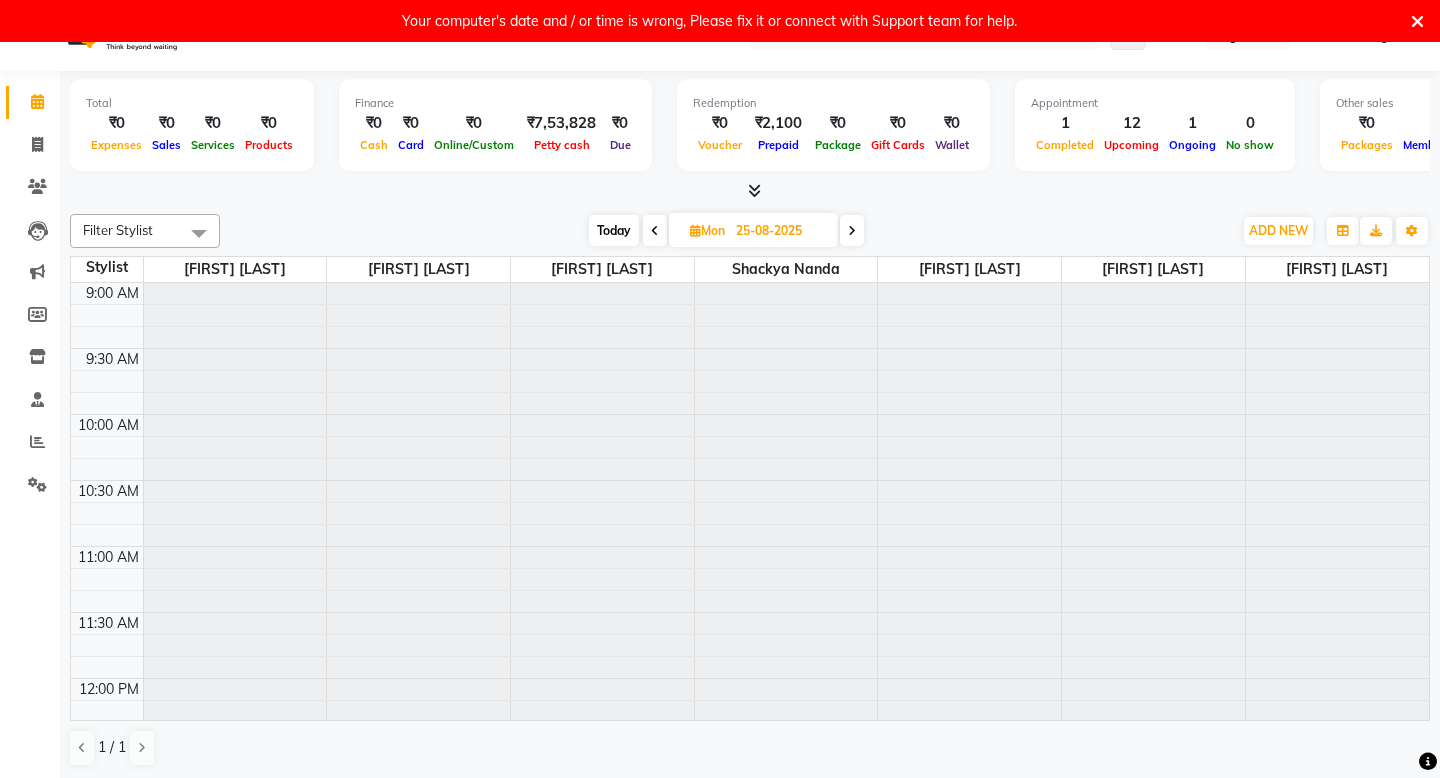 click at bounding box center (786, 283) 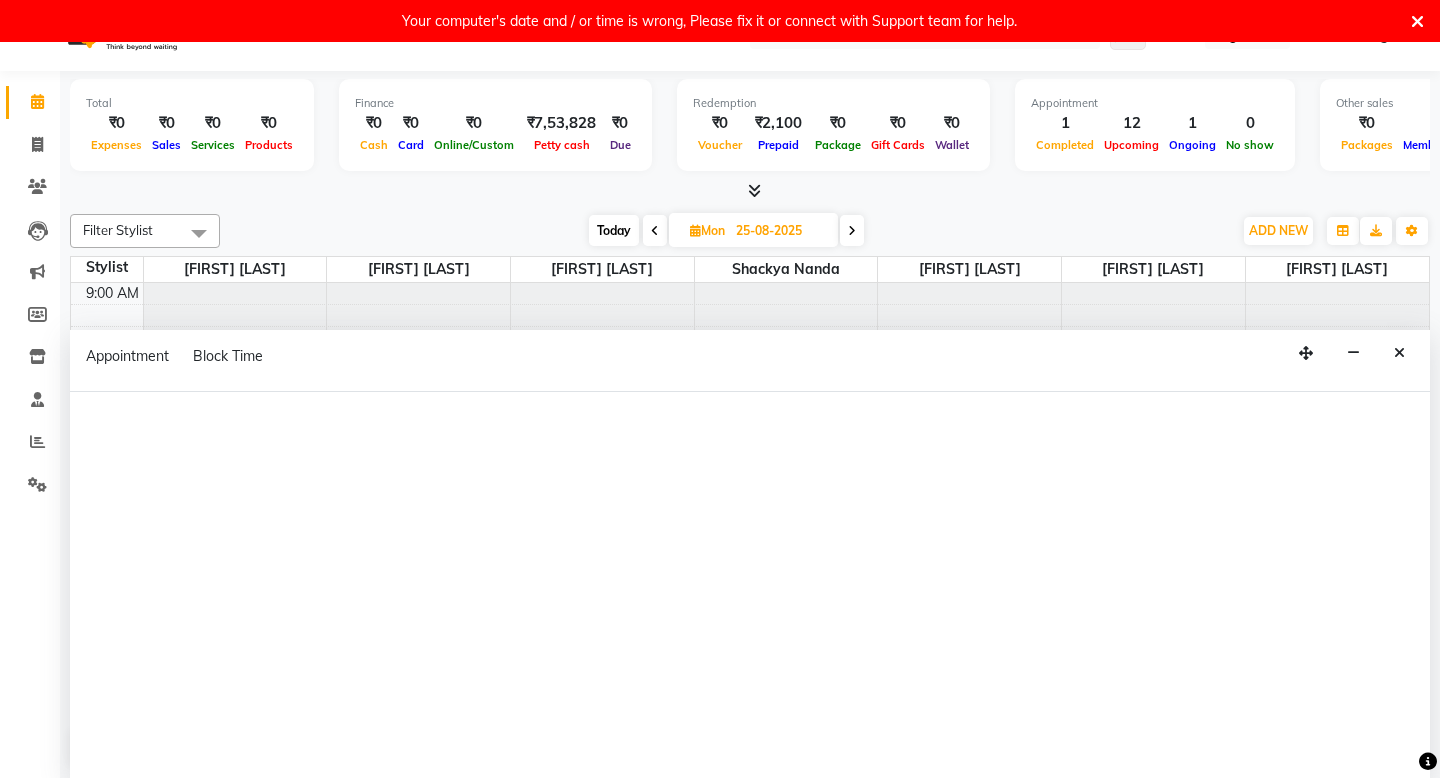 select on "76627" 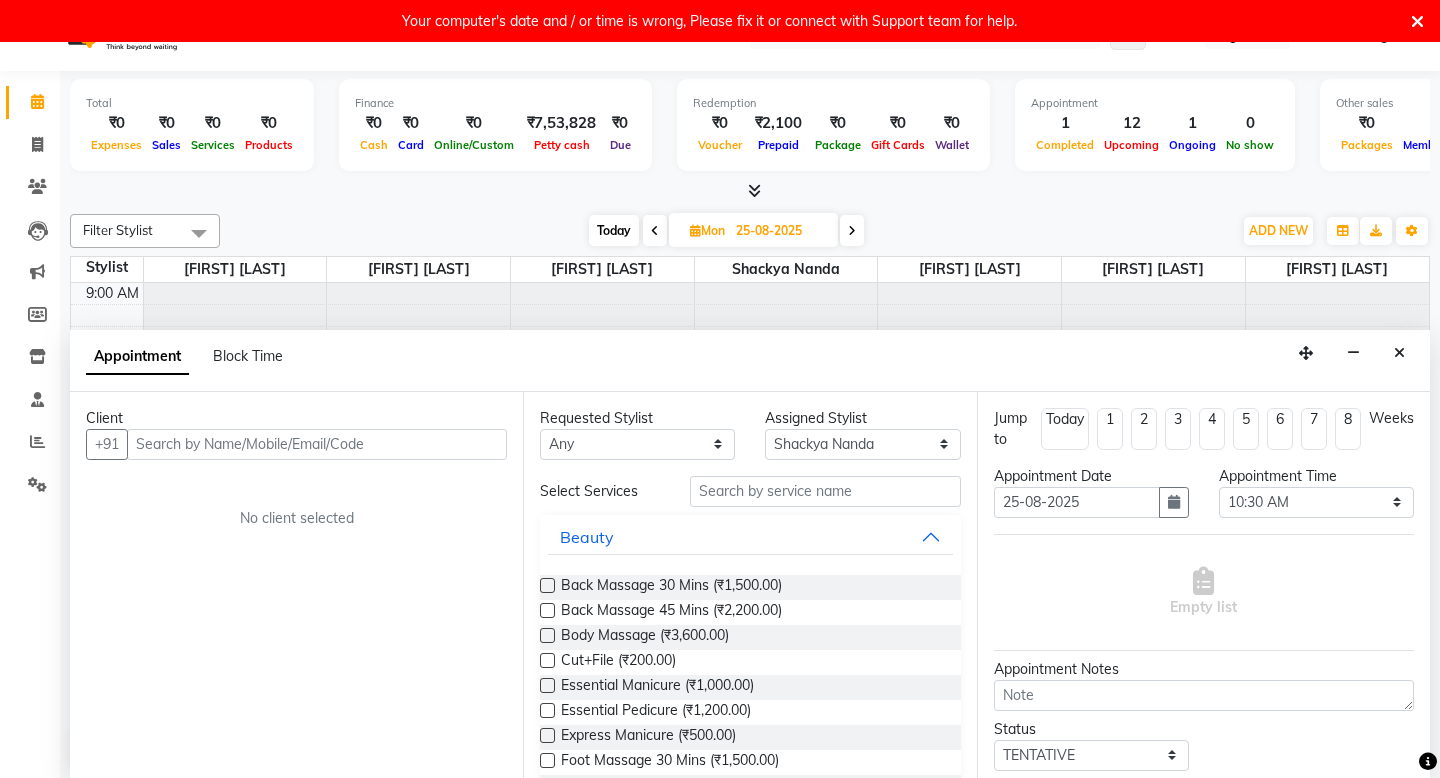 click on "Today" at bounding box center (614, 230) 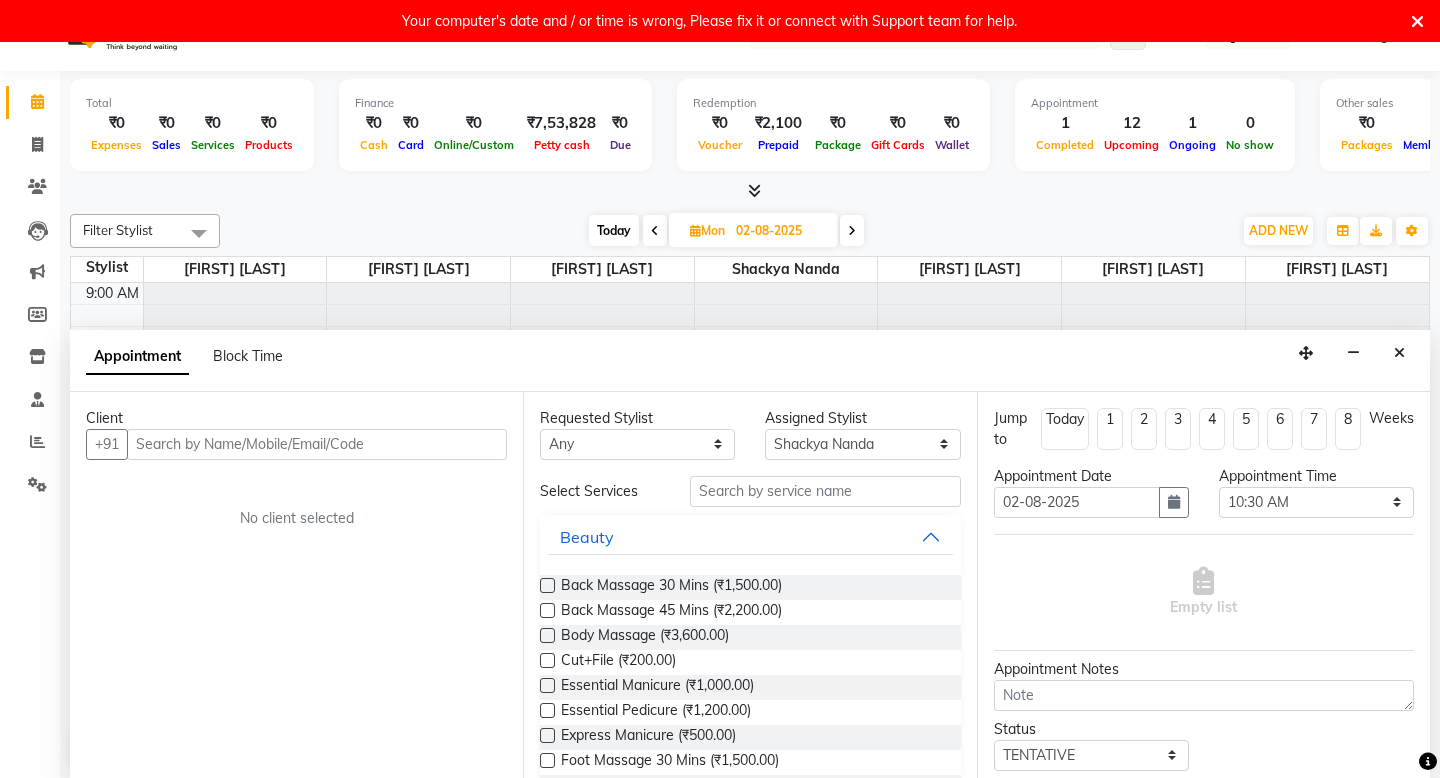 select on "630" 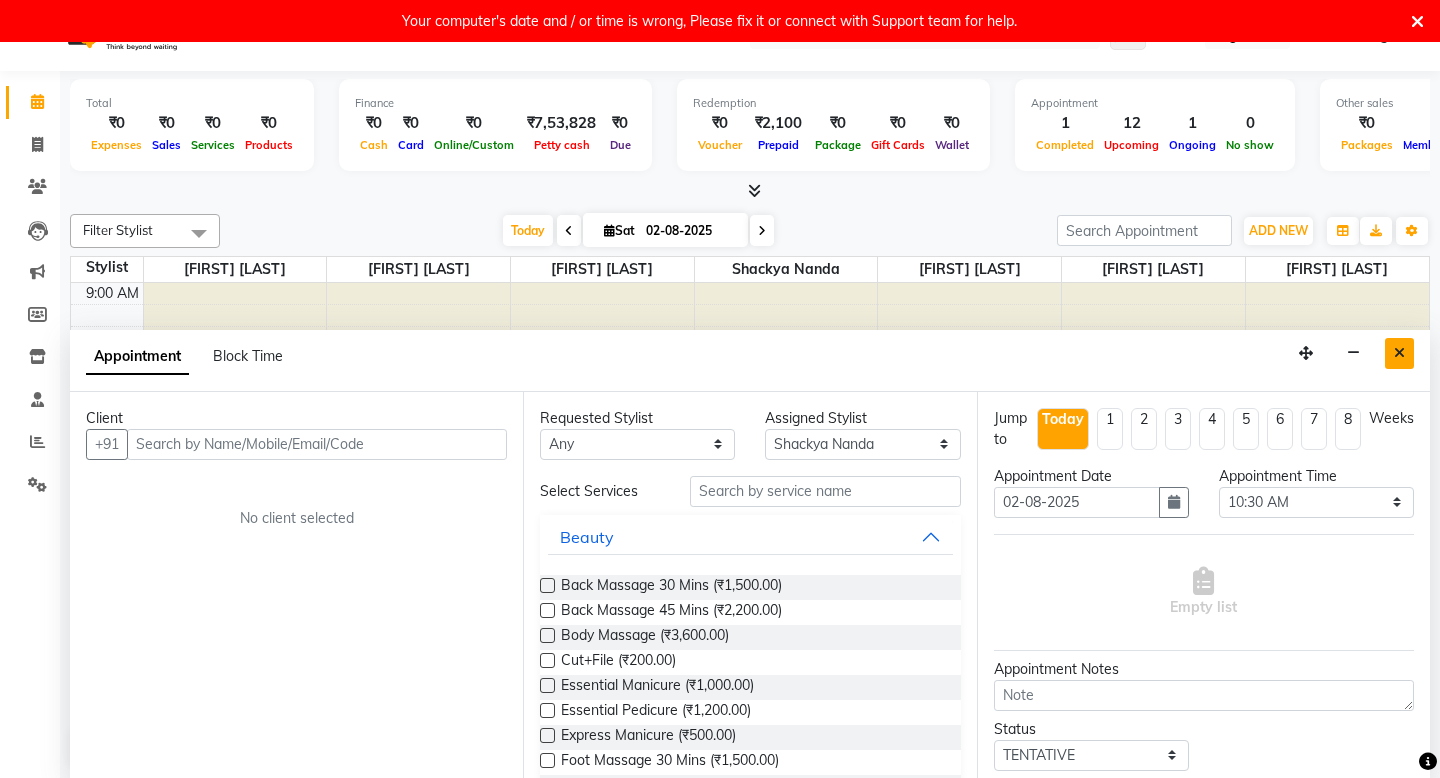 scroll, scrollTop: 529, scrollLeft: 0, axis: vertical 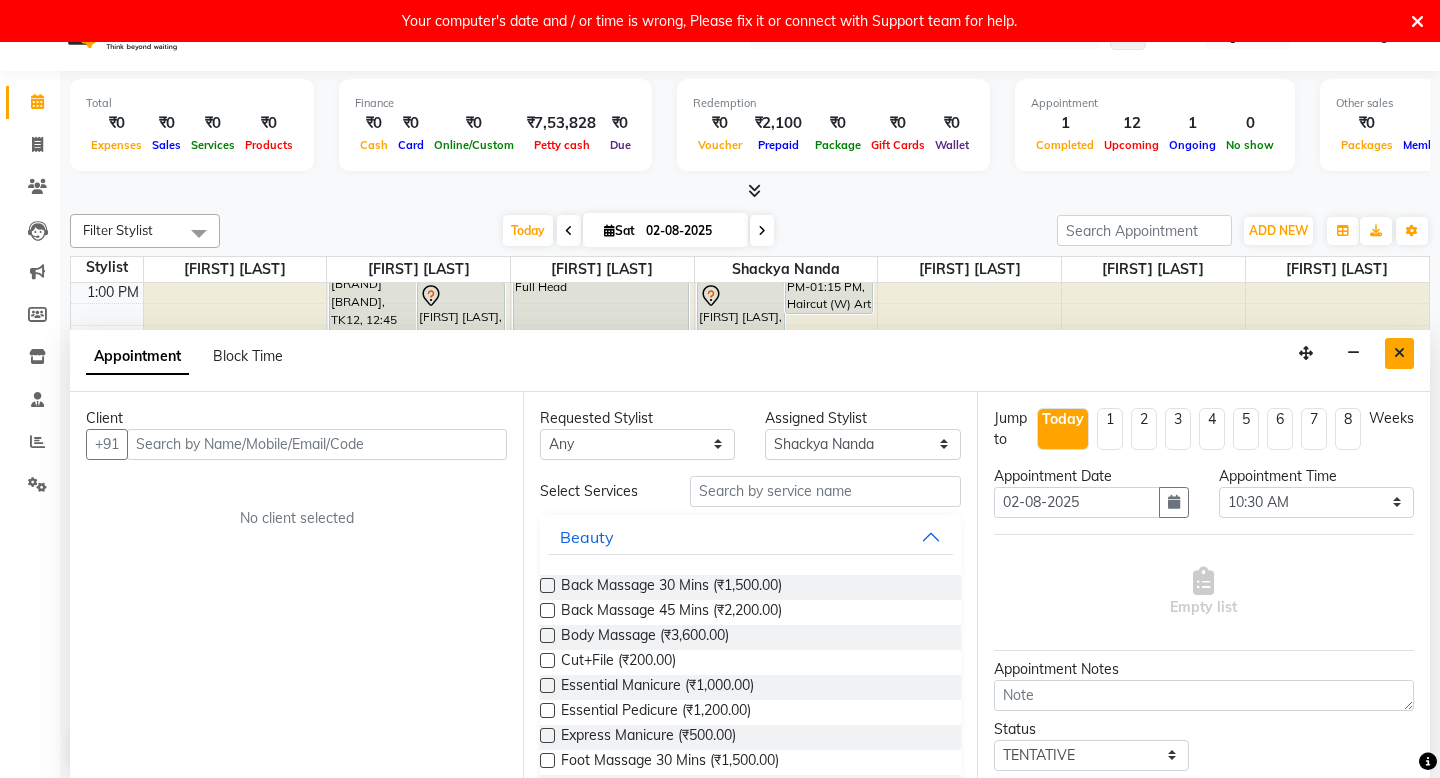 click at bounding box center (1399, 353) 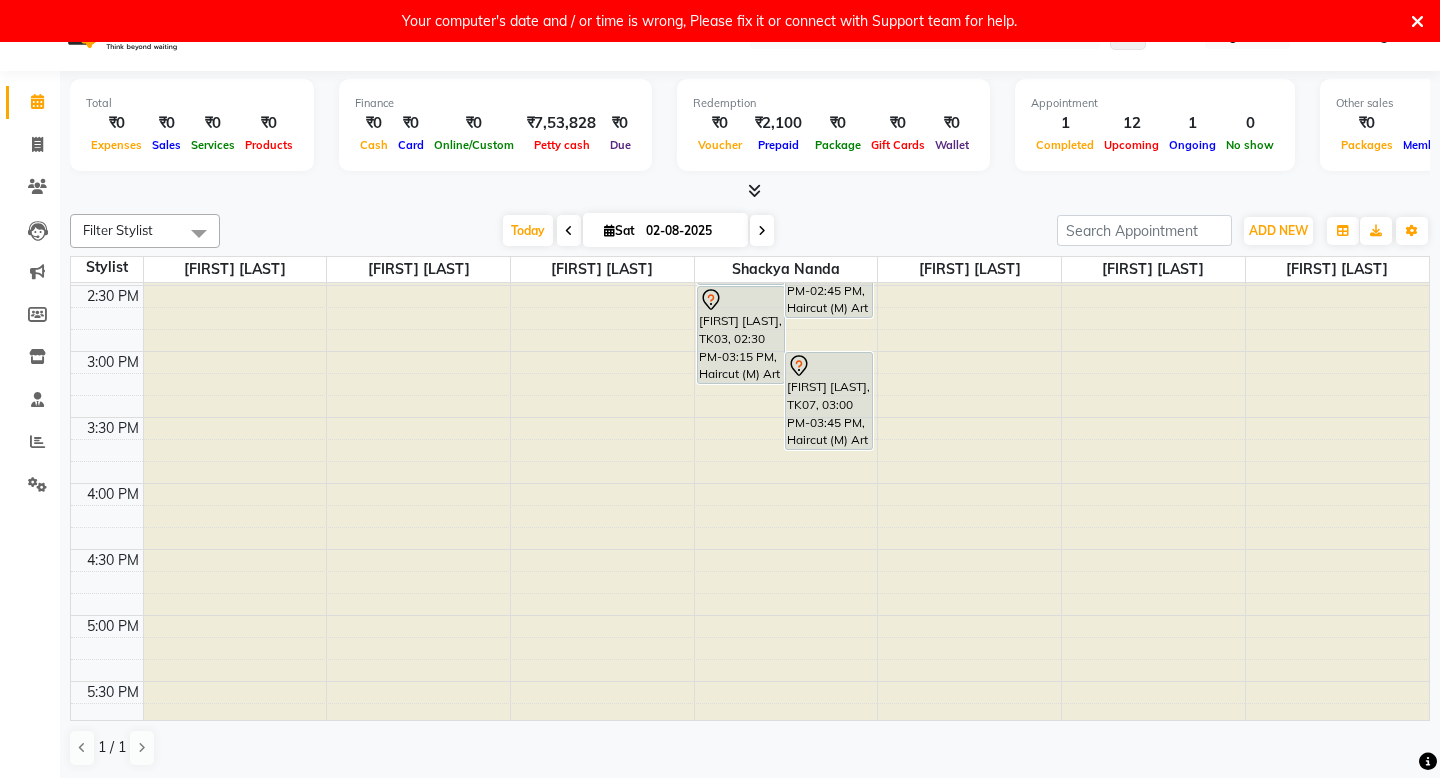 scroll, scrollTop: 835, scrollLeft: 0, axis: vertical 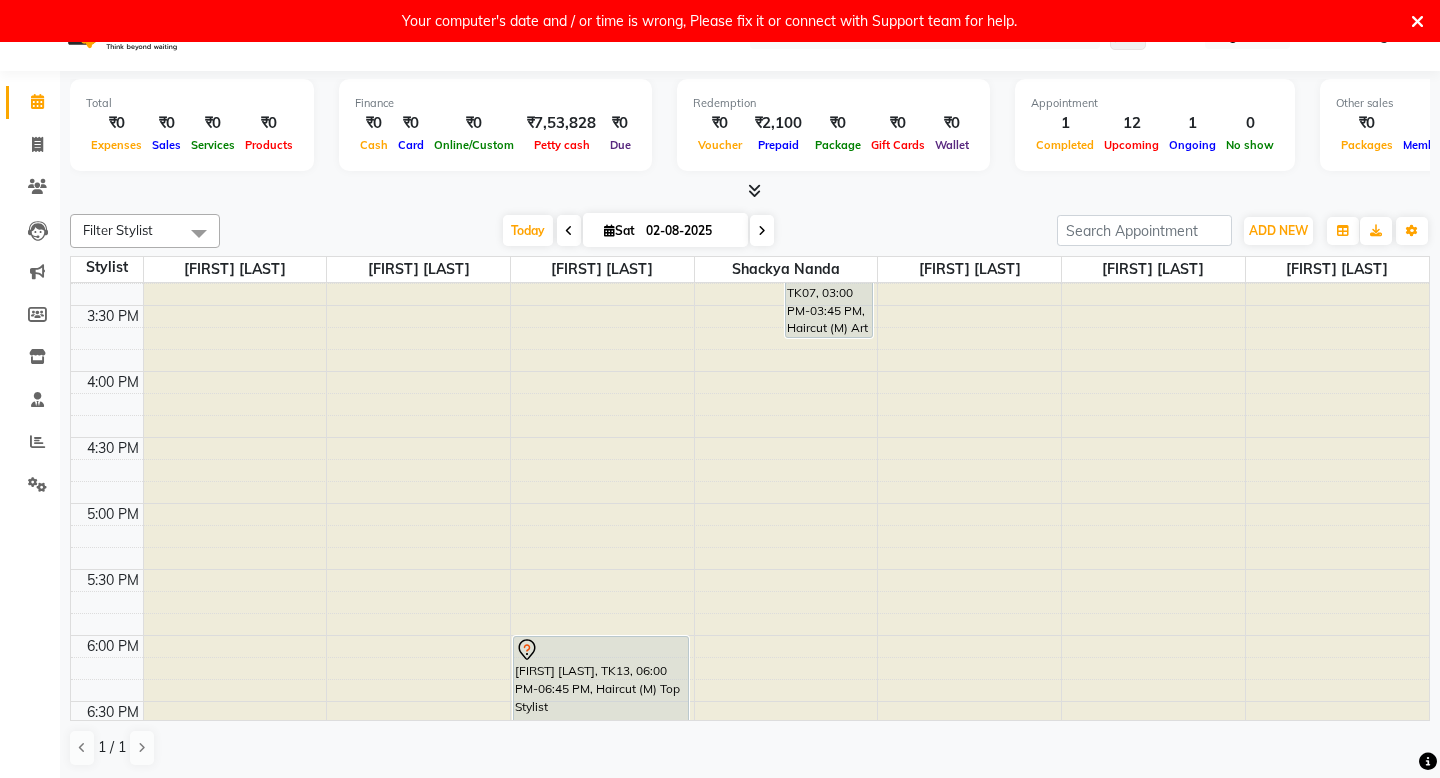 click on "Sat" at bounding box center (619, 230) 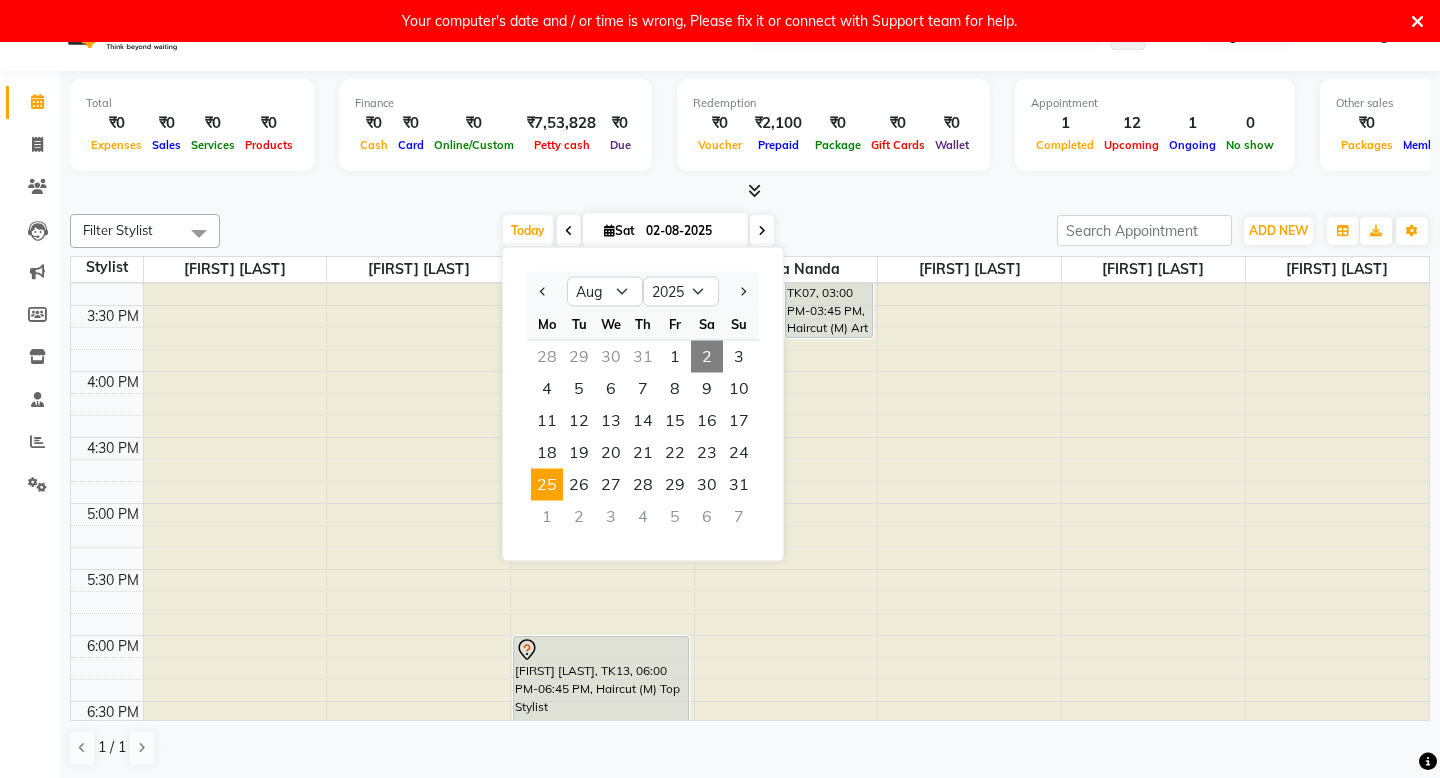 click on "25" at bounding box center [547, 485] 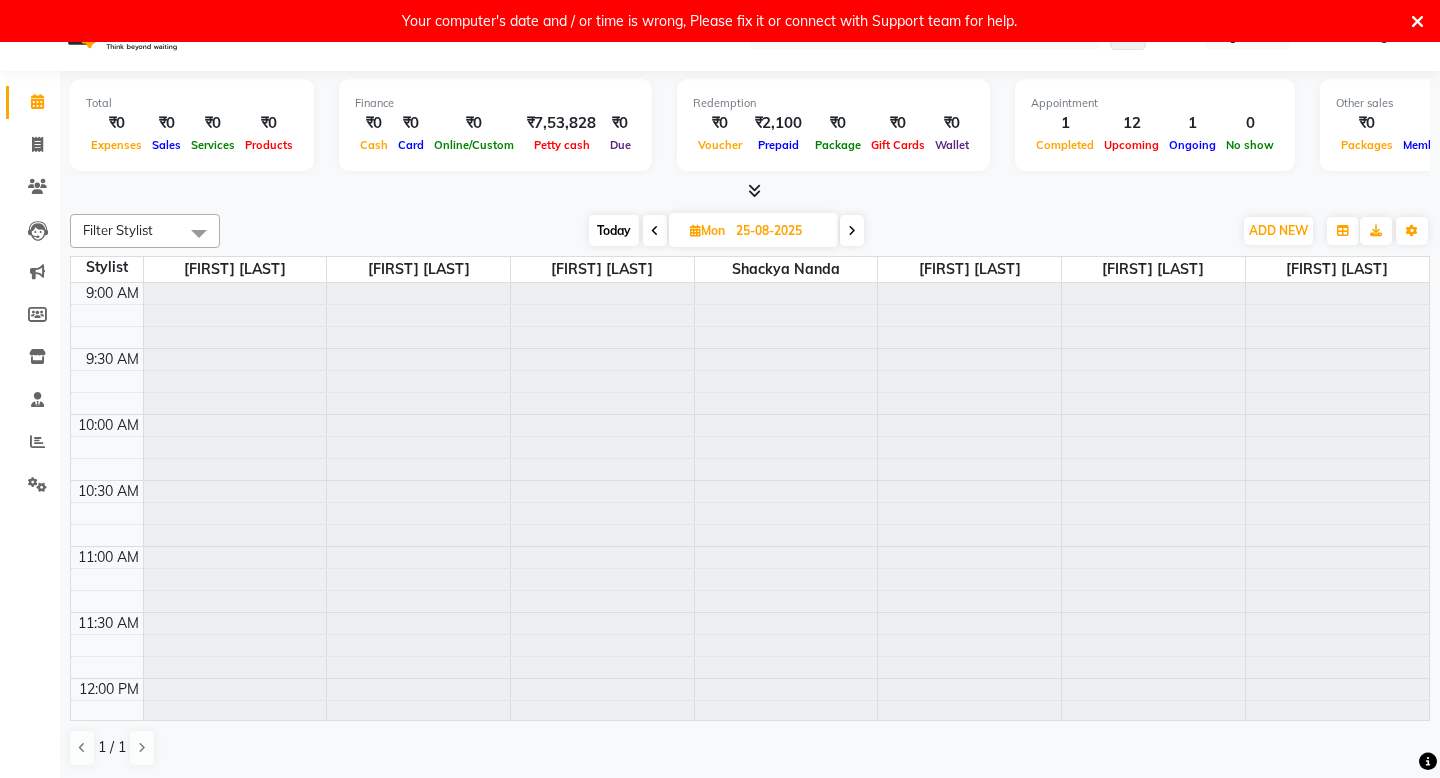 scroll, scrollTop: 0, scrollLeft: 0, axis: both 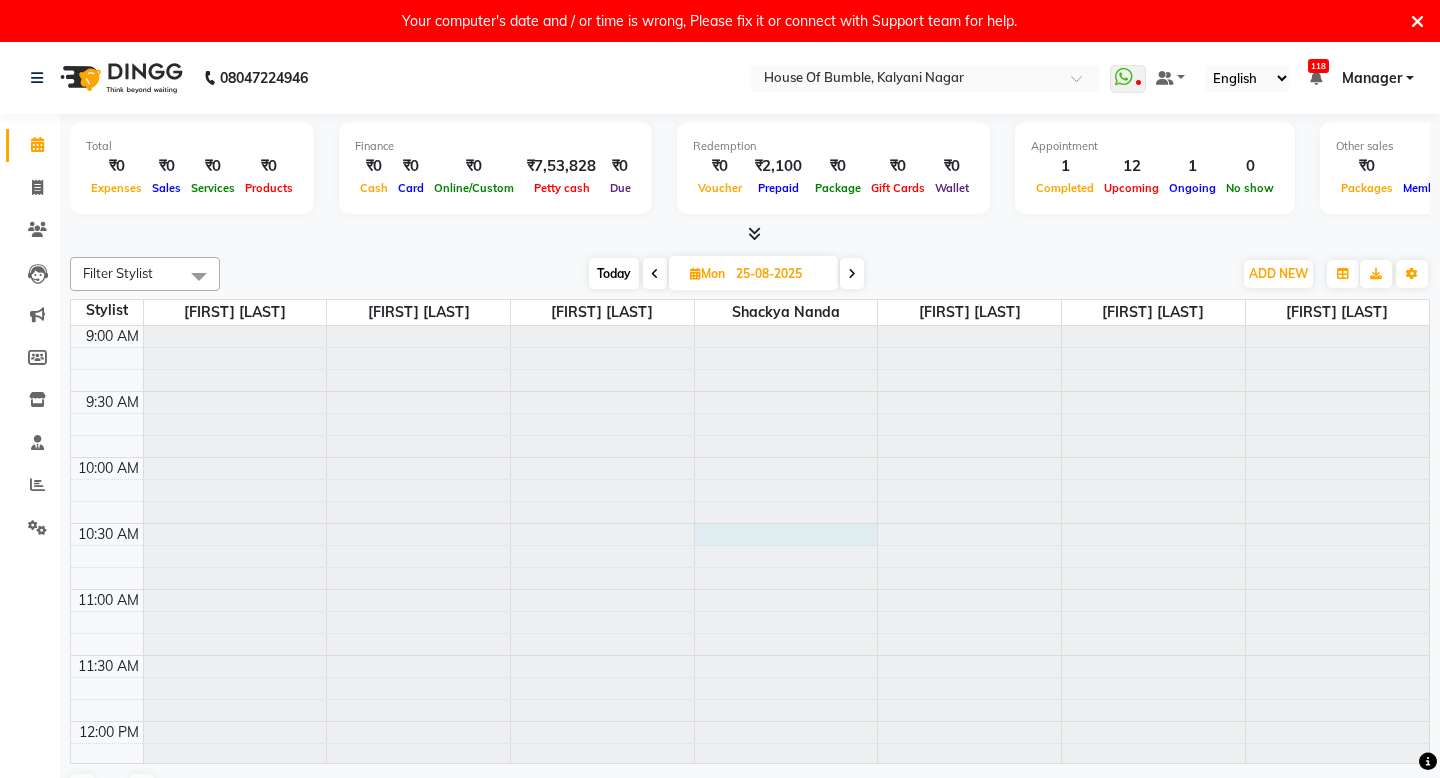 click at bounding box center [786, 326] 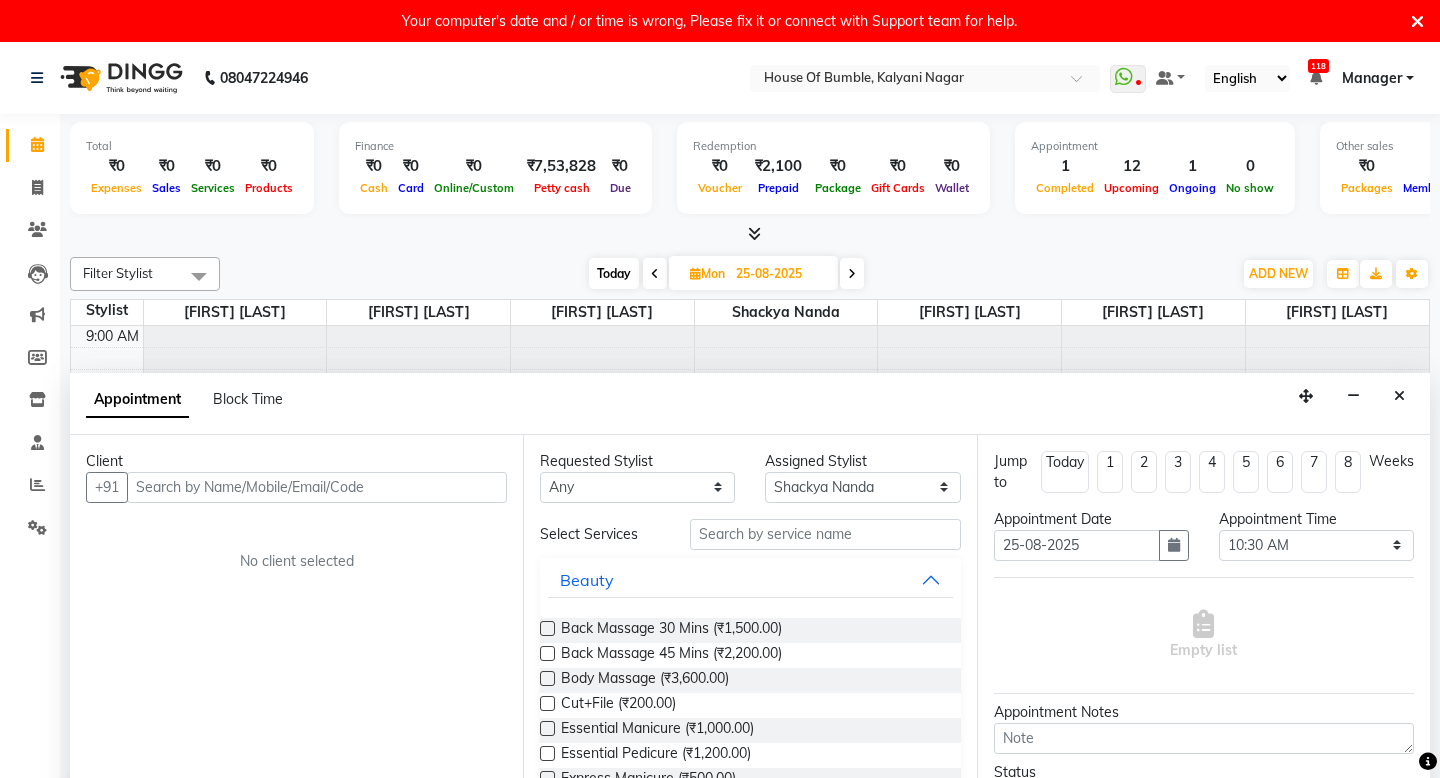 scroll, scrollTop: 43, scrollLeft: 0, axis: vertical 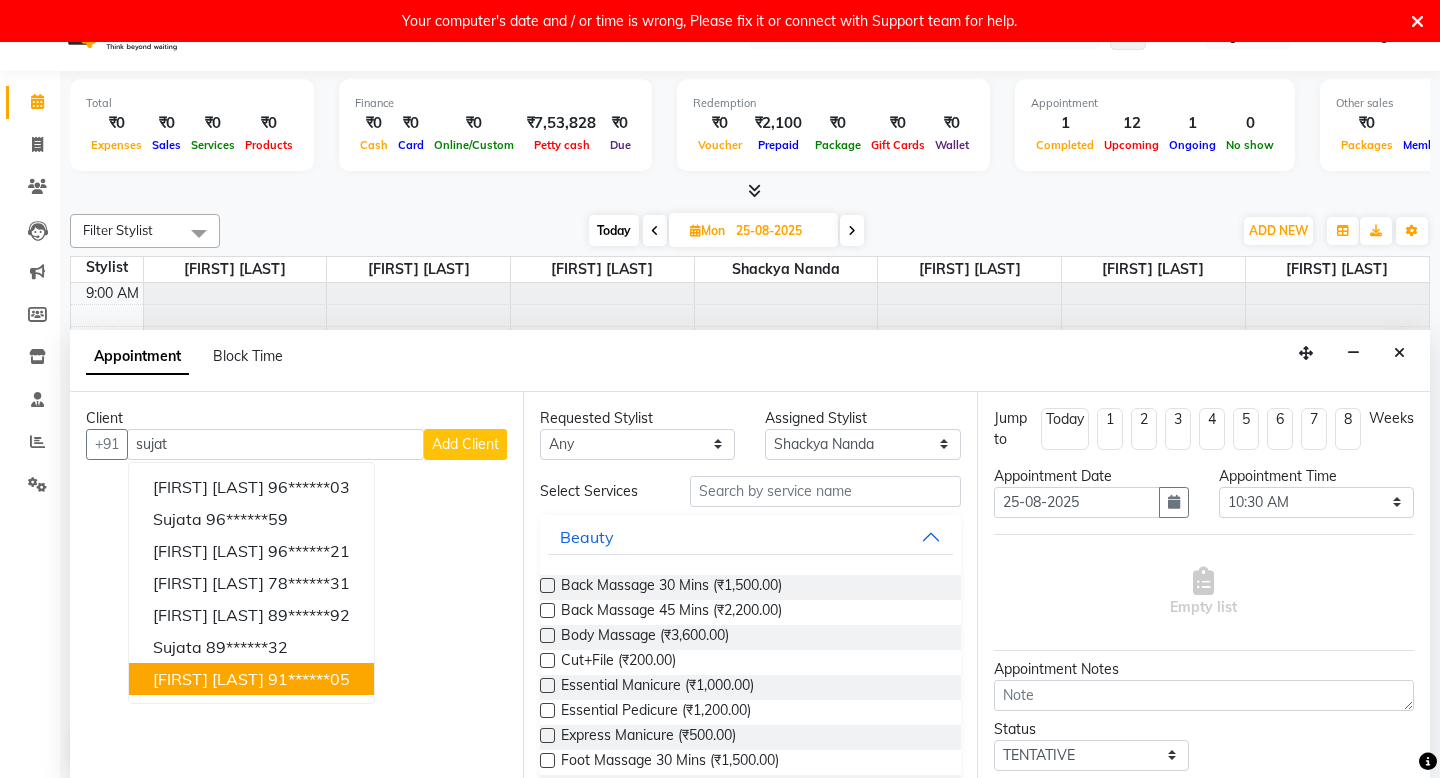 click on "[FIRST] [LAST] [PHONE]" at bounding box center (251, 679) 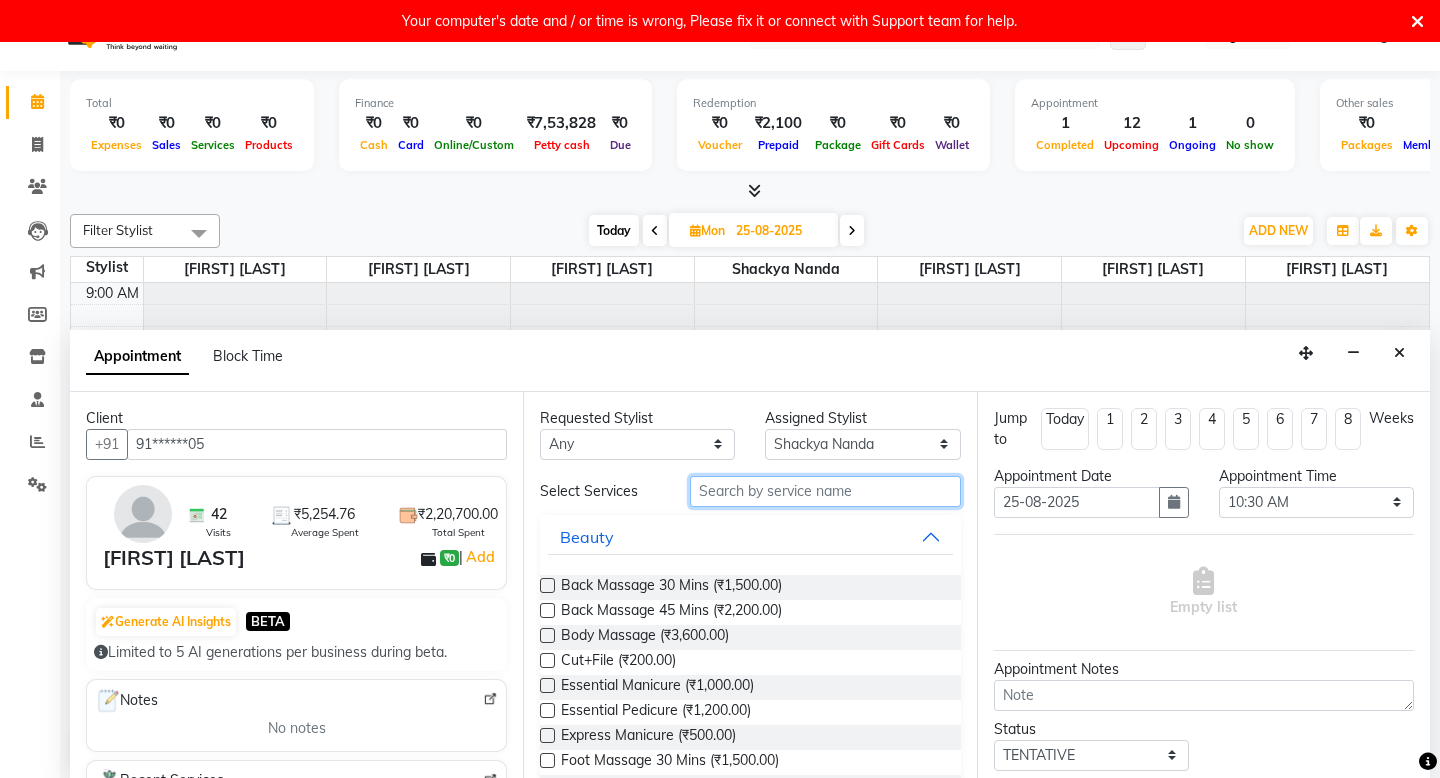 click at bounding box center (825, 491) 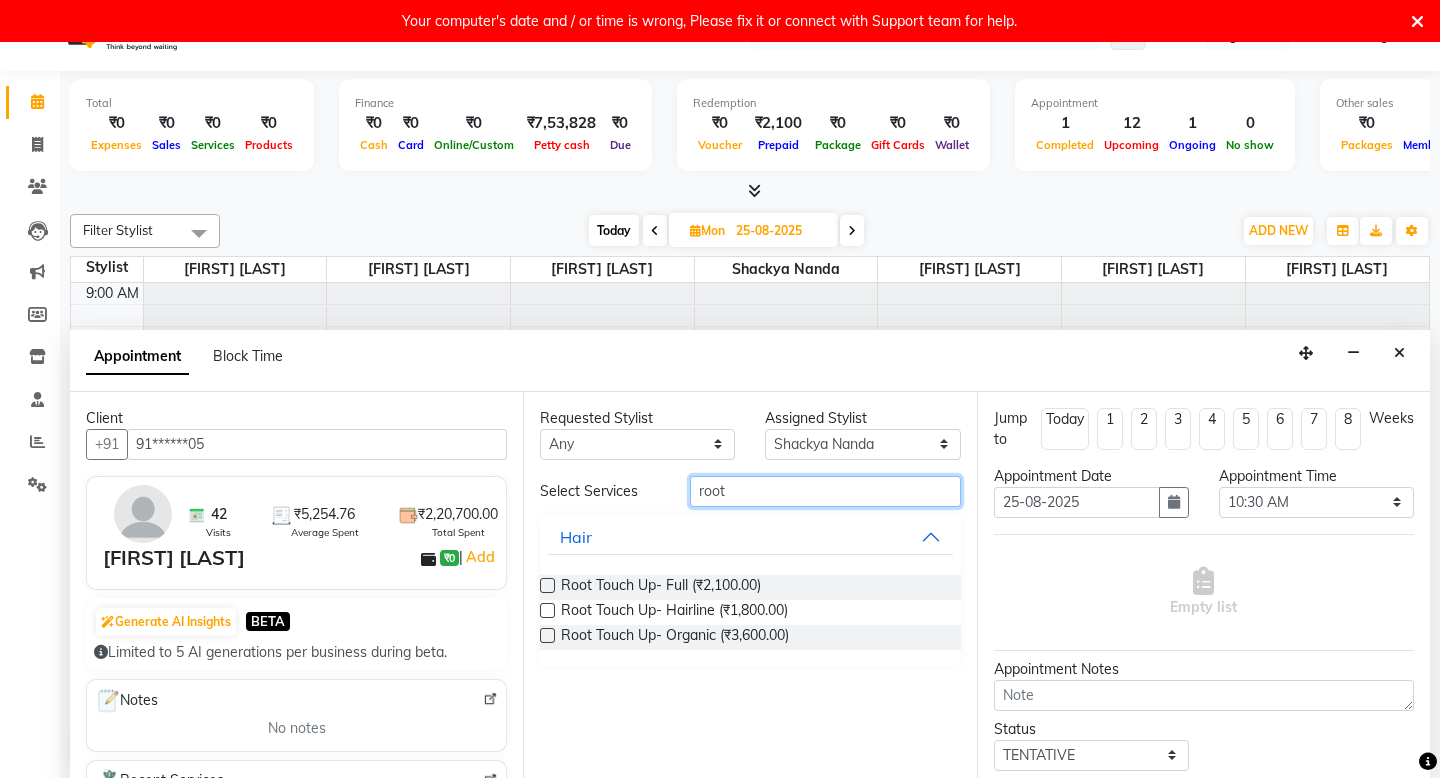 type on "root" 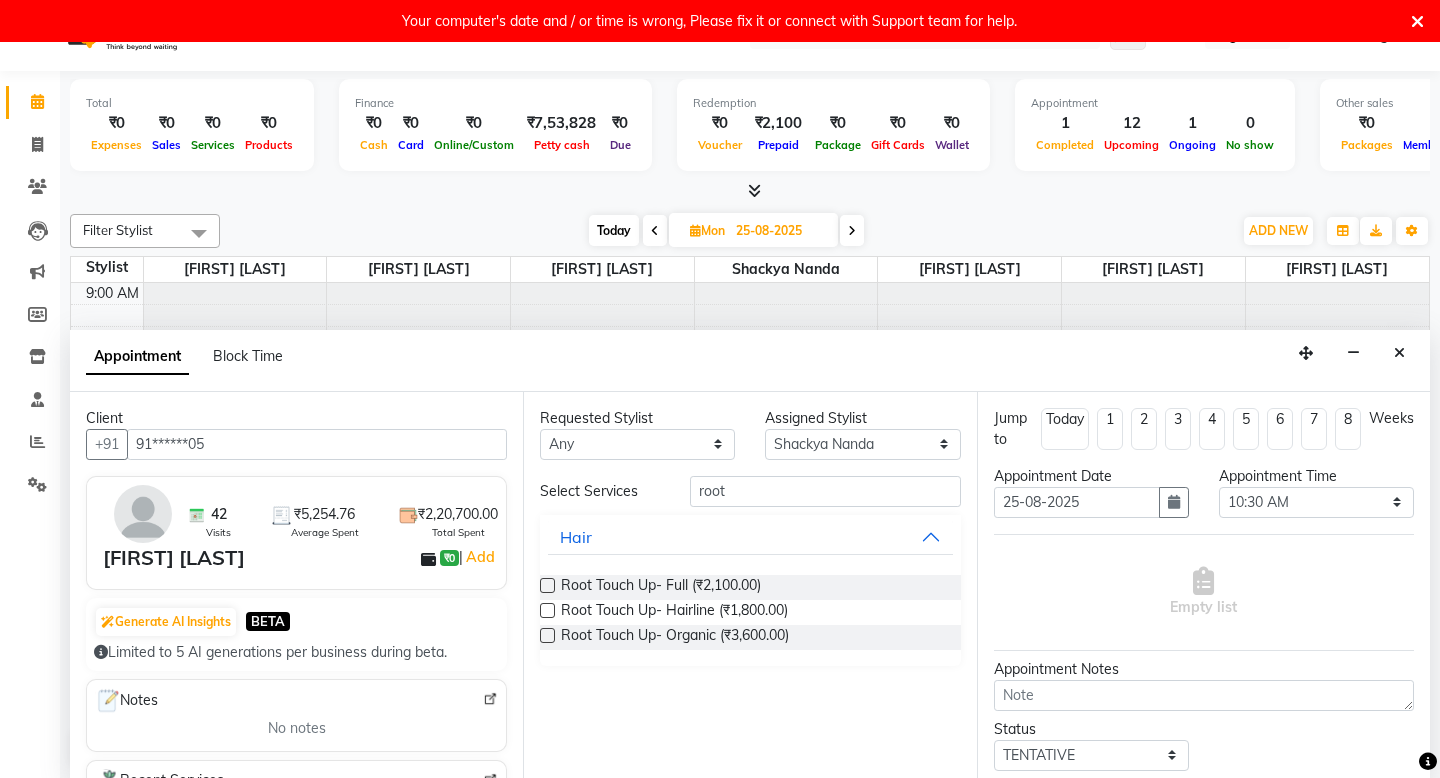click at bounding box center (547, 585) 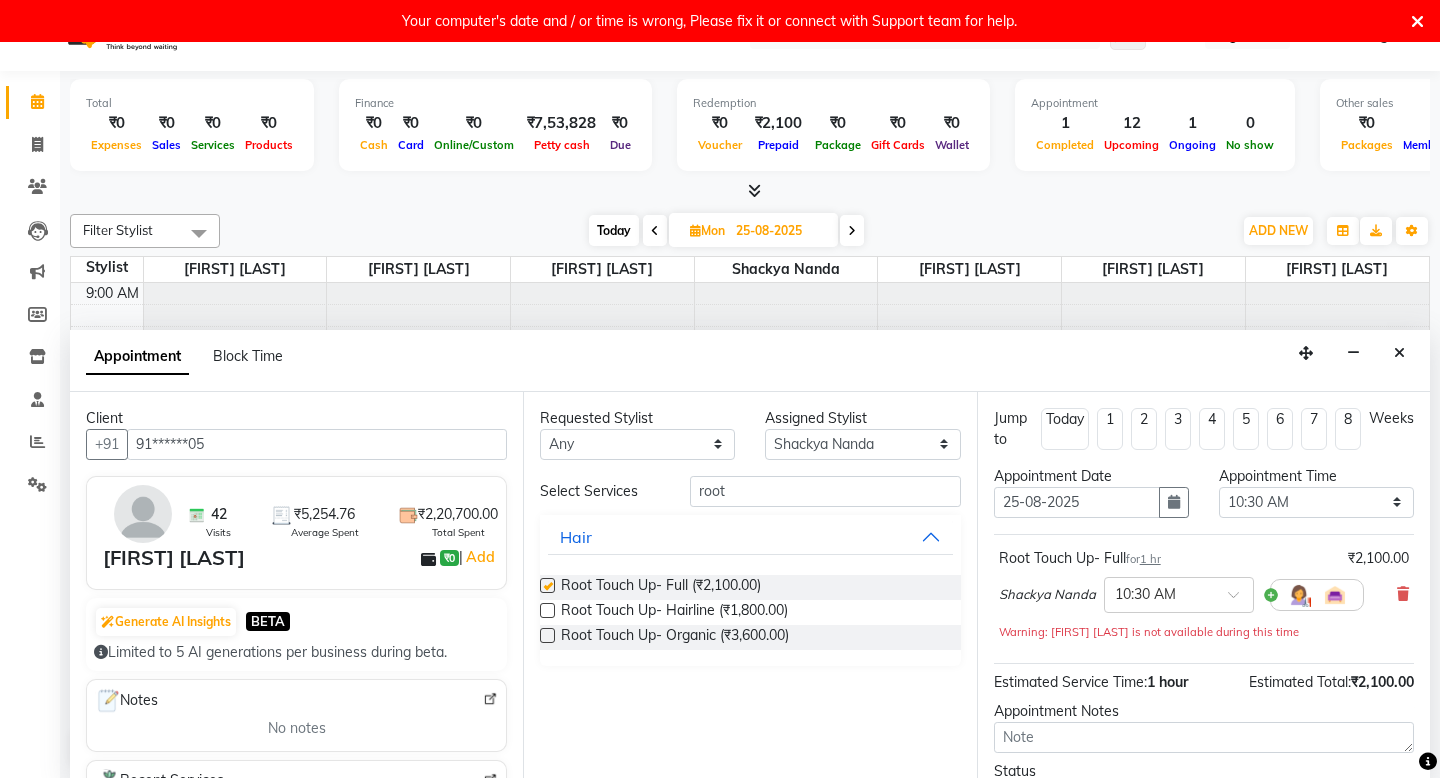 checkbox on "false" 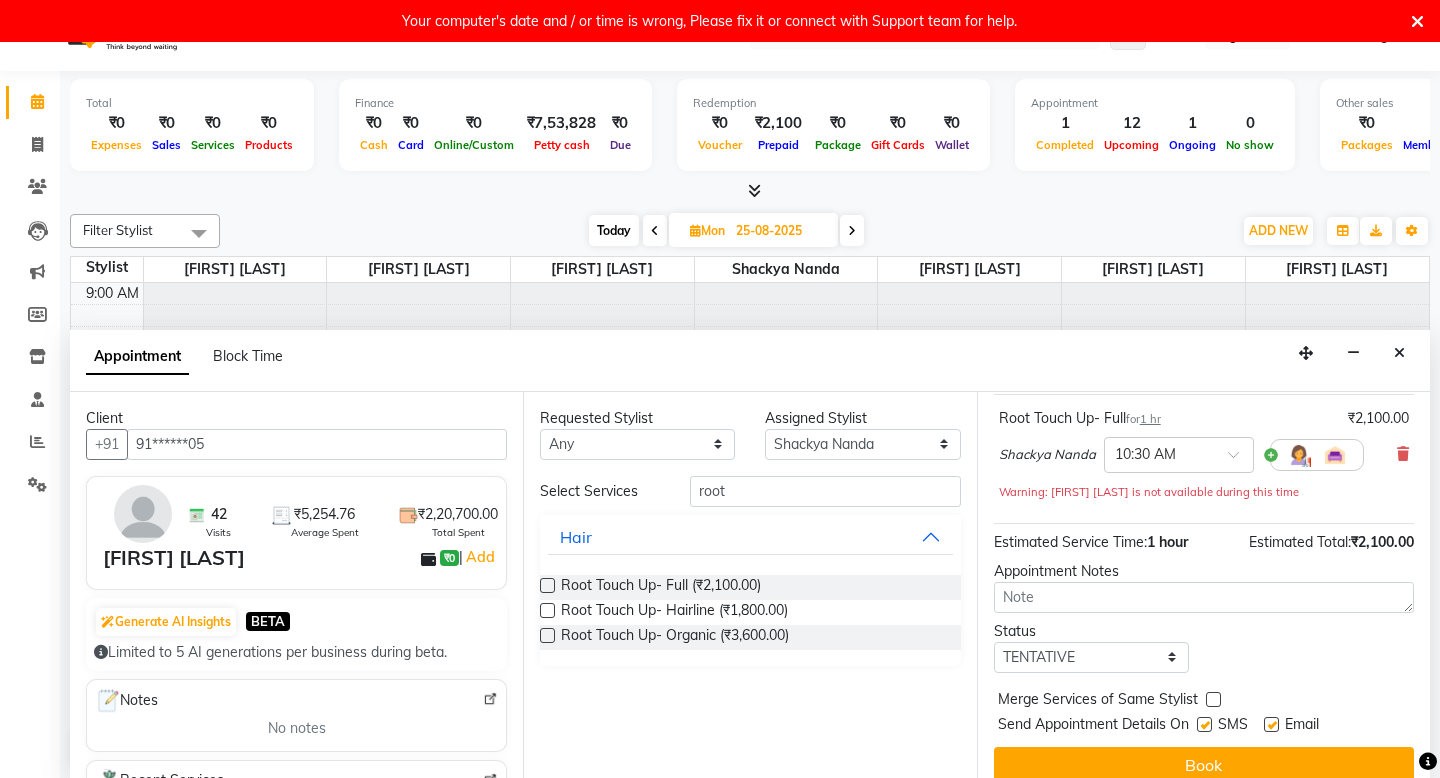scroll, scrollTop: 138, scrollLeft: 0, axis: vertical 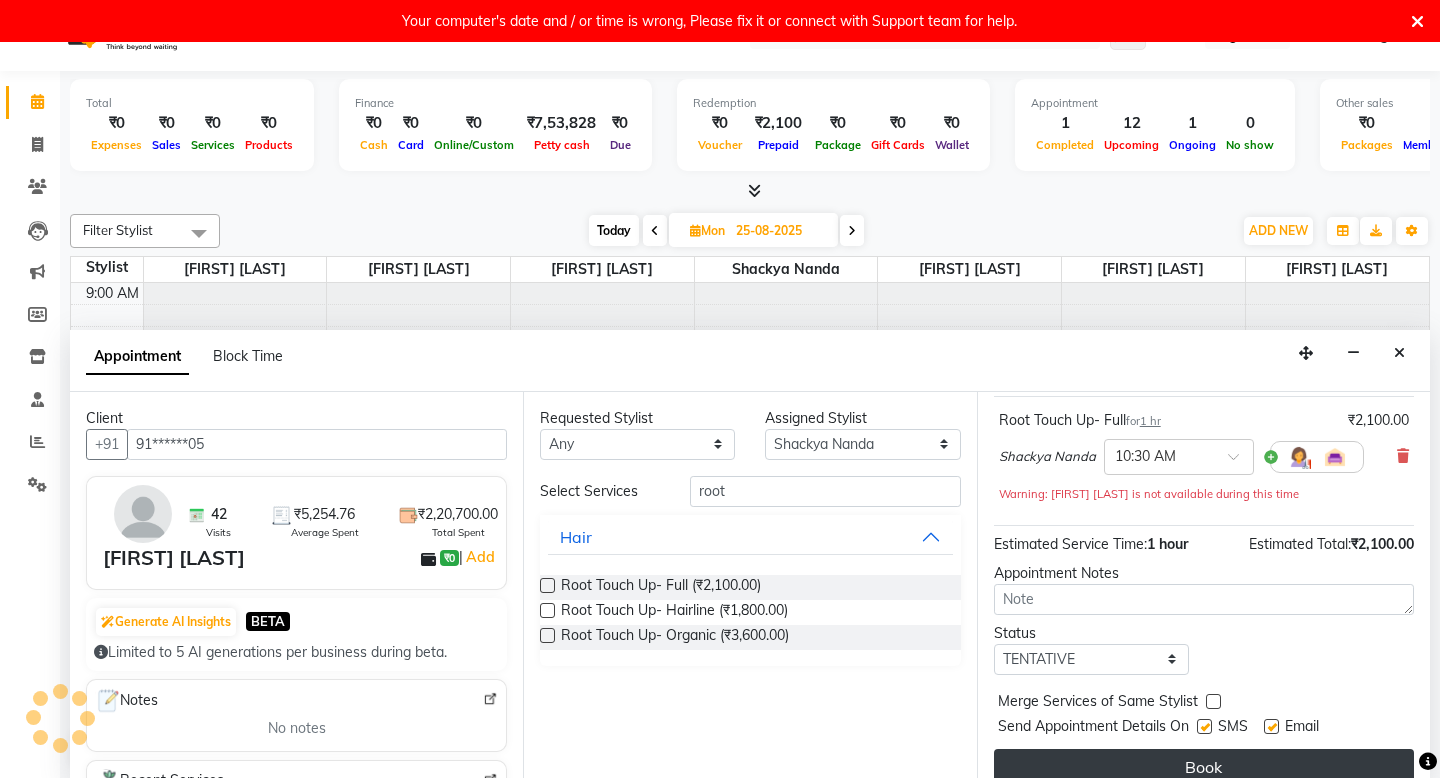click on "Book" at bounding box center (1204, 767) 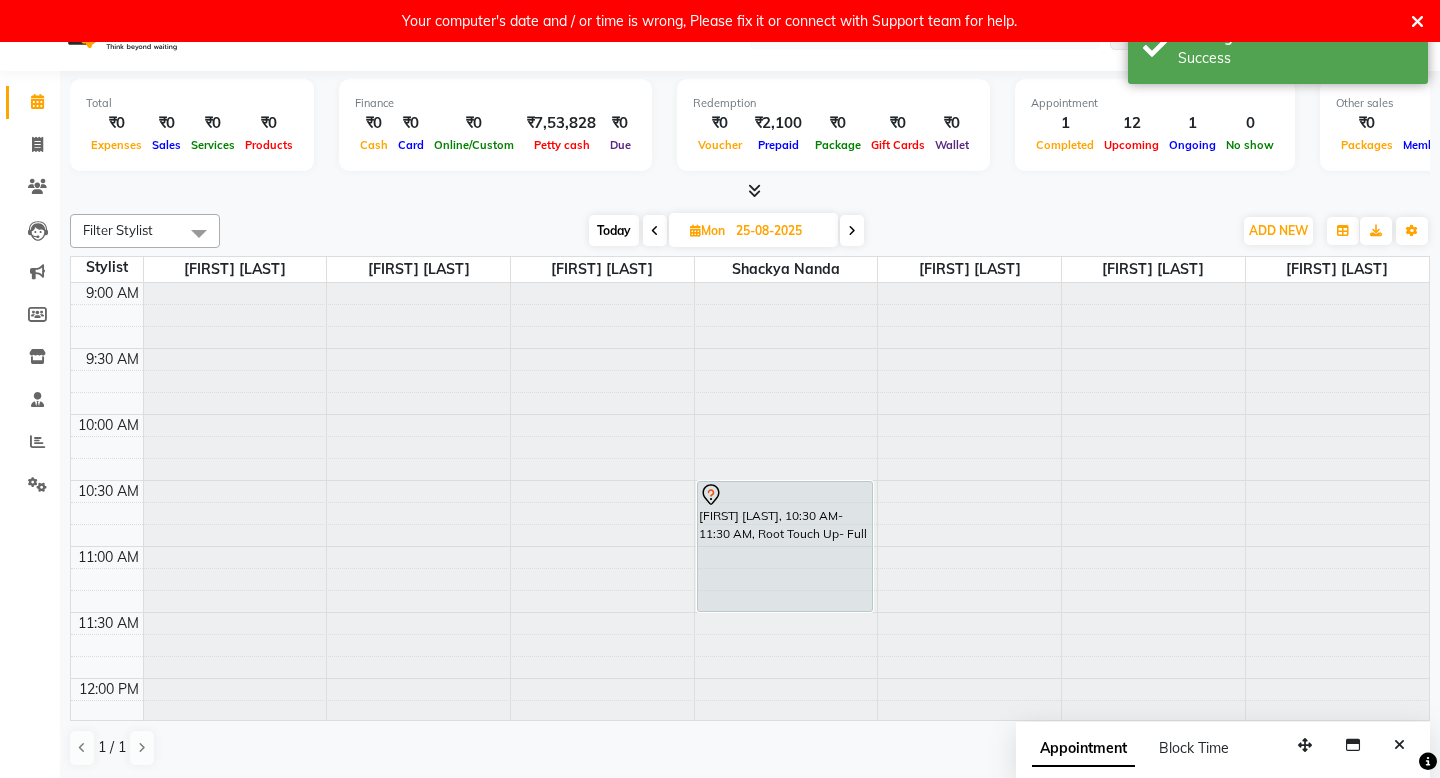 scroll, scrollTop: 0, scrollLeft: 0, axis: both 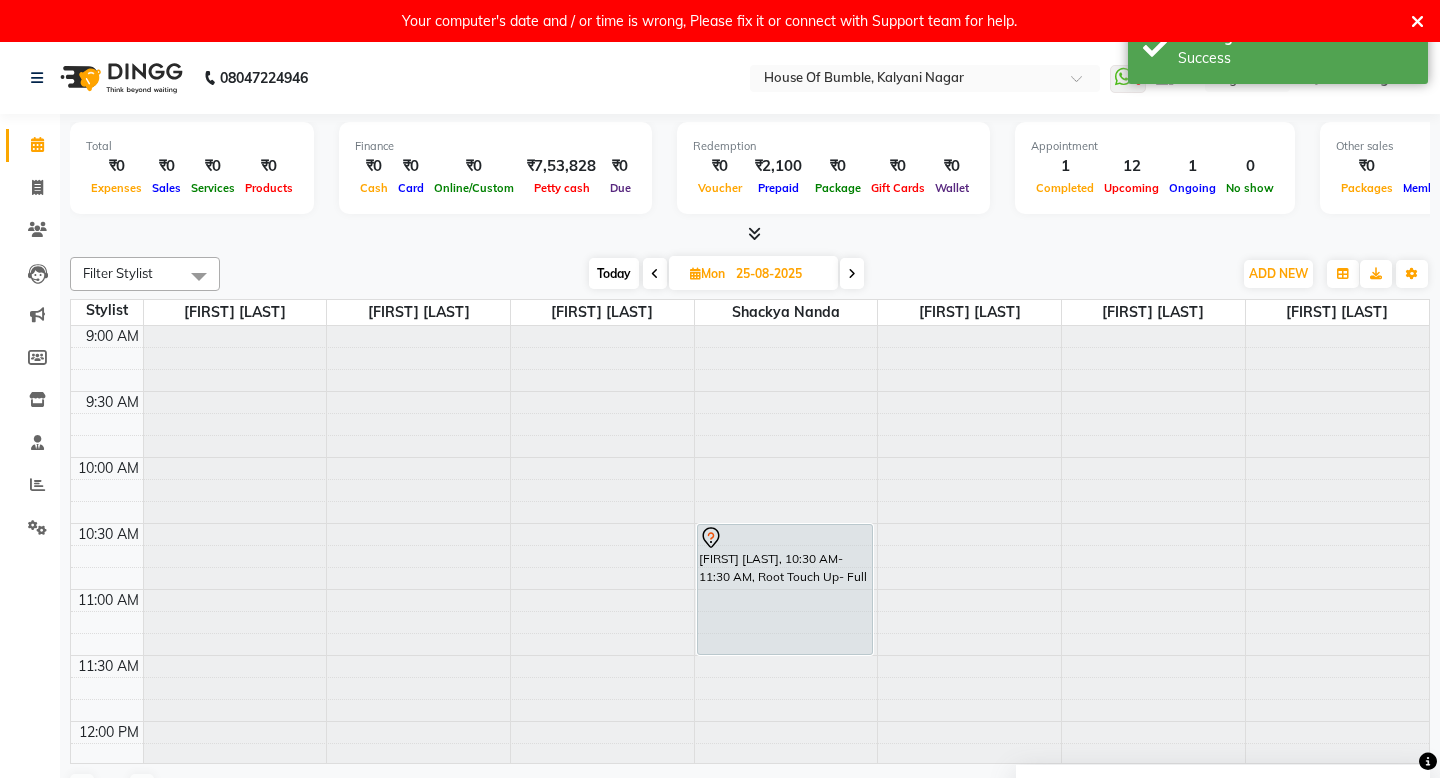 click on "Mon" at bounding box center [707, 273] 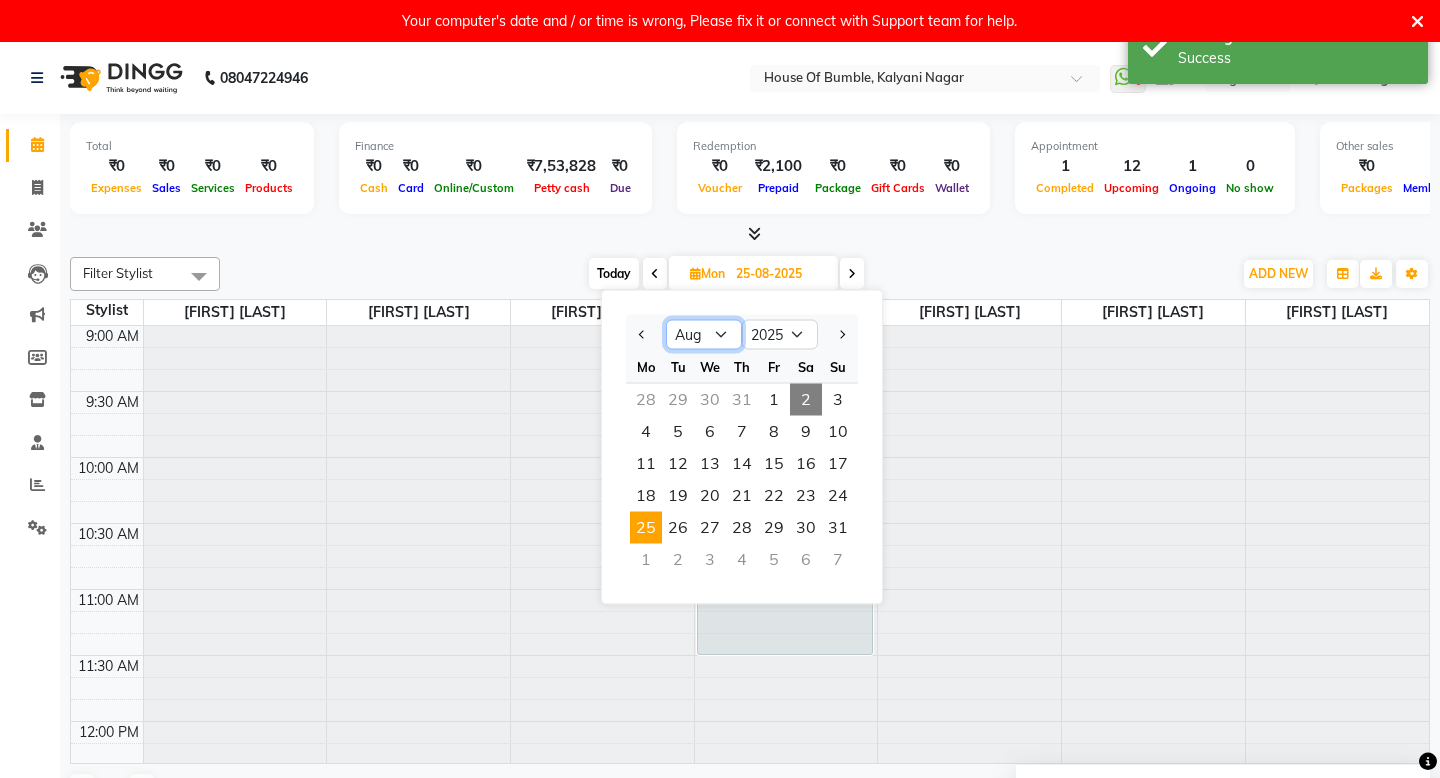 select on "9" 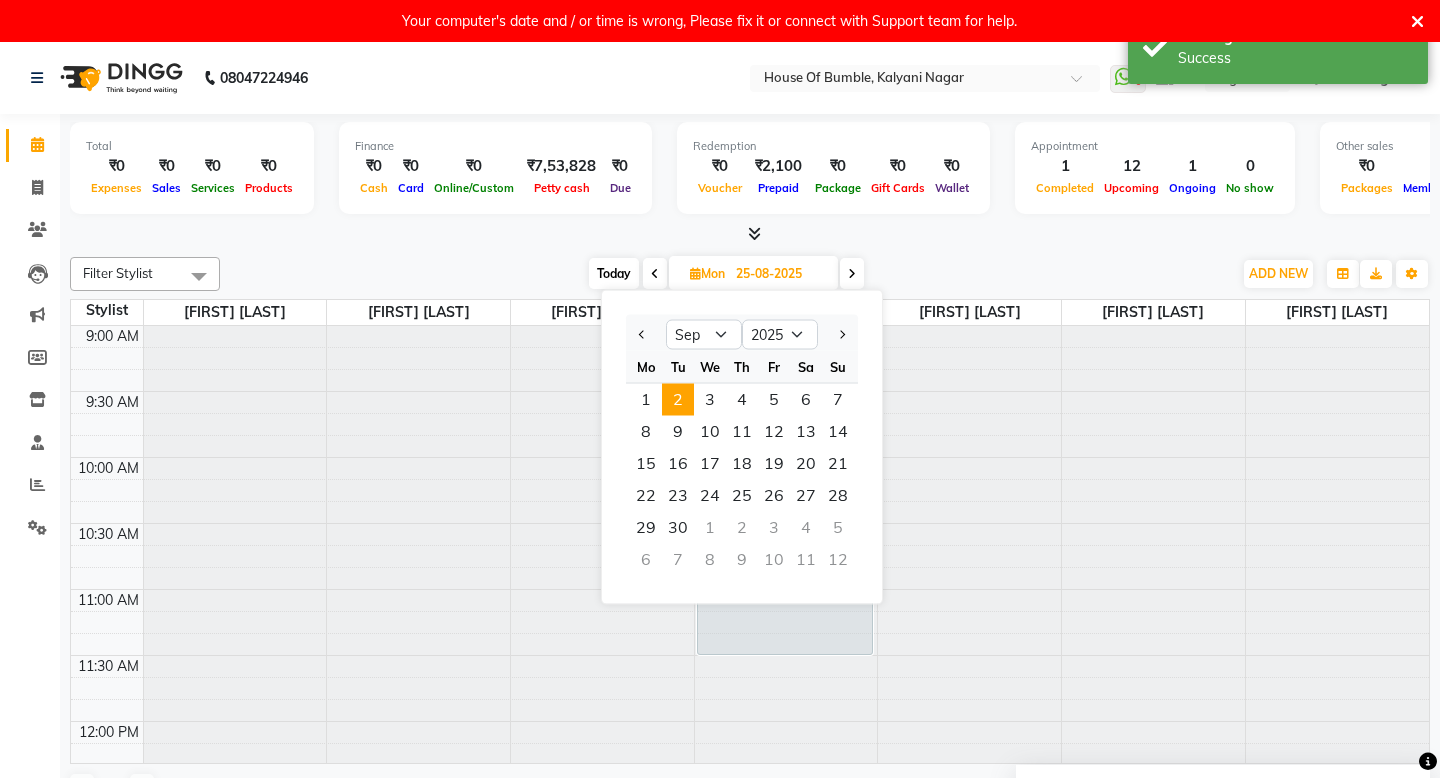 click on "2" at bounding box center [678, 400] 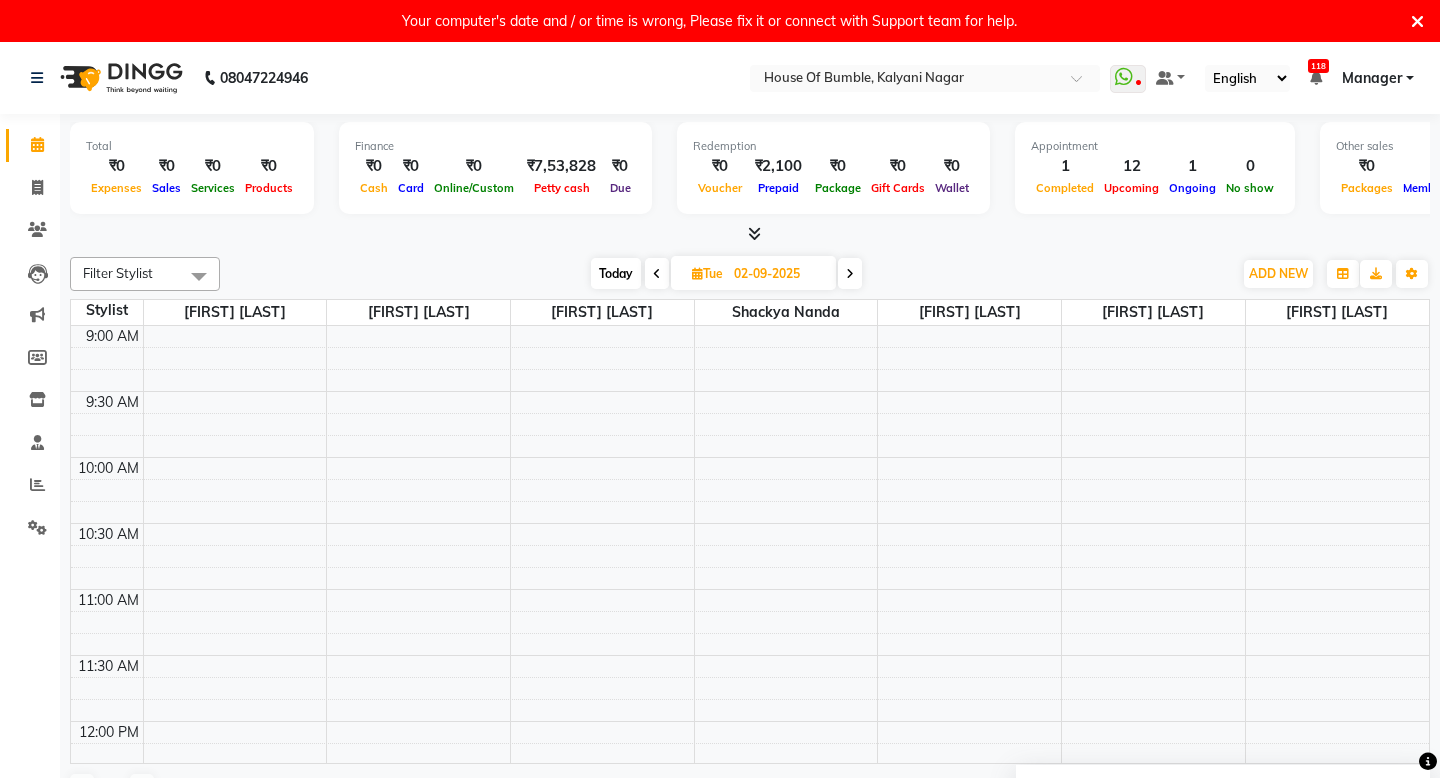 scroll, scrollTop: 0, scrollLeft: 0, axis: both 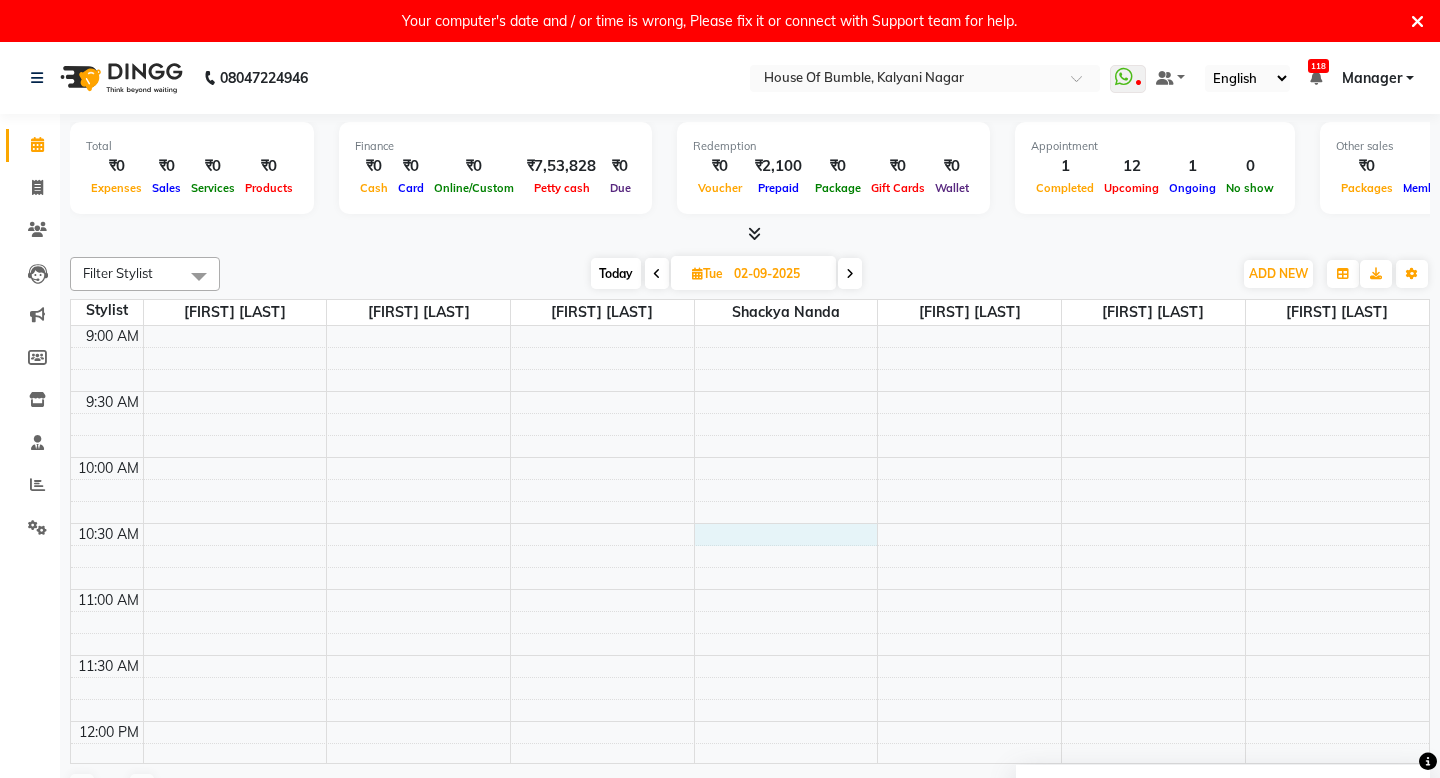 select on "76627" 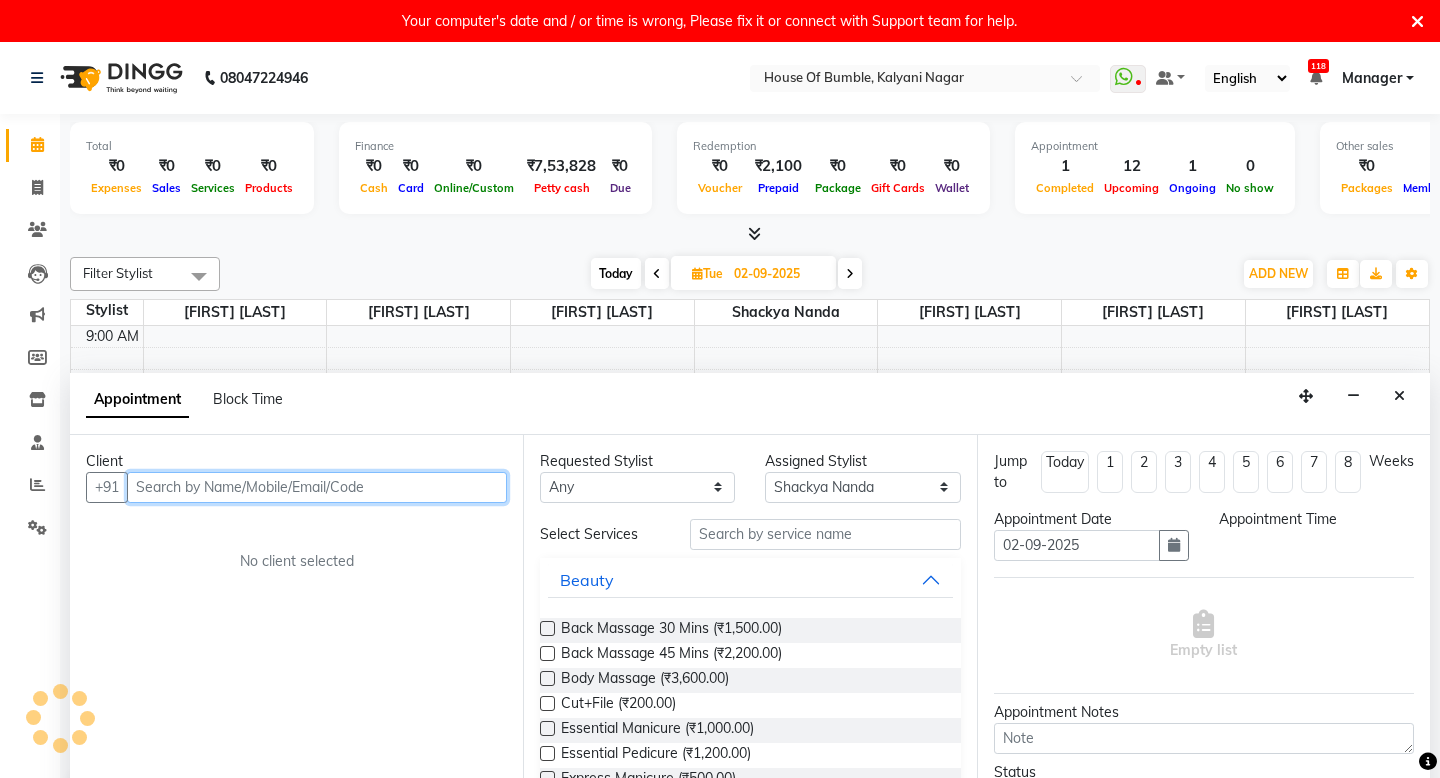 scroll, scrollTop: 43, scrollLeft: 0, axis: vertical 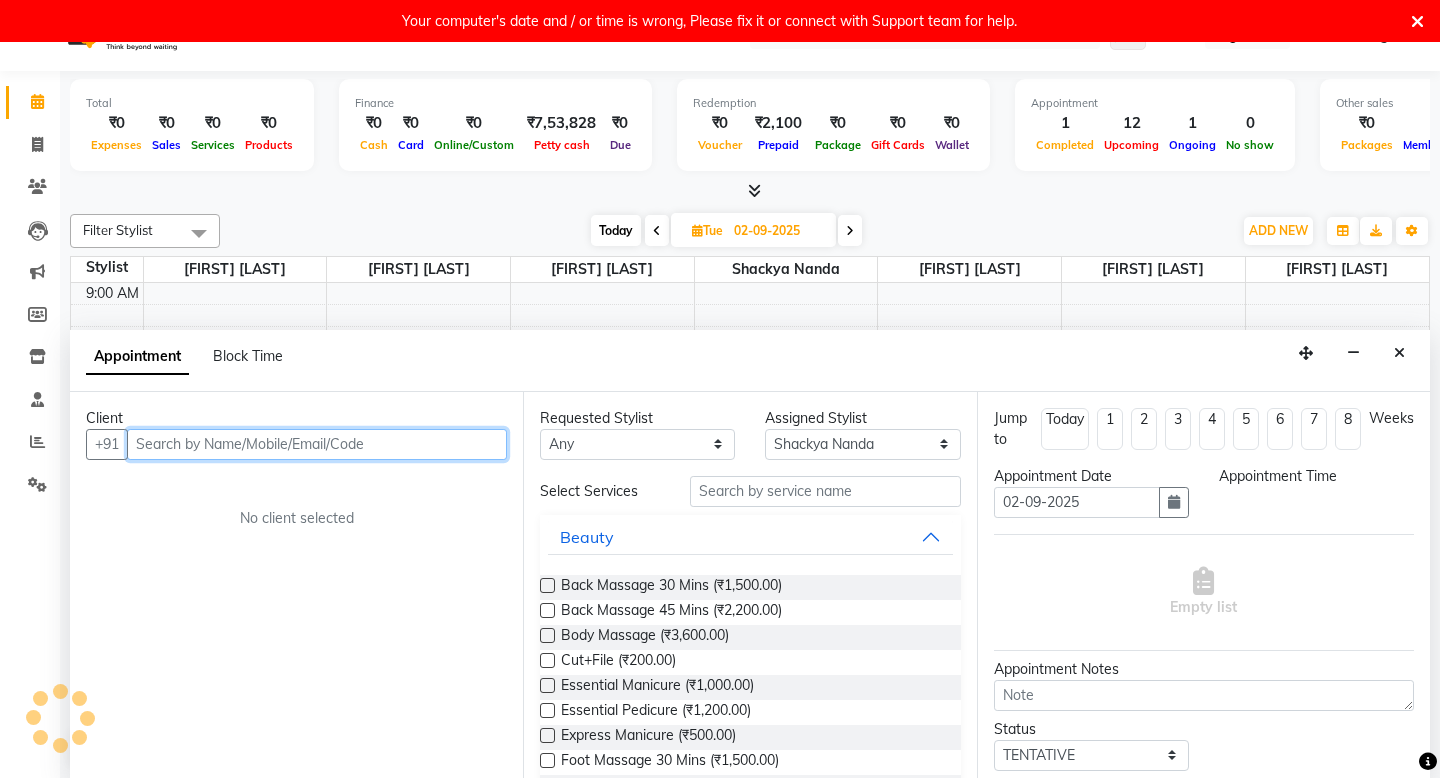 select on "630" 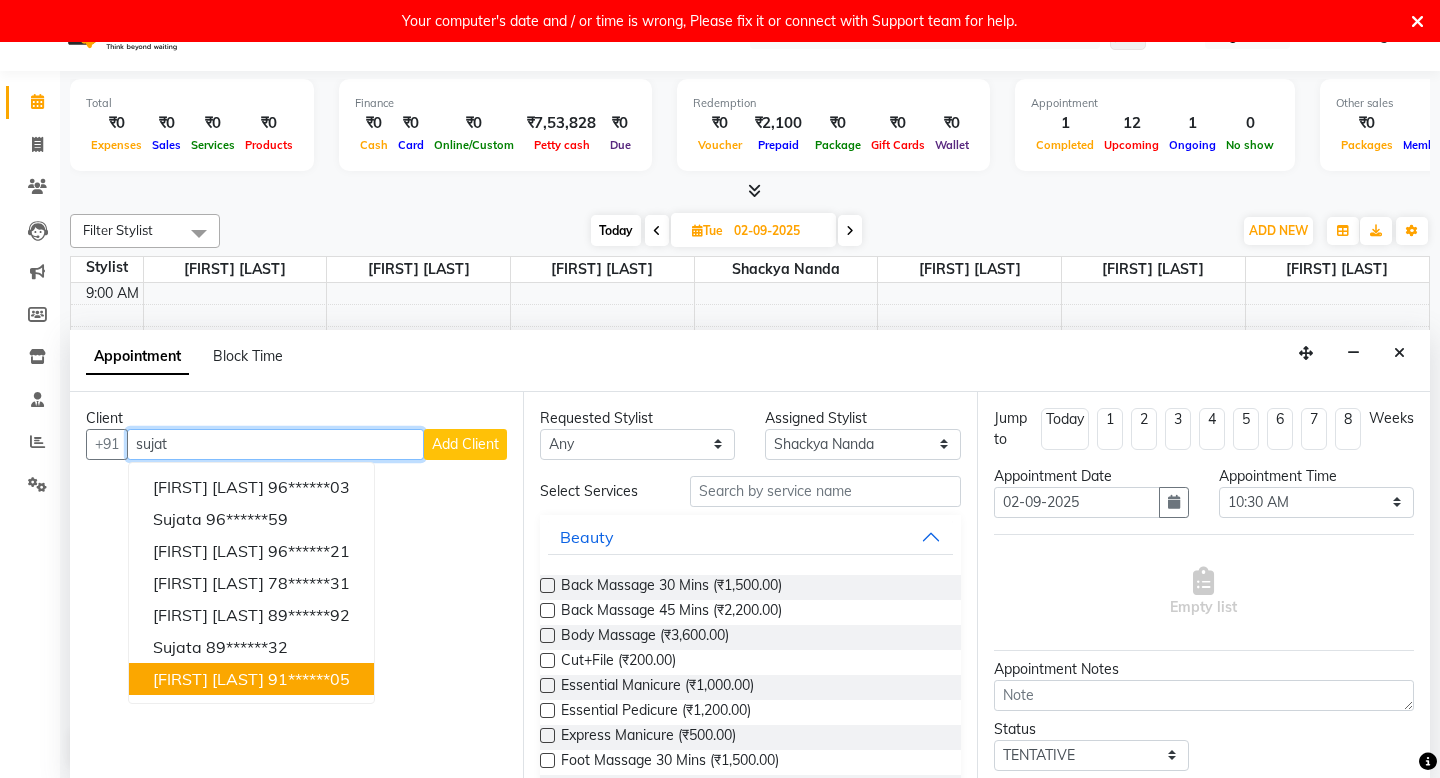 drag, startPoint x: 275, startPoint y: 664, endPoint x: 292, endPoint y: 667, distance: 17.262676 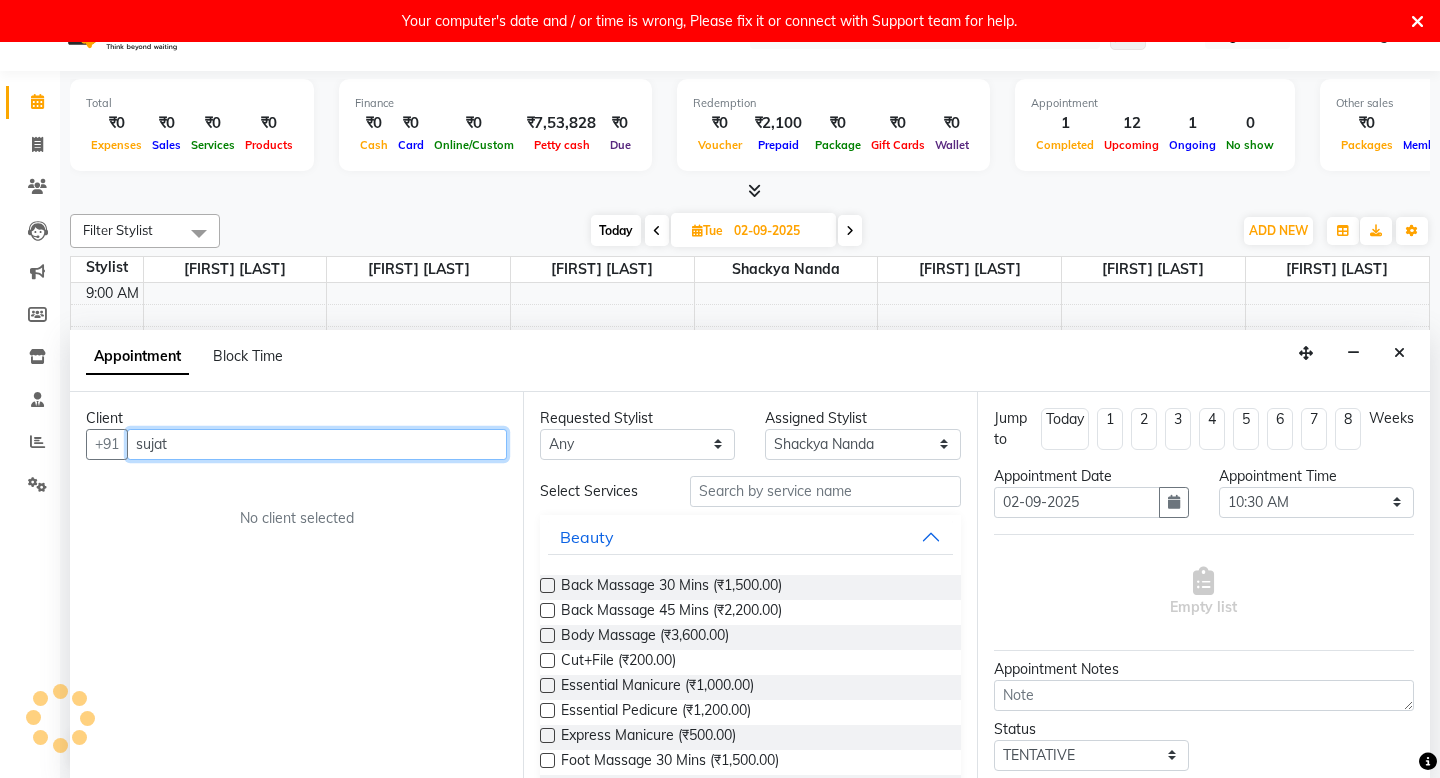 type on "91******05" 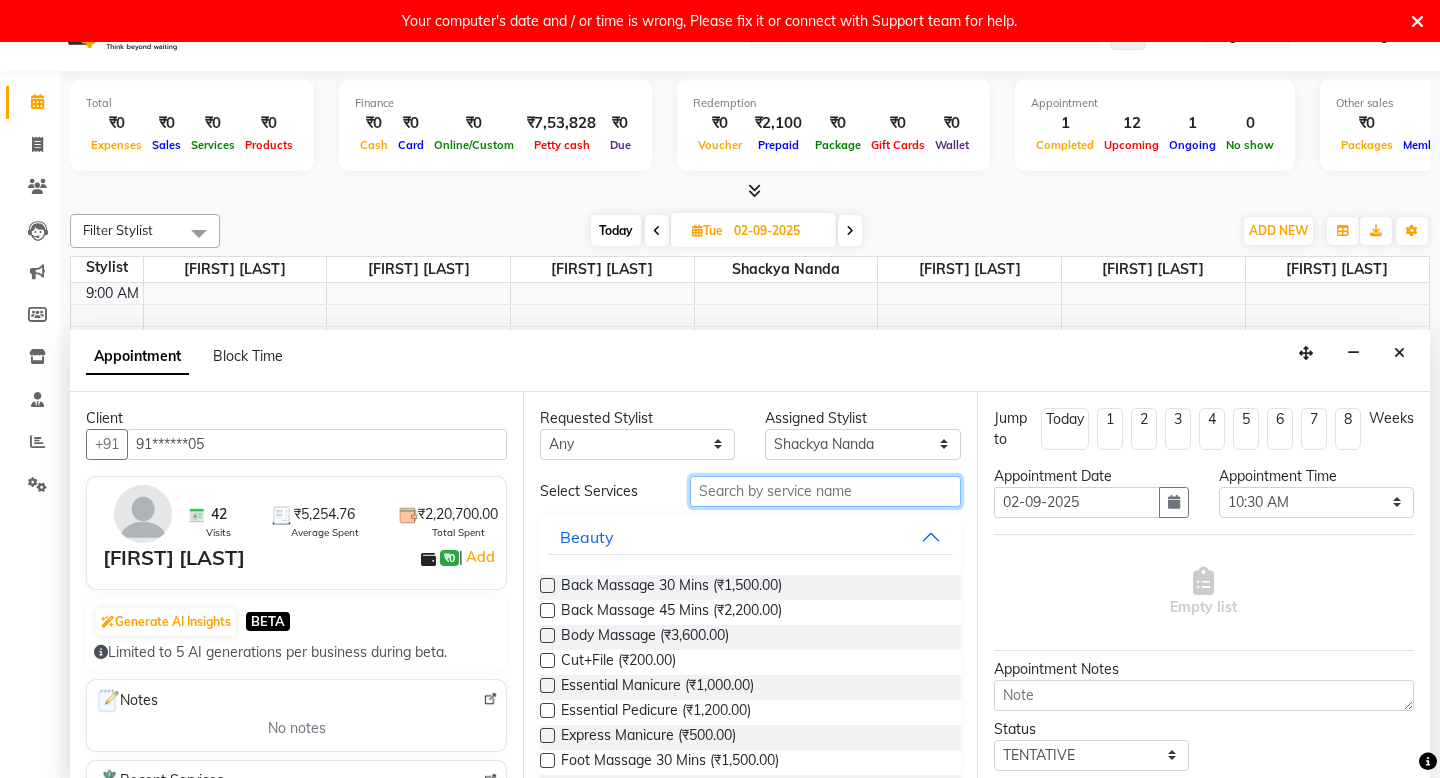 click at bounding box center [825, 491] 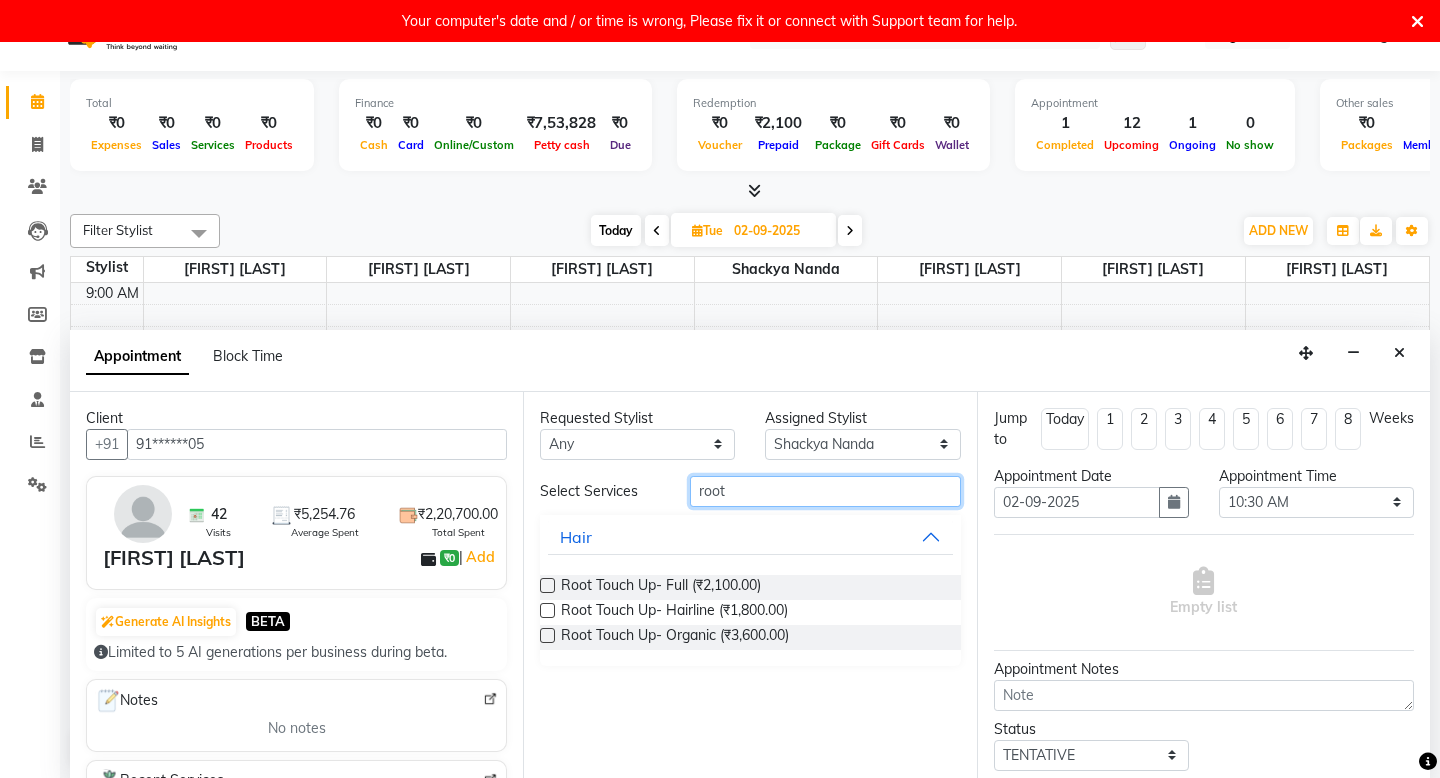 type on "root" 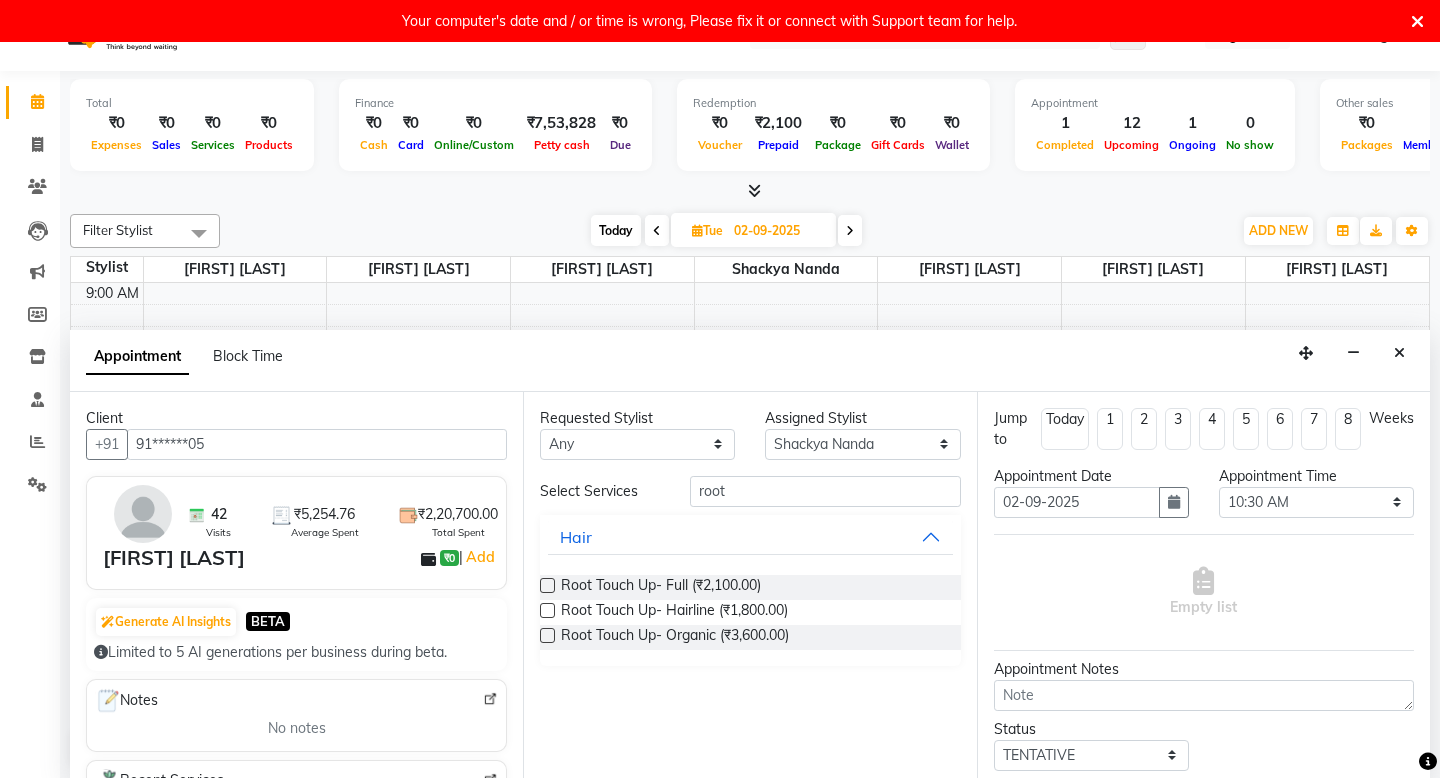 click at bounding box center (547, 585) 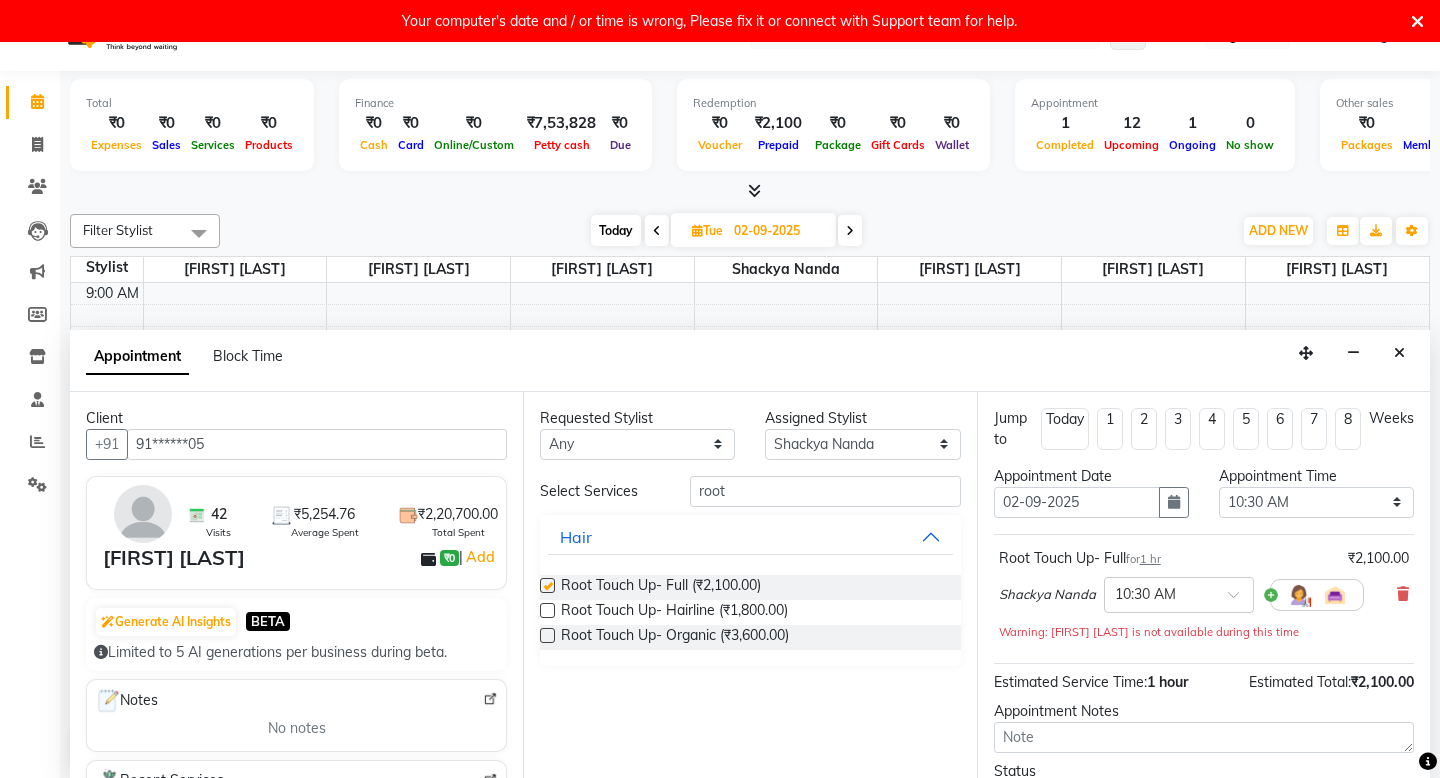 checkbox on "false" 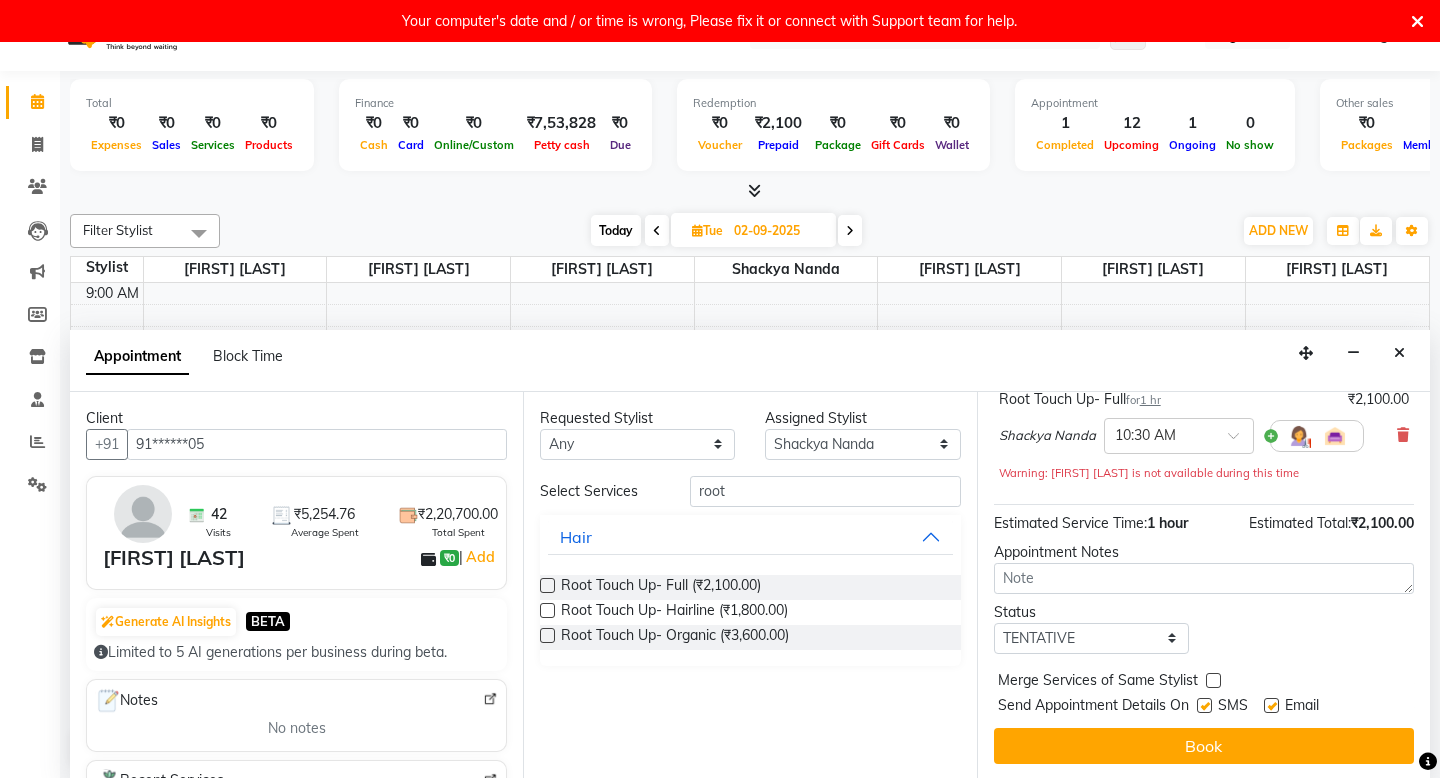 scroll, scrollTop: 159, scrollLeft: 0, axis: vertical 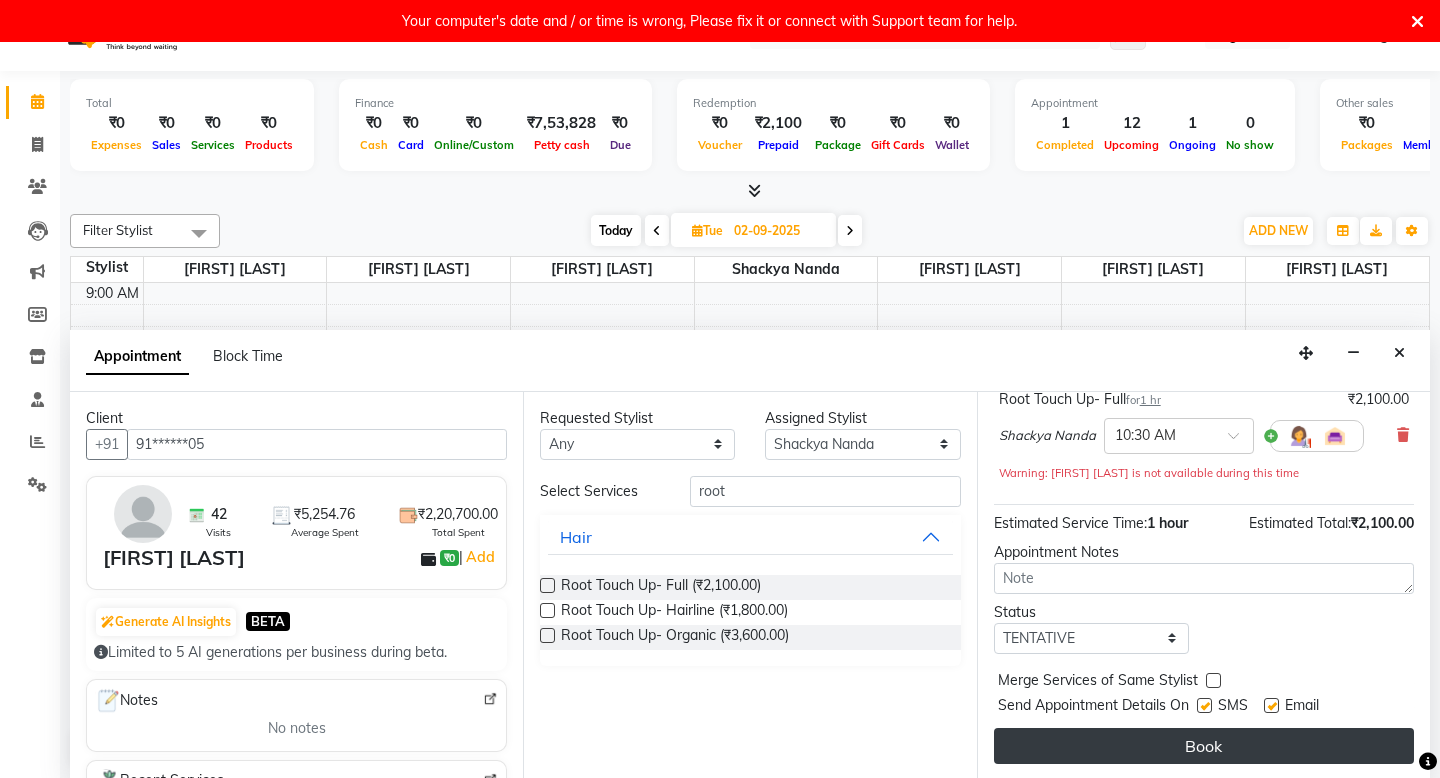click on "Book" at bounding box center [1204, 746] 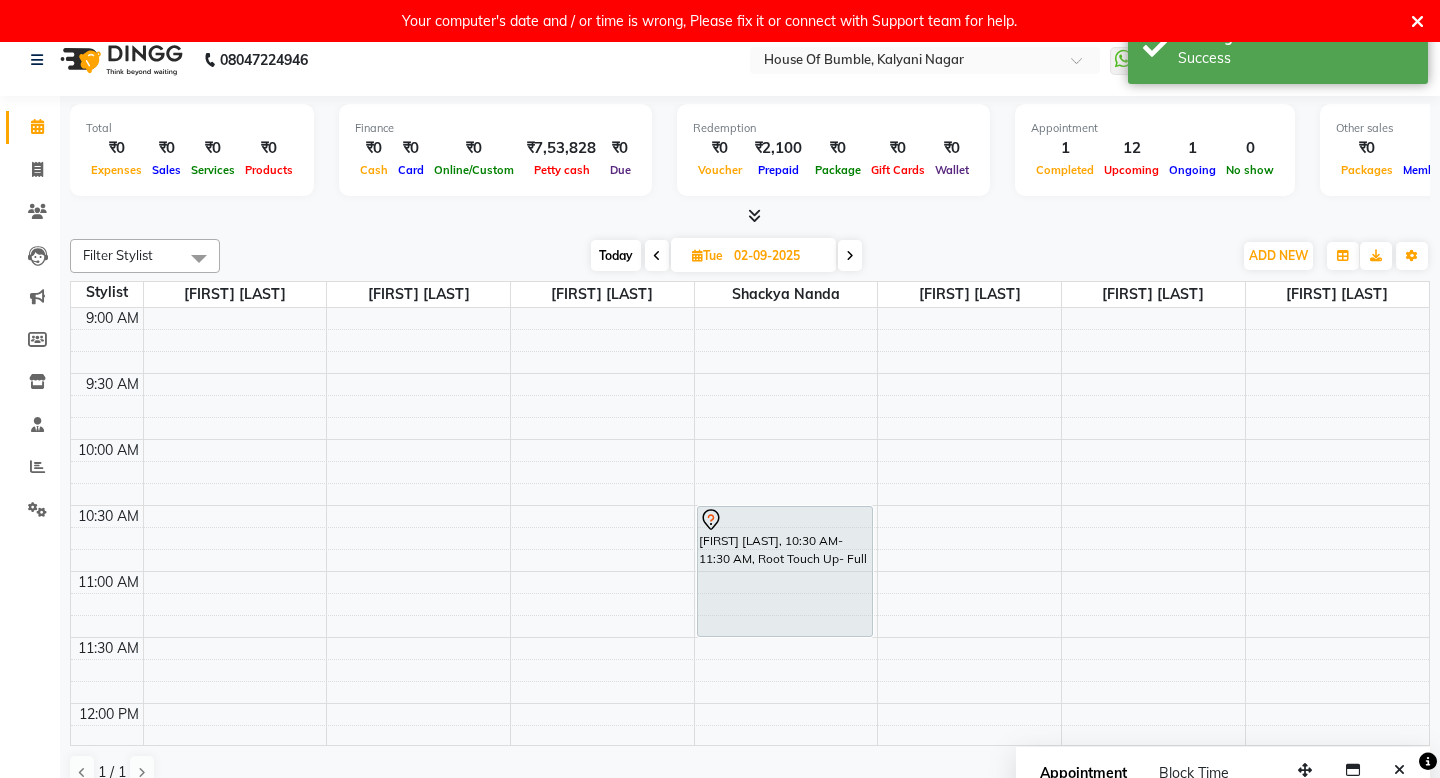 scroll, scrollTop: 0, scrollLeft: 0, axis: both 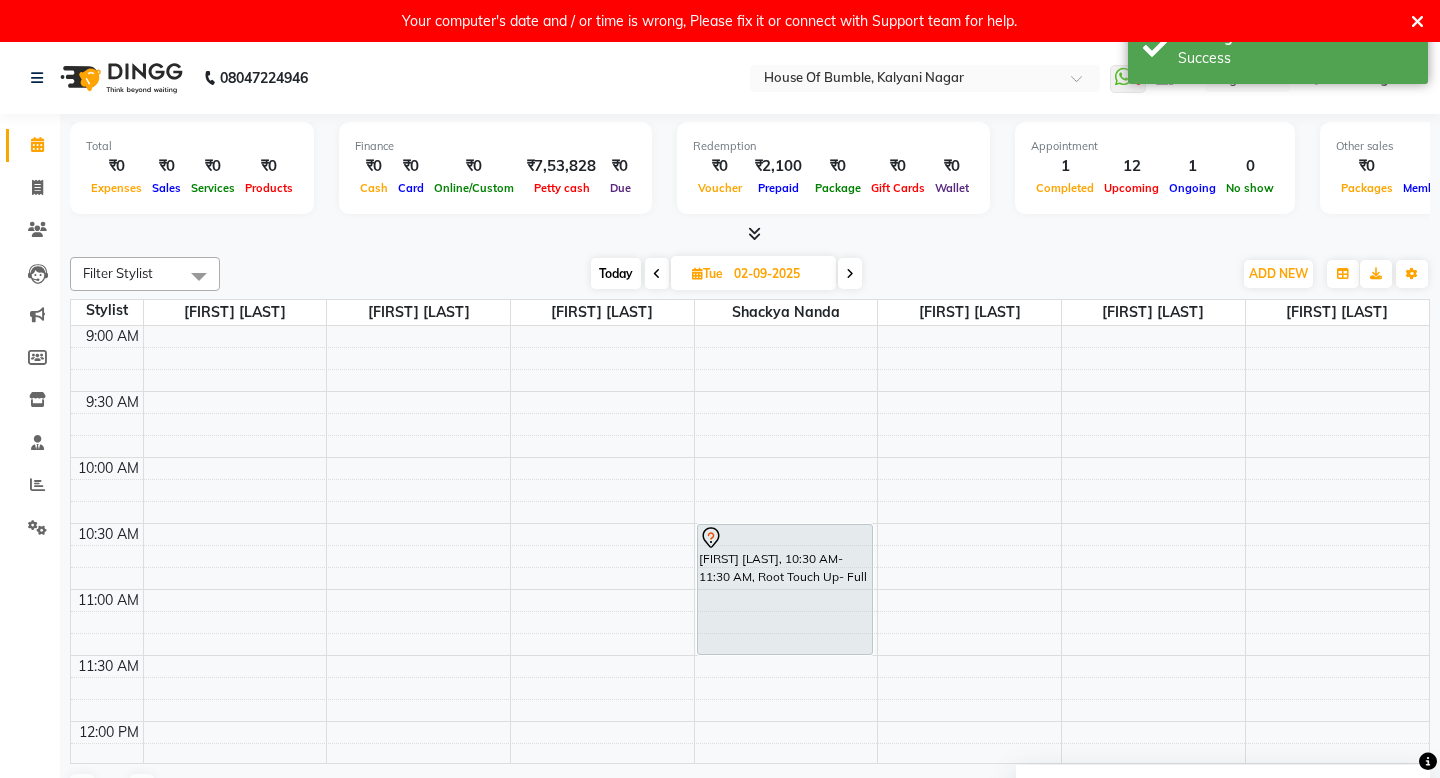 click on "Today" at bounding box center [616, 273] 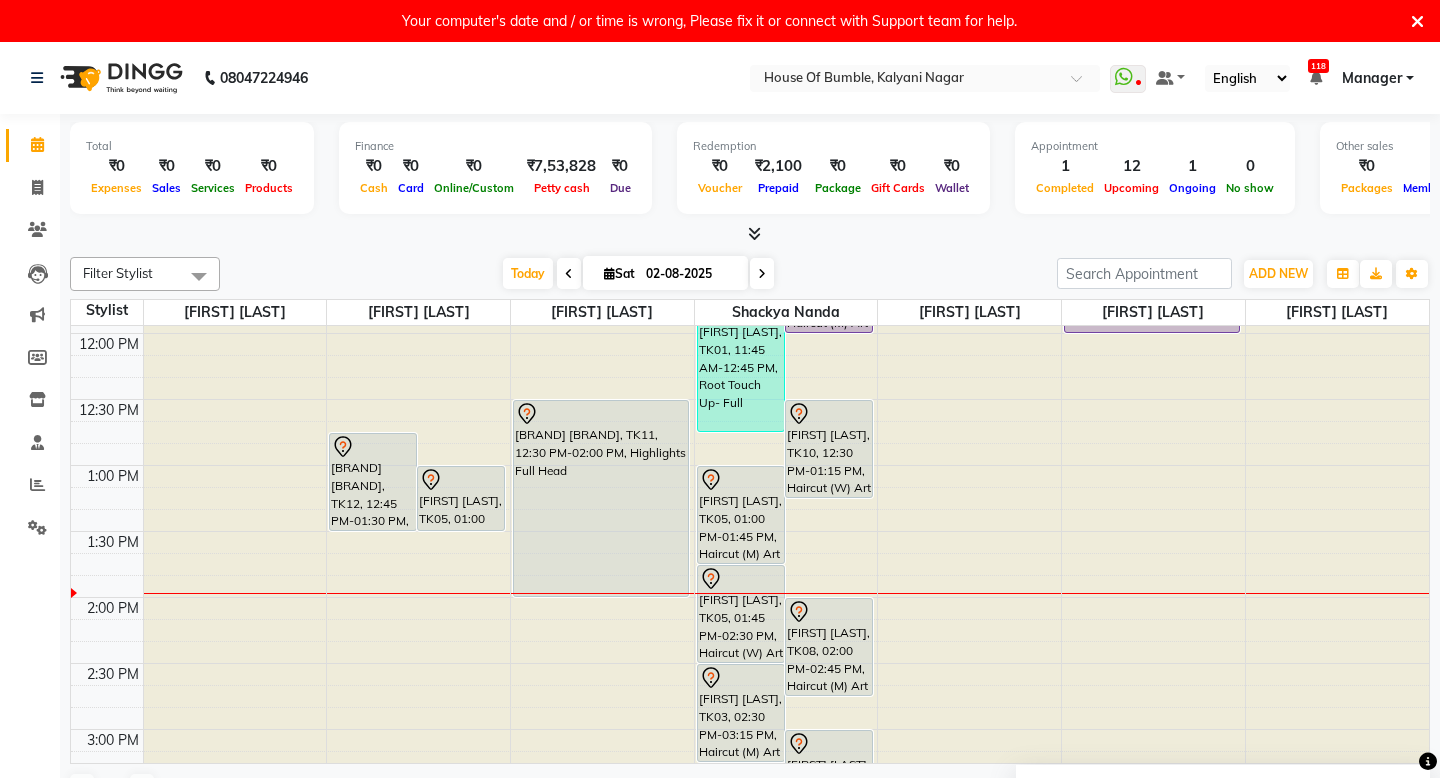 scroll, scrollTop: 319, scrollLeft: 0, axis: vertical 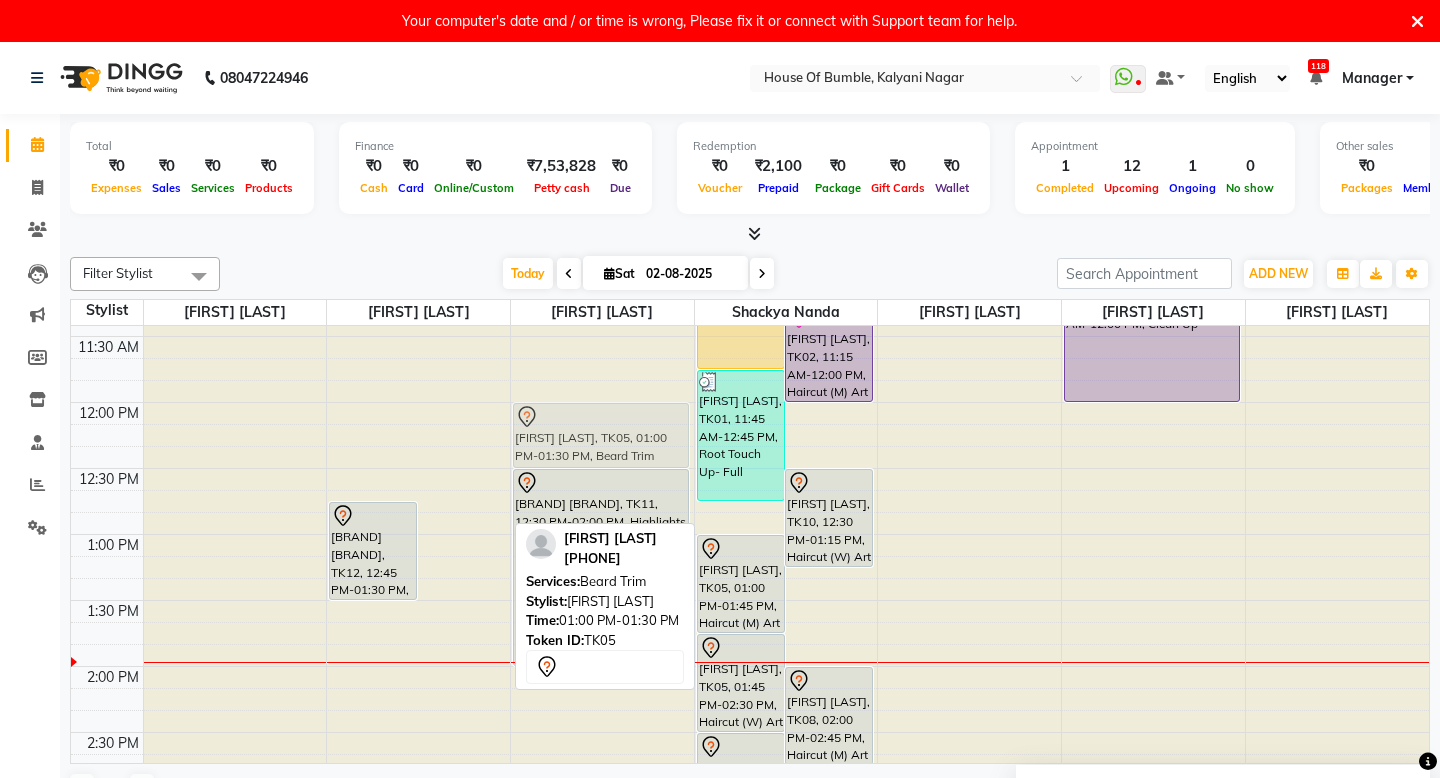 drag, startPoint x: 463, startPoint y: 578, endPoint x: 623, endPoint y: 445, distance: 208.06009 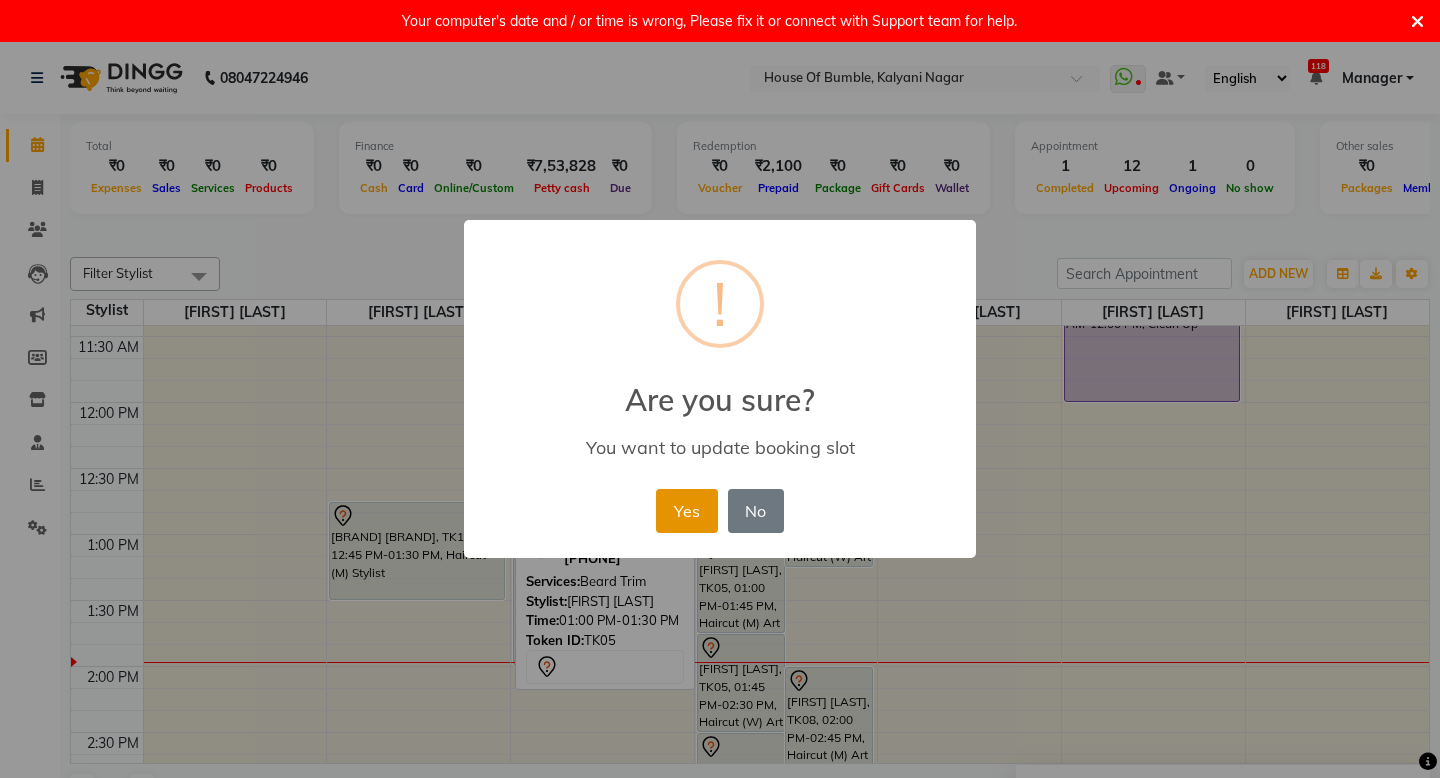 click on "Yes" at bounding box center [686, 511] 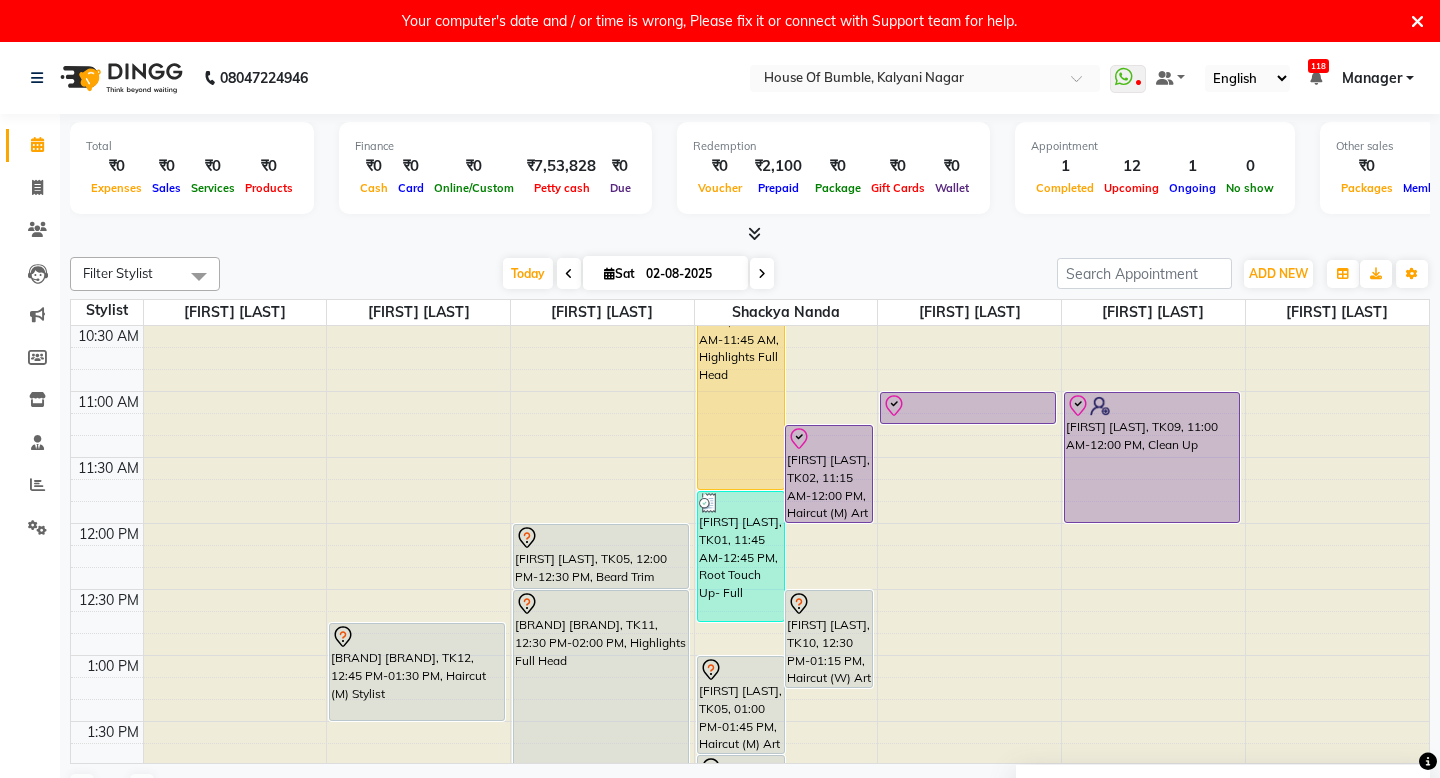 scroll, scrollTop: 192, scrollLeft: 0, axis: vertical 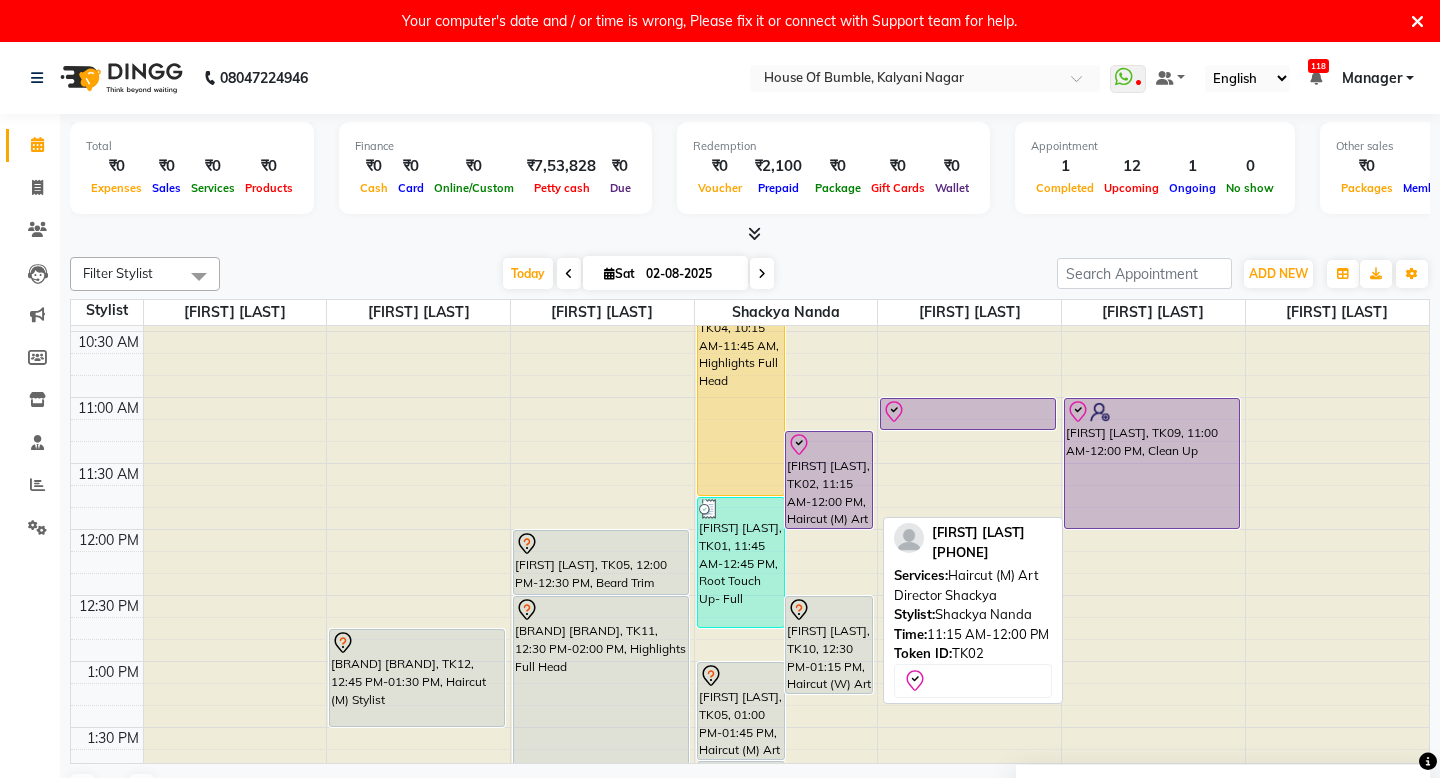 click on "[FIRST] [LAST], TK02, 11:15 AM-12:00 PM, Haircut (M) Art Director [LAST]" at bounding box center [829, 480] 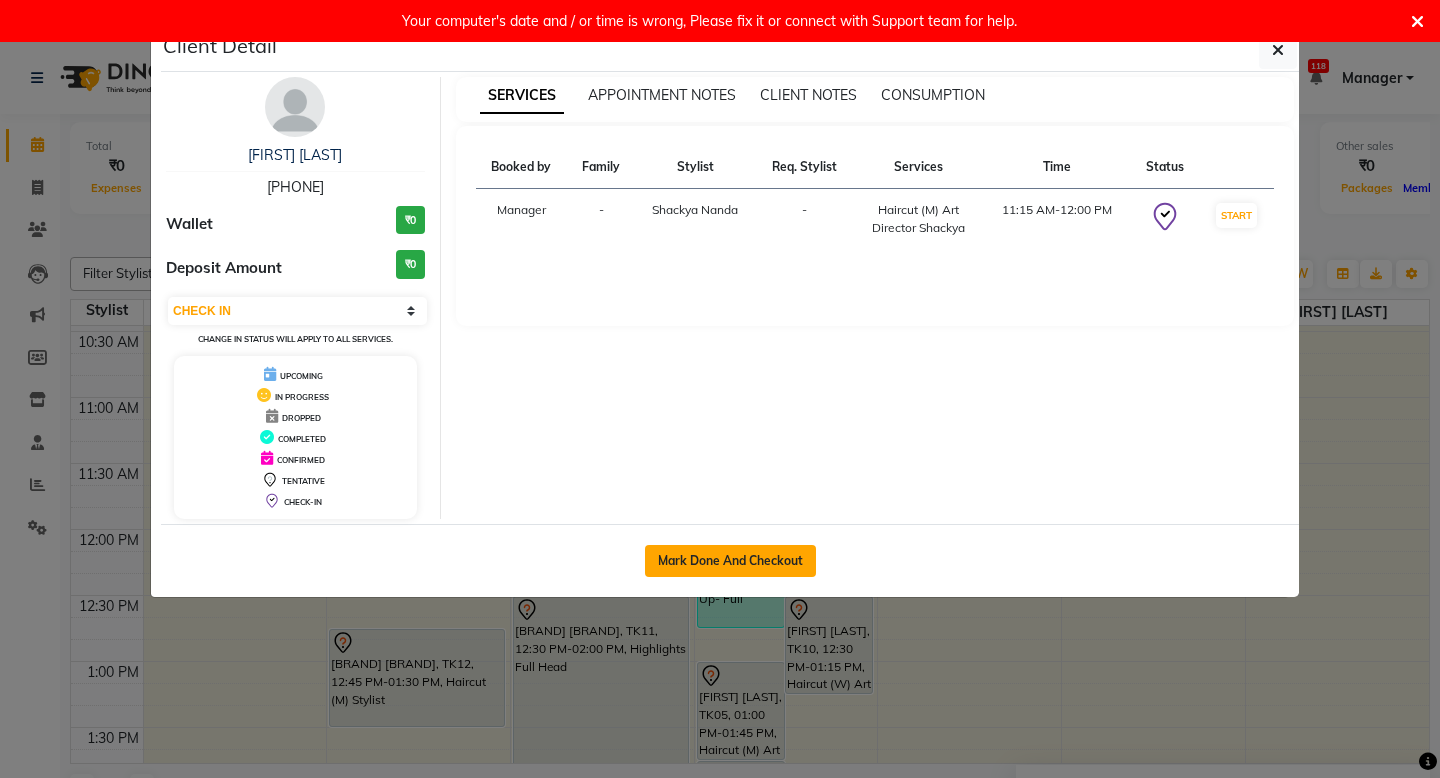 click on "Mark Done And Checkout" 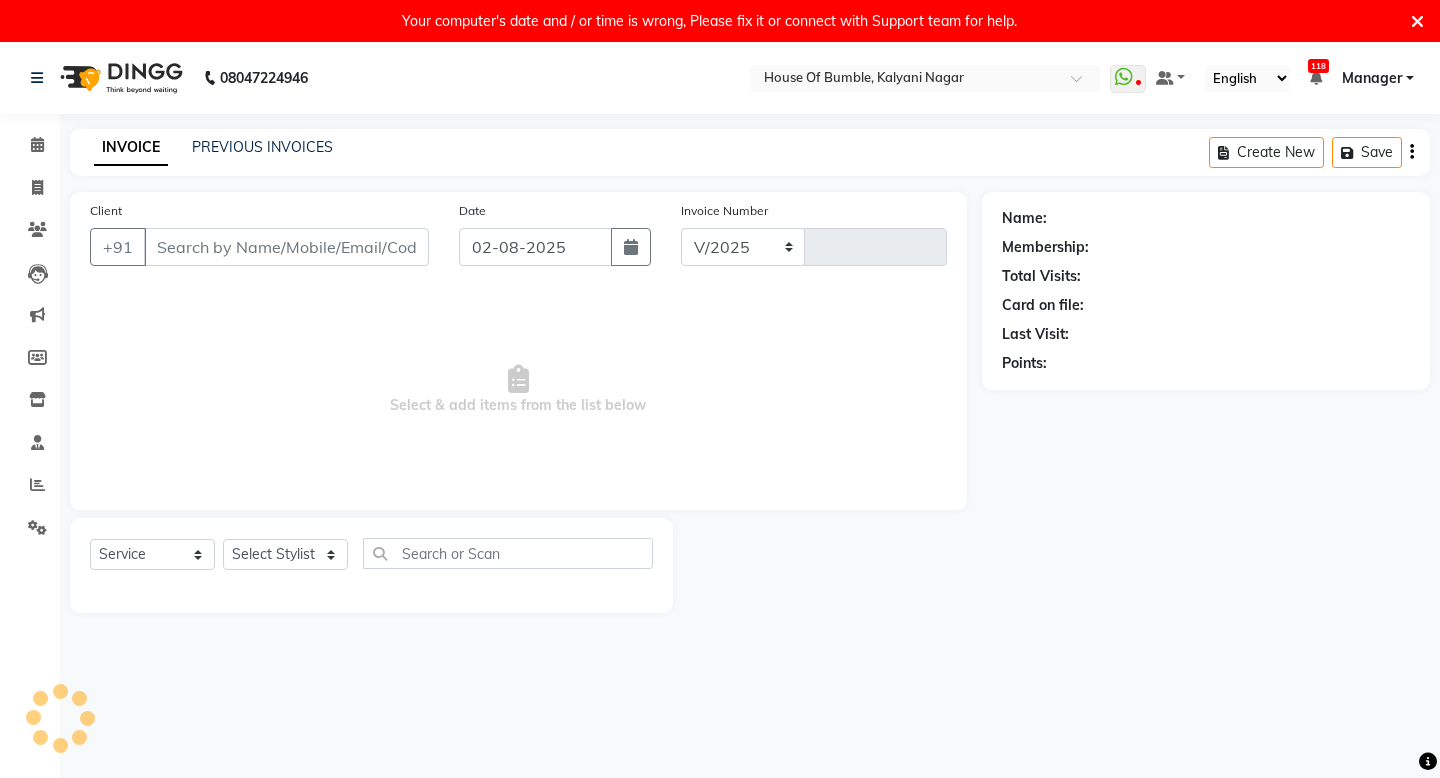 select on "579" 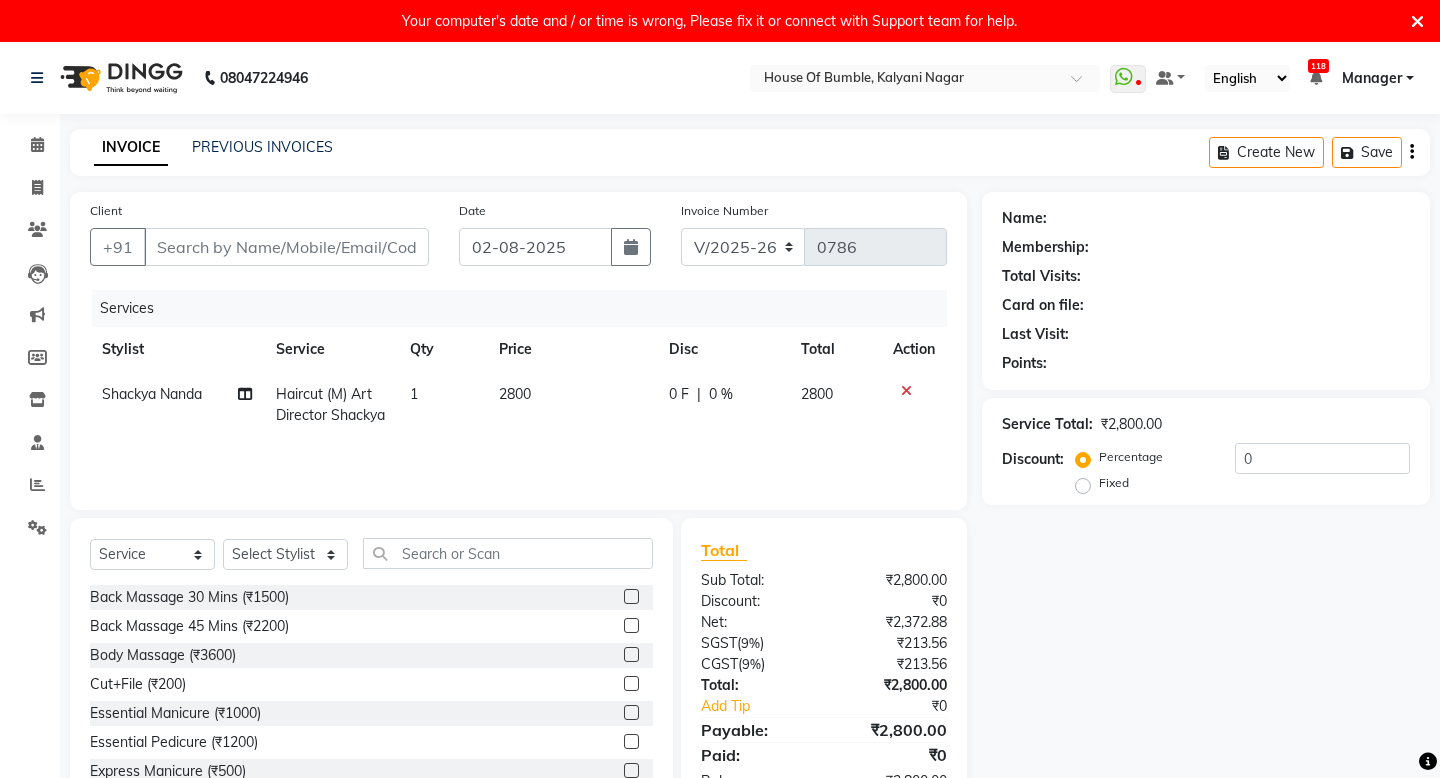 type on "97******61" 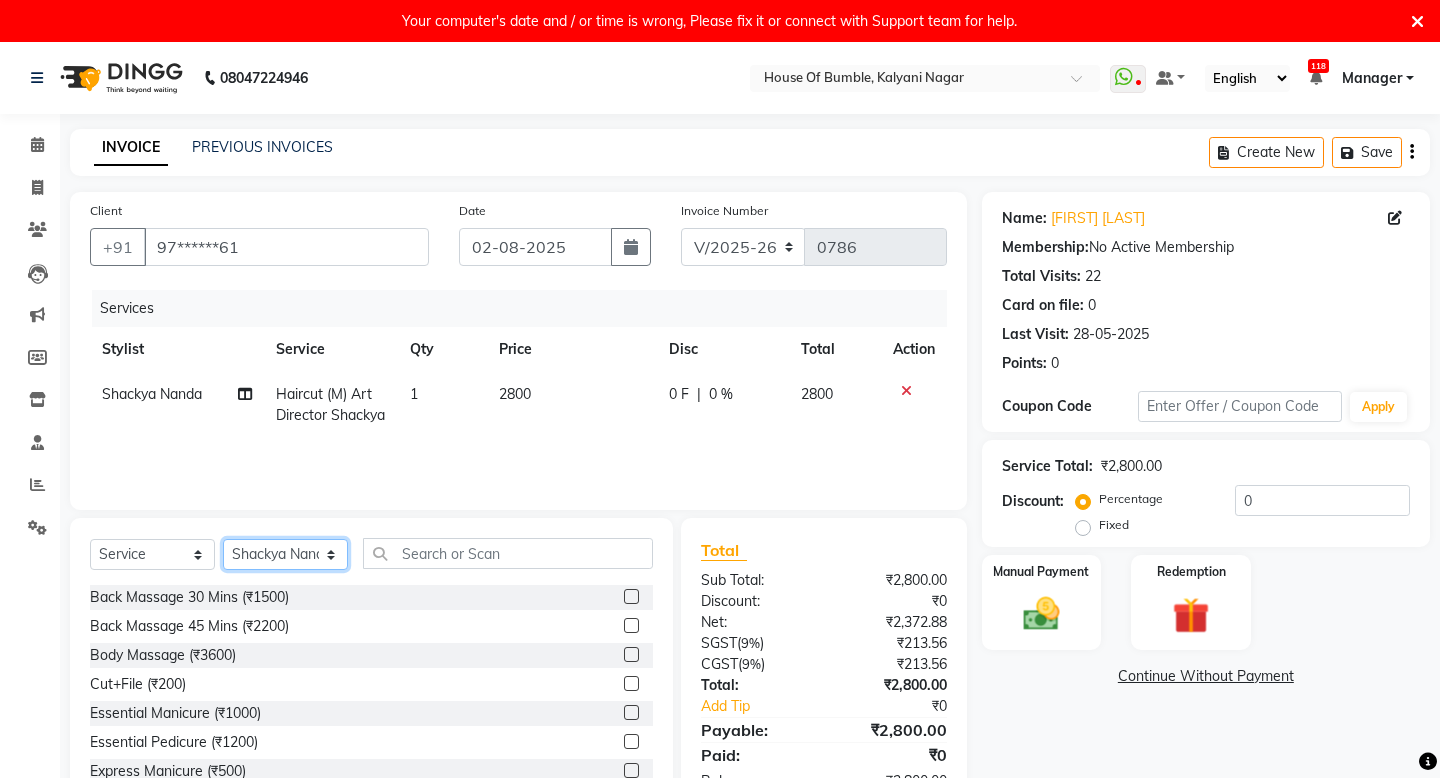select on "76632" 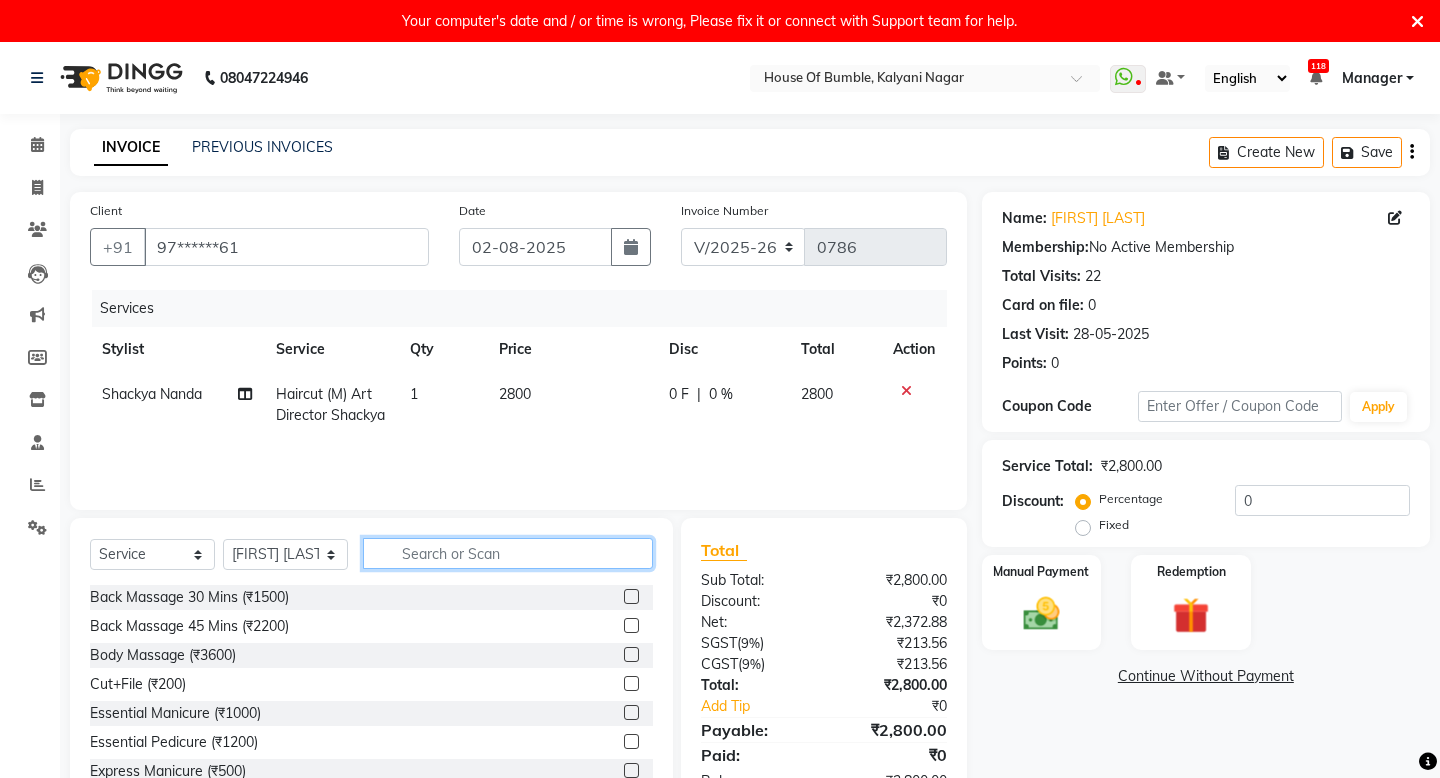 click 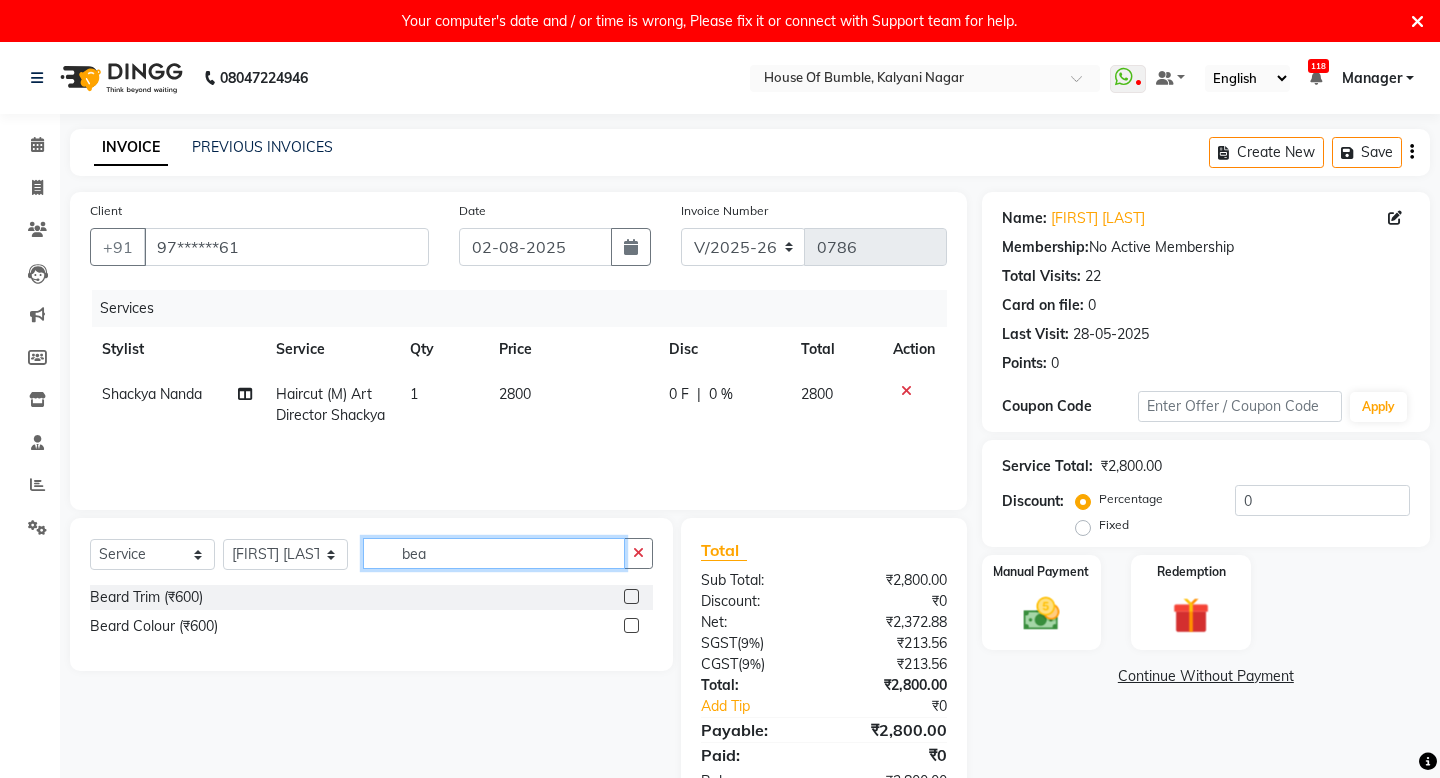 type on "bea" 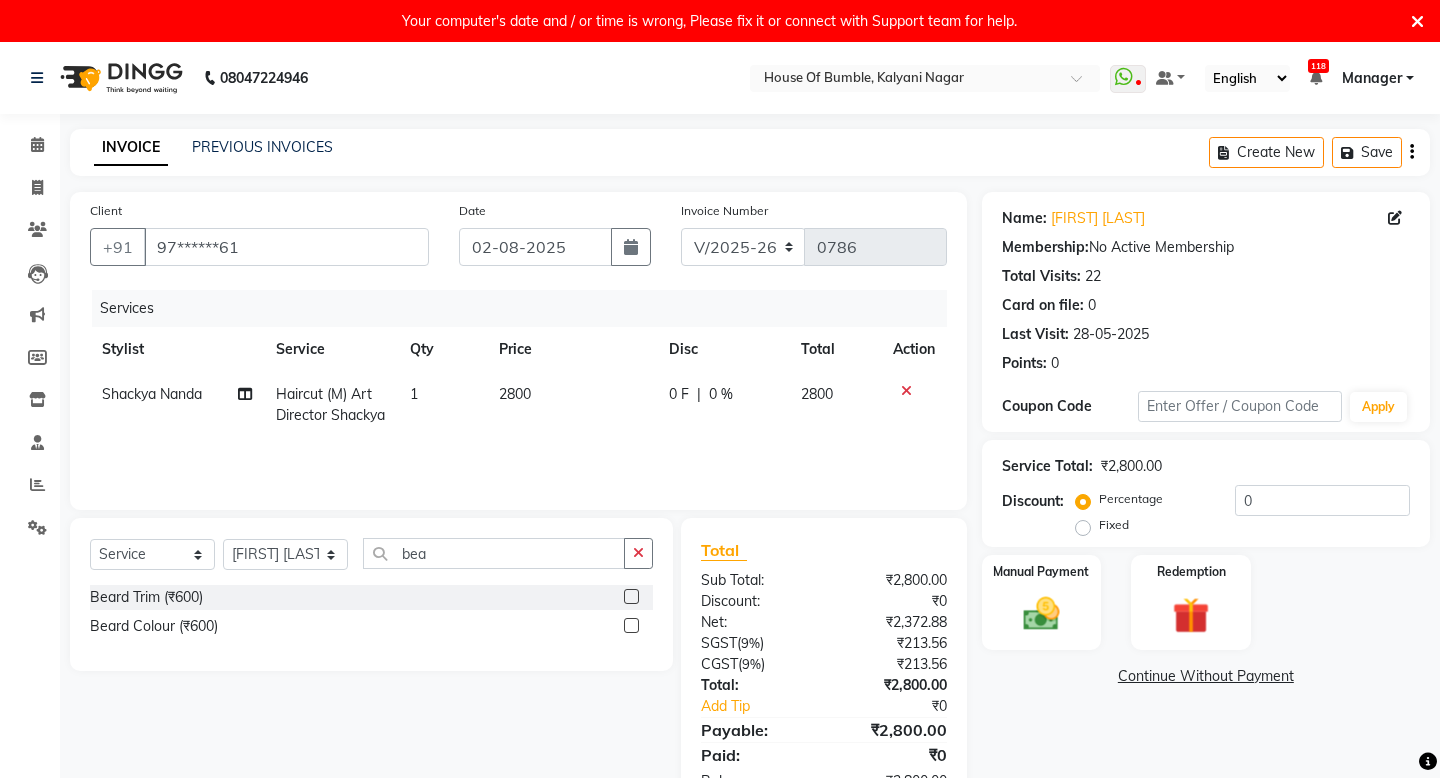 click 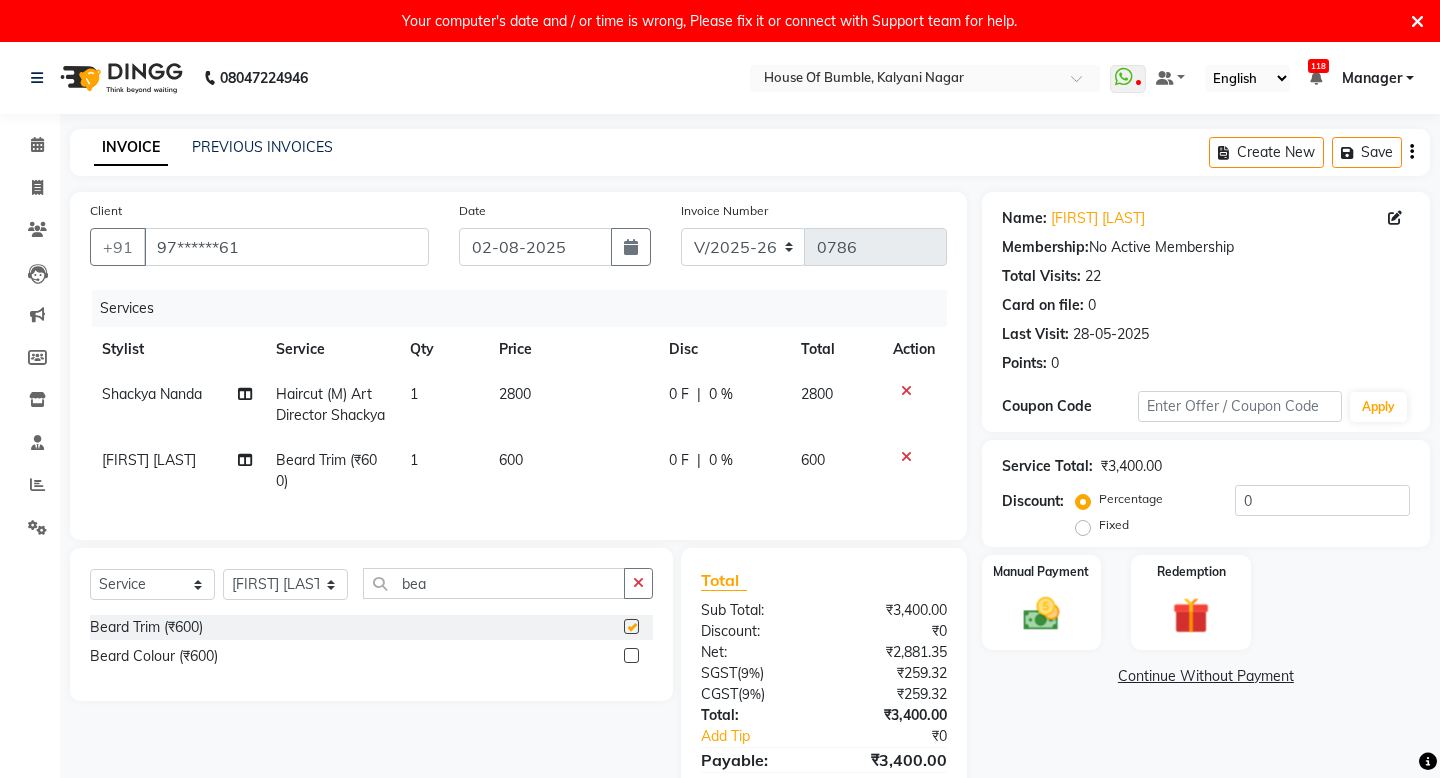 checkbox on "false" 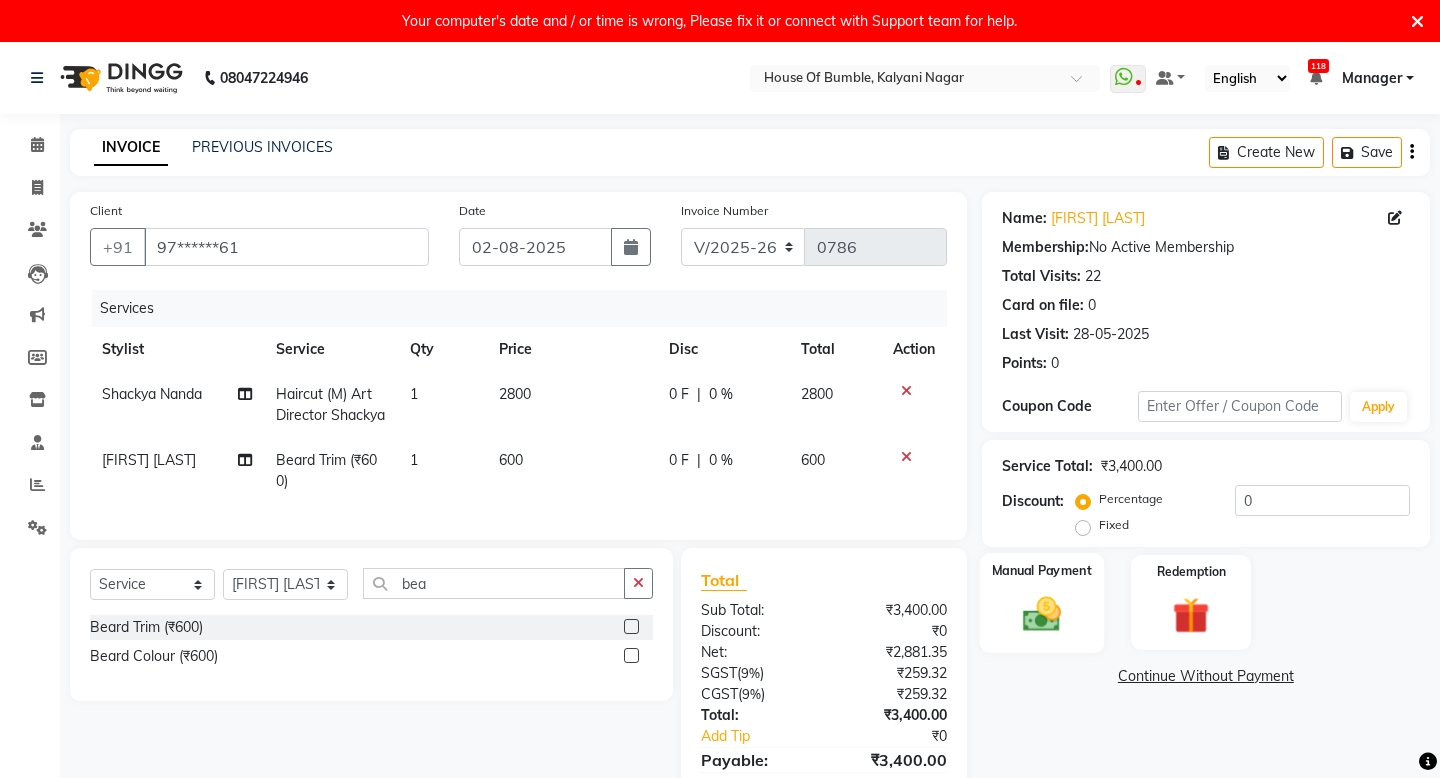 scroll, scrollTop: 115, scrollLeft: 0, axis: vertical 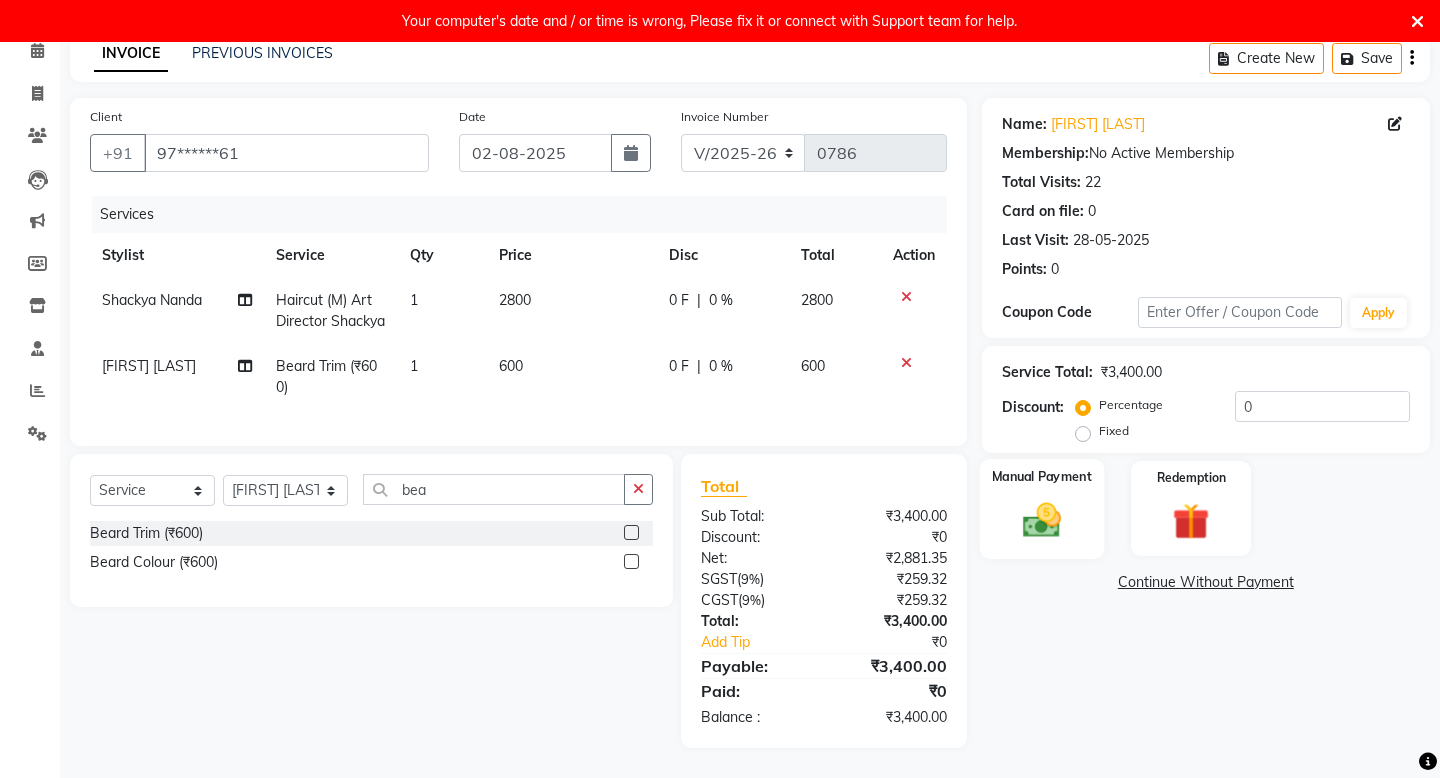 click 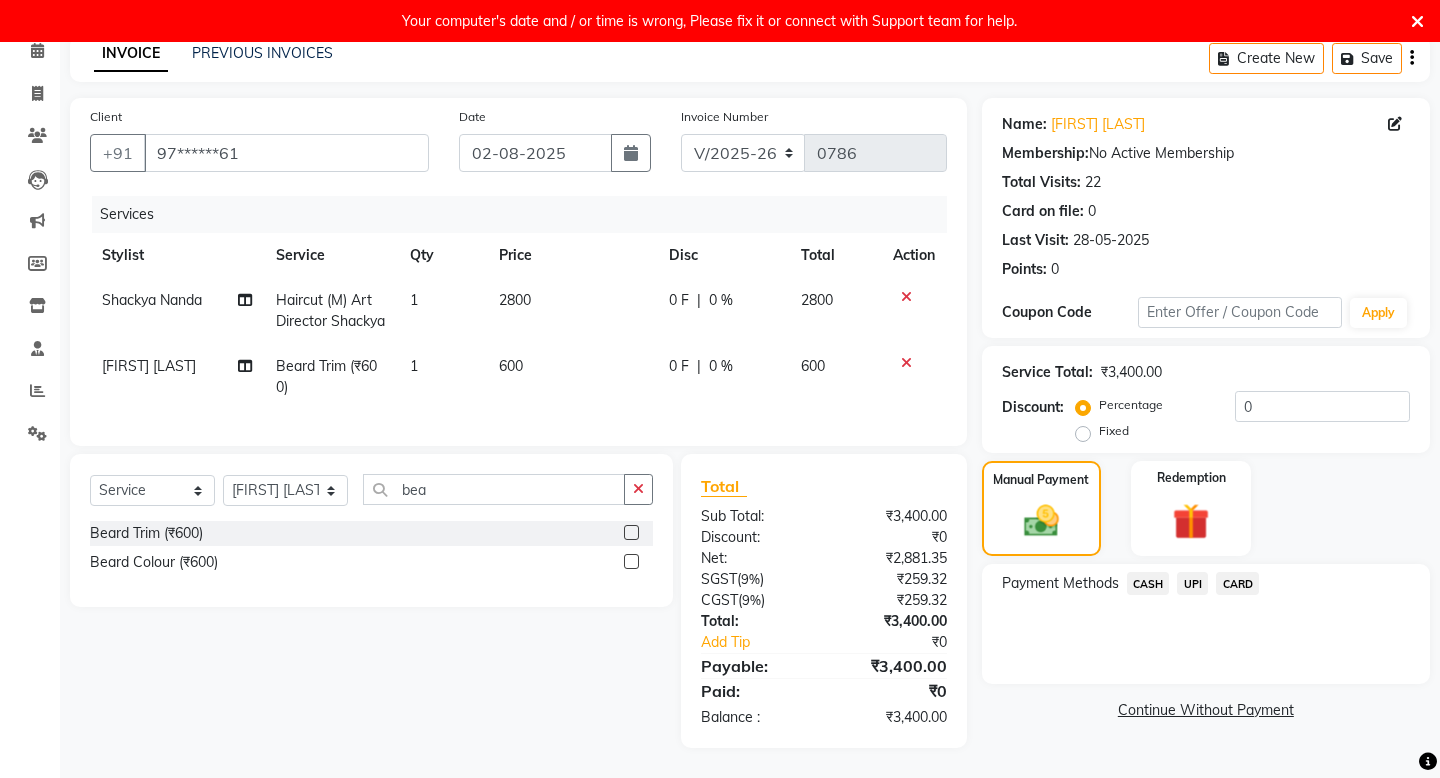 click on "CARD" 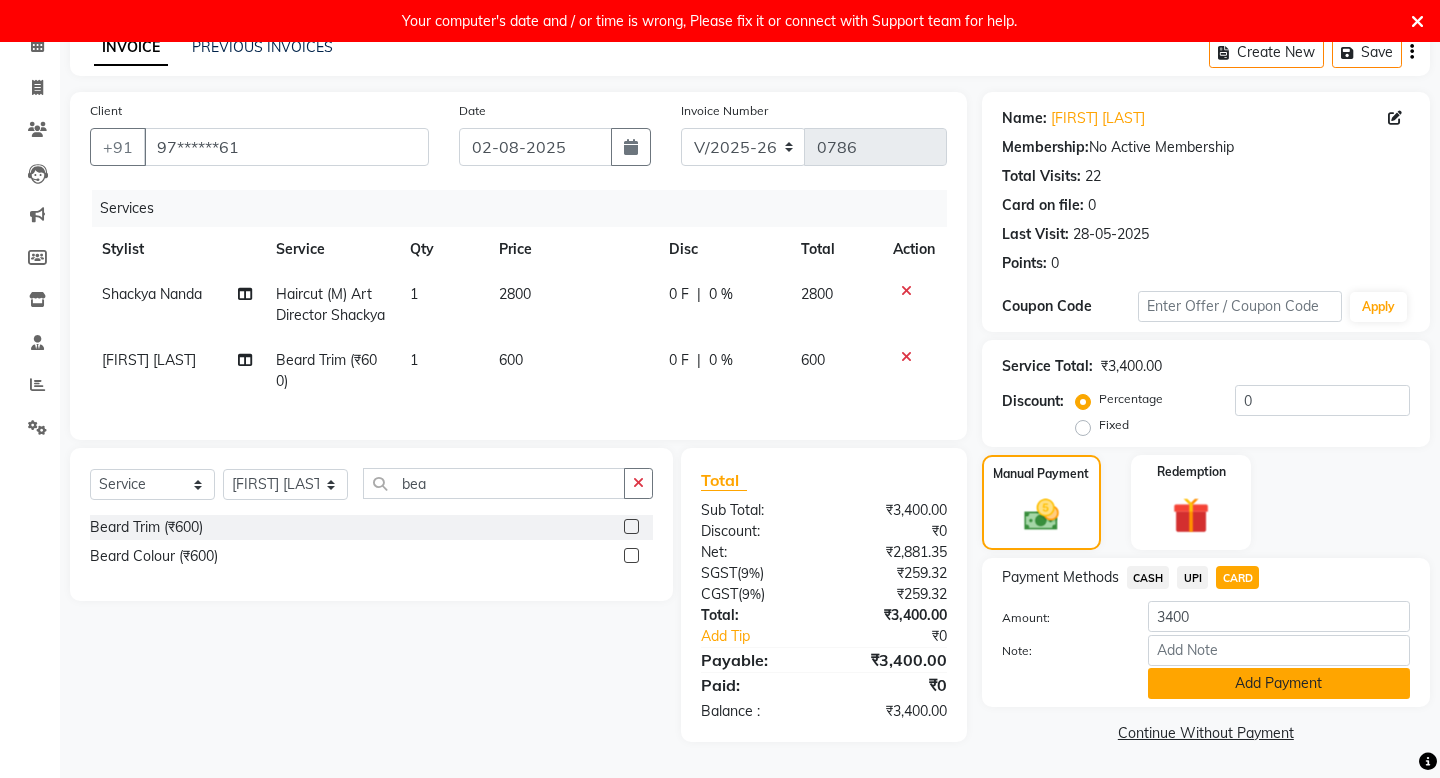 click on "Add Payment" 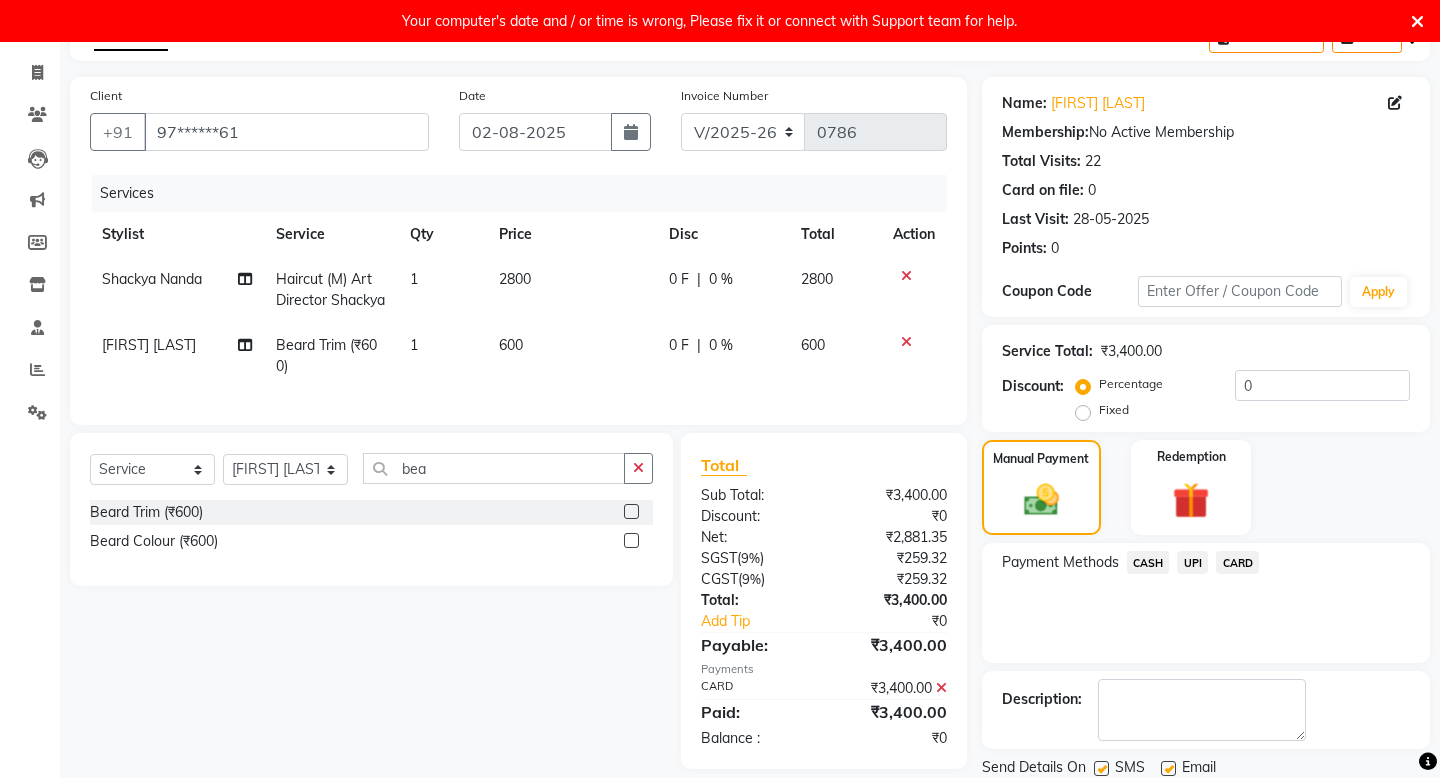 scroll, scrollTop: 184, scrollLeft: 0, axis: vertical 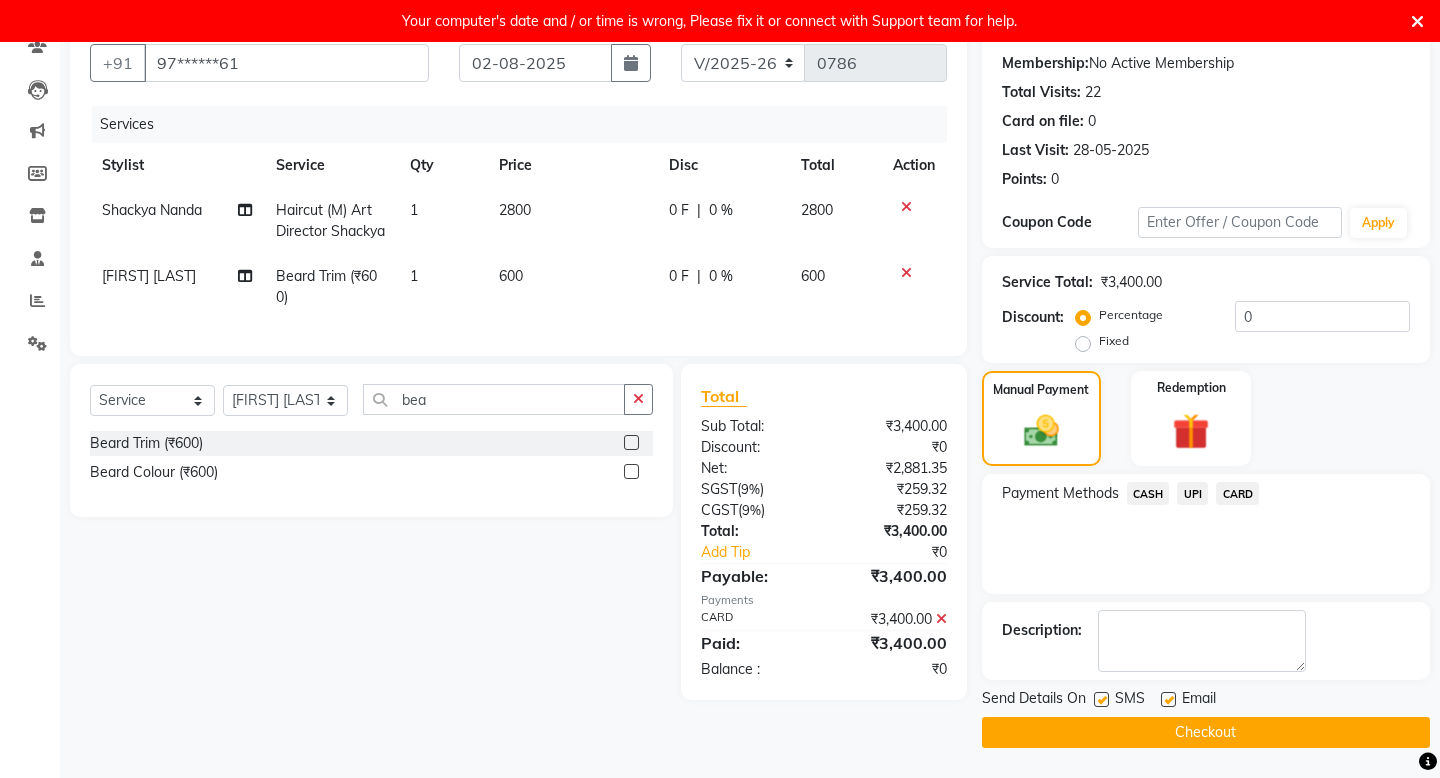 click on "Checkout" 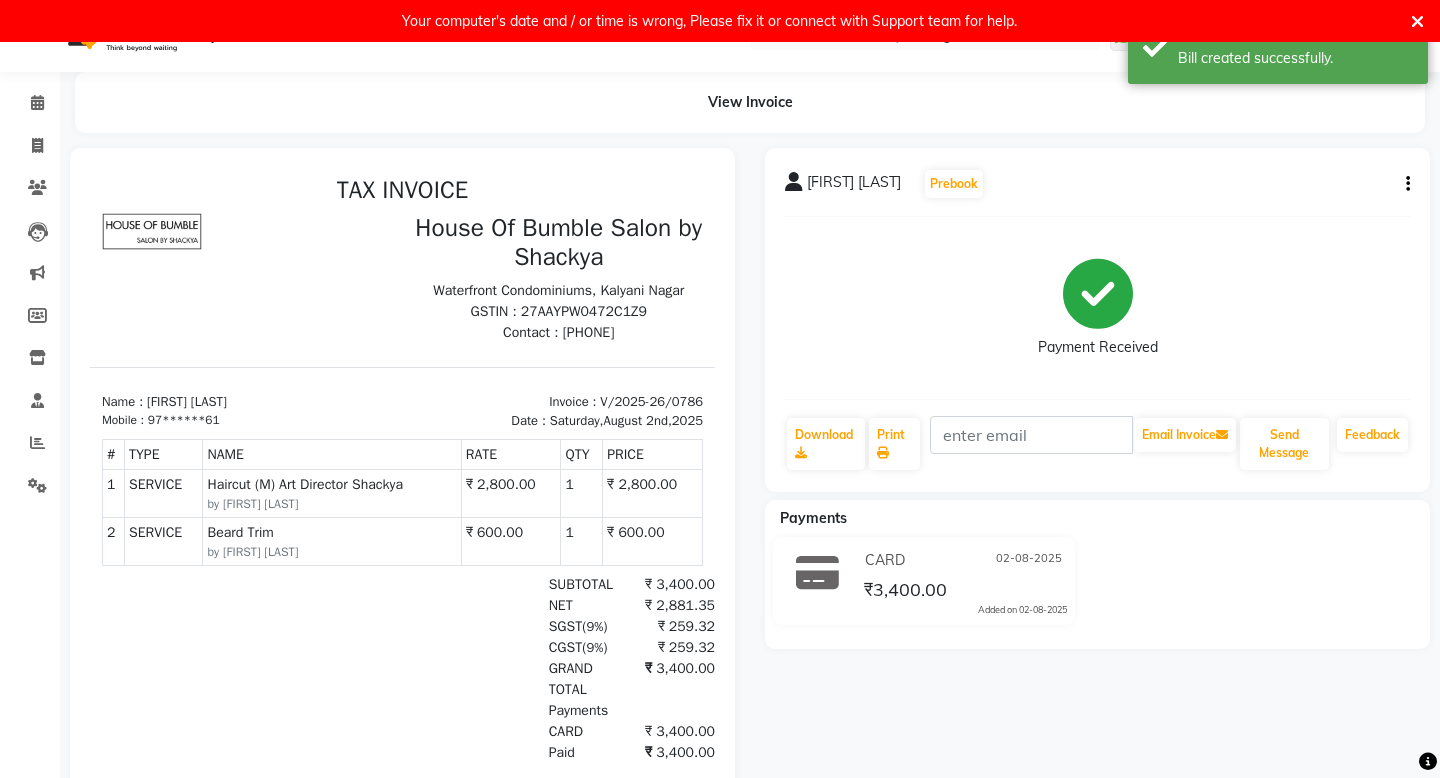 scroll, scrollTop: 0, scrollLeft: 0, axis: both 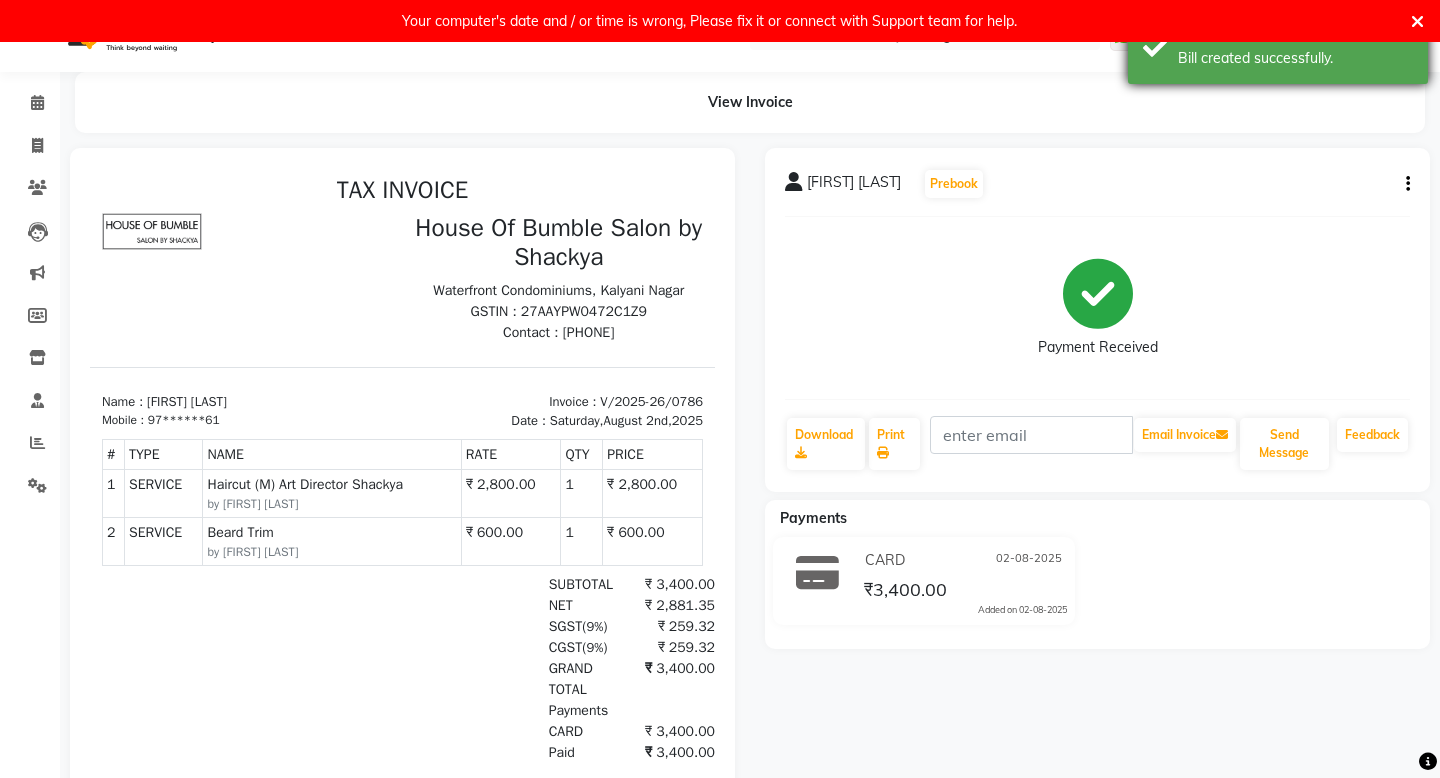 drag, startPoint x: 1419, startPoint y: 22, endPoint x: 1233, endPoint y: 52, distance: 188.40382 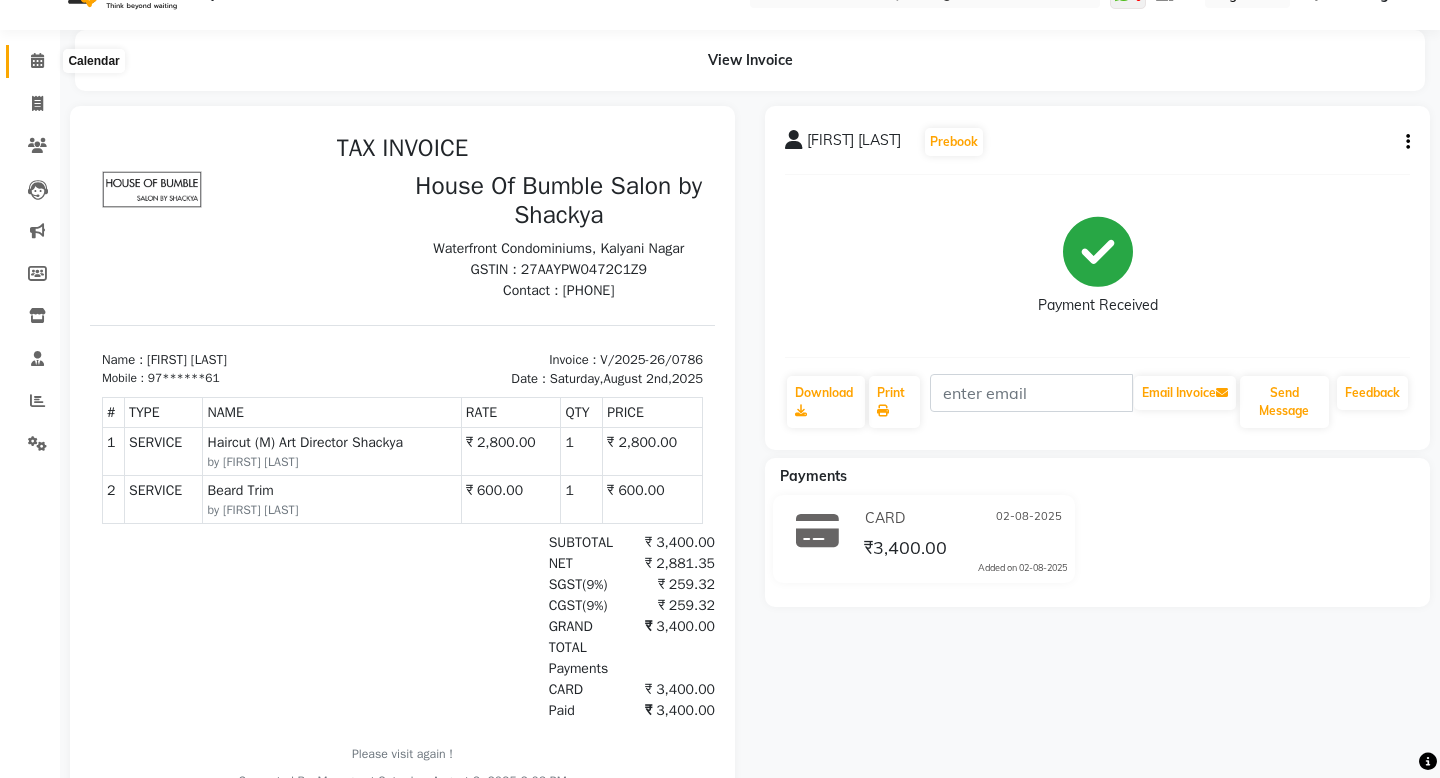 click 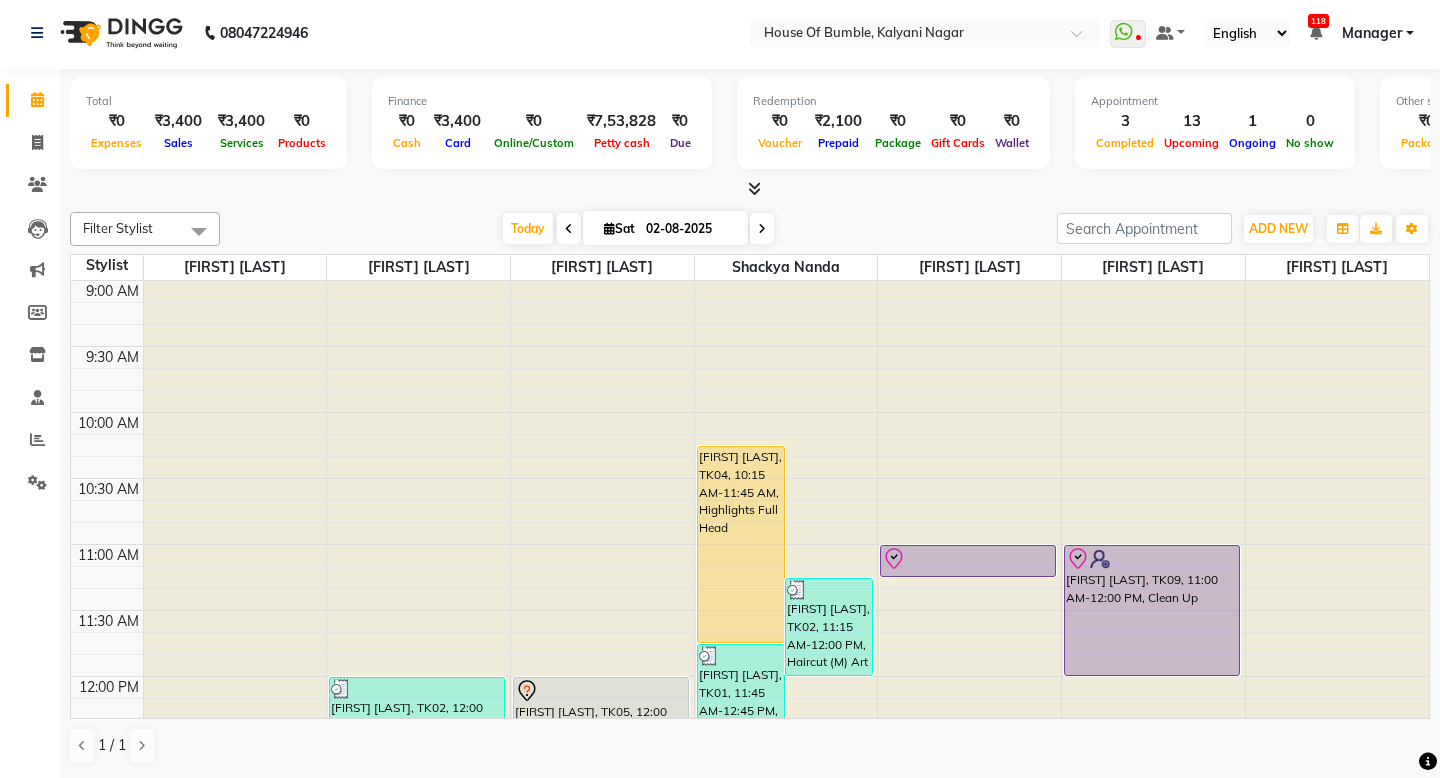 scroll, scrollTop: 0, scrollLeft: 0, axis: both 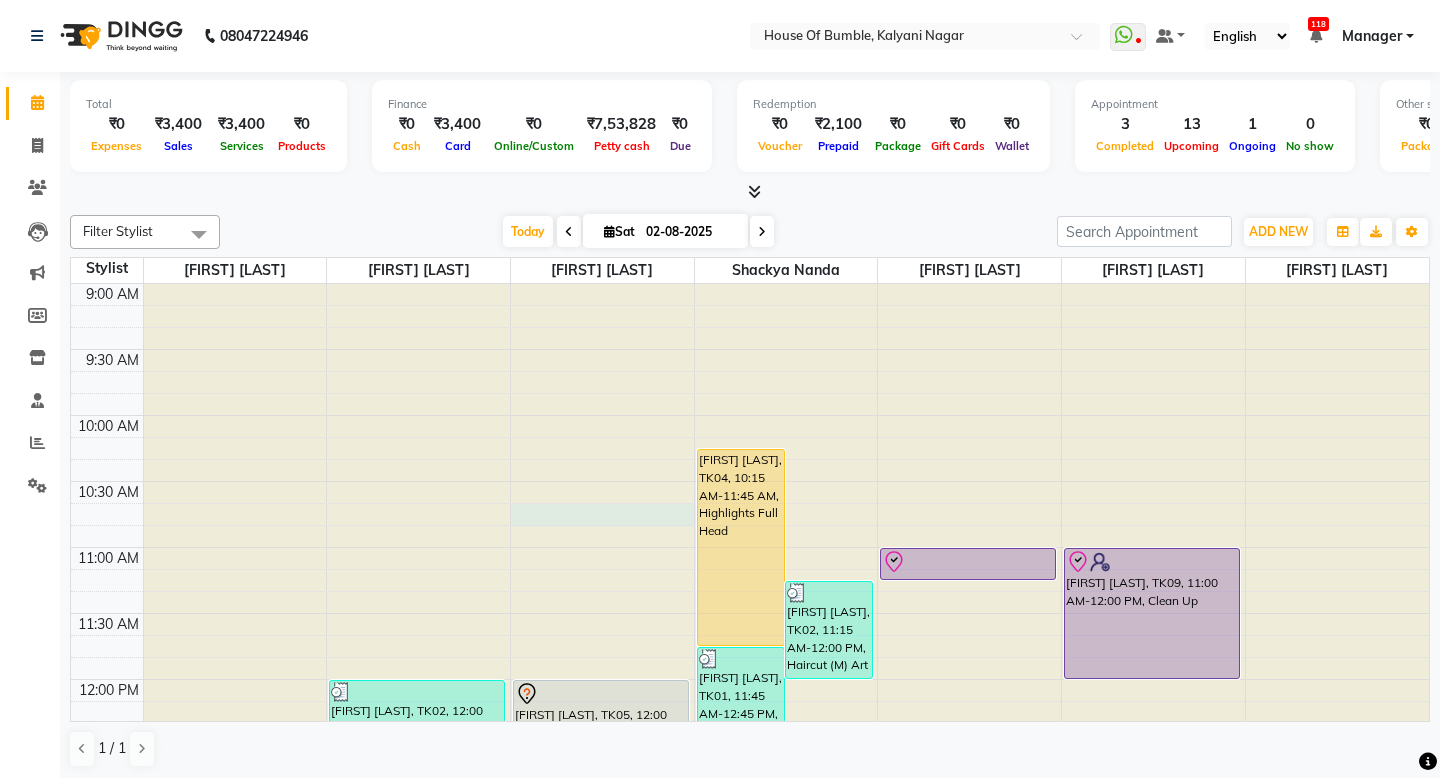 click at bounding box center (602, 284) 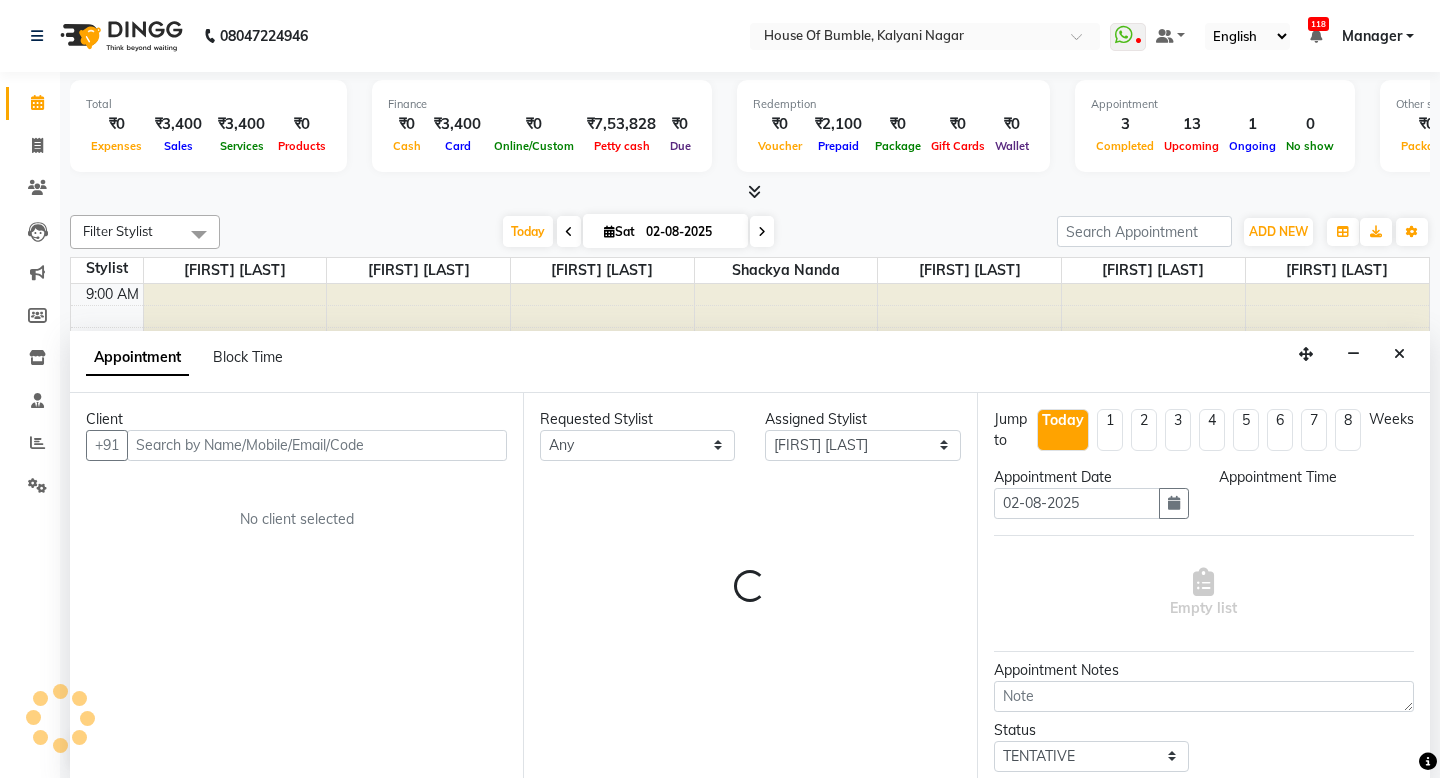 click on "Loading..." at bounding box center (750, 477) 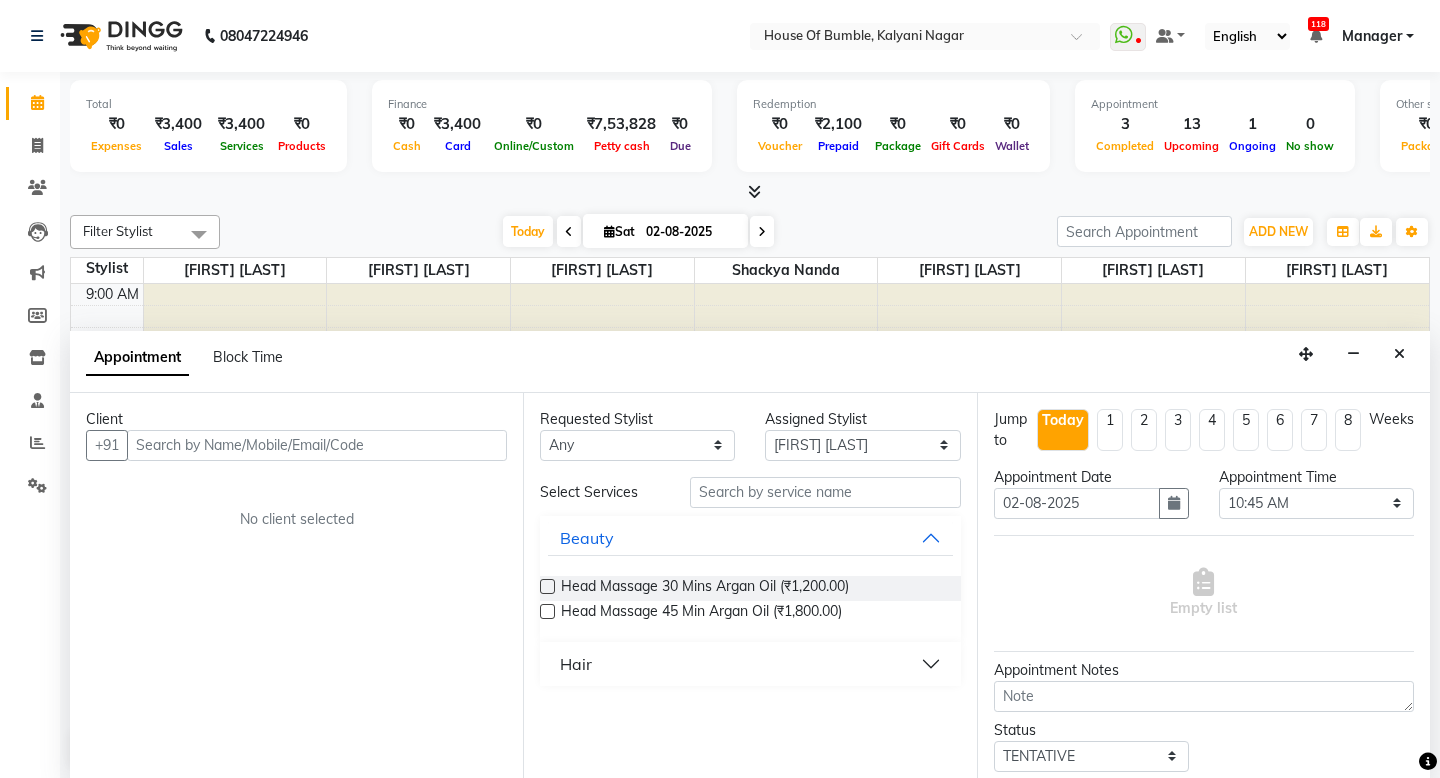 scroll, scrollTop: 1, scrollLeft: 0, axis: vertical 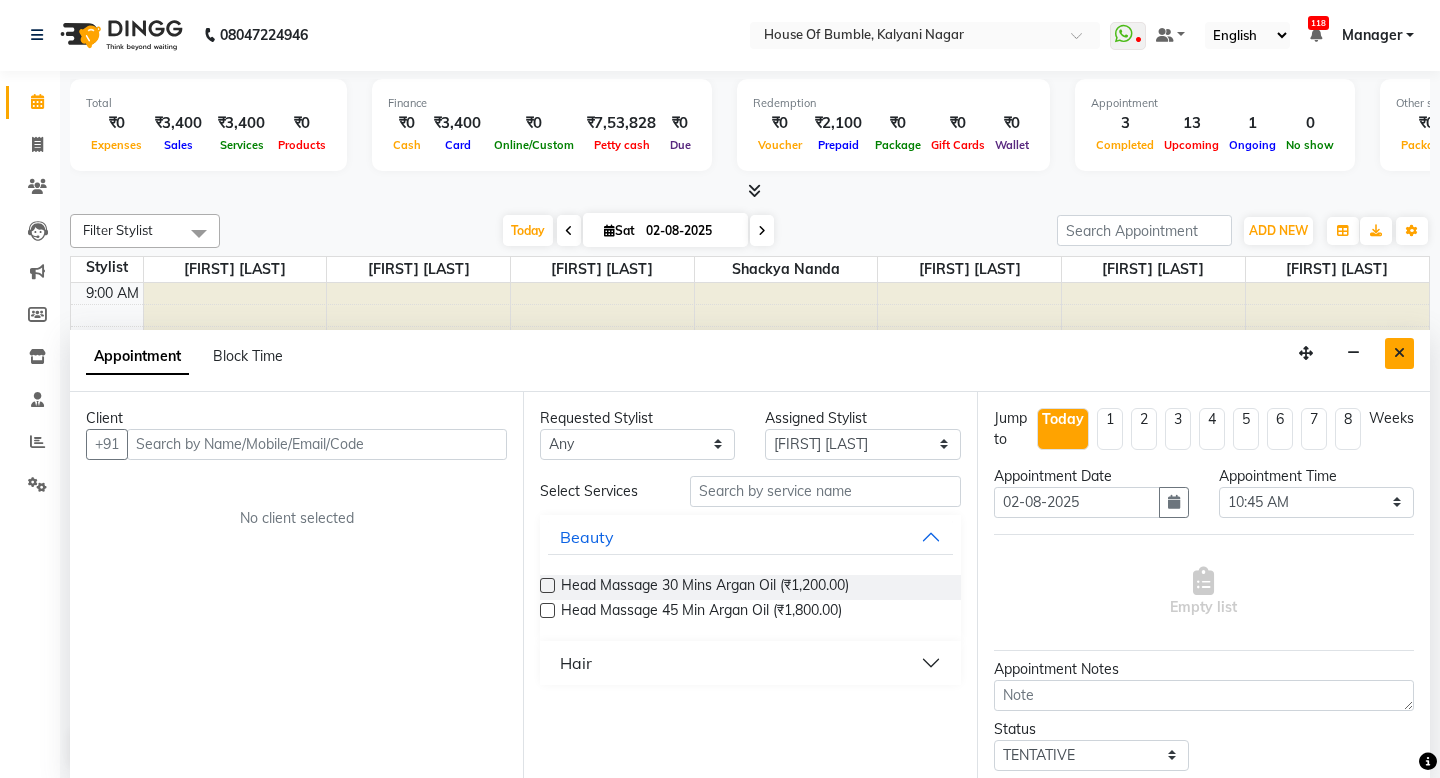 click at bounding box center (1399, 353) 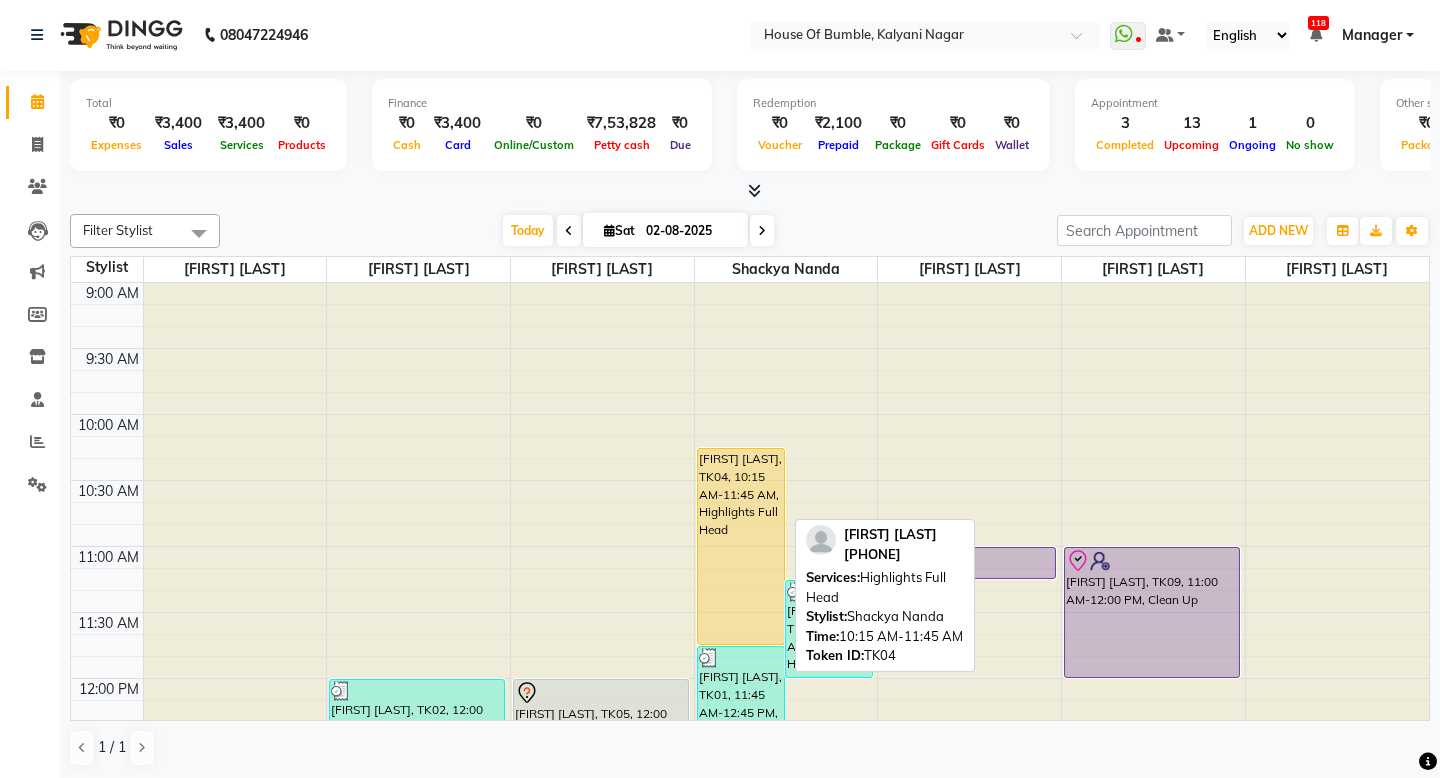 click on "[FIRST] [LAST], TK04, 10:15 AM-11:45 AM, Highlights Full Head" at bounding box center (741, 546) 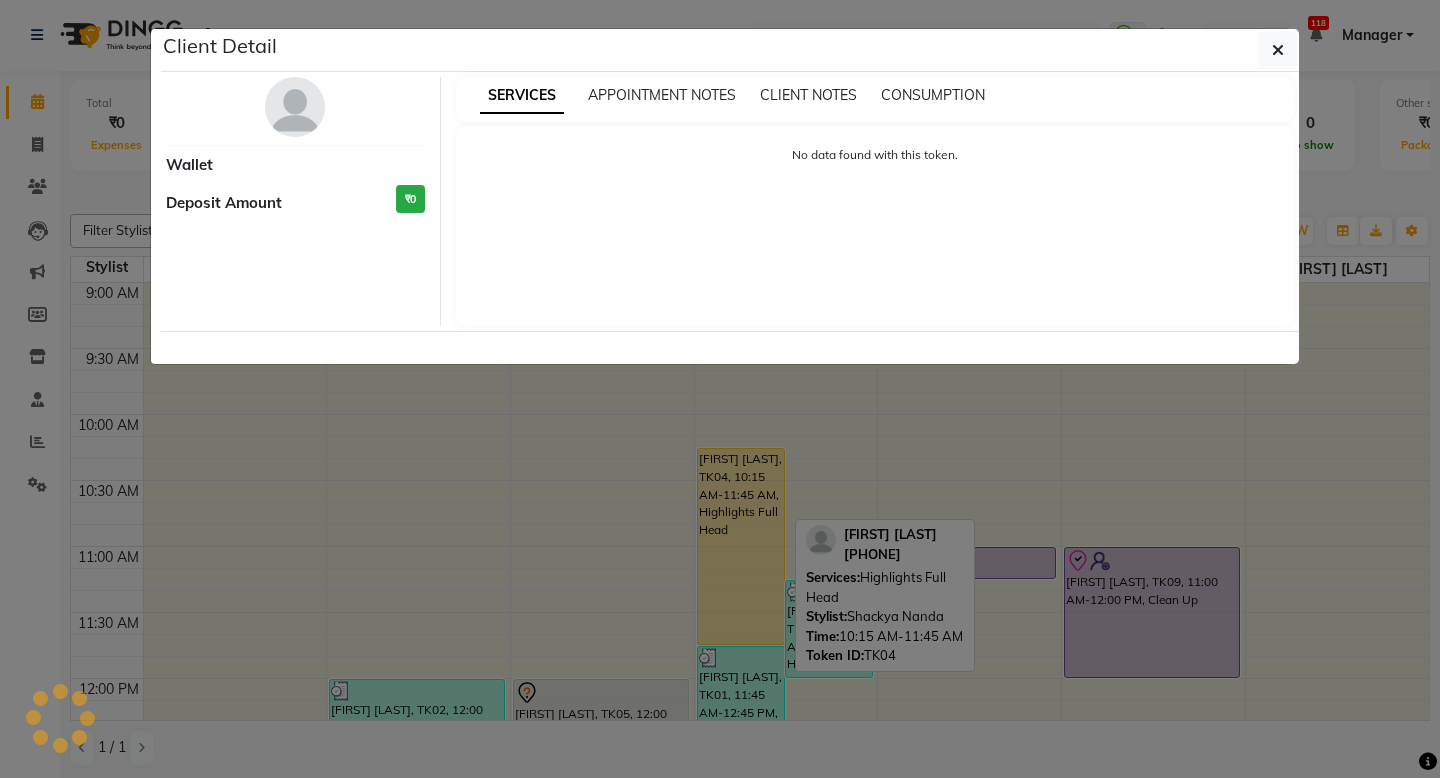 select on "1" 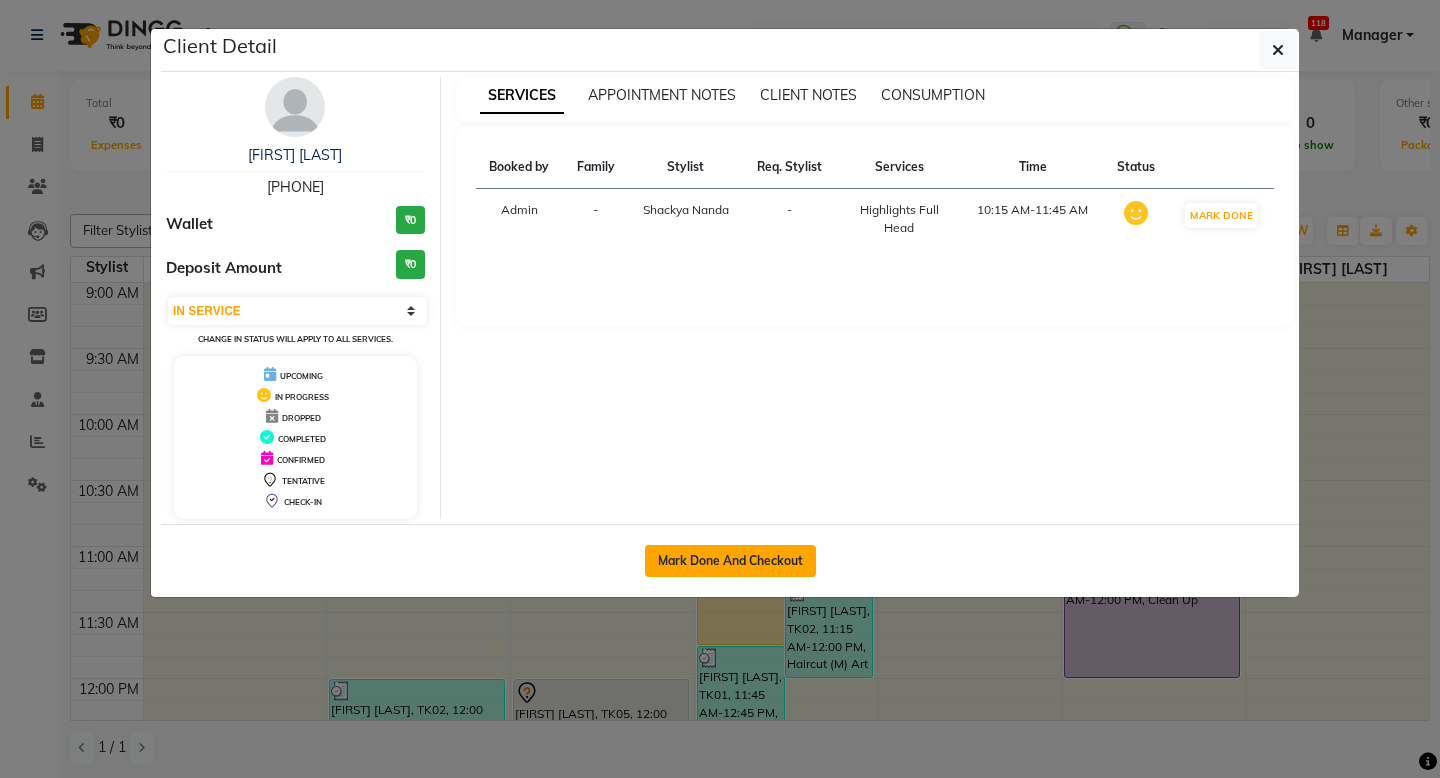 click on "Mark Done And Checkout" 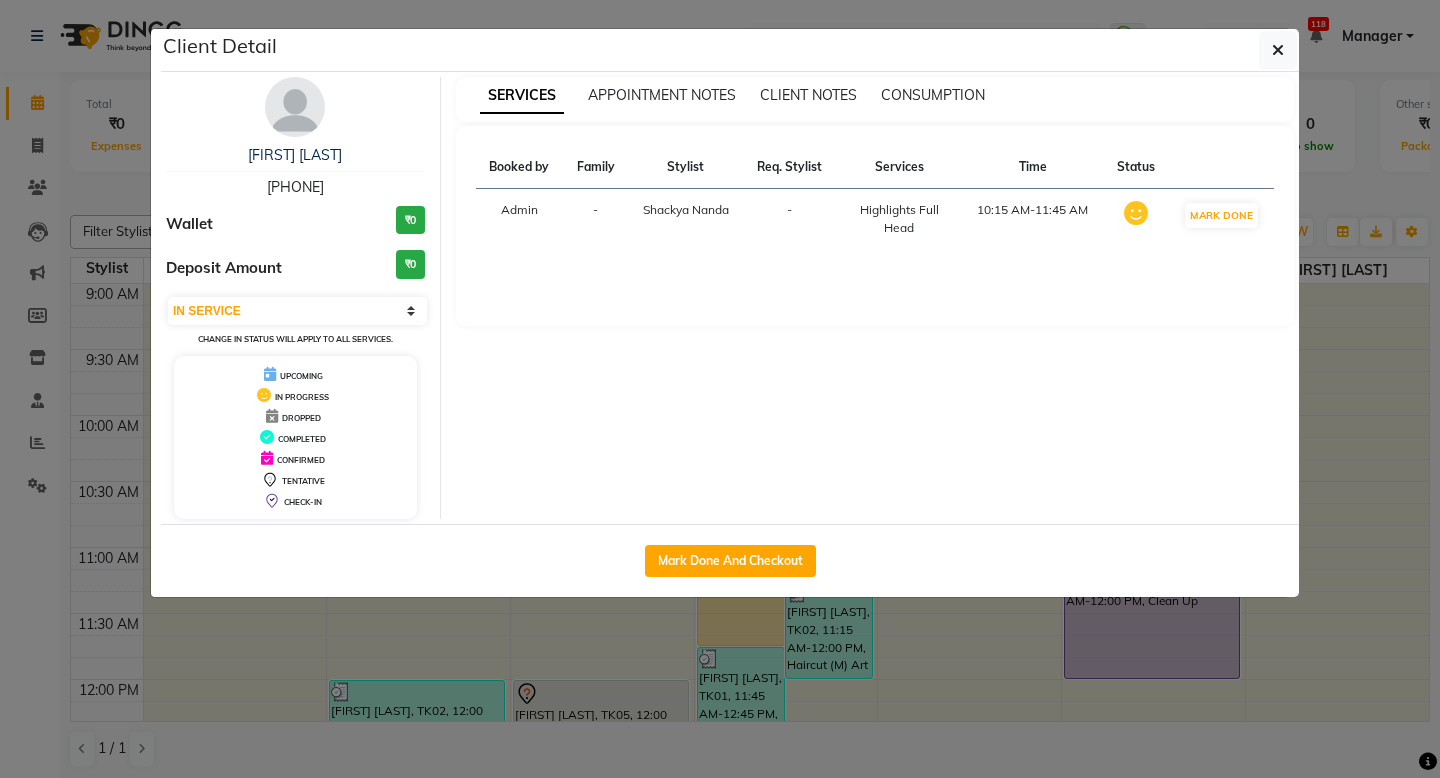 select on "579" 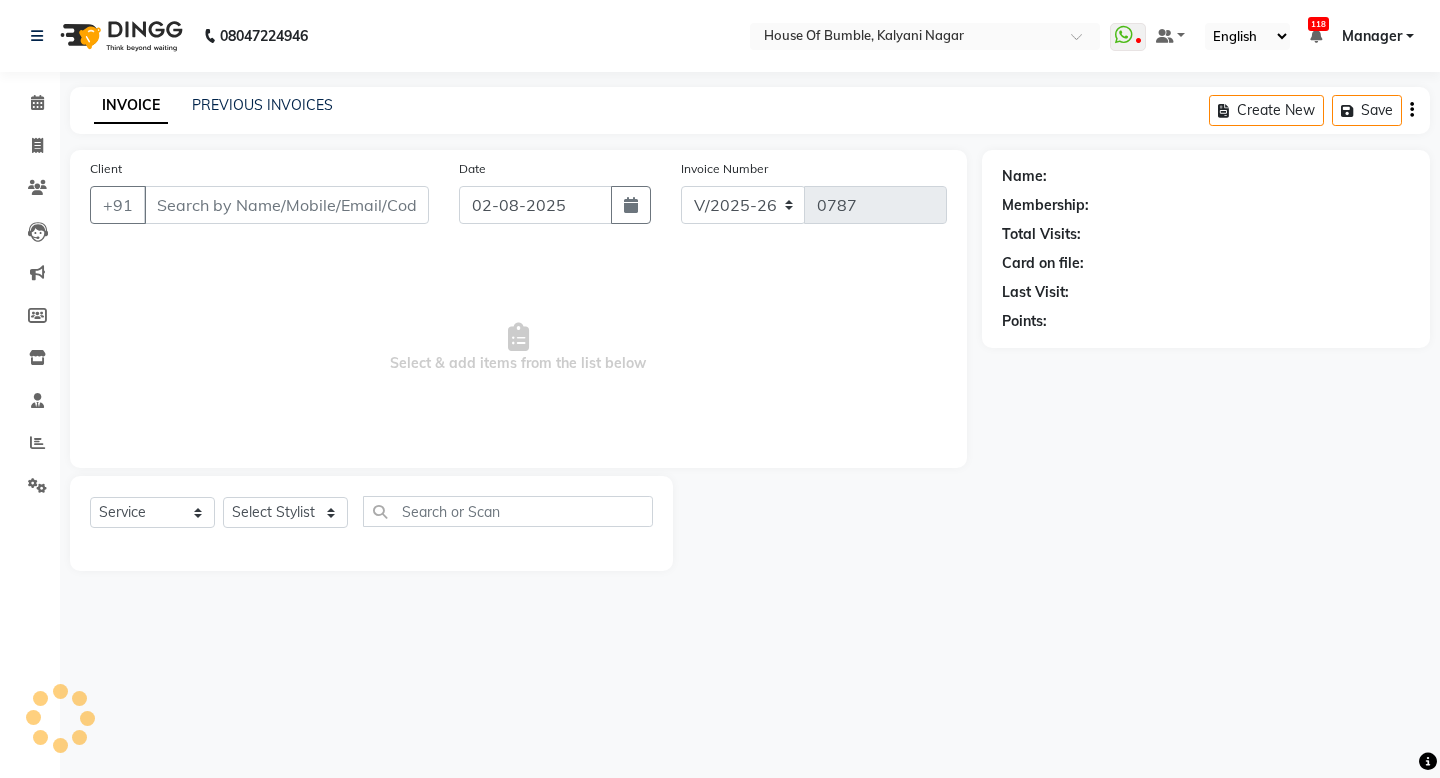 type on "83******67" 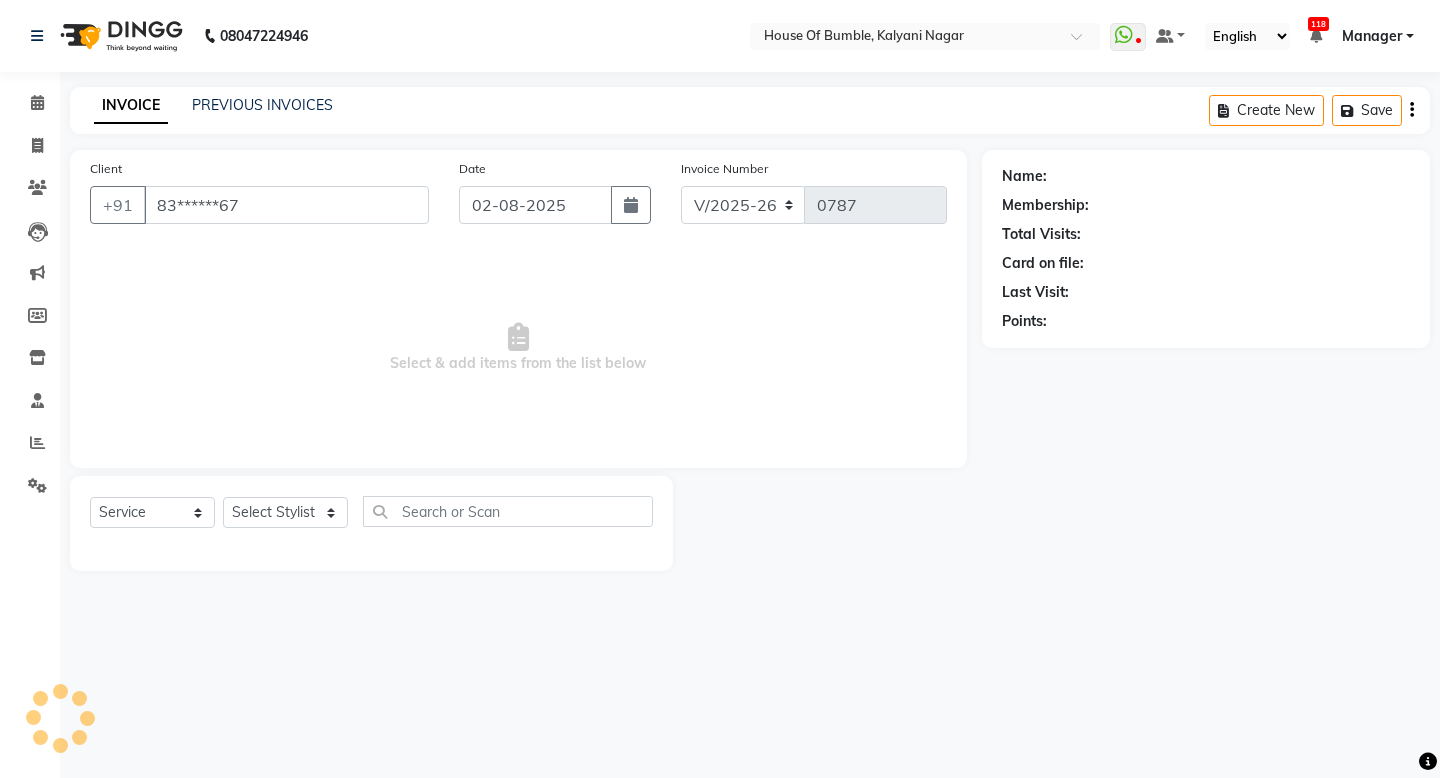 select on "76627" 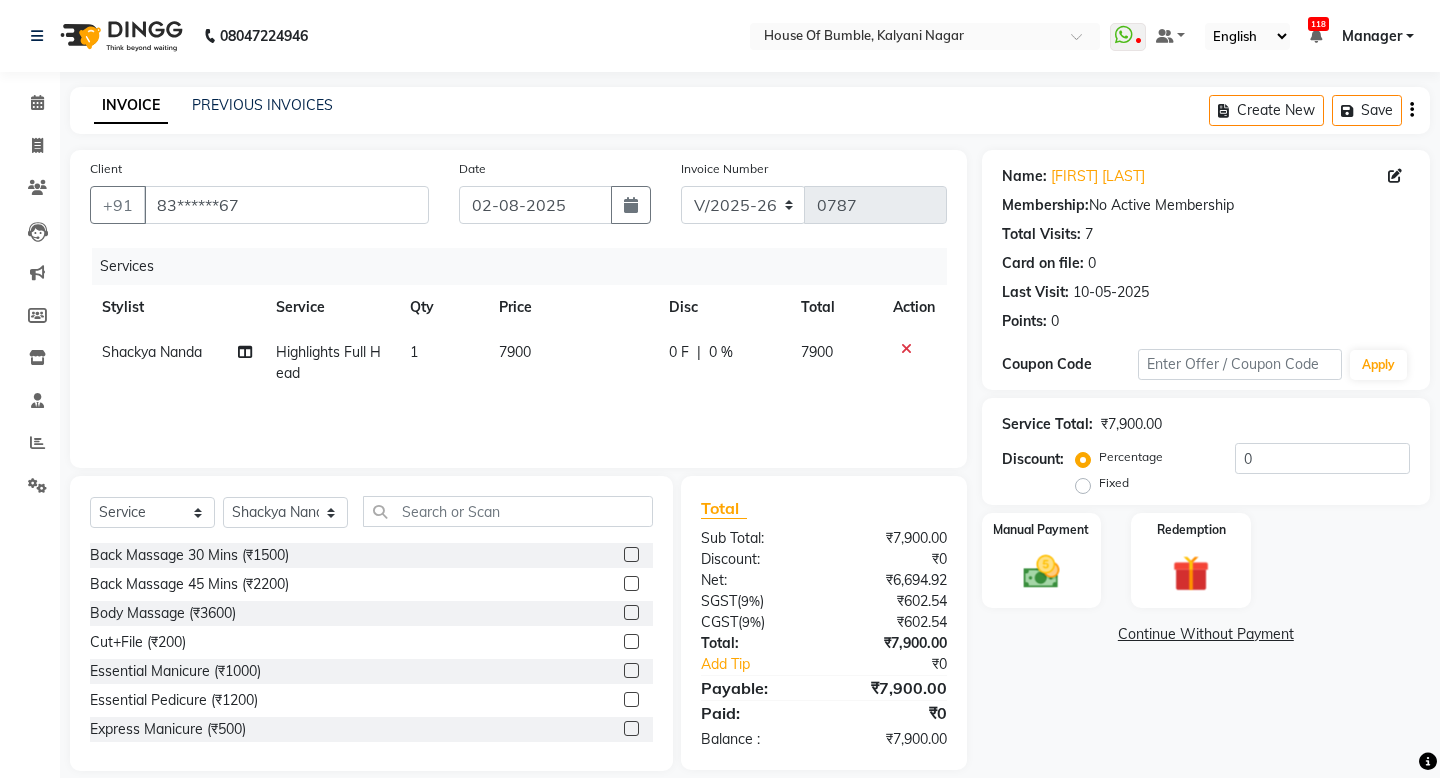 click on "7900" 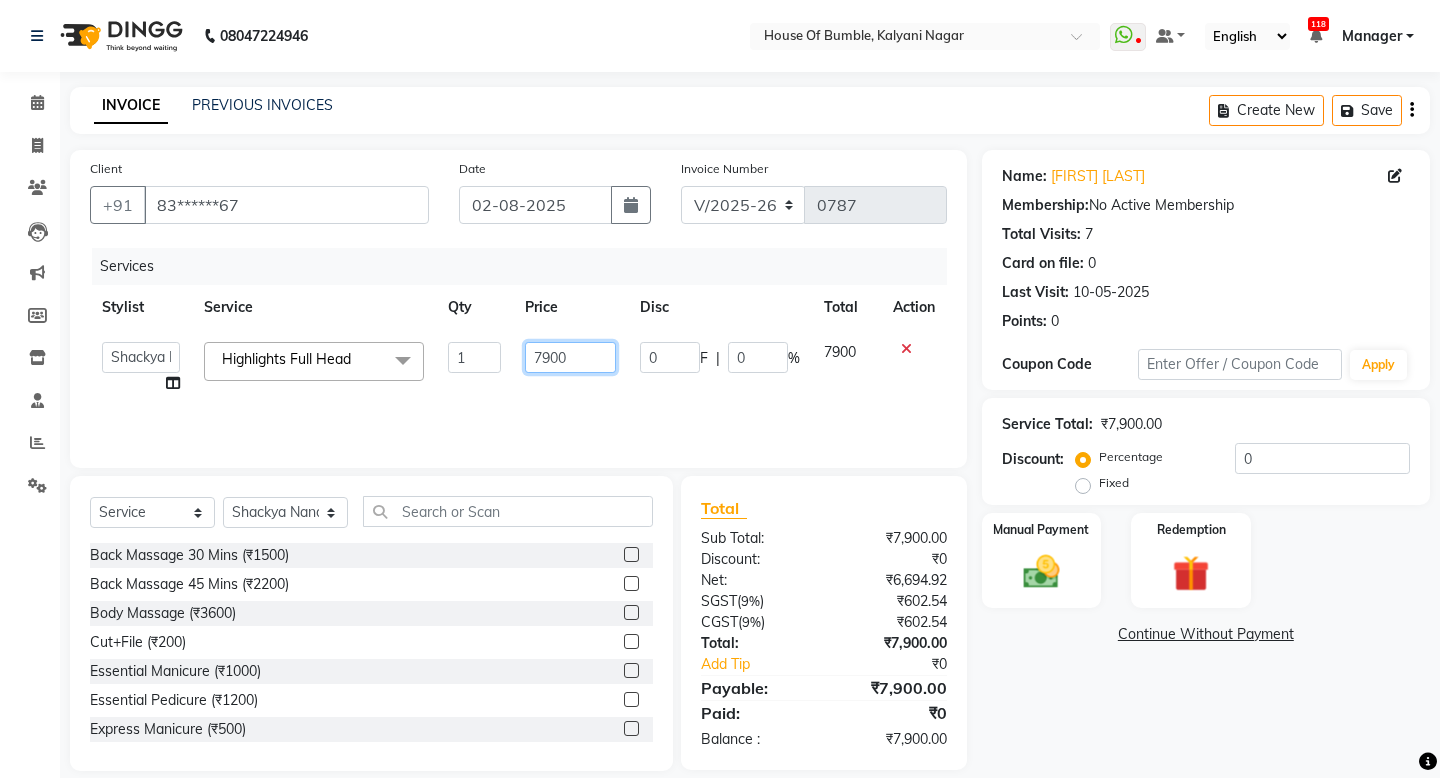 click on "7900" 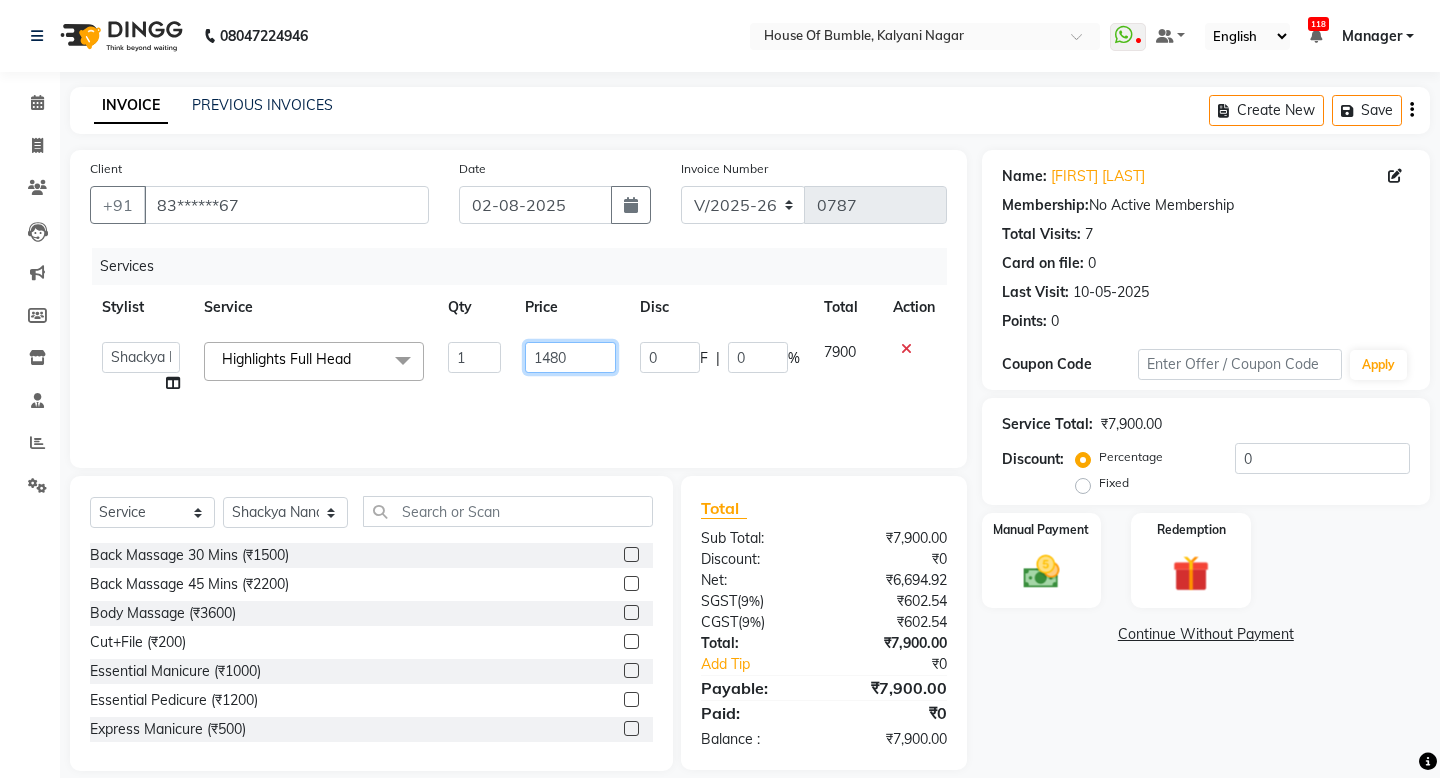 type on "14800" 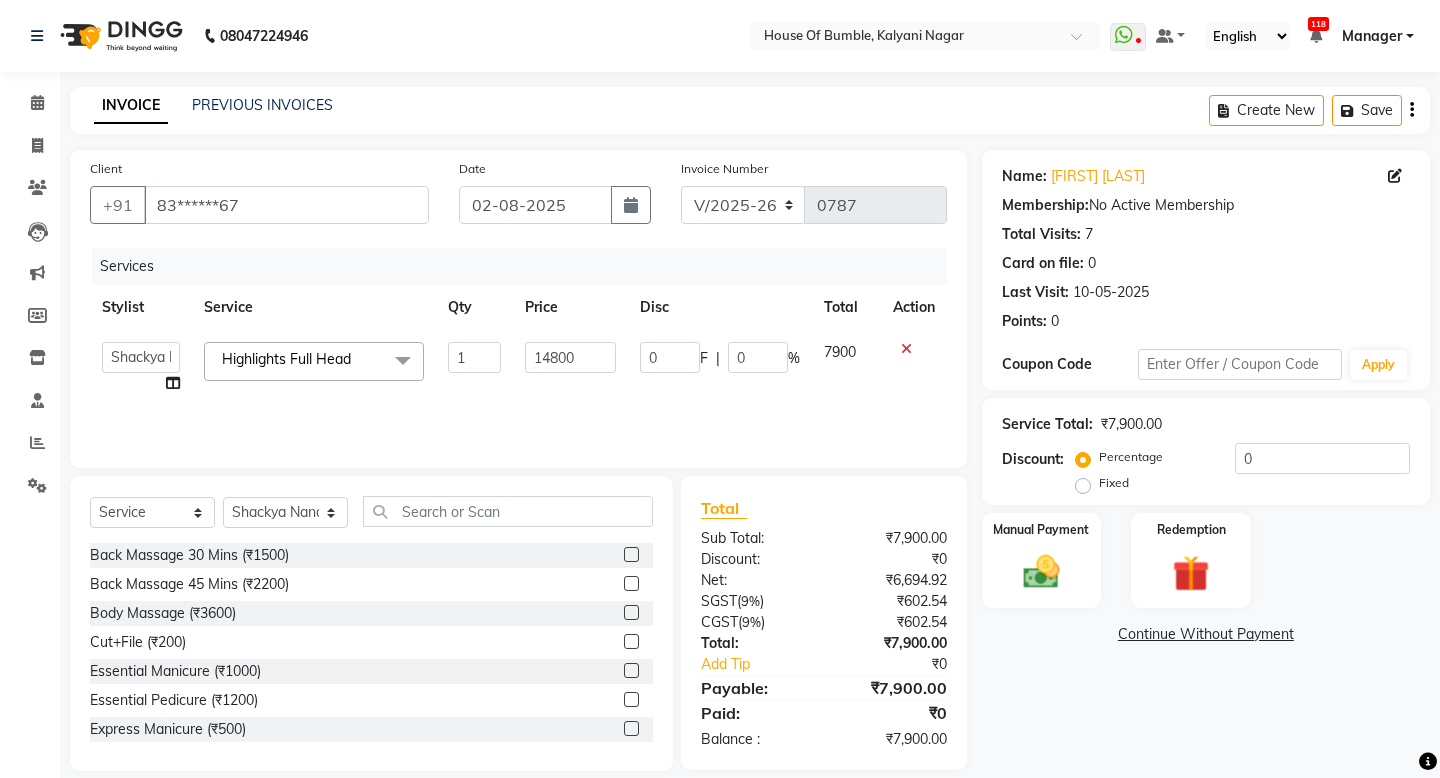 click on "14800" 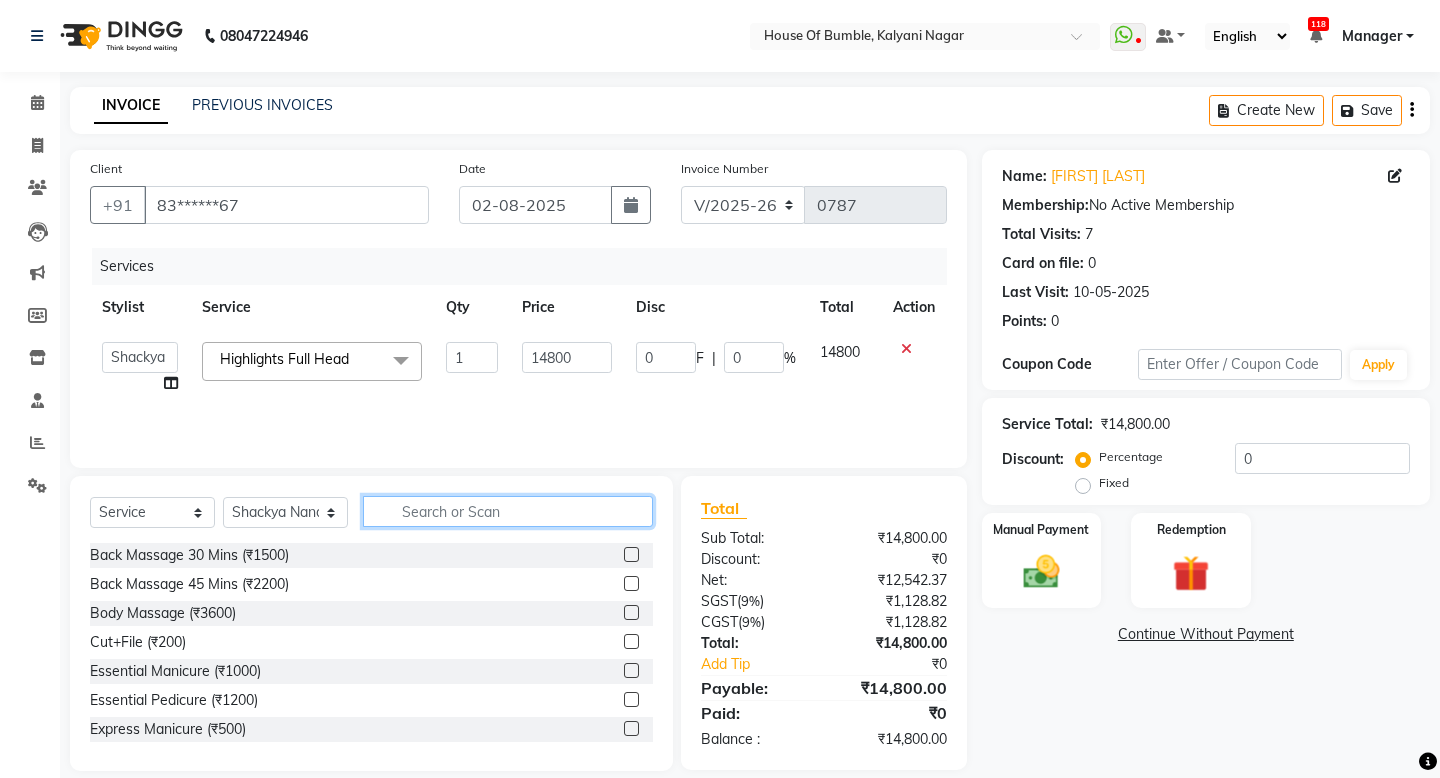 click 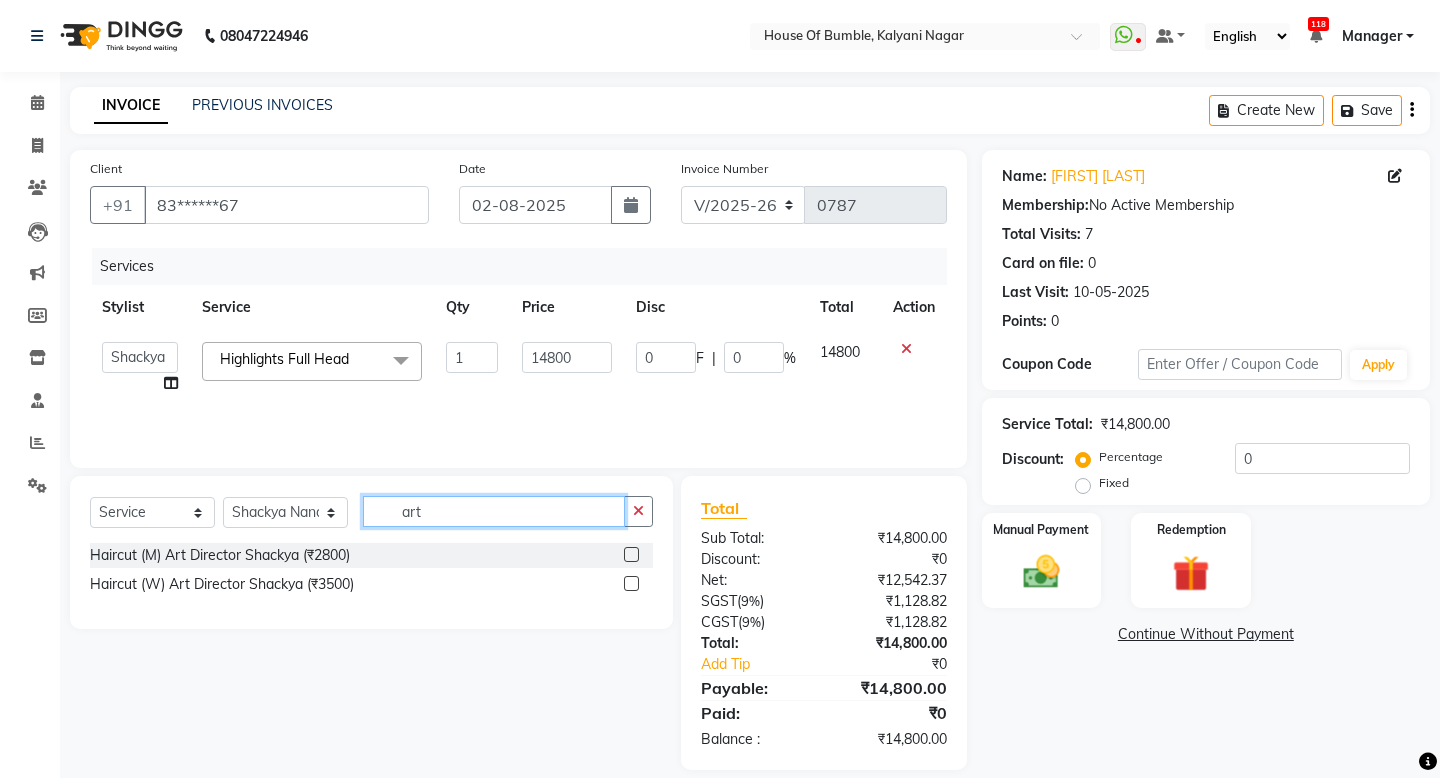 type on "art" 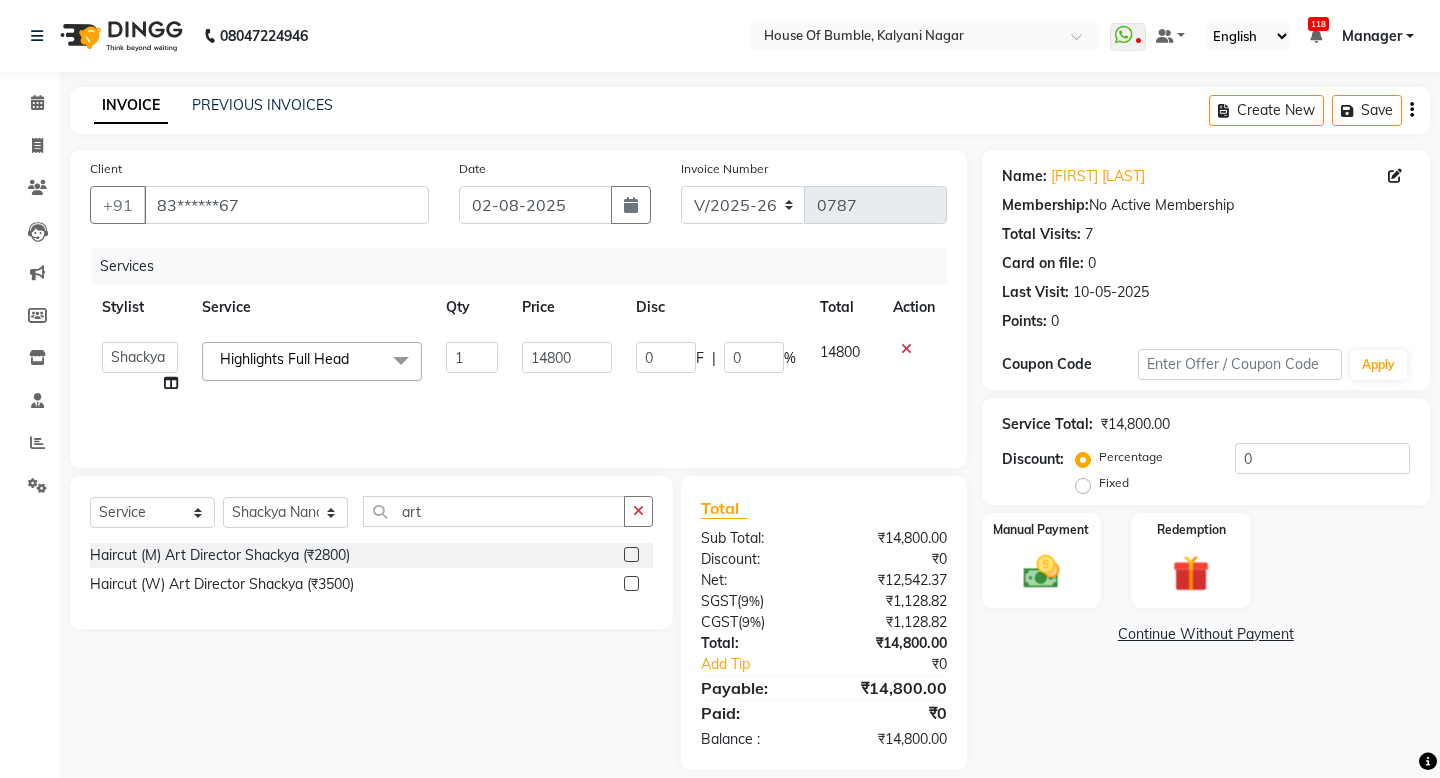 click 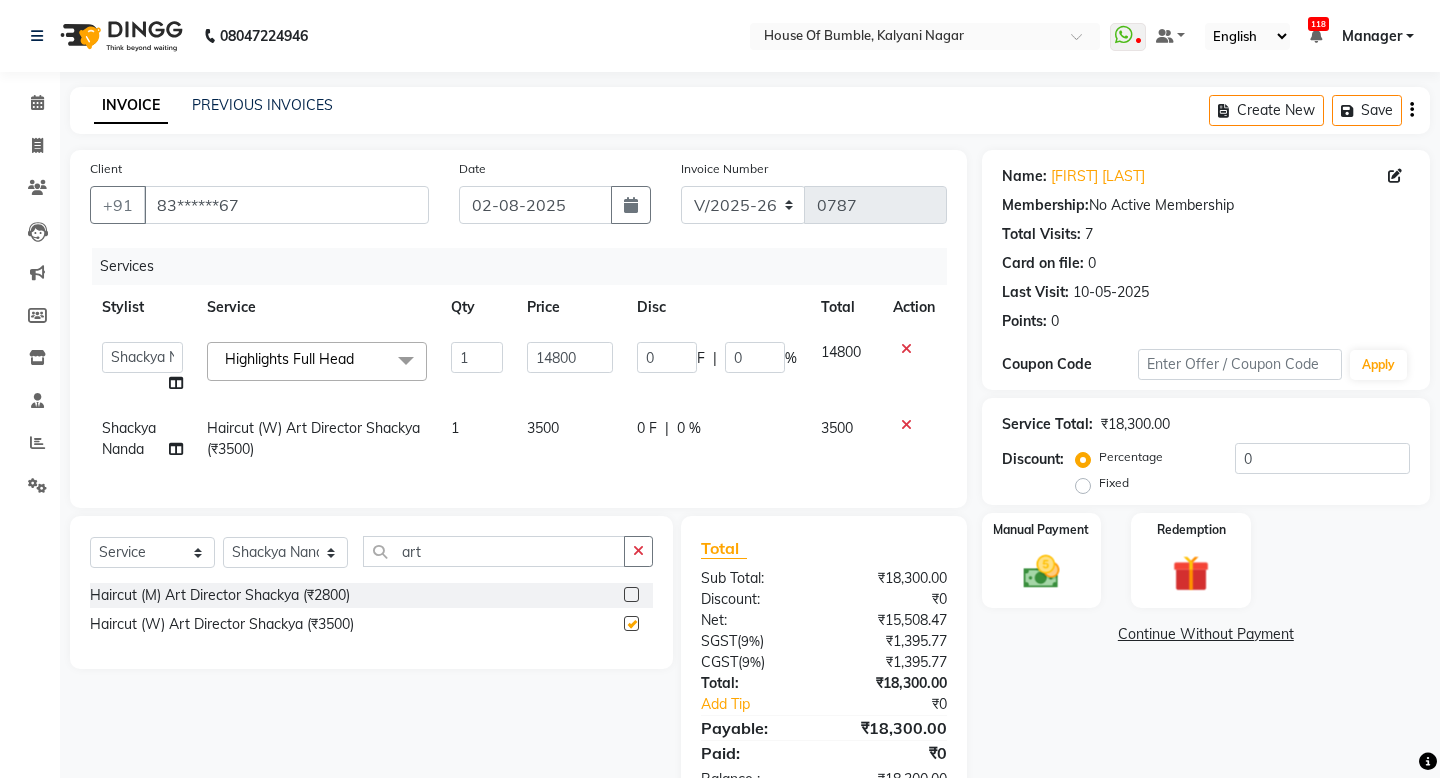 checkbox on "false" 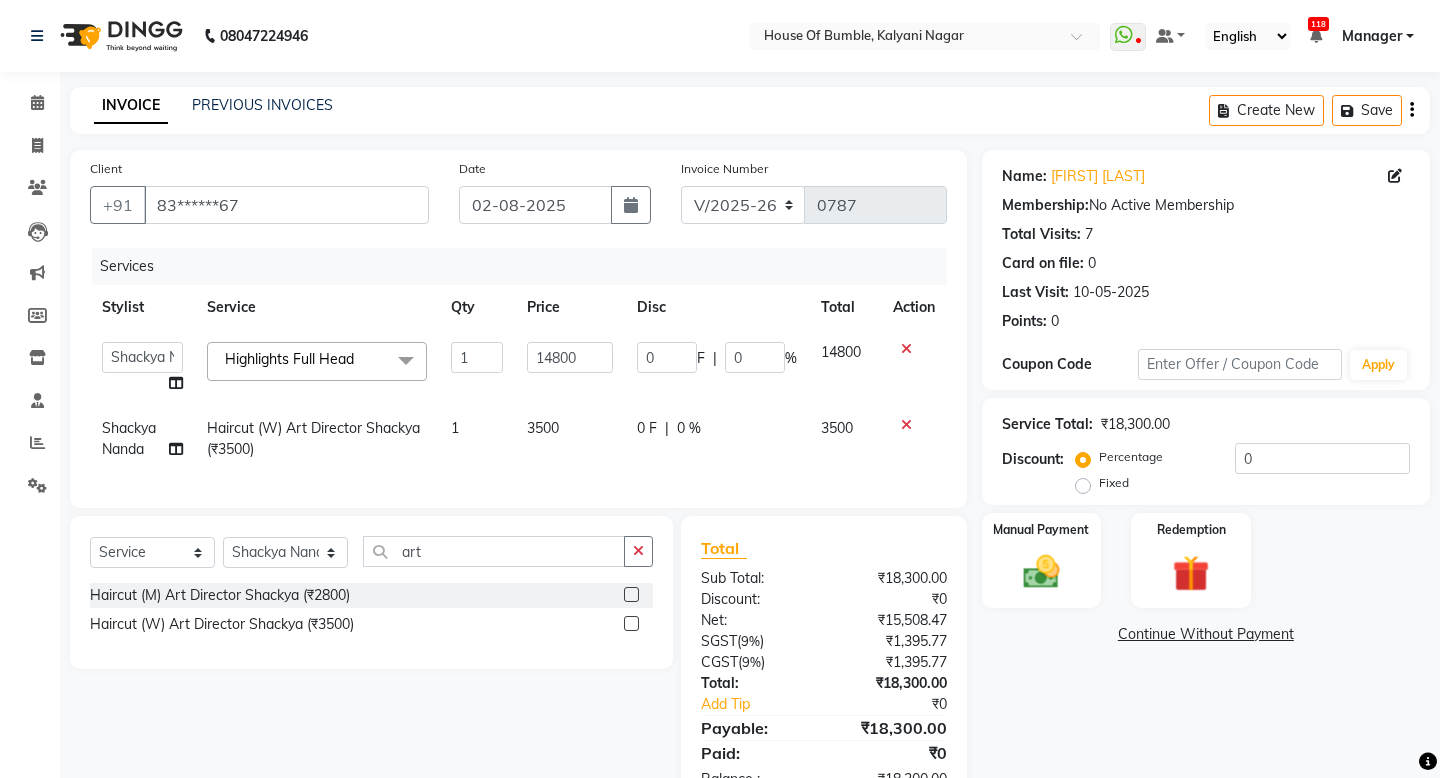 scroll, scrollTop: 0, scrollLeft: 13, axis: horizontal 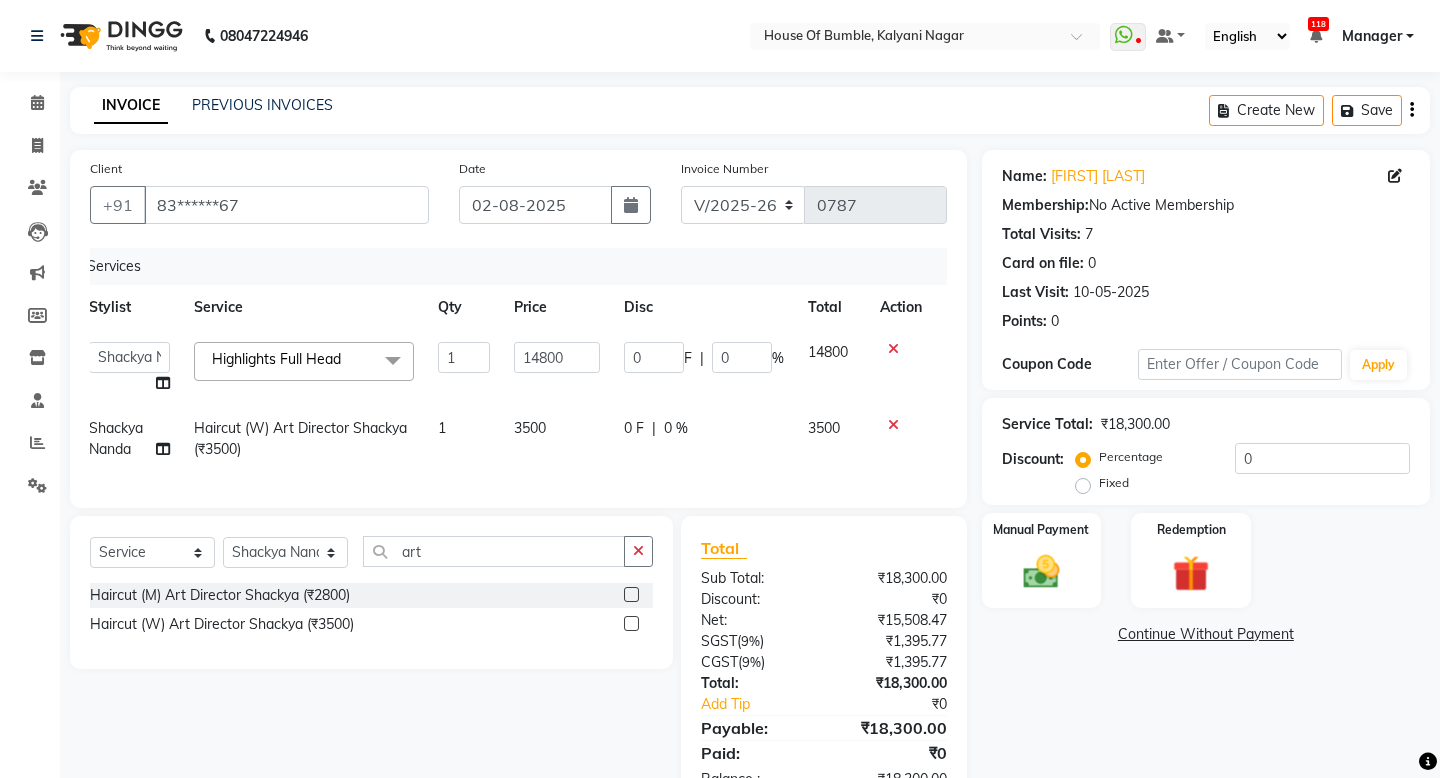click on "Total Sub Total: ₹18,300.00 Discount: ₹0 Net: ₹15,508.47 SGST  ( 9% ) ₹1,395.77 CGST  ( 9% ) ₹1,395.77 Total: ₹18,300.00 Add Tip ₹0 Payable: ₹18,300.00 Paid: ₹0 Balance   : ₹18,300.00" 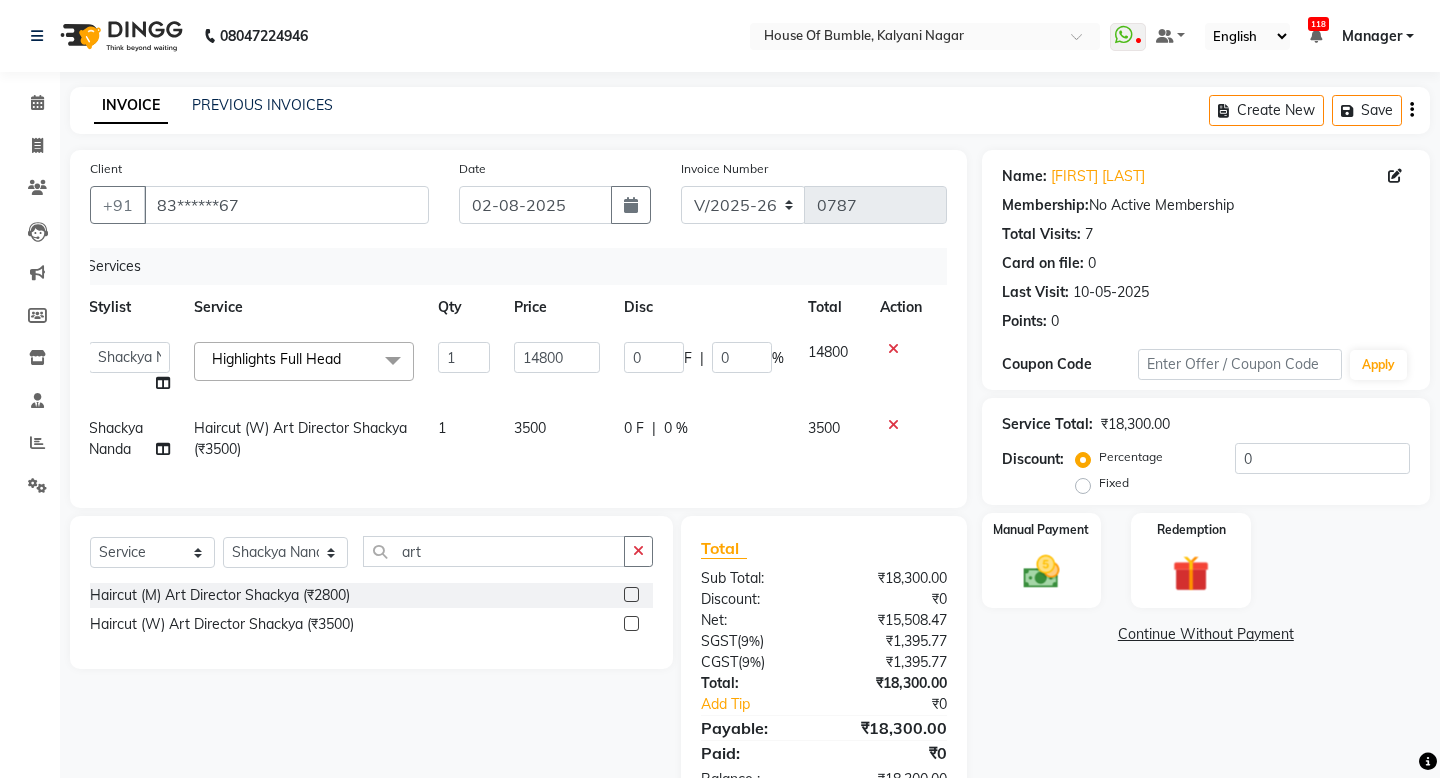 click on "Total" 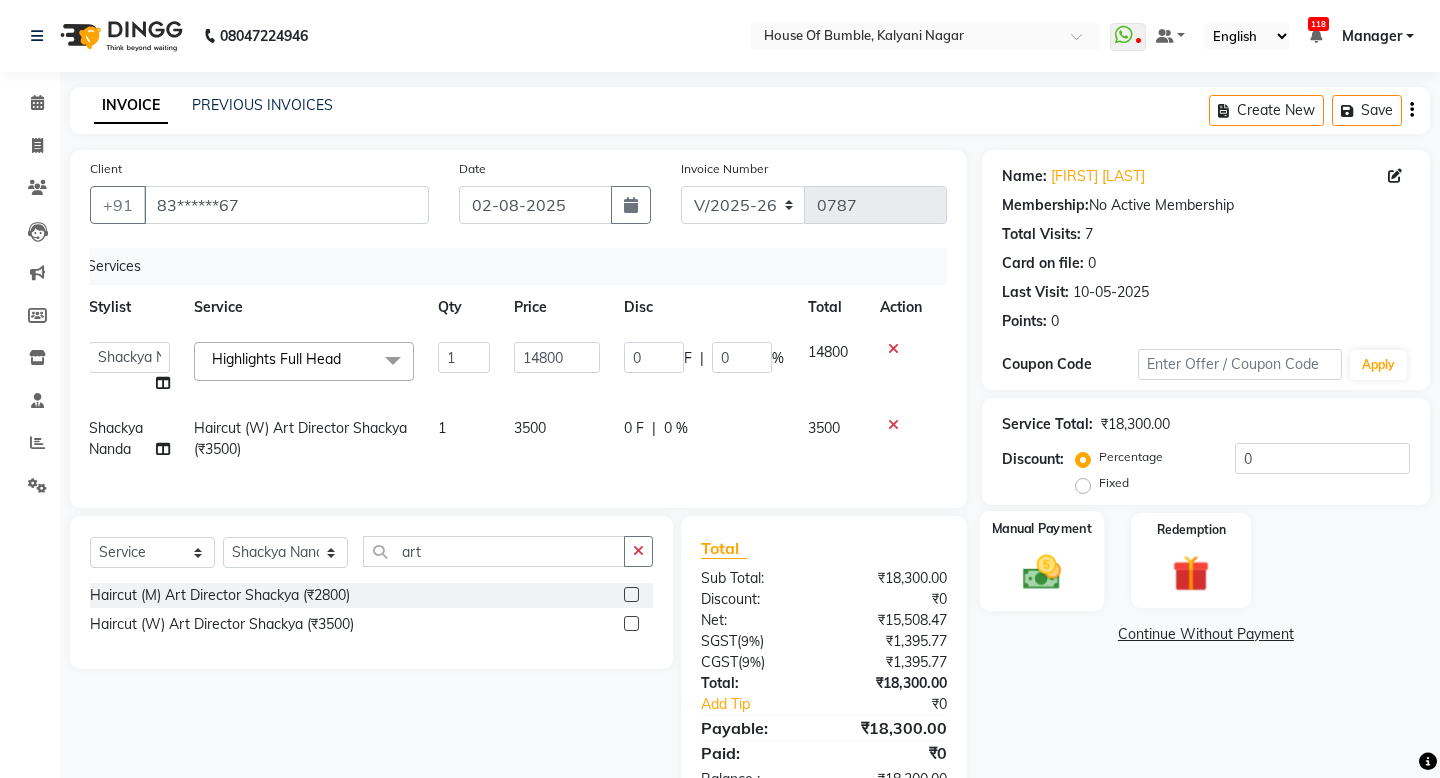 click on "Manual Payment" 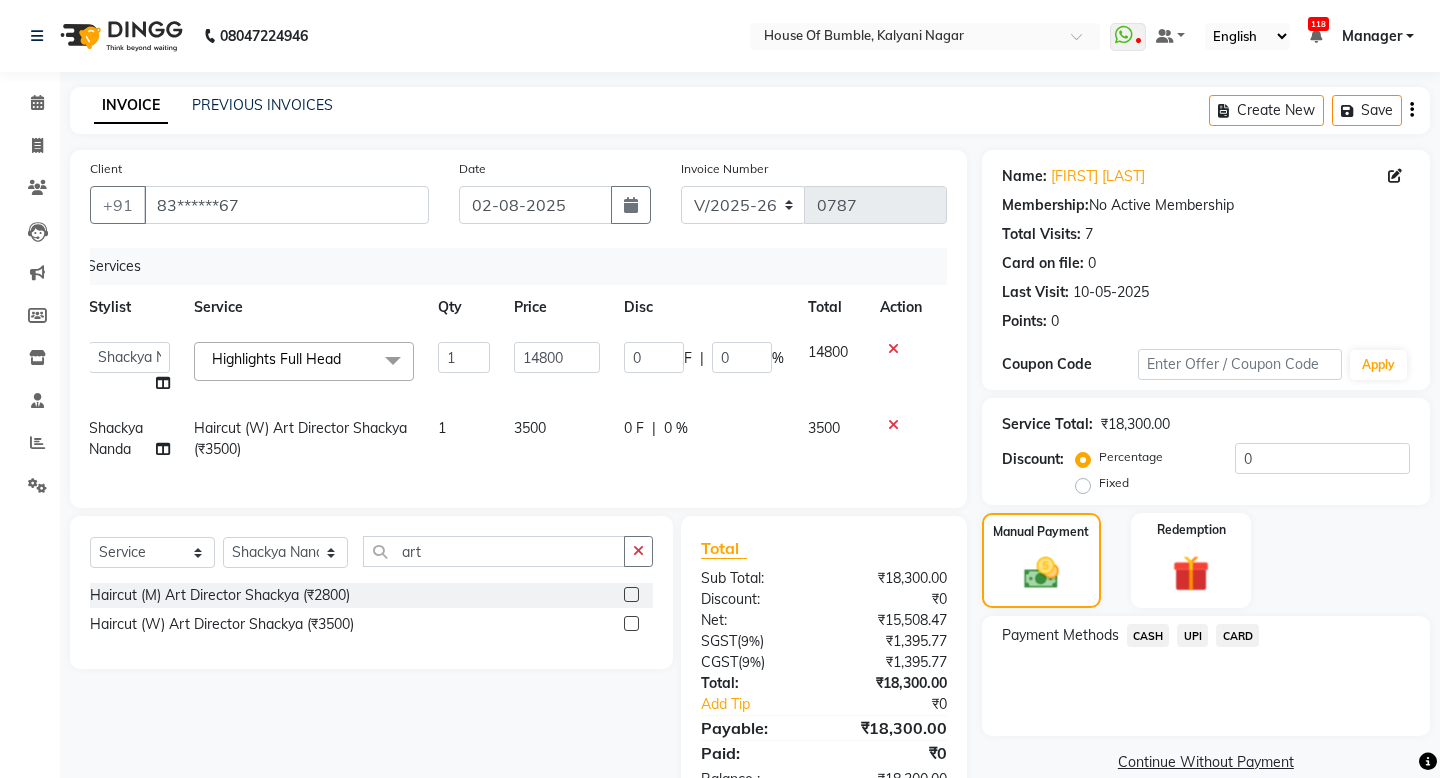 click on "CARD" 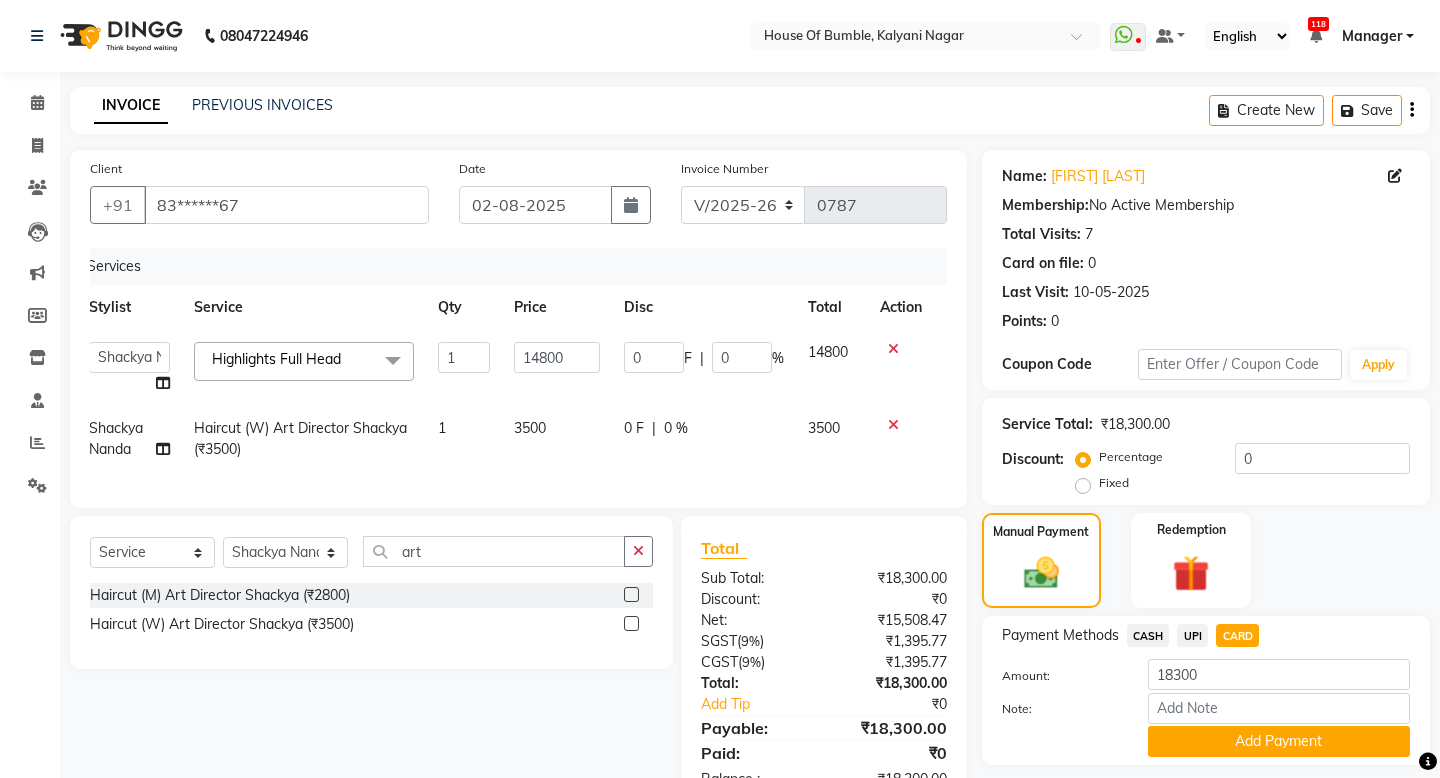 click on "Manual Payment Redemption" 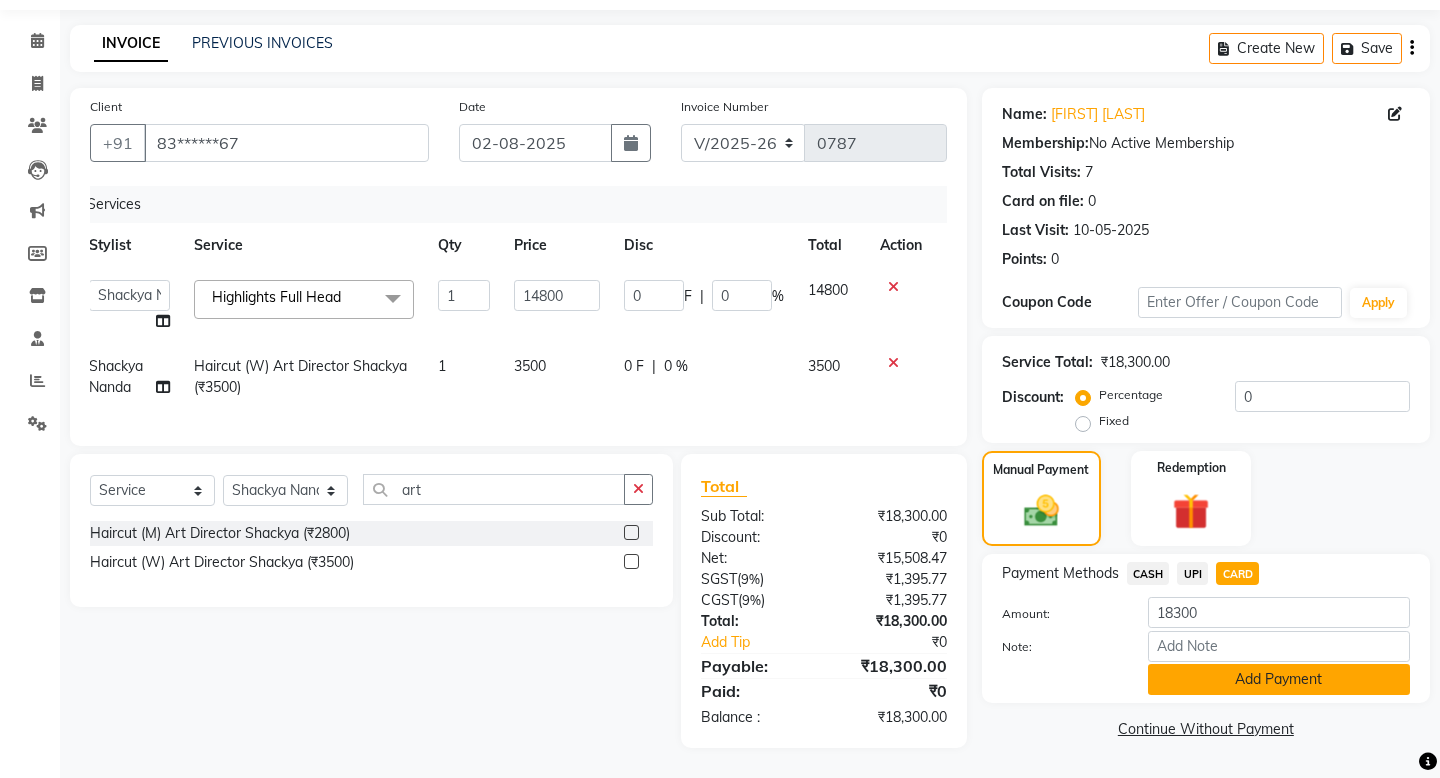 click on "Add Payment" 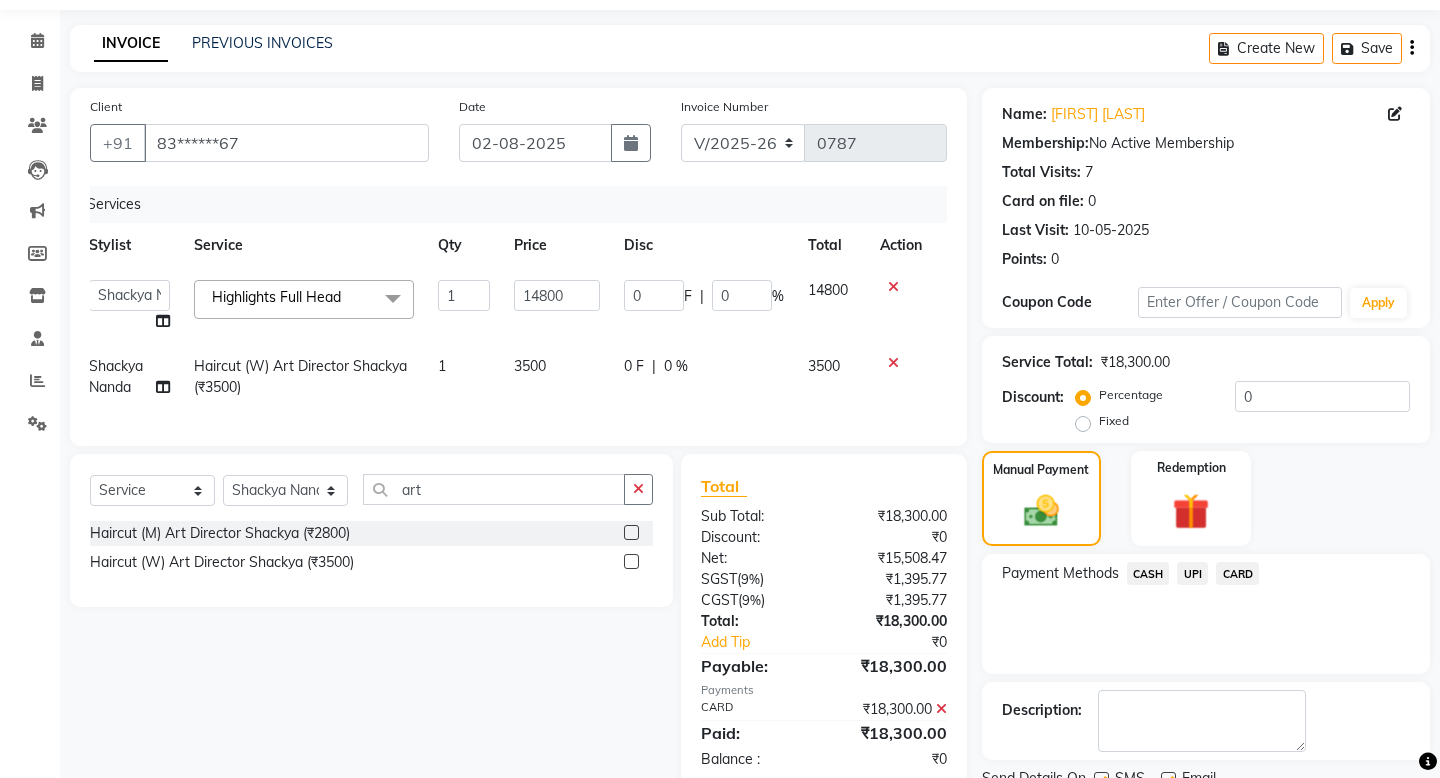 scroll, scrollTop: 142, scrollLeft: 0, axis: vertical 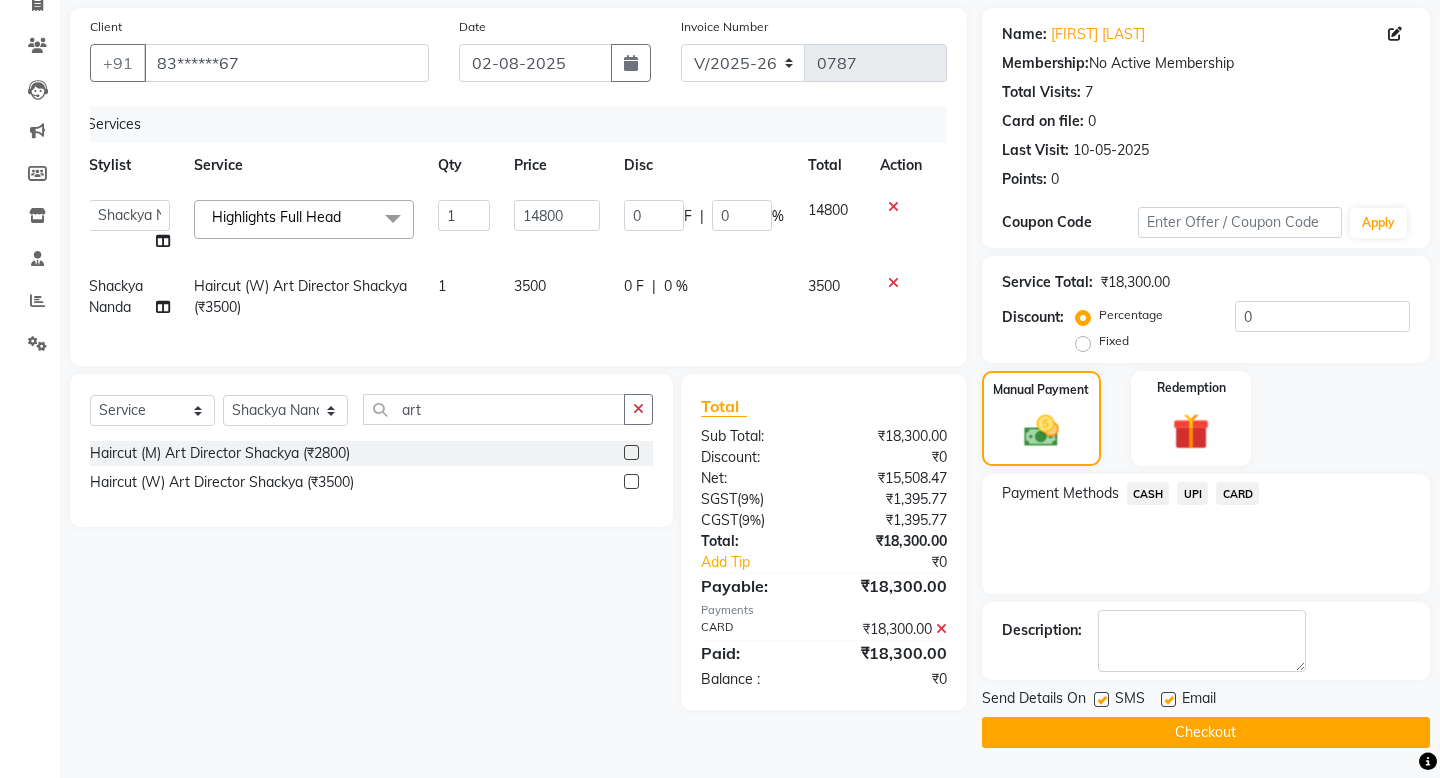click on "Checkout" 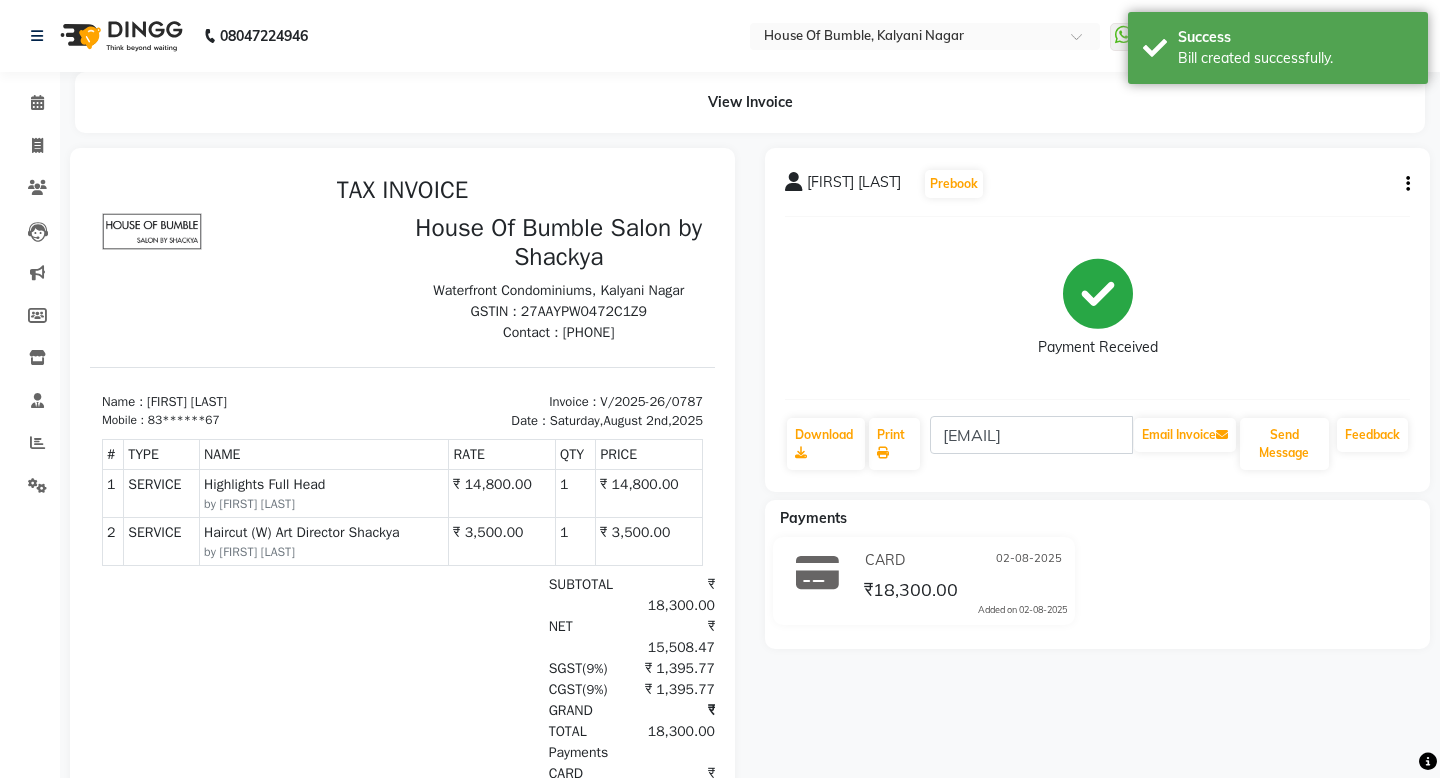 scroll, scrollTop: 0, scrollLeft: 0, axis: both 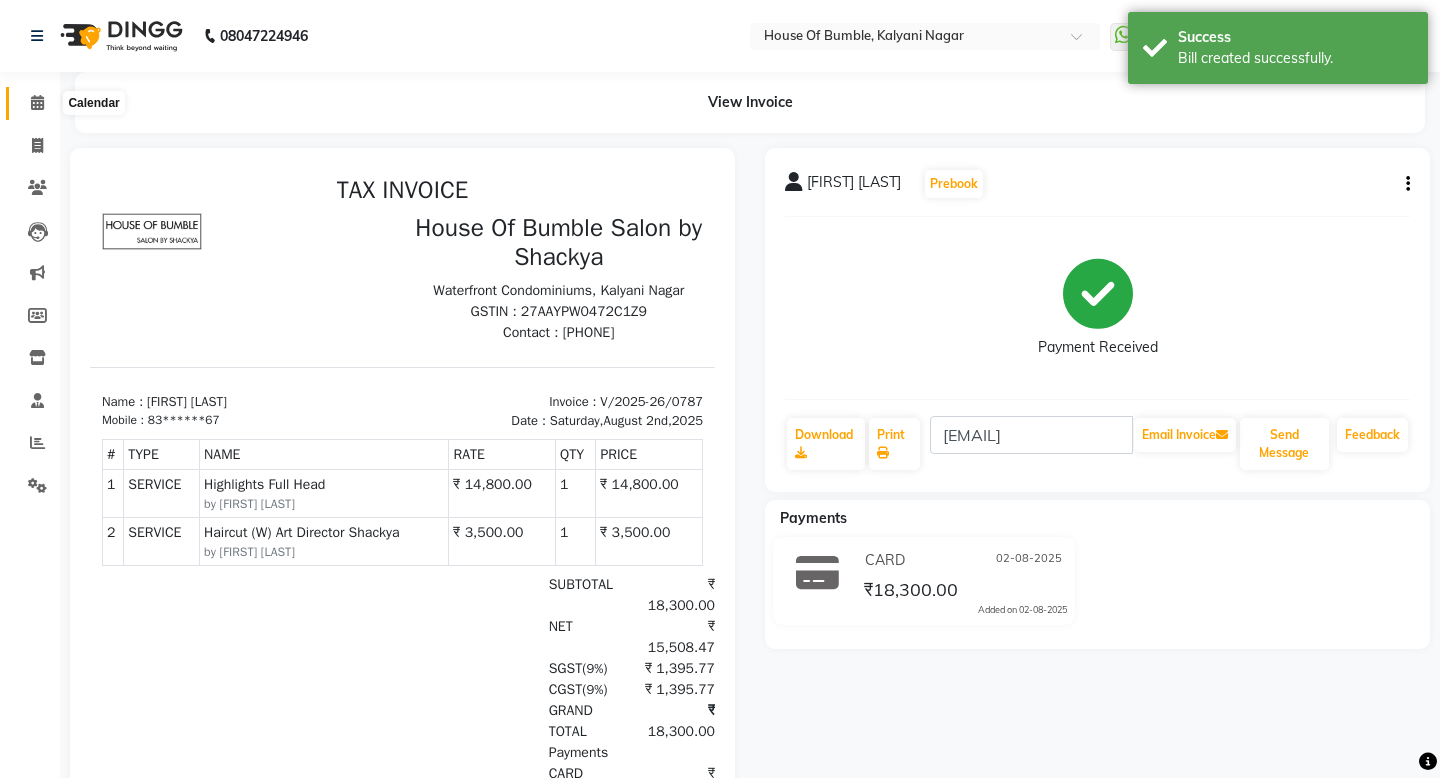 click 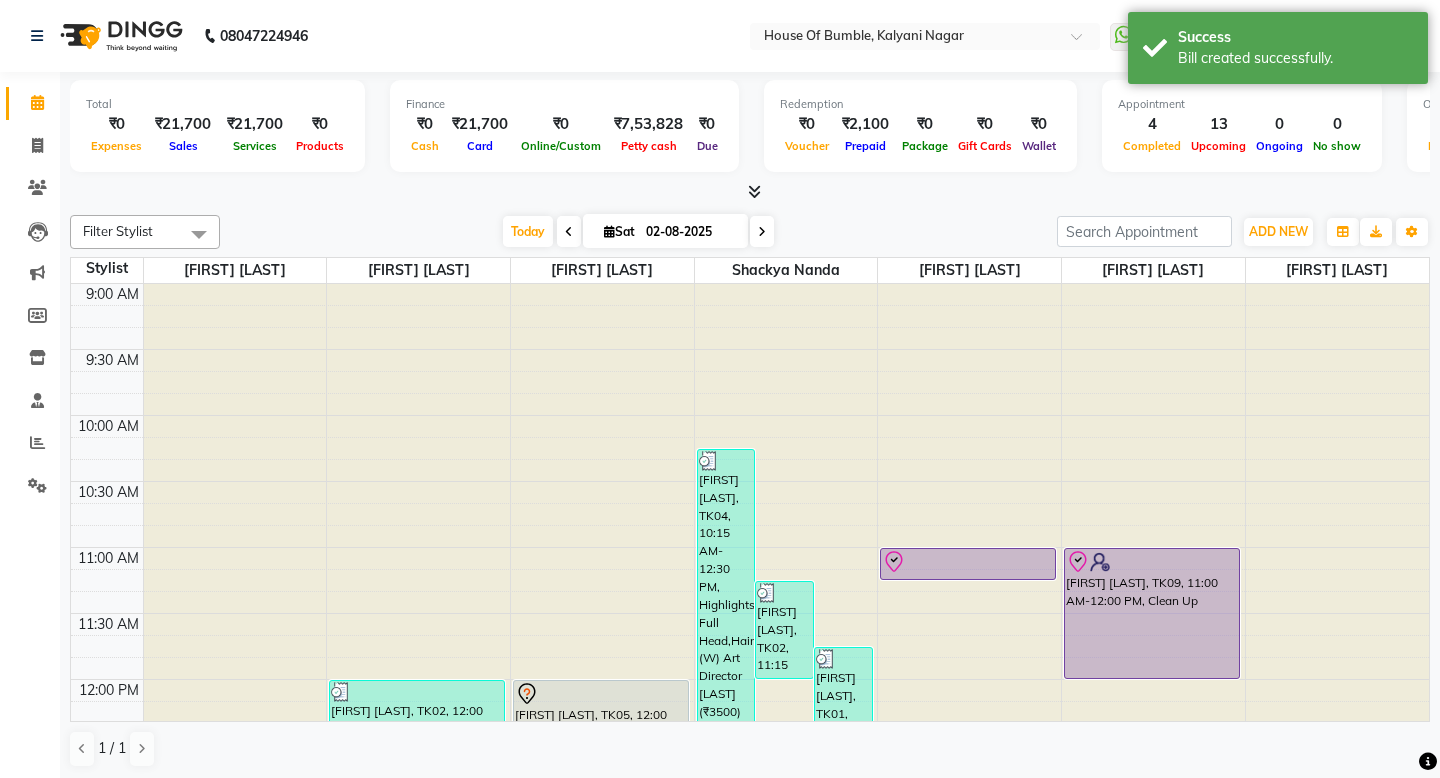 click on "Today  Sat 02-08-2025" at bounding box center [638, 232] 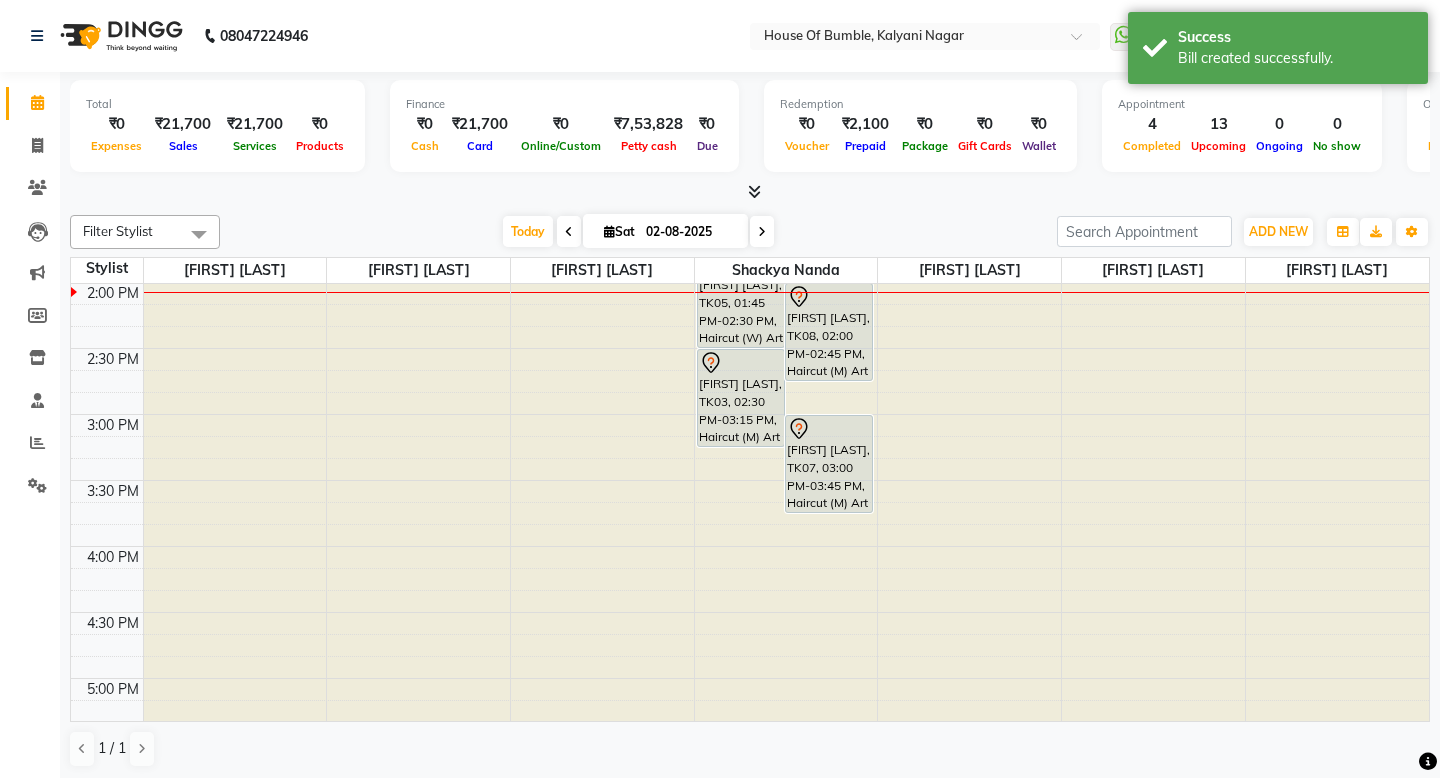 scroll, scrollTop: 1, scrollLeft: 0, axis: vertical 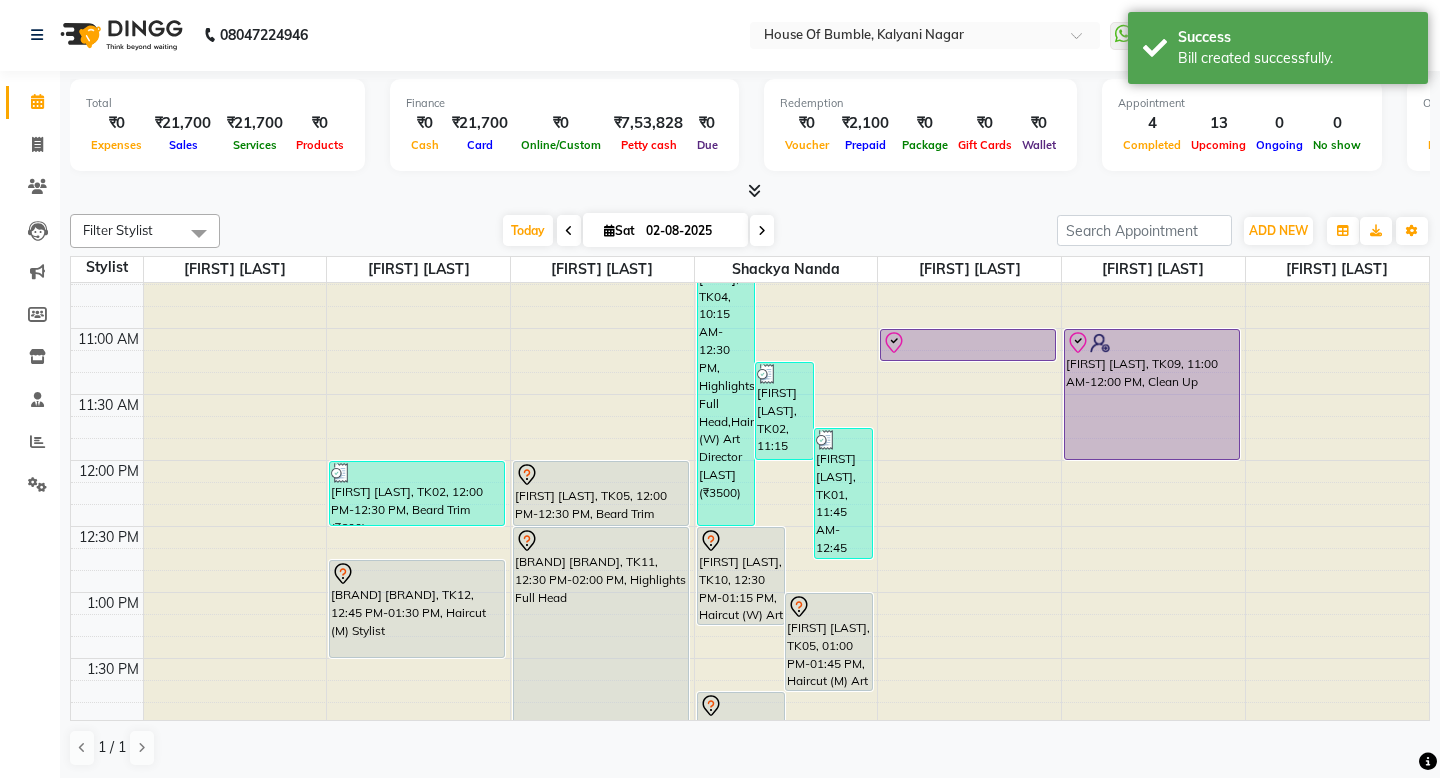 click on "Today  Sat 02-08-2025" at bounding box center [638, 231] 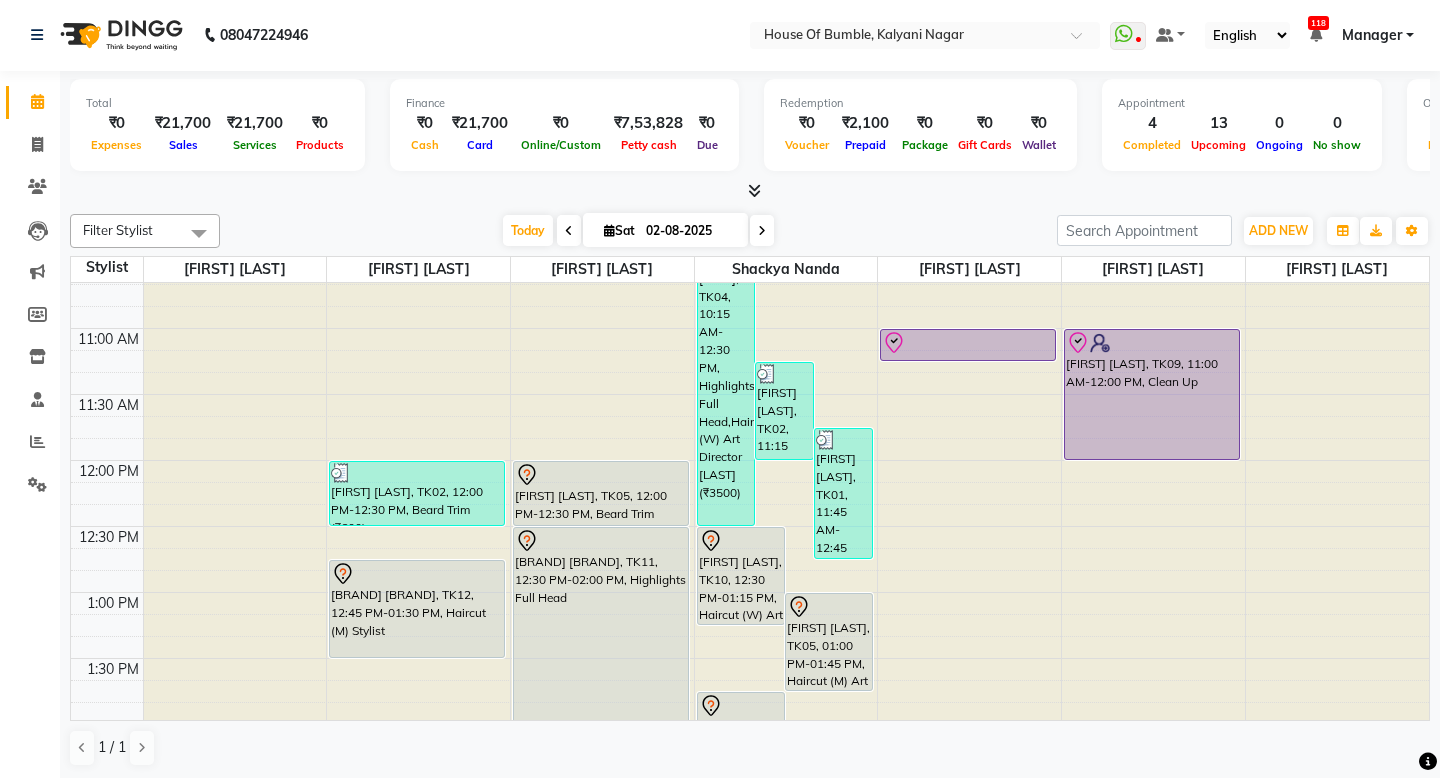 click on "Today  Sat 02-08-2025" at bounding box center [638, 231] 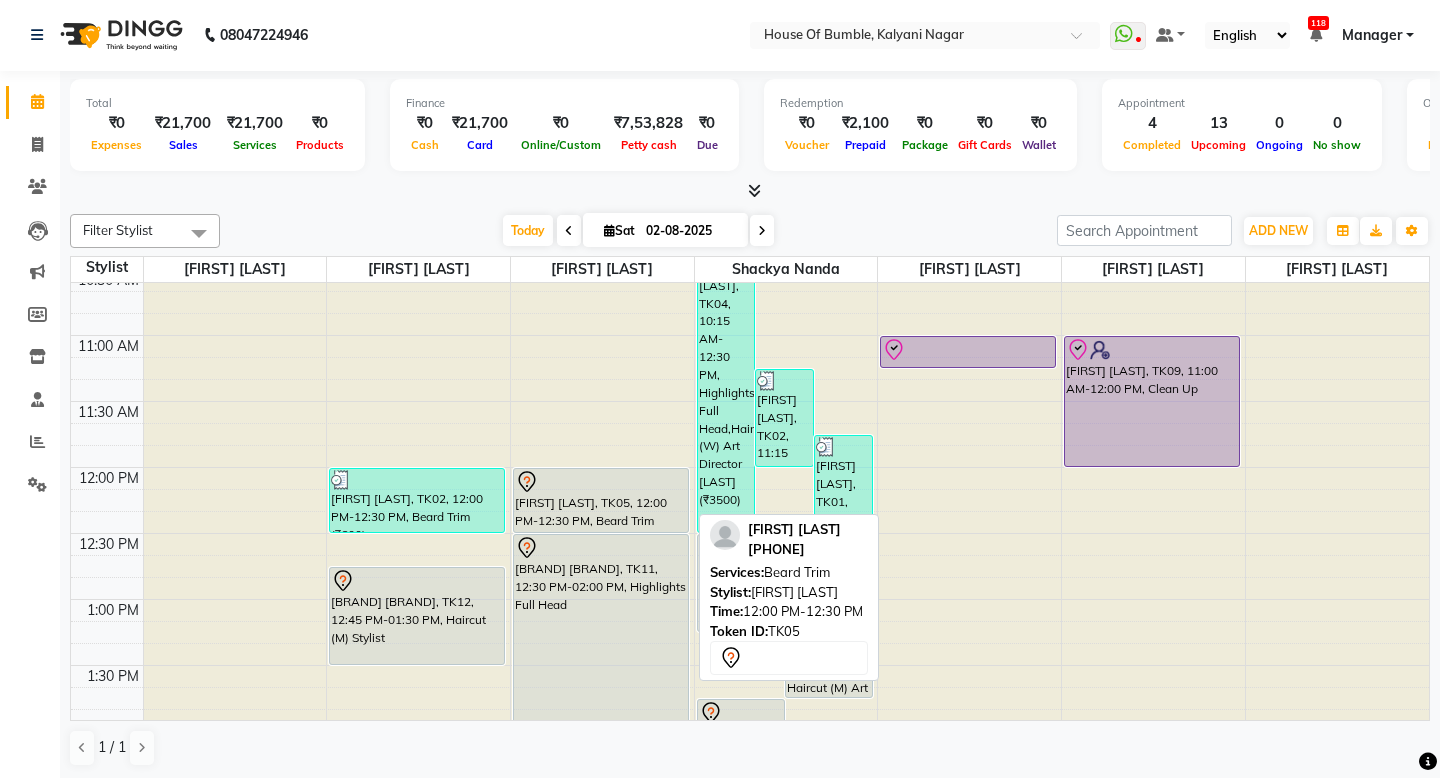 scroll, scrollTop: 209, scrollLeft: 0, axis: vertical 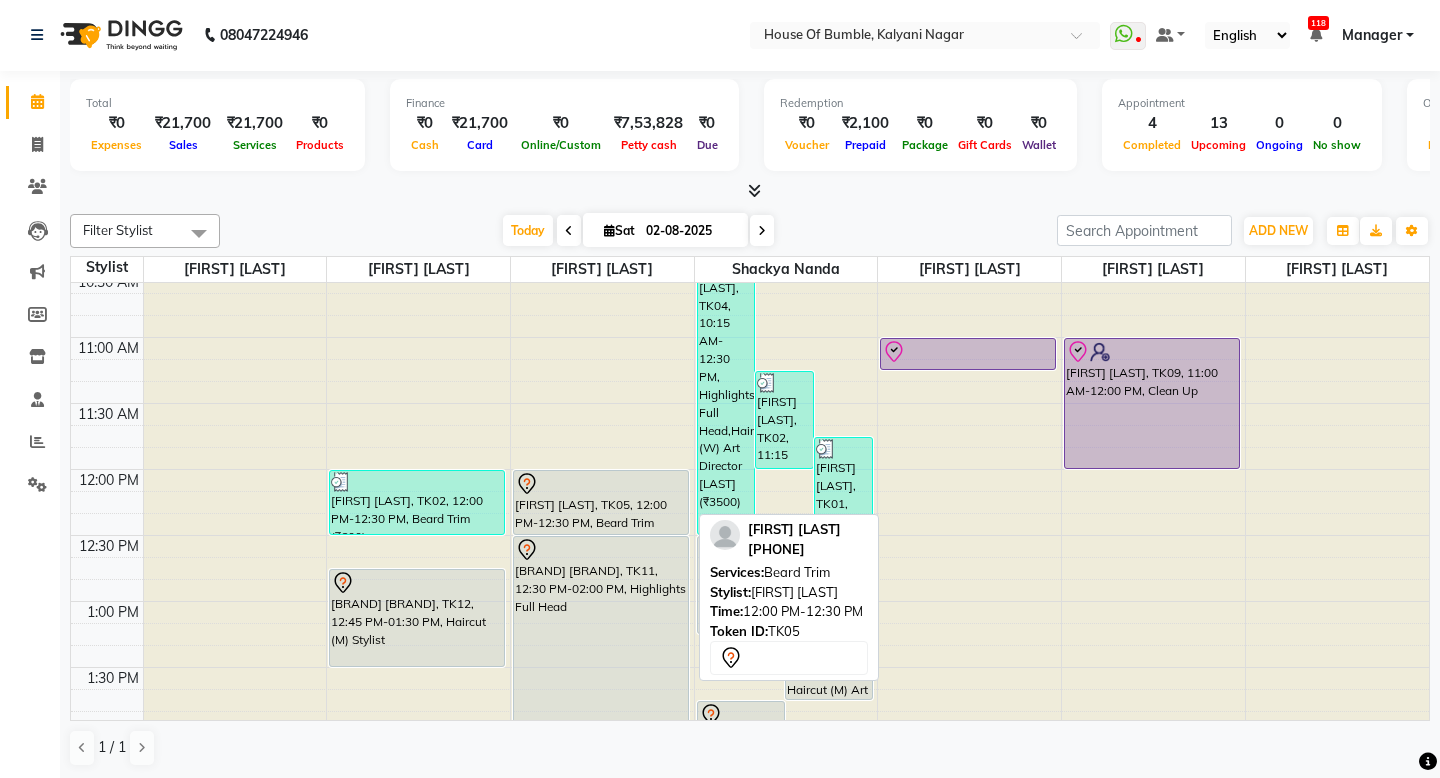 click at bounding box center [601, 484] 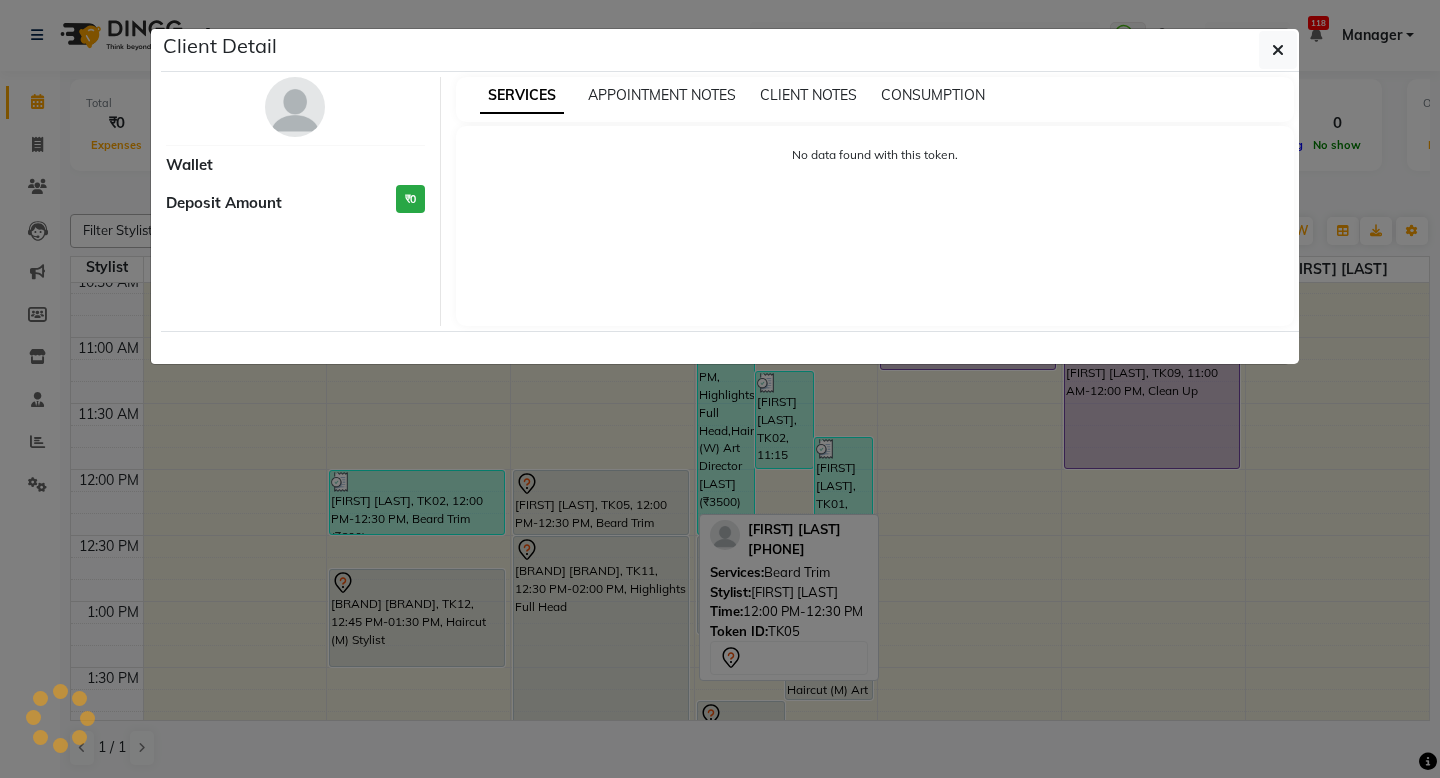 select on "7" 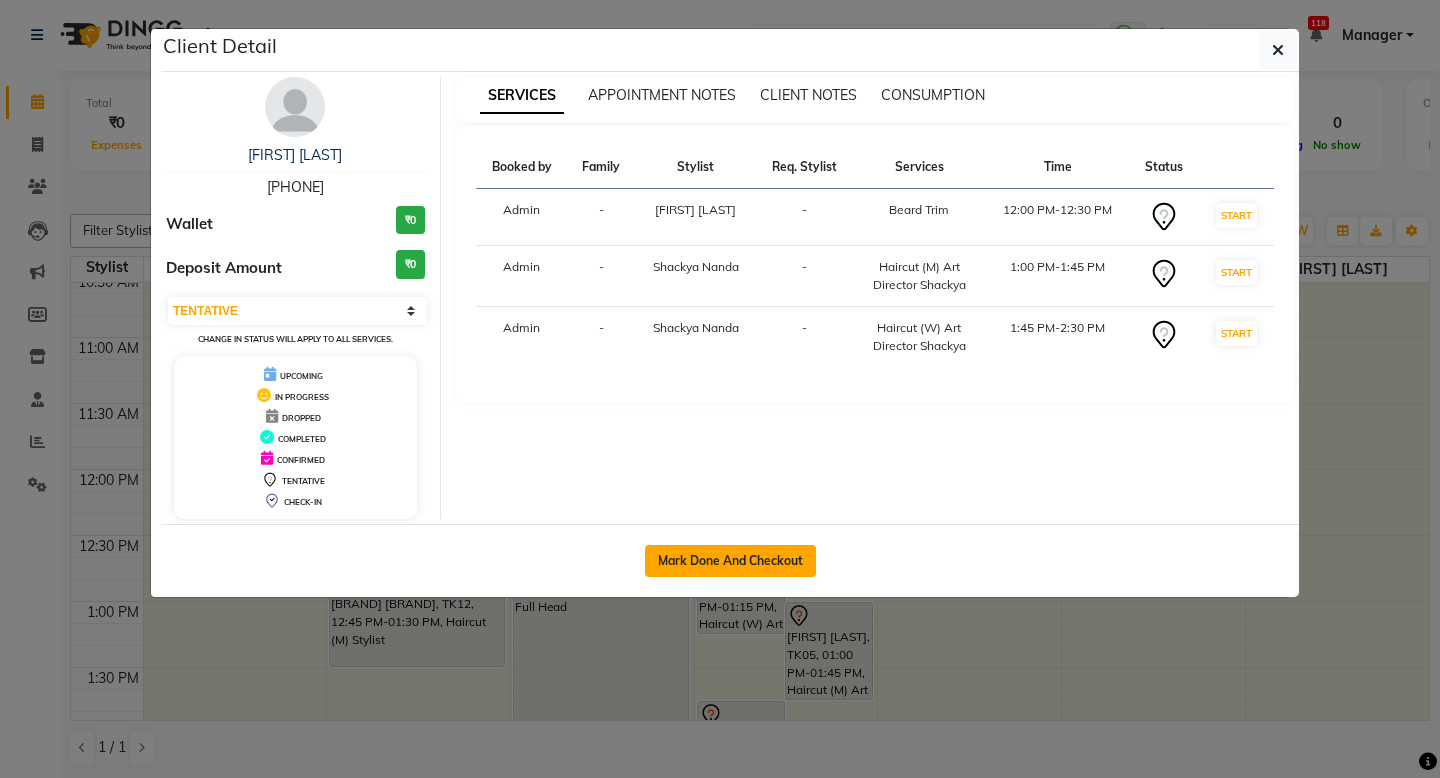 click on "Mark Done And Checkout" 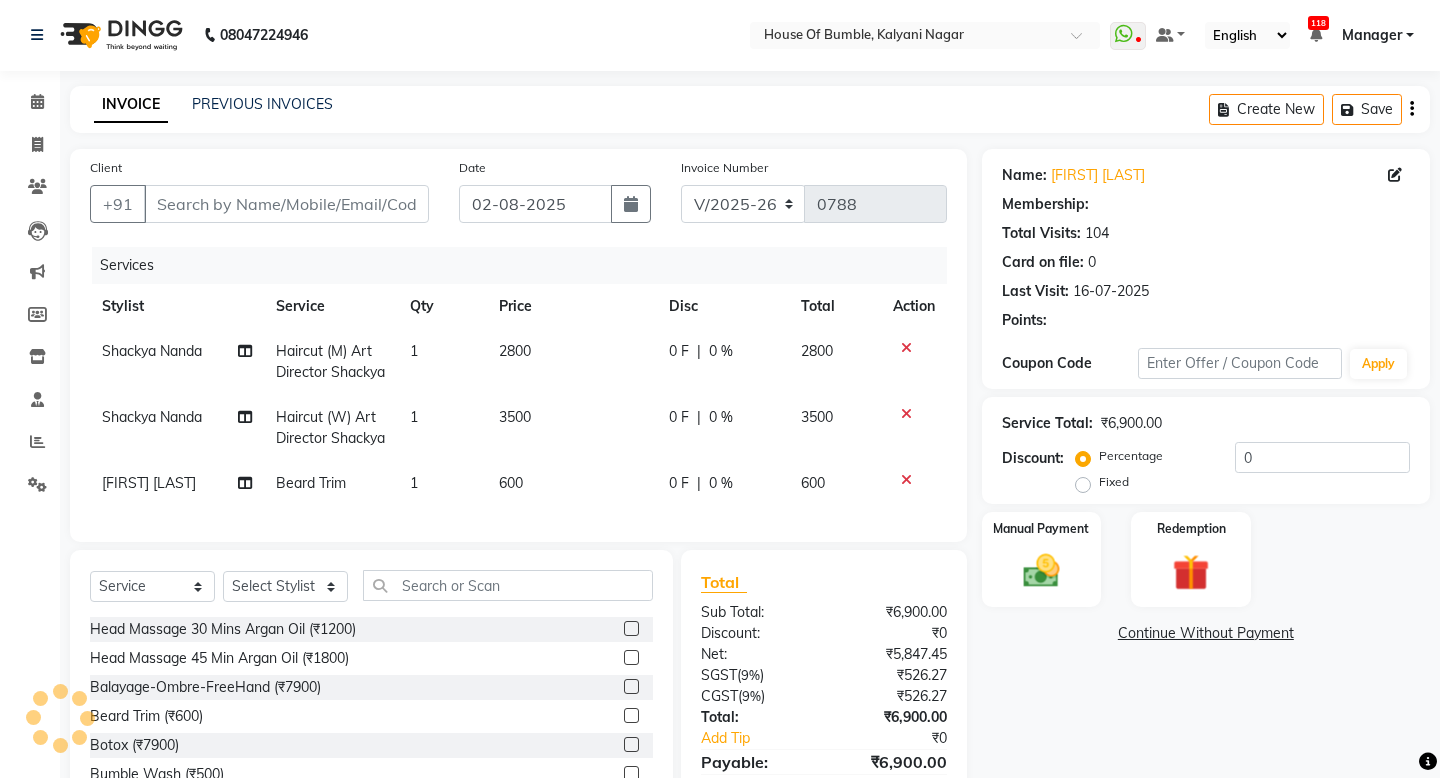 type on "98******45" 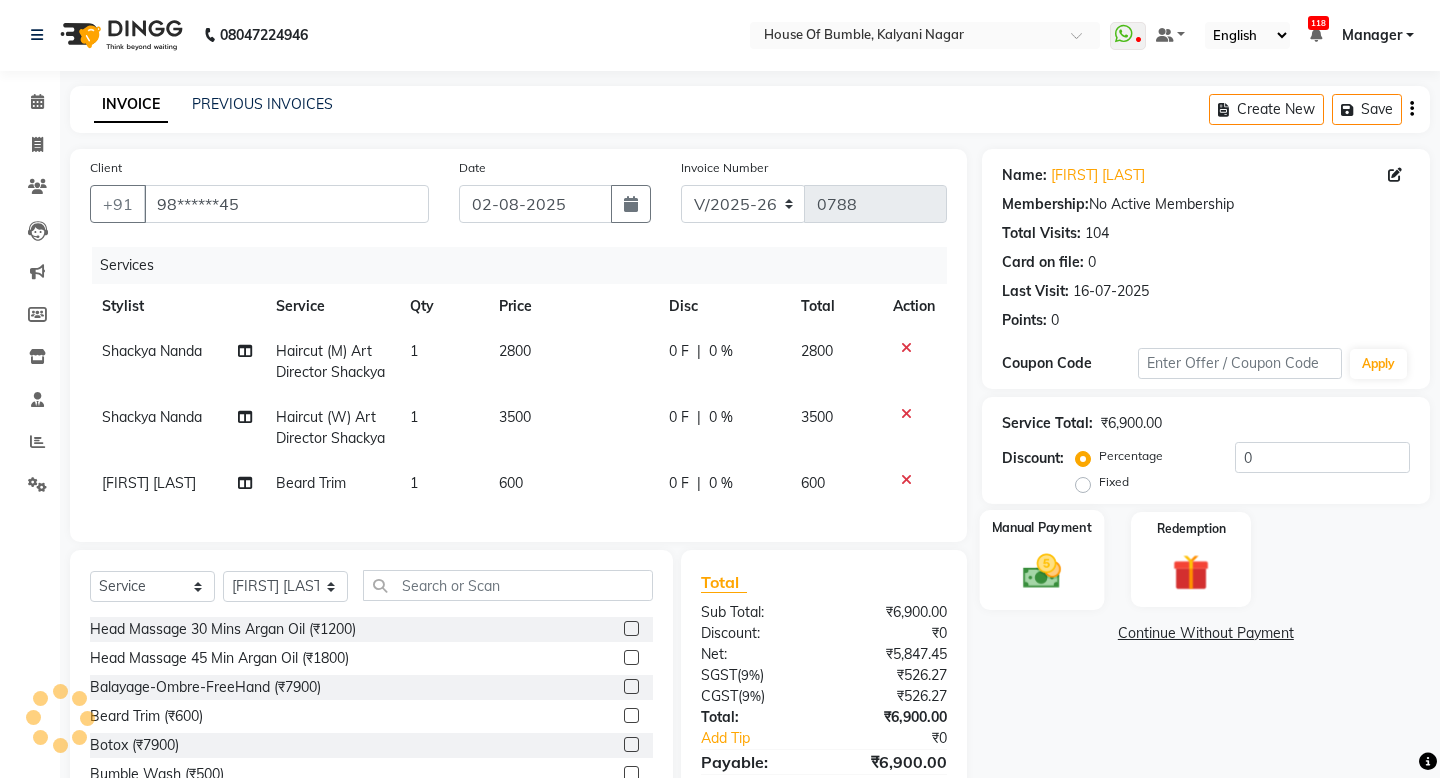 click 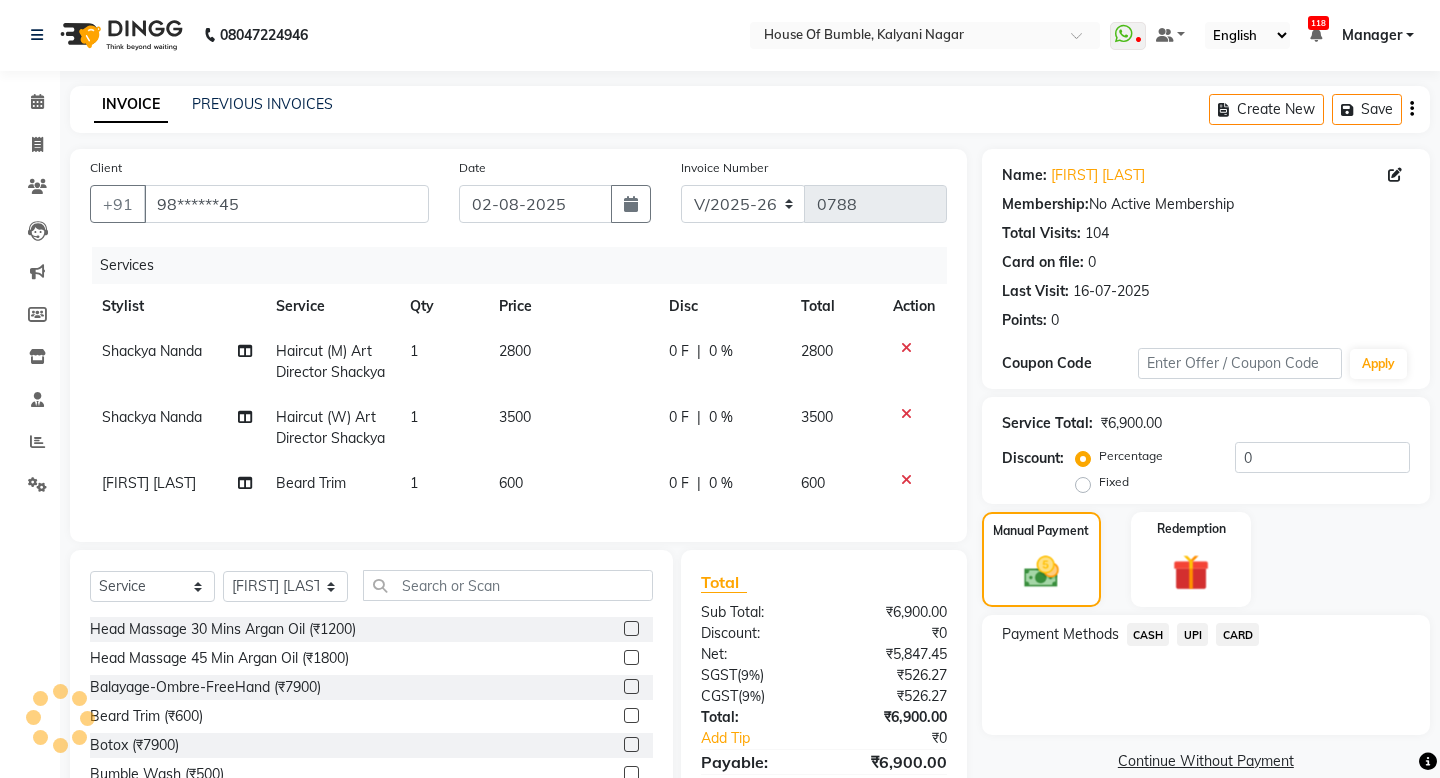 scroll, scrollTop: 140, scrollLeft: 0, axis: vertical 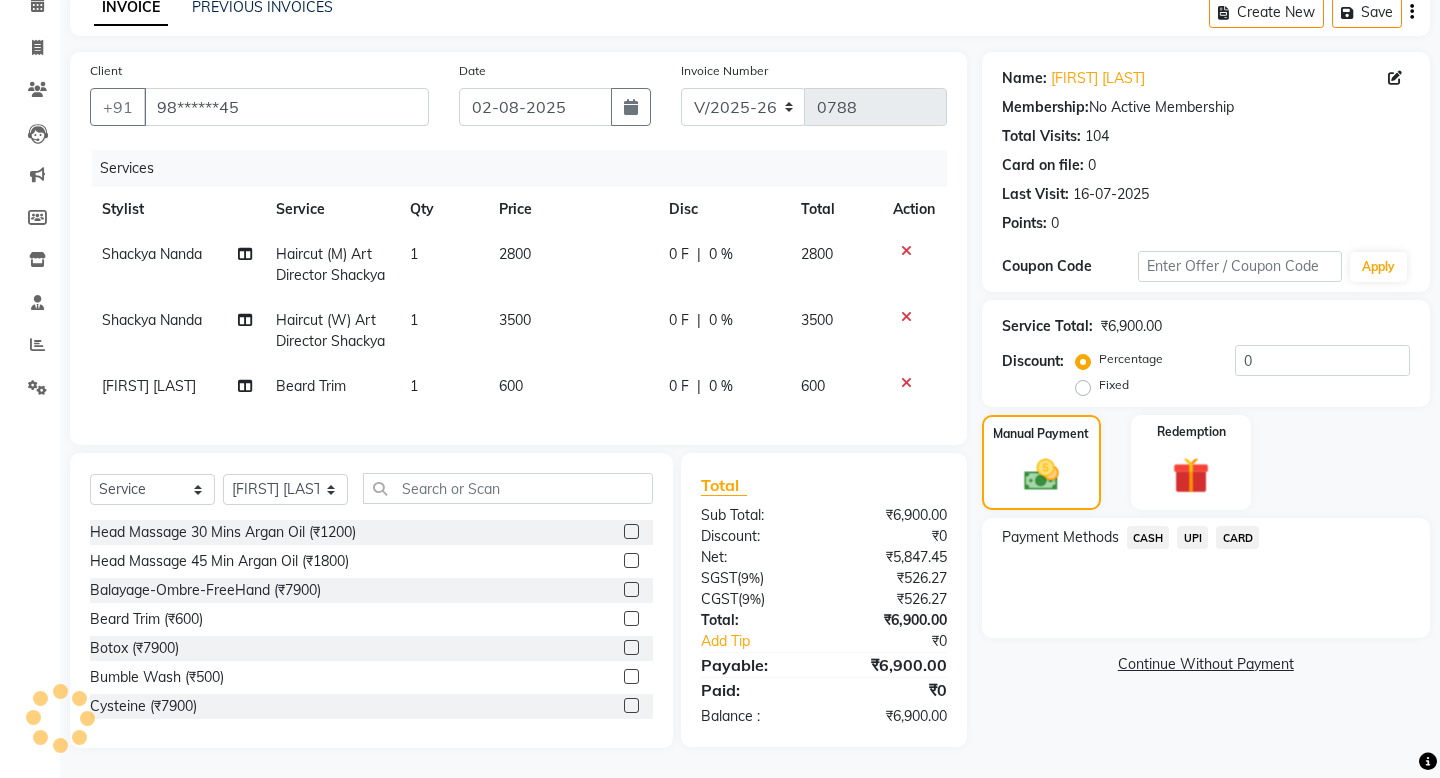 click on "CARD" 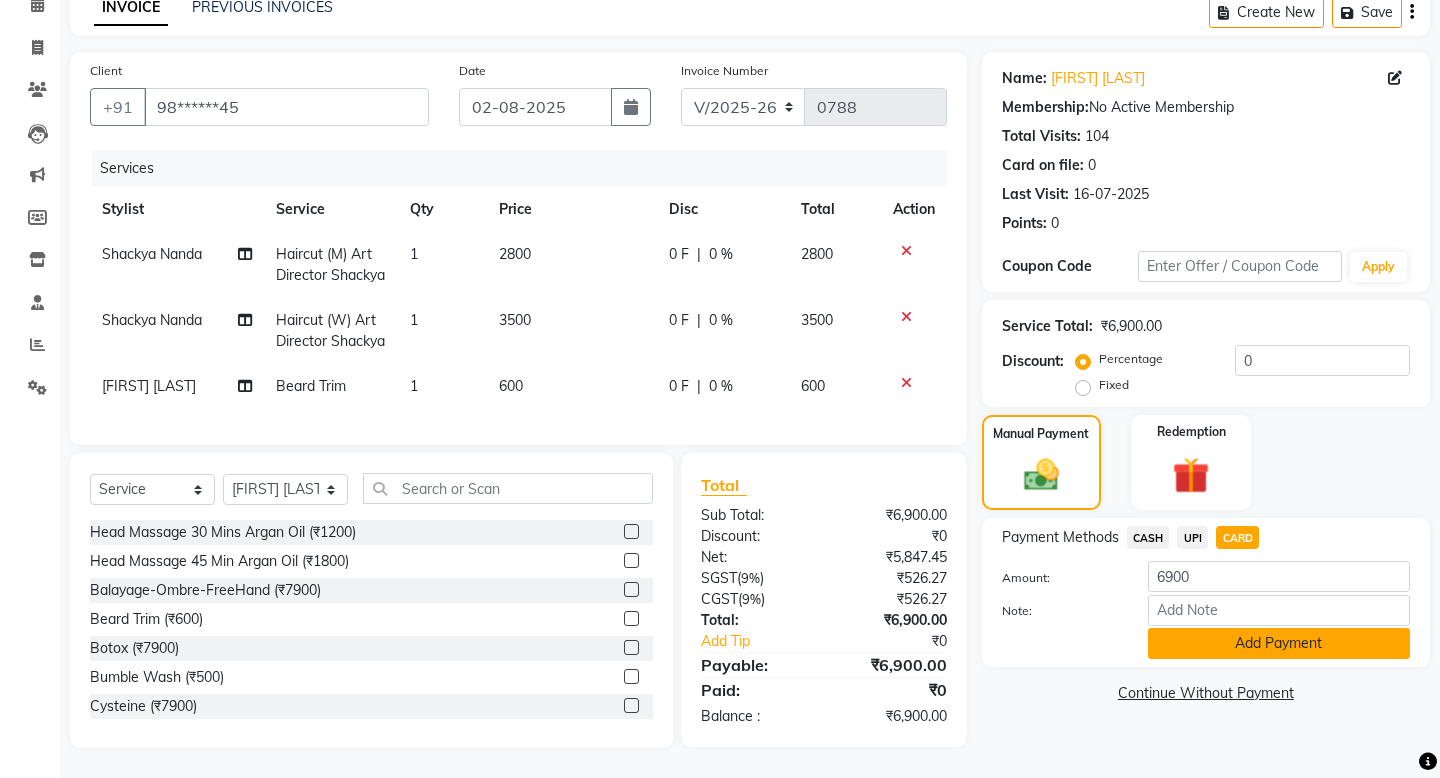 click on "Add Payment" 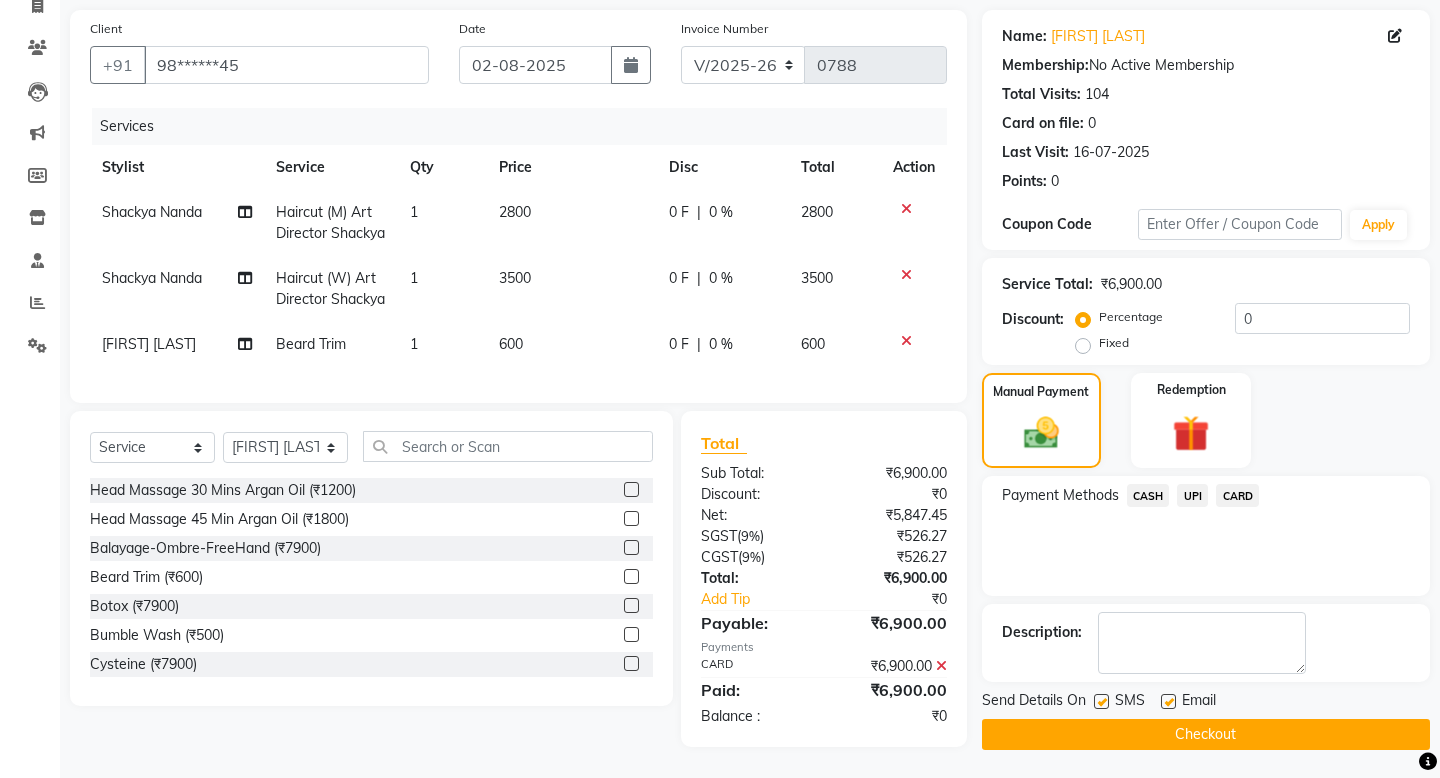 scroll, scrollTop: 180, scrollLeft: 0, axis: vertical 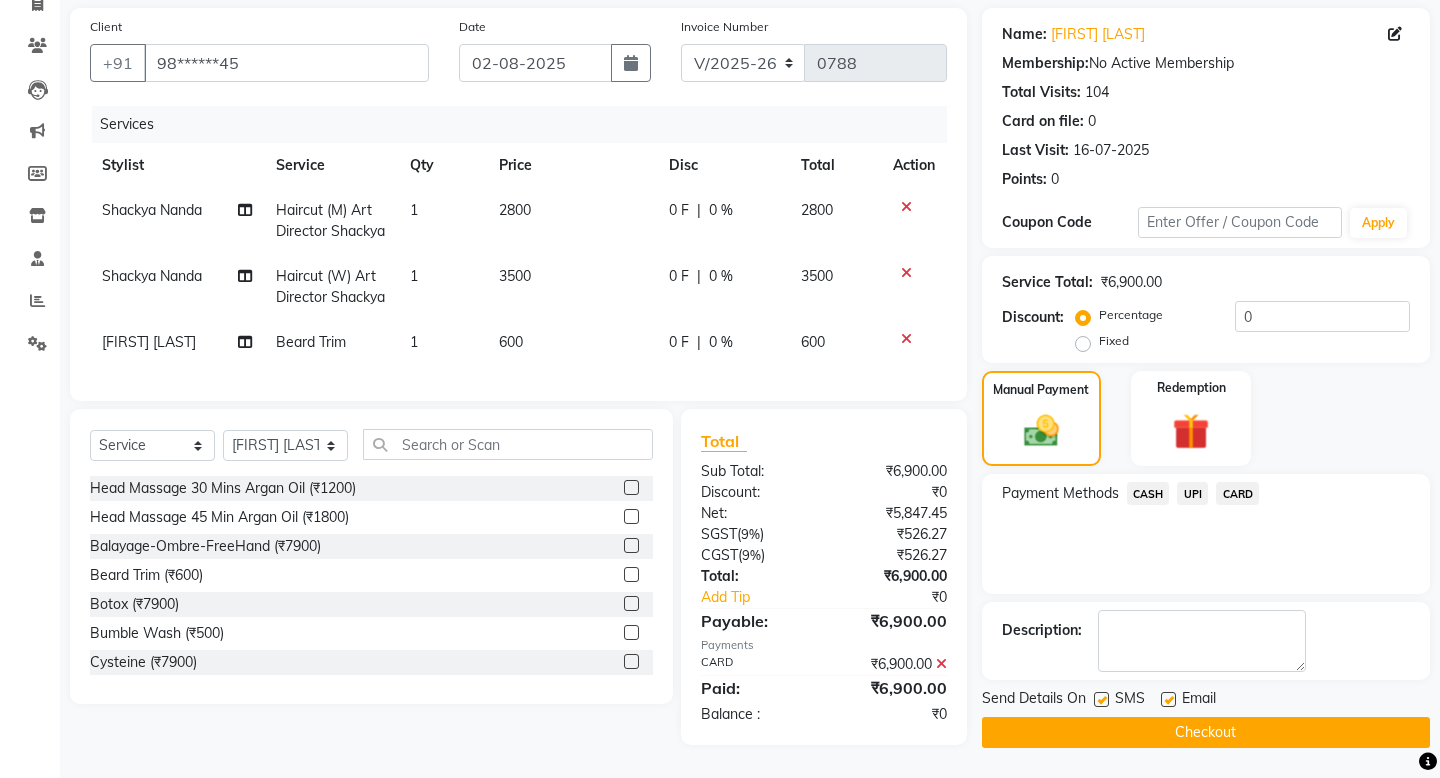 click on "Checkout" 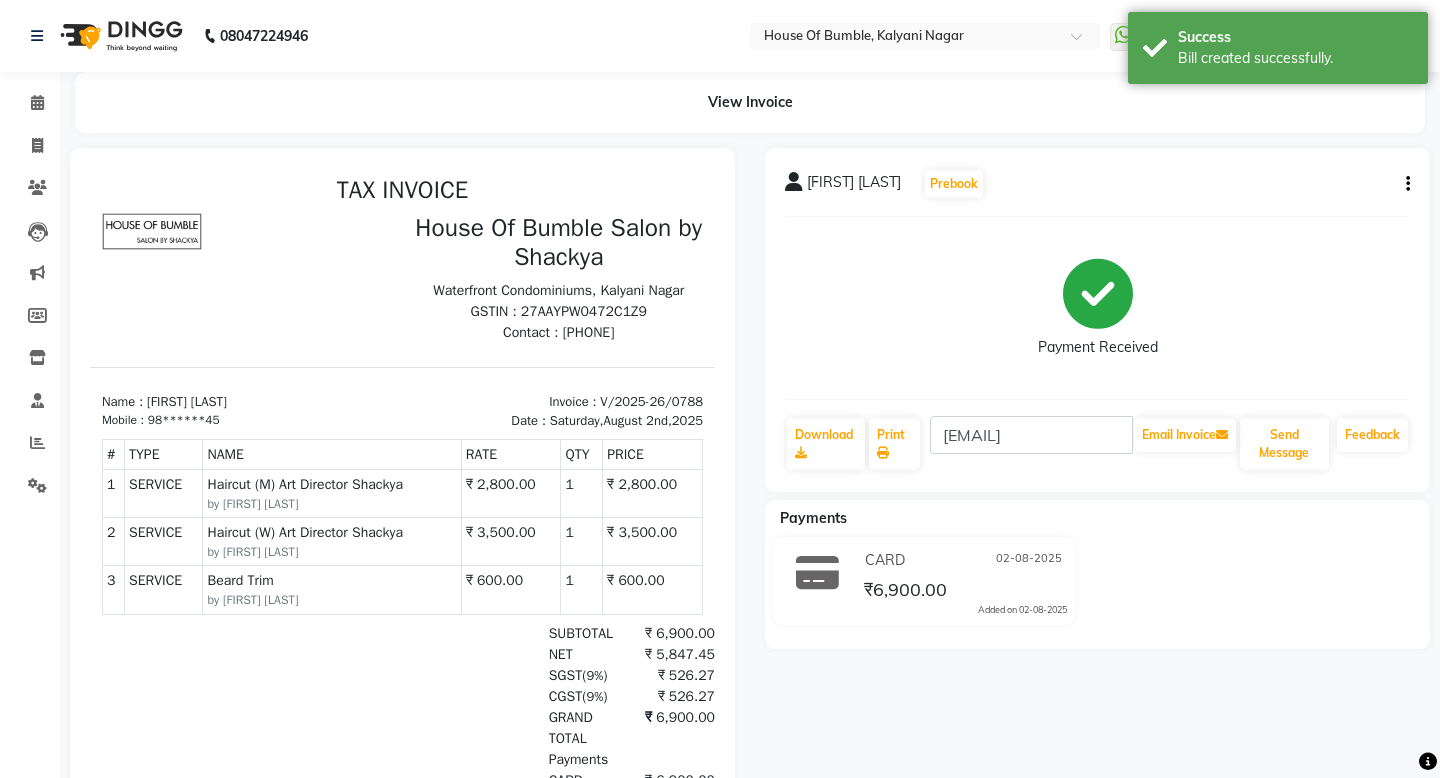 scroll, scrollTop: 0, scrollLeft: 0, axis: both 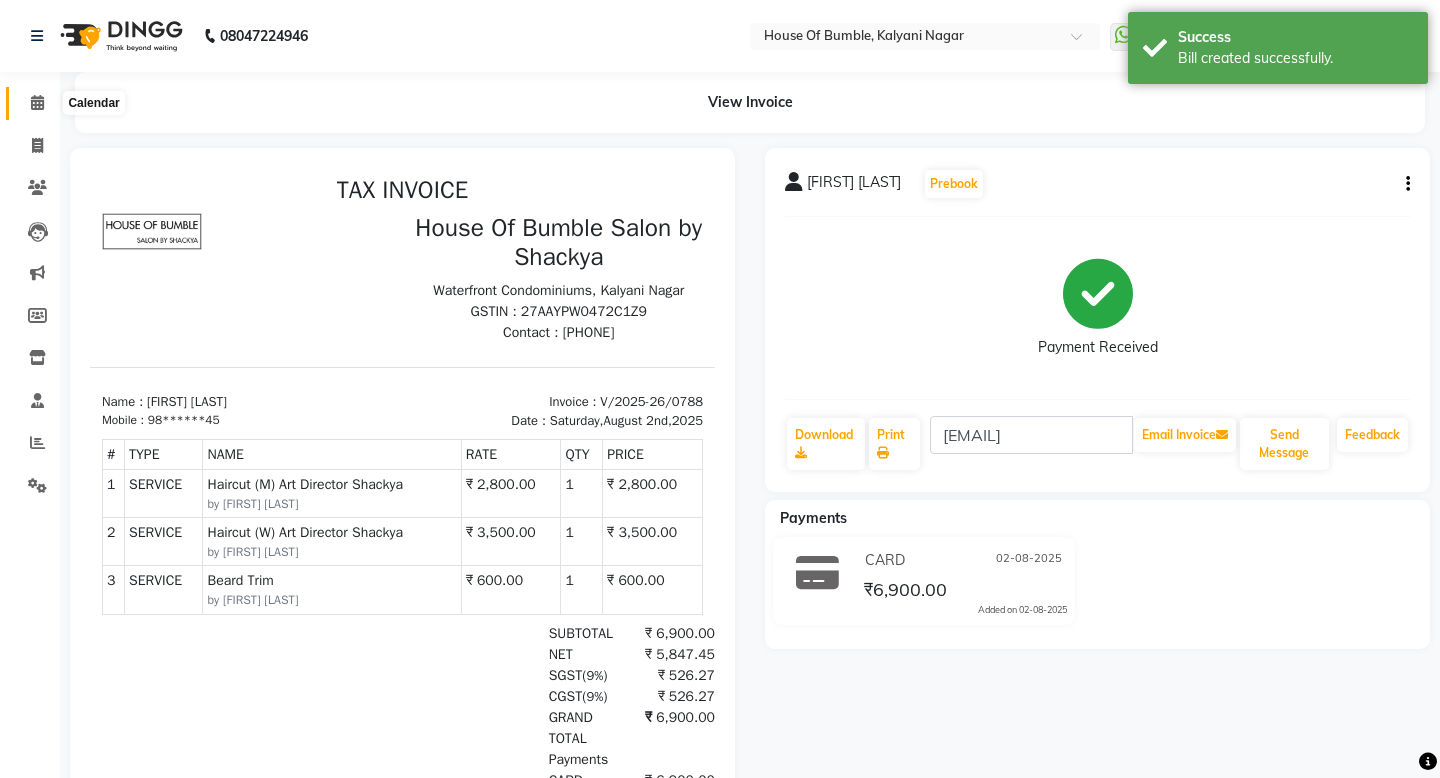 click 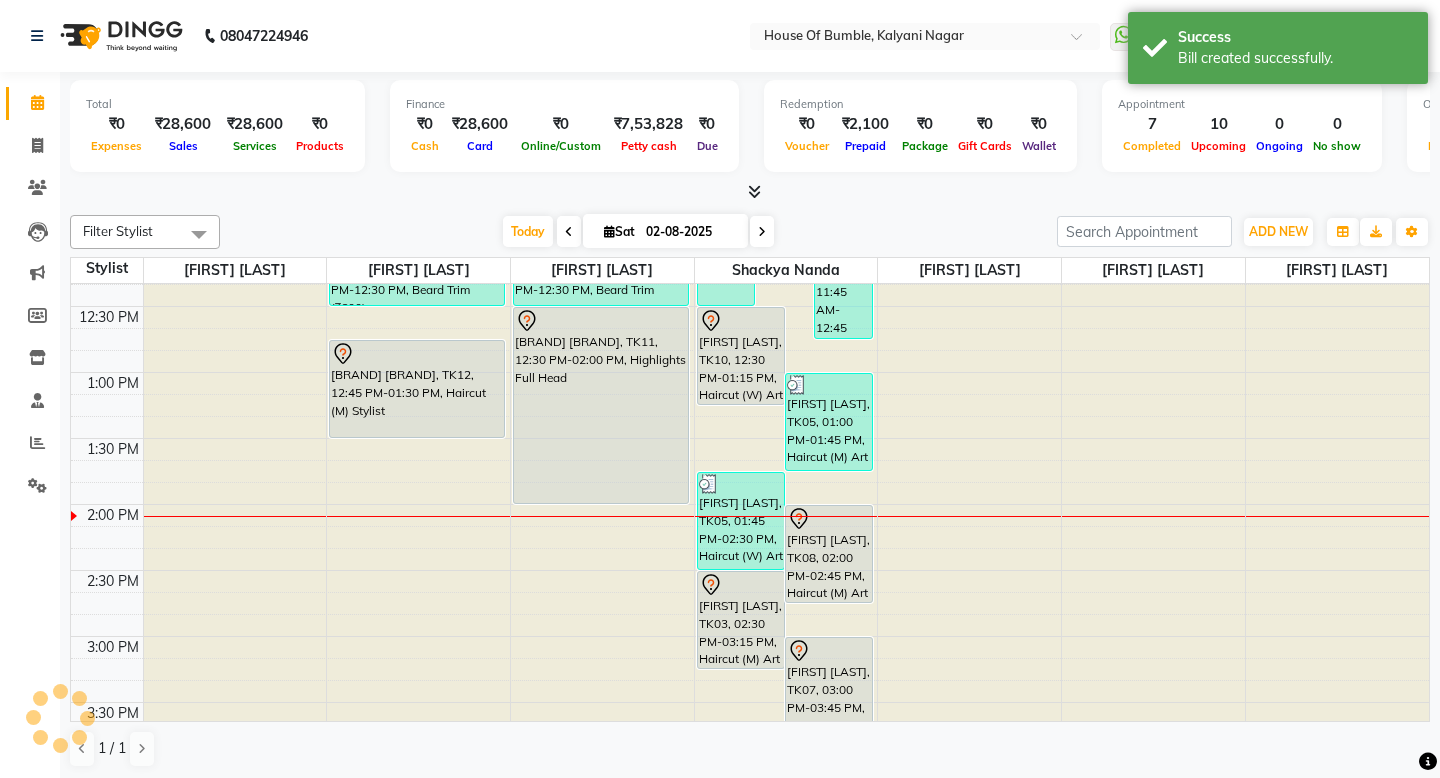 scroll, scrollTop: 103, scrollLeft: 0, axis: vertical 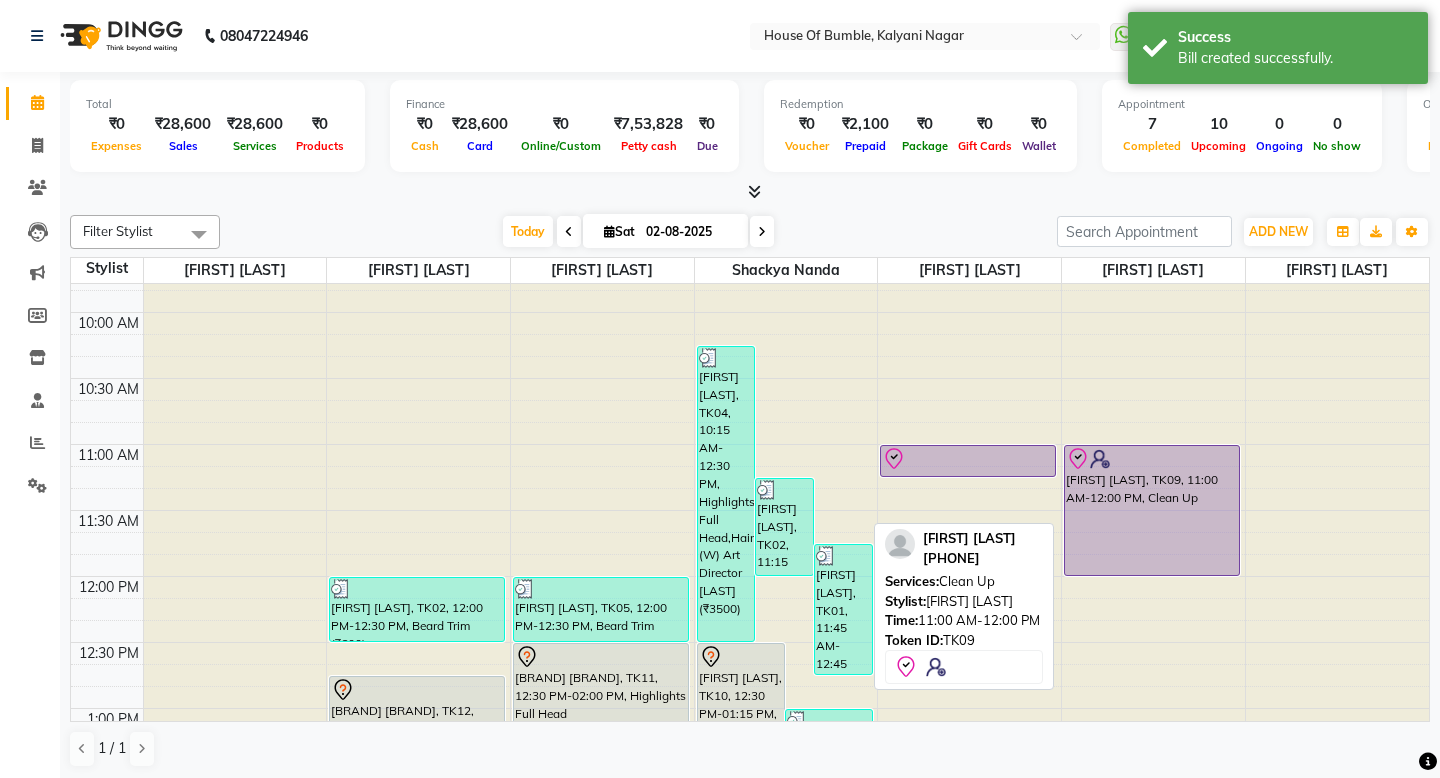 click on "[FIRST] [LAST], TK09, 11:00 AM-12:00 PM, Clean Up" at bounding box center [1152, 510] 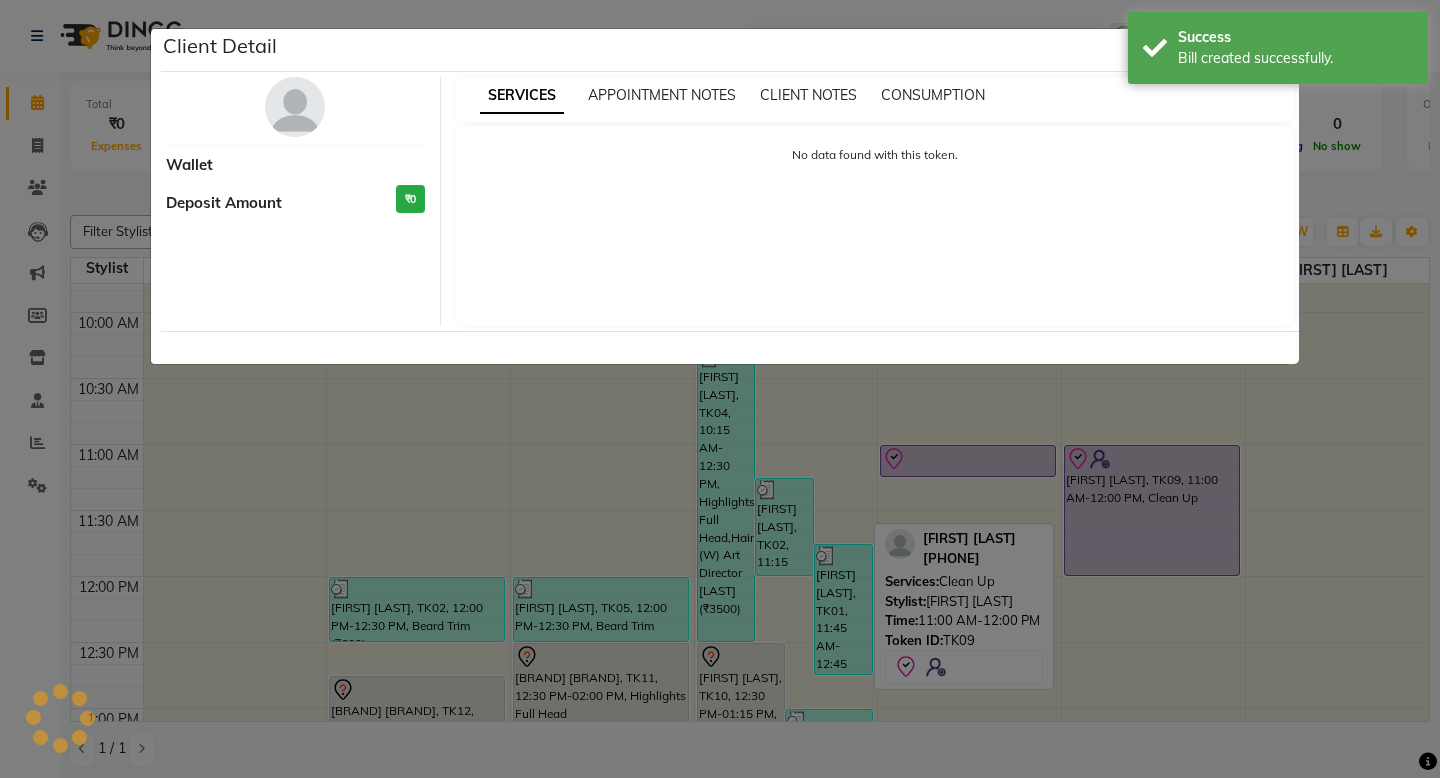select on "8" 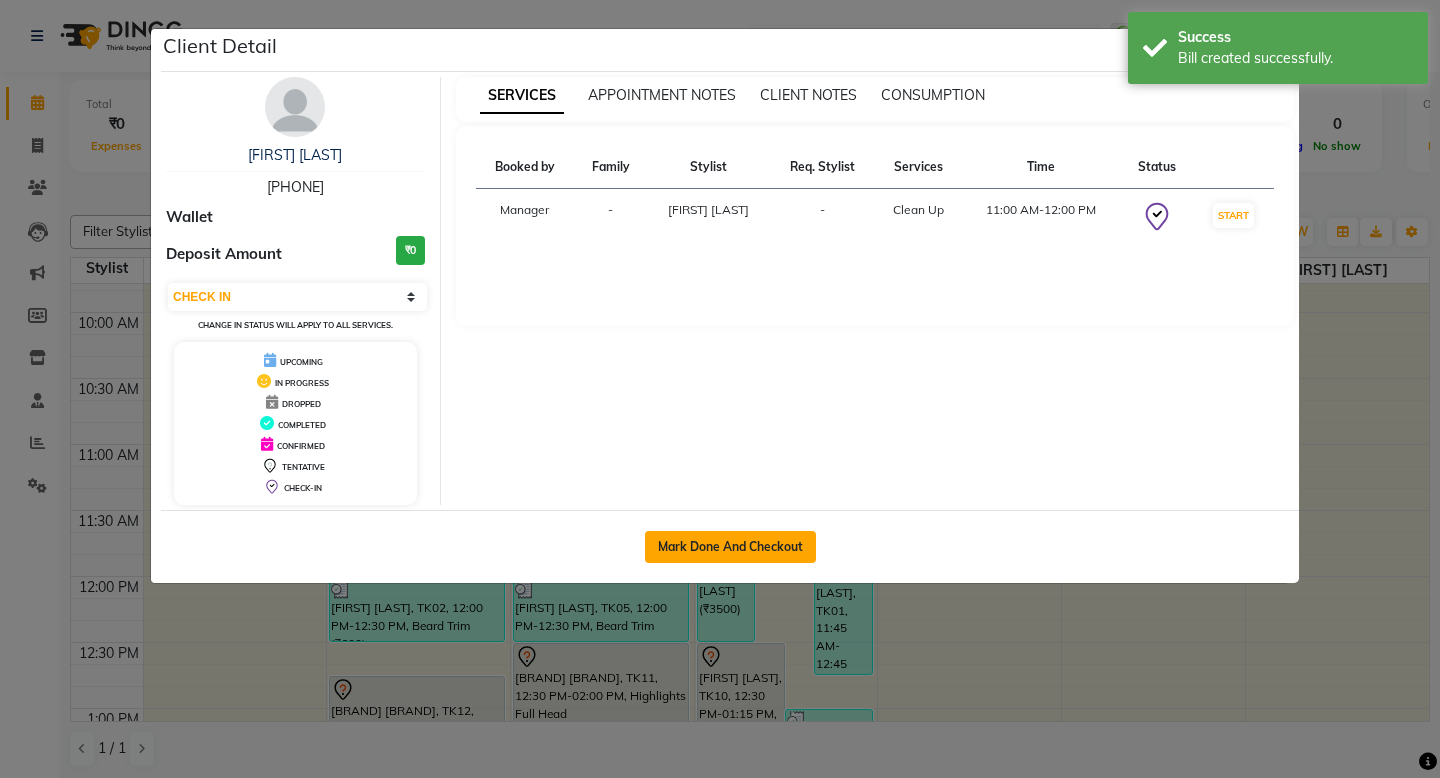 click on "Mark Done And Checkout" 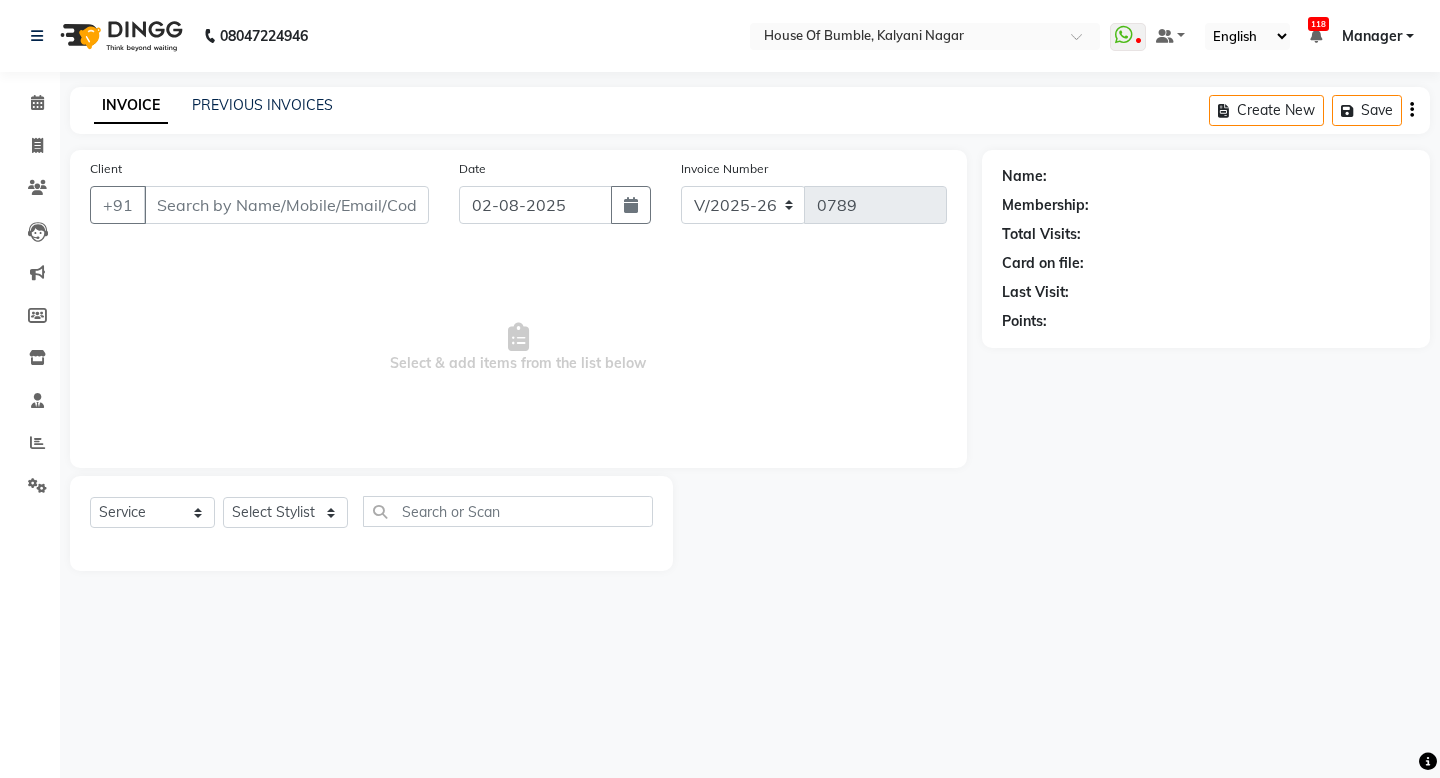 type on "93******35" 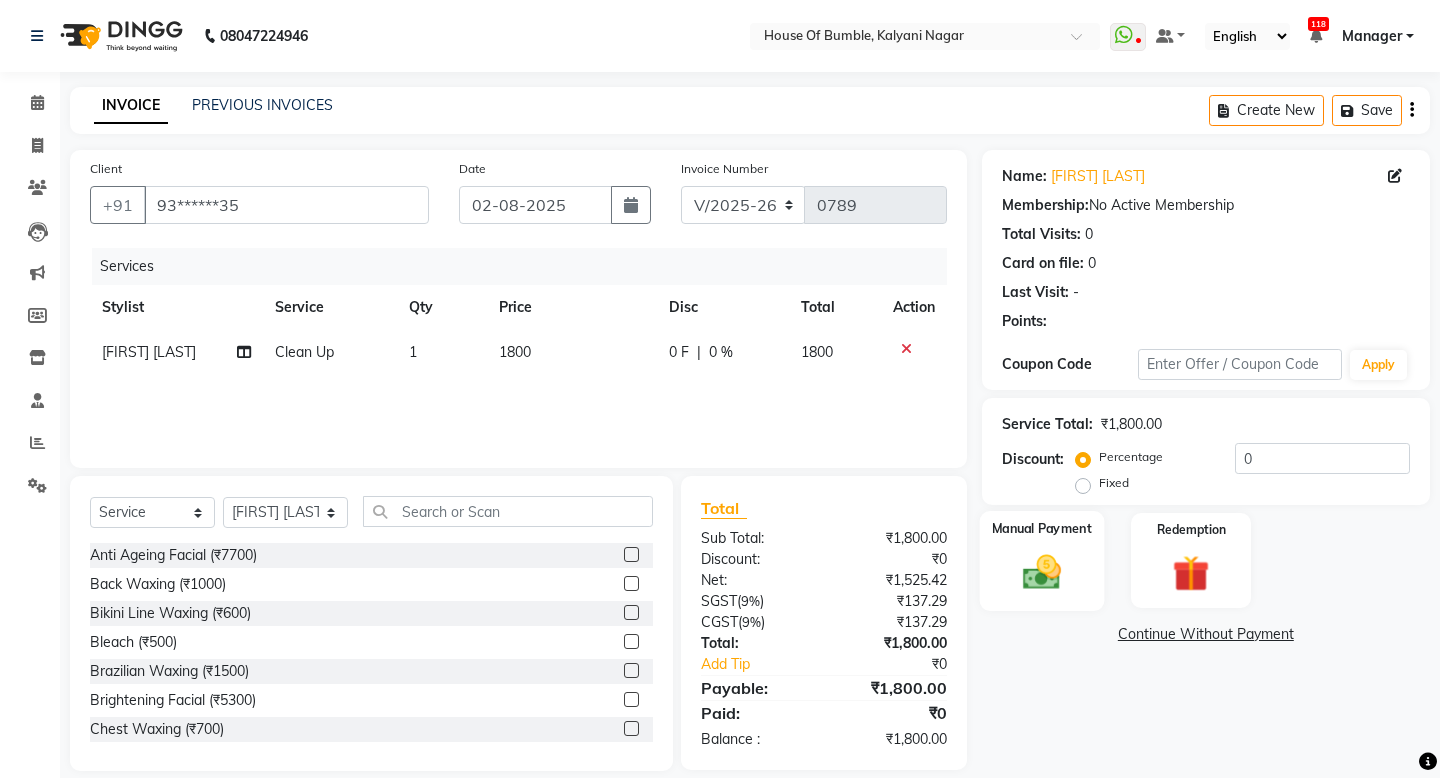 click on "Manual Payment" 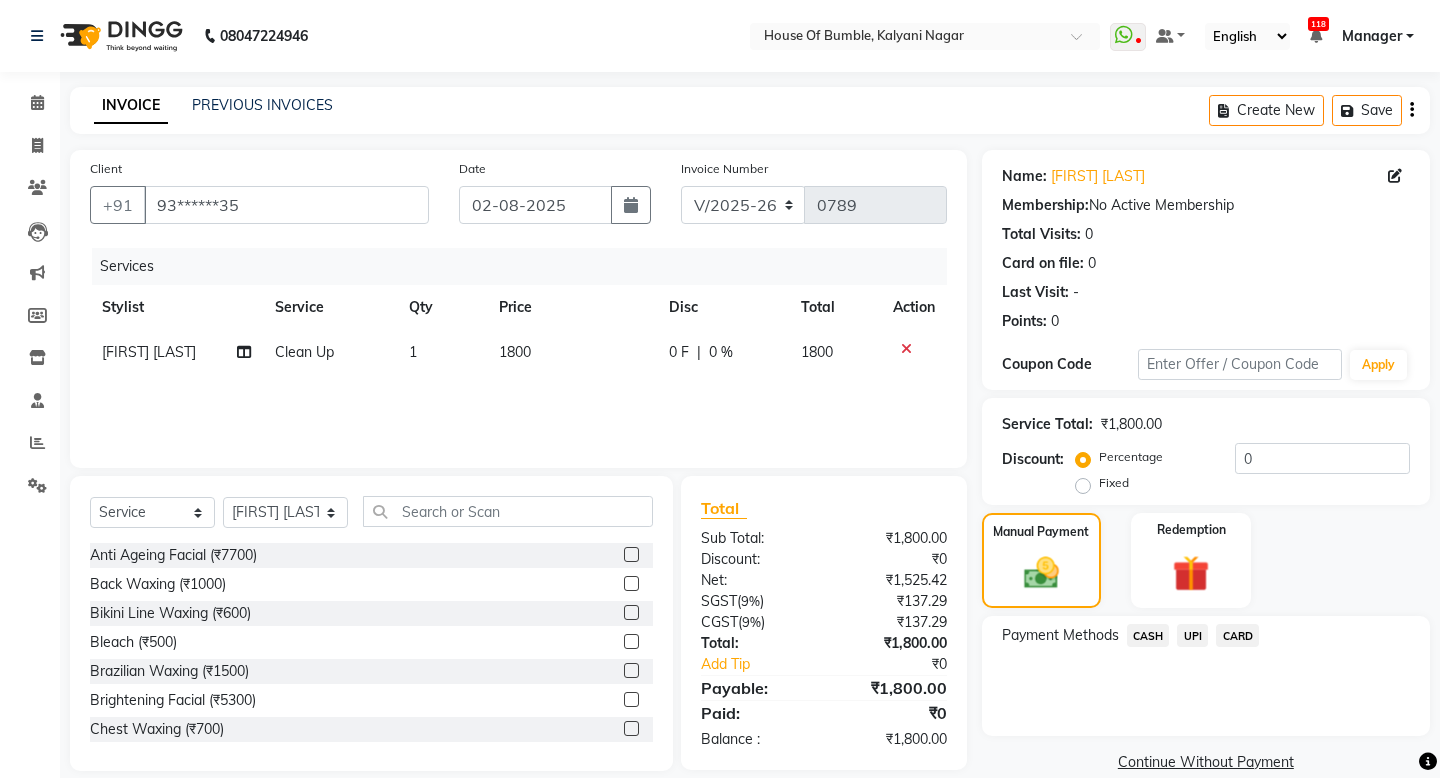 click on "UPI" 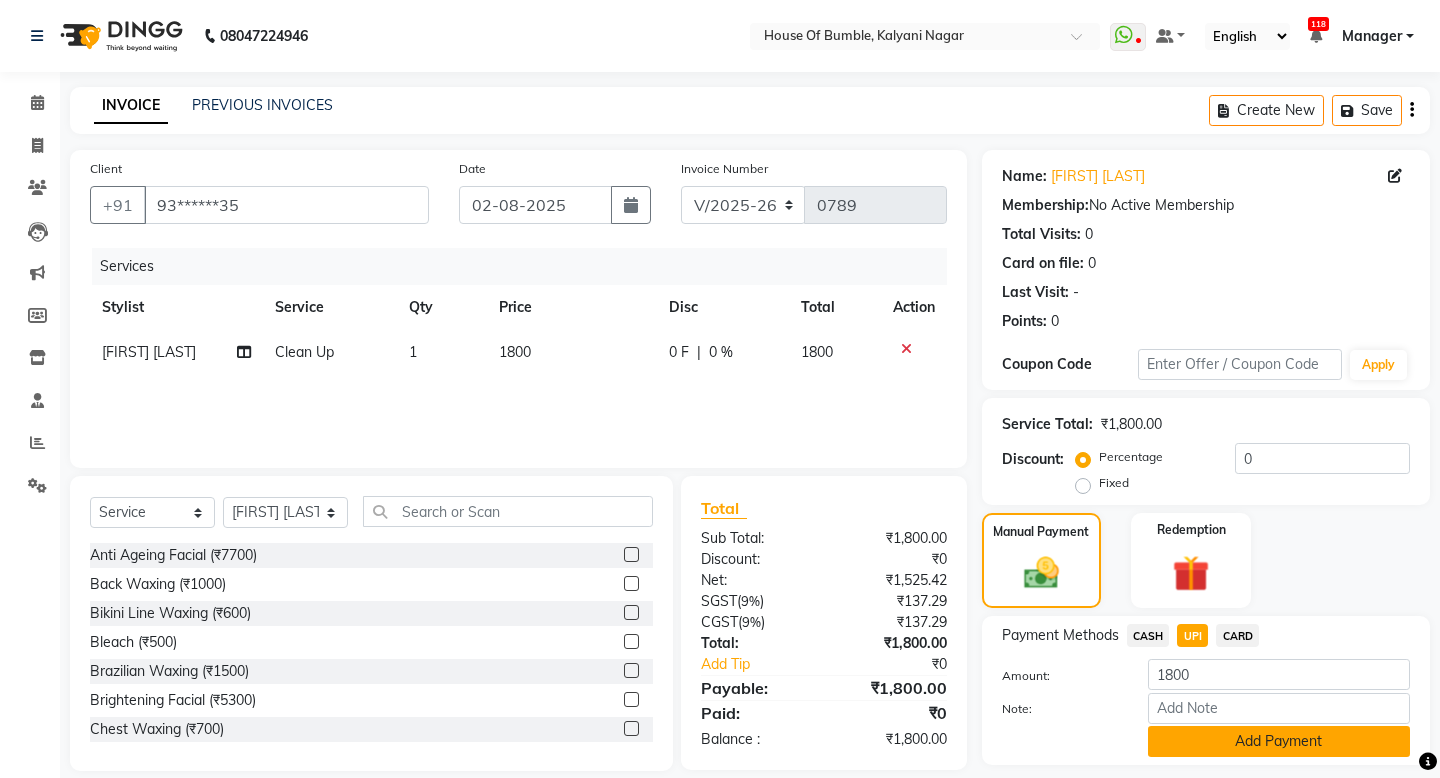 scroll, scrollTop: 57, scrollLeft: 0, axis: vertical 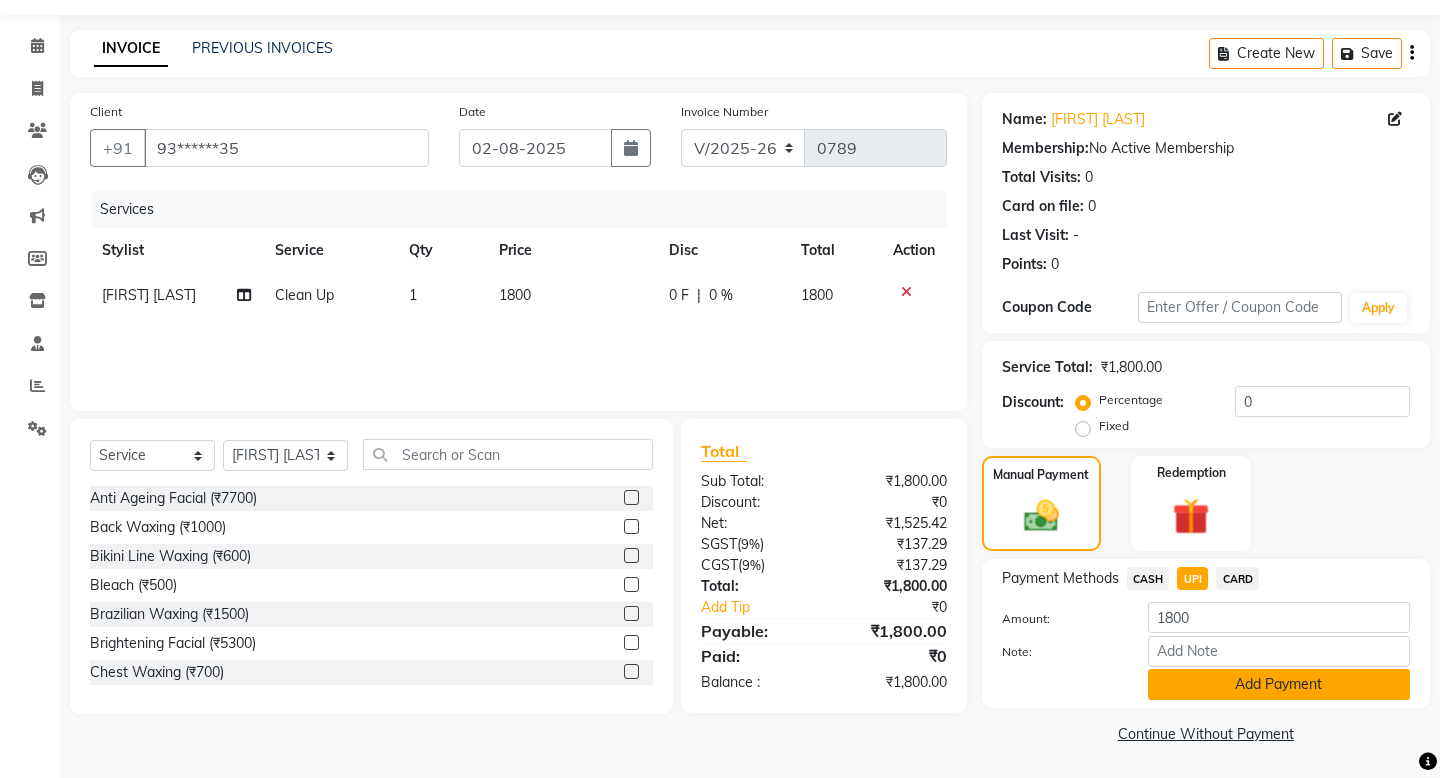 click on "Add Payment" 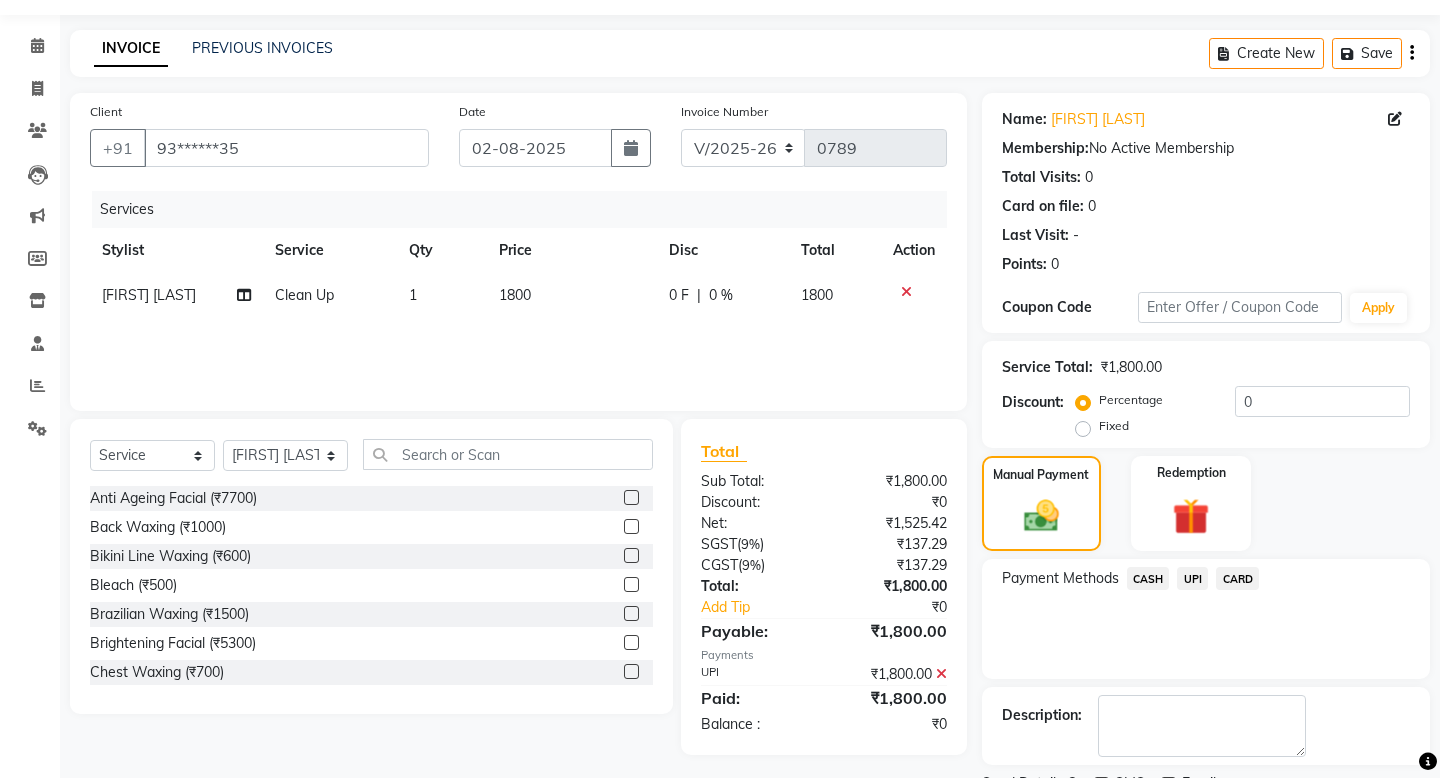 click on "Checkout" 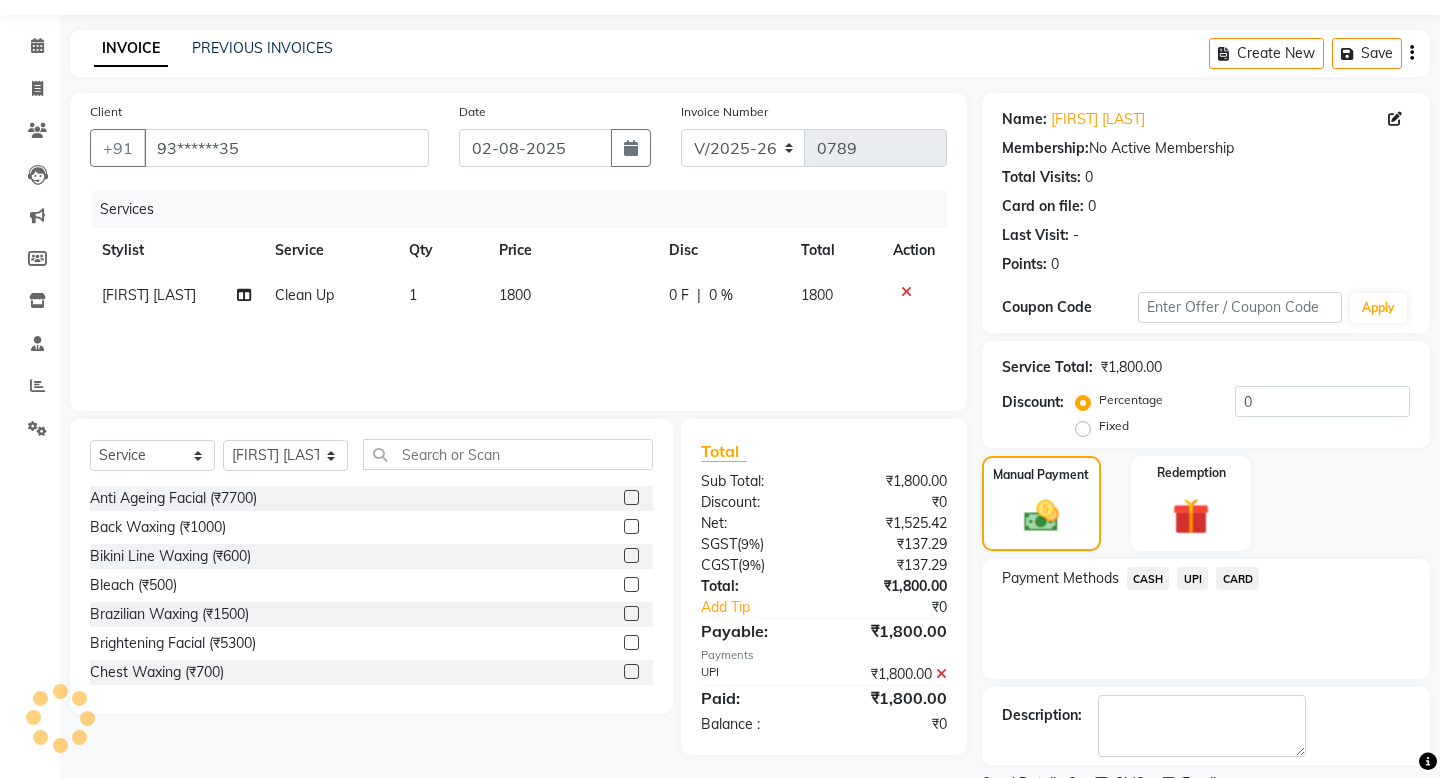 scroll, scrollTop: 142, scrollLeft: 0, axis: vertical 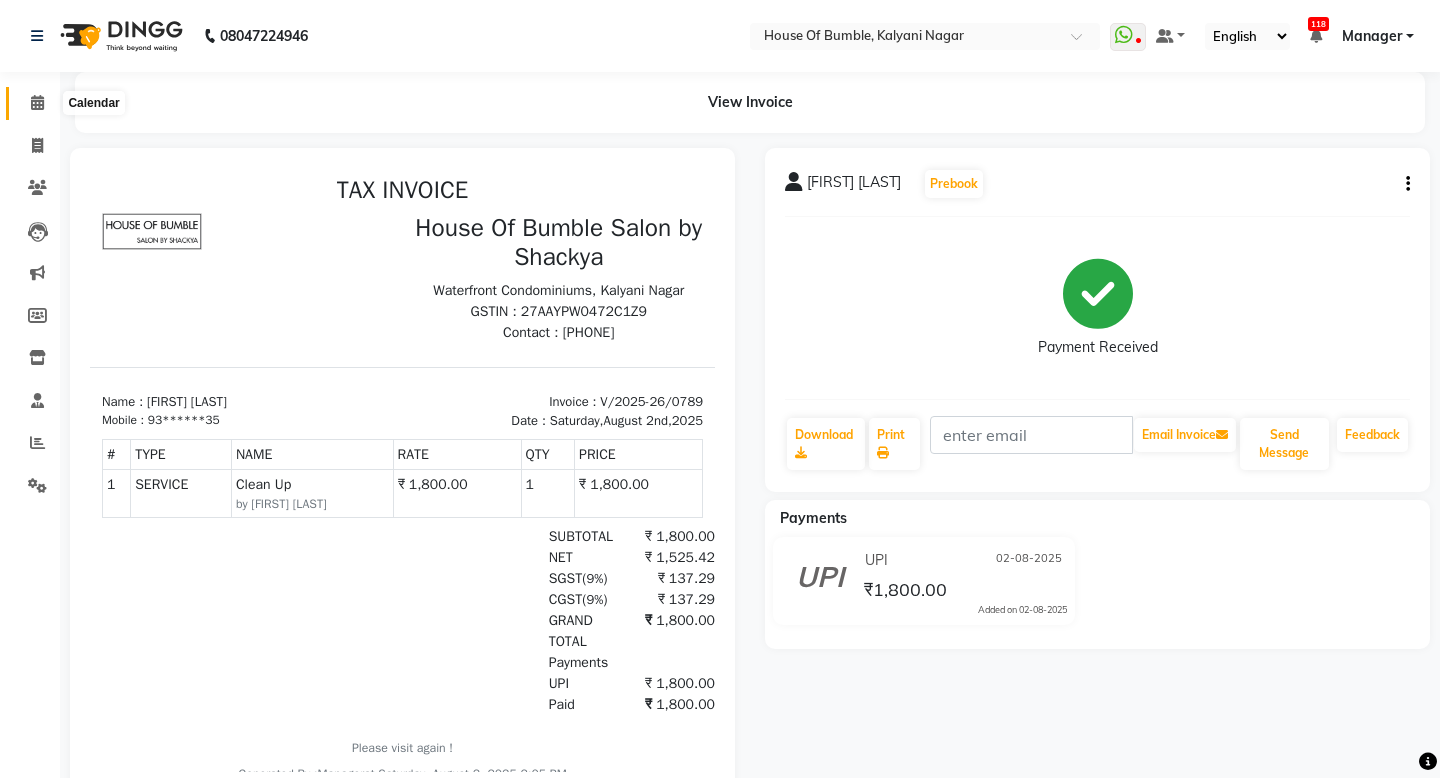 click 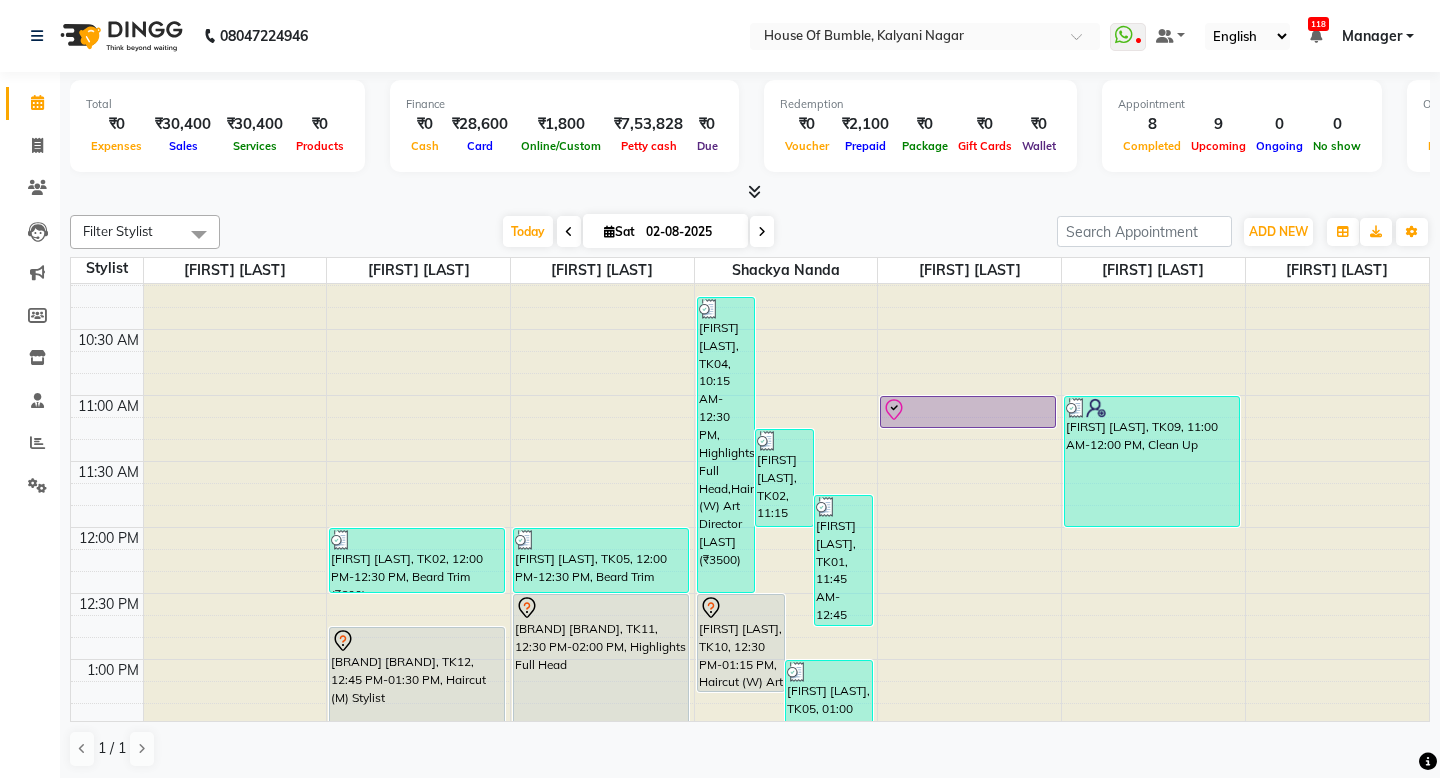 scroll, scrollTop: 99, scrollLeft: 0, axis: vertical 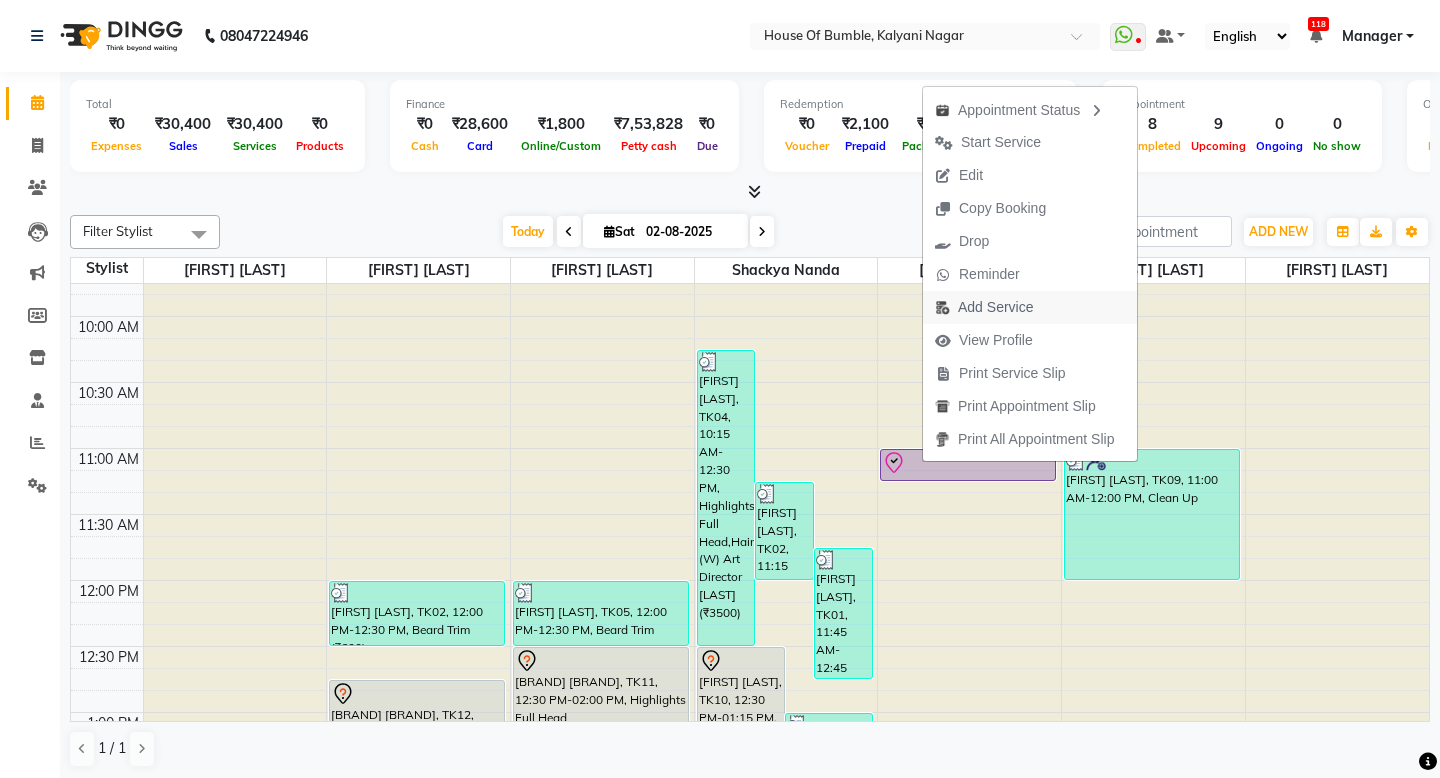 click on "Add Service" at bounding box center [995, 307] 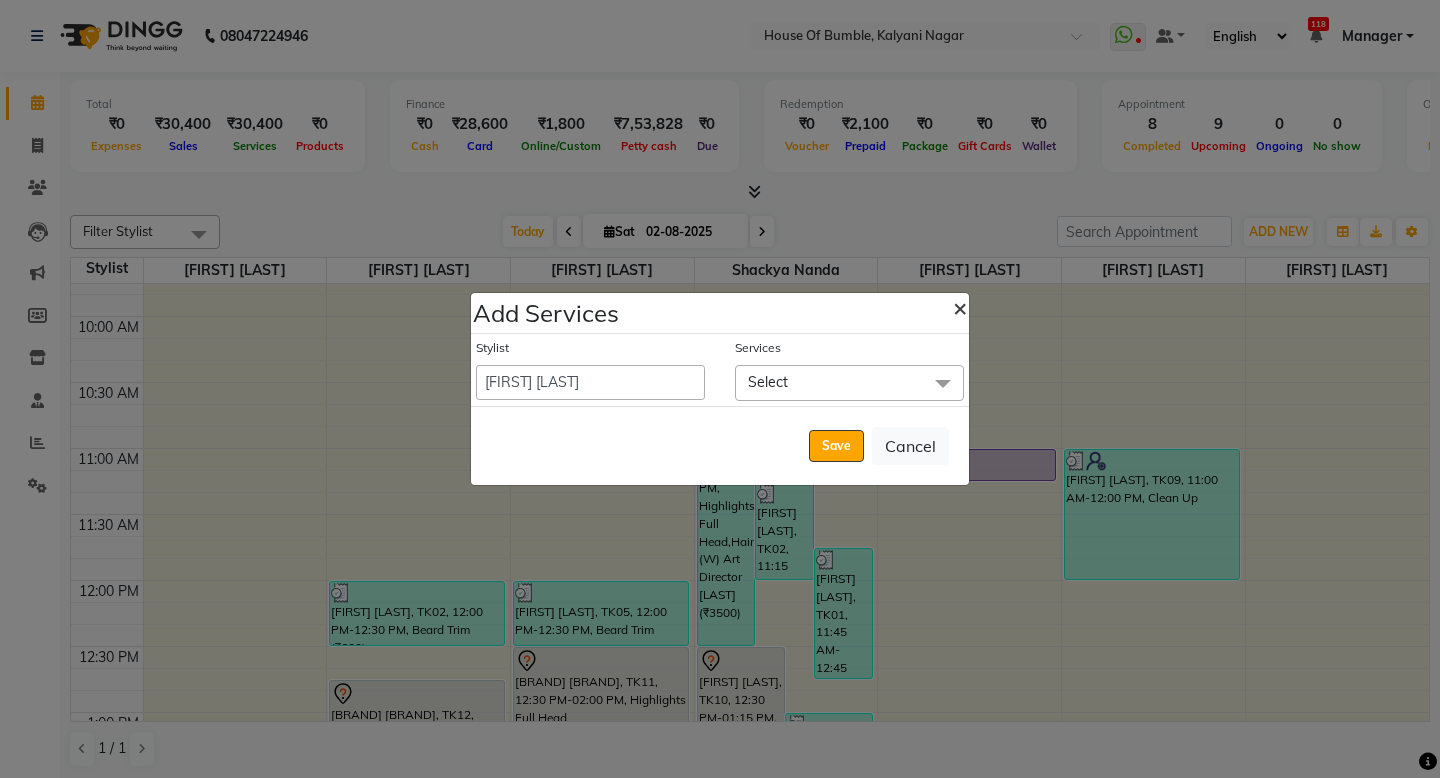 click on "×" 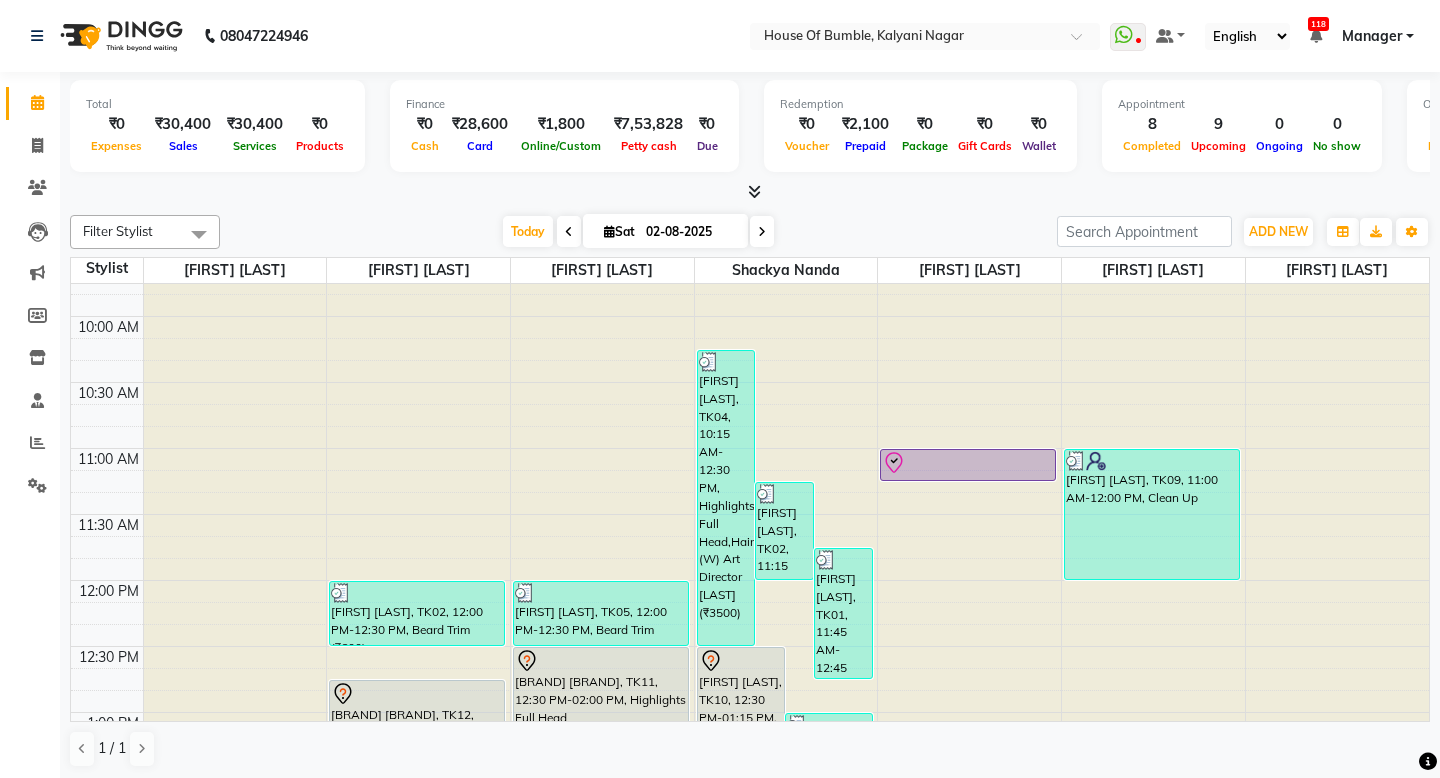 select on "77590" 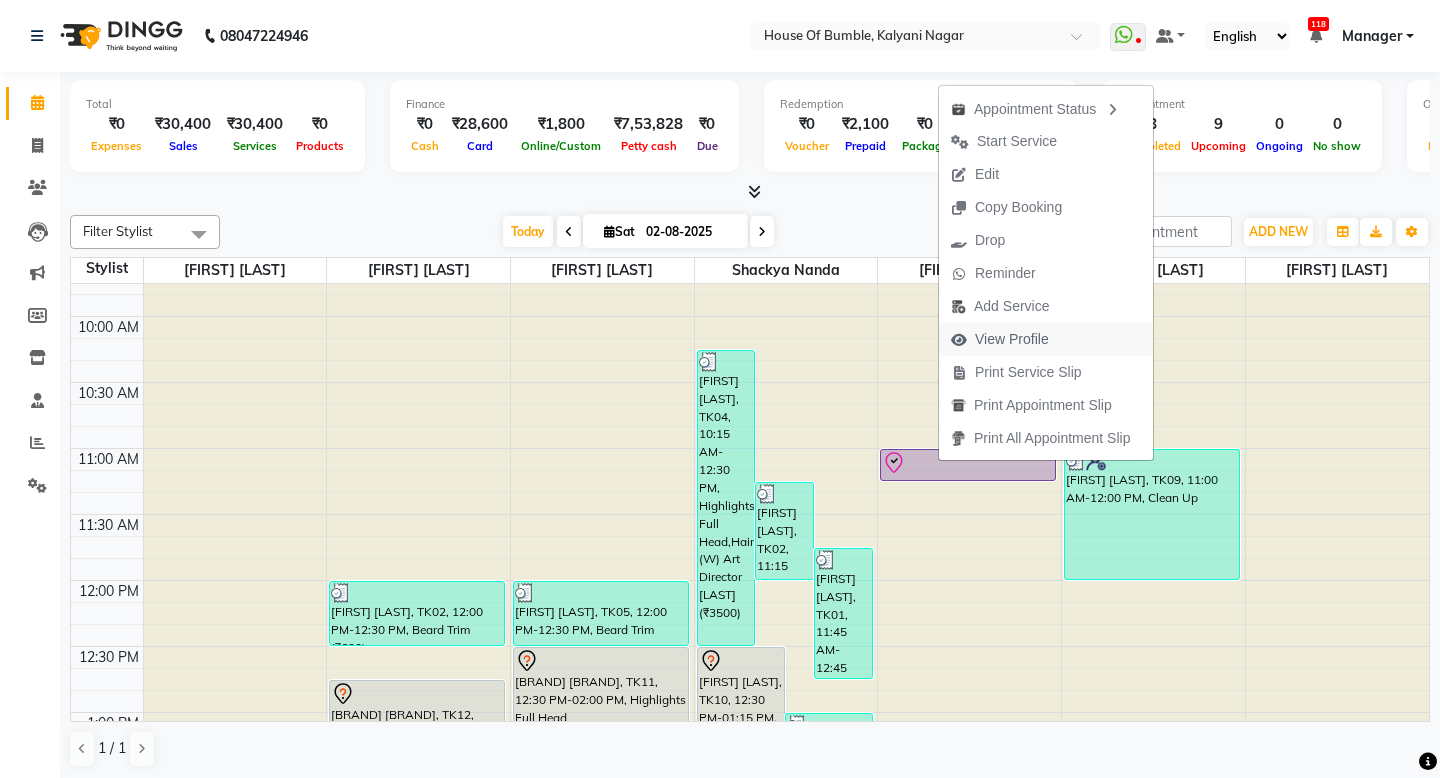 click on "View Profile" at bounding box center (1012, 339) 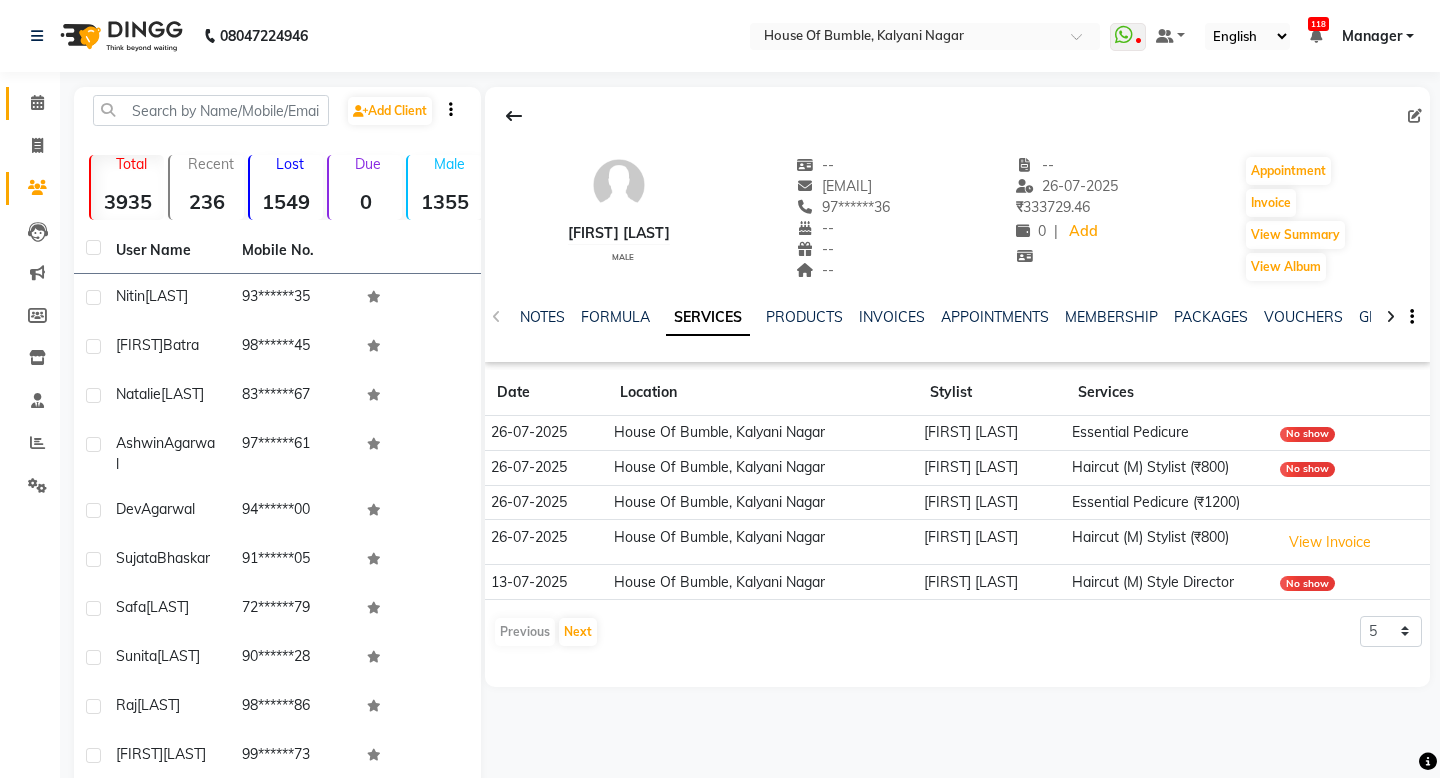 click 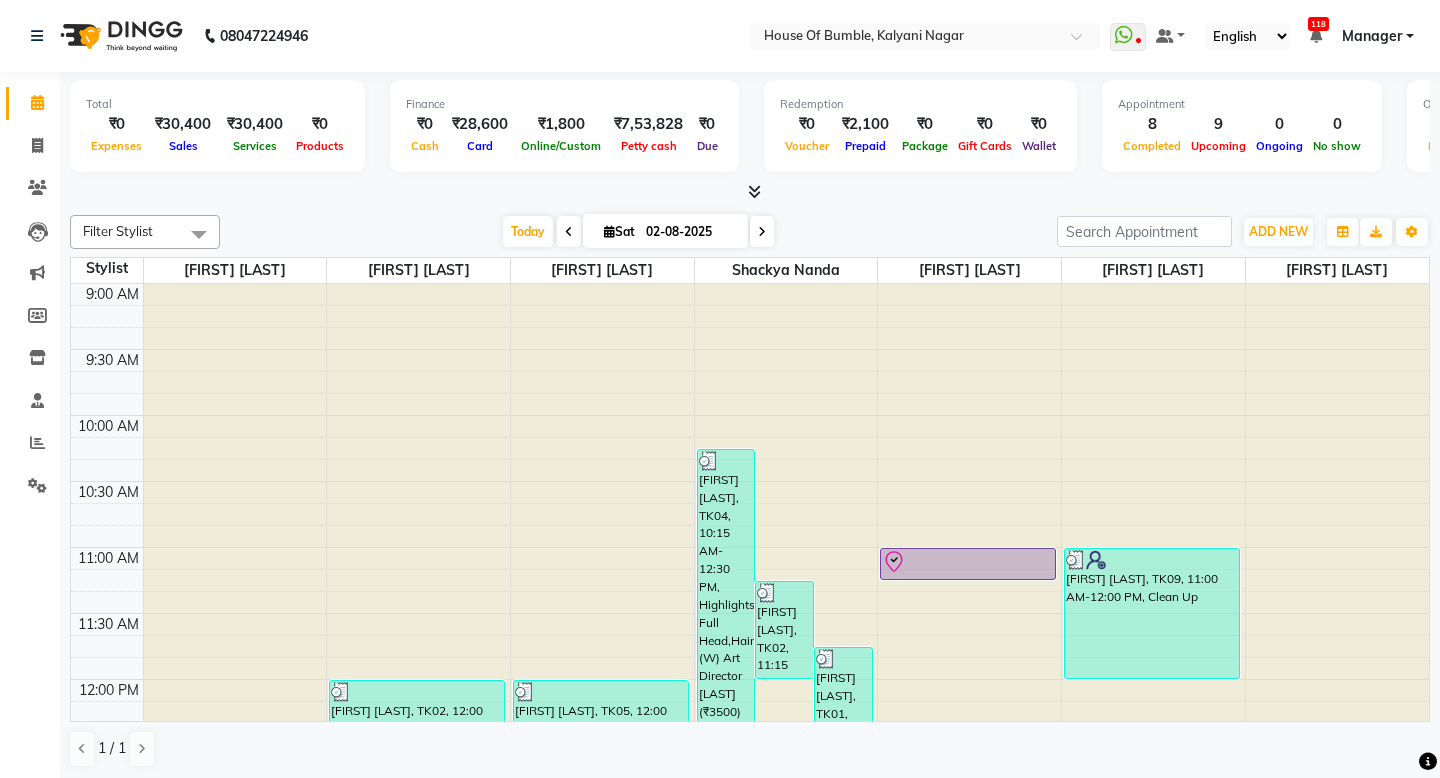 scroll, scrollTop: -1, scrollLeft: 0, axis: vertical 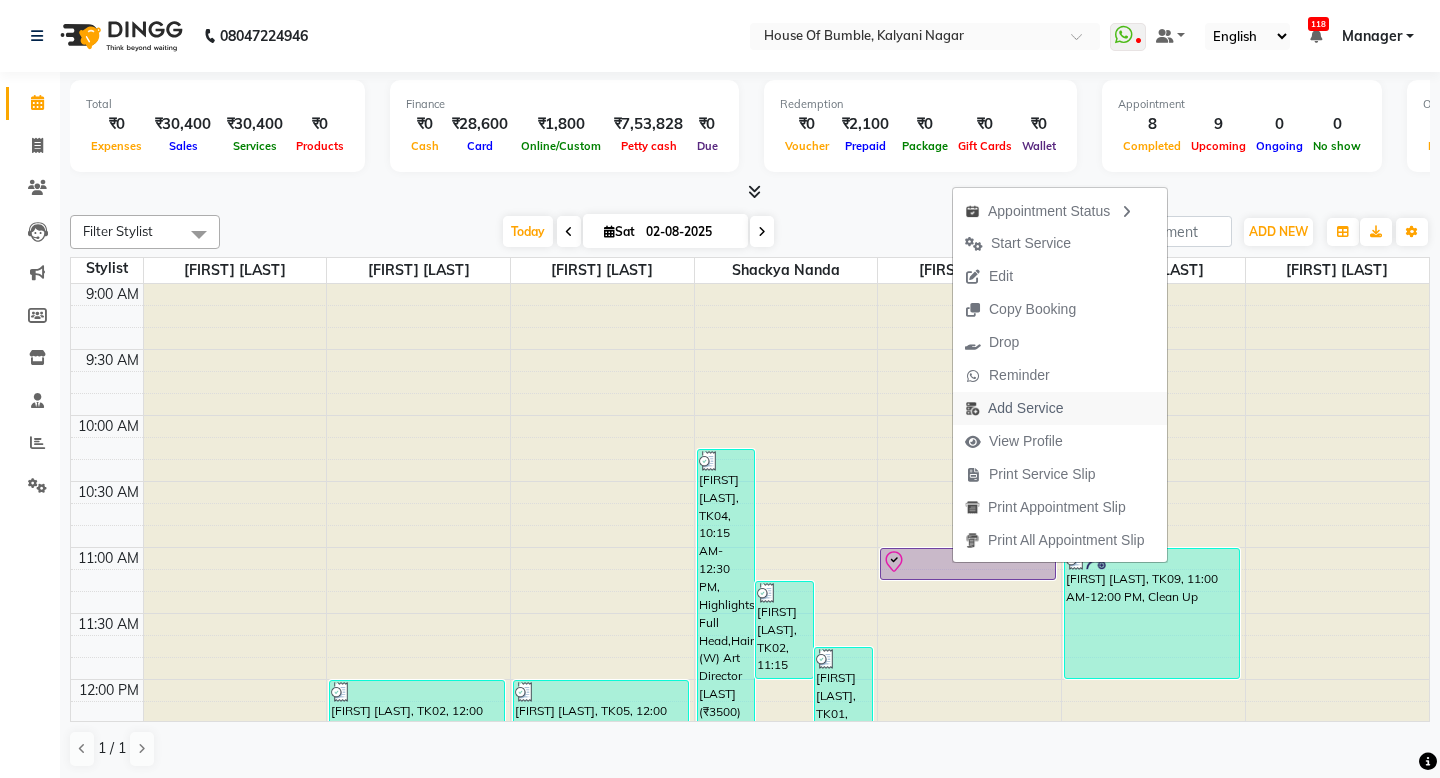click on "Add Service" at bounding box center (1025, 408) 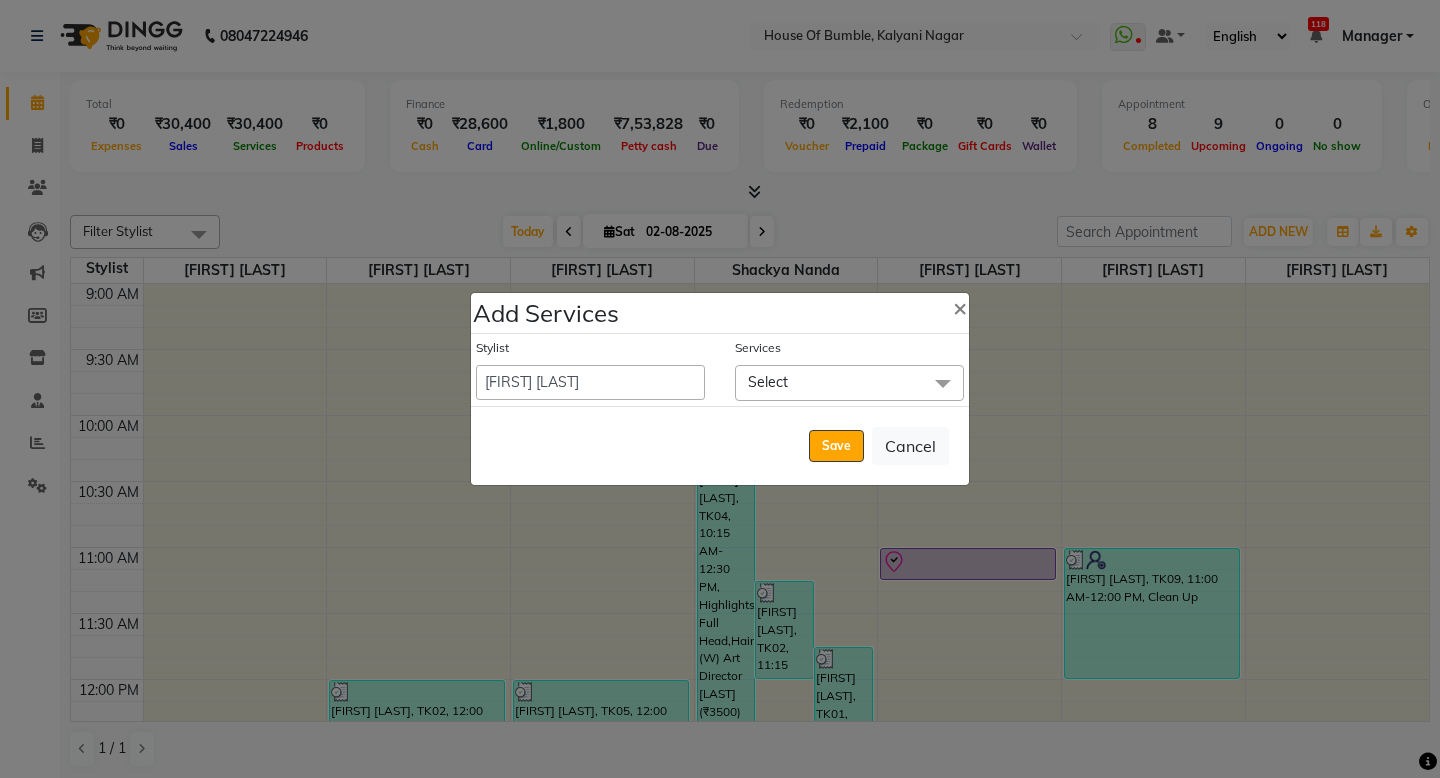 click on "Select" 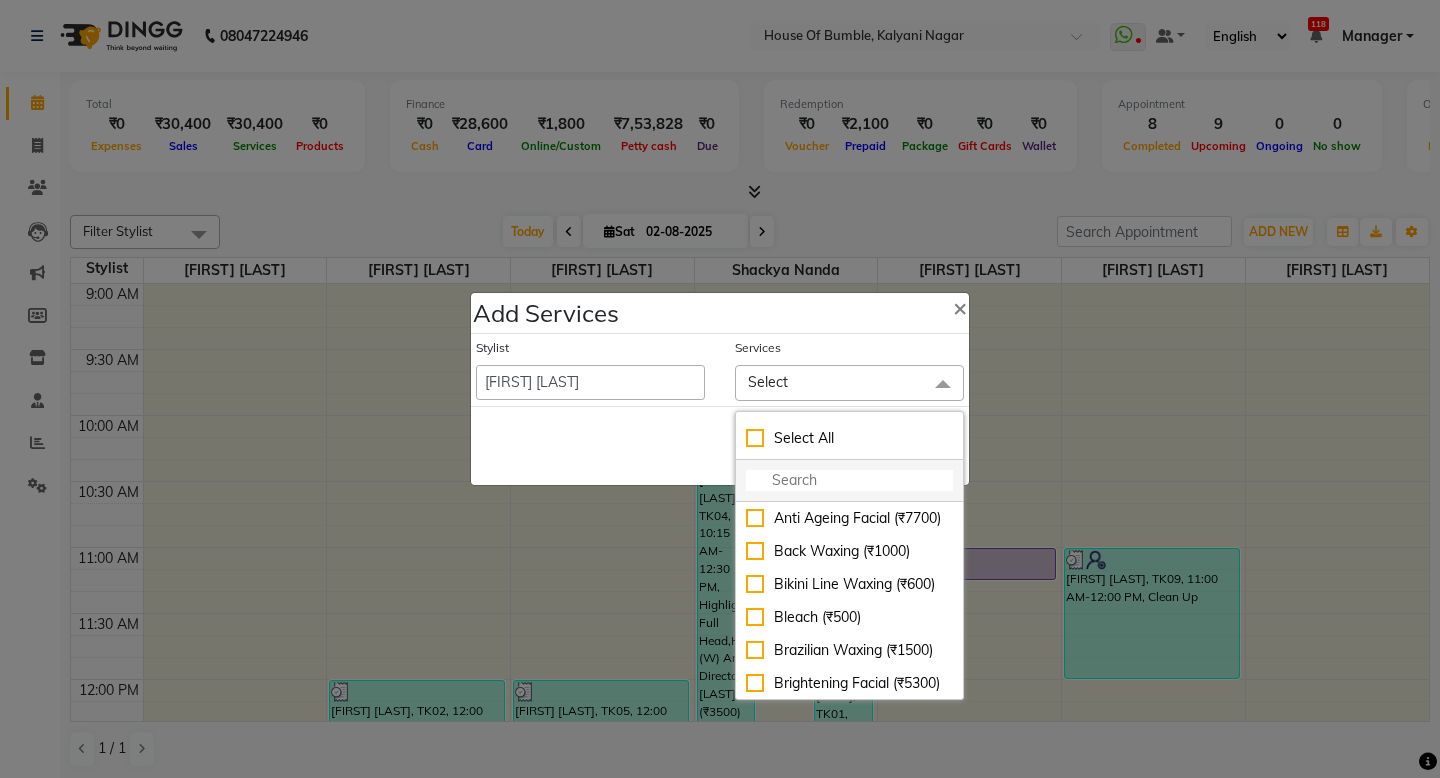 click 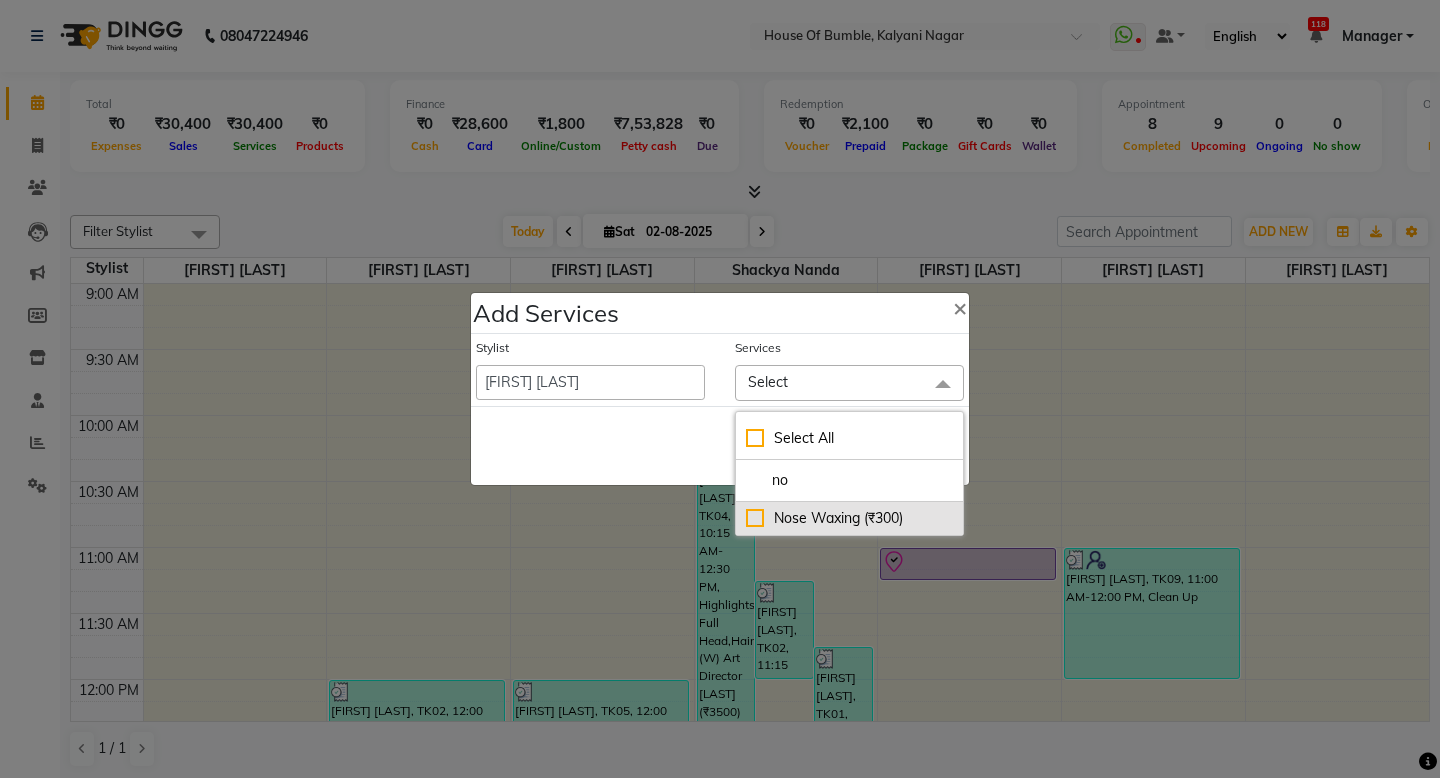 type on "no" 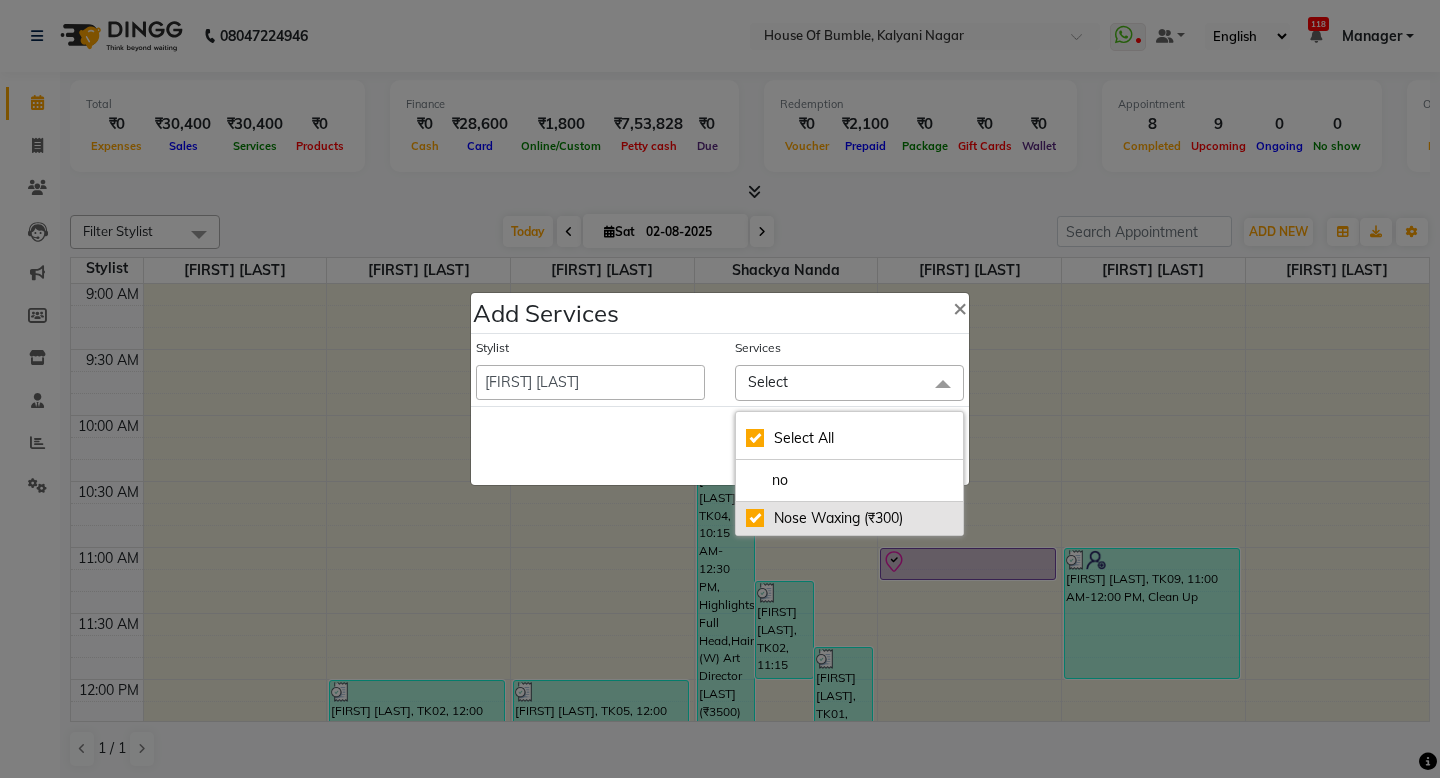 checkbox on "true" 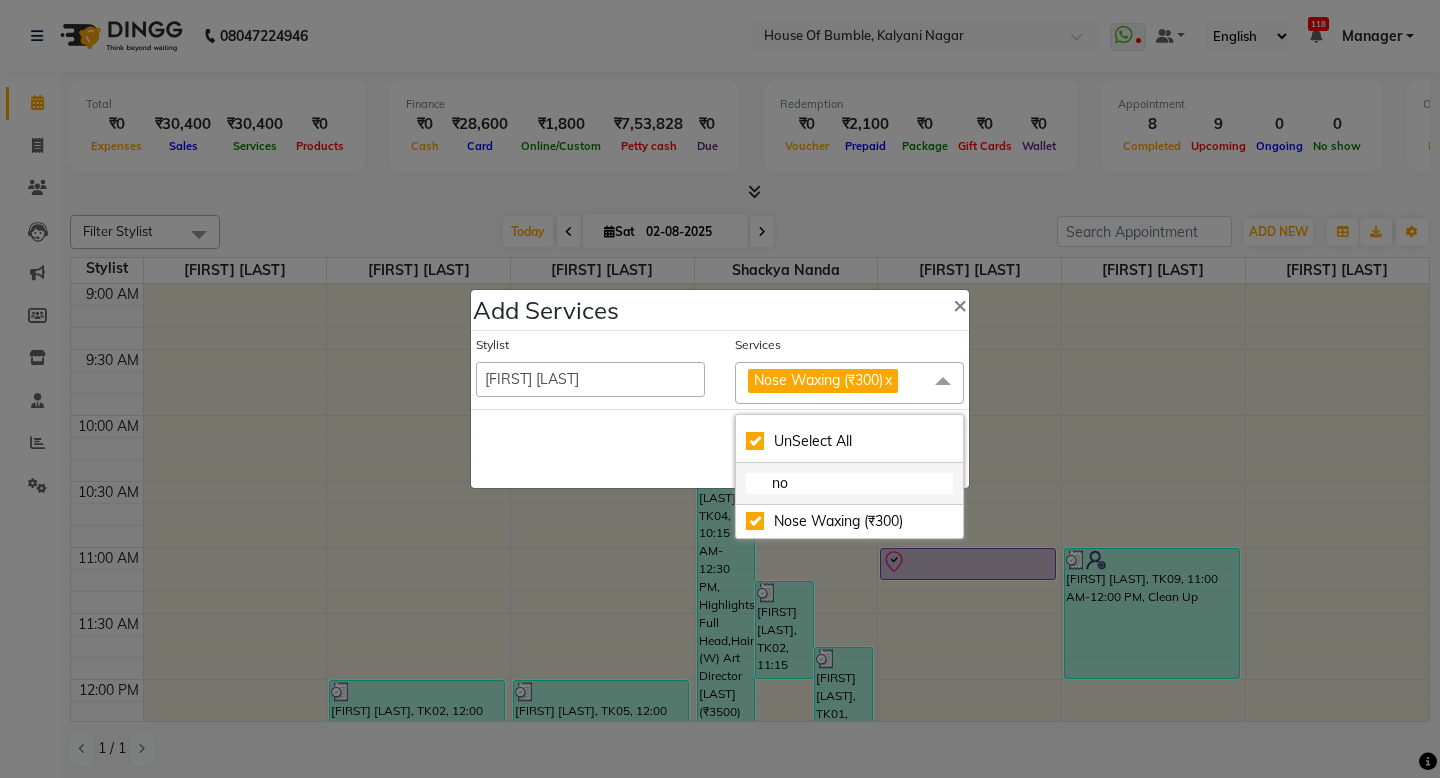 click on "no" 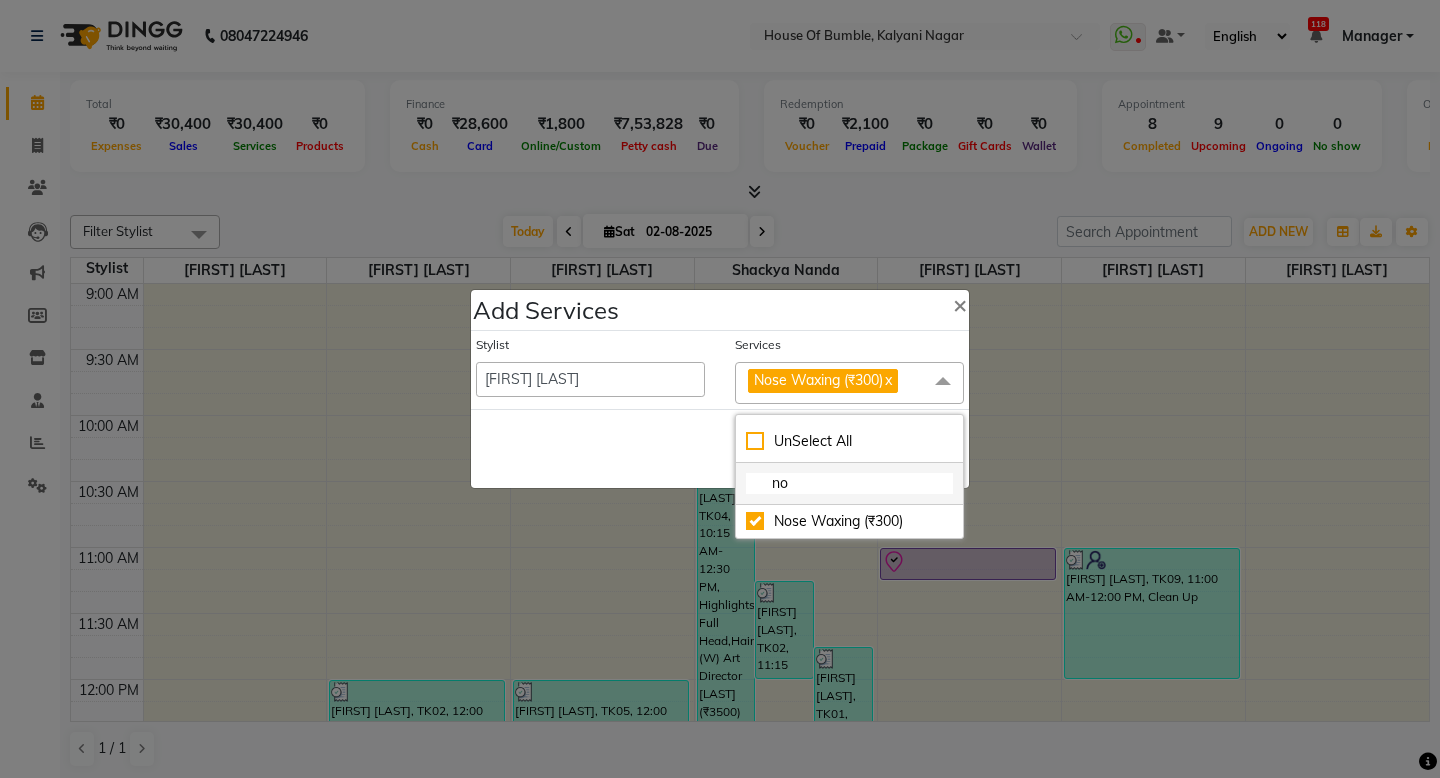checkbox on "false" 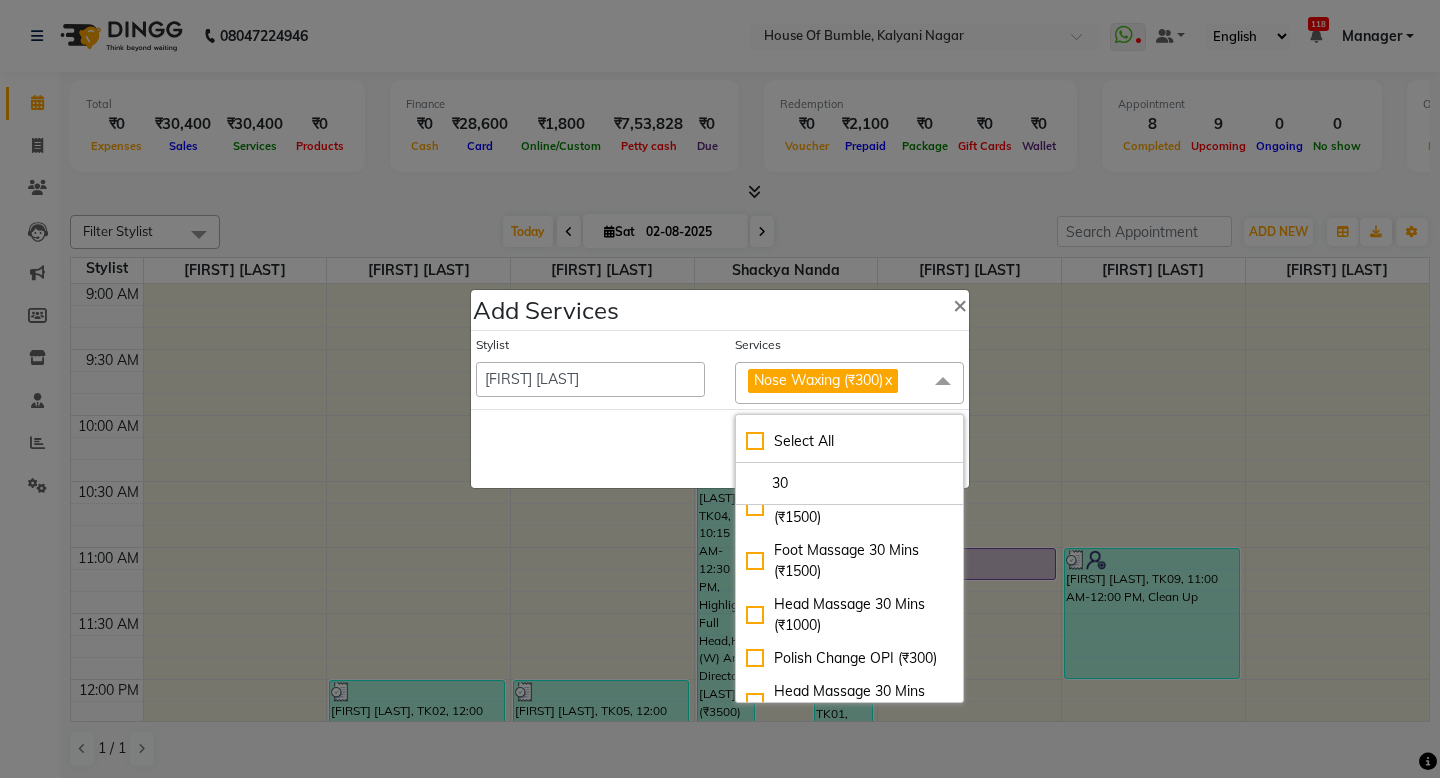 scroll, scrollTop: 324, scrollLeft: 0, axis: vertical 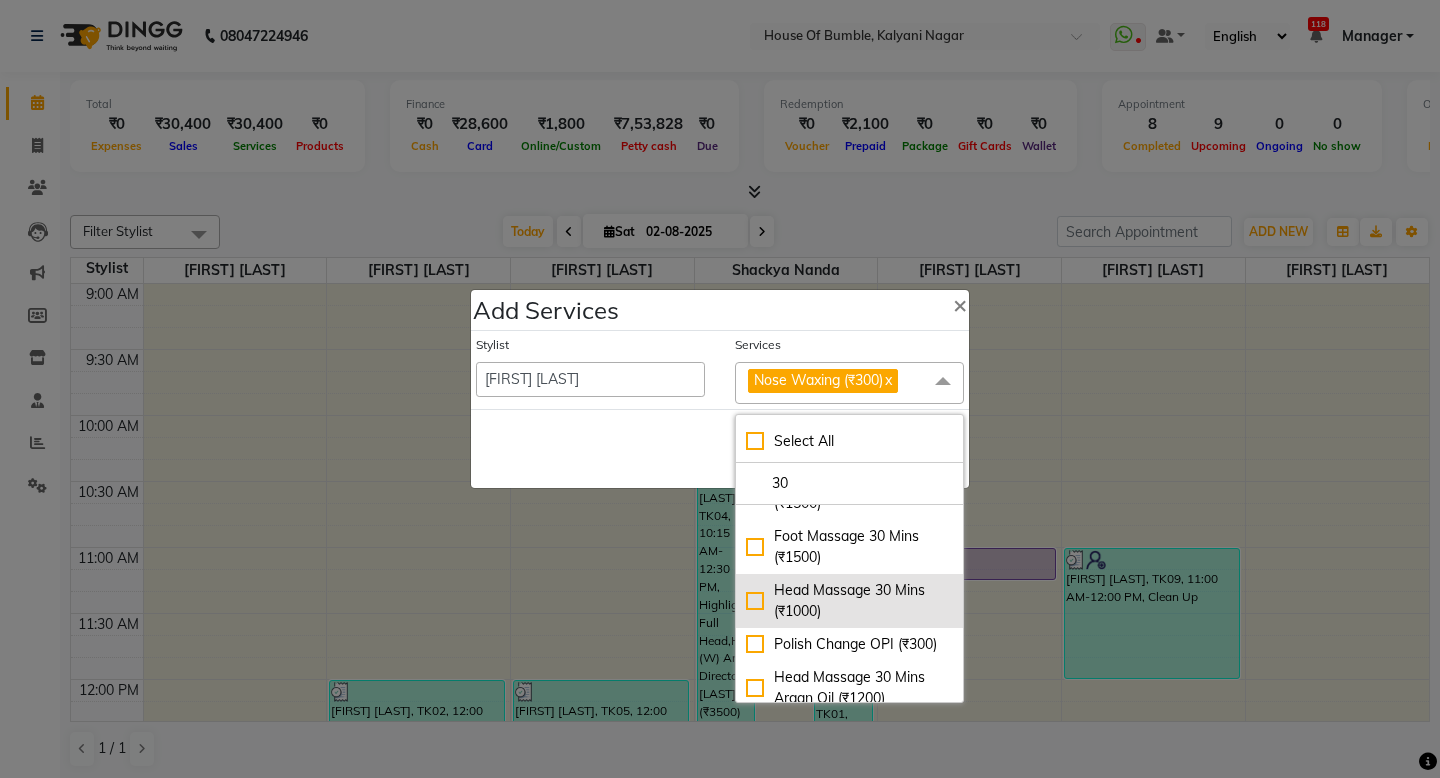 type on "30" 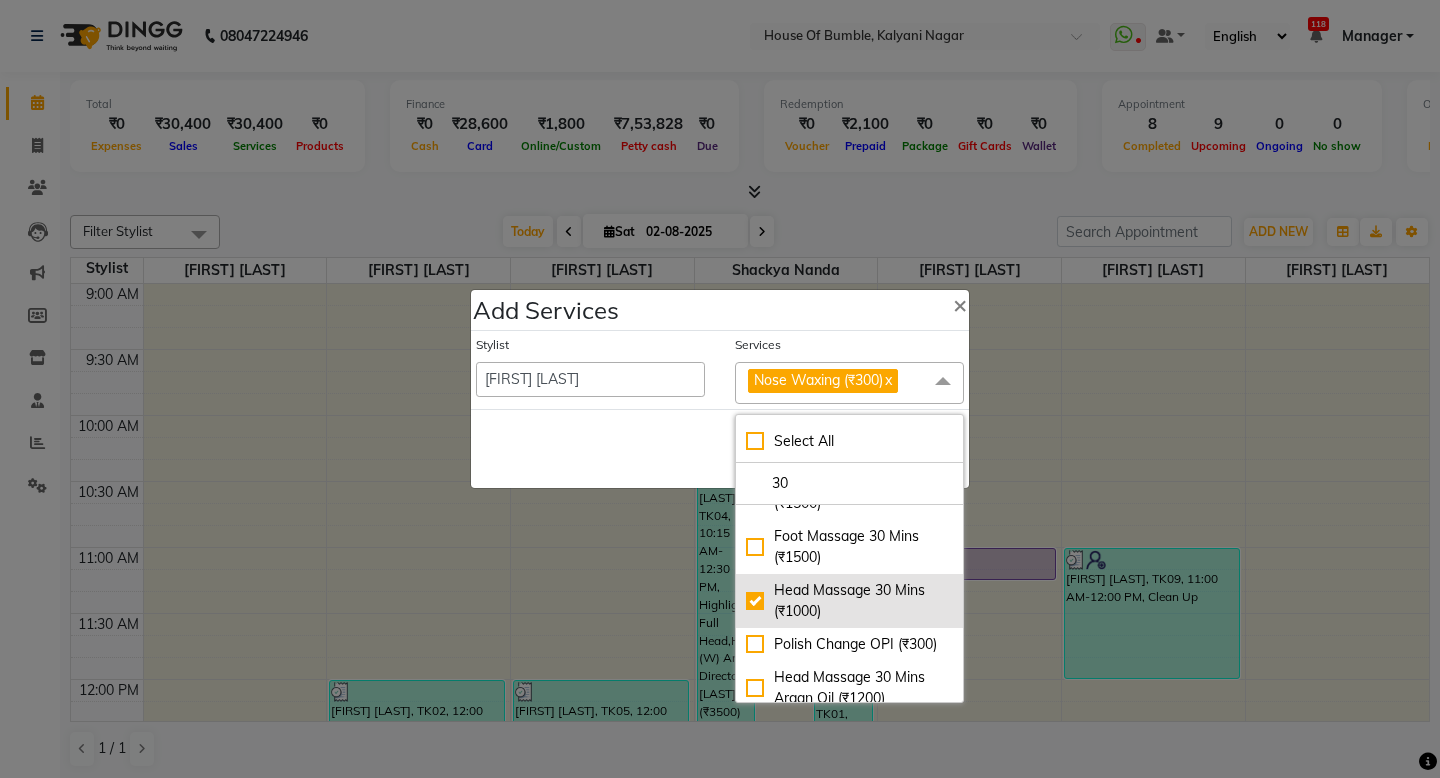 checkbox on "true" 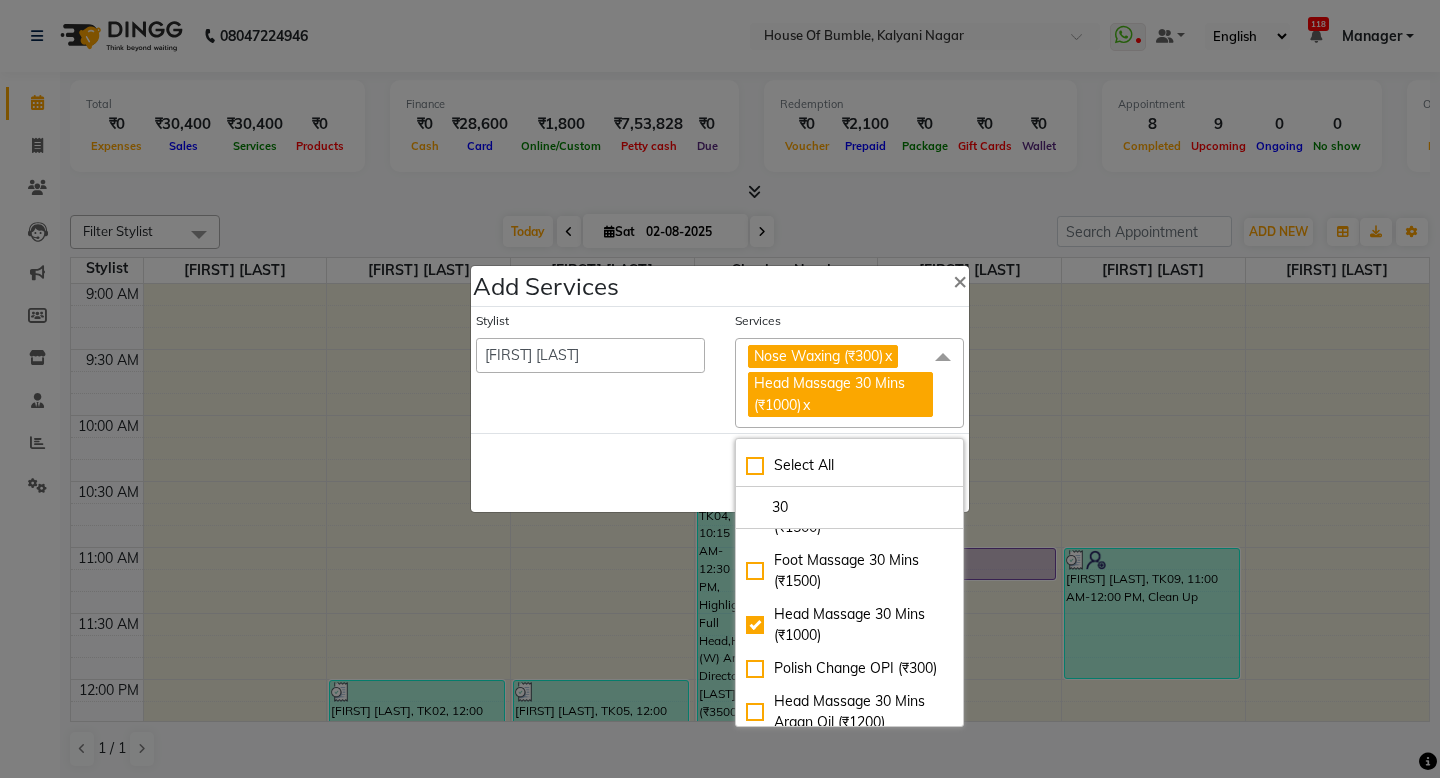 click on "Save   Cancel" 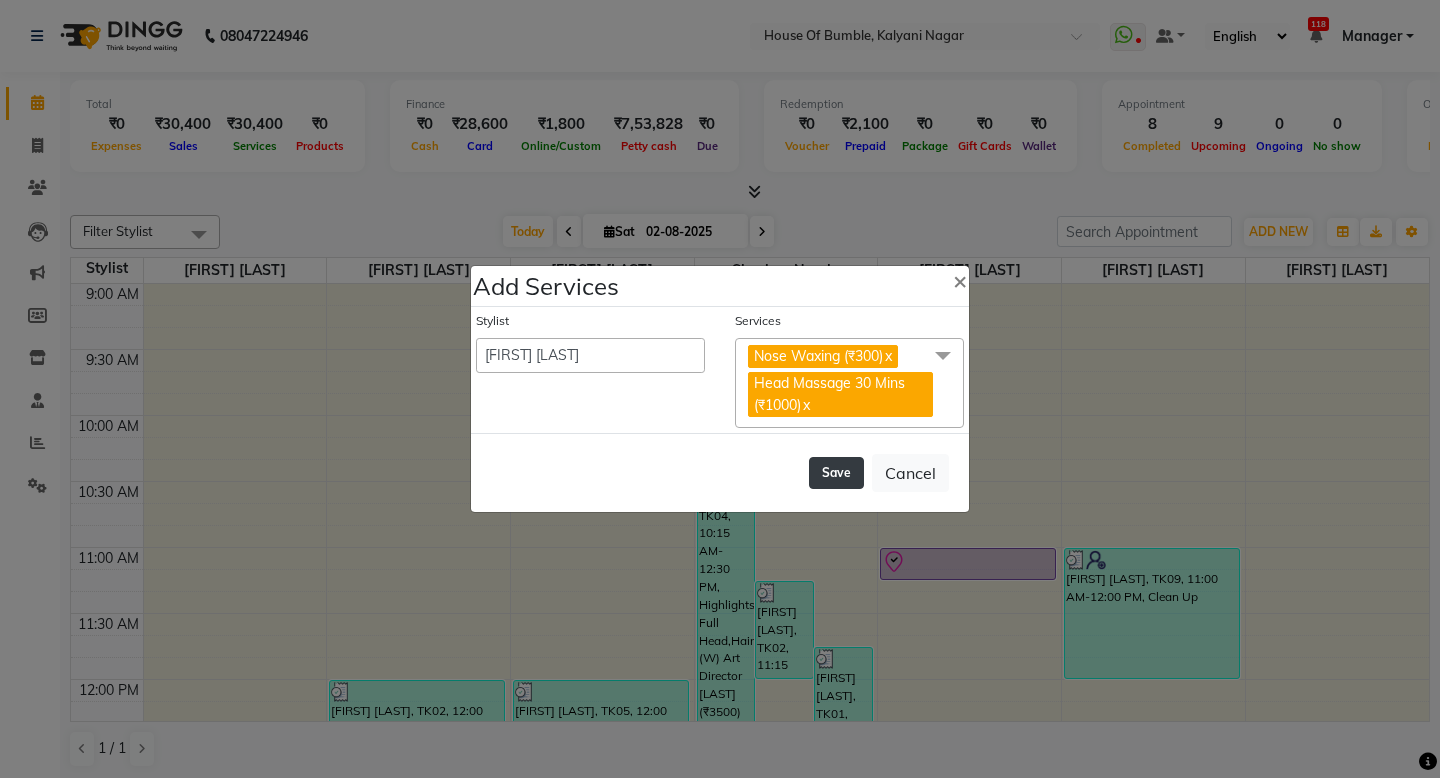 click on "Save" 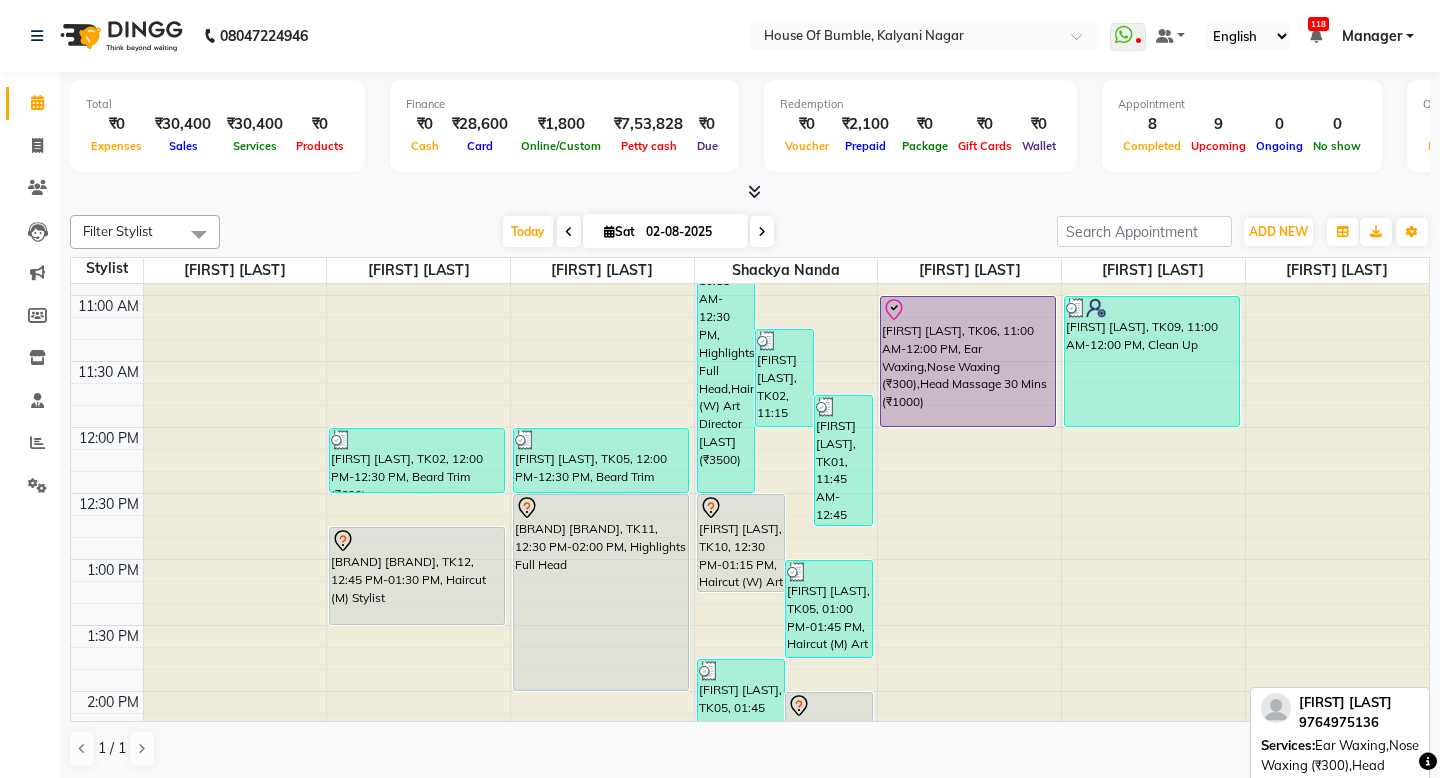 scroll, scrollTop: 13, scrollLeft: 0, axis: vertical 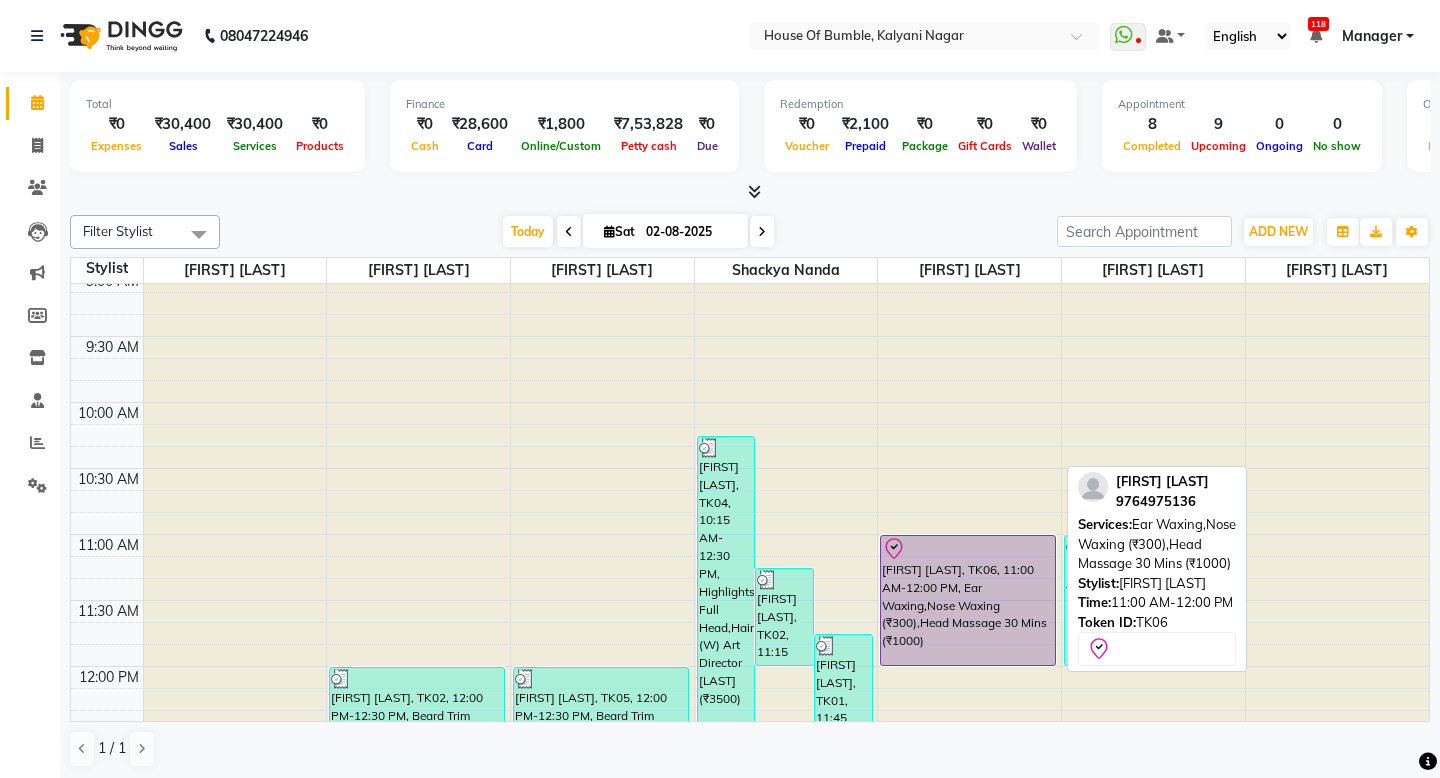 click on "[FIRST] [LAST], TK06, 11:00 AM-12:00 PM, Ear Waxing,Nose Waxing (₹300),Head Massage 30 Mins (₹1000)" at bounding box center [968, 600] 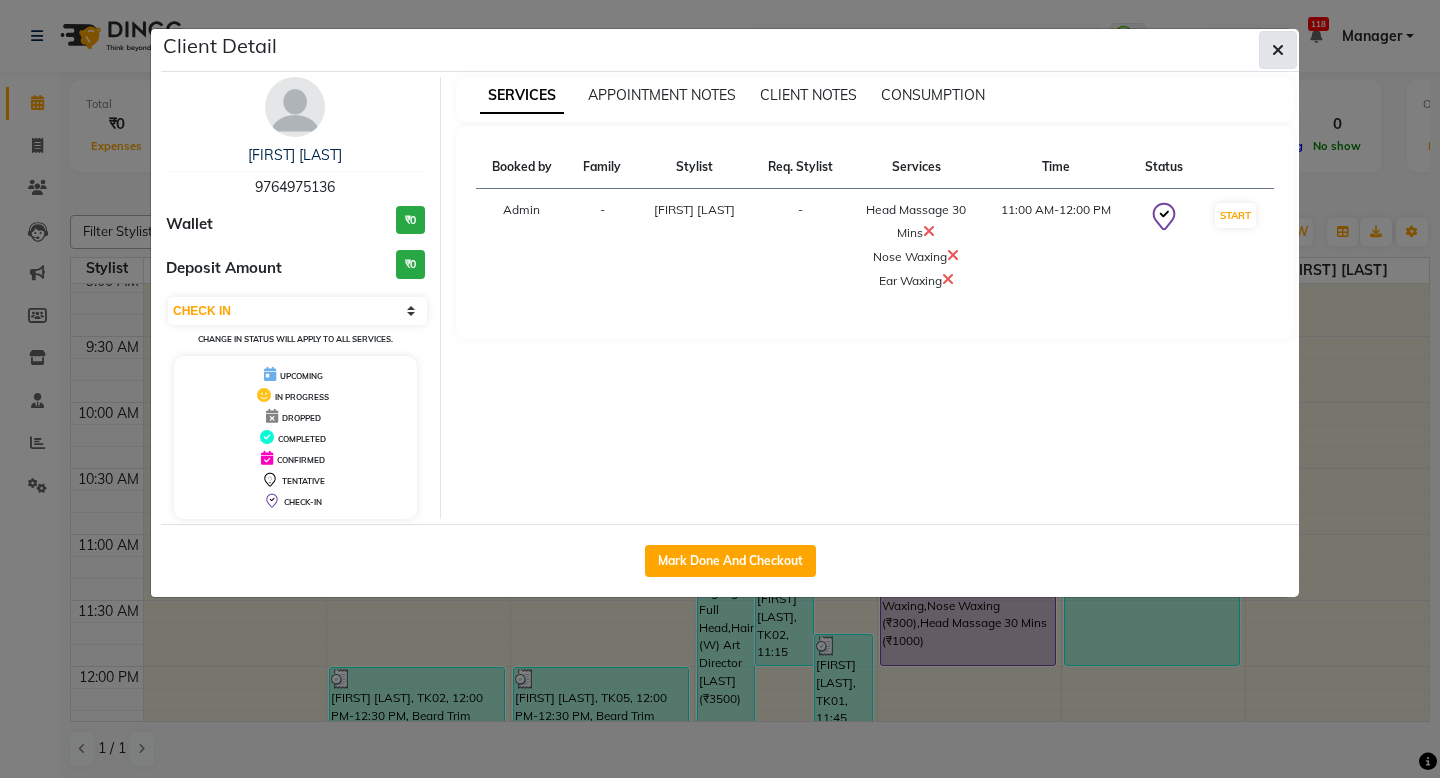 click 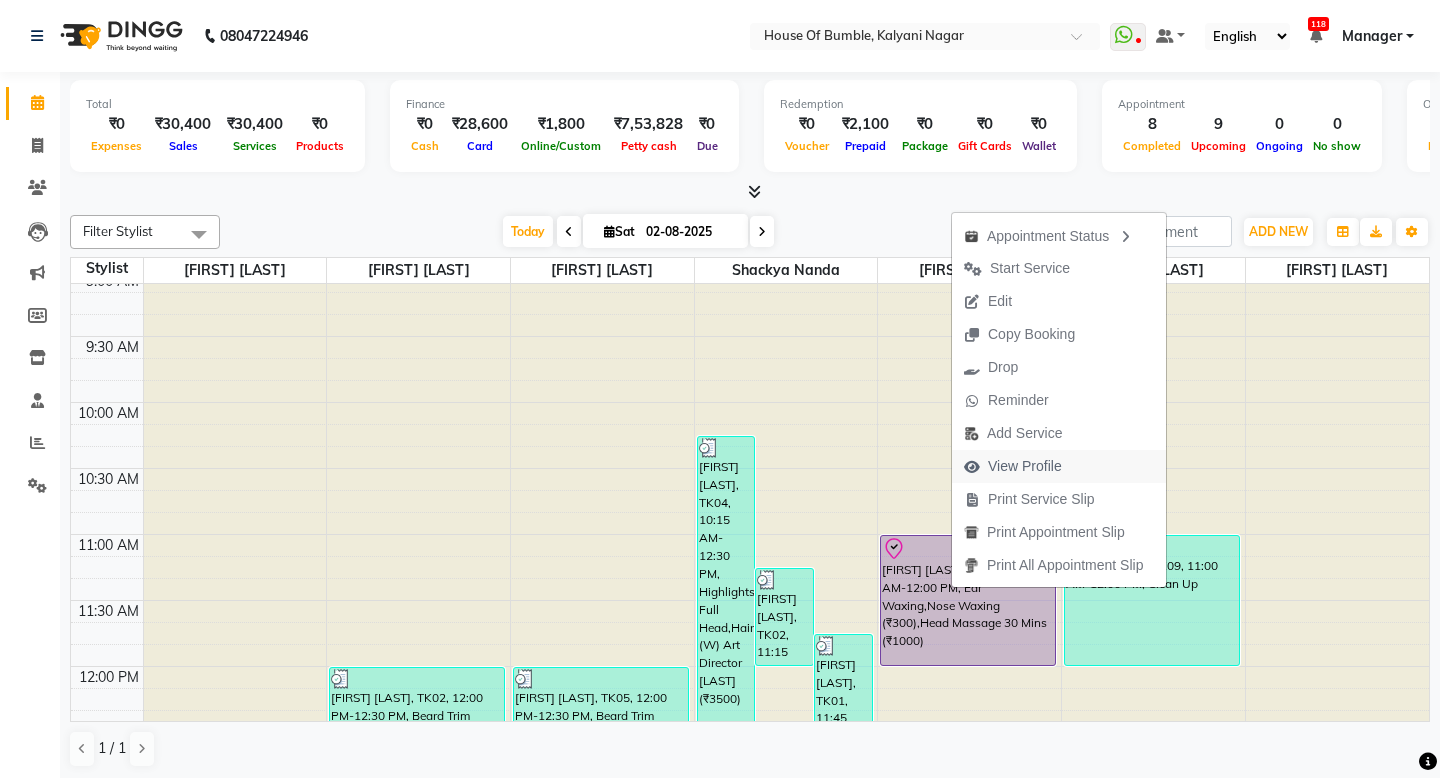 click on "View Profile" at bounding box center (1025, 466) 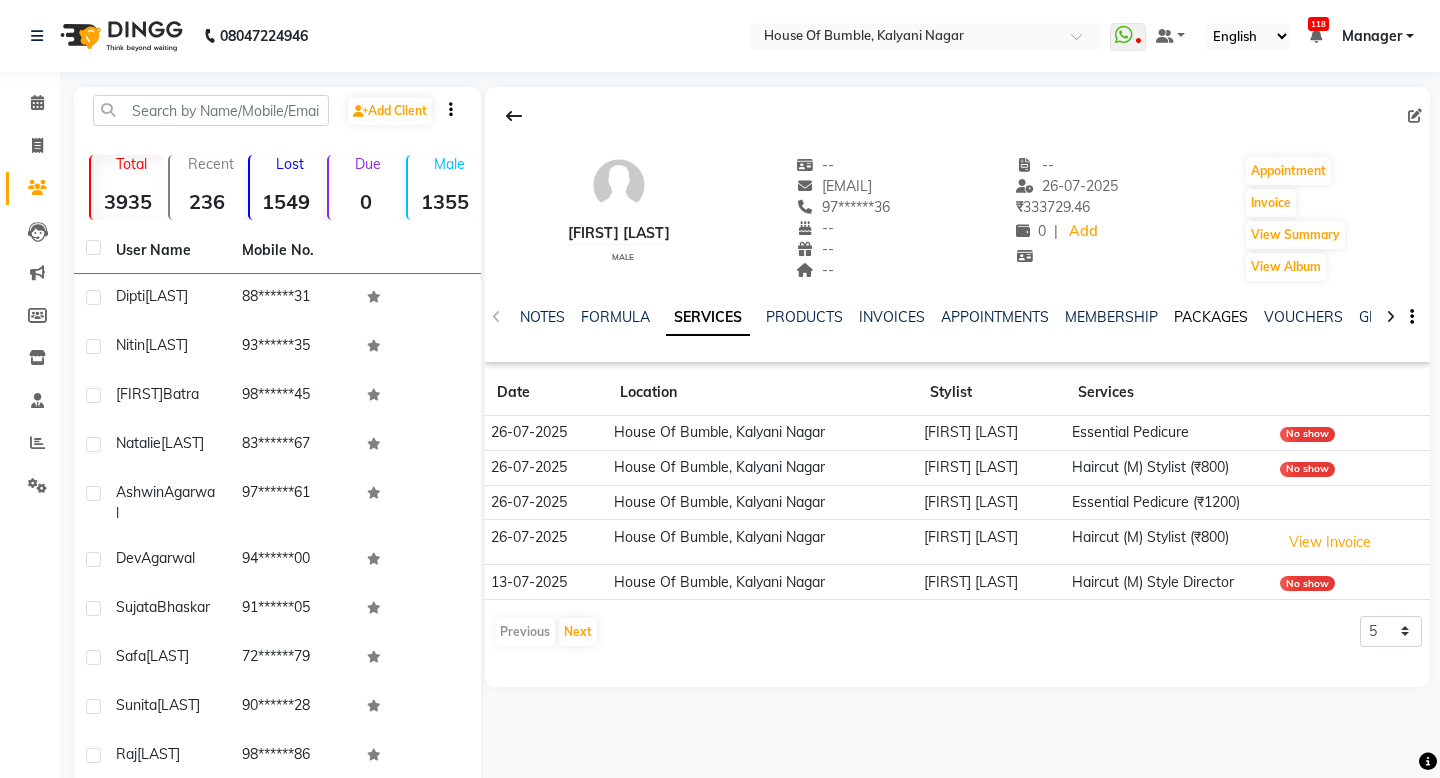 click on "PACKAGES" 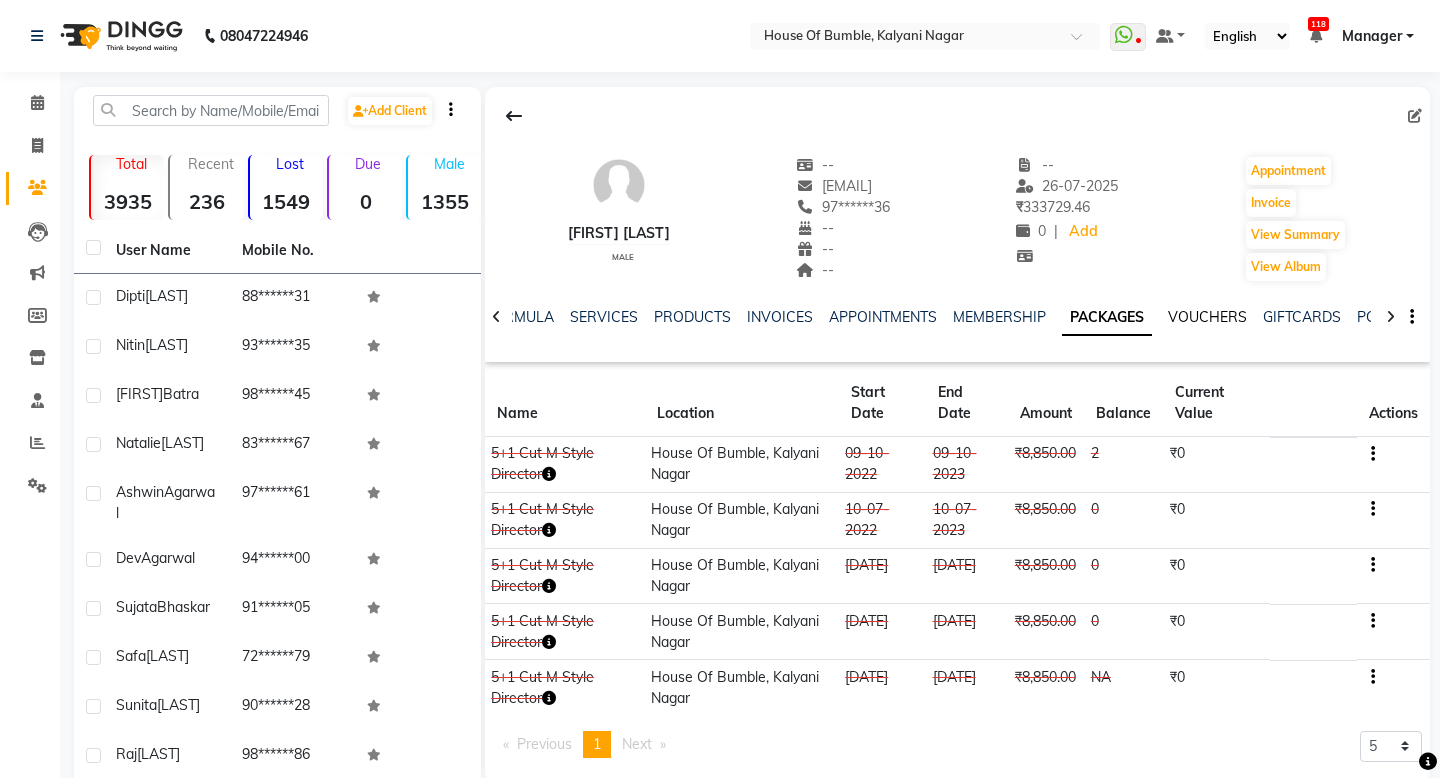 click on "VOUCHERS" 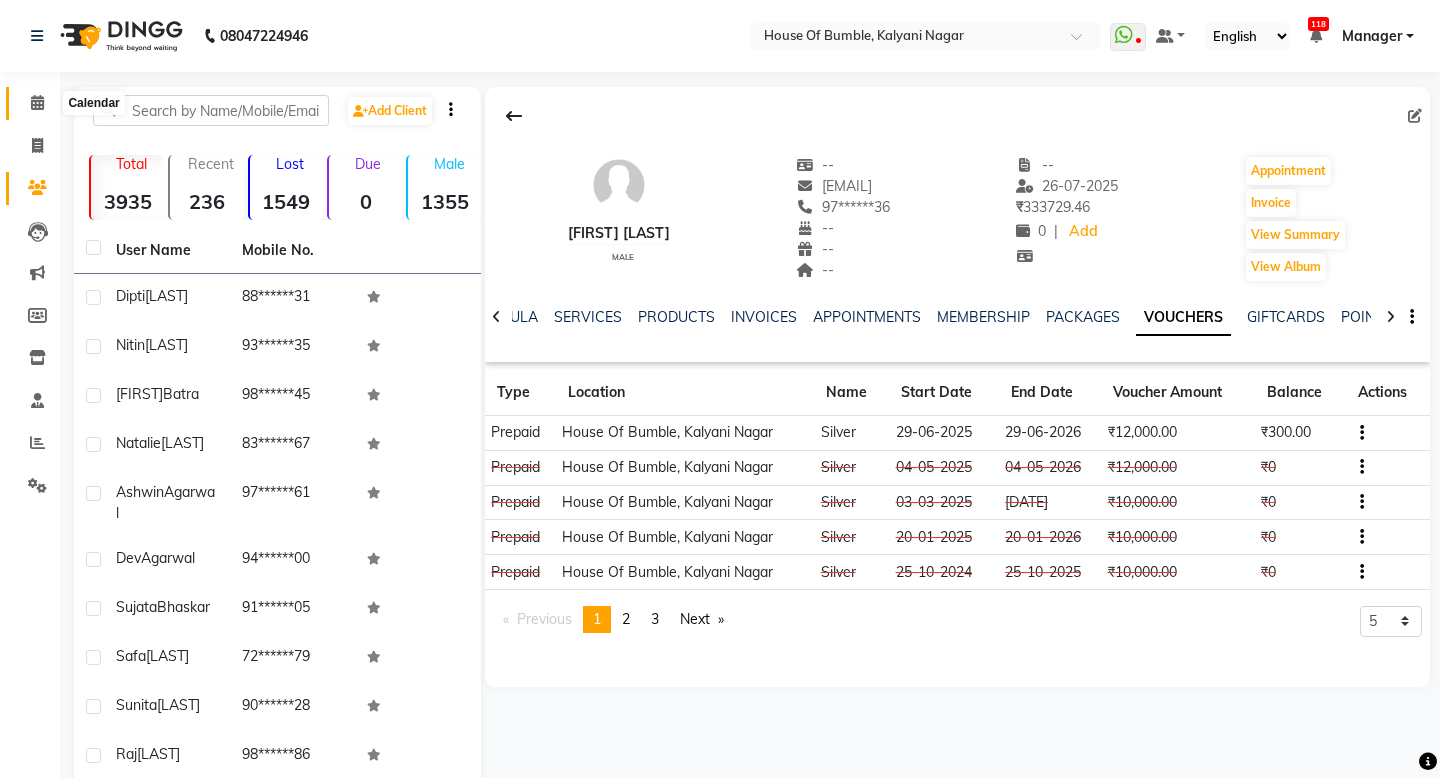 click 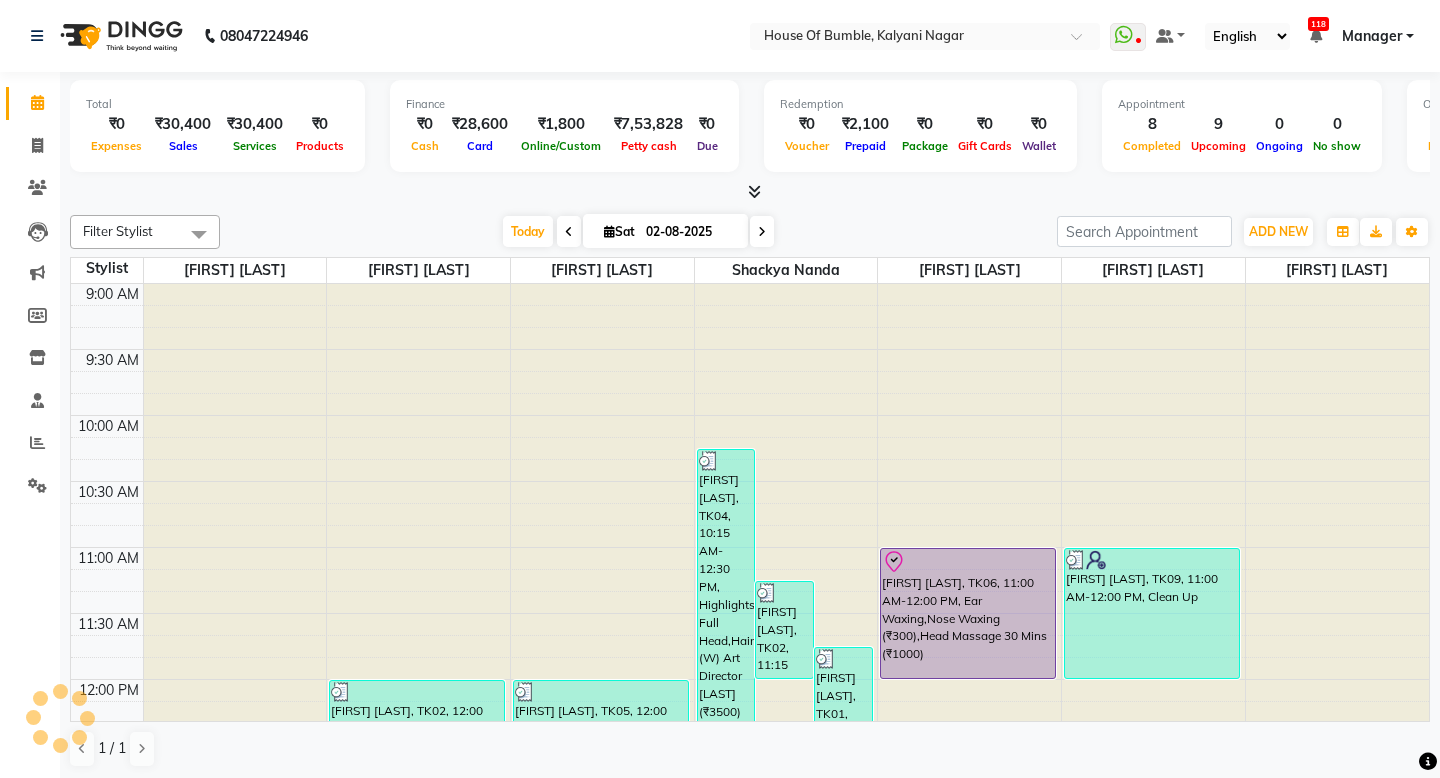 scroll, scrollTop: 0, scrollLeft: 0, axis: both 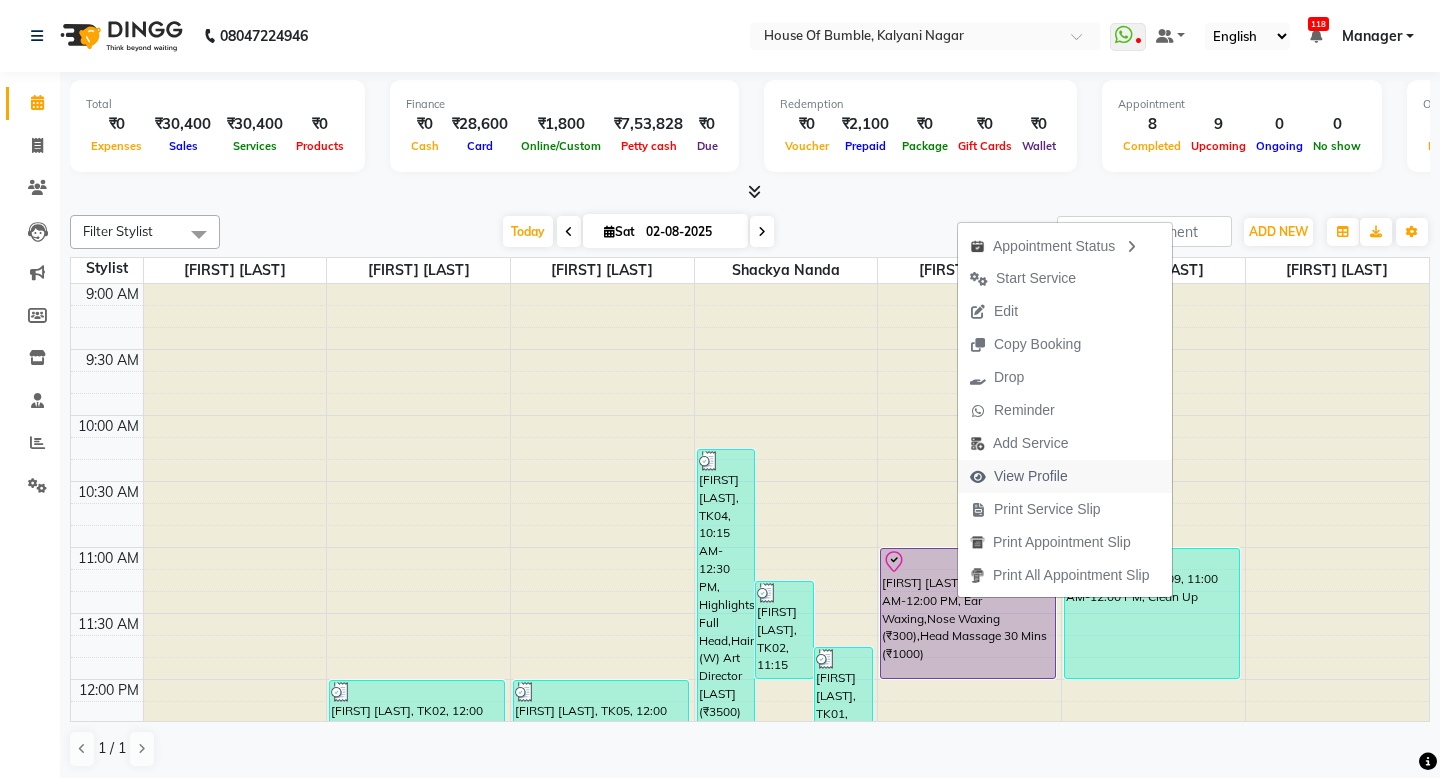 click on "View Profile" at bounding box center (1031, 476) 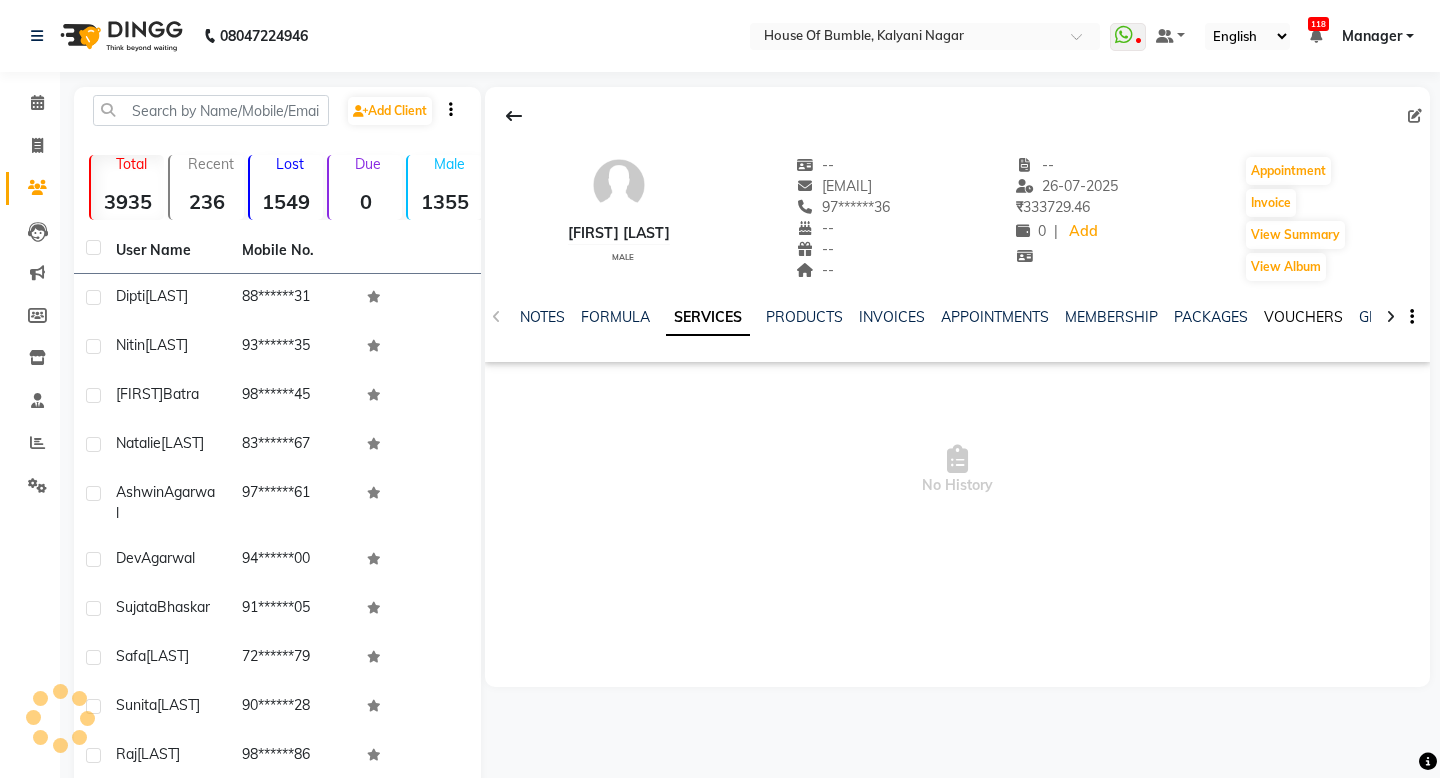 click on "VOUCHERS" 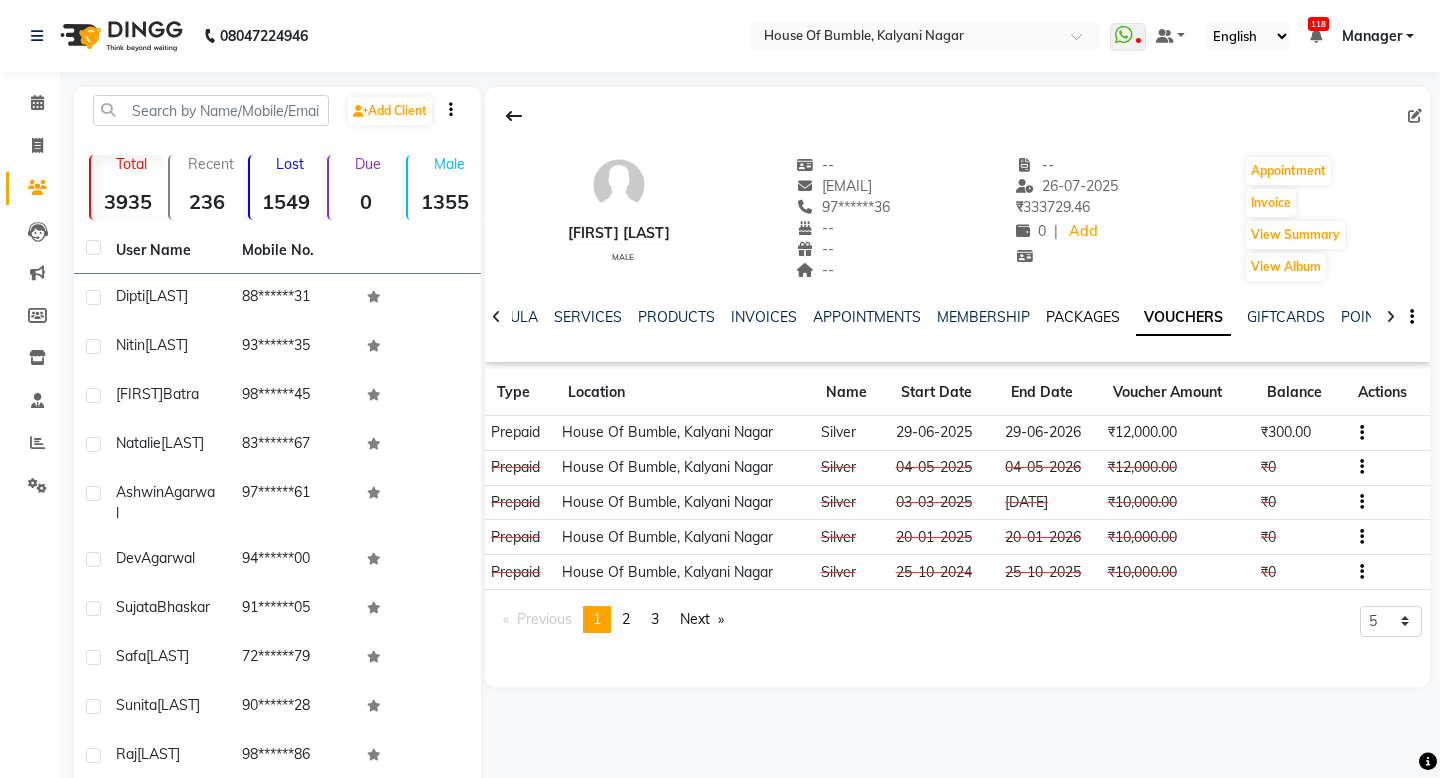 click on "PACKAGES" 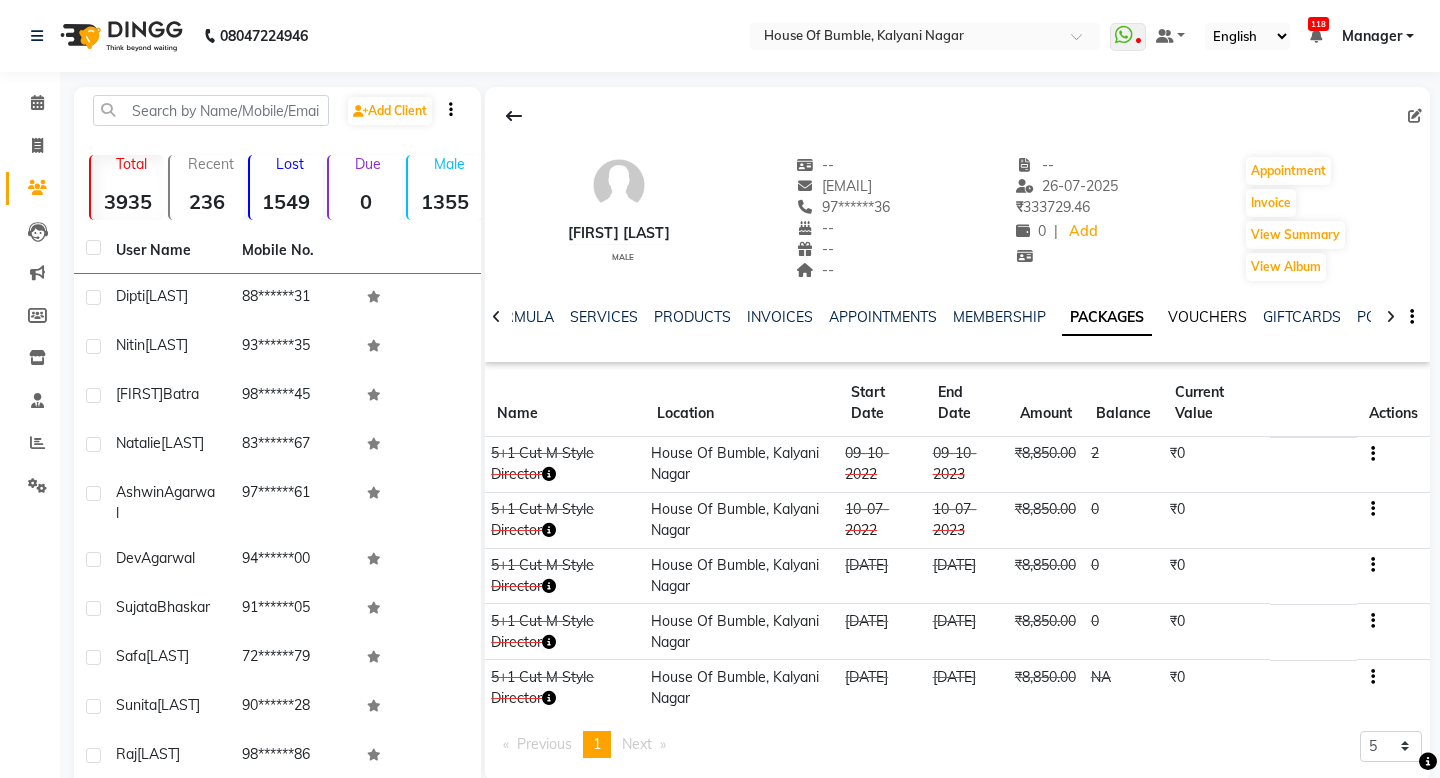 click on "VOUCHERS" 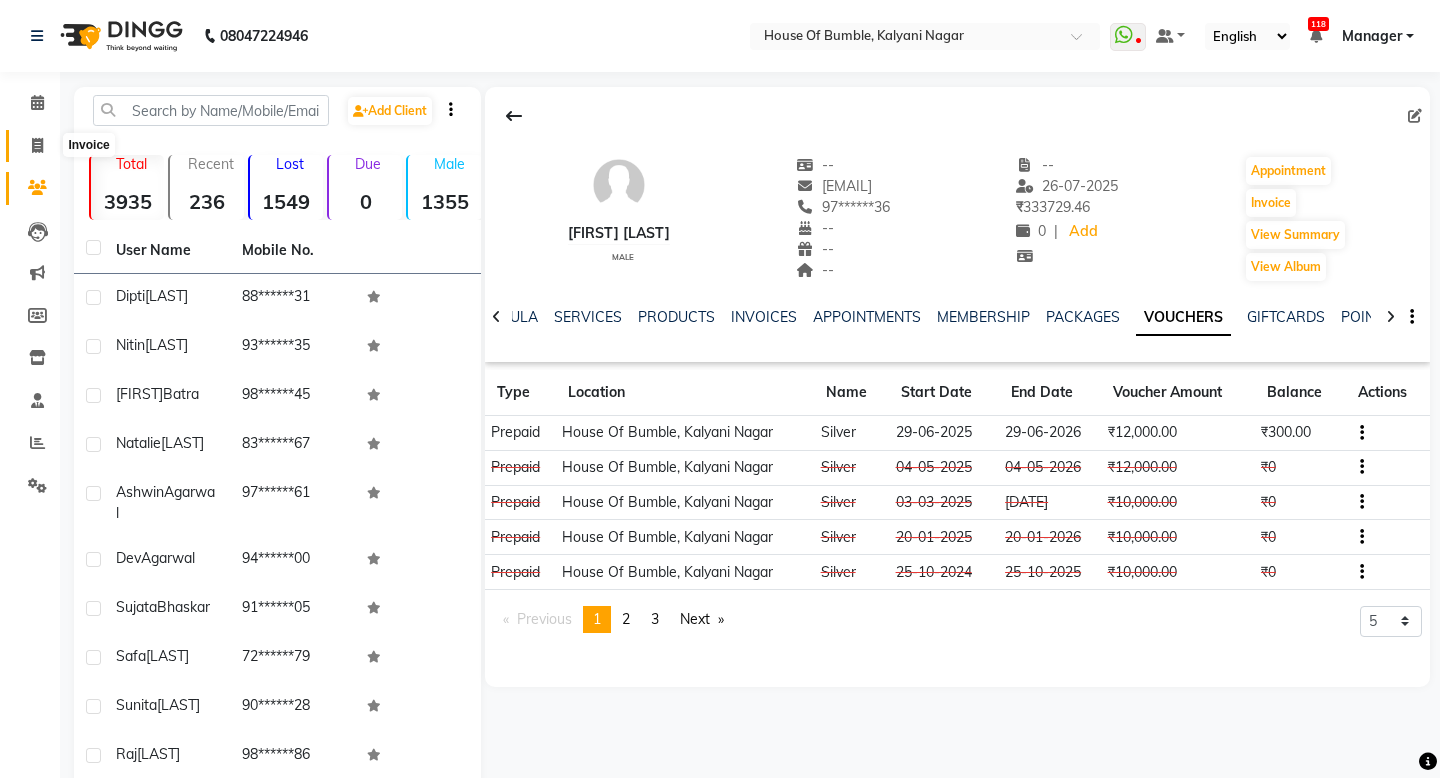 click 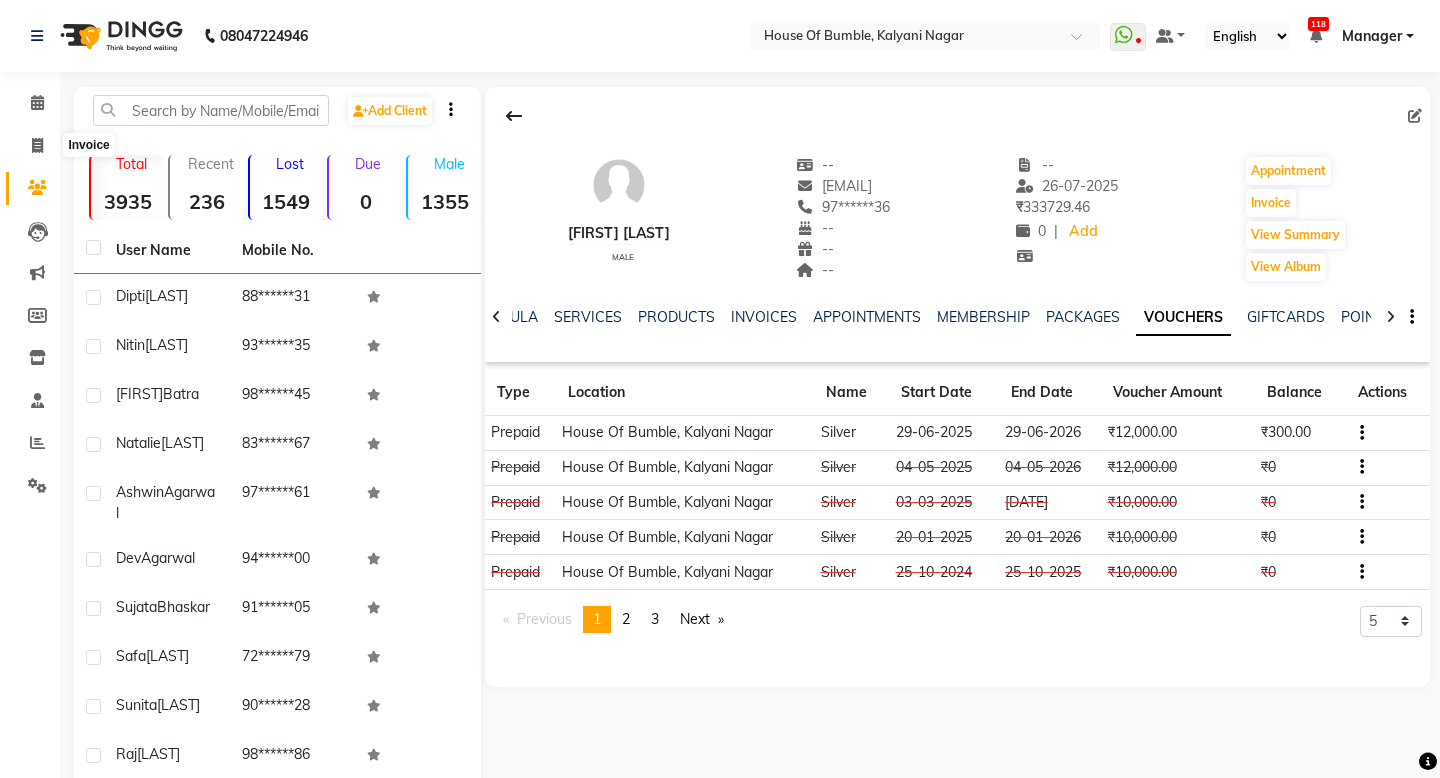 select on "579" 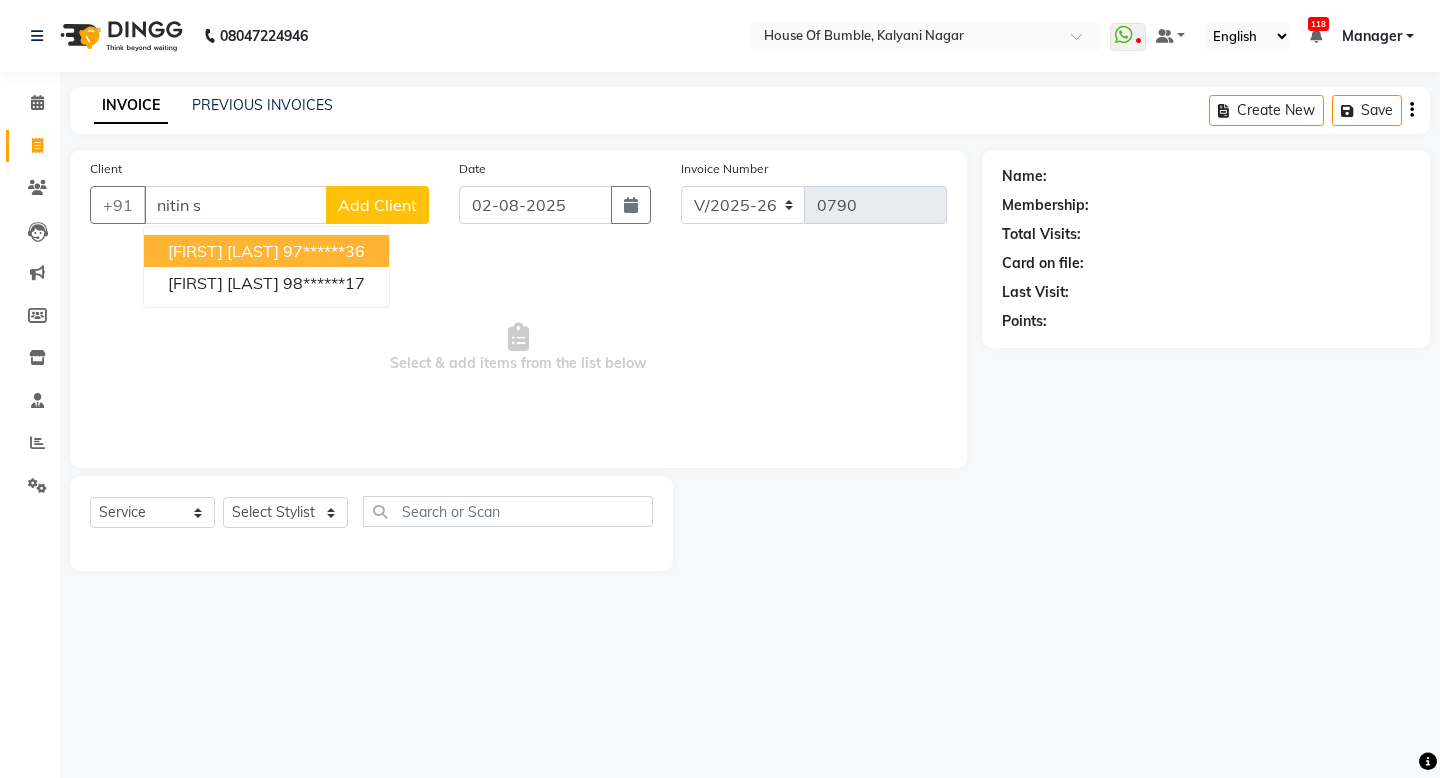 click on "[FIRST] [LAST]" at bounding box center (223, 251) 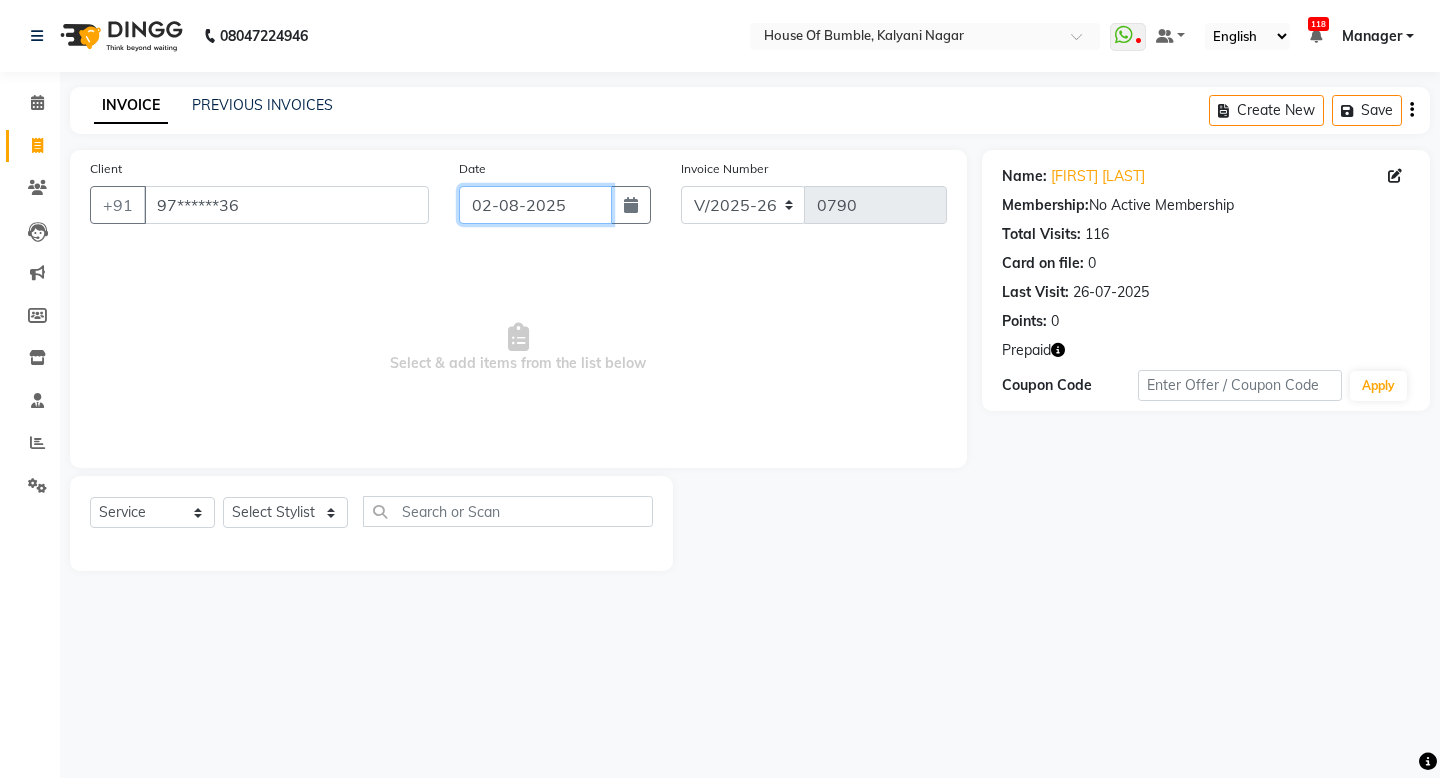 click on "02-08-2025" 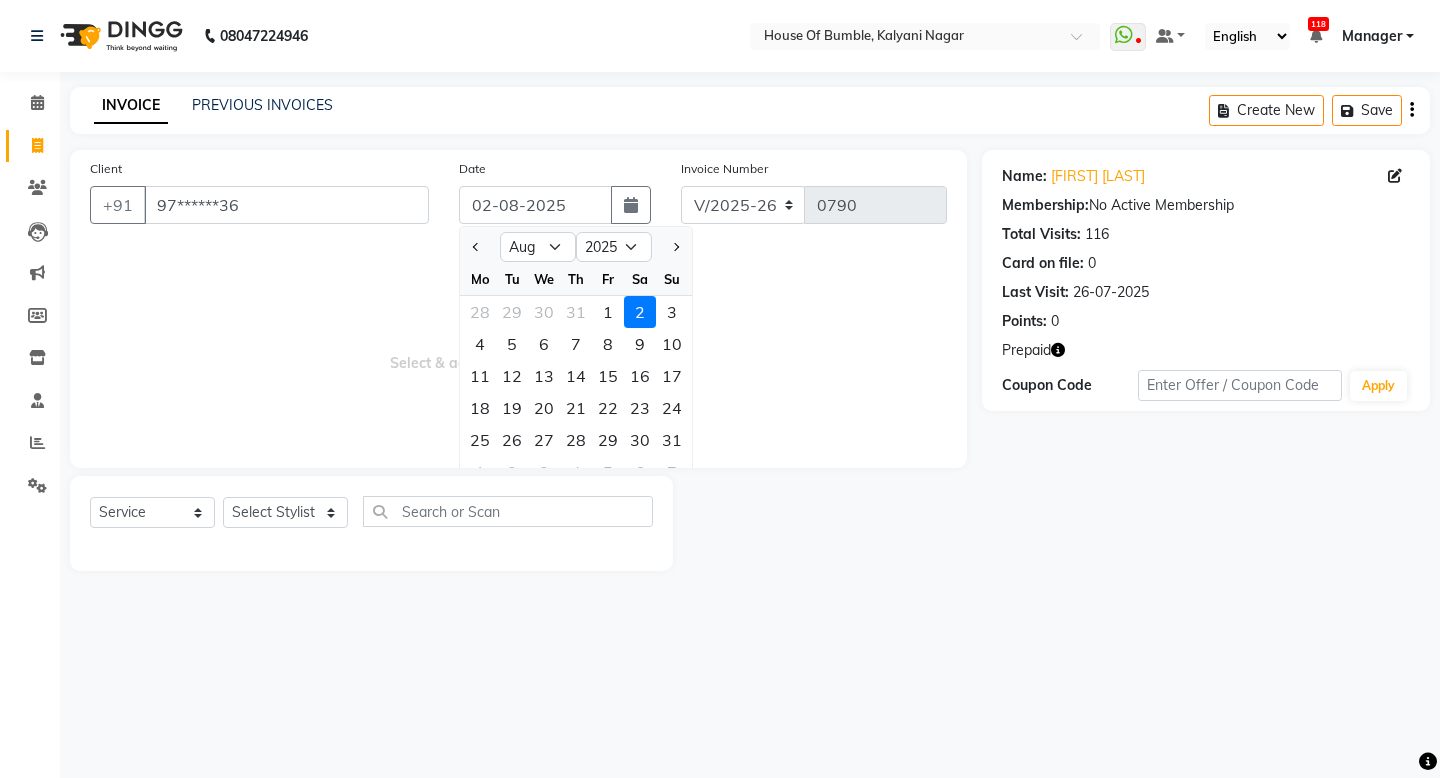 click on "Select & add items from the list below" at bounding box center (518, 348) 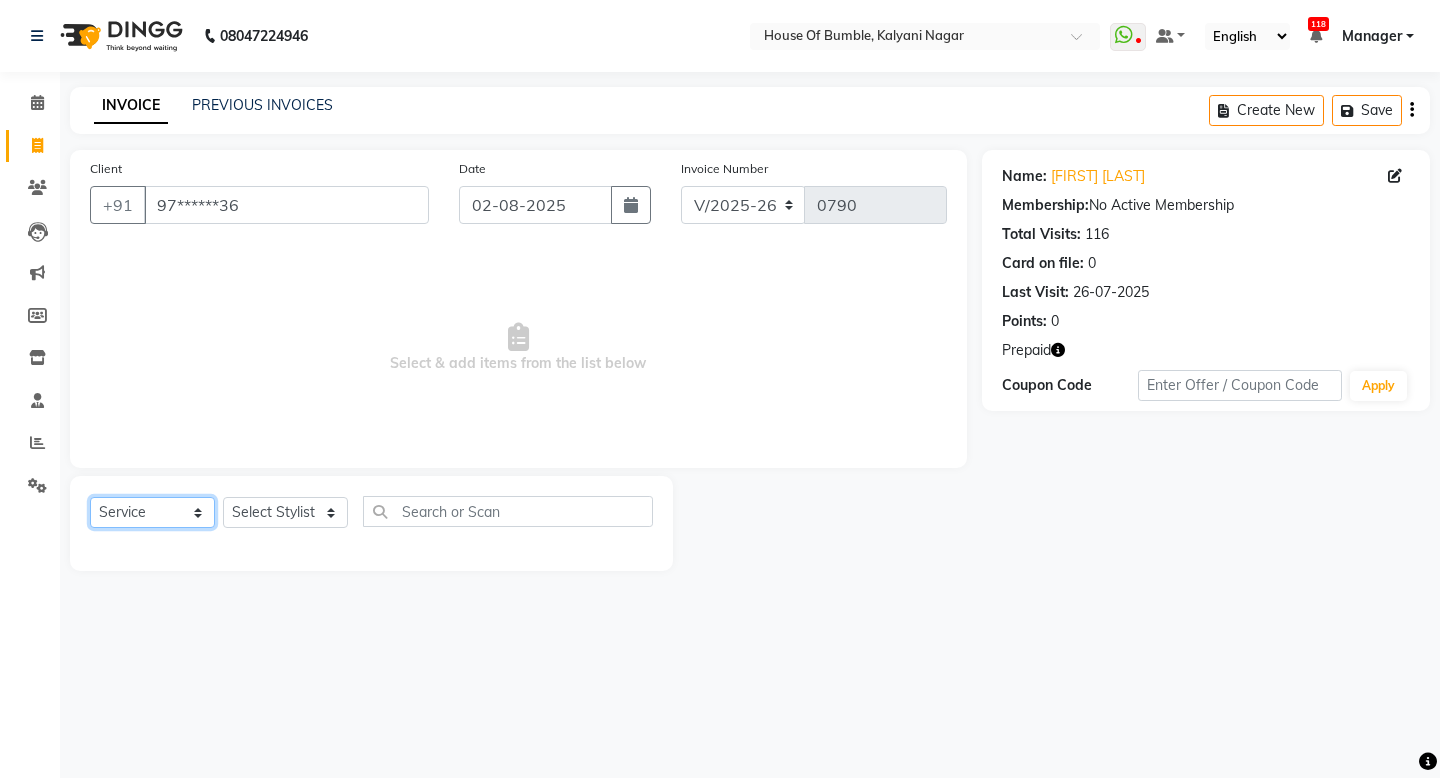 select on "P" 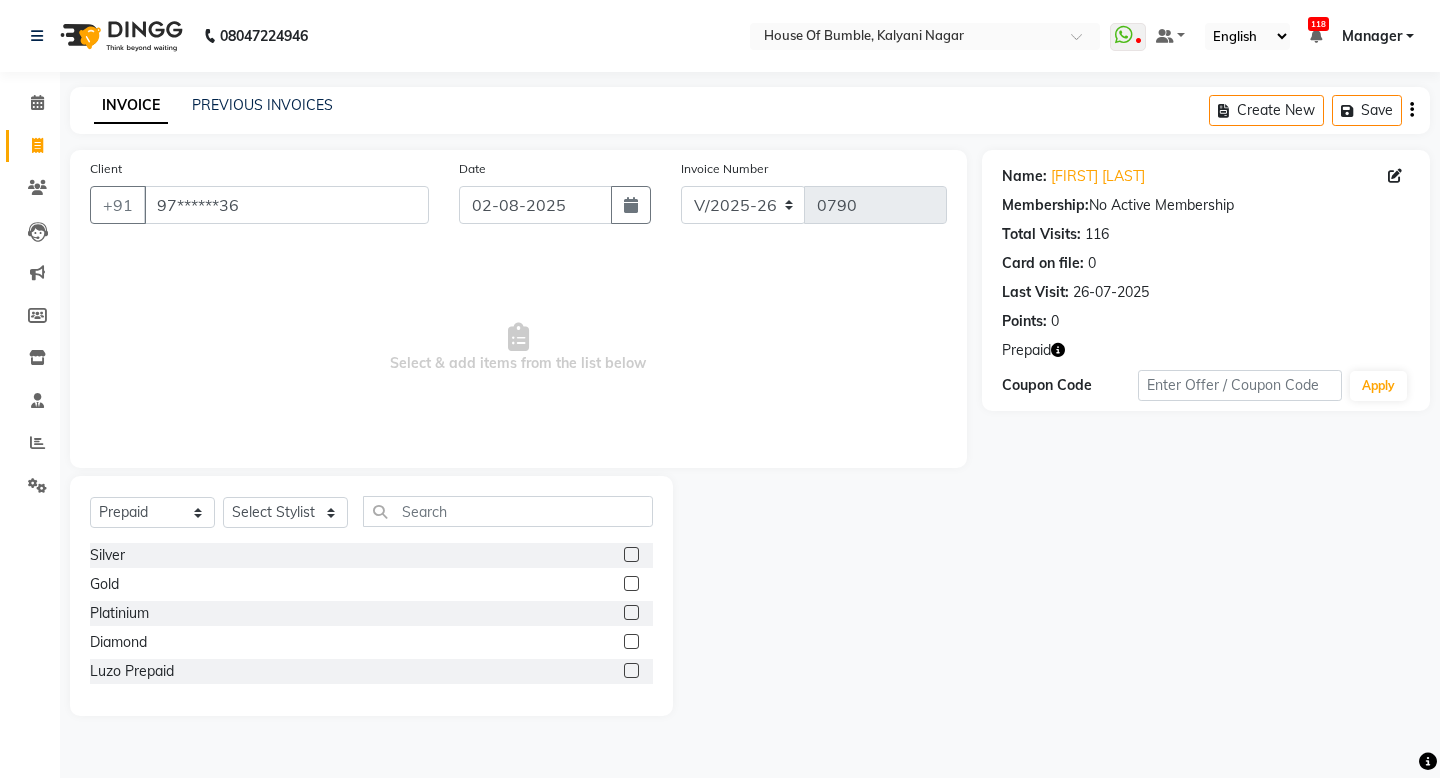 drag, startPoint x: 633, startPoint y: 552, endPoint x: 618, endPoint y: 552, distance: 15 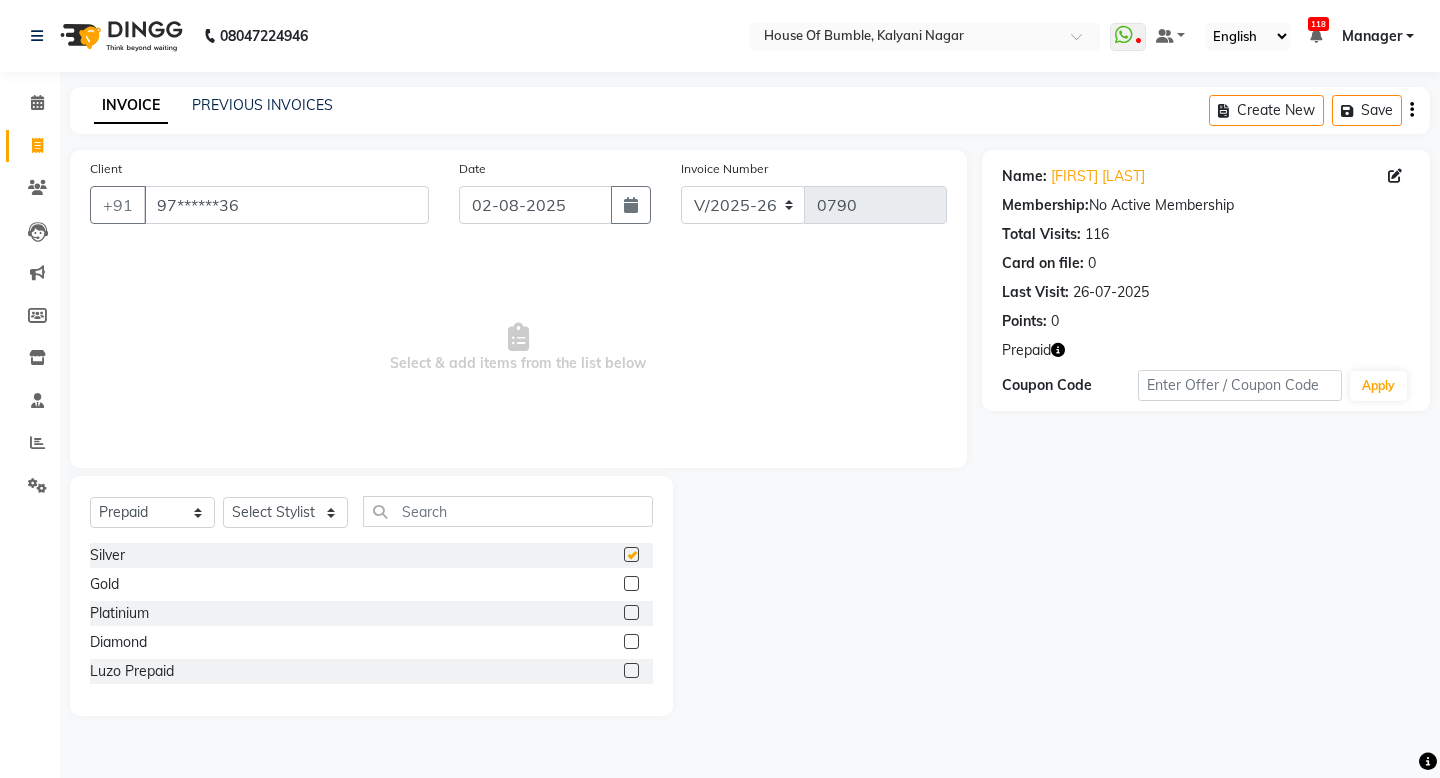 checkbox on "false" 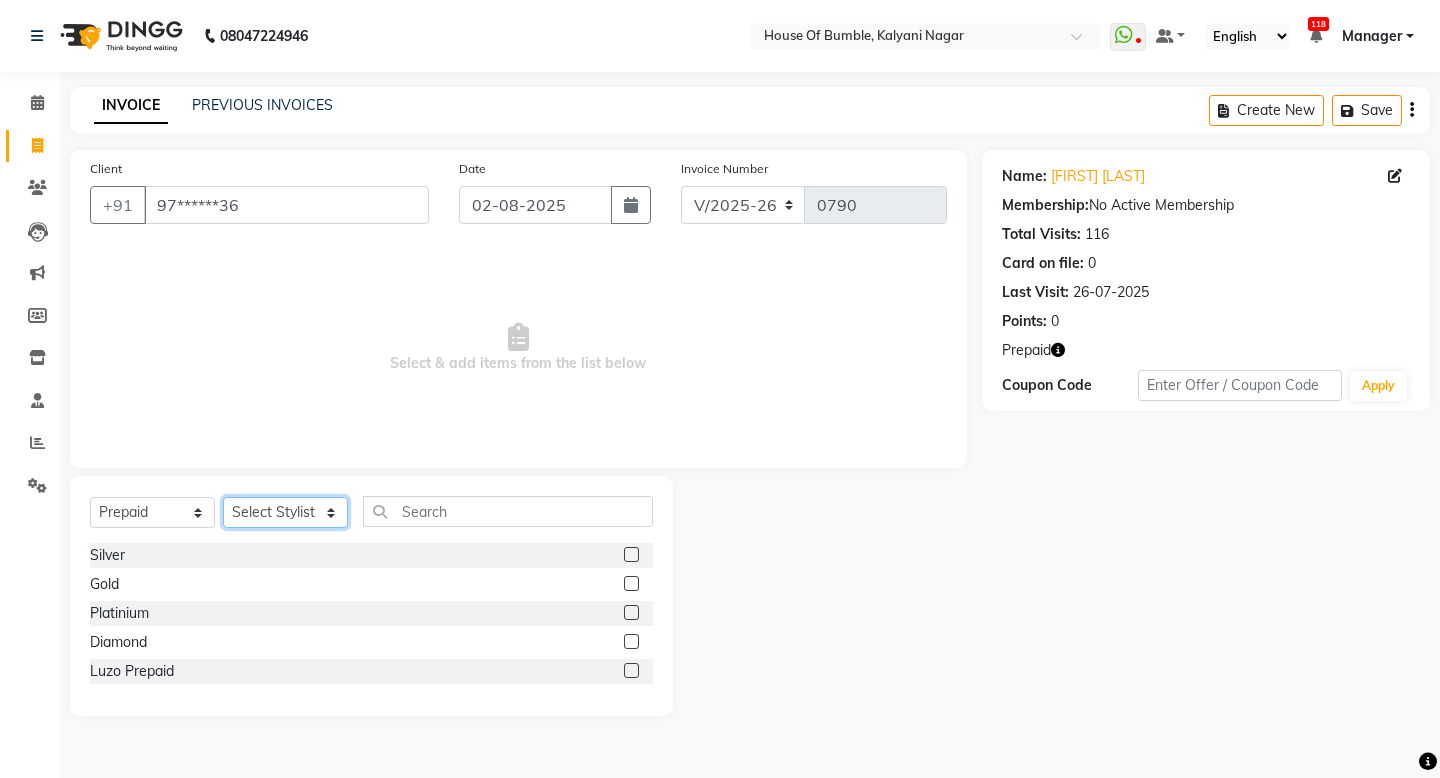 select on "76627" 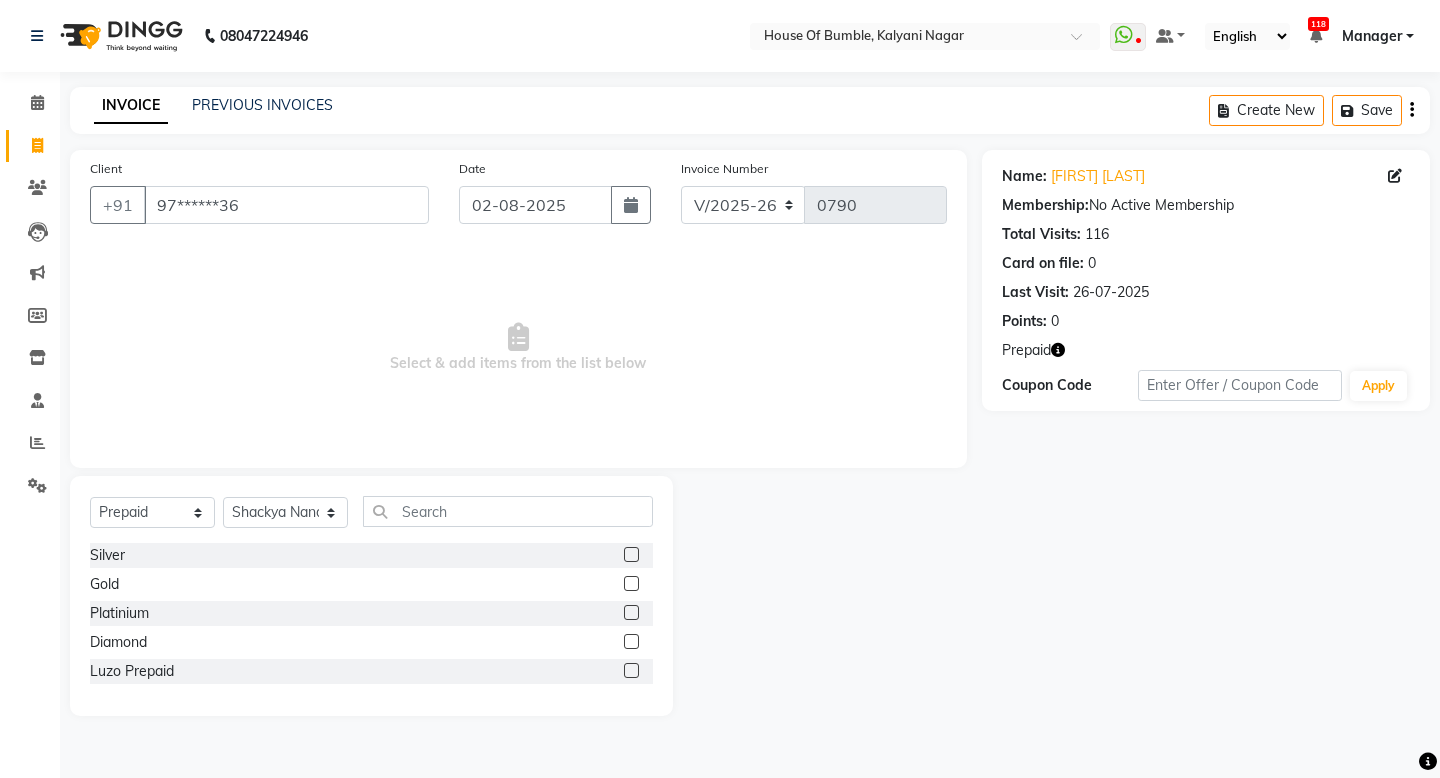click 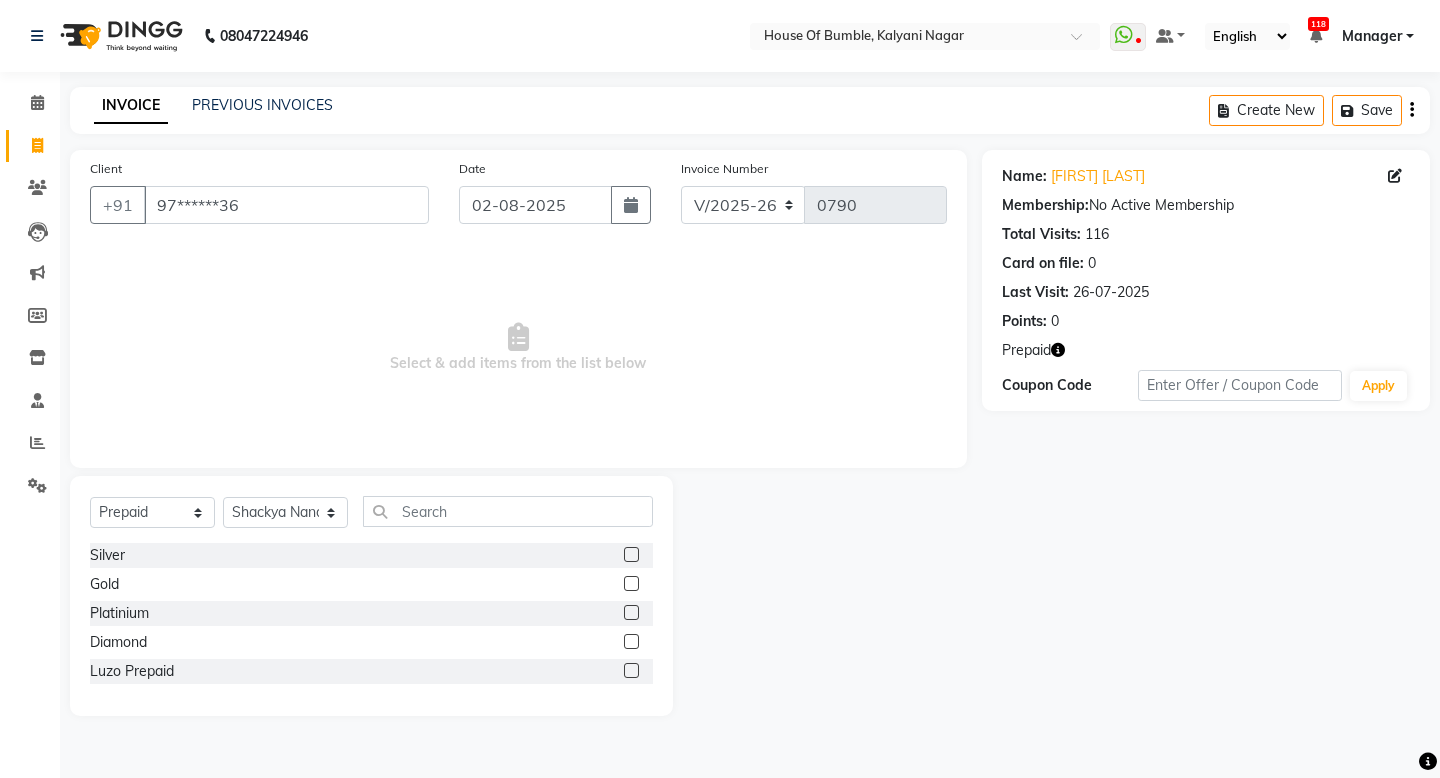 click 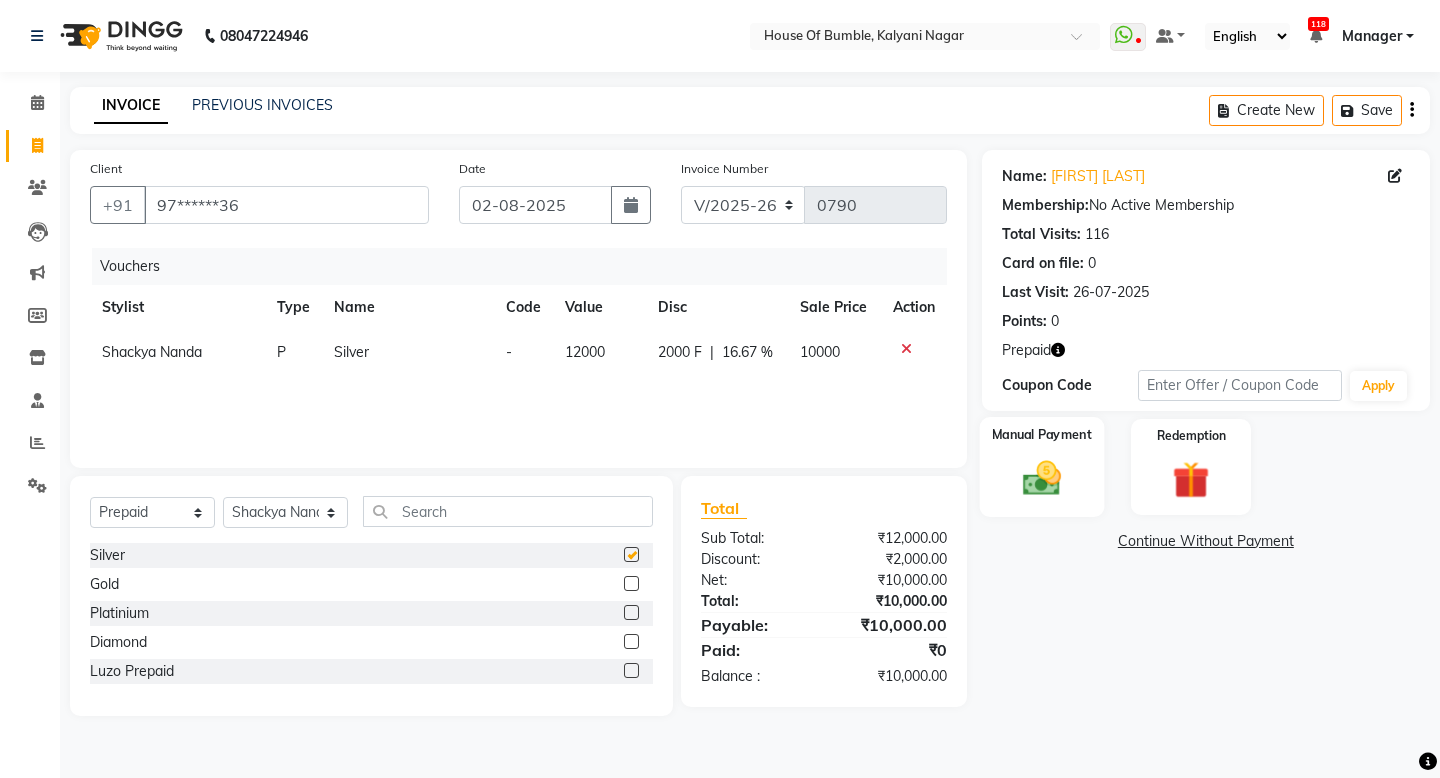 checkbox on "false" 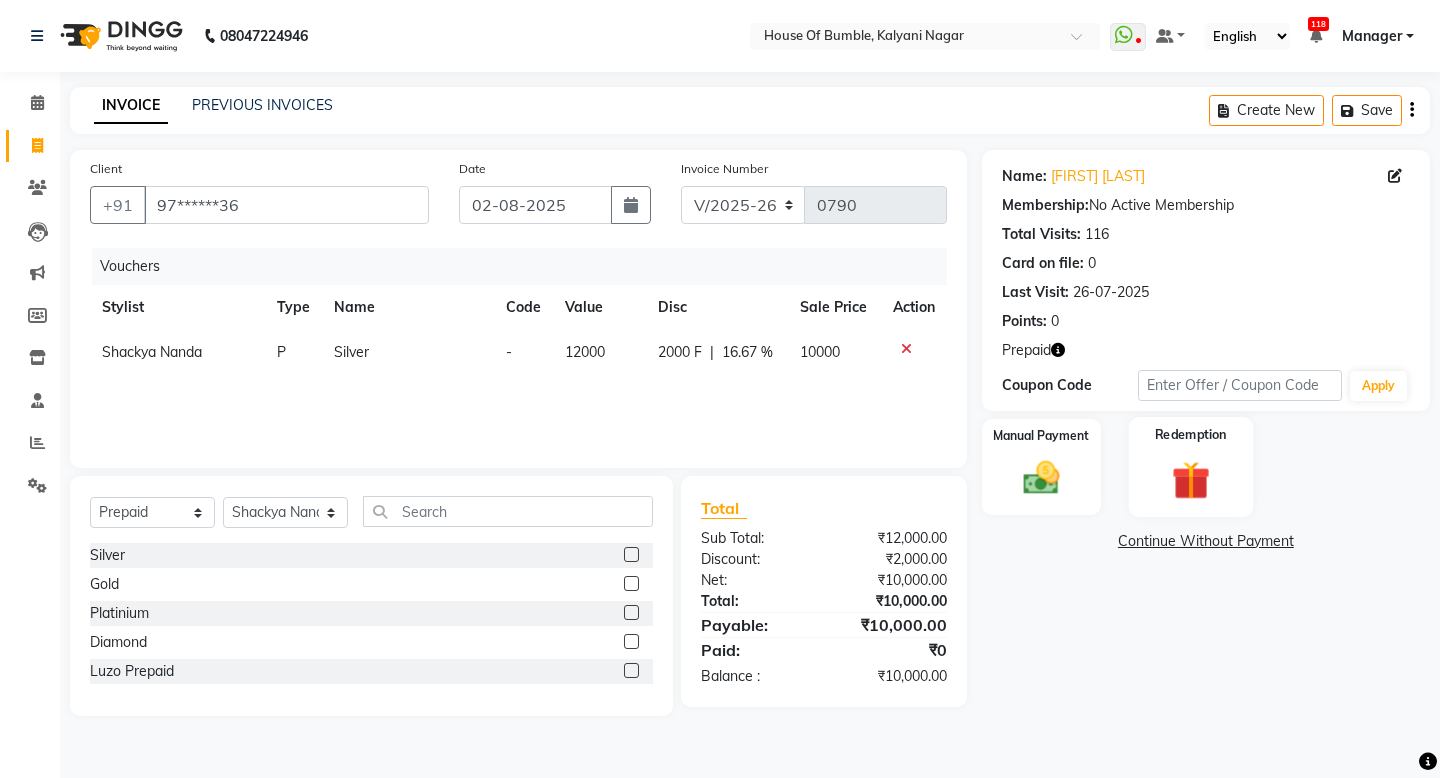 click 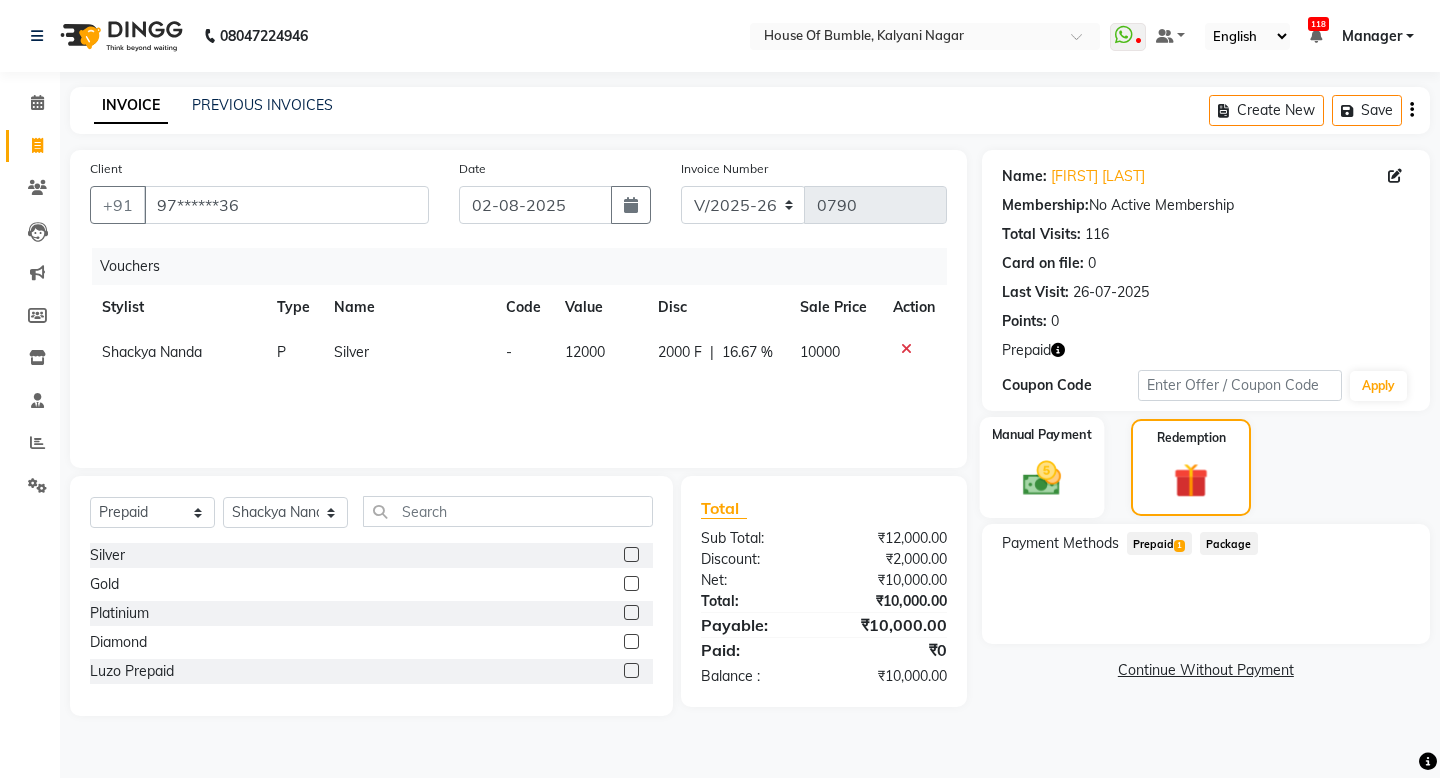 click on "Manual Payment" 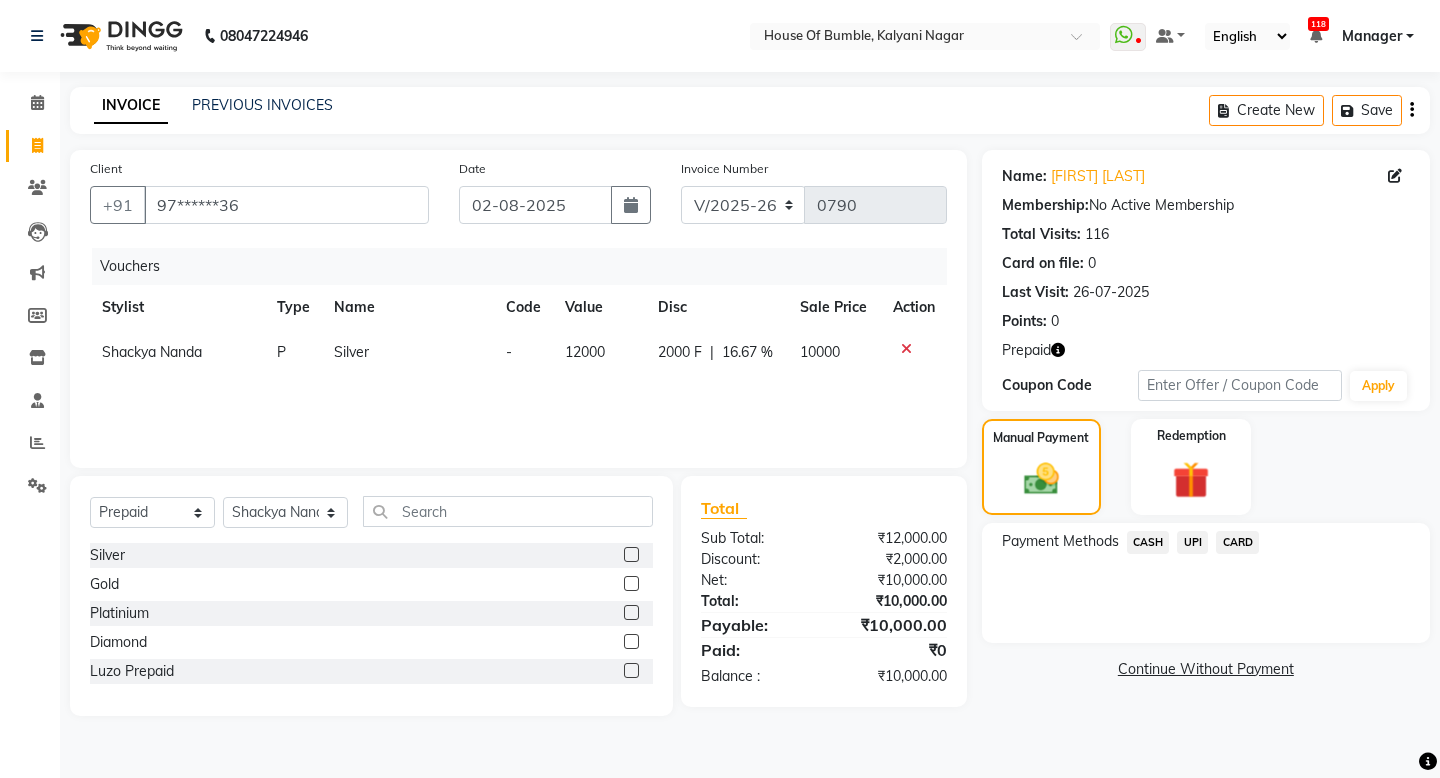 click on "CARD" 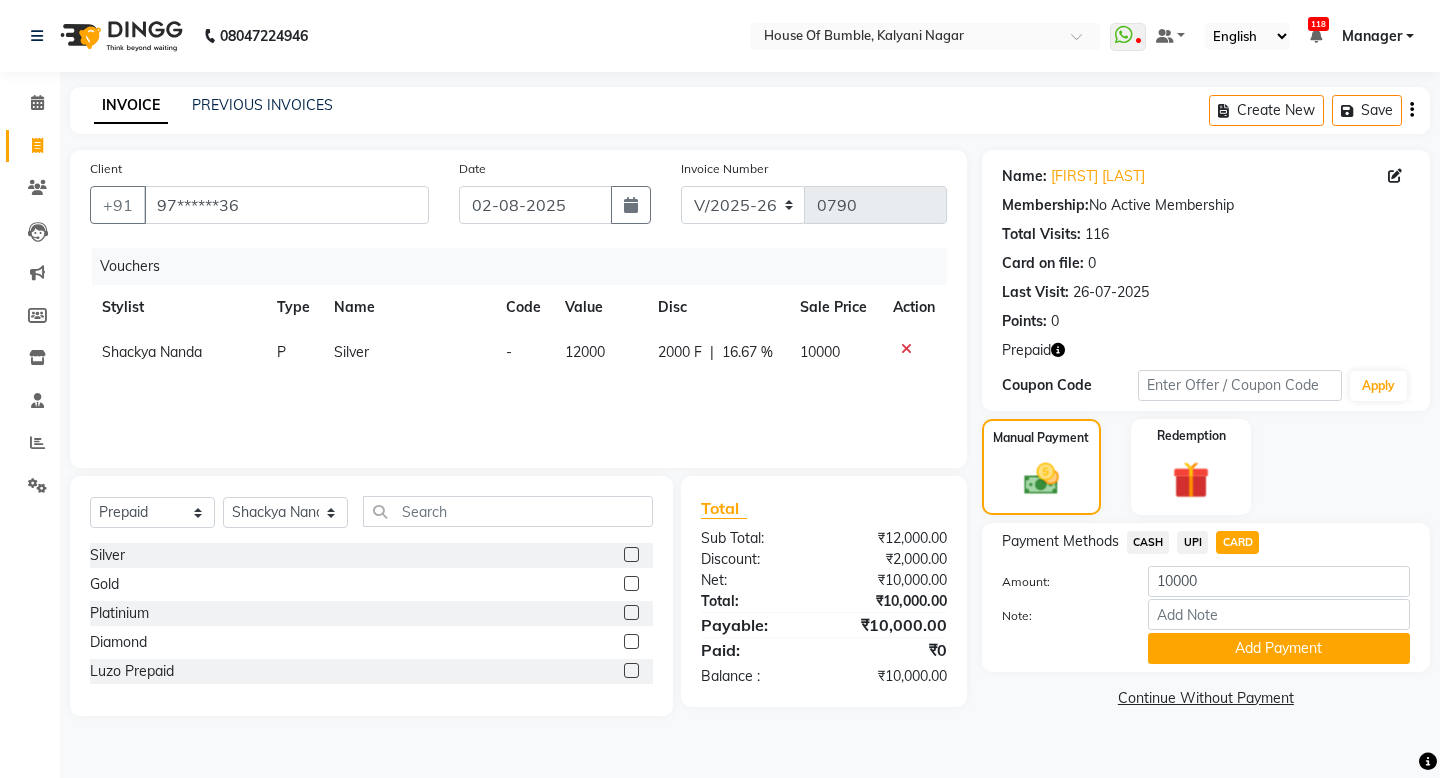 drag, startPoint x: 1186, startPoint y: 660, endPoint x: 1158, endPoint y: 647, distance: 30.870699 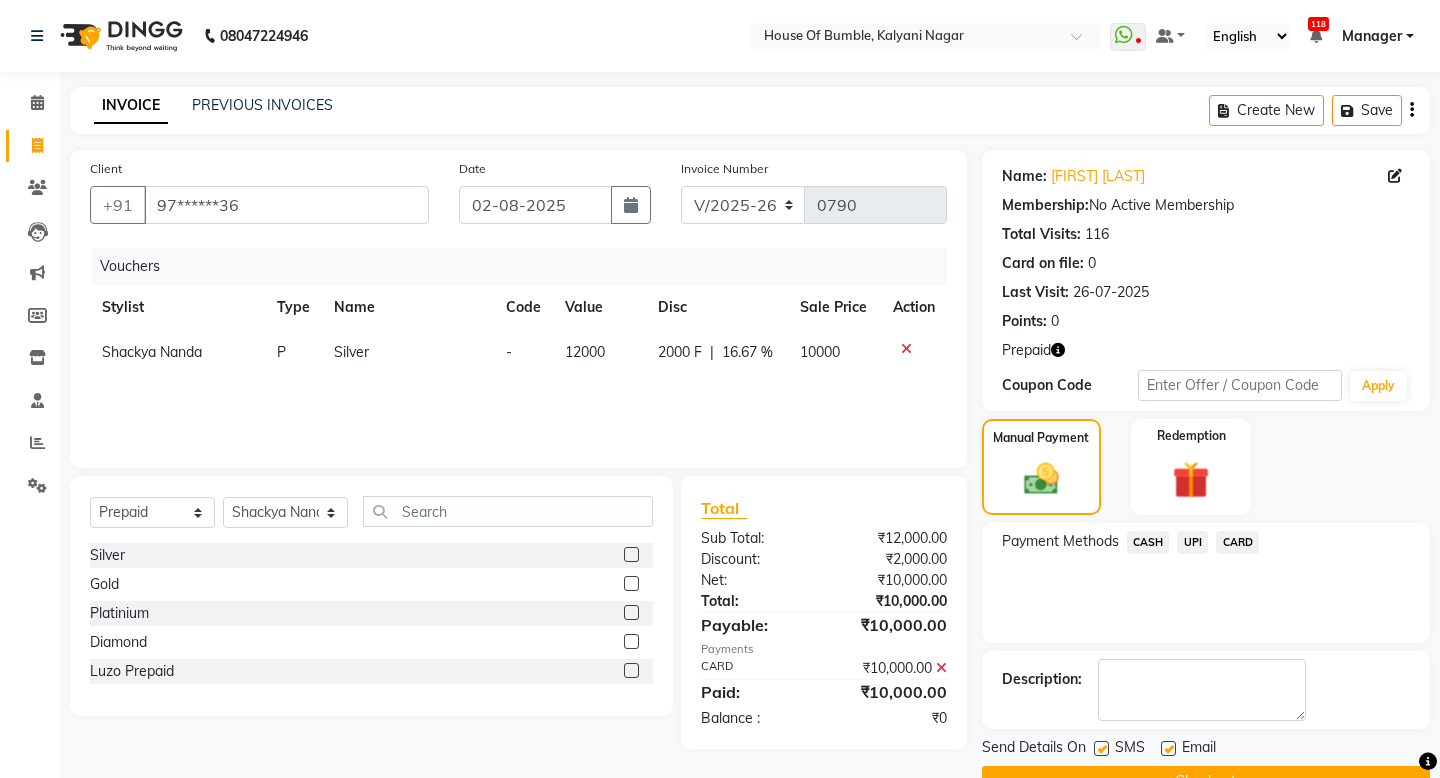 scroll, scrollTop: 49, scrollLeft: 0, axis: vertical 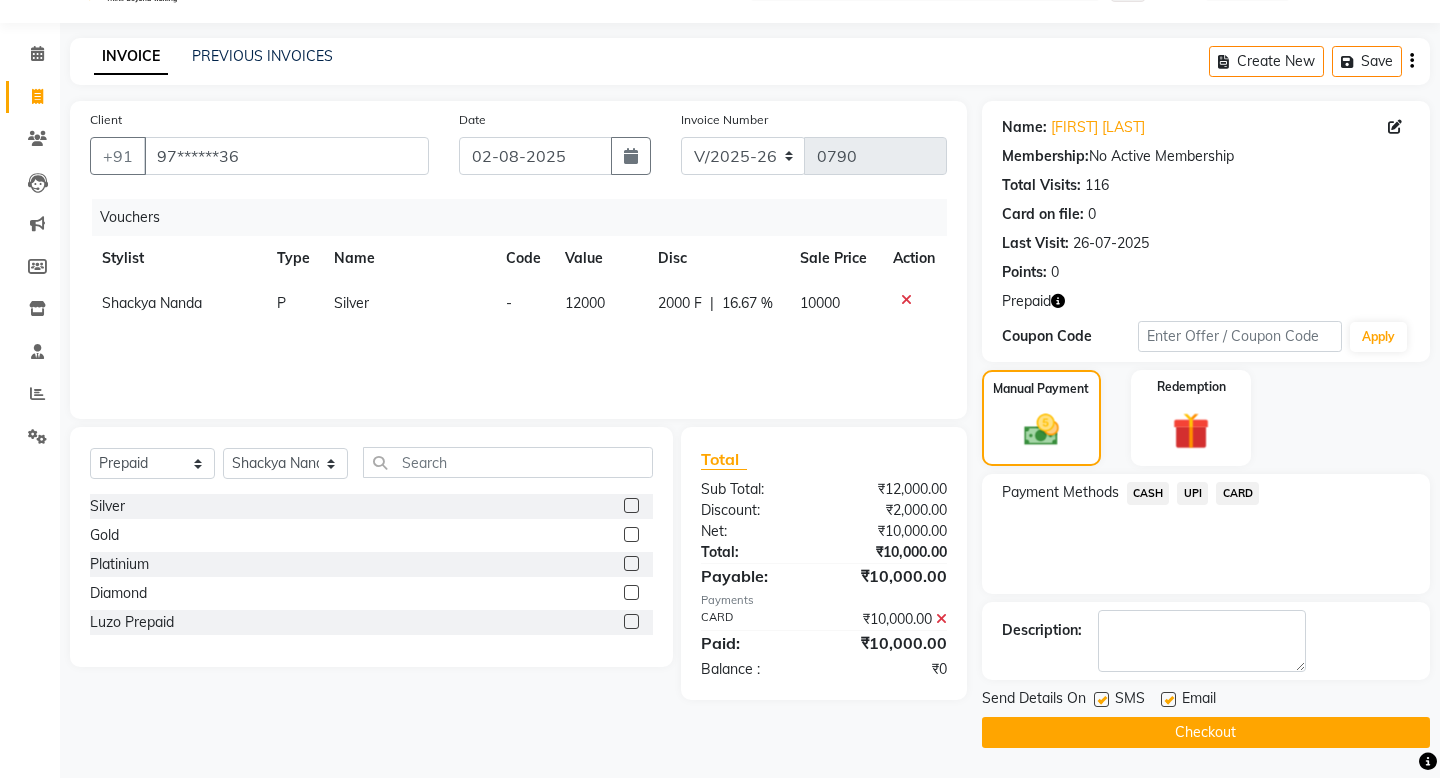 click on "Checkout" 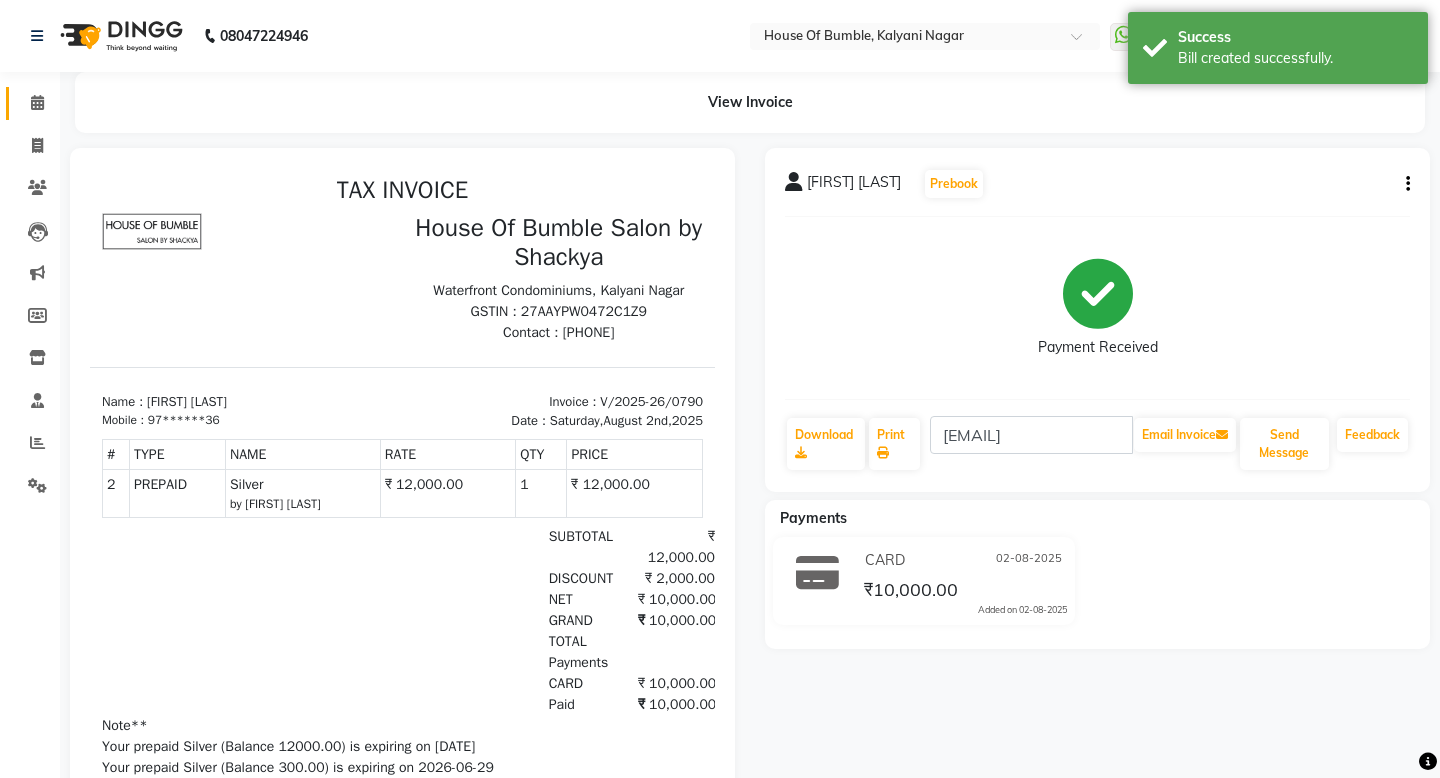 scroll, scrollTop: 0, scrollLeft: 0, axis: both 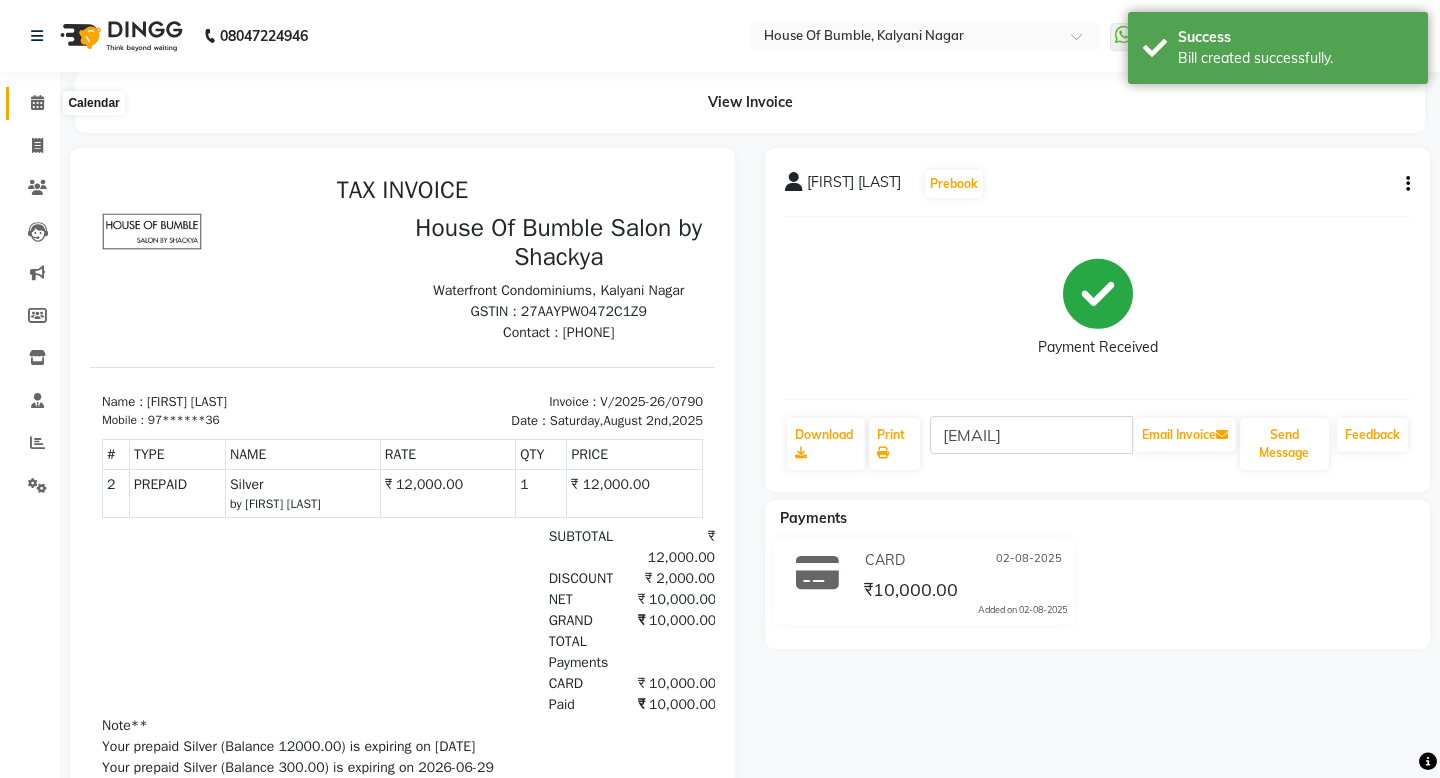 click 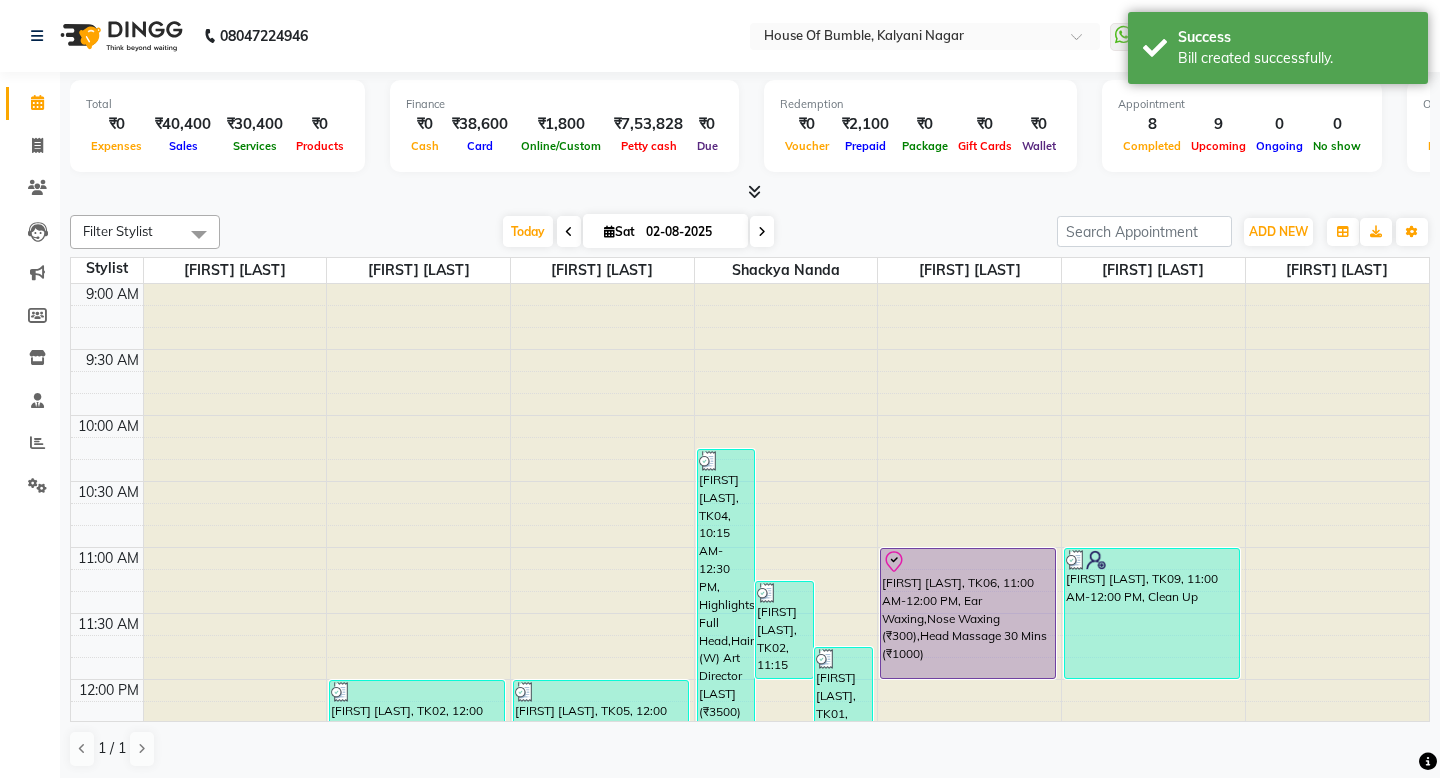 scroll, scrollTop: 0, scrollLeft: 0, axis: both 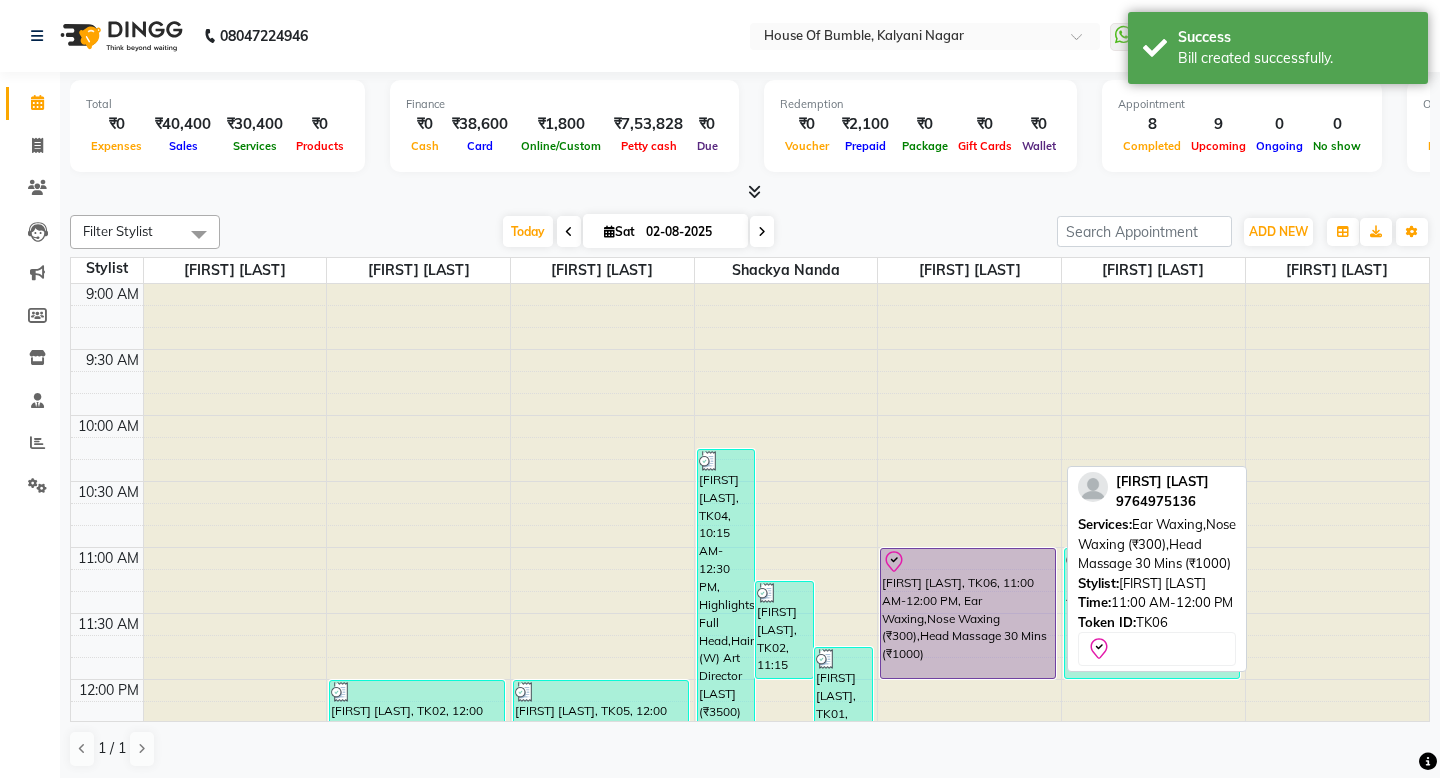 click on "[FIRST] [LAST], TK06, 11:00 AM-12:00 PM, Ear Waxing,Nose Waxing (₹300),Head Massage 30 Mins (₹1000)" at bounding box center (968, 613) 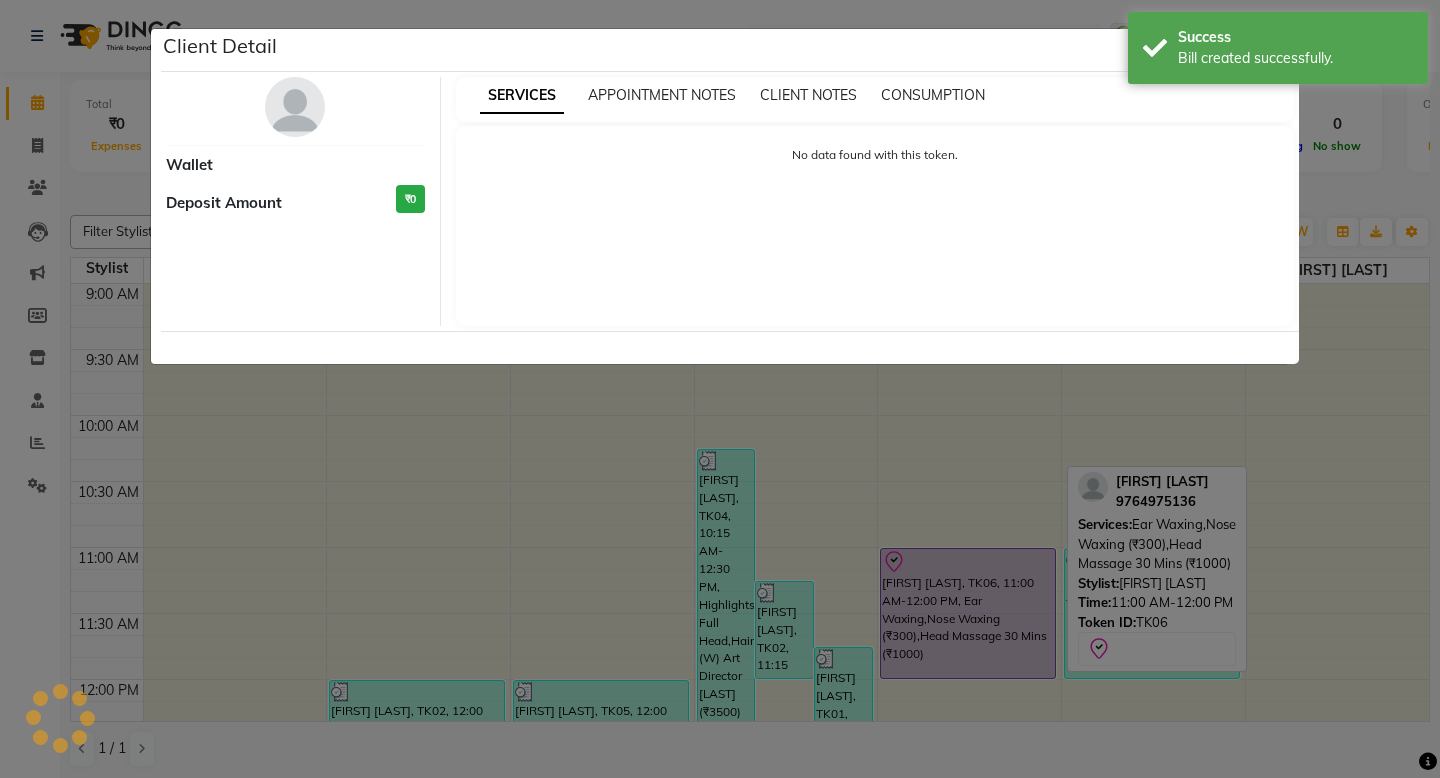 select on "8" 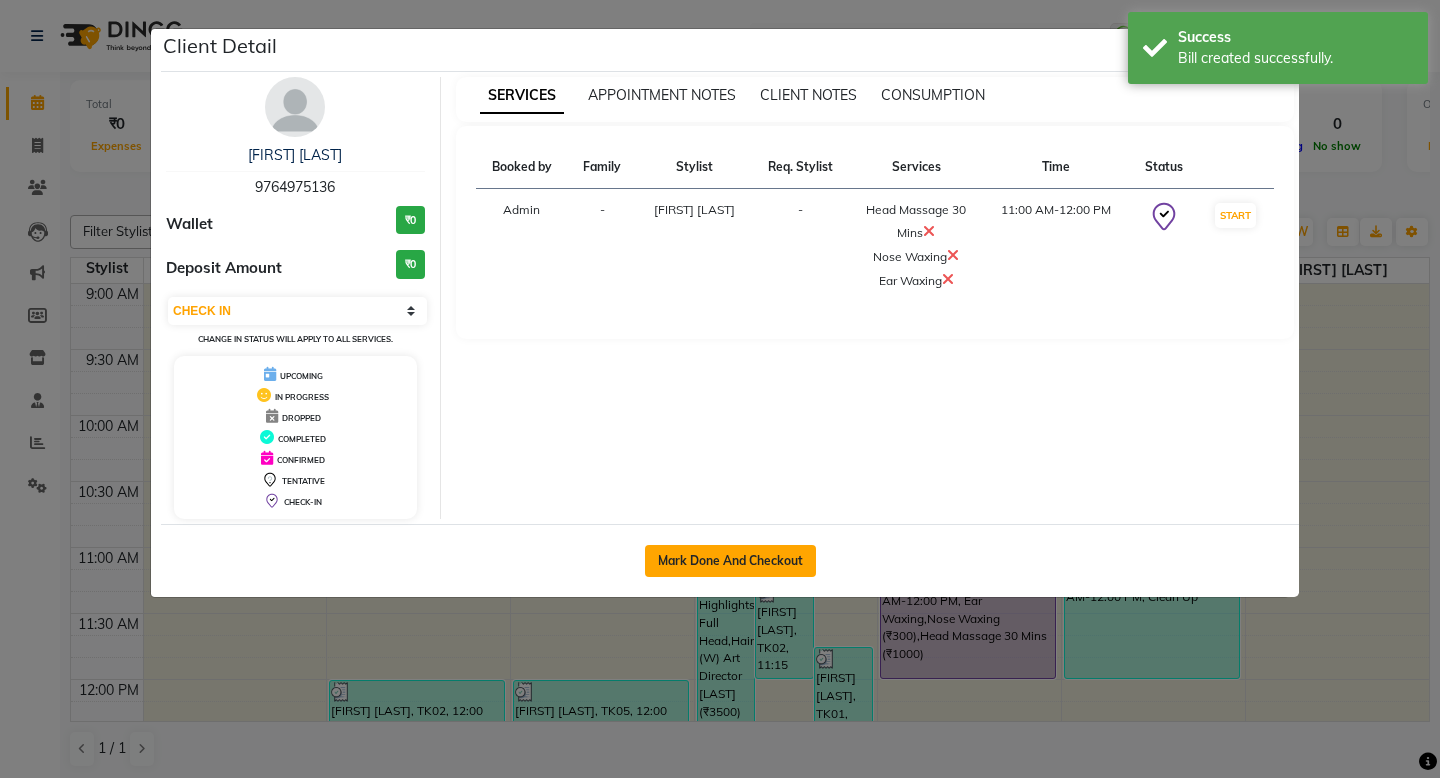click on "Mark Done And Checkout" 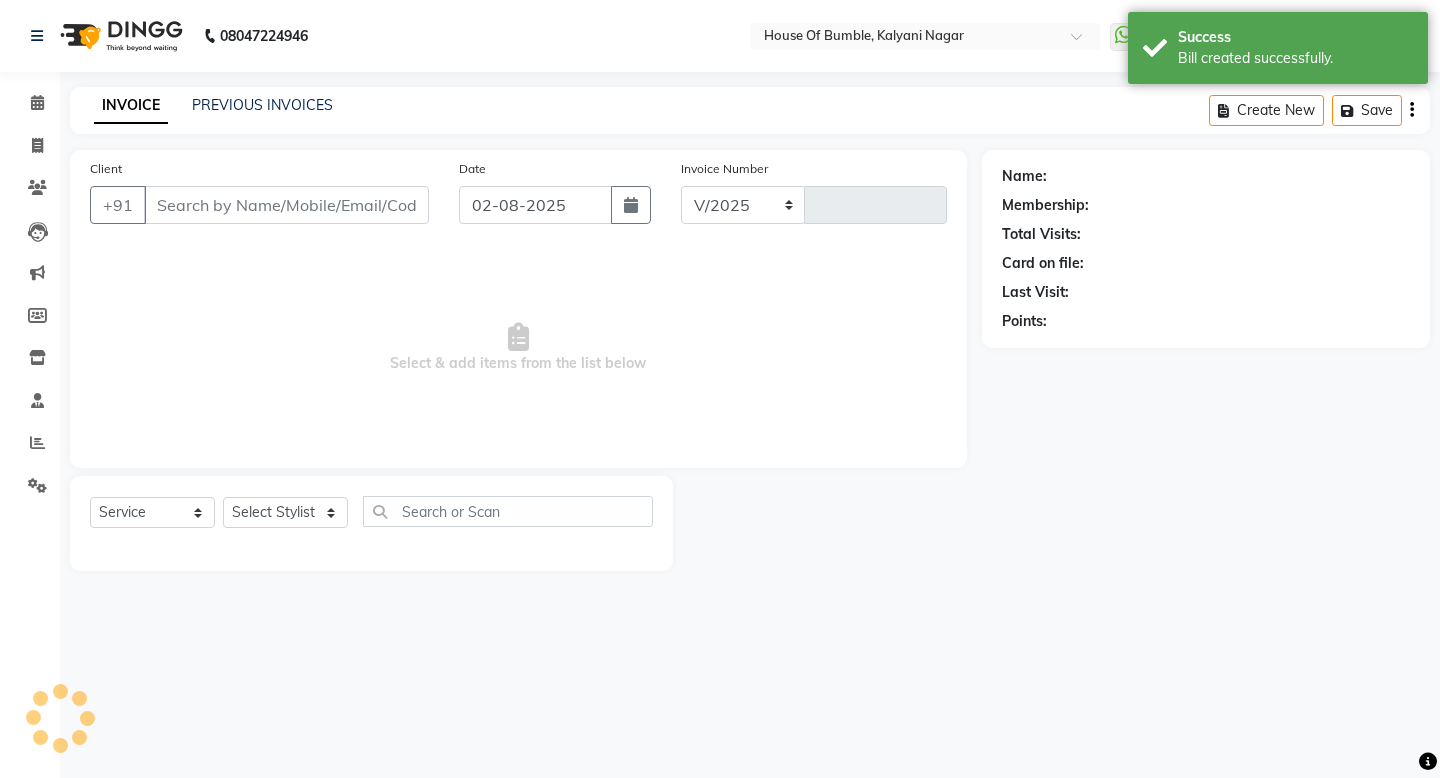 select on "579" 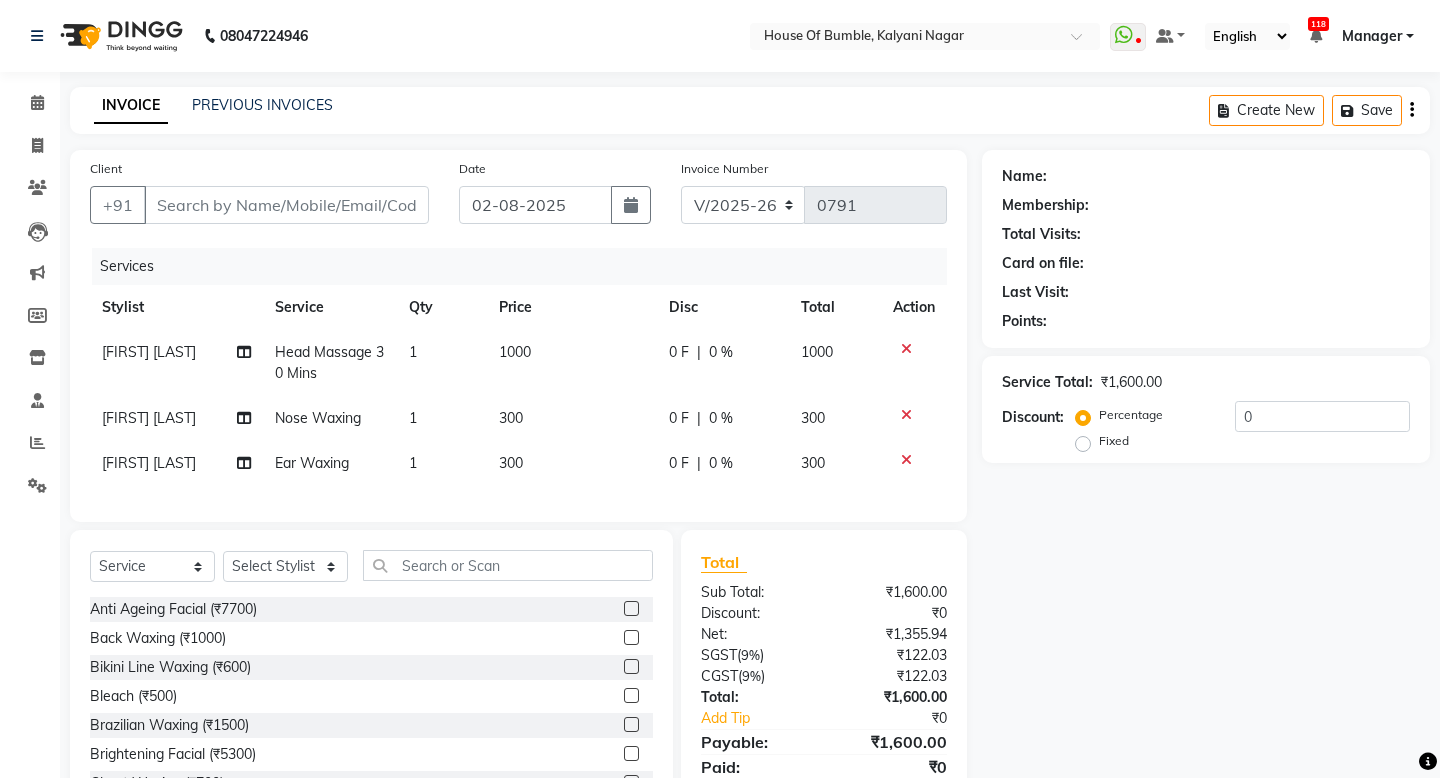 type on "97******36" 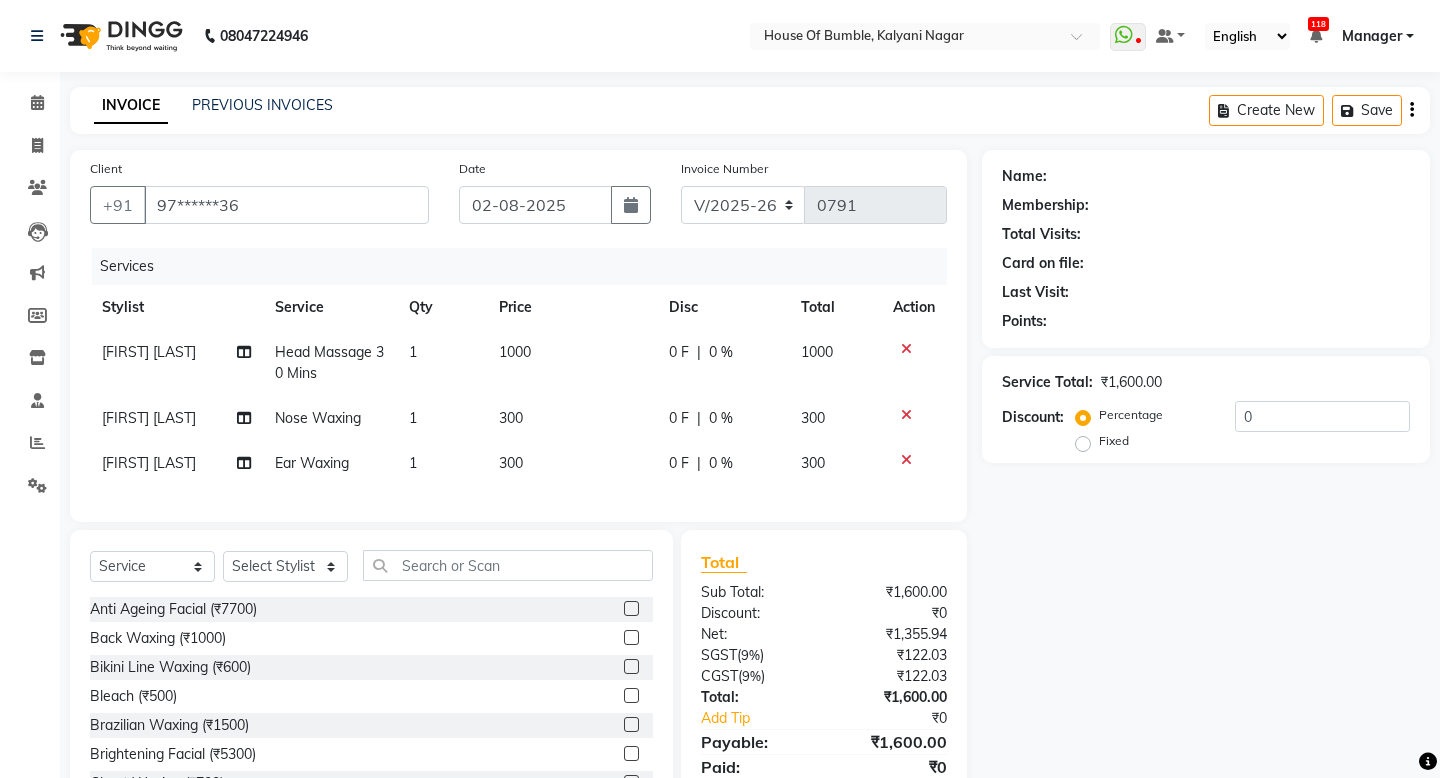 select on "8247" 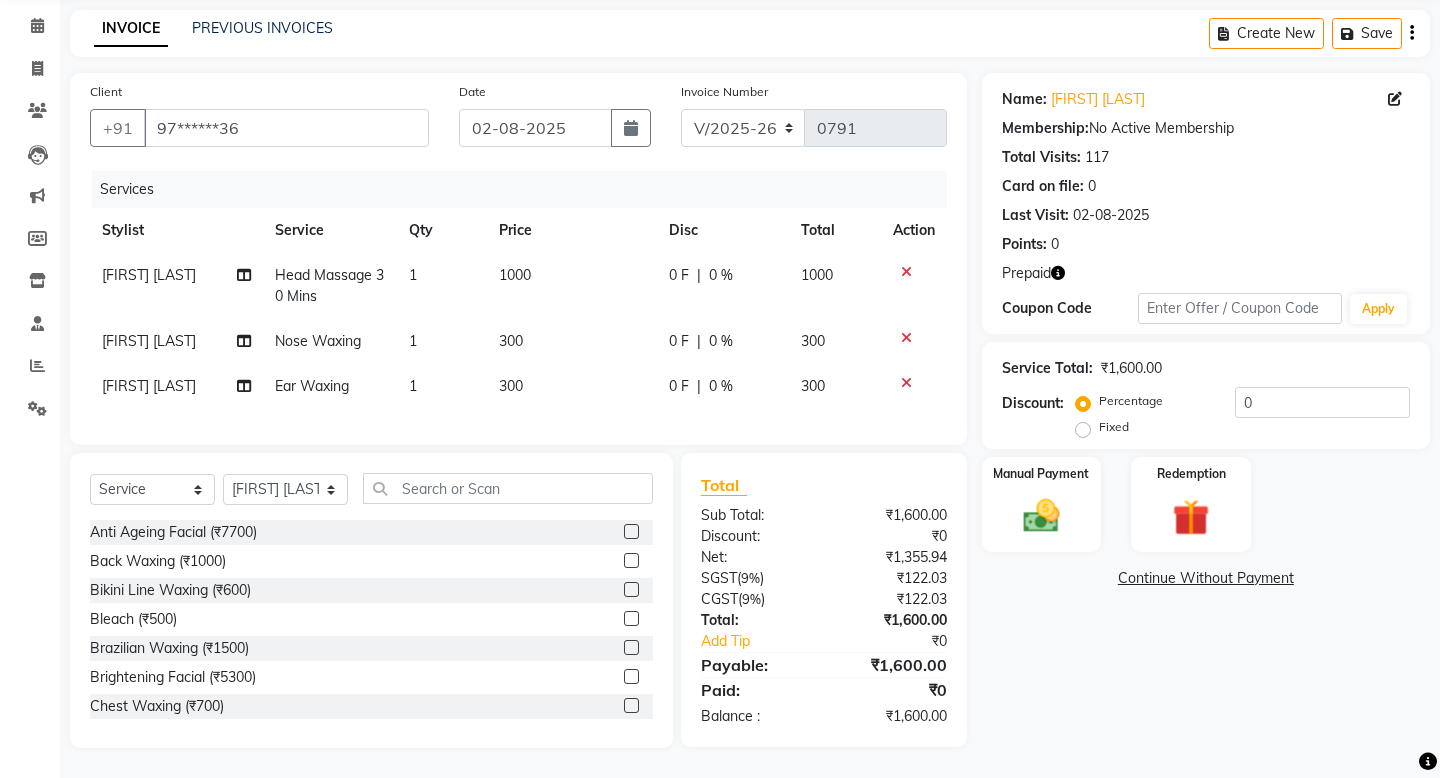 scroll, scrollTop: 0, scrollLeft: 0, axis: both 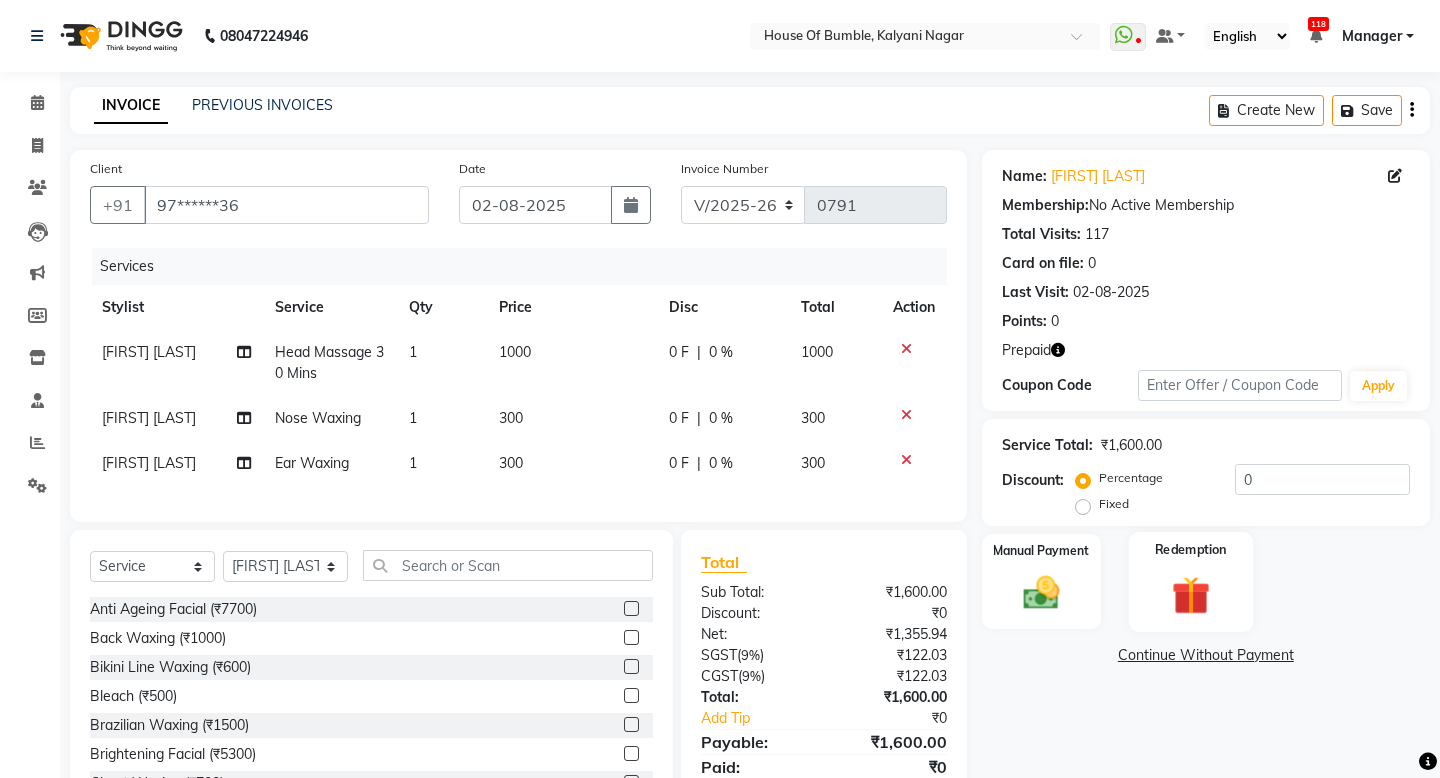 click on "Redemption" 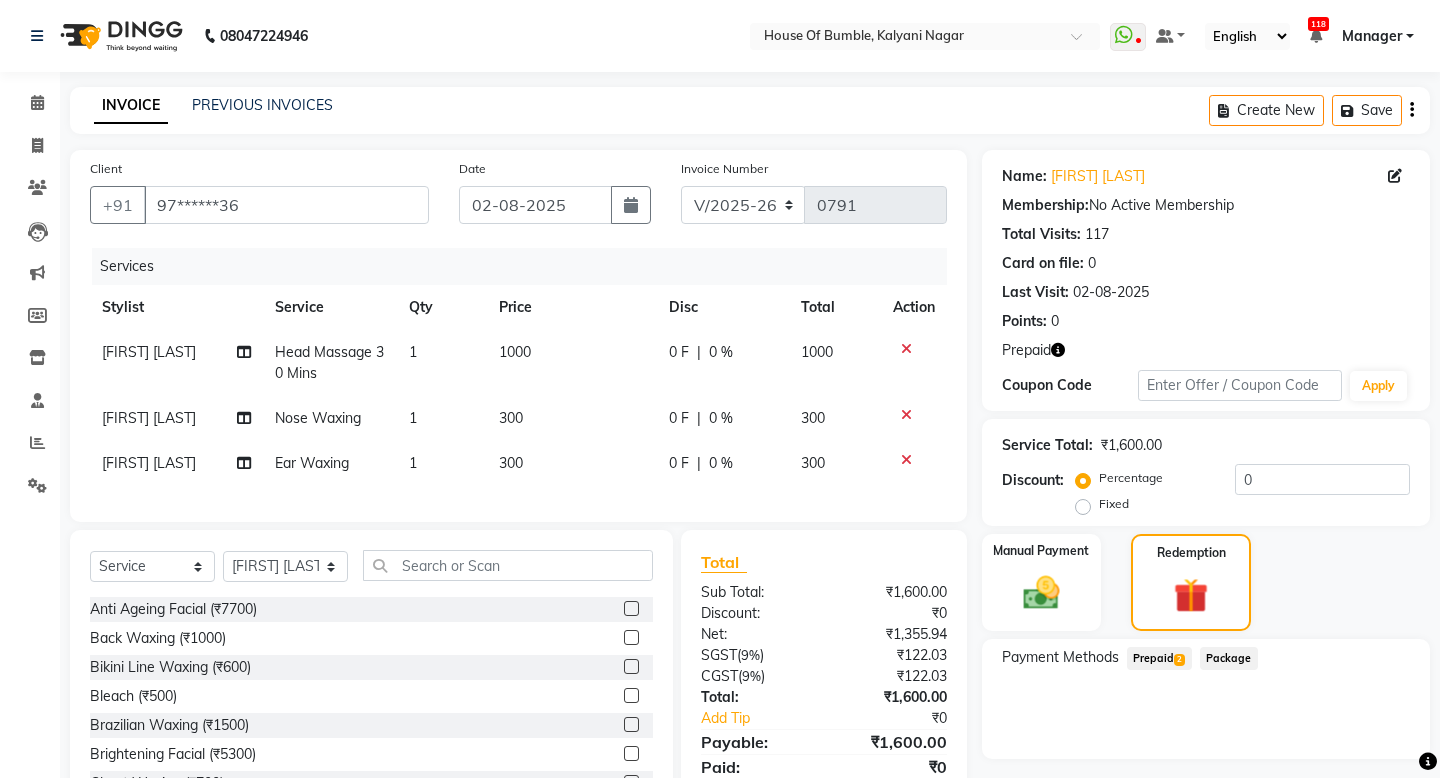 click on "Prepaid  2" 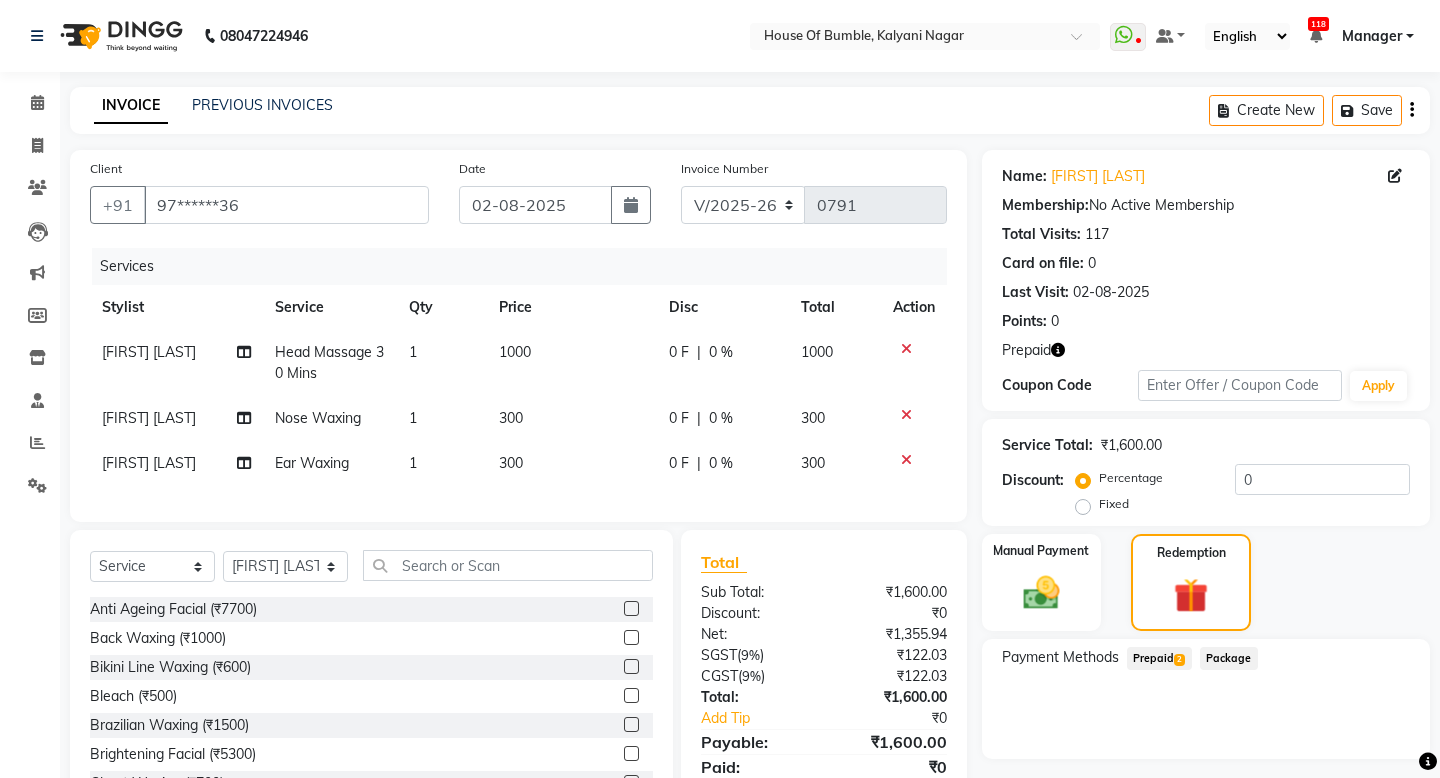 click on "Prepaid  2" 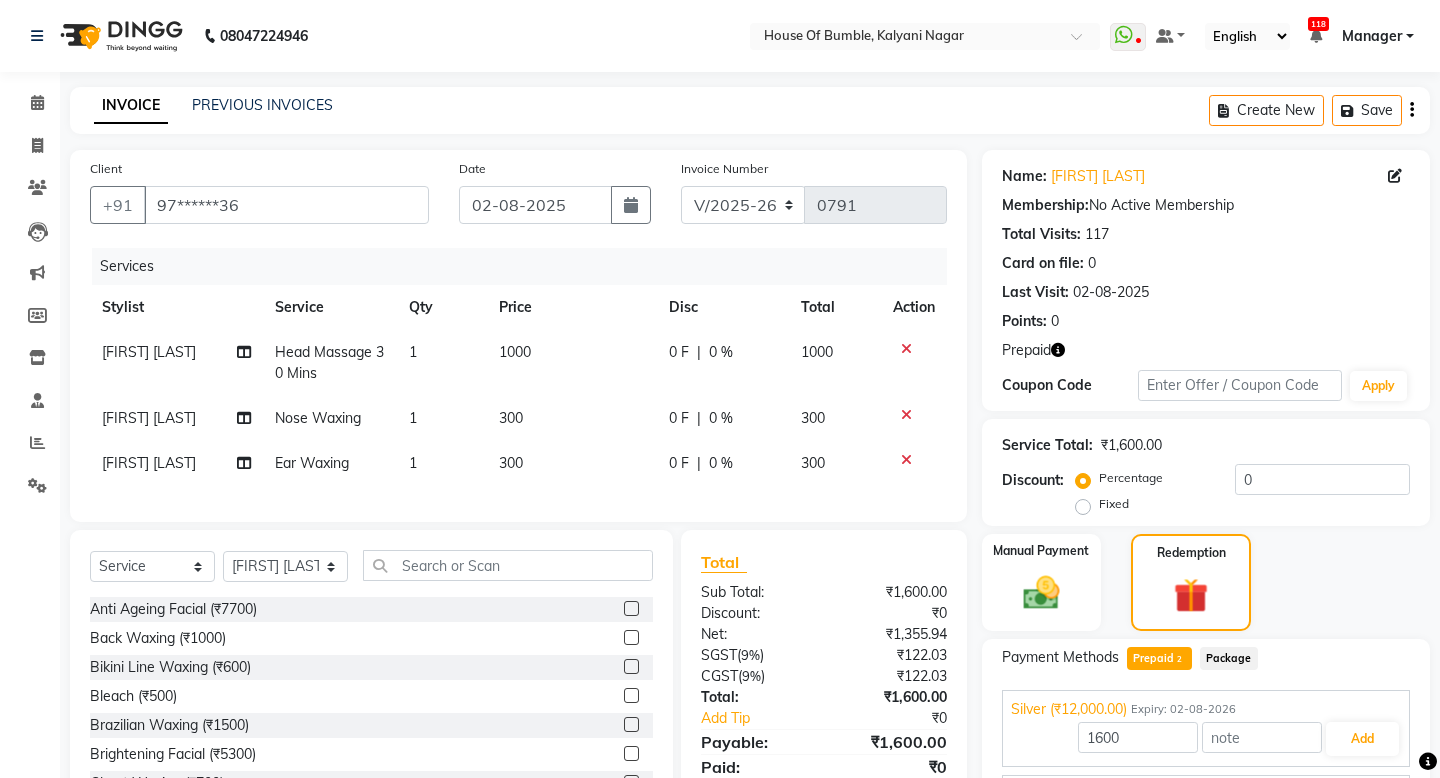 scroll, scrollTop: 114, scrollLeft: 0, axis: vertical 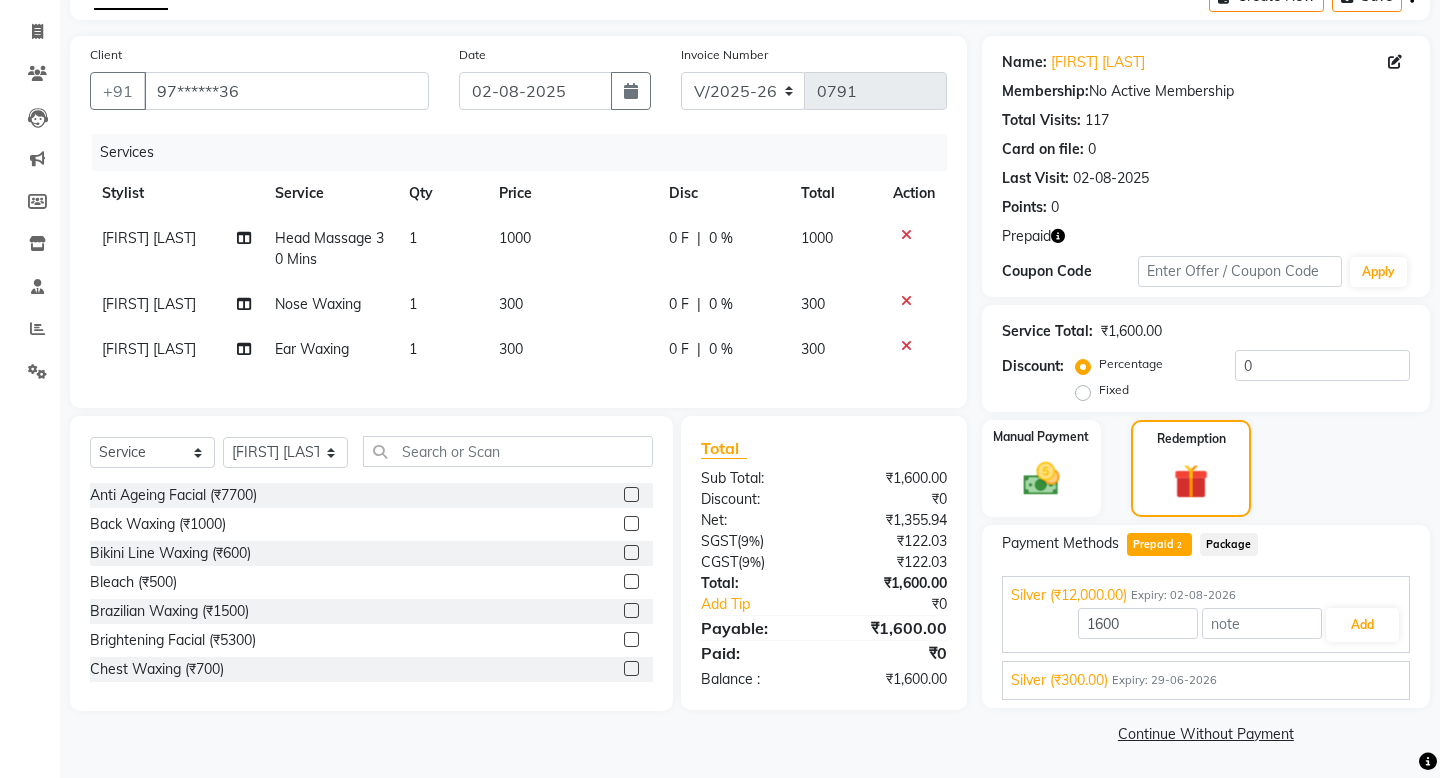 click on "Expiry: 29-06-2026" at bounding box center [1164, 680] 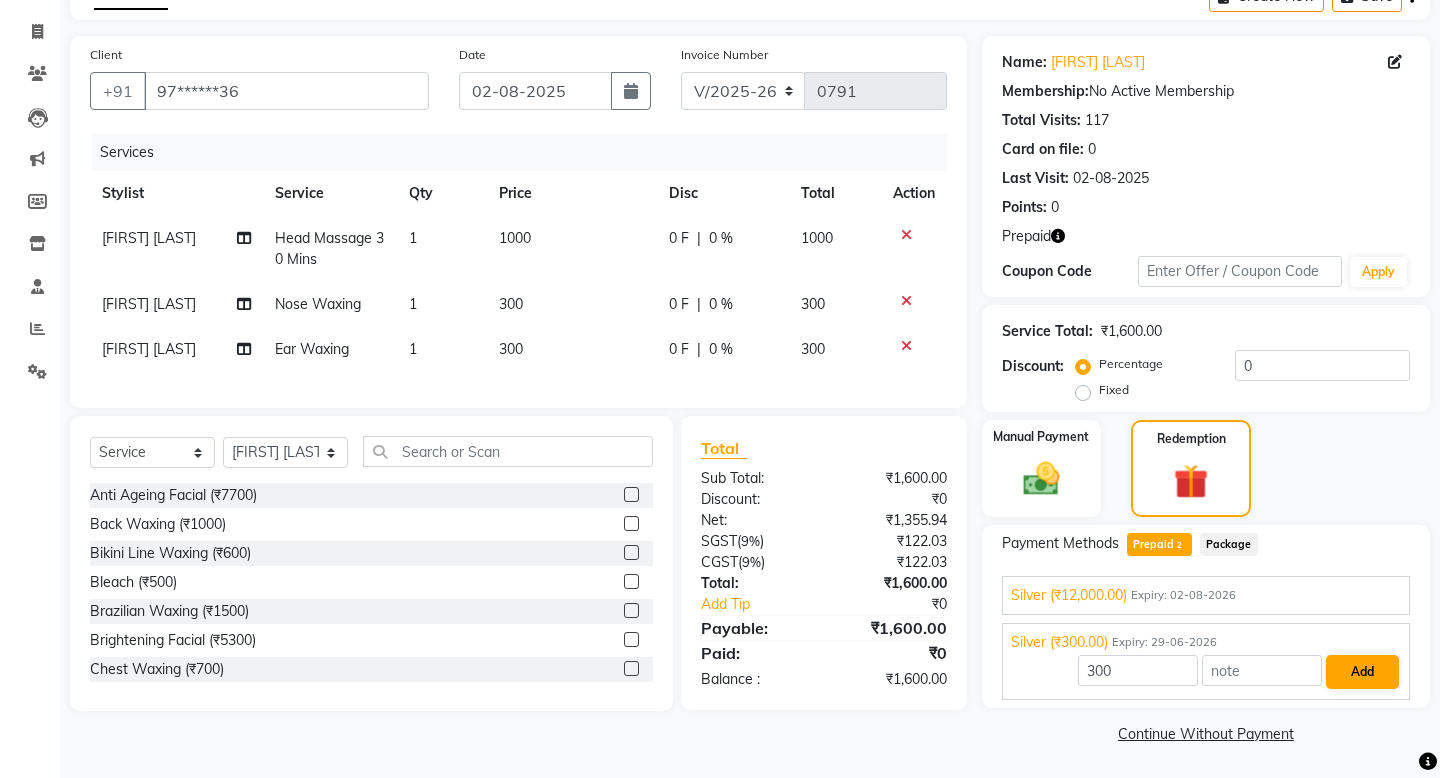 click on "Add" at bounding box center [1362, 672] 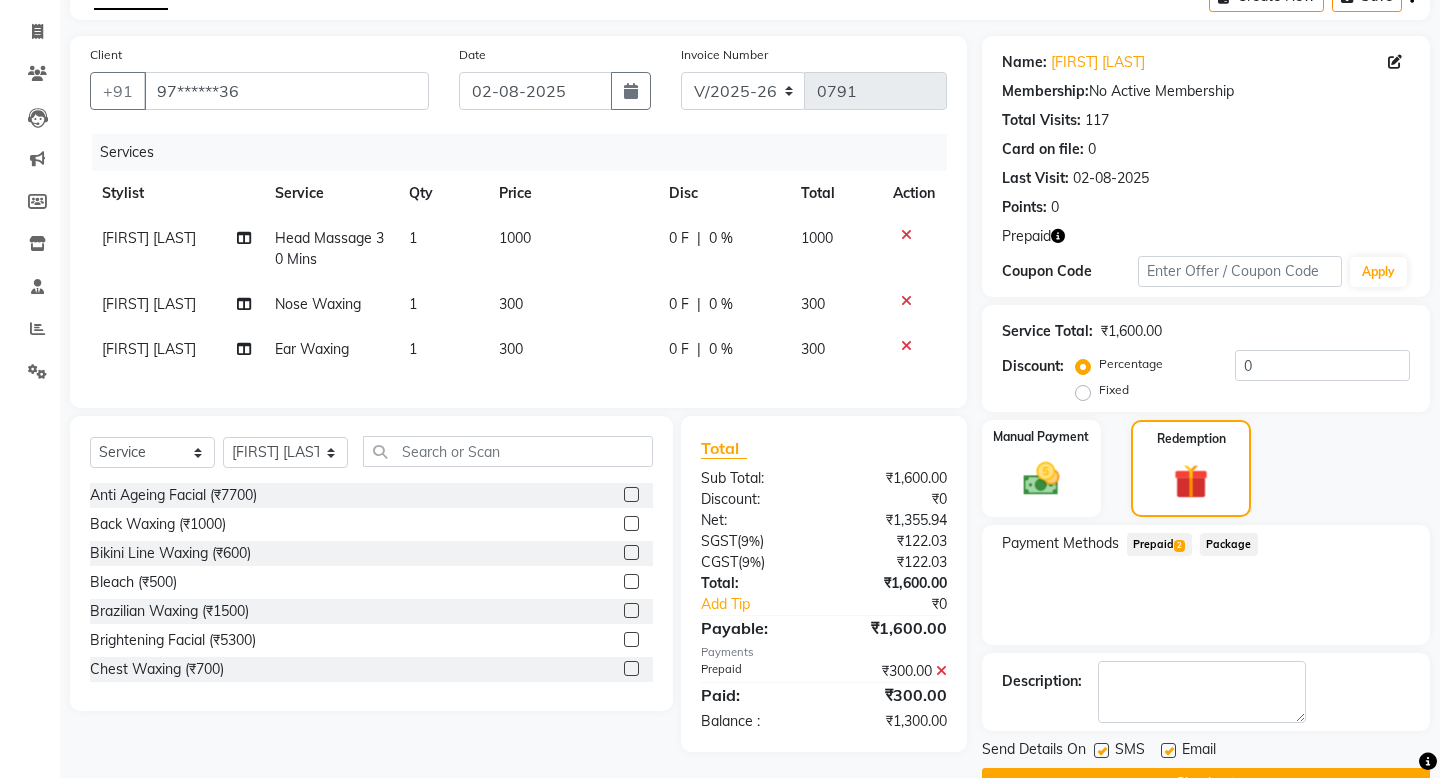 click on "Prepaid  2" 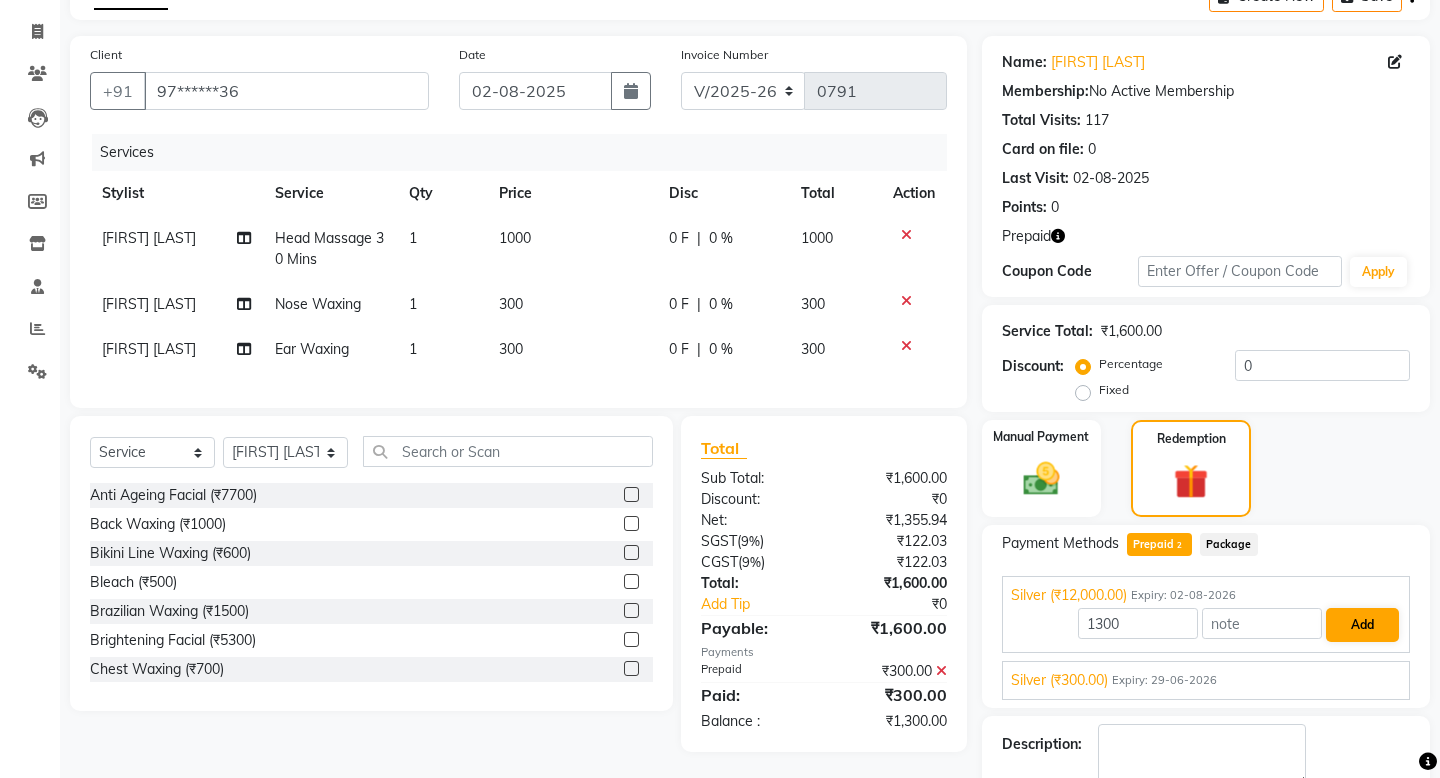 click on "Add" at bounding box center [1362, 625] 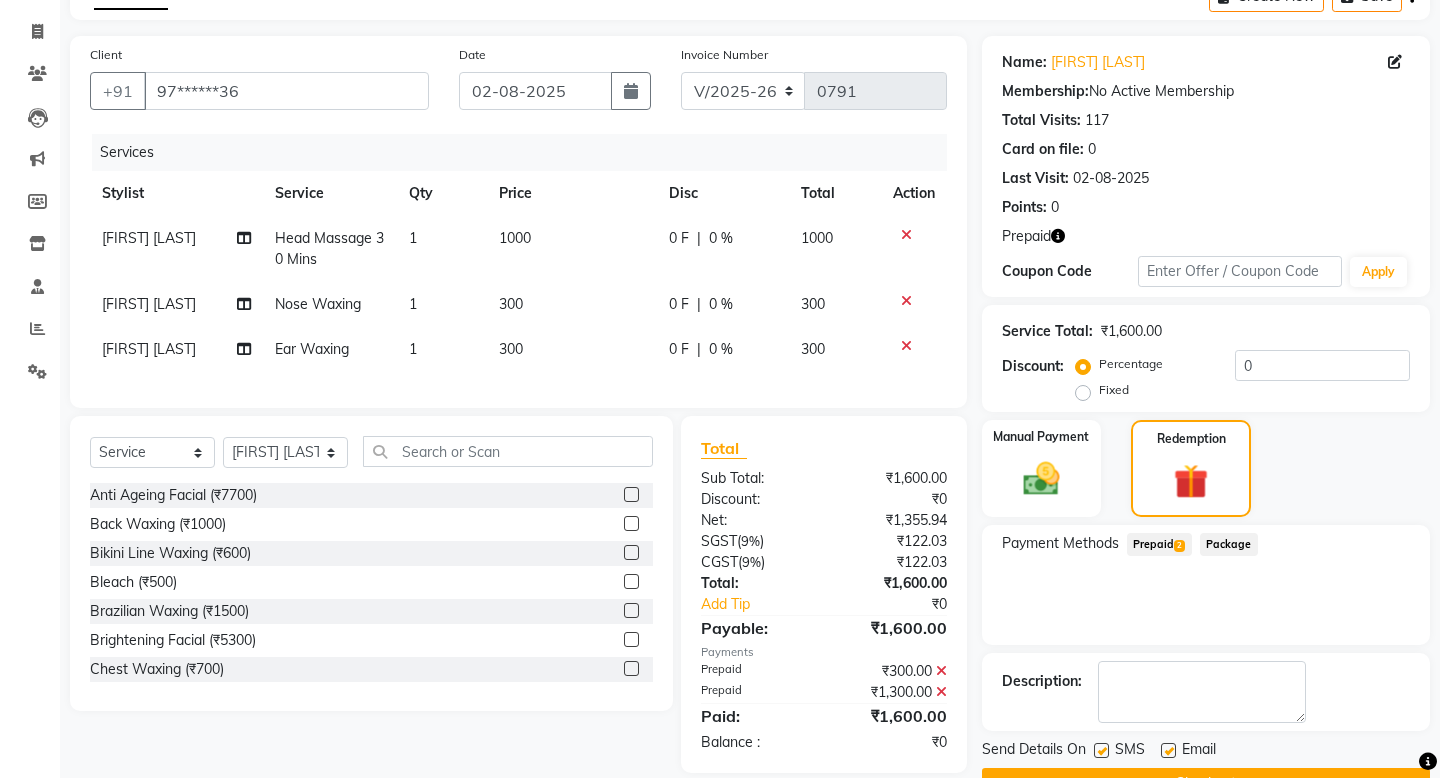 scroll, scrollTop: 164, scrollLeft: 0, axis: vertical 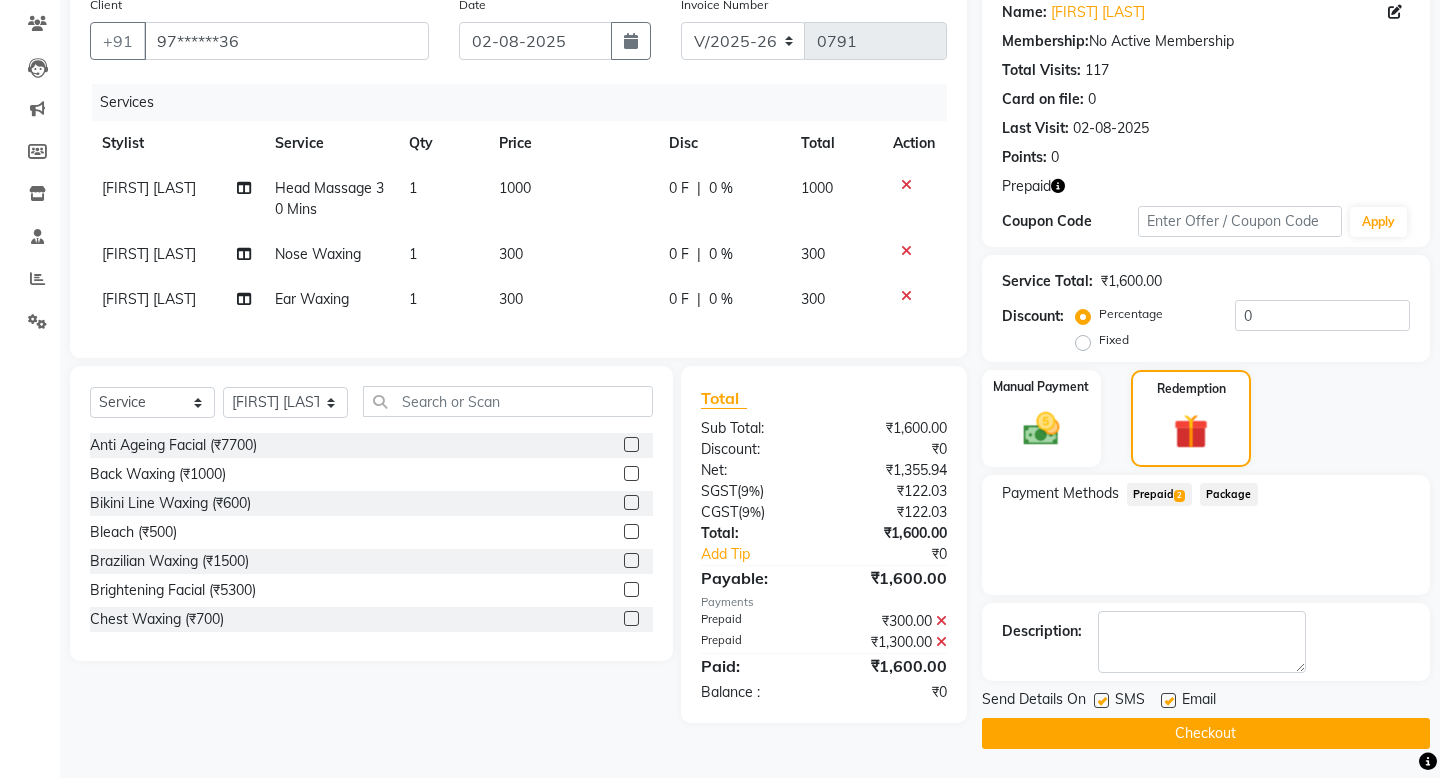 click on "Checkout" 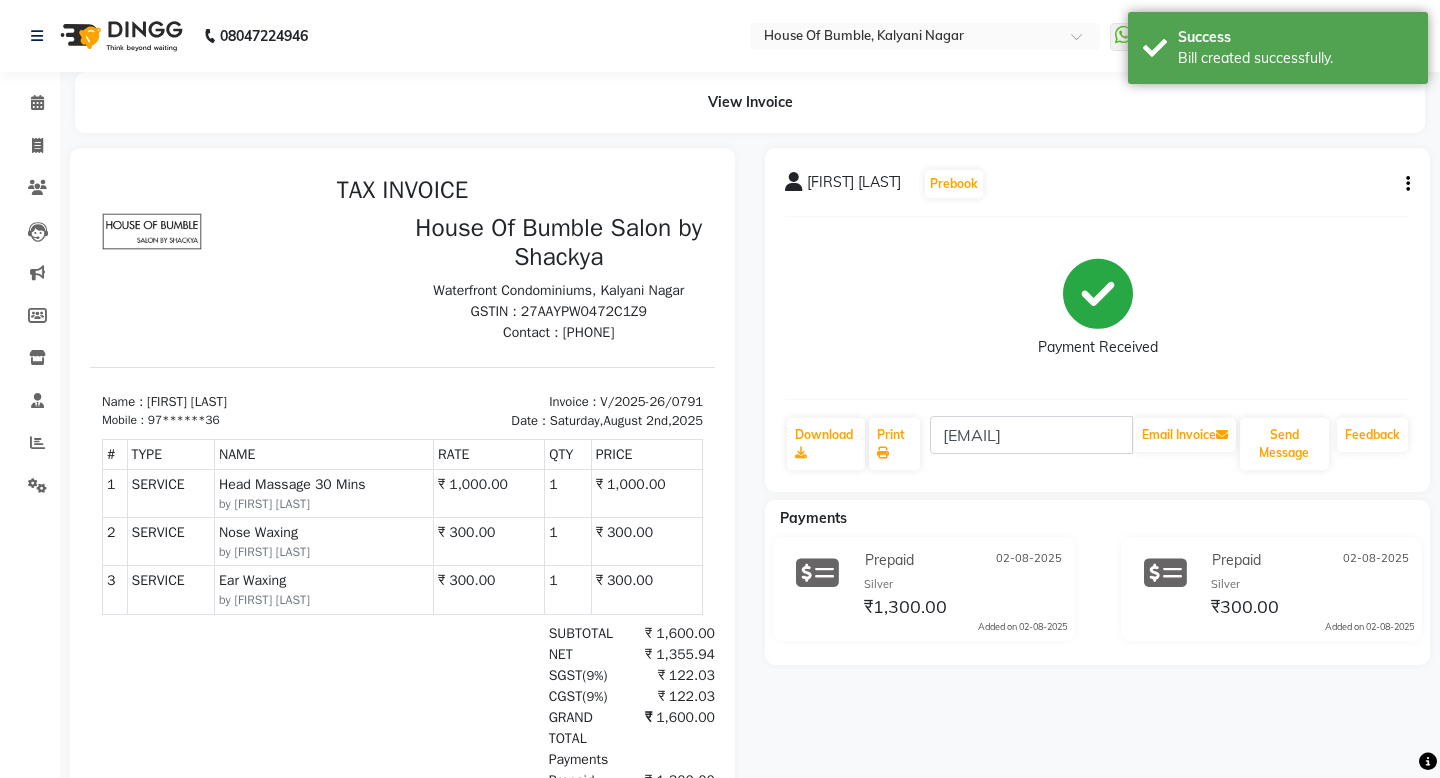 scroll, scrollTop: 0, scrollLeft: 0, axis: both 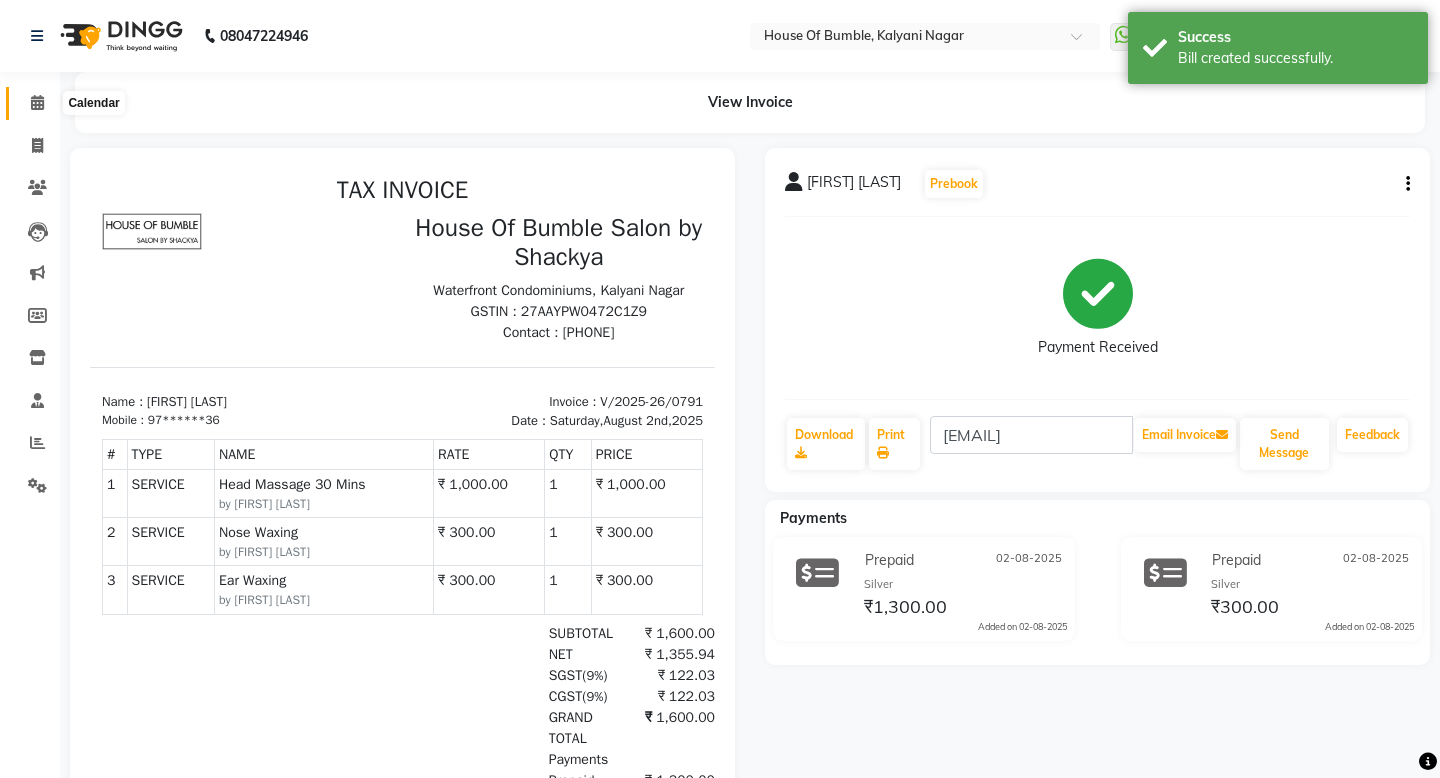 click 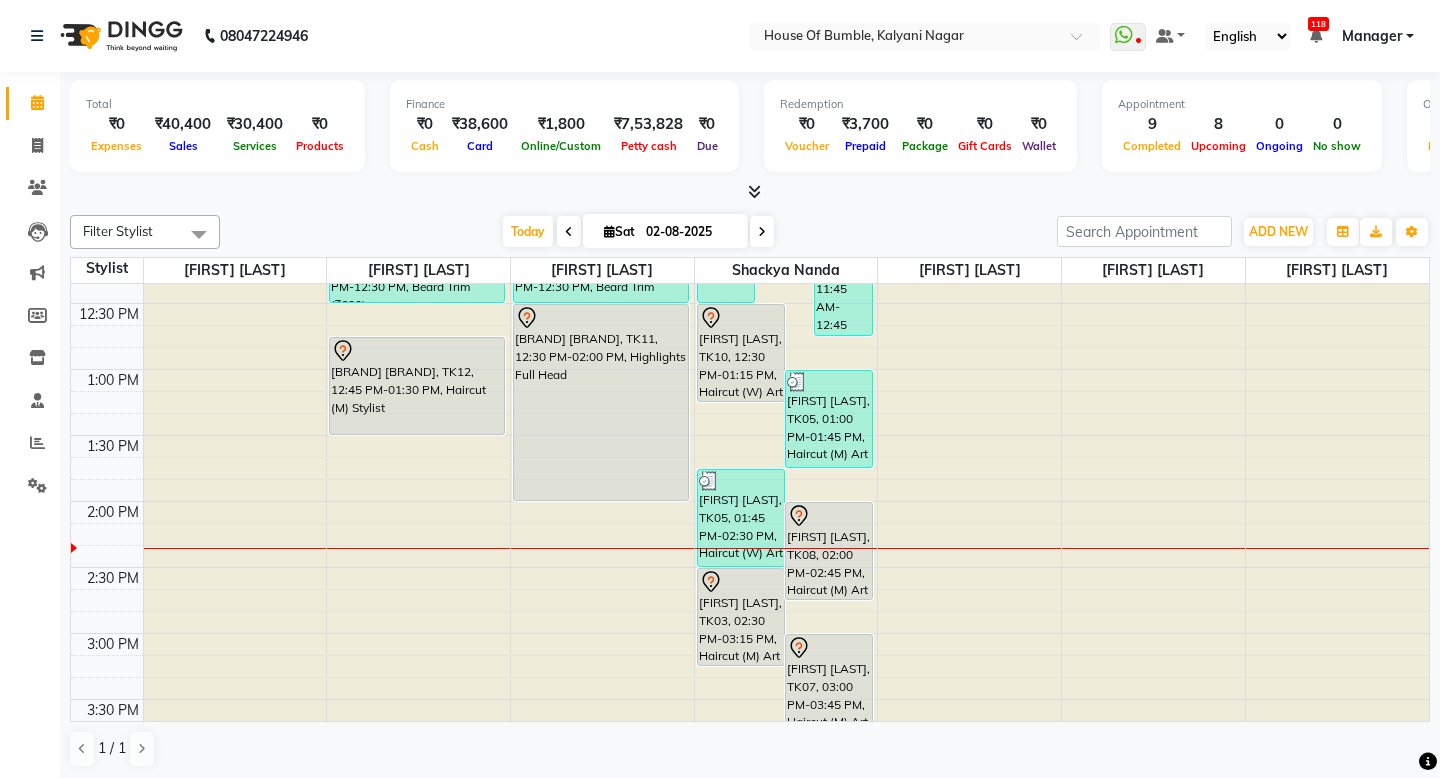 scroll, scrollTop: 533, scrollLeft: 0, axis: vertical 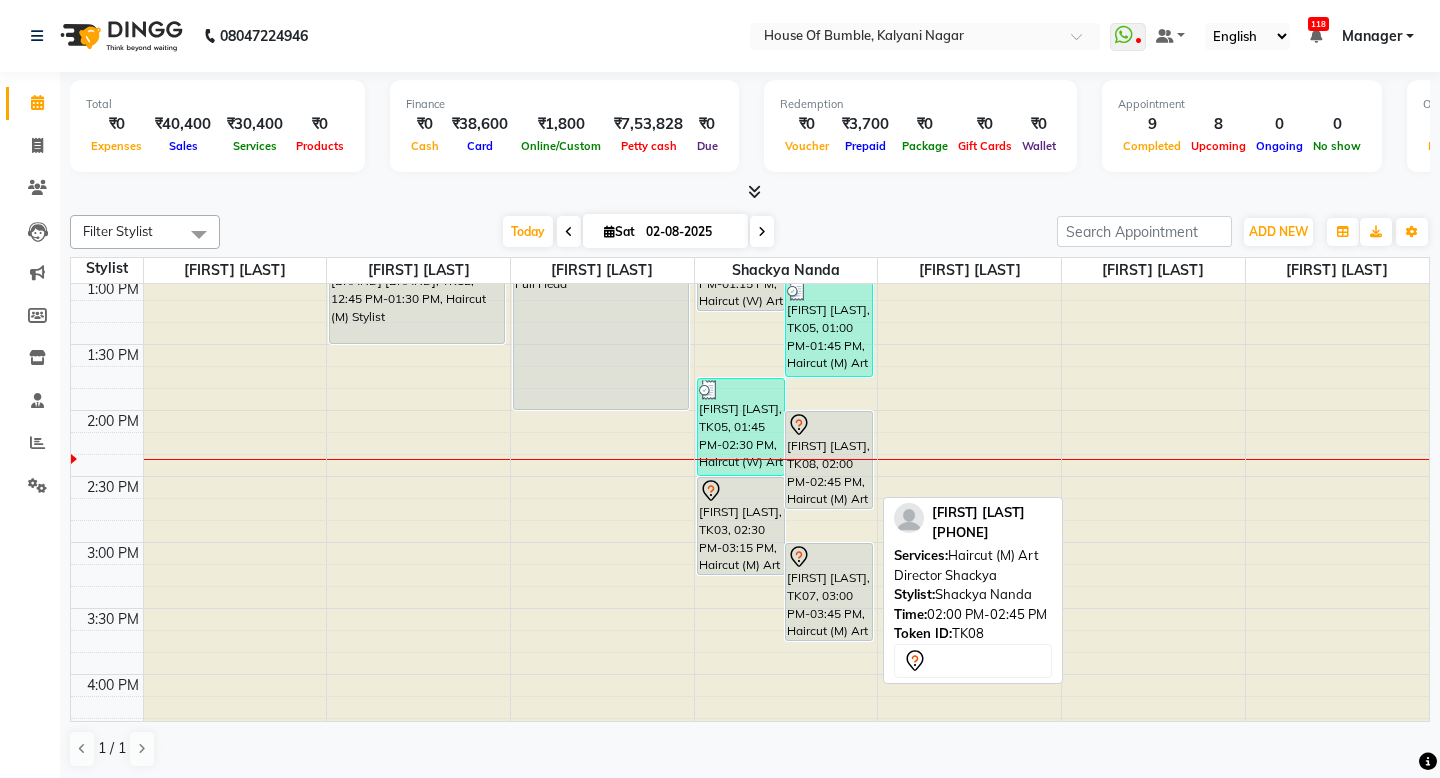 click on "[FIRST] [LAST], TK08, 02:00 PM-02:45 PM, Haircut (M) Art Director [LAST]" at bounding box center [829, 460] 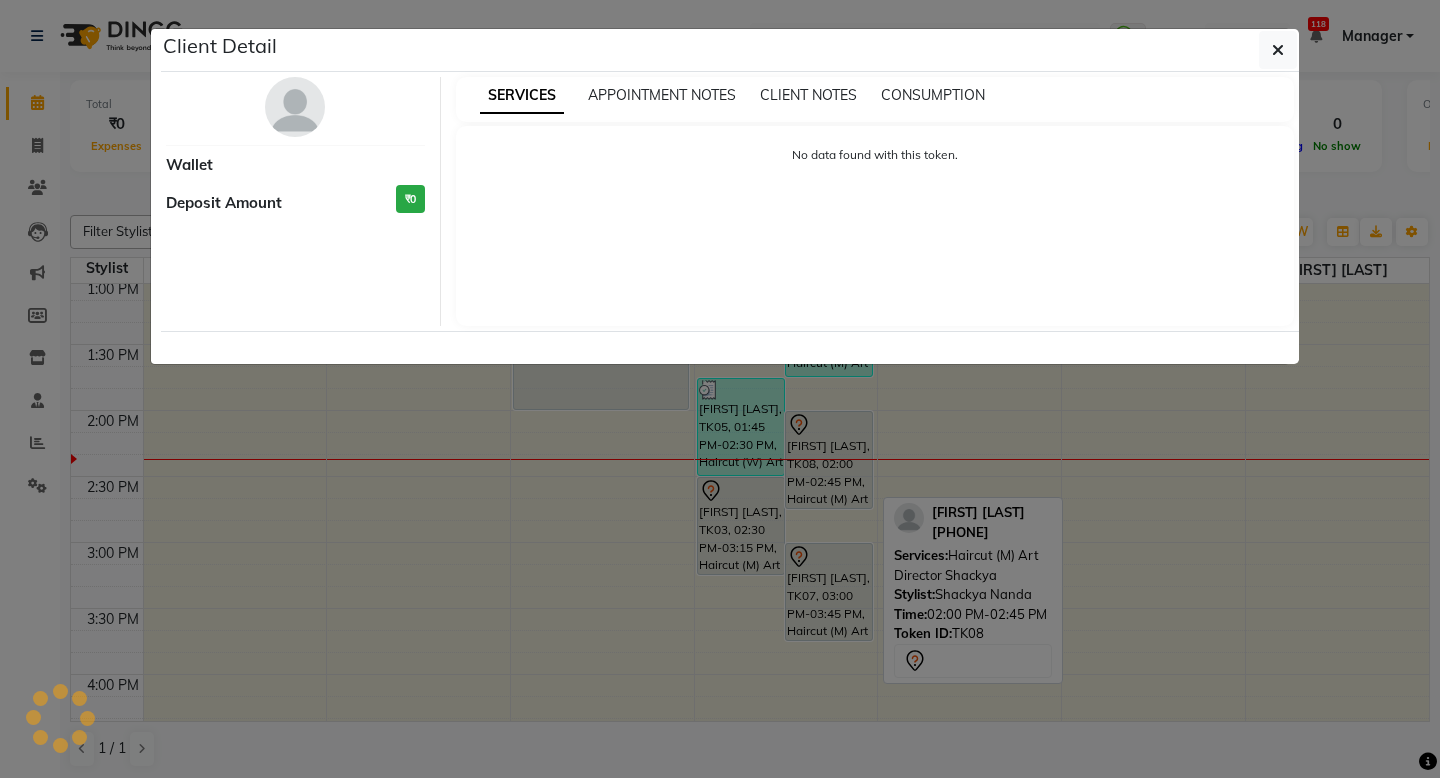 select on "7" 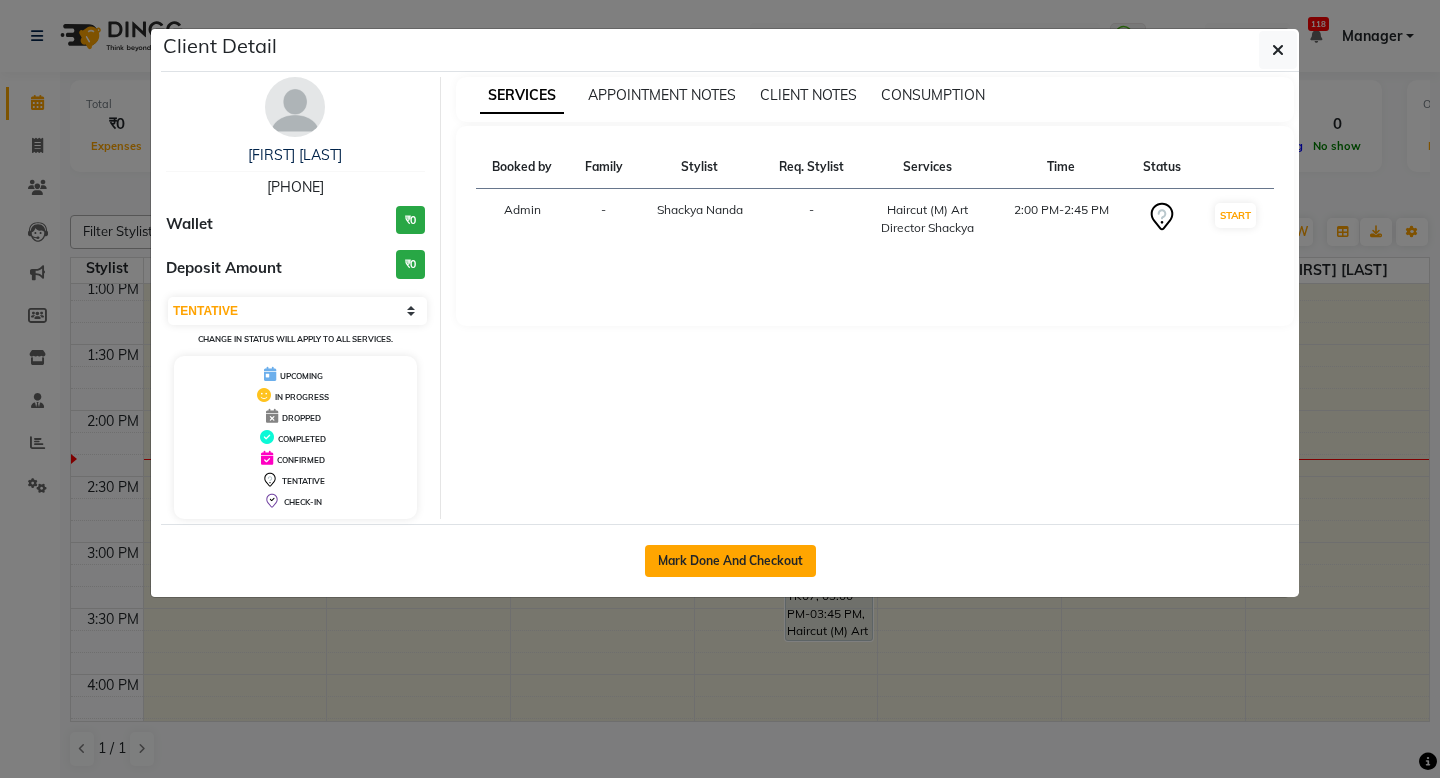 click on "Mark Done And Checkout" 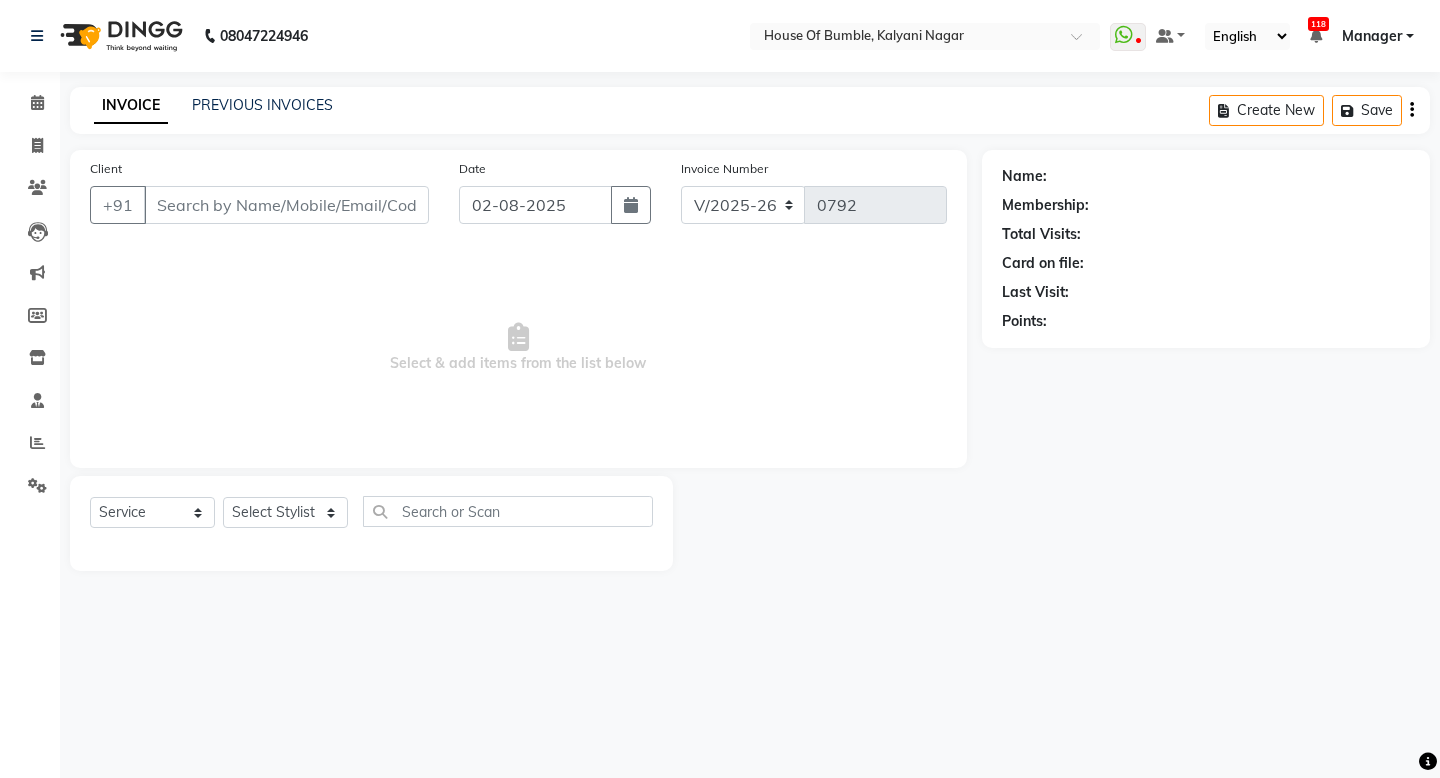 type on "98******07" 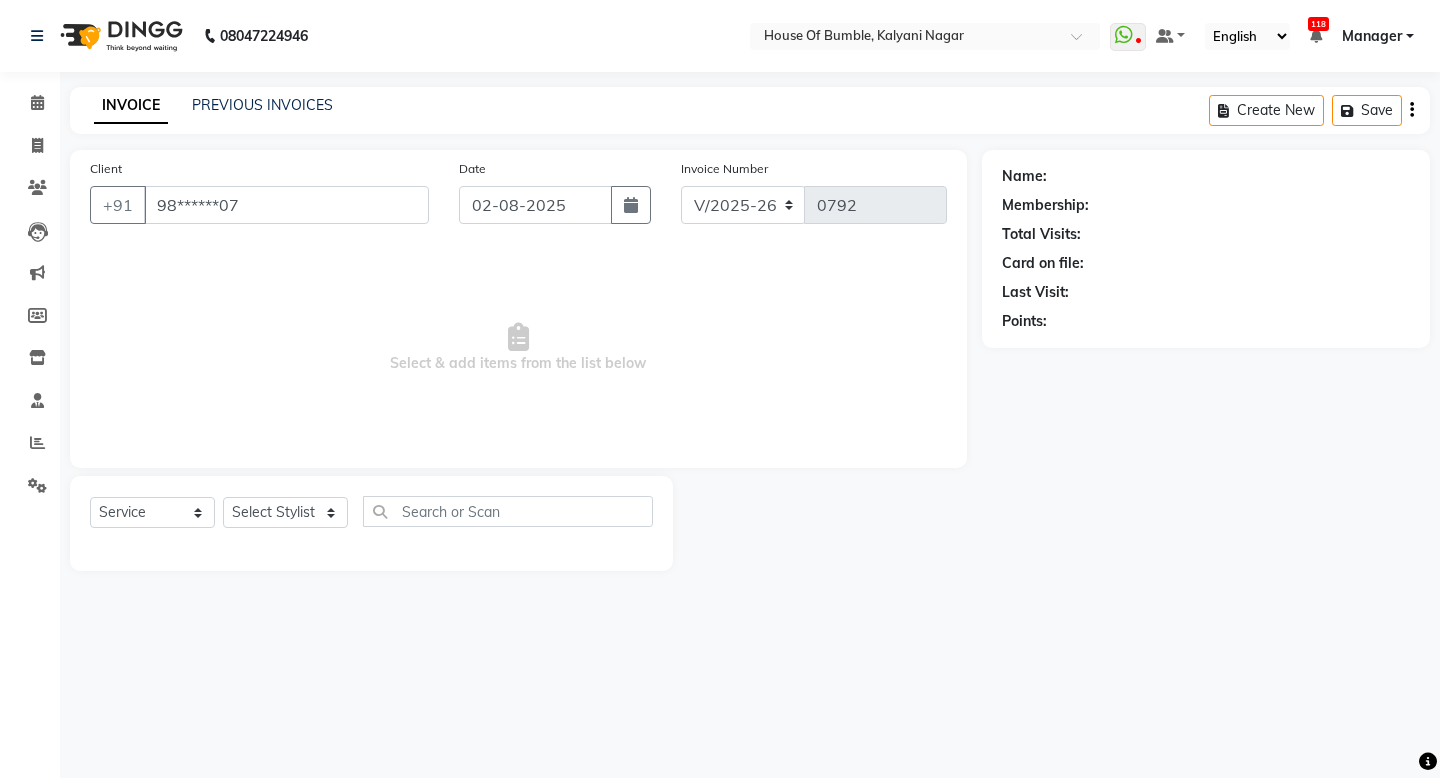 select on "76627" 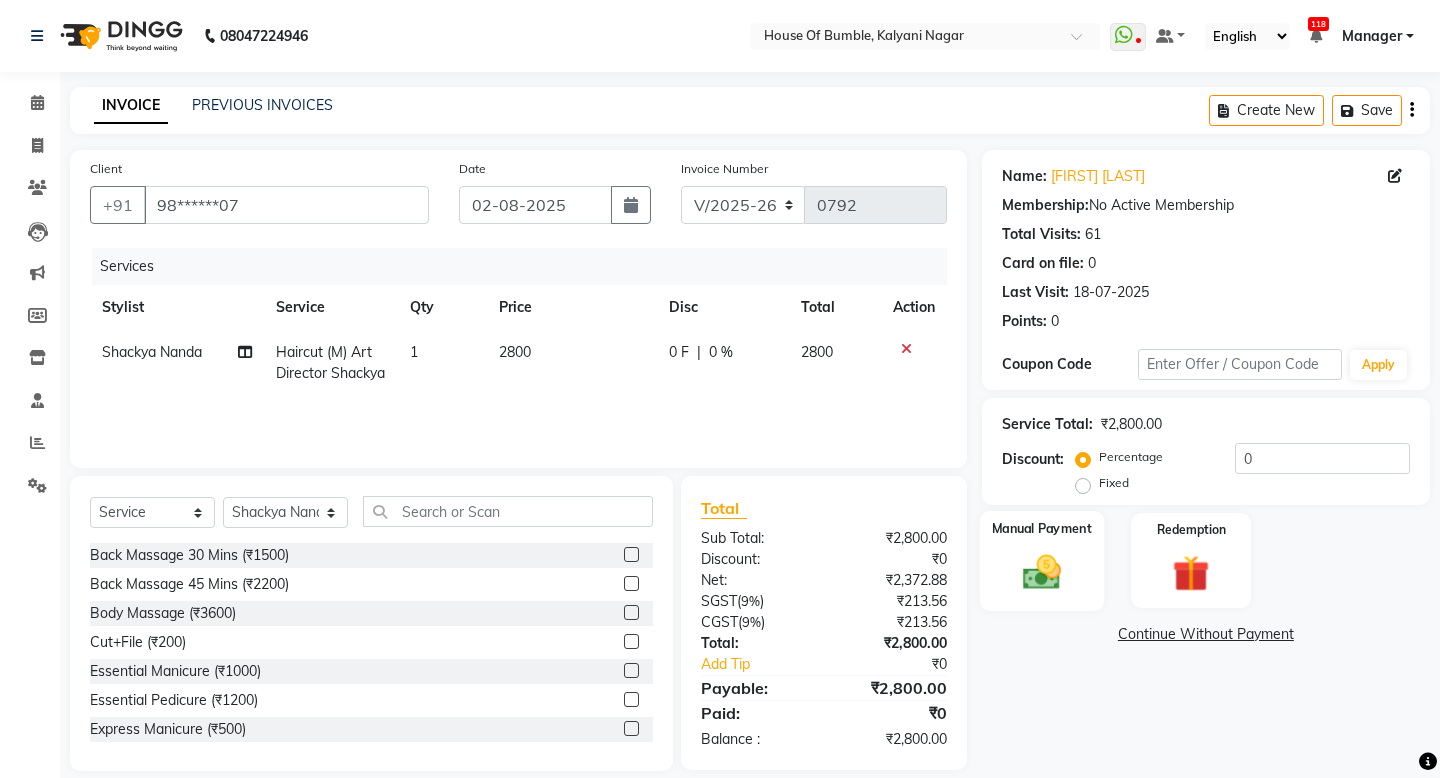 click on "Manual Payment" 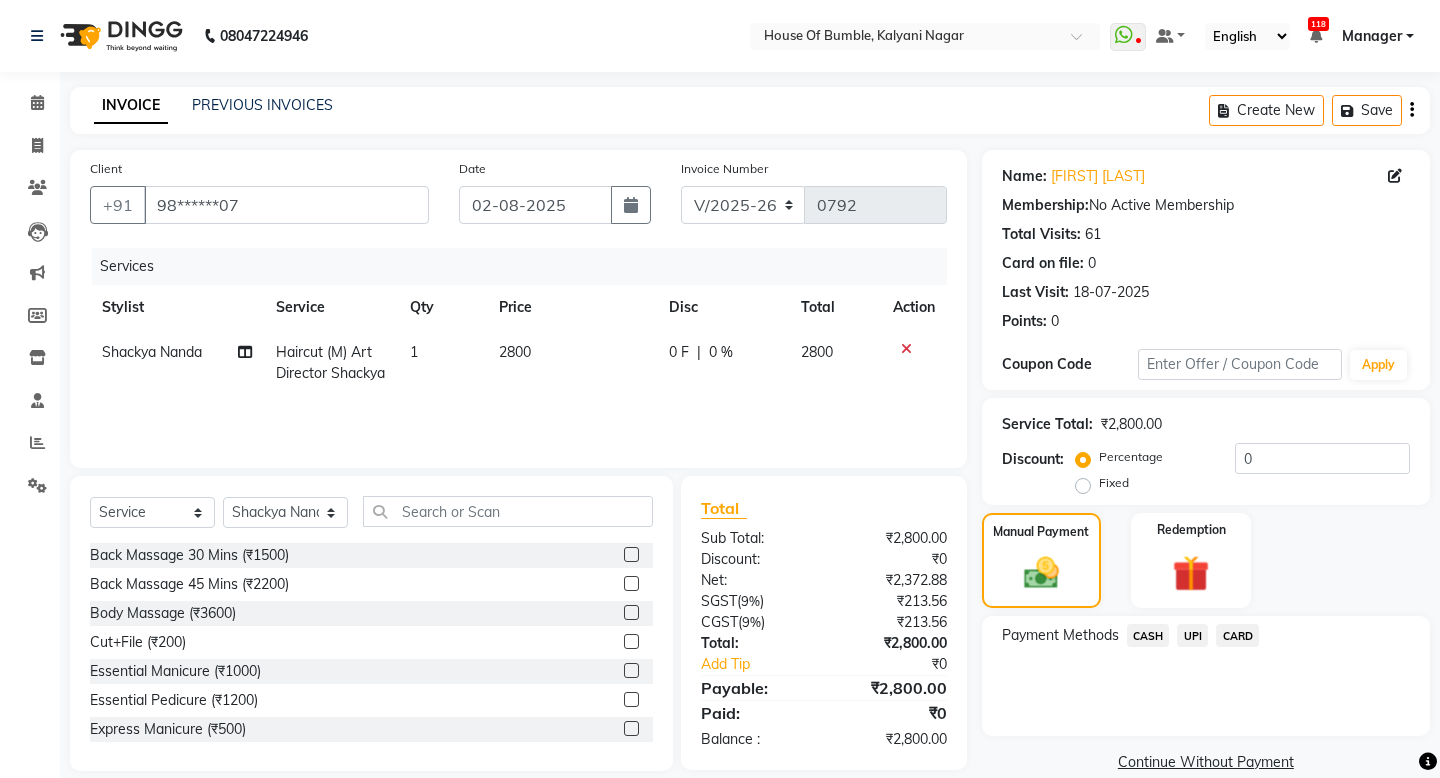 click on "CASH" 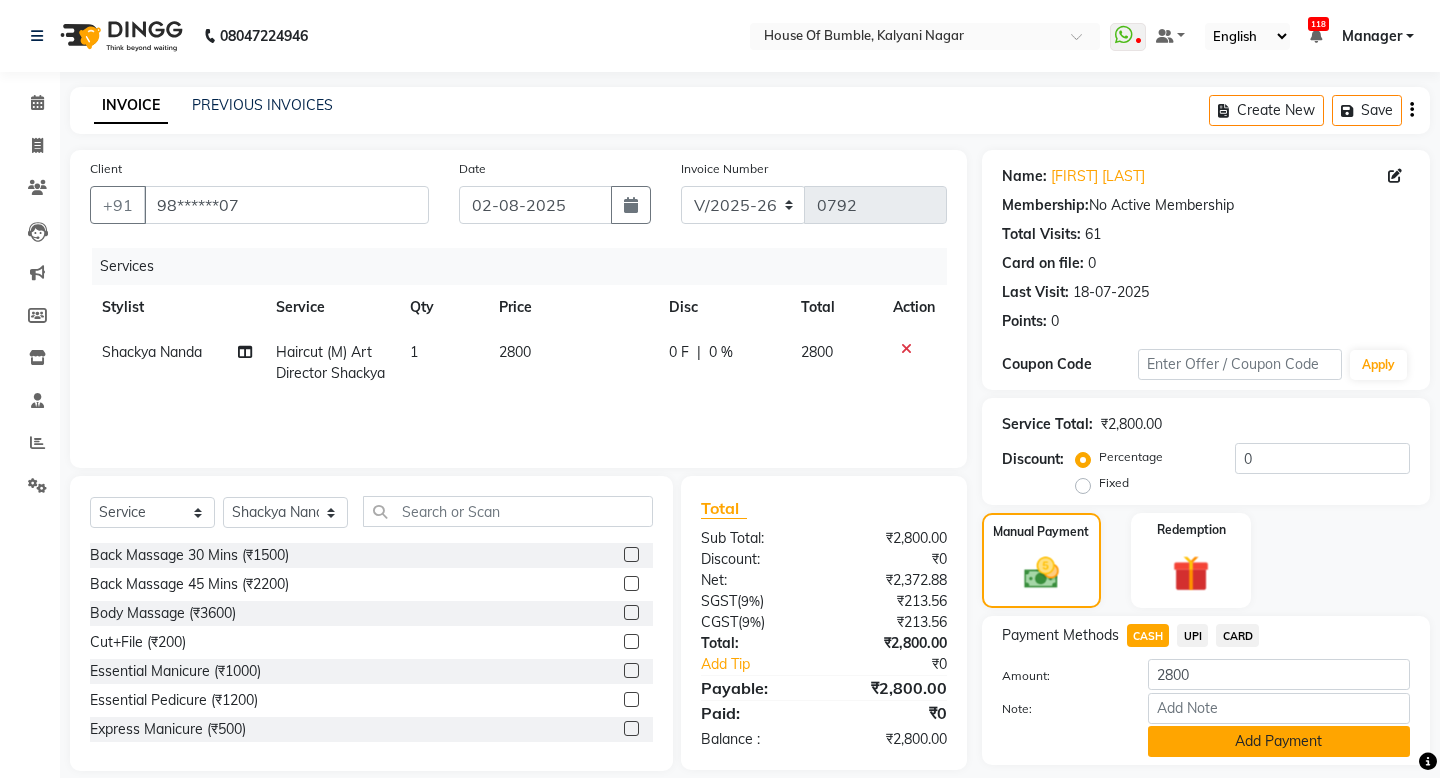 click on "Add Payment" 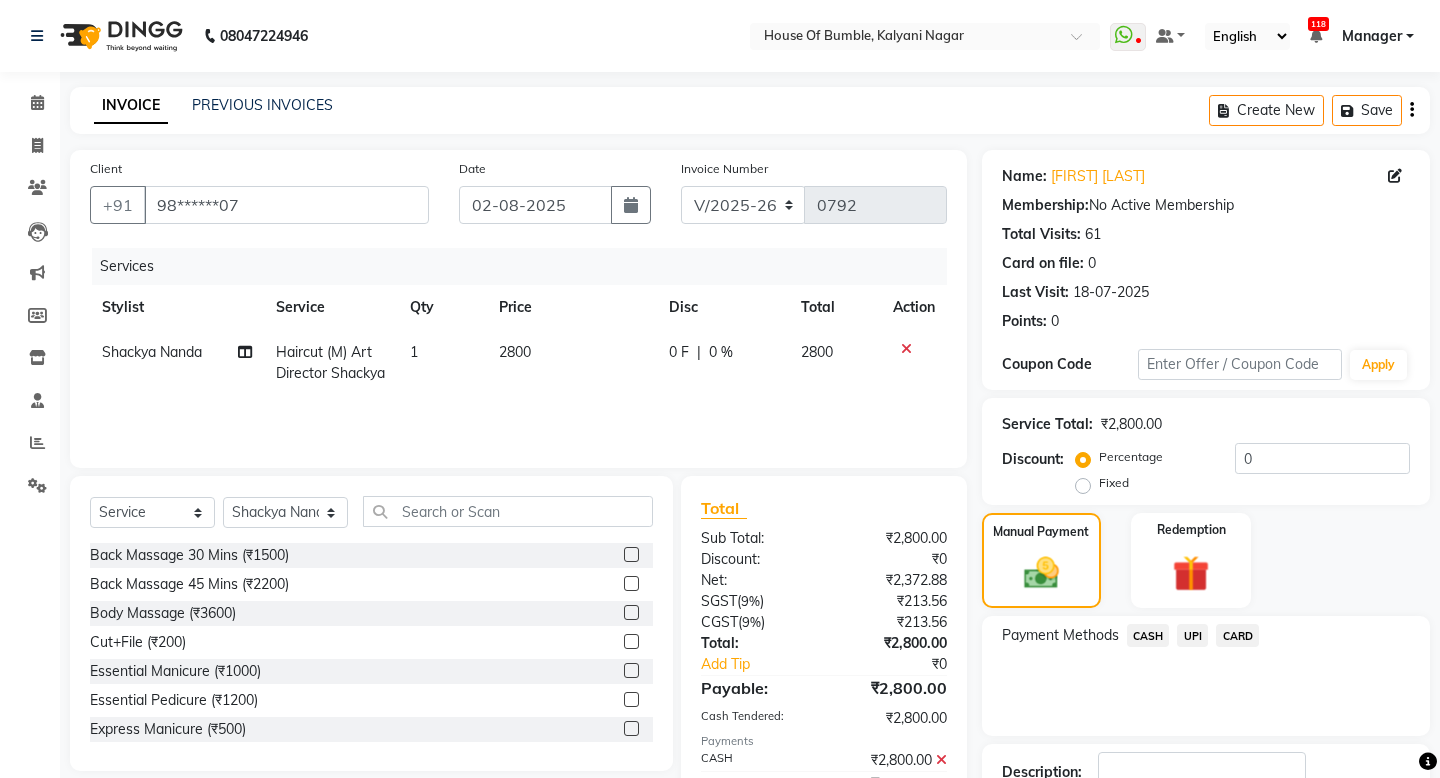 scroll, scrollTop: 57, scrollLeft: 0, axis: vertical 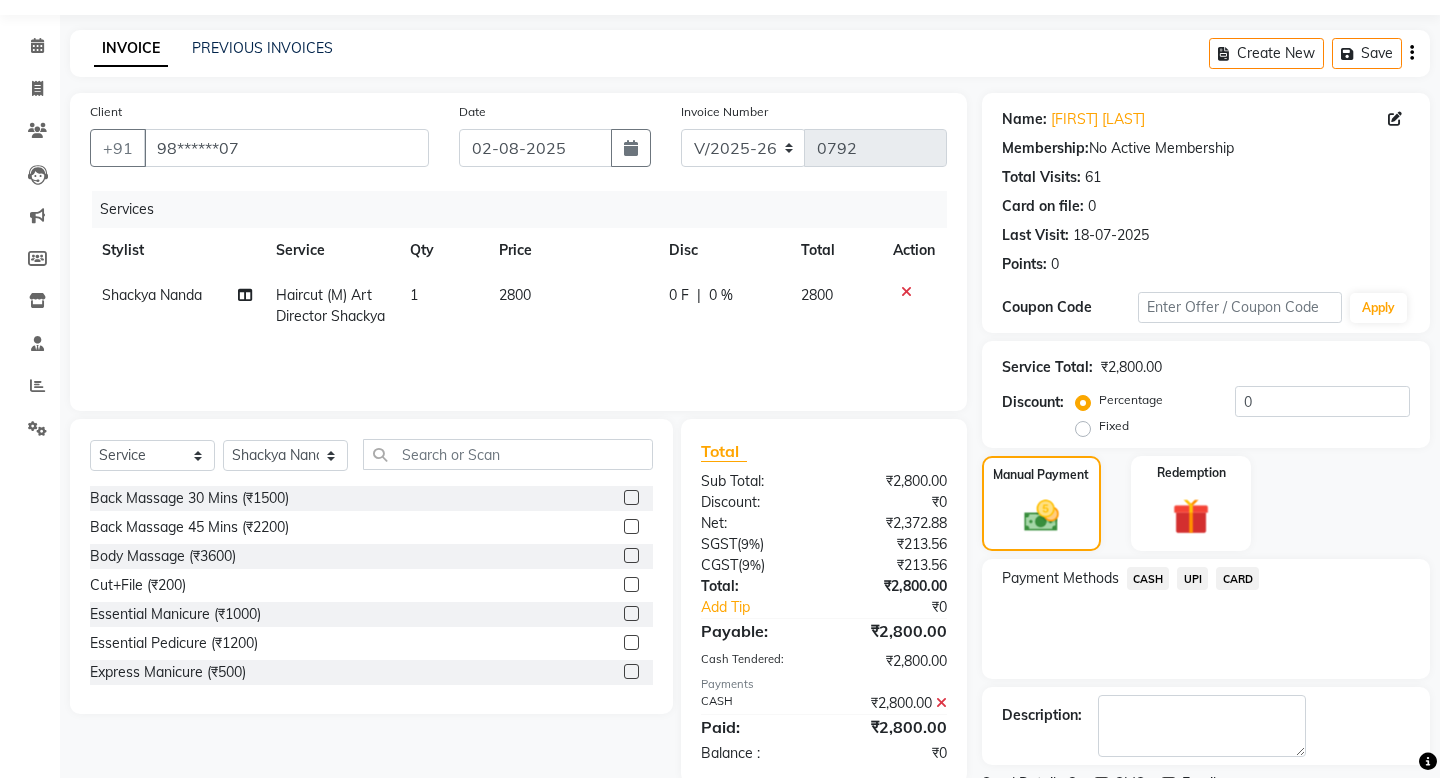 click on "Checkout" 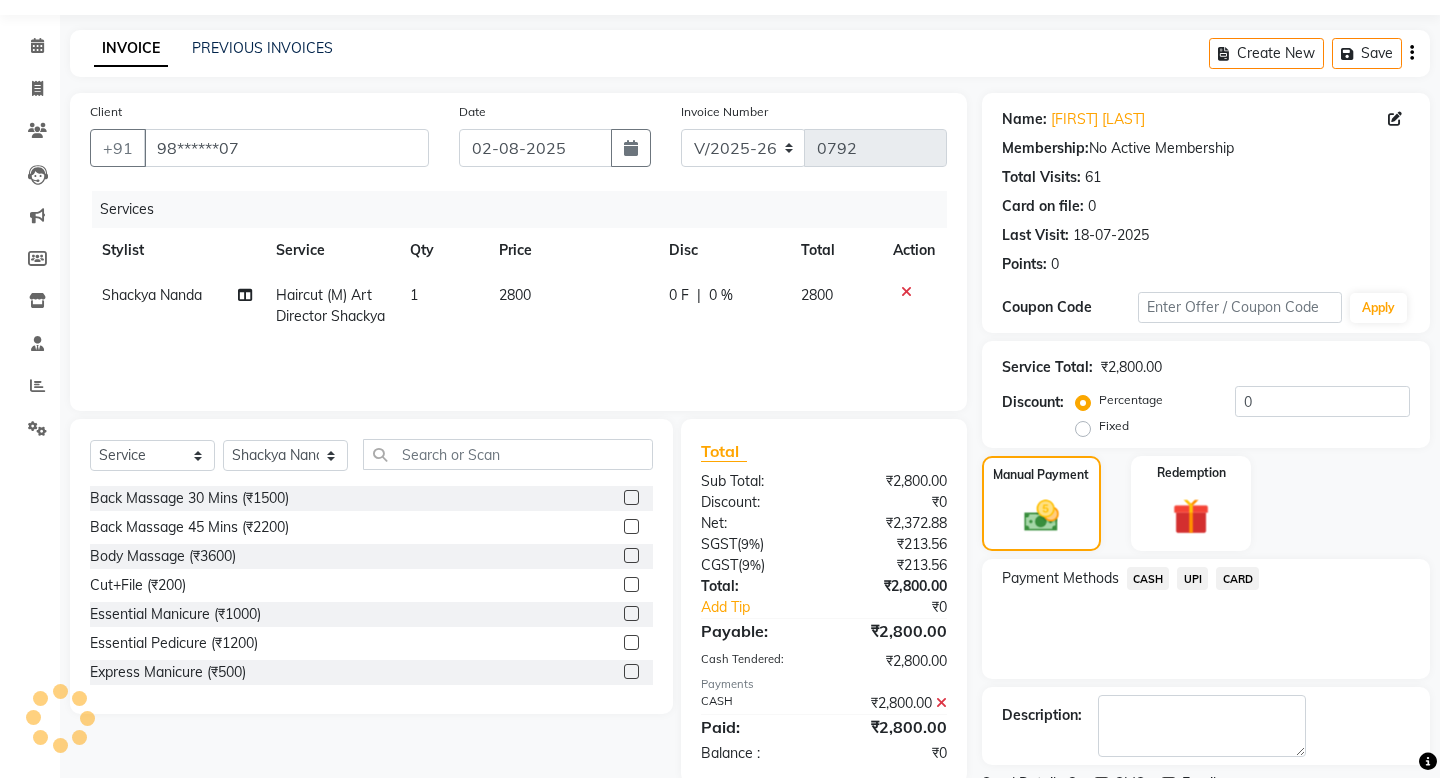 scroll, scrollTop: 142, scrollLeft: 0, axis: vertical 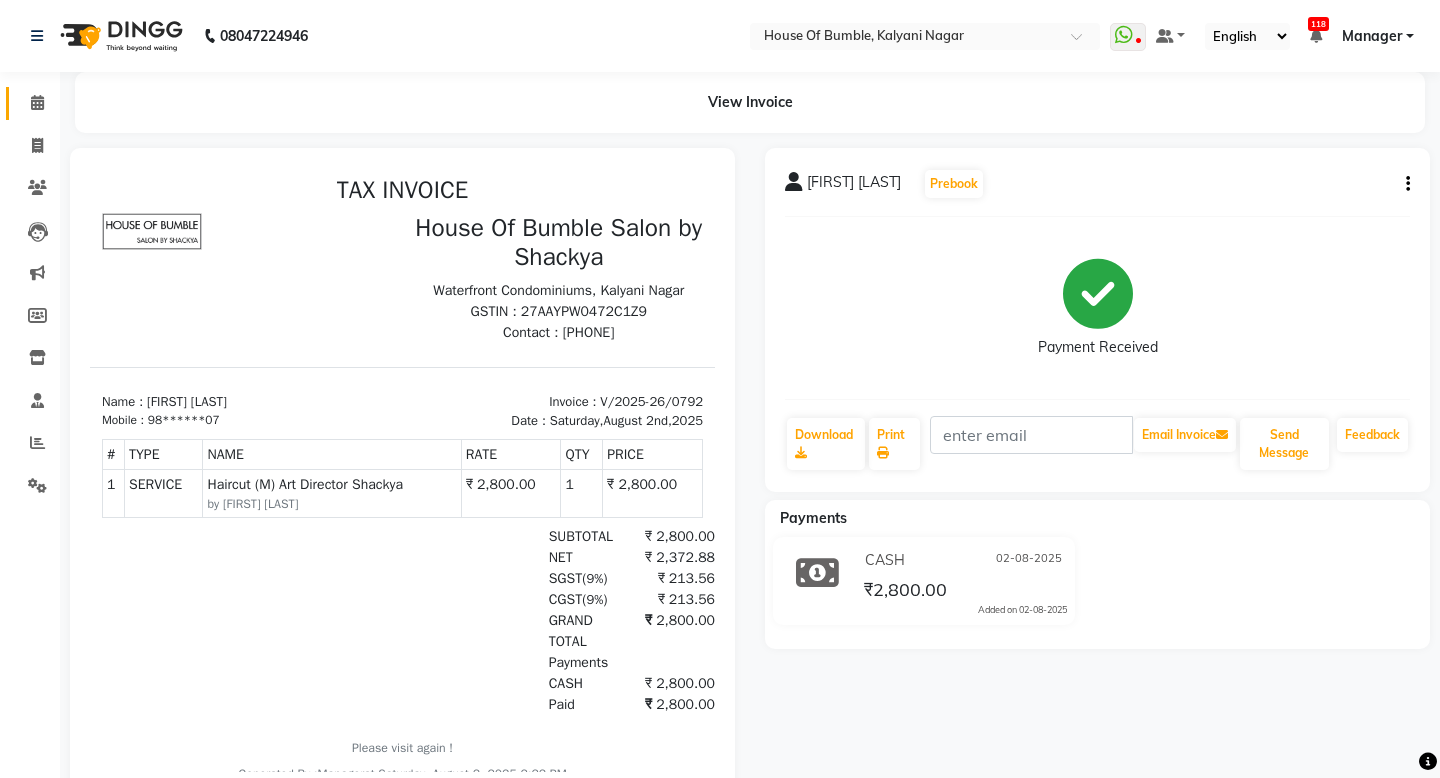 drag, startPoint x: 26, startPoint y: 119, endPoint x: 31, endPoint y: 105, distance: 14.866069 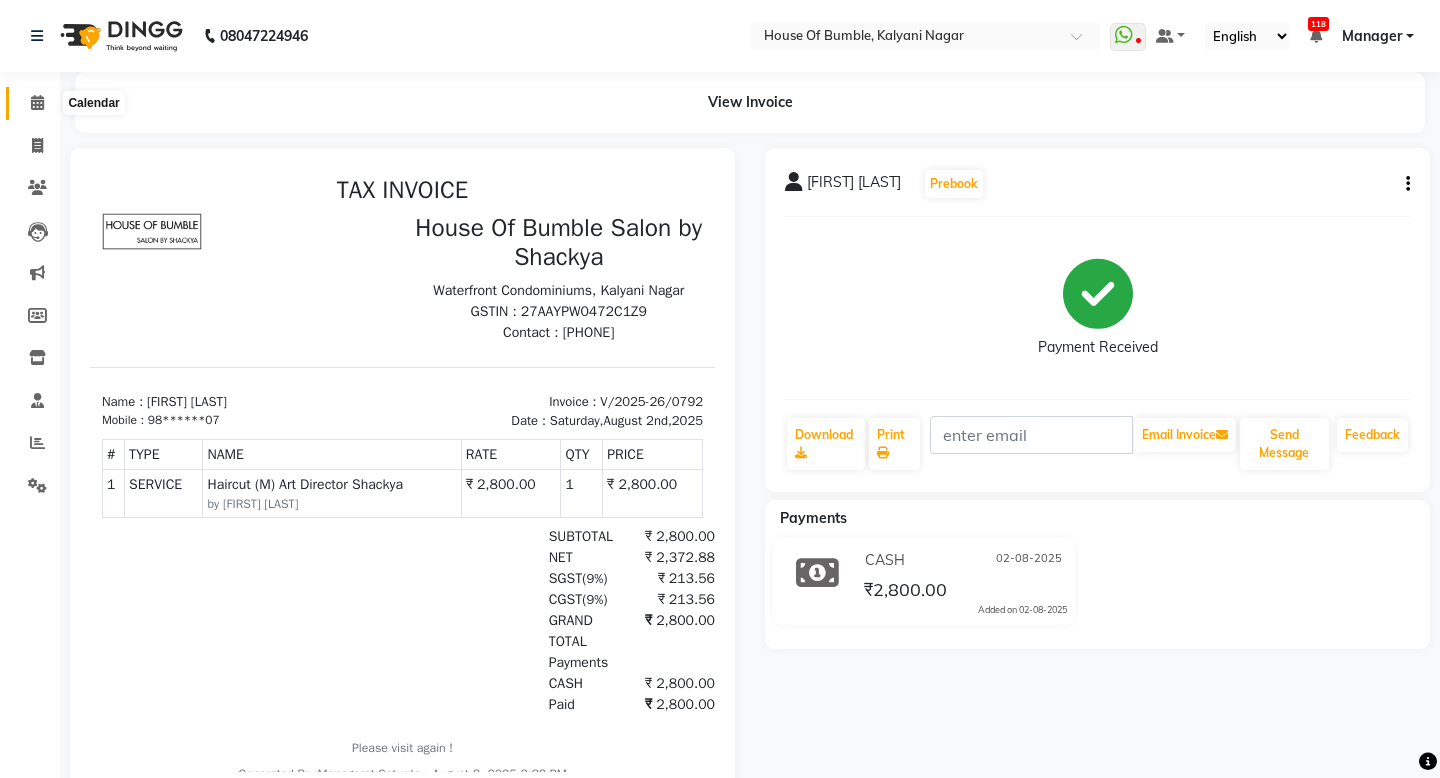 click 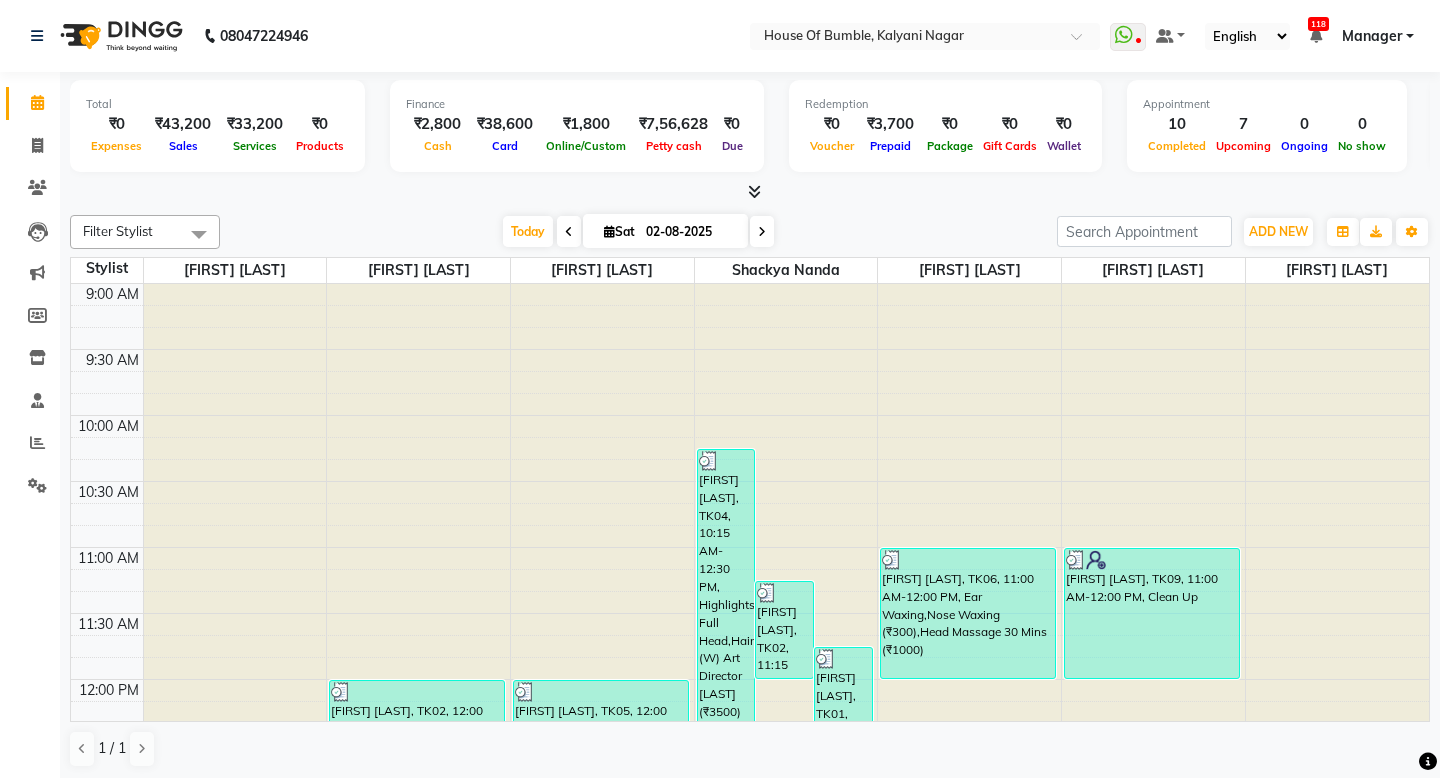 scroll, scrollTop: 0, scrollLeft: 0, axis: both 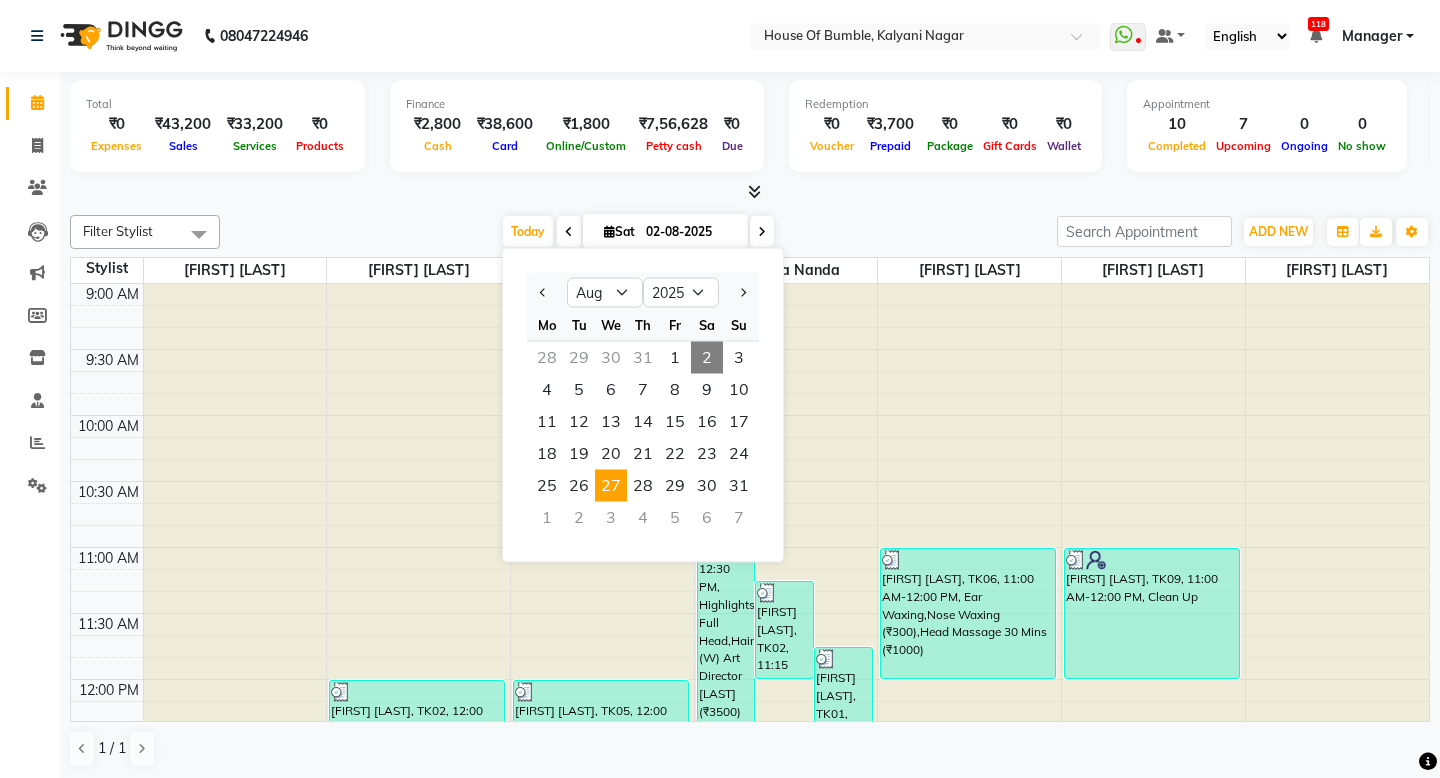 click on "27" at bounding box center [611, 486] 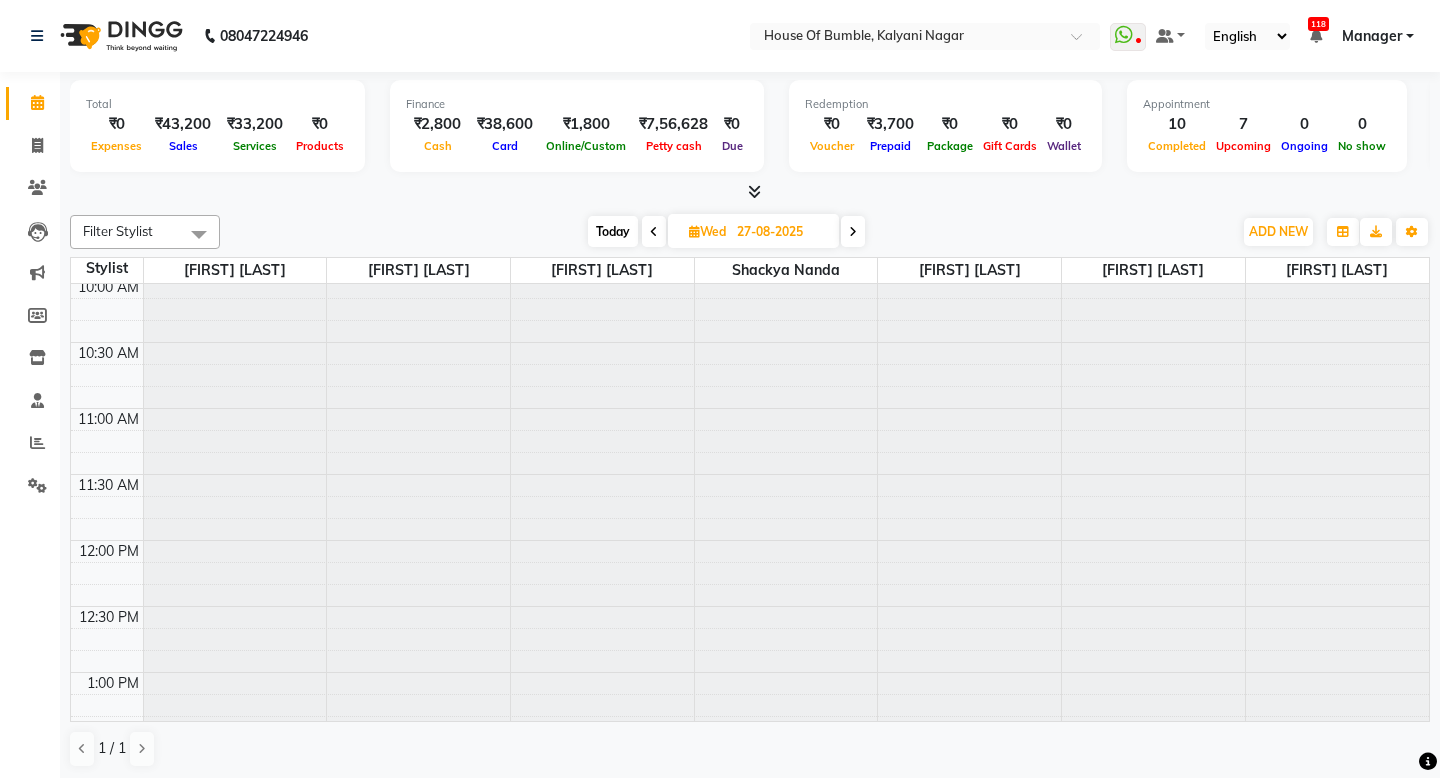 scroll, scrollTop: 0, scrollLeft: 0, axis: both 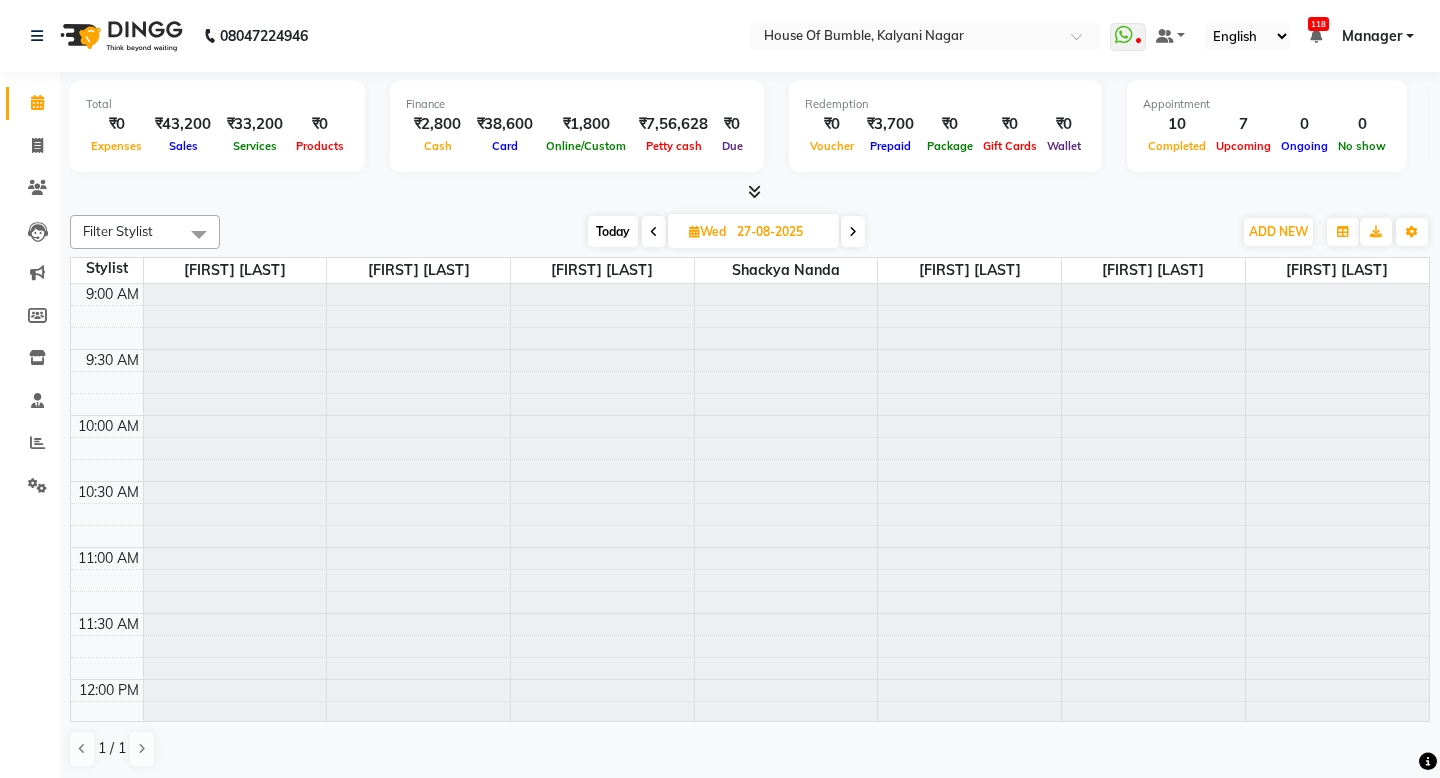 click at bounding box center [786, 284] 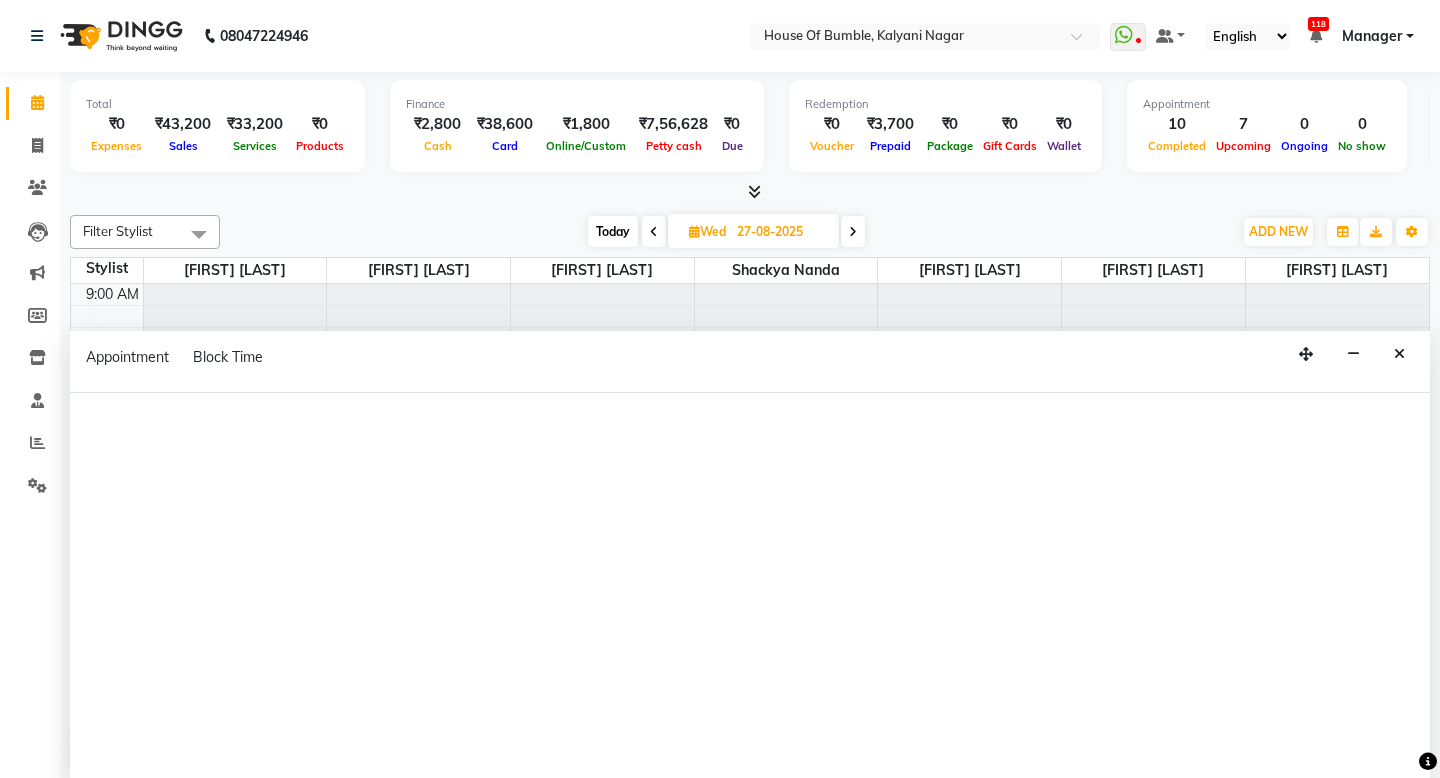 select on "76627" 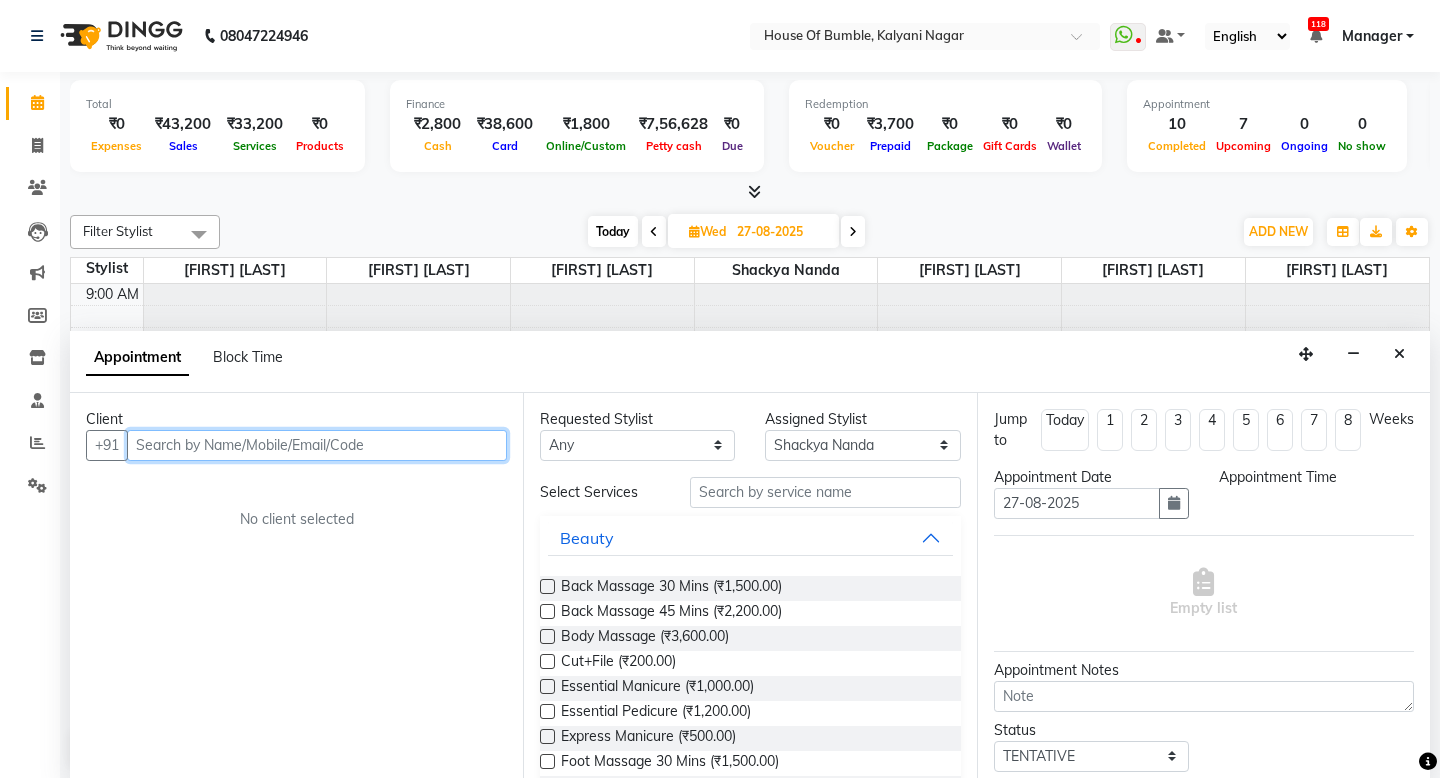 click at bounding box center (317, 445) 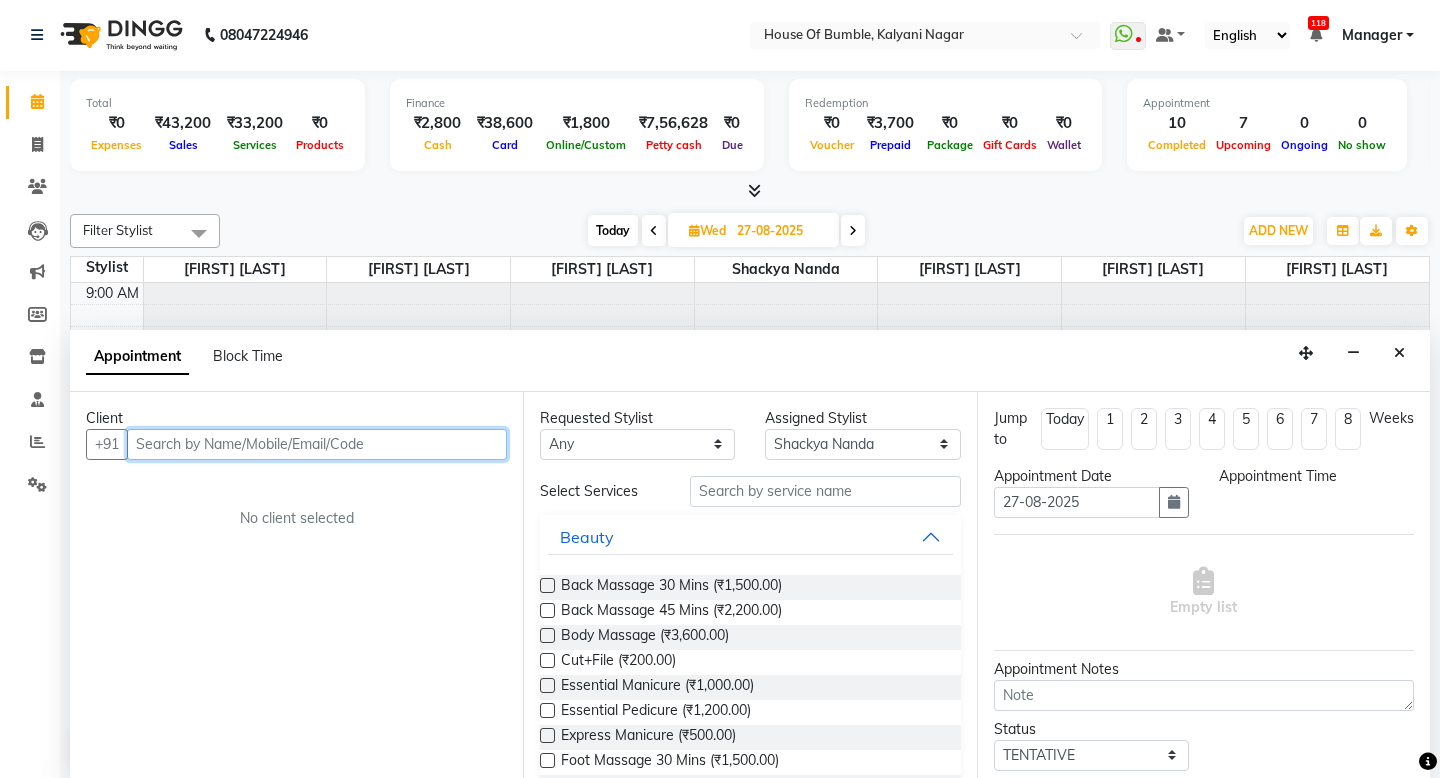 select on "630" 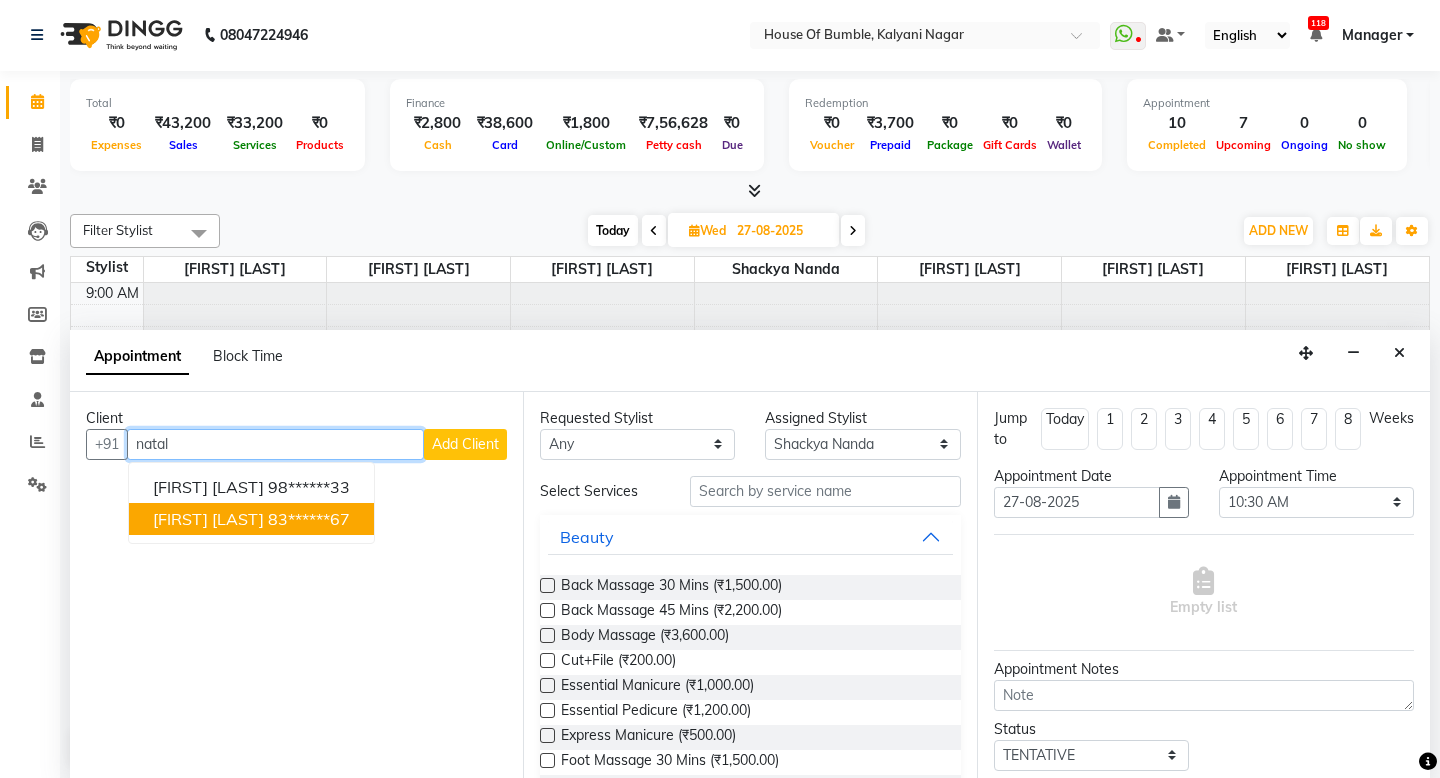 click on "83******67" at bounding box center [309, 519] 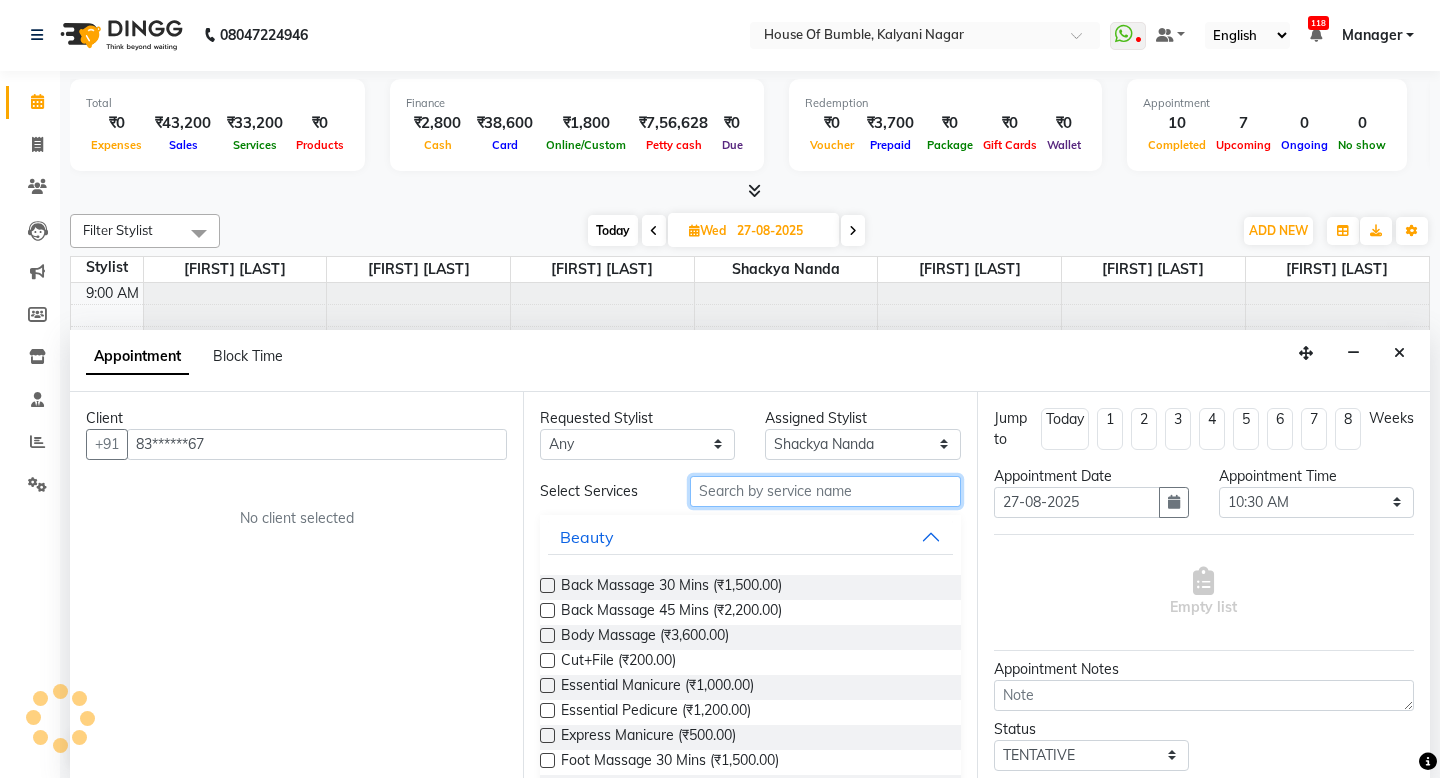 click at bounding box center [825, 491] 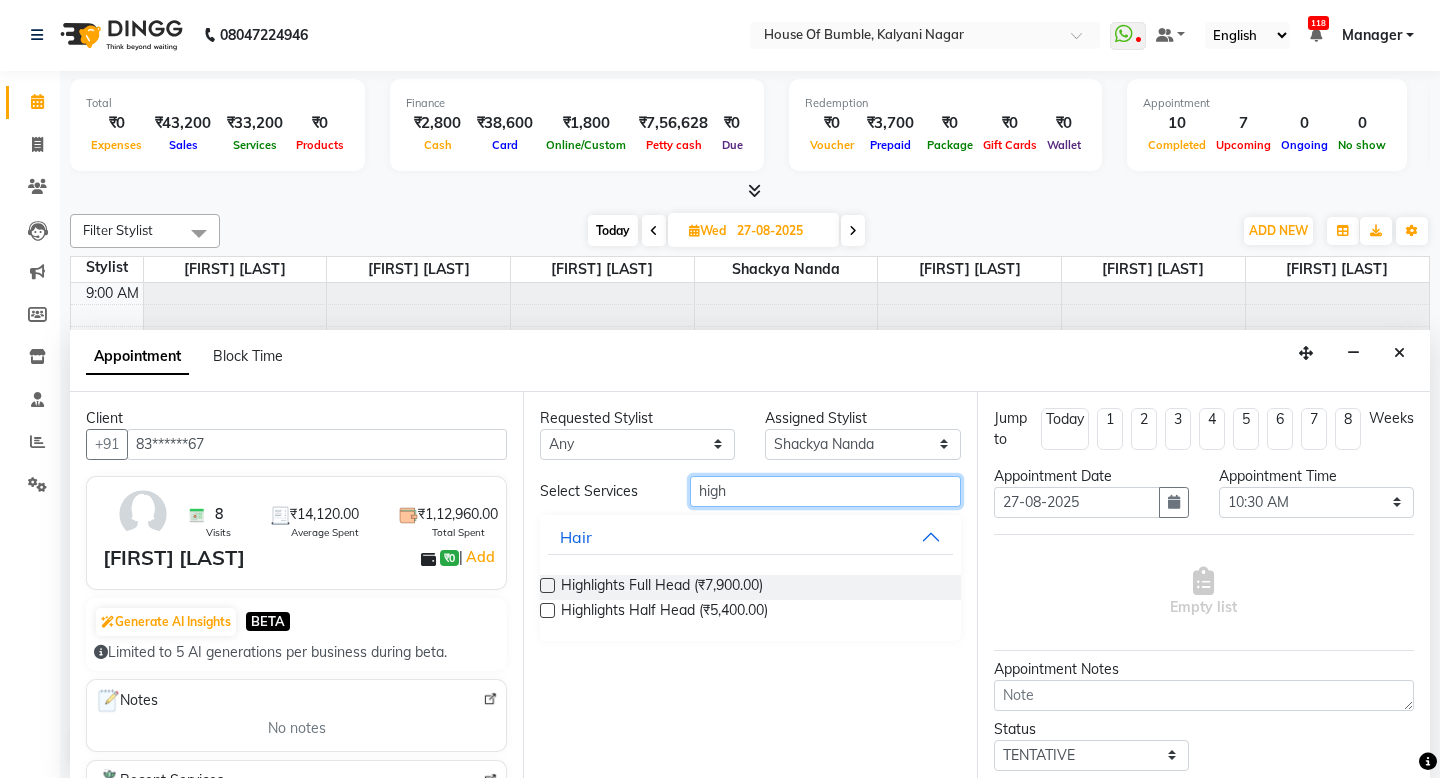 type on "high" 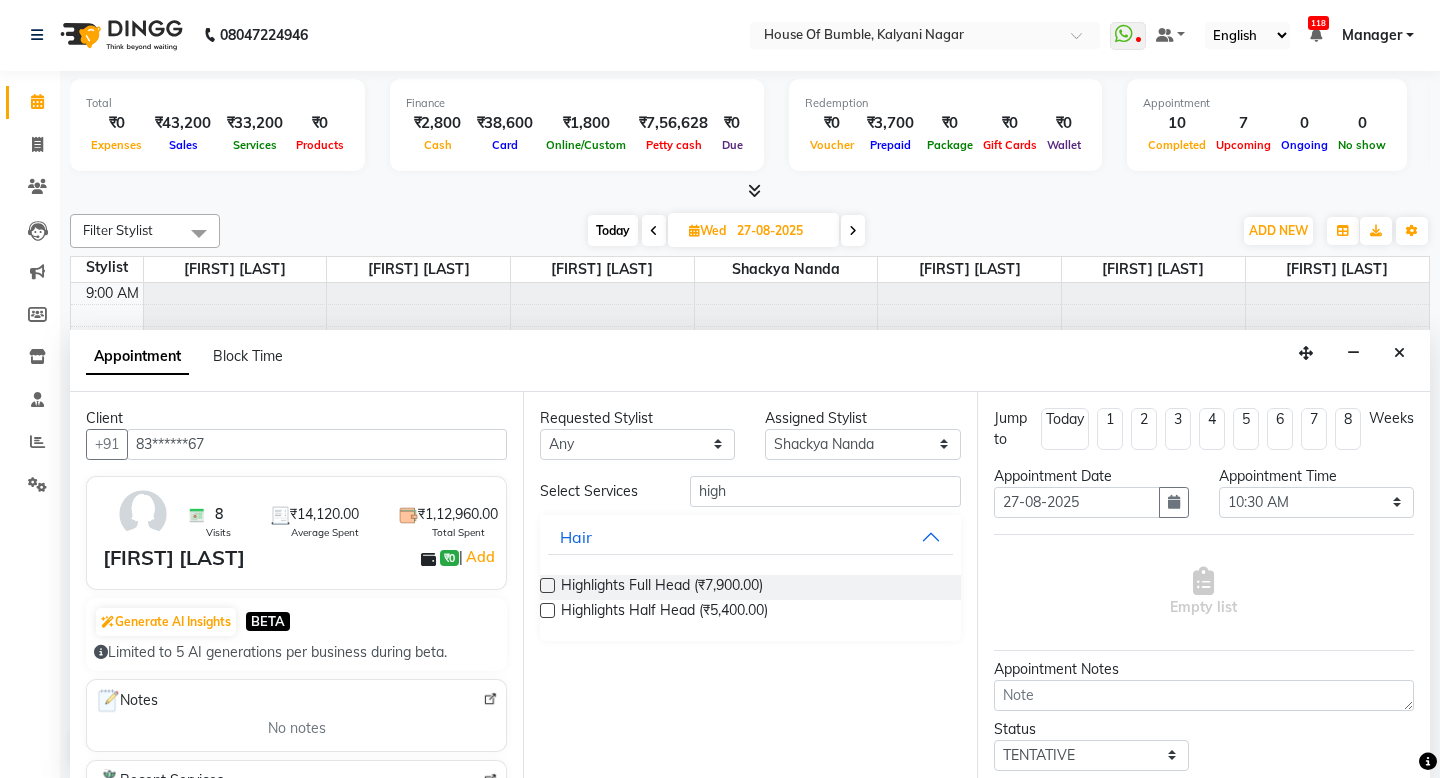 click at bounding box center (547, 610) 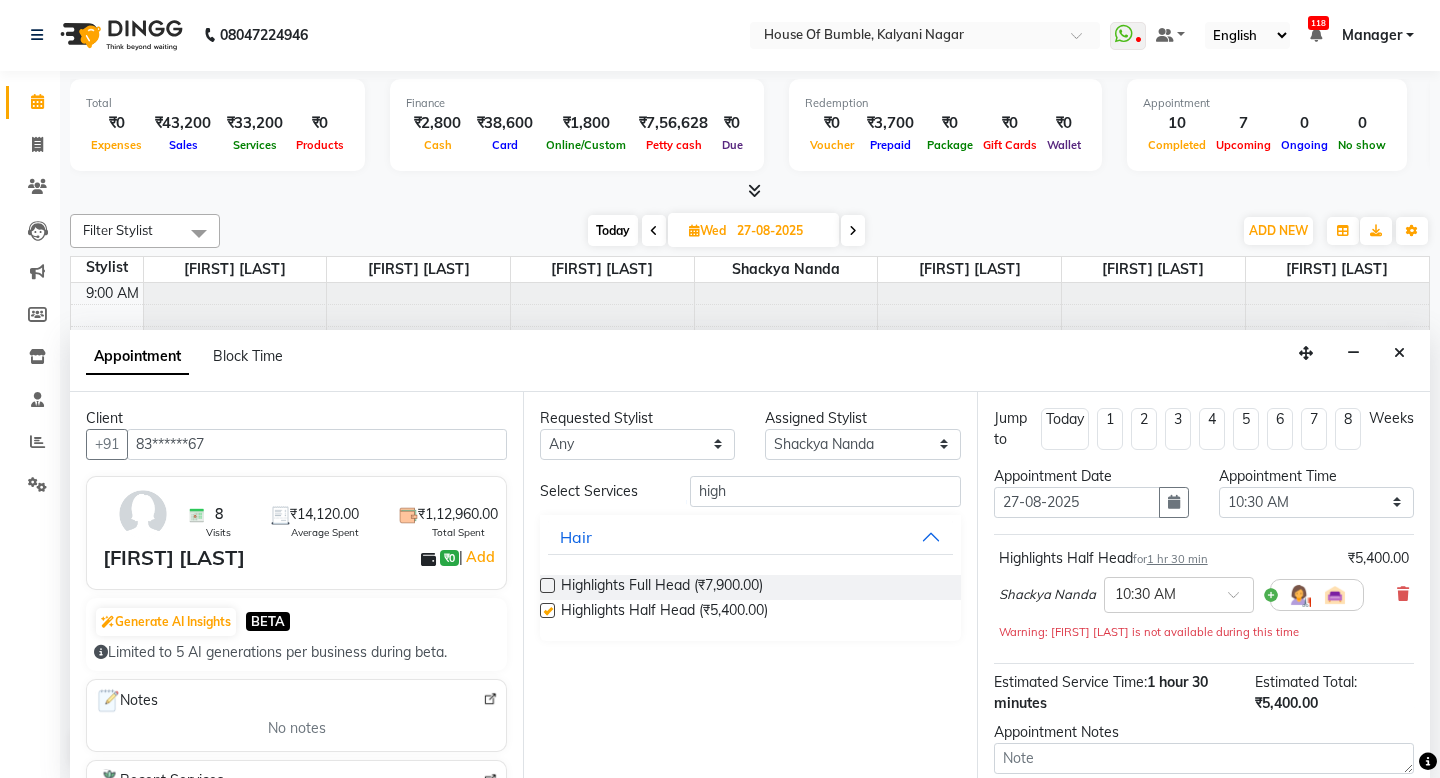 checkbox on "false" 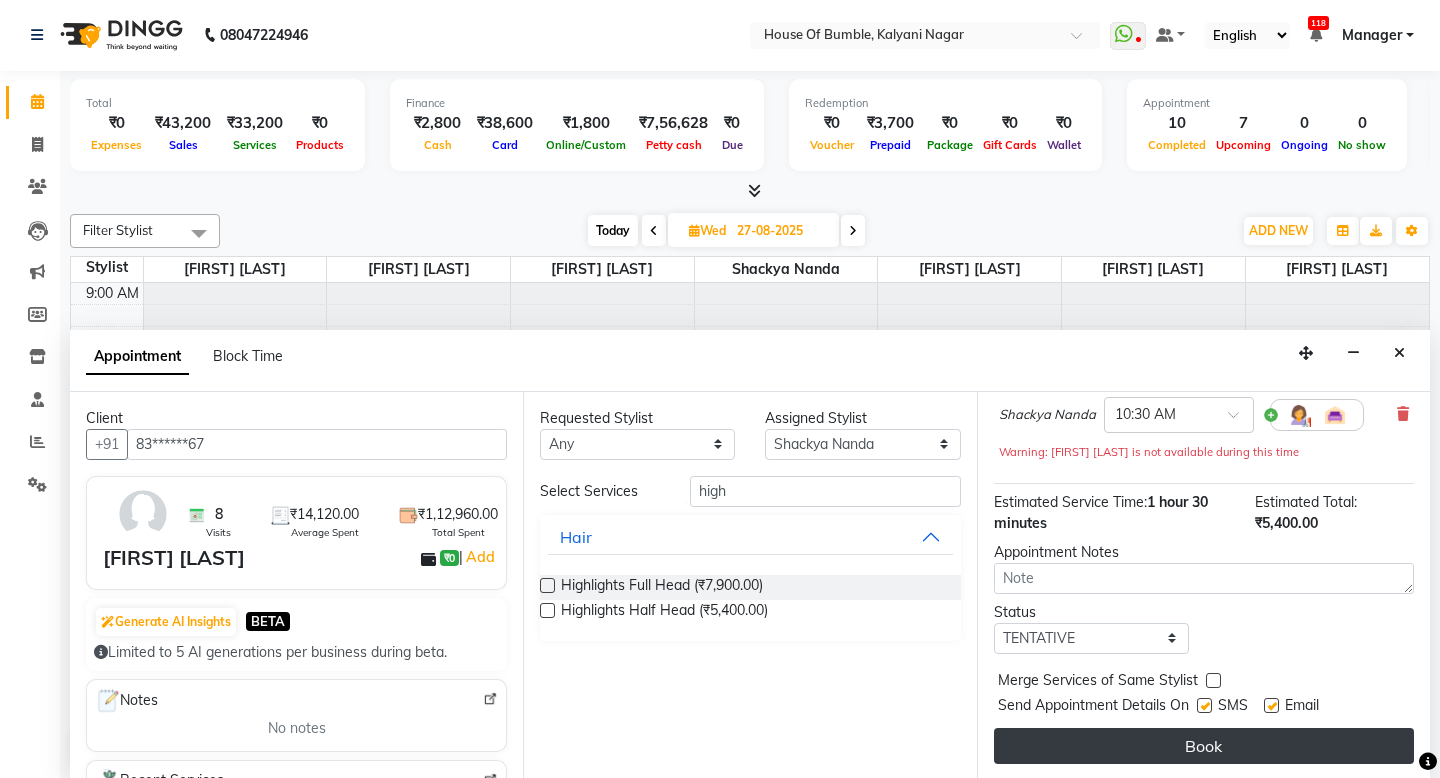 scroll, scrollTop: 180, scrollLeft: 0, axis: vertical 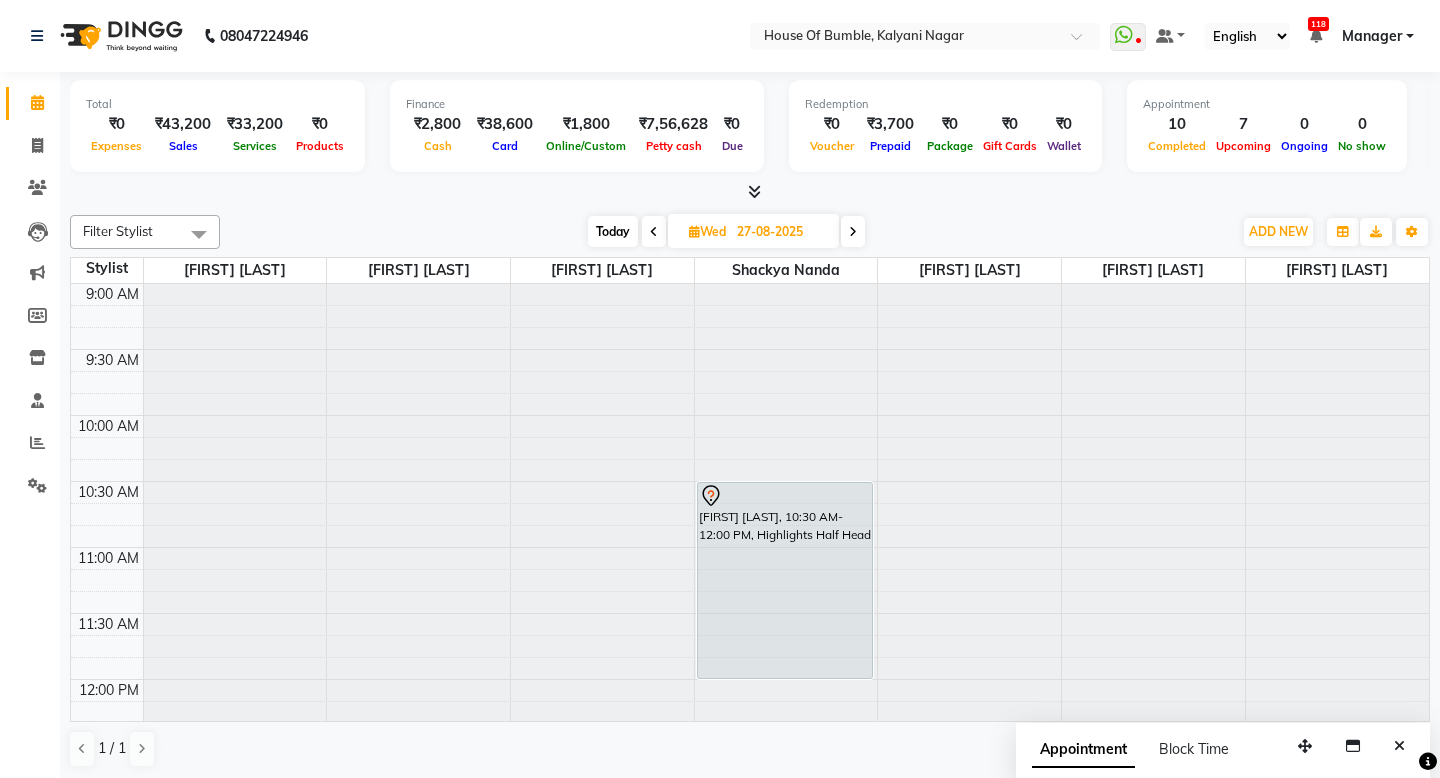 click on "Today" at bounding box center (613, 231) 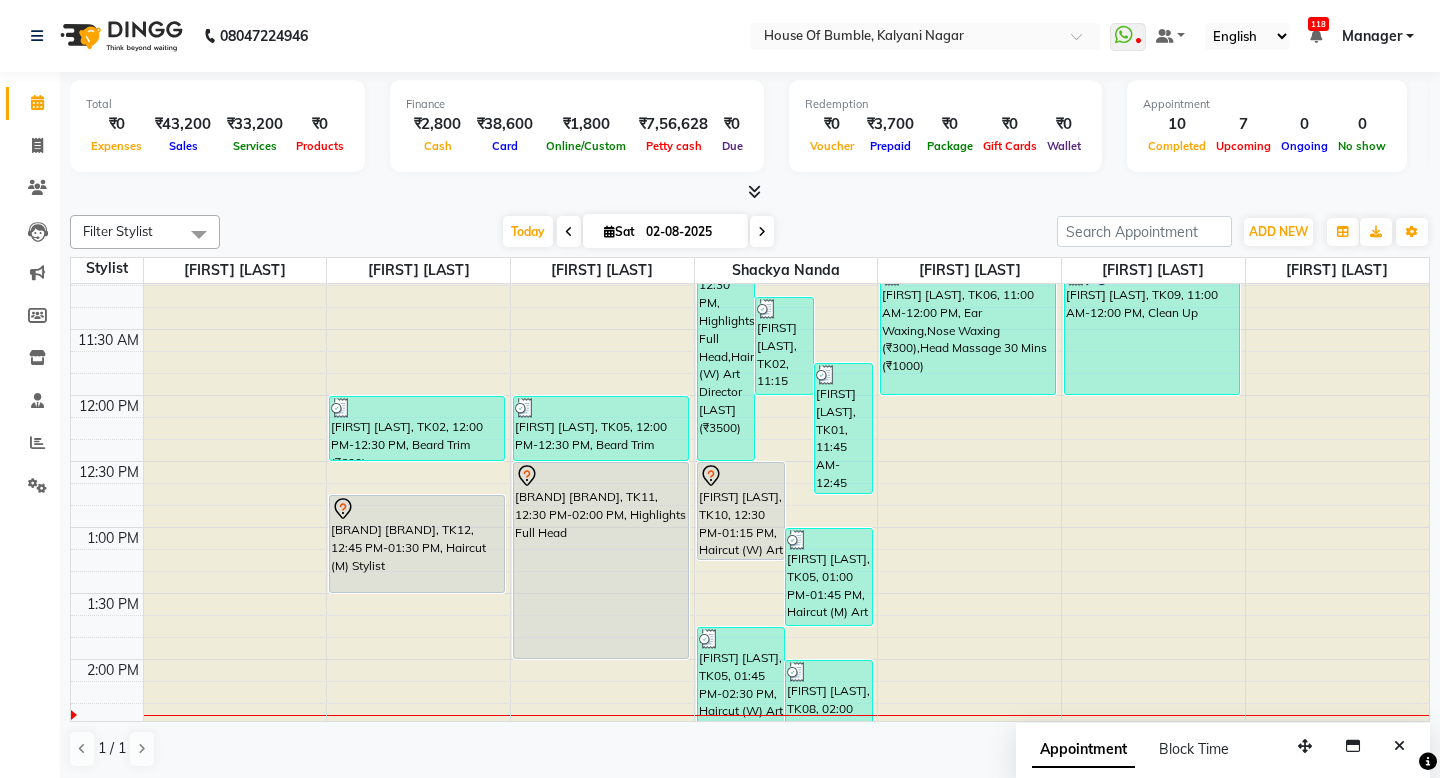 scroll, scrollTop: 307, scrollLeft: 0, axis: vertical 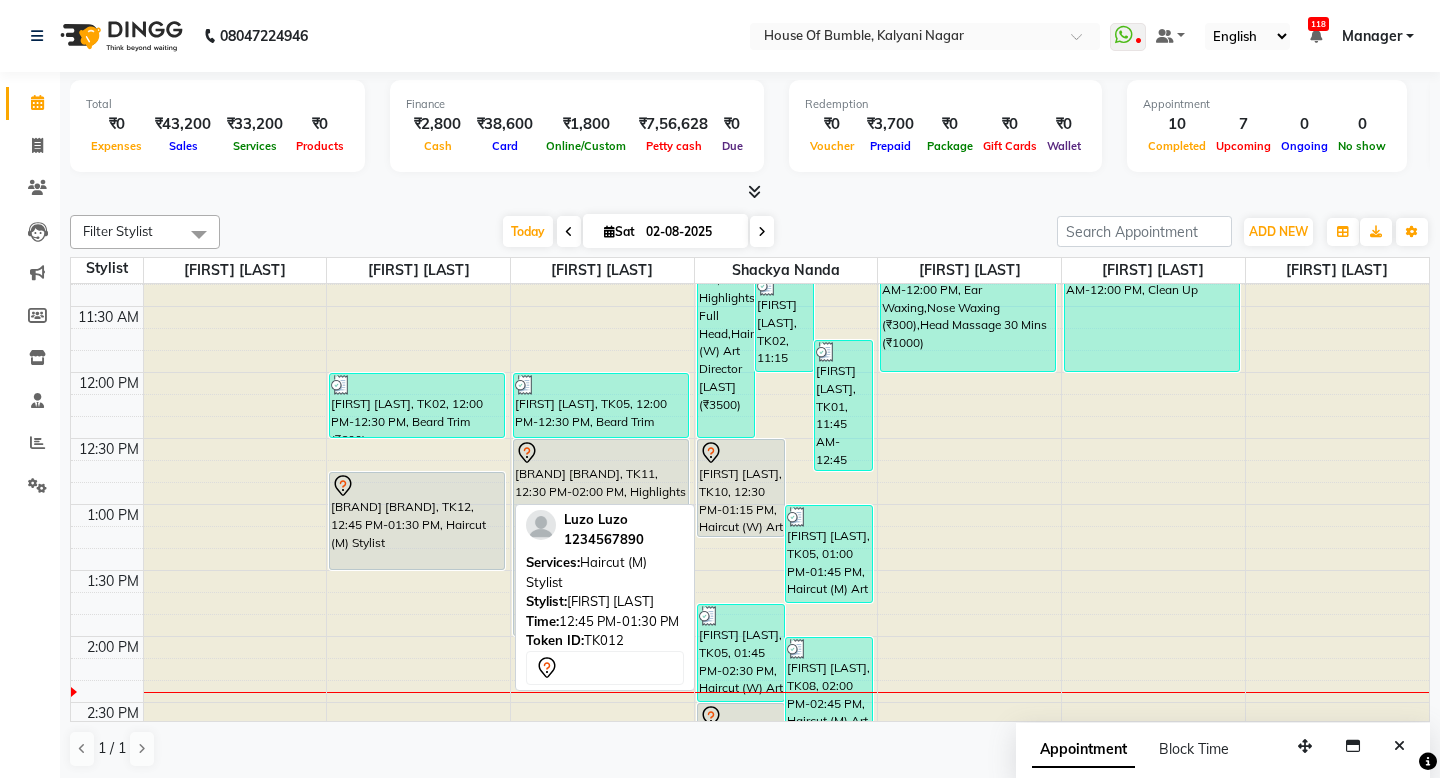 click on "[BRAND] [BRAND], TK12, 12:45 PM-01:30 PM, Haircut (M) Stylist" at bounding box center [417, 521] 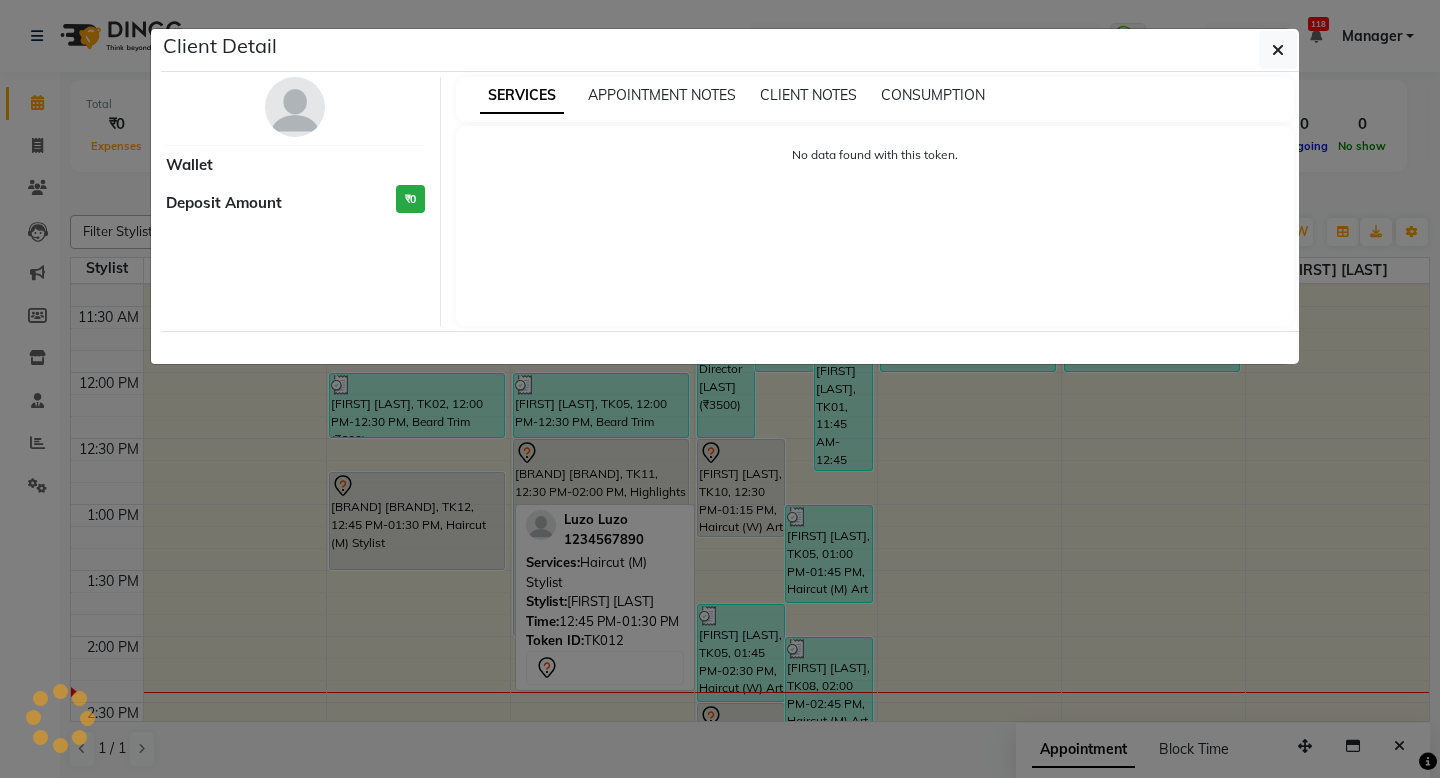 select on "7" 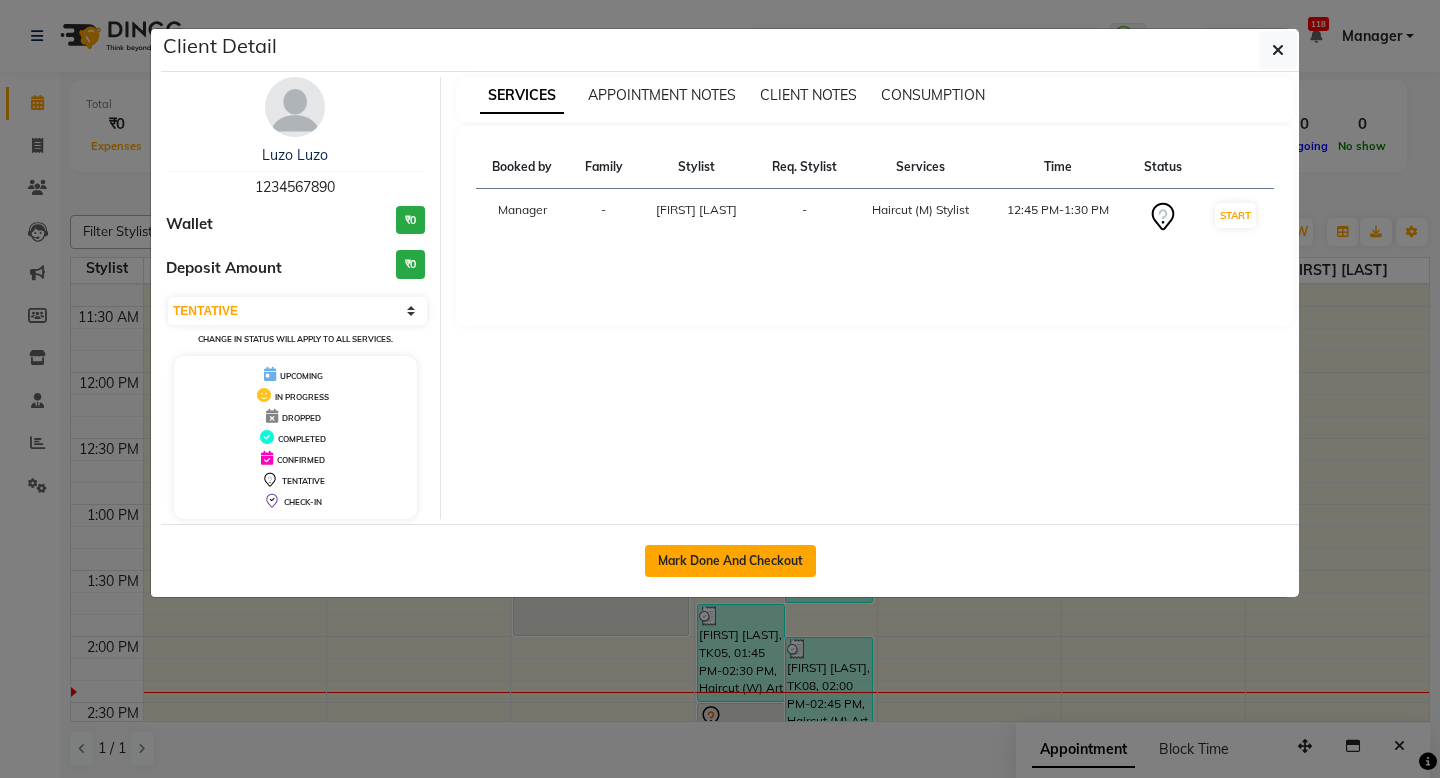 click on "Mark Done And Checkout" 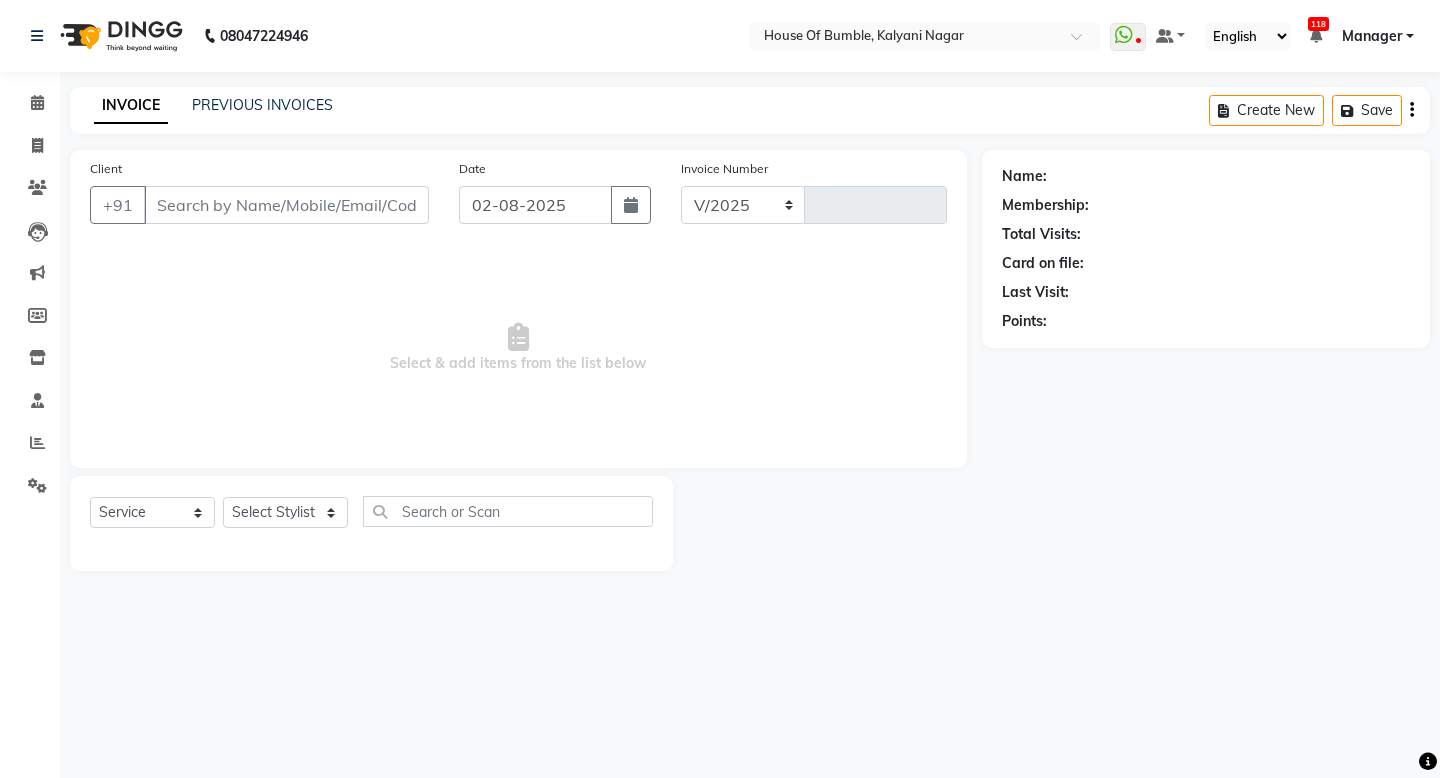 select on "579" 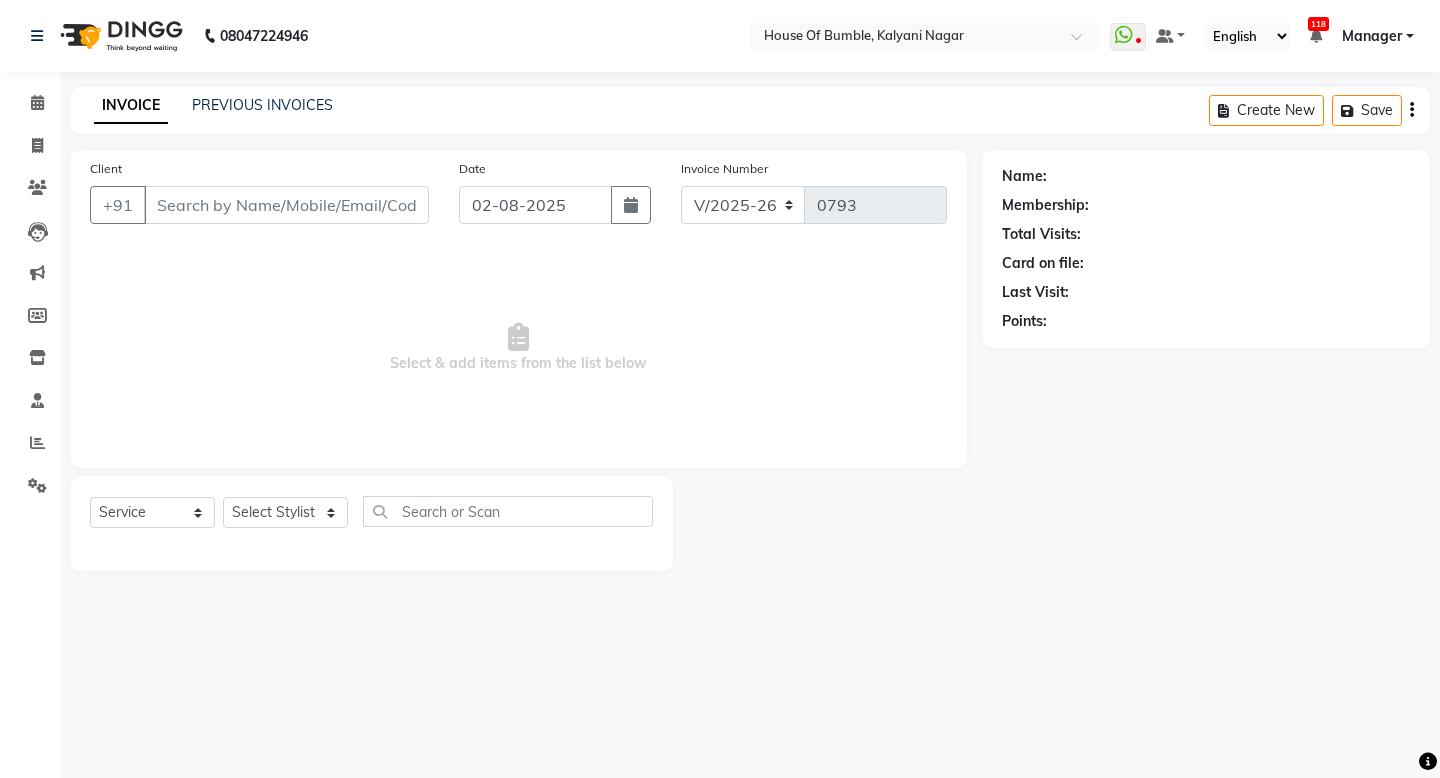 type on "12******90" 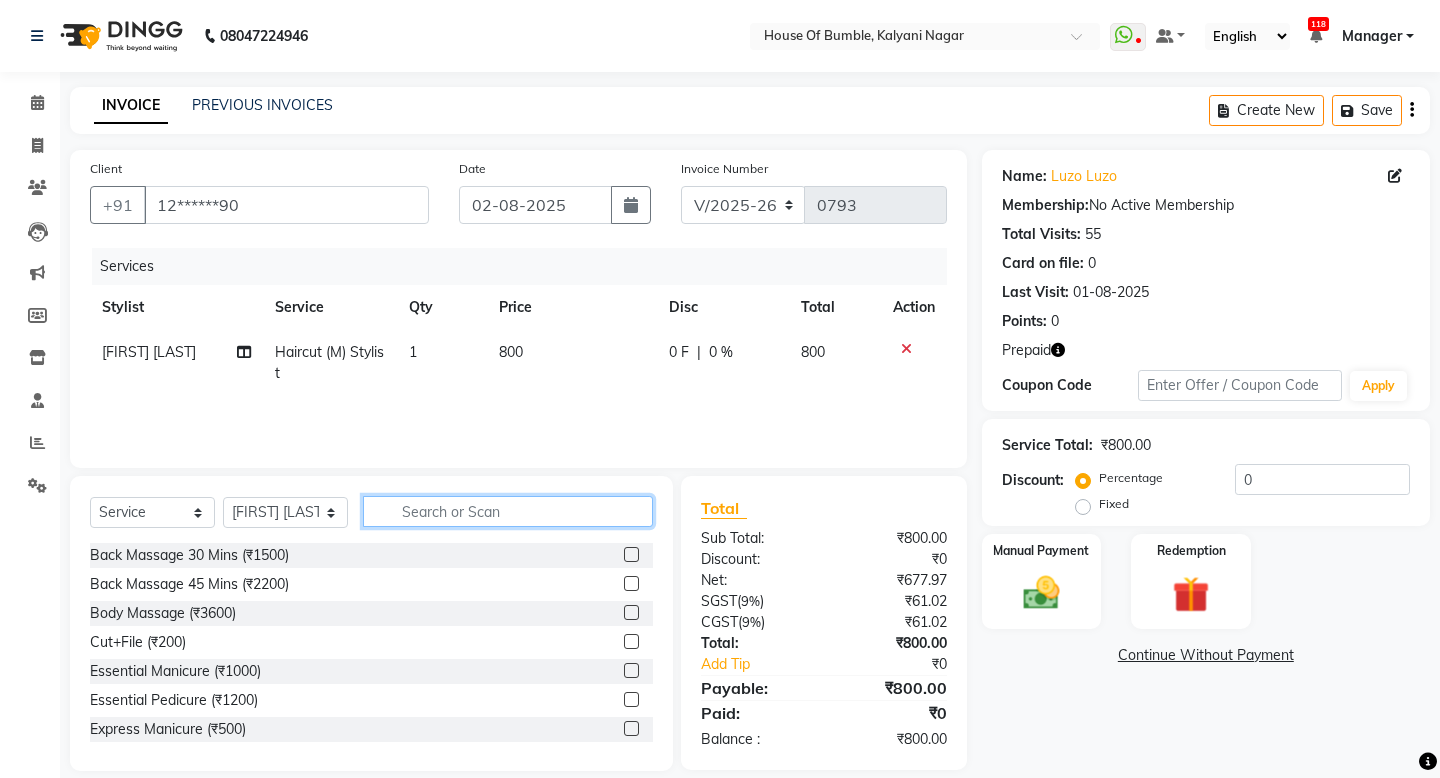 click 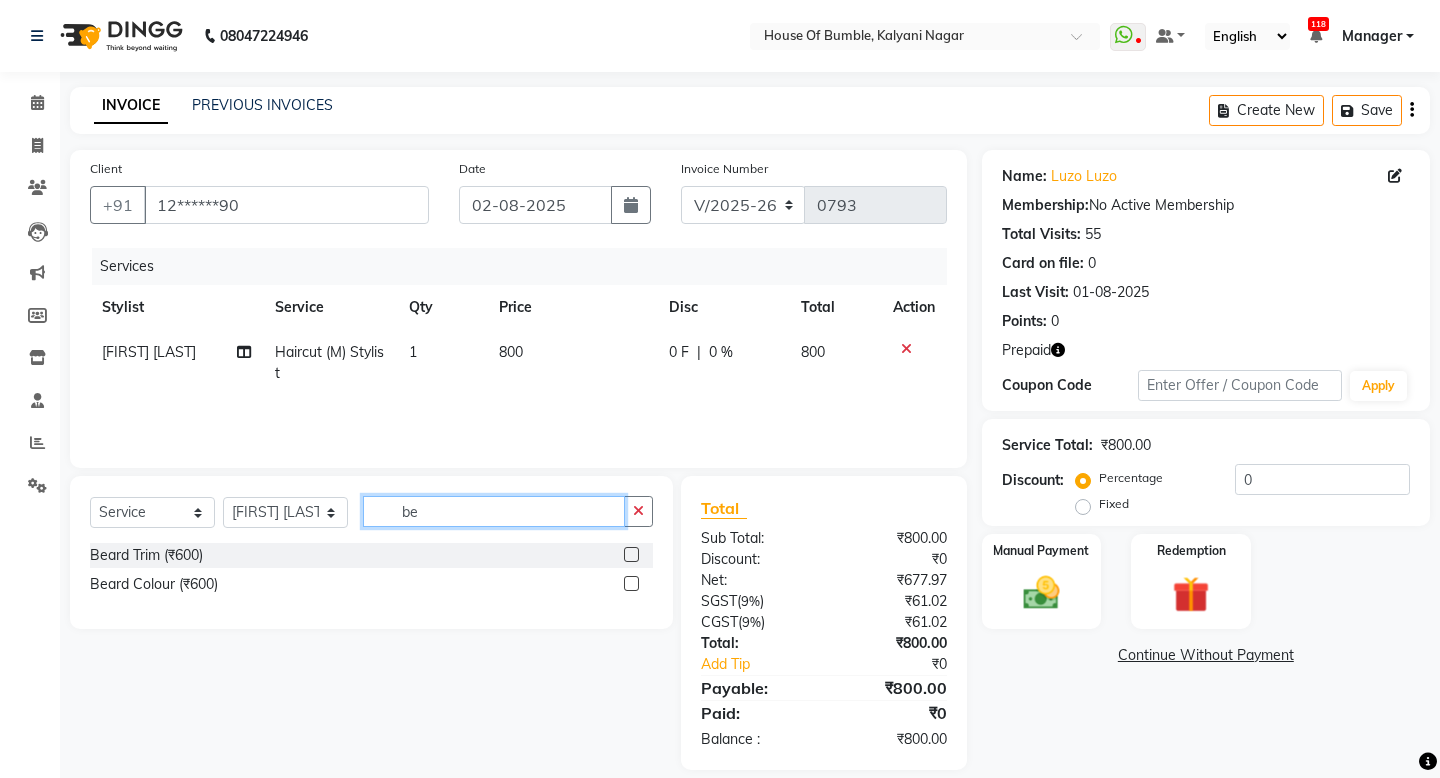 type on "be" 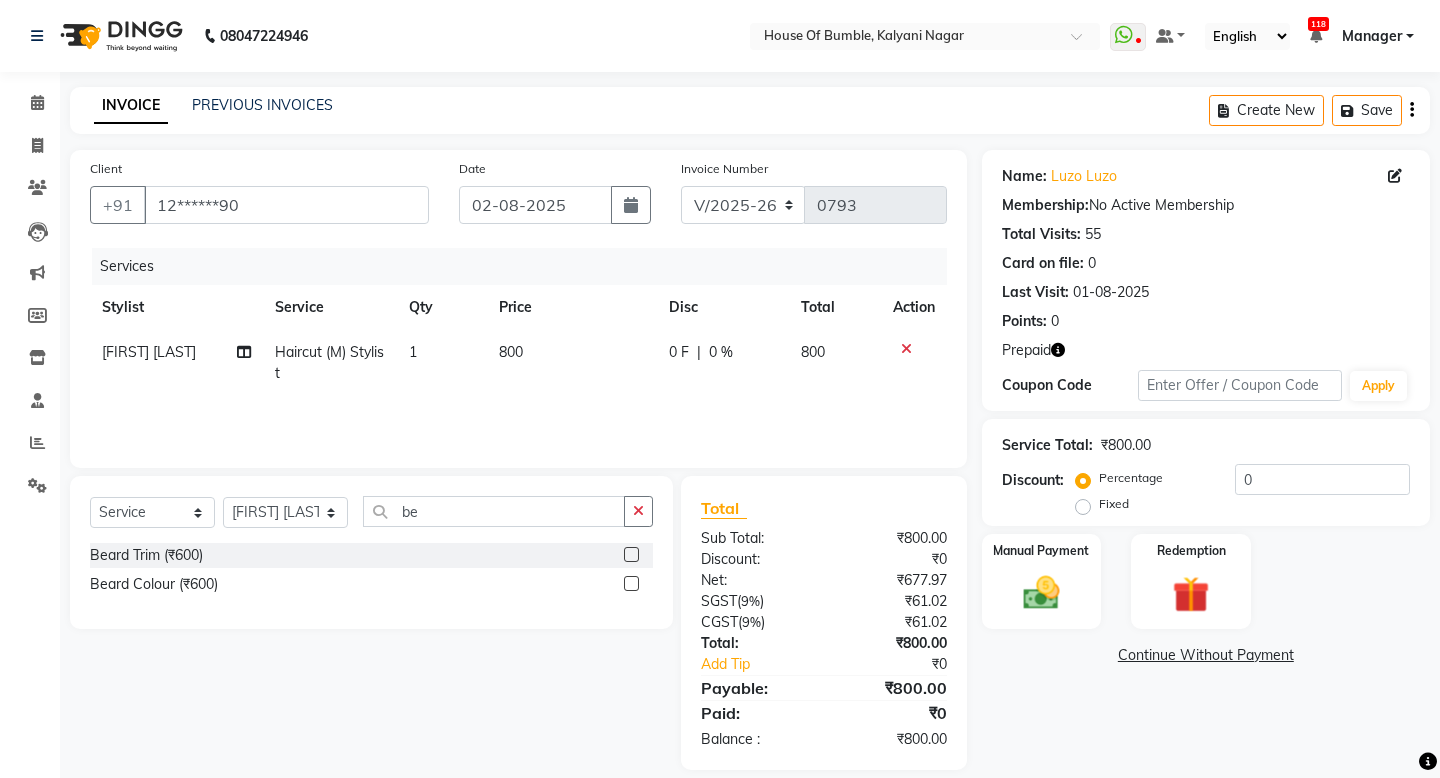click 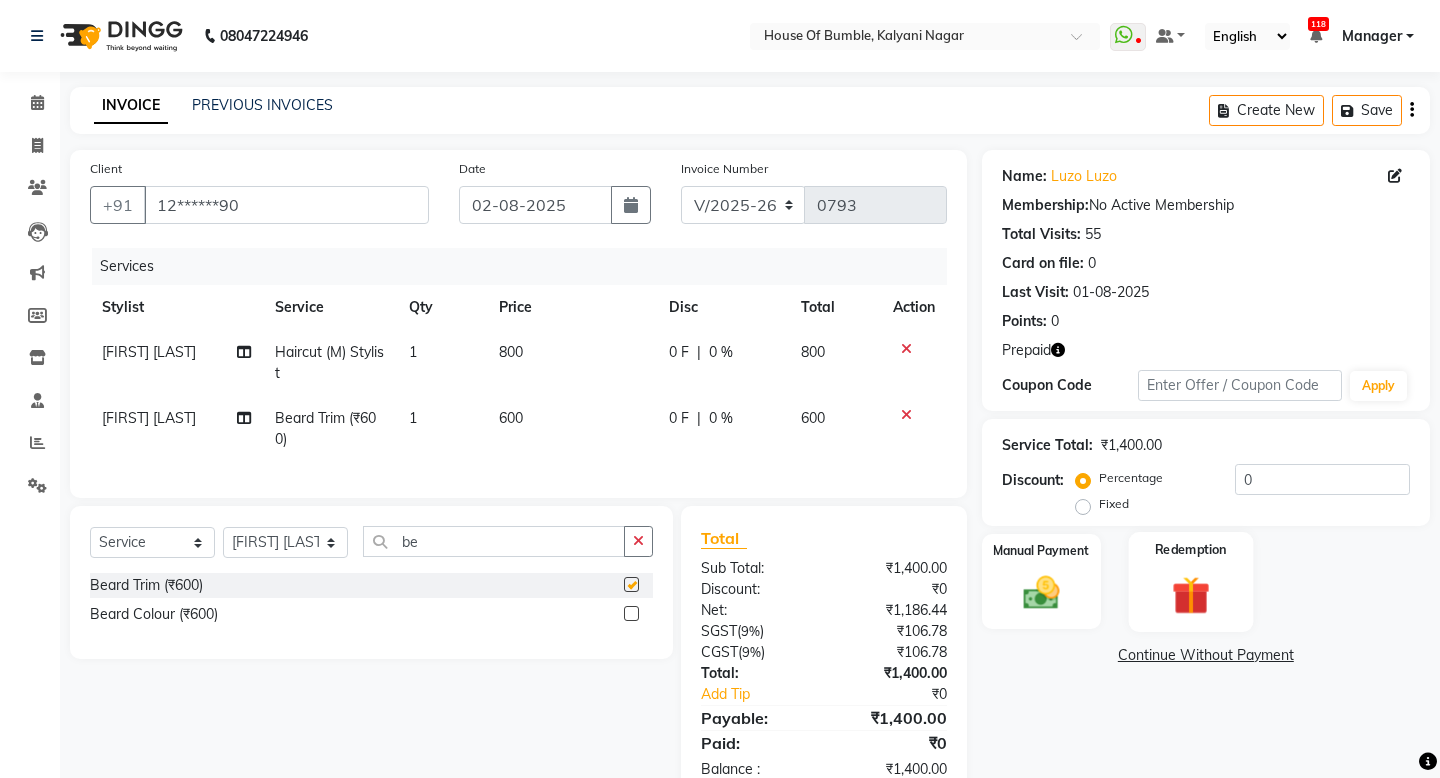 checkbox on "false" 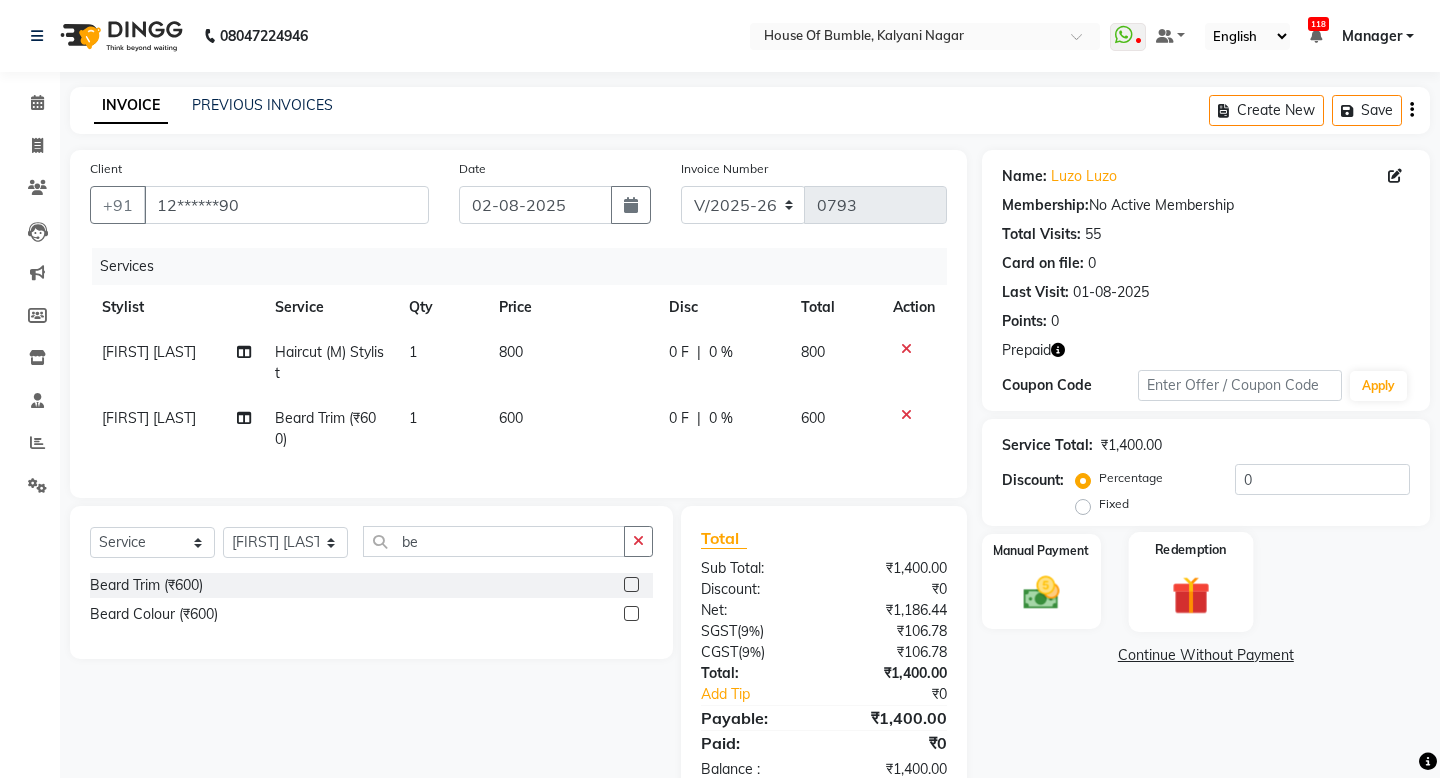 click 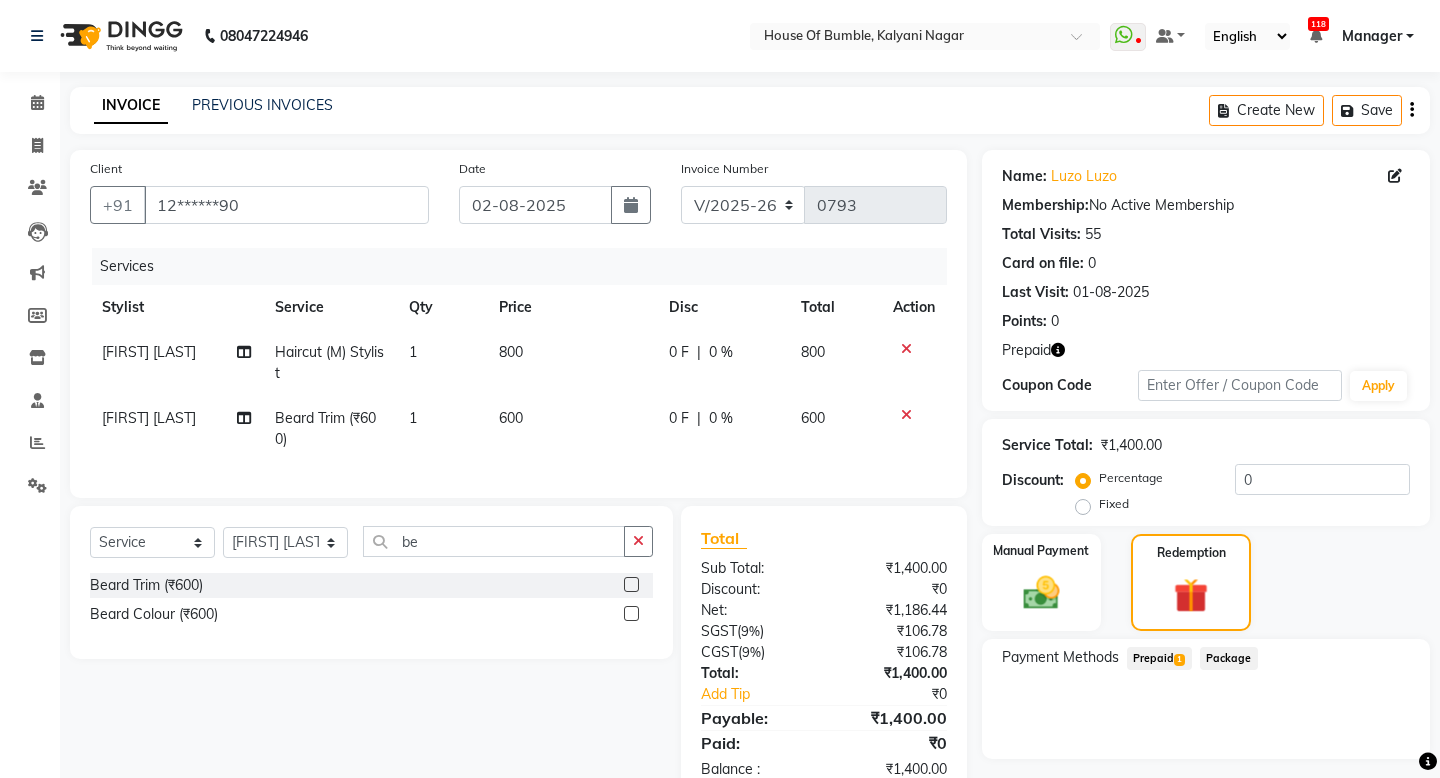 click on "Prepaid  1" 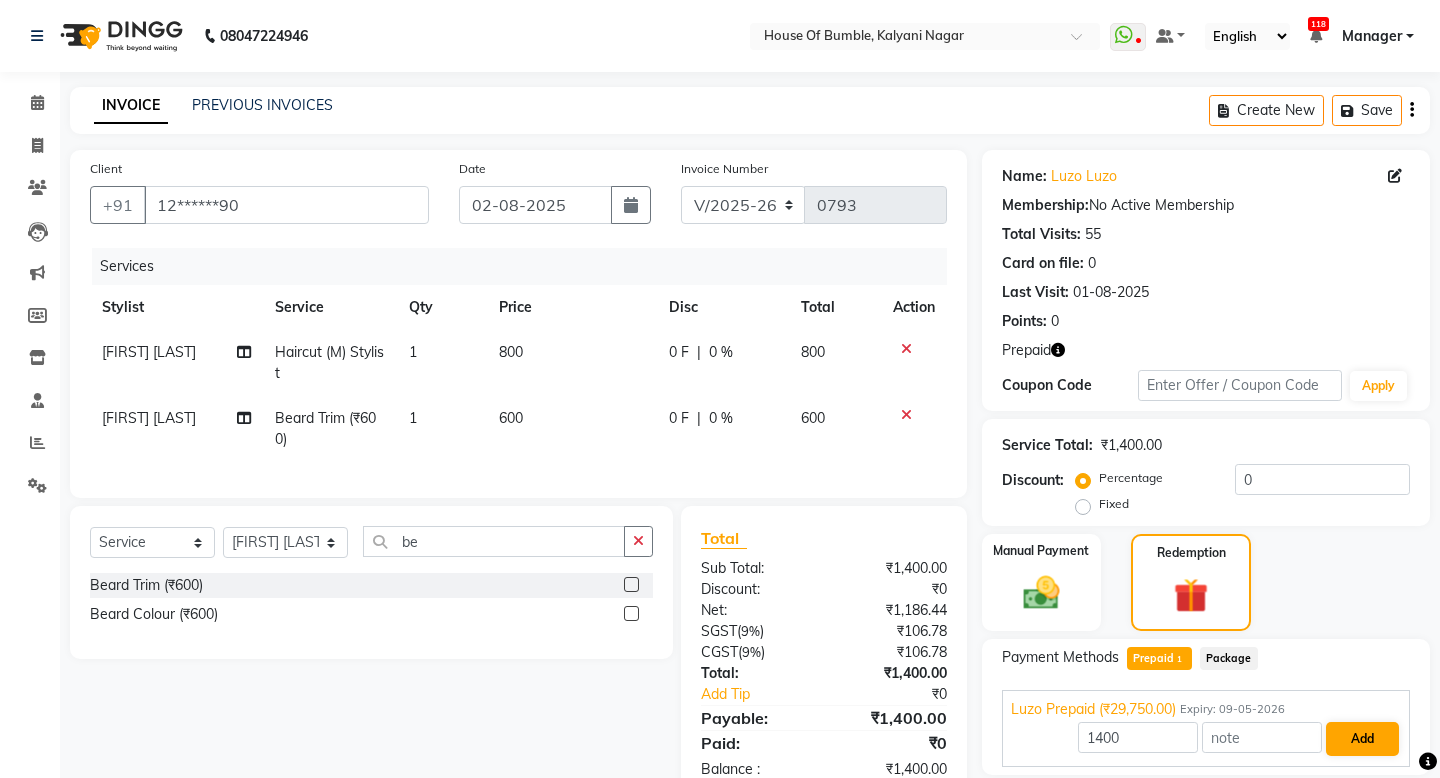 scroll, scrollTop: 67, scrollLeft: 0, axis: vertical 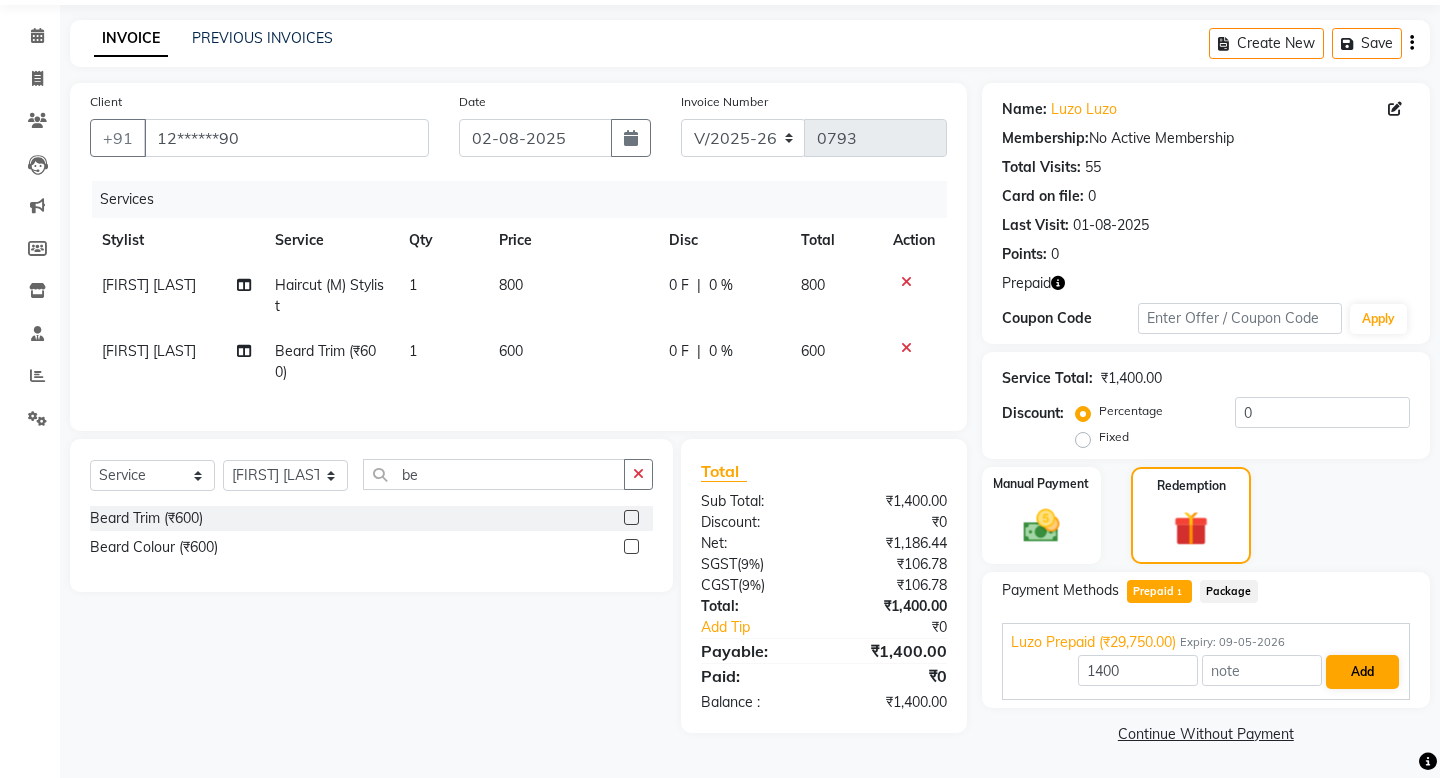 click on "Add" at bounding box center [1362, 672] 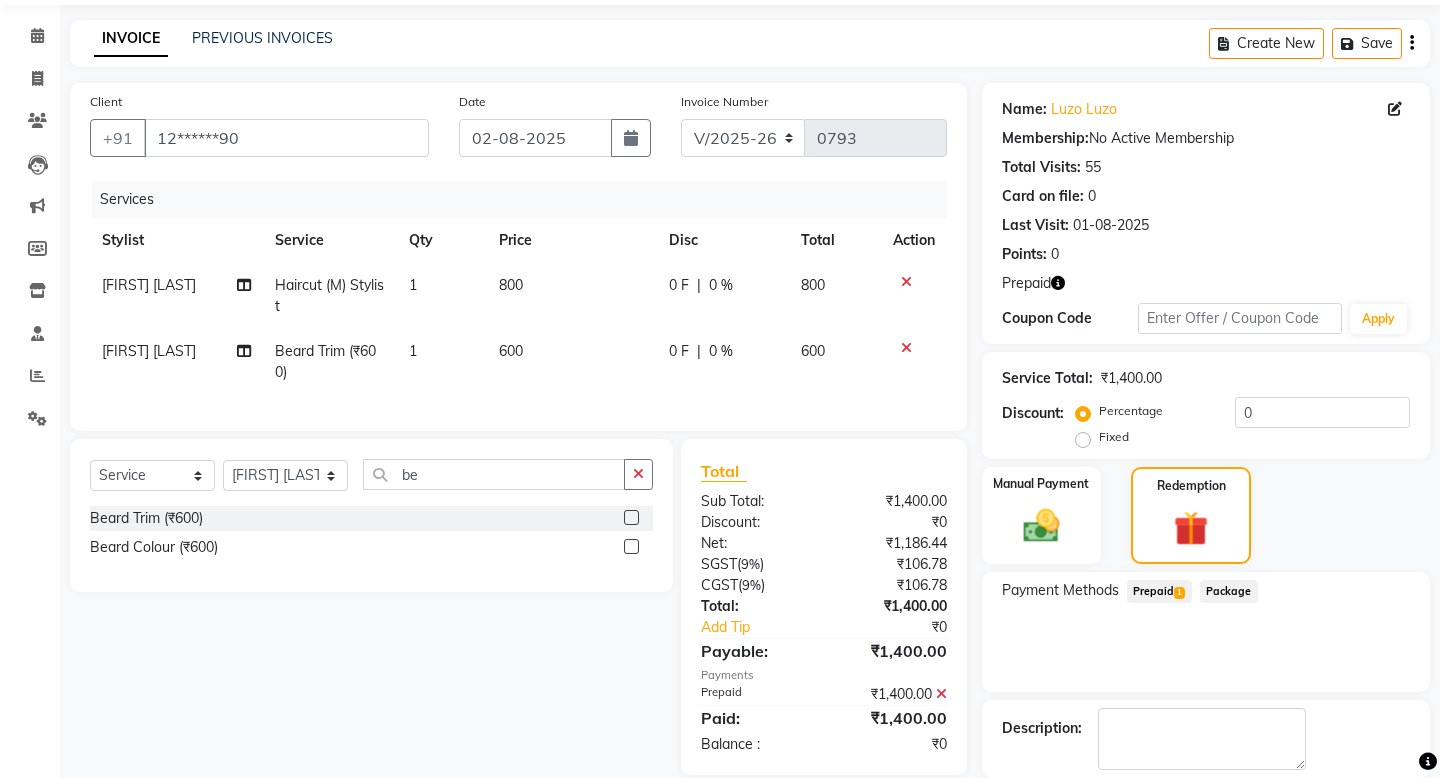 scroll, scrollTop: 164, scrollLeft: 0, axis: vertical 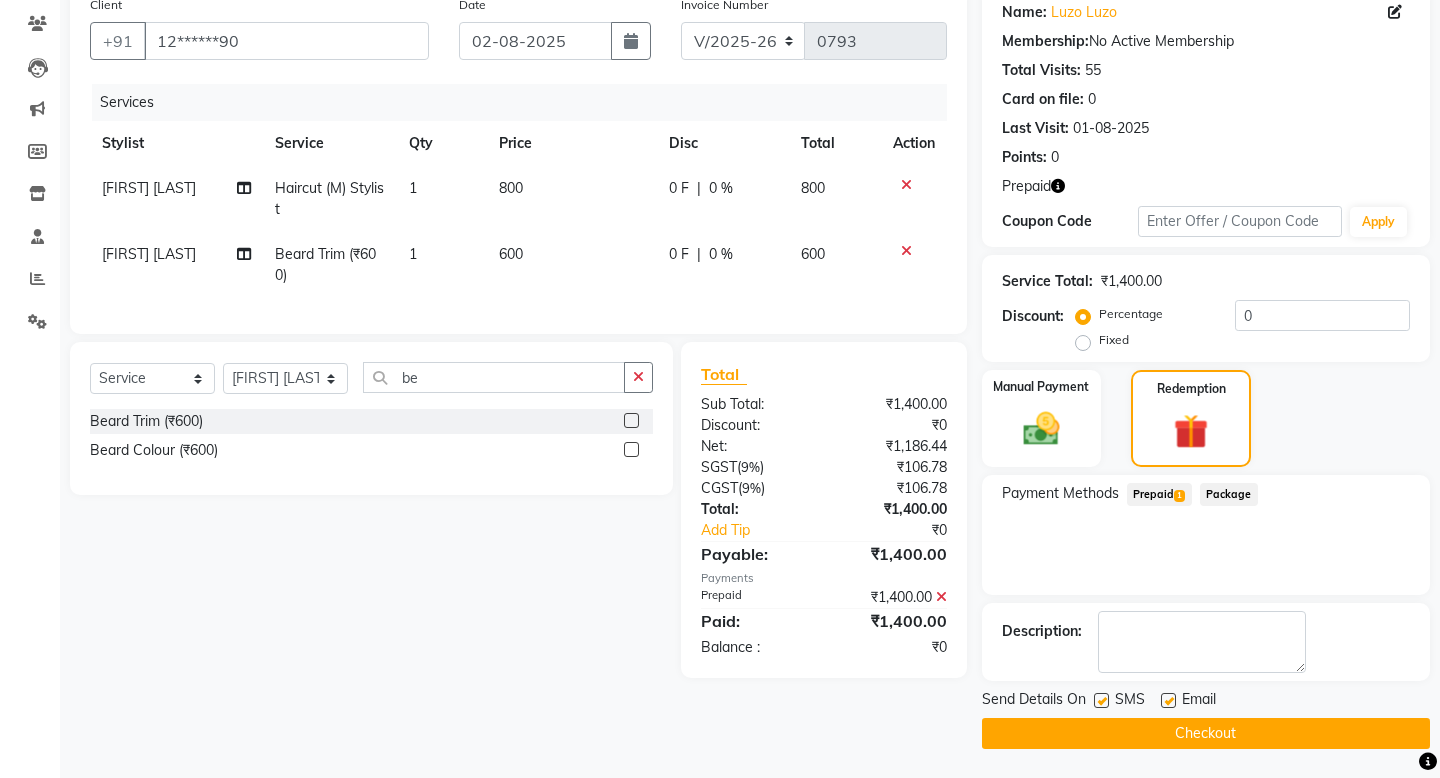 click on "Checkout" 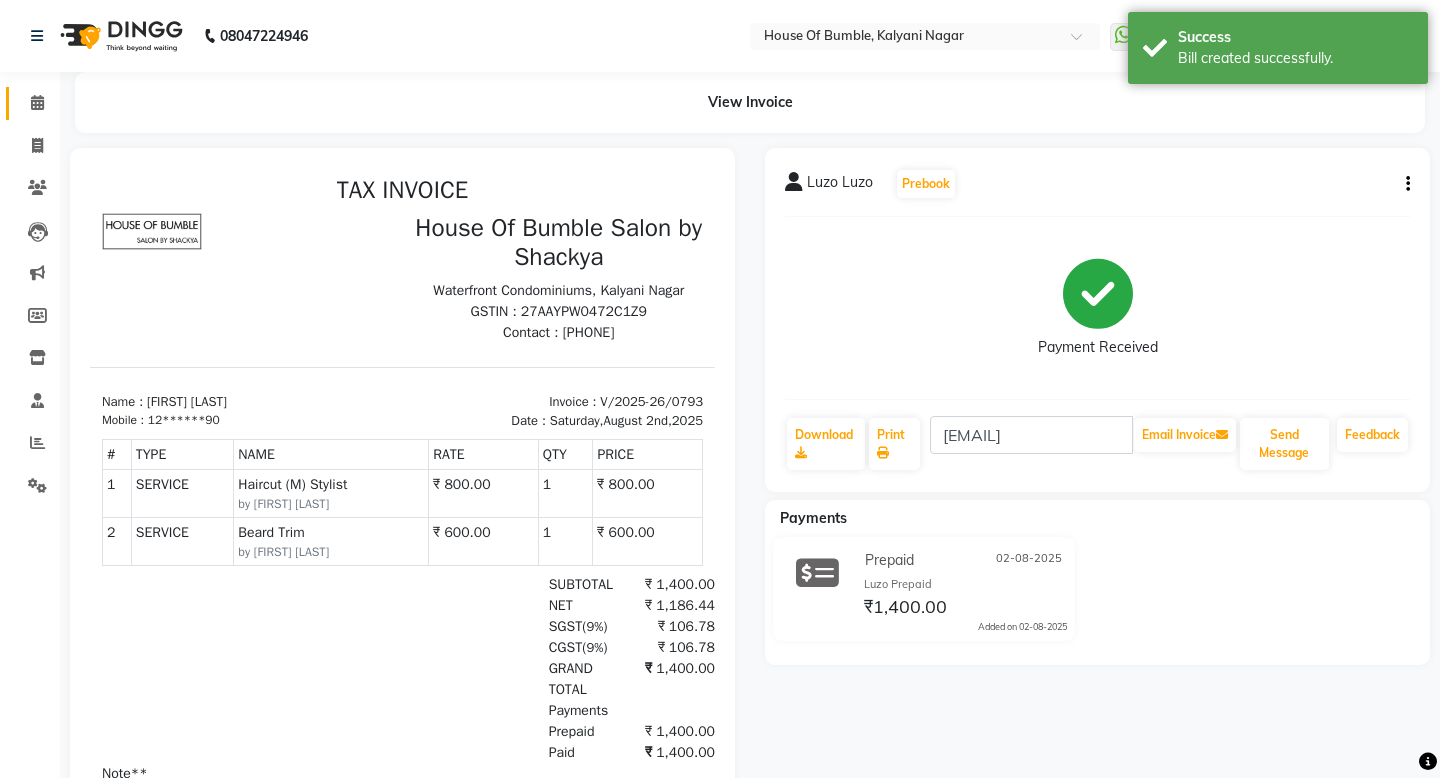 scroll, scrollTop: 0, scrollLeft: 0, axis: both 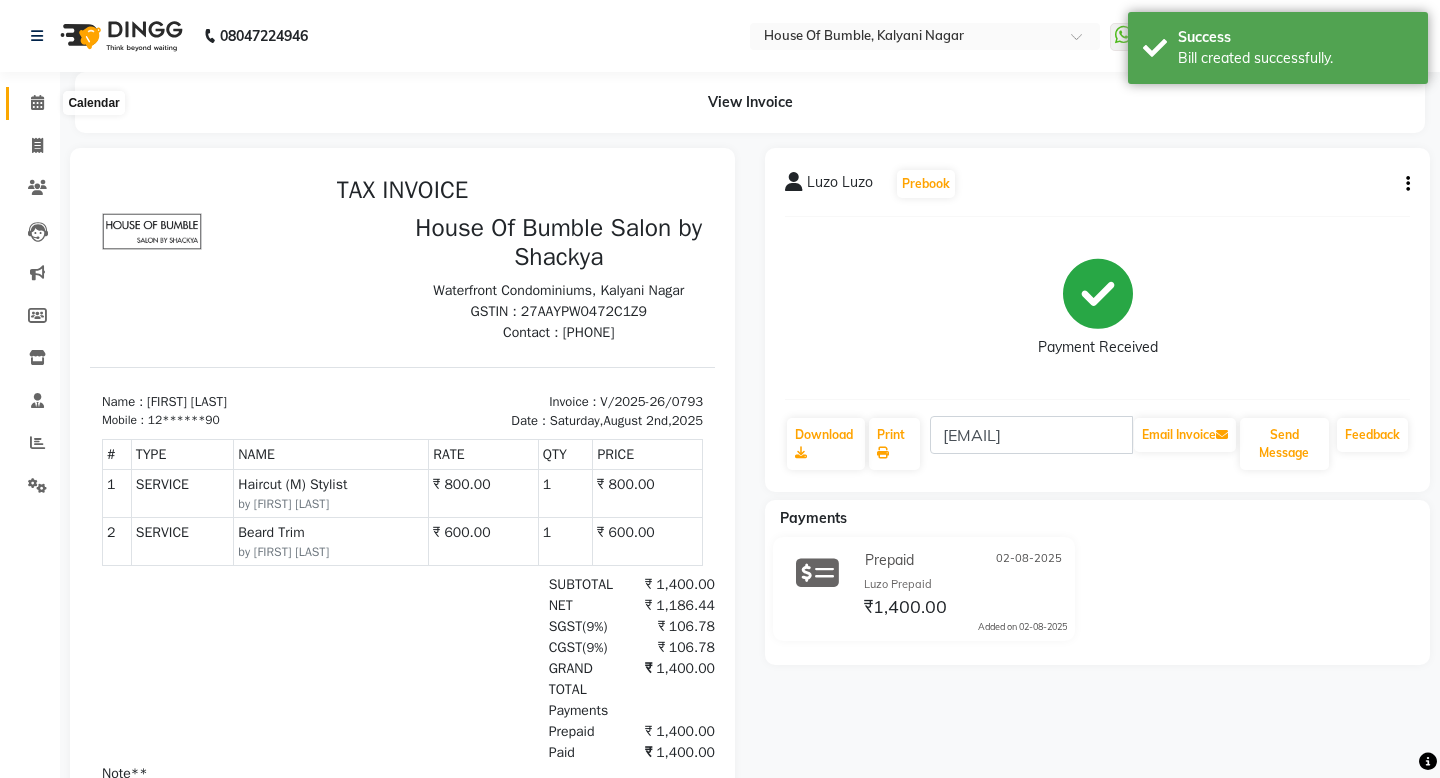 click 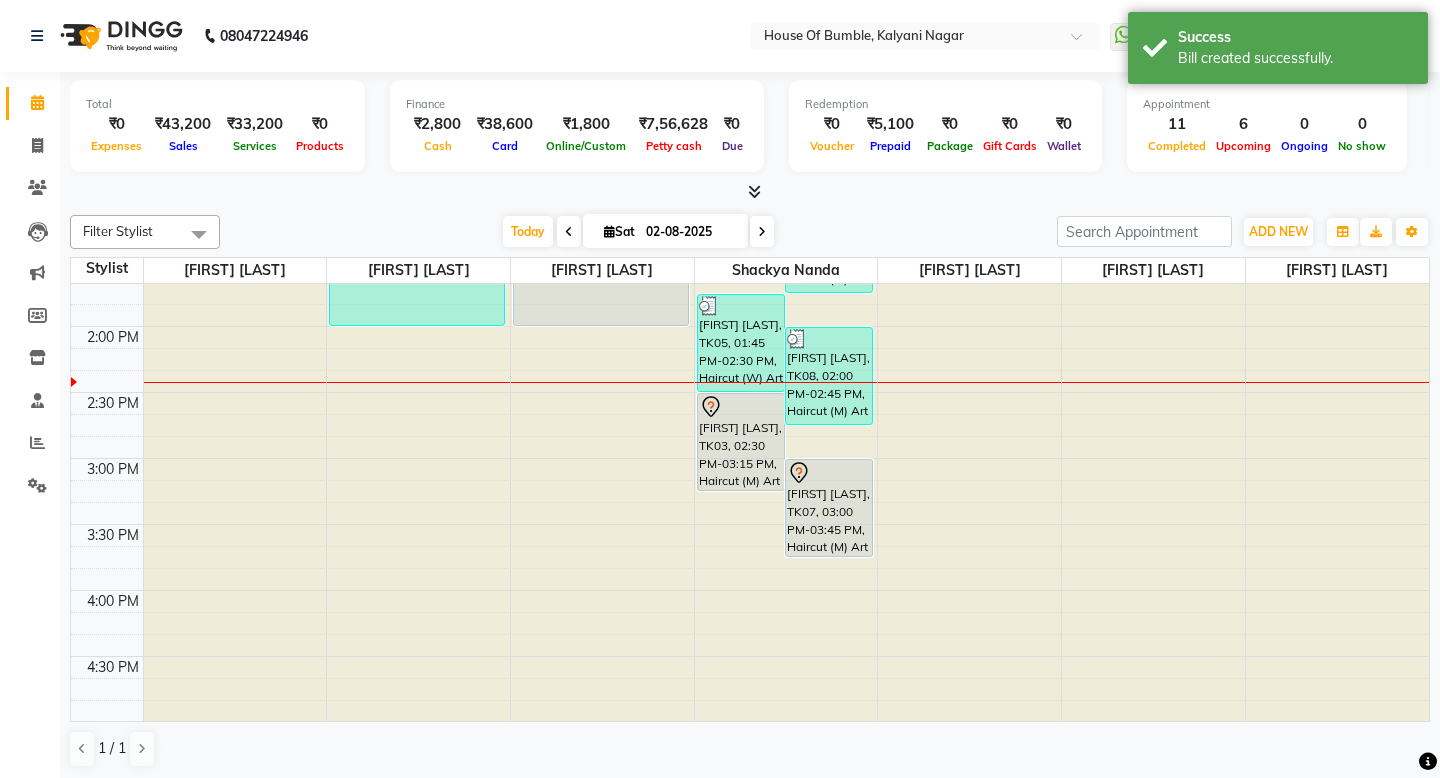 scroll, scrollTop: 628, scrollLeft: 0, axis: vertical 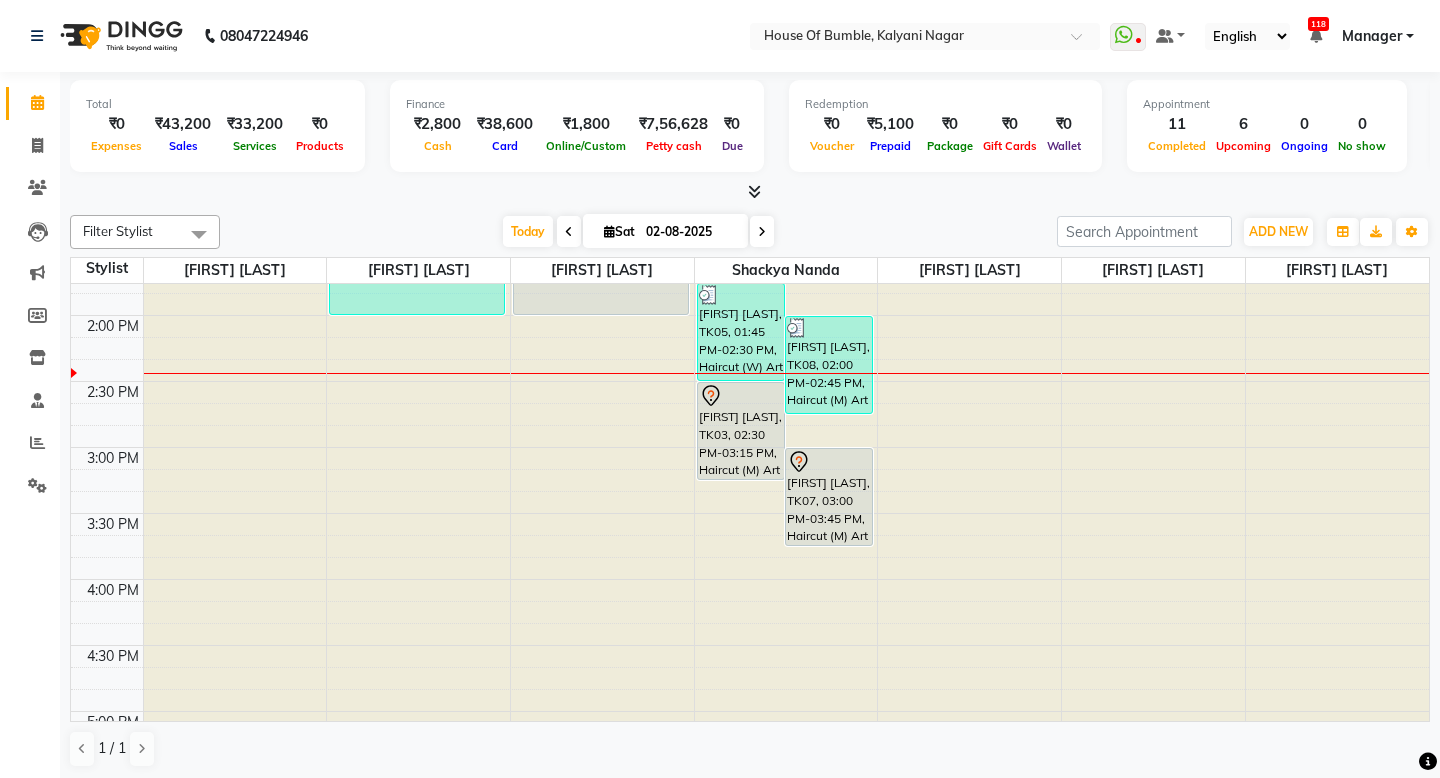 click at bounding box center (762, 231) 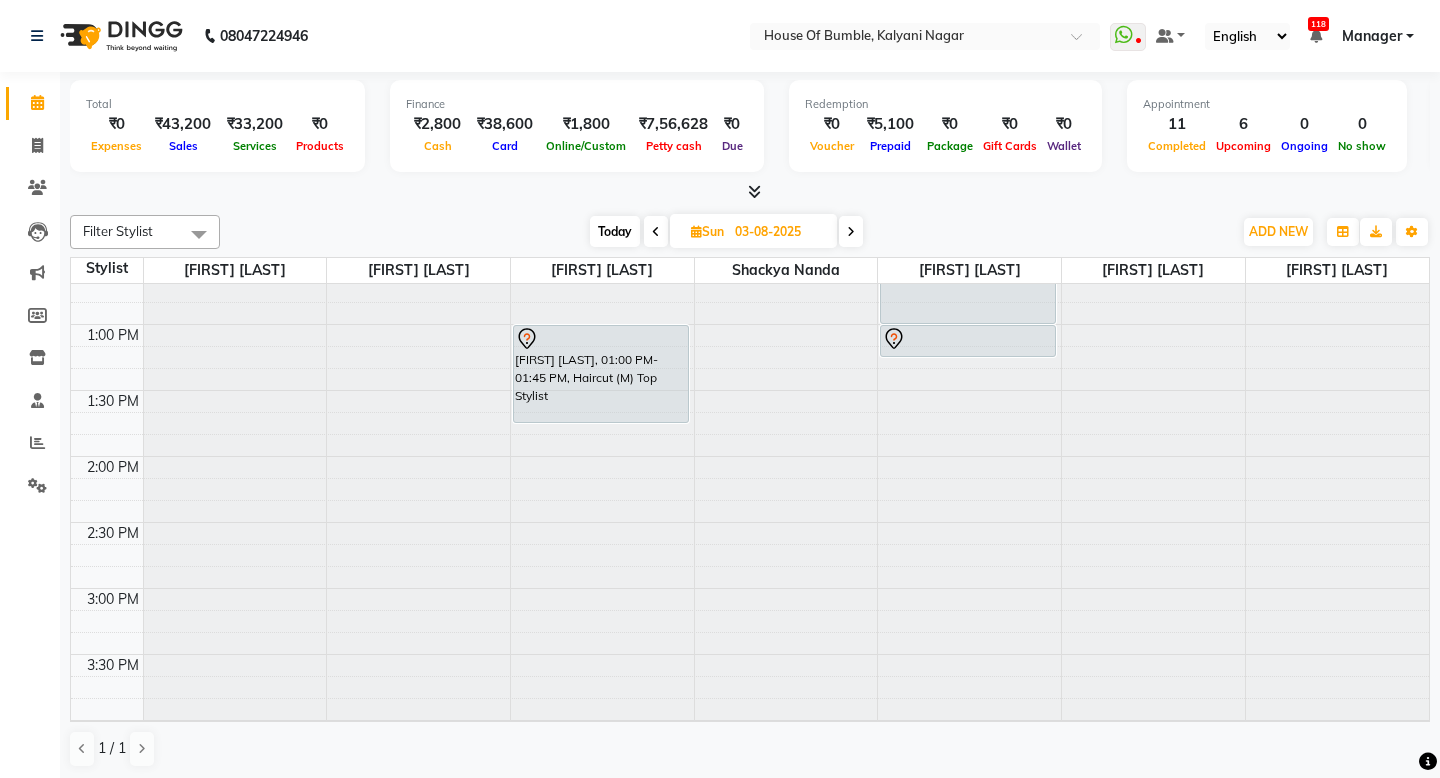 scroll, scrollTop: 592, scrollLeft: 0, axis: vertical 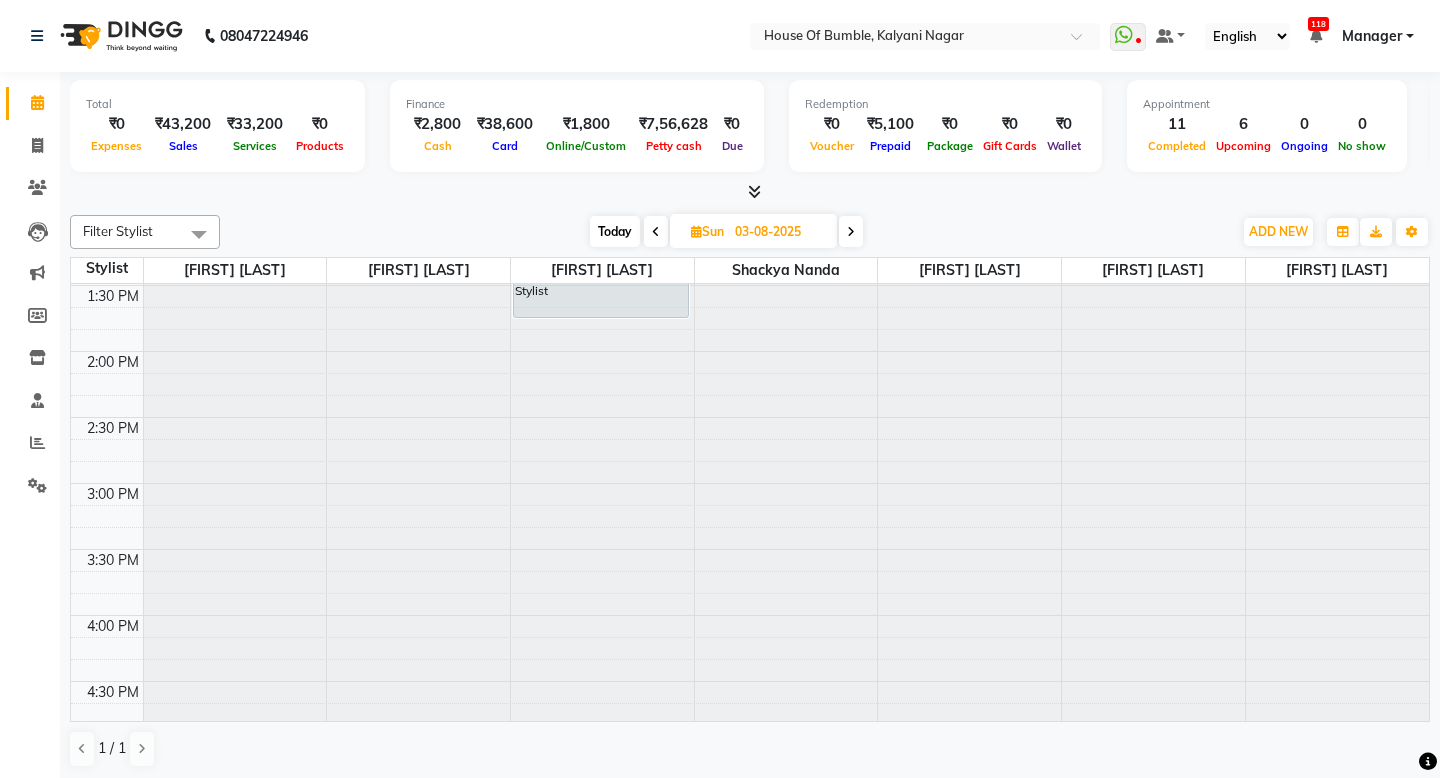 click at bounding box center [602, -308] 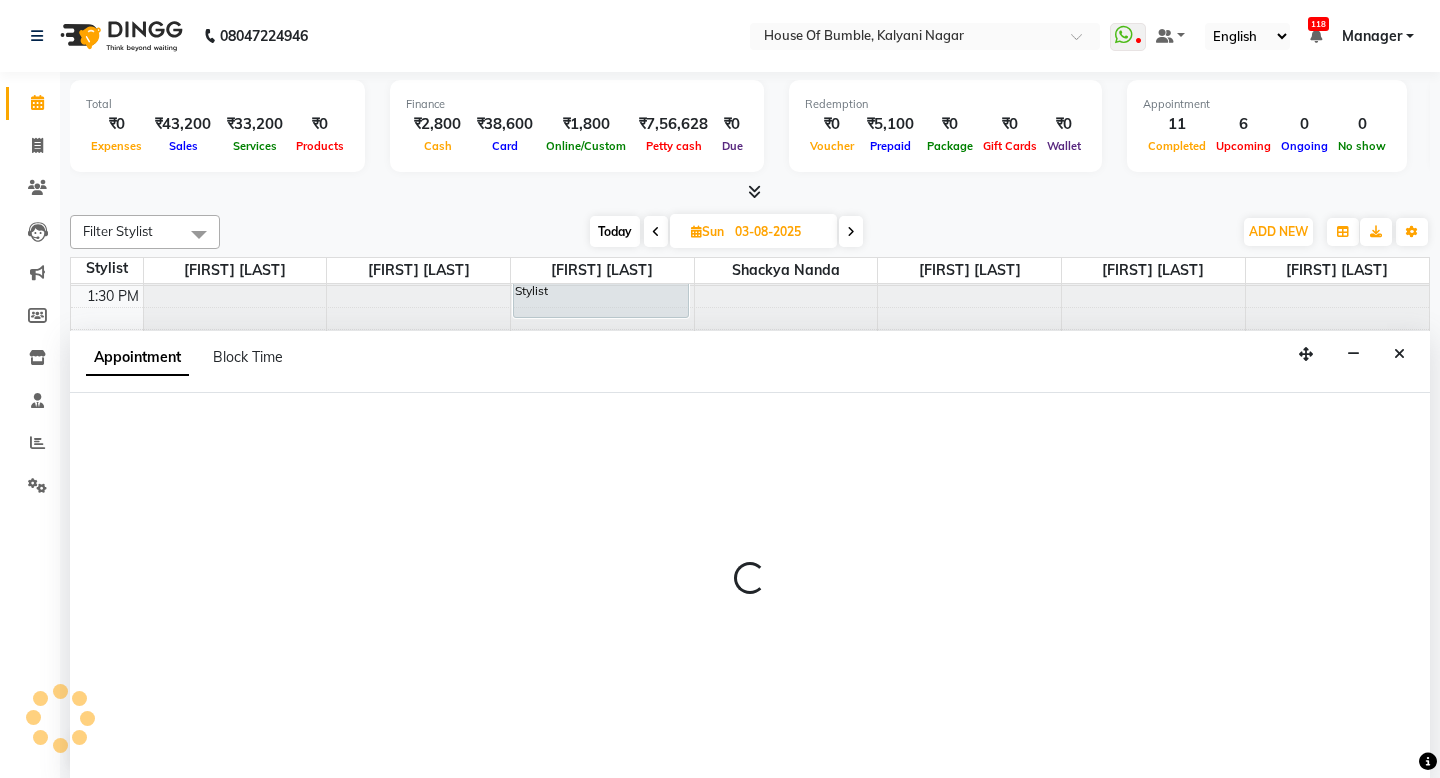 scroll, scrollTop: 1, scrollLeft: 0, axis: vertical 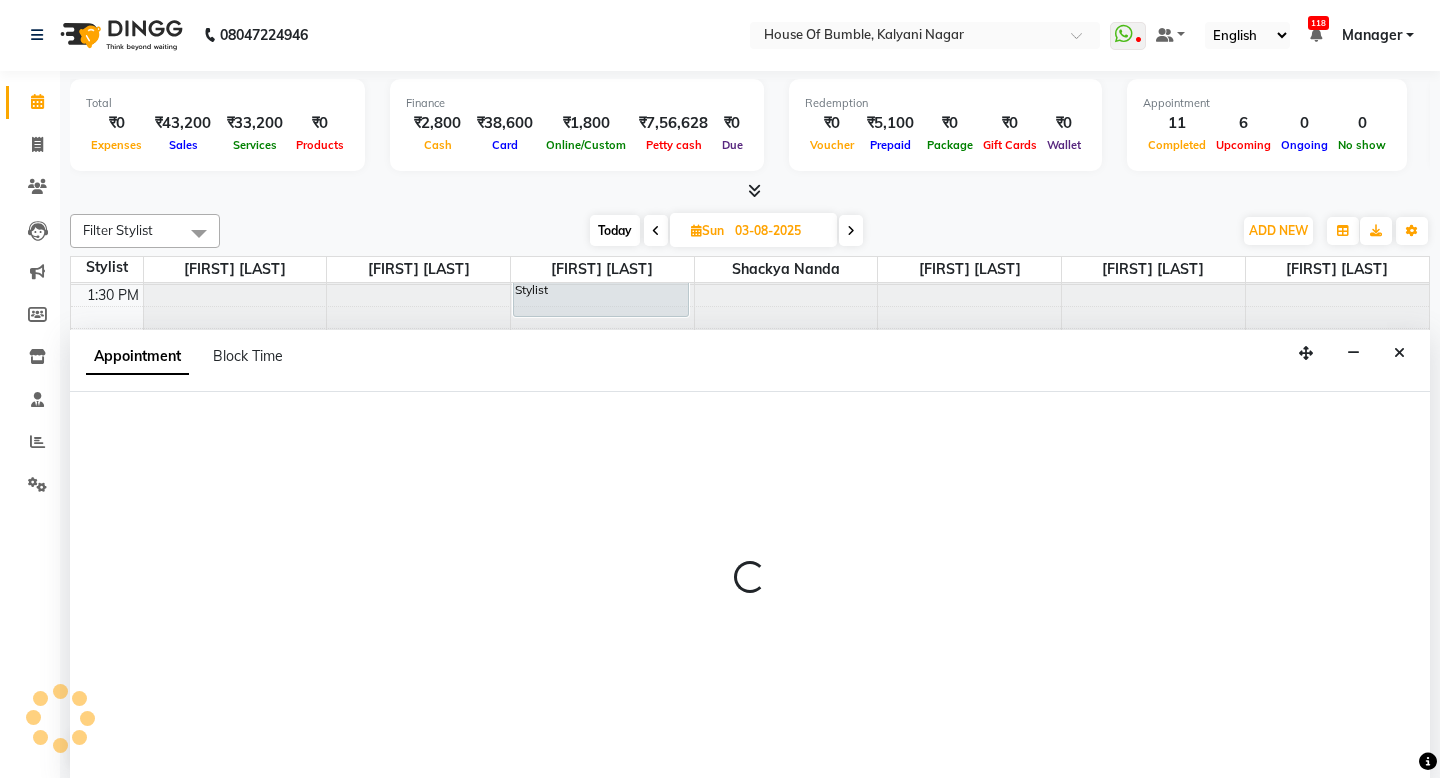 select on "9480" 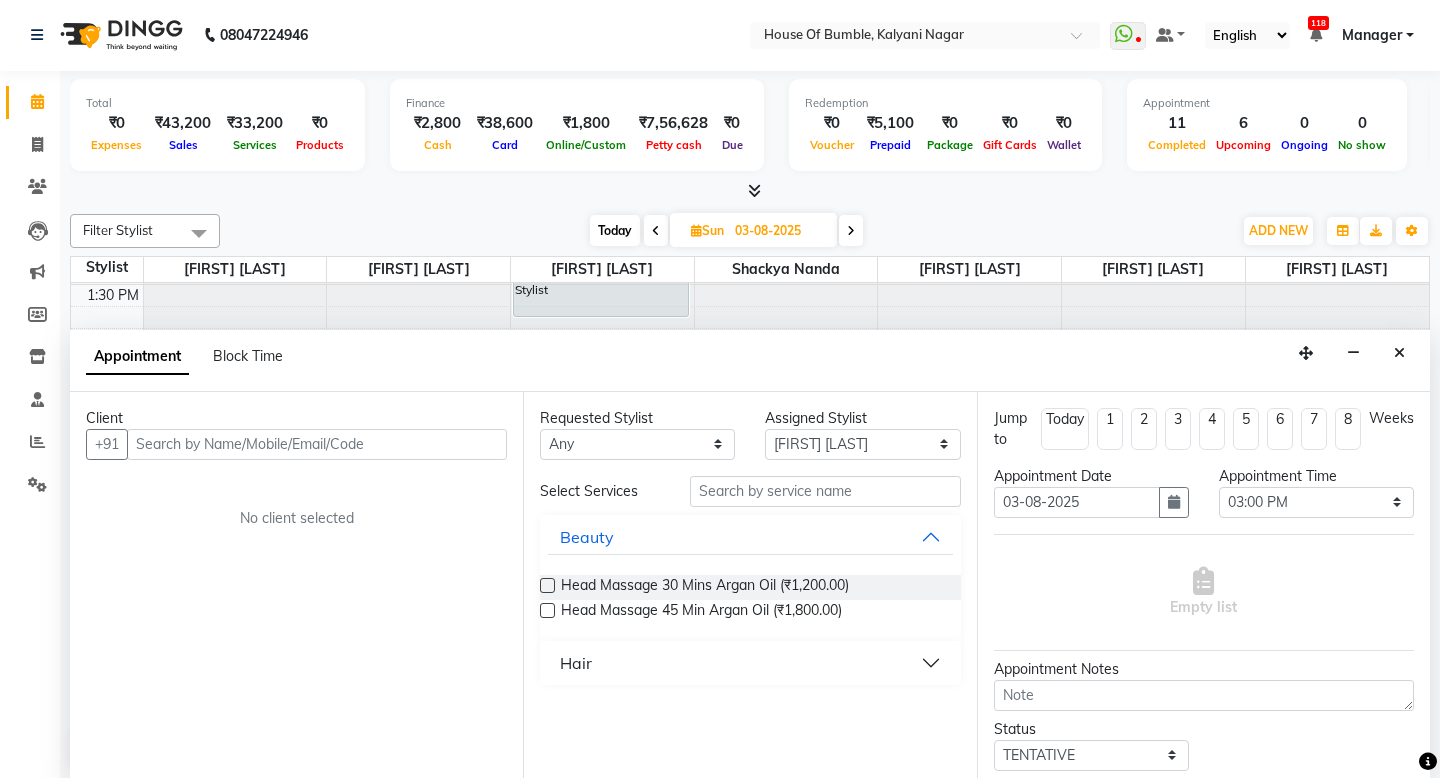 click at bounding box center [317, 444] 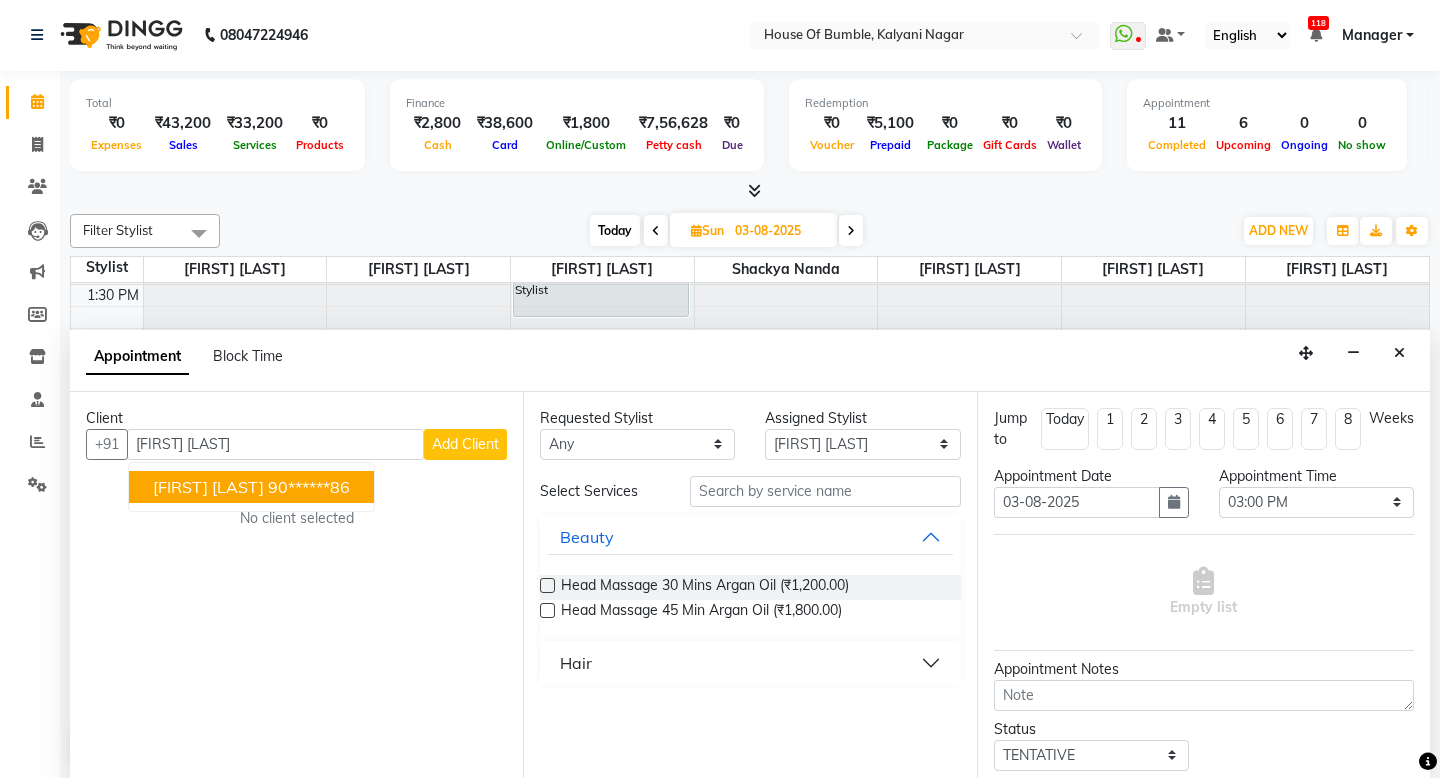 click on "[FIRST] [LAST] [PHONE]" at bounding box center [251, 487] 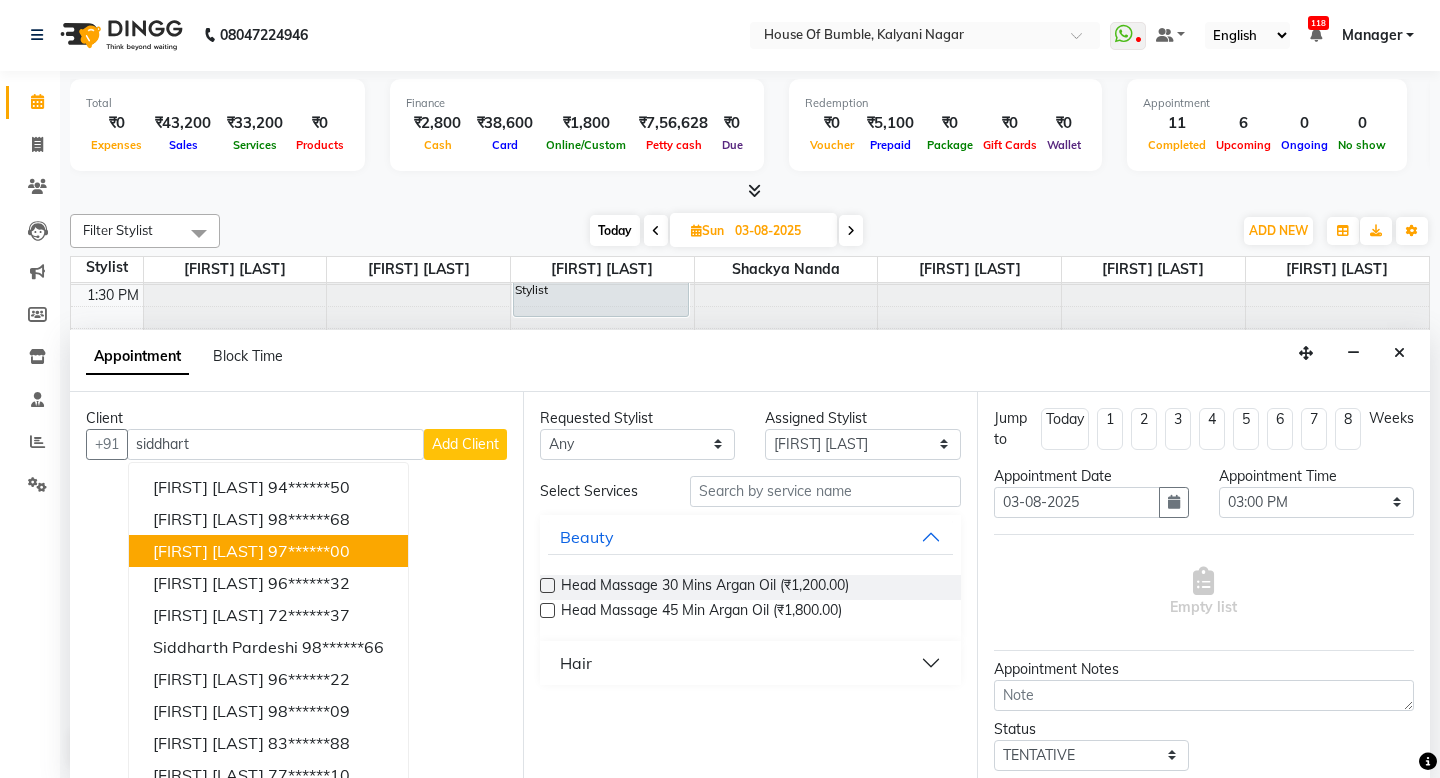 click on "[FIRST] [LAST]" at bounding box center (208, 551) 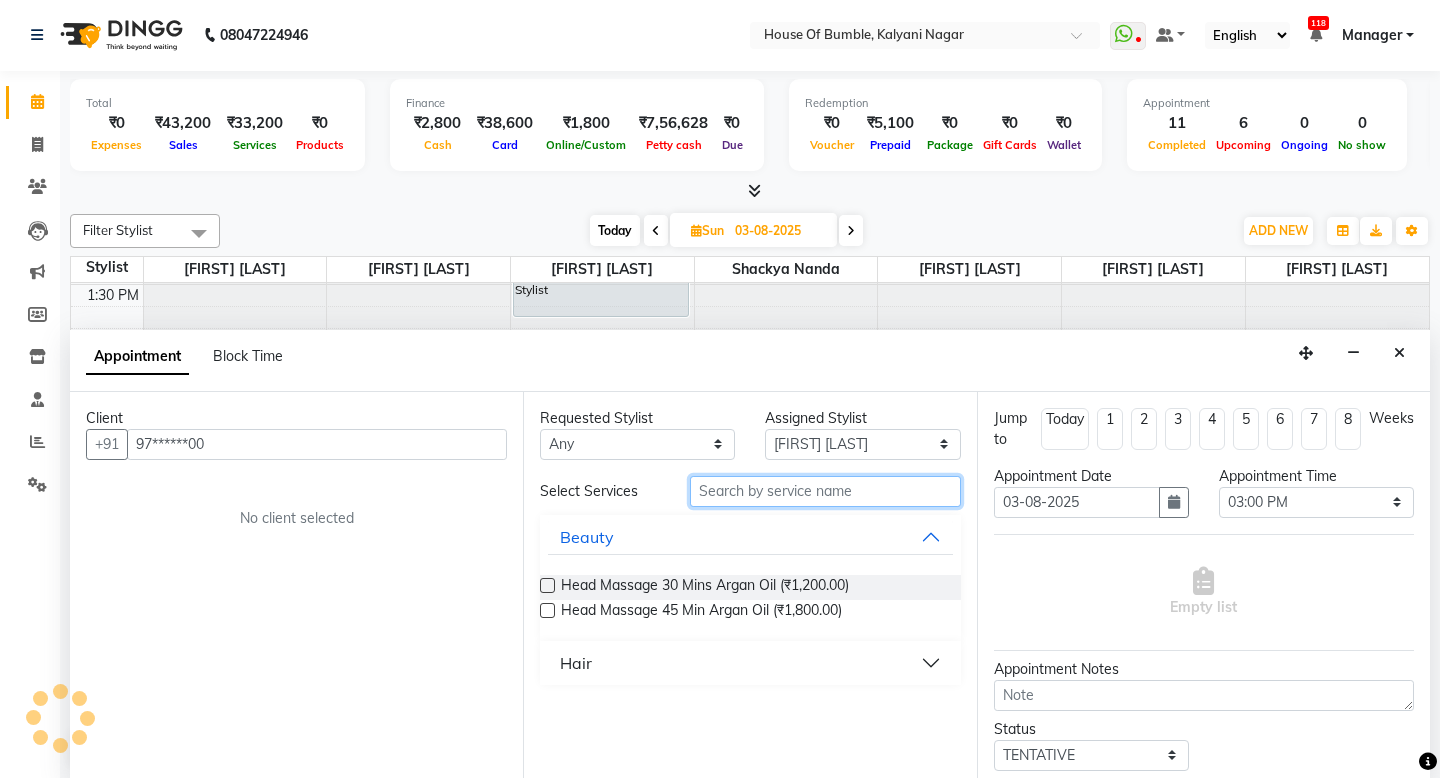 click at bounding box center (825, 491) 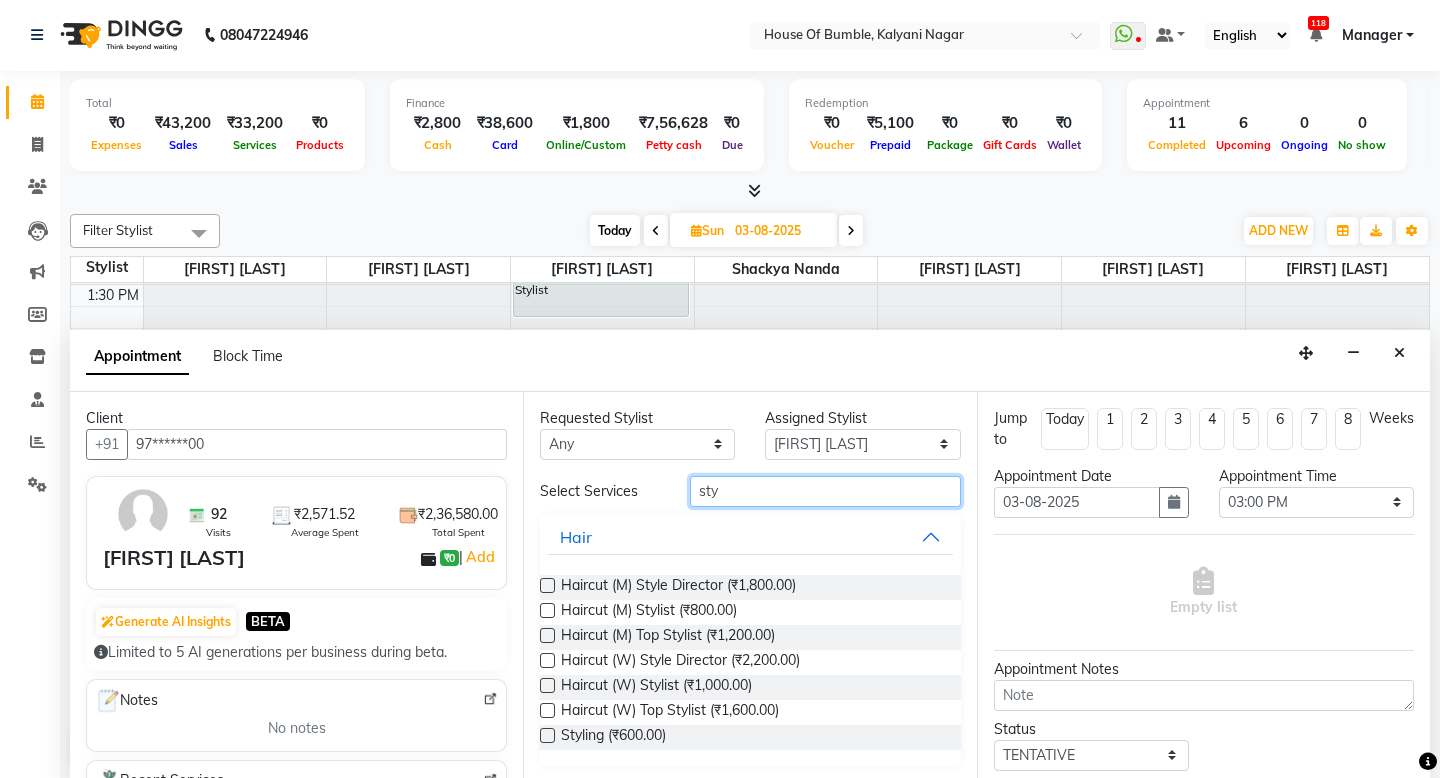 type on "sty" 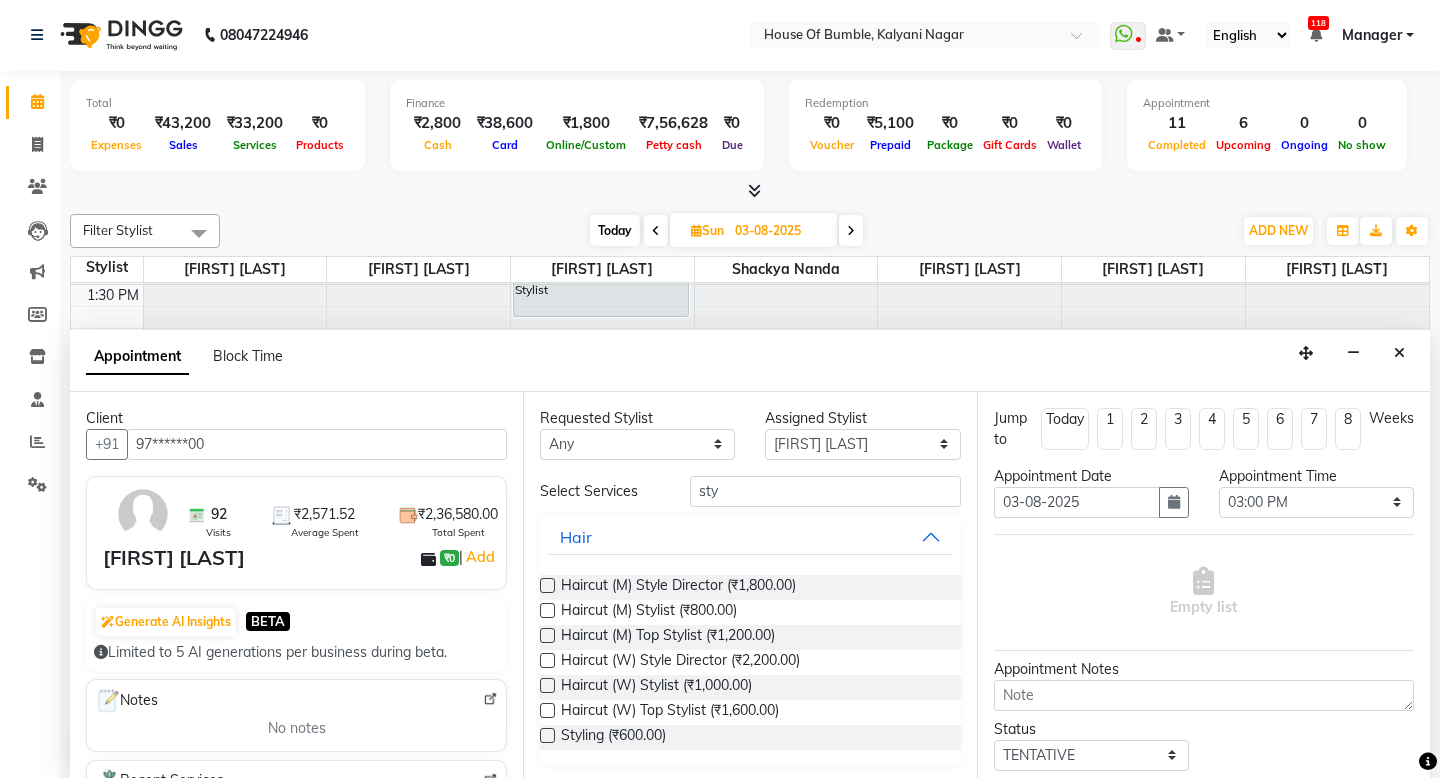 click at bounding box center (547, 585) 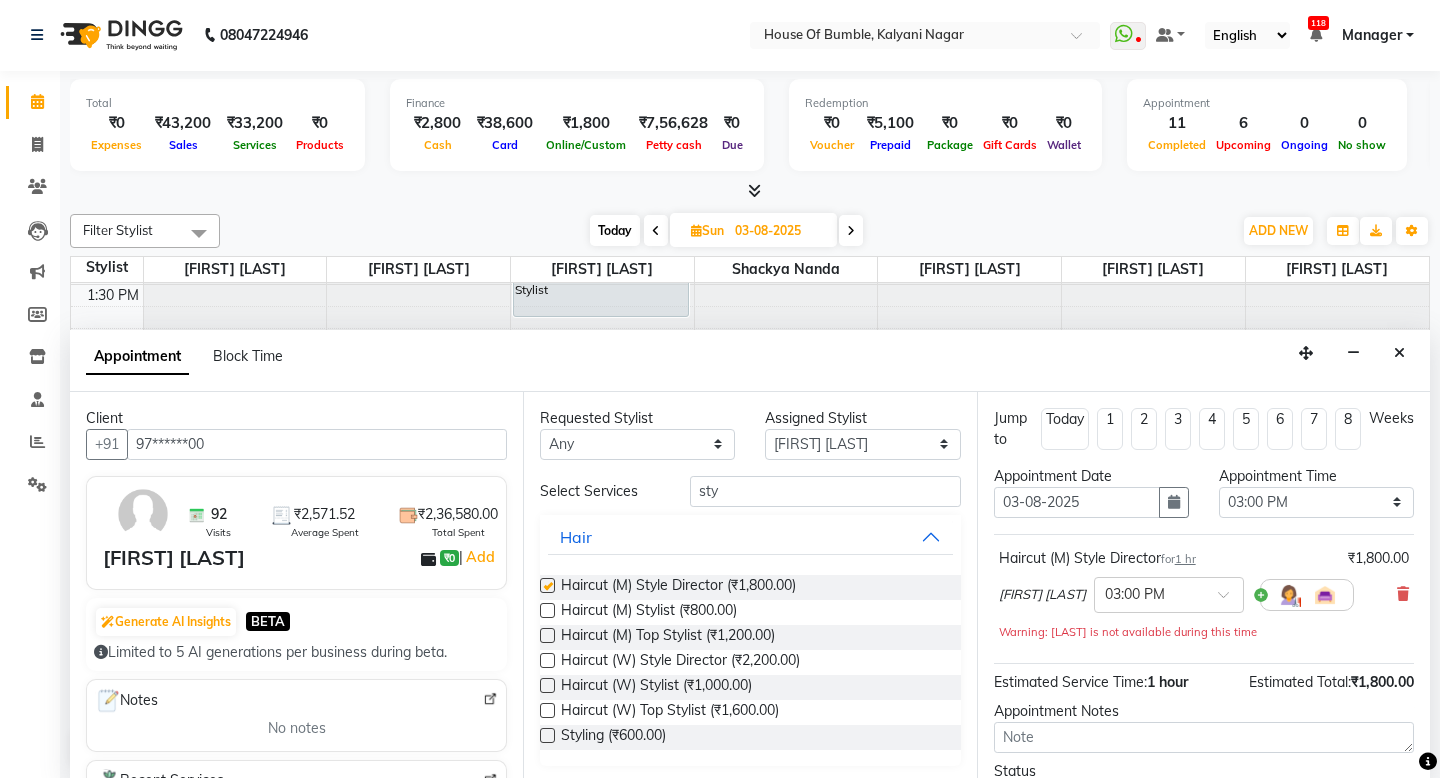checkbox on "false" 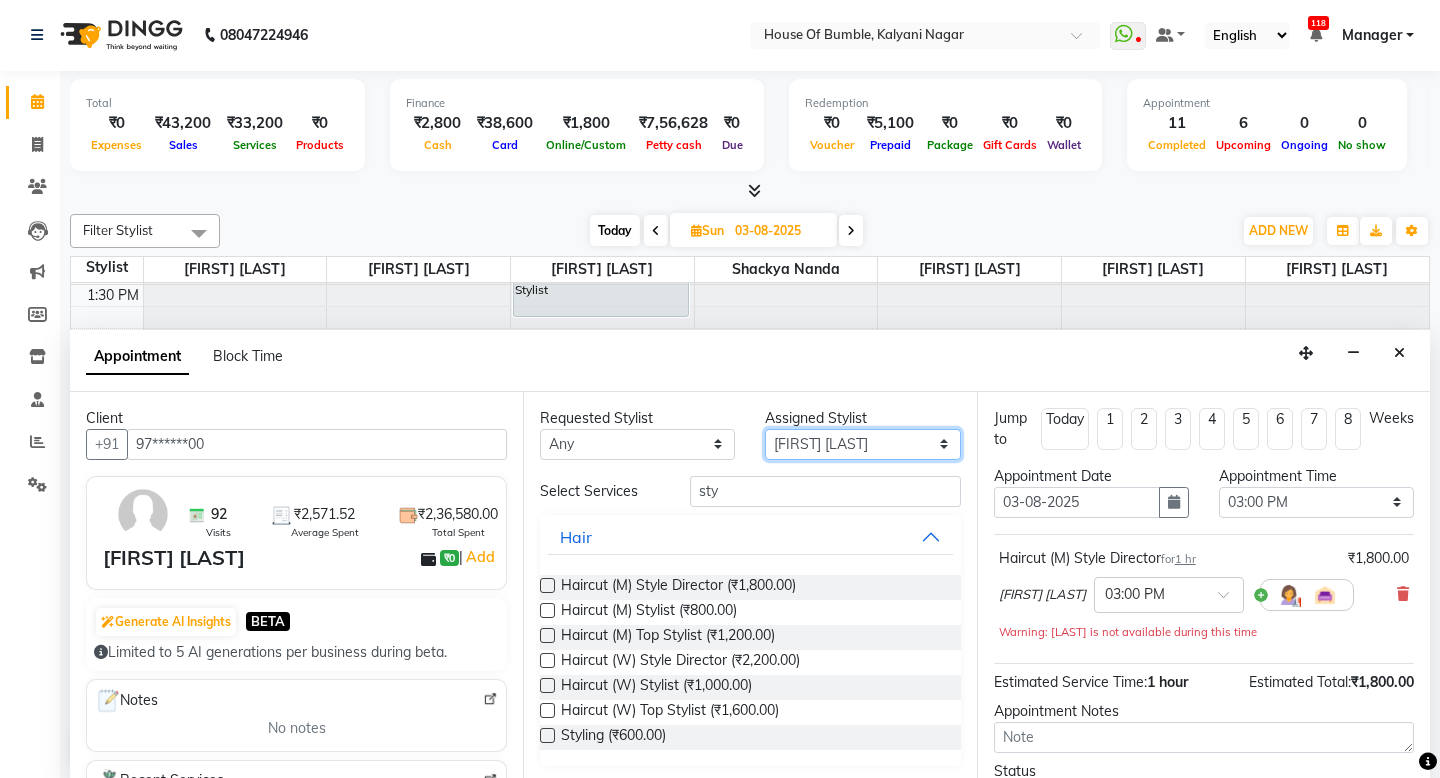 select on "8247" 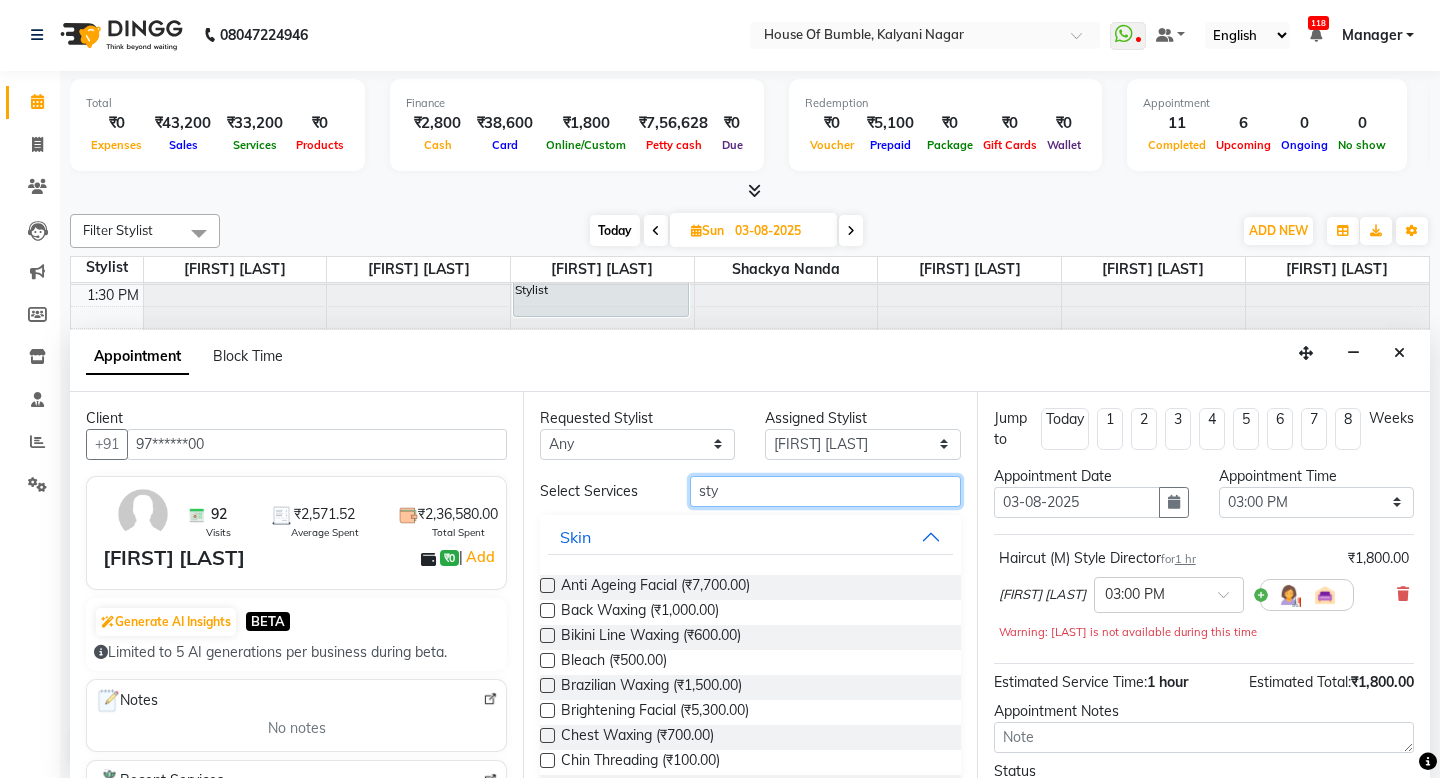 click on "sty" at bounding box center (825, 491) 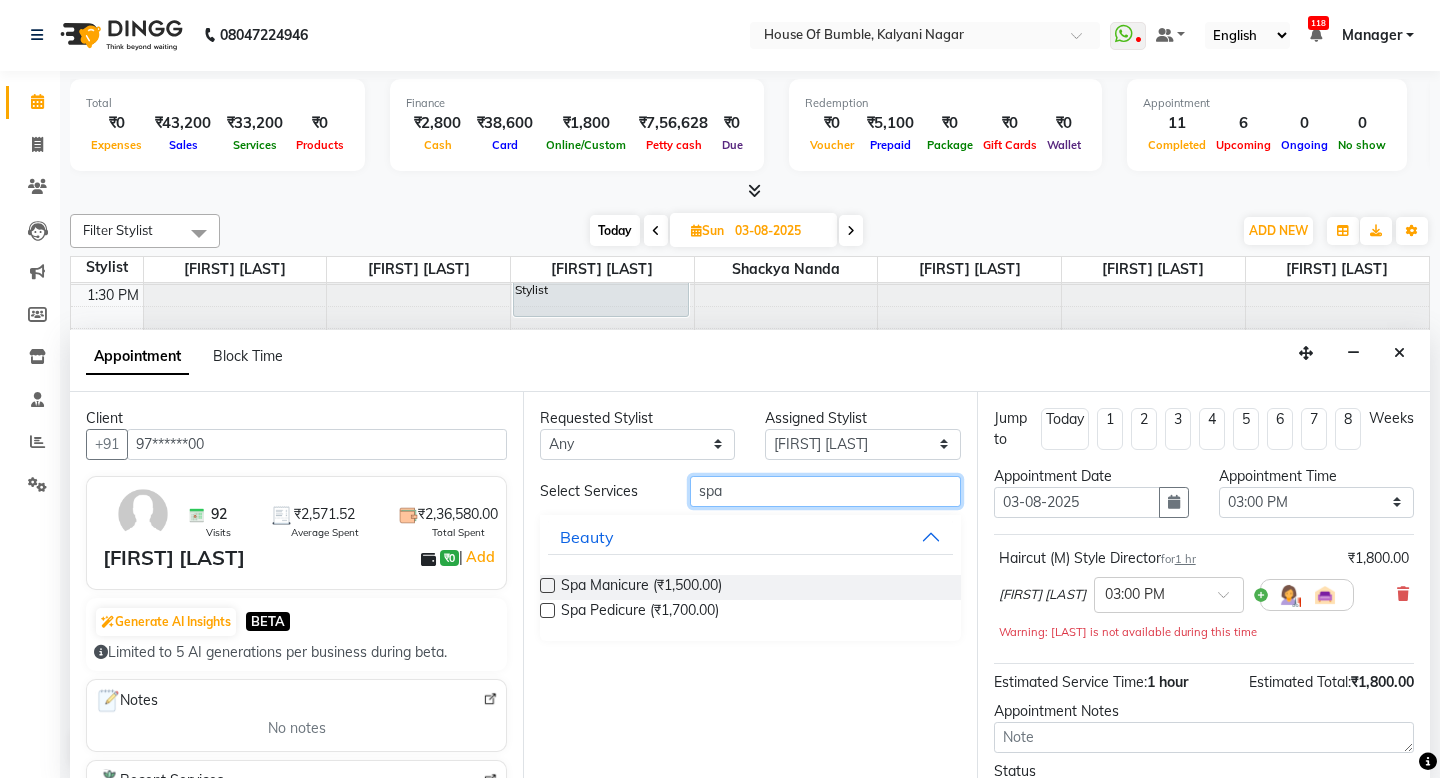 type on "spa" 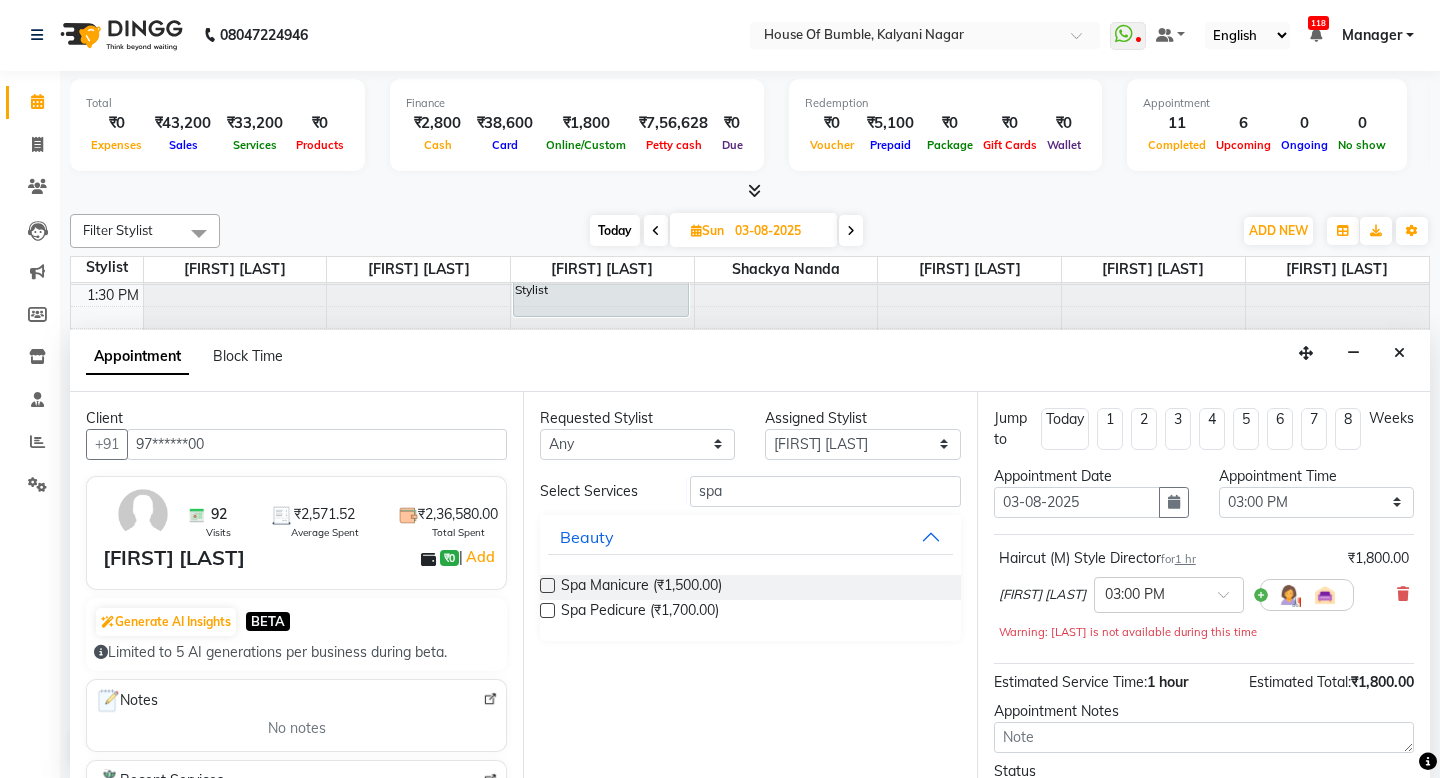 click at bounding box center (547, 610) 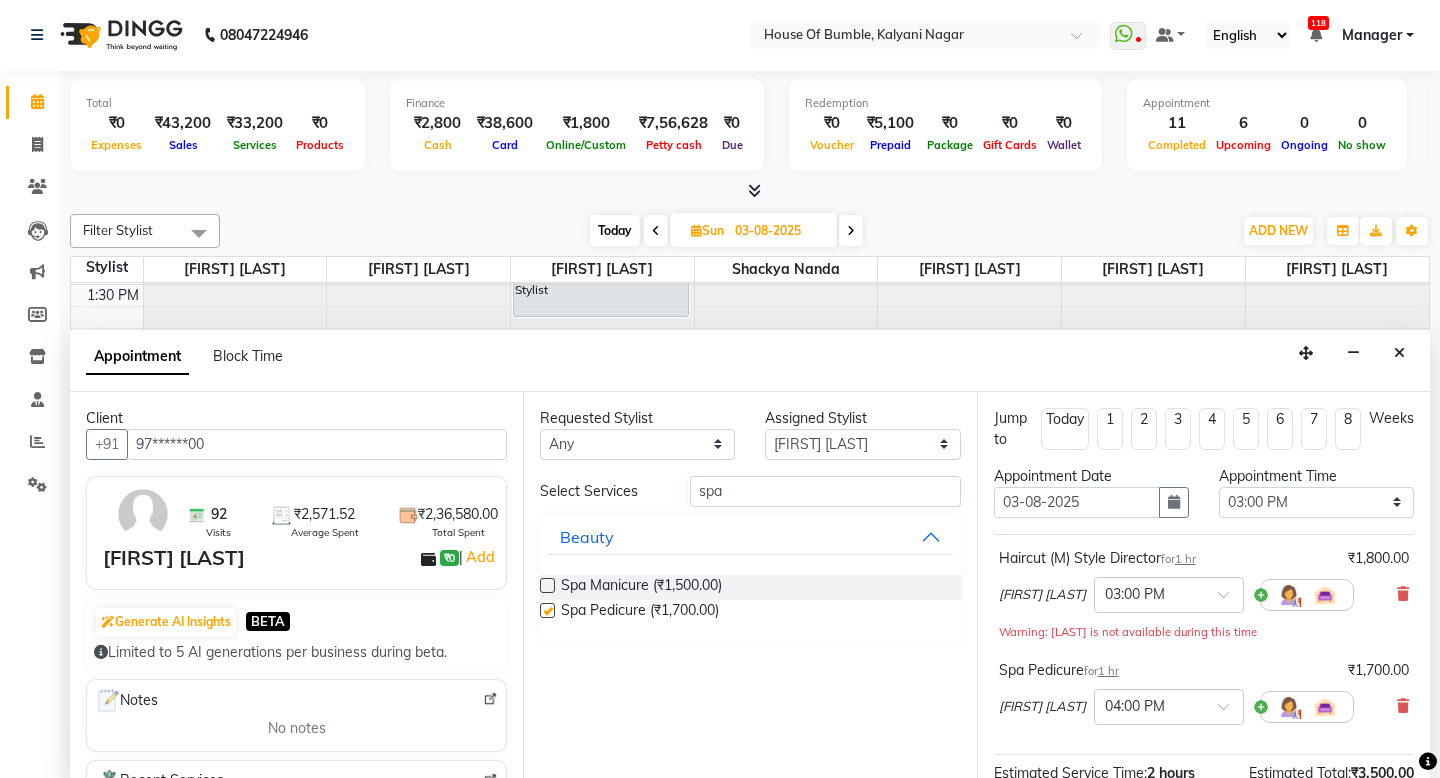checkbox on "false" 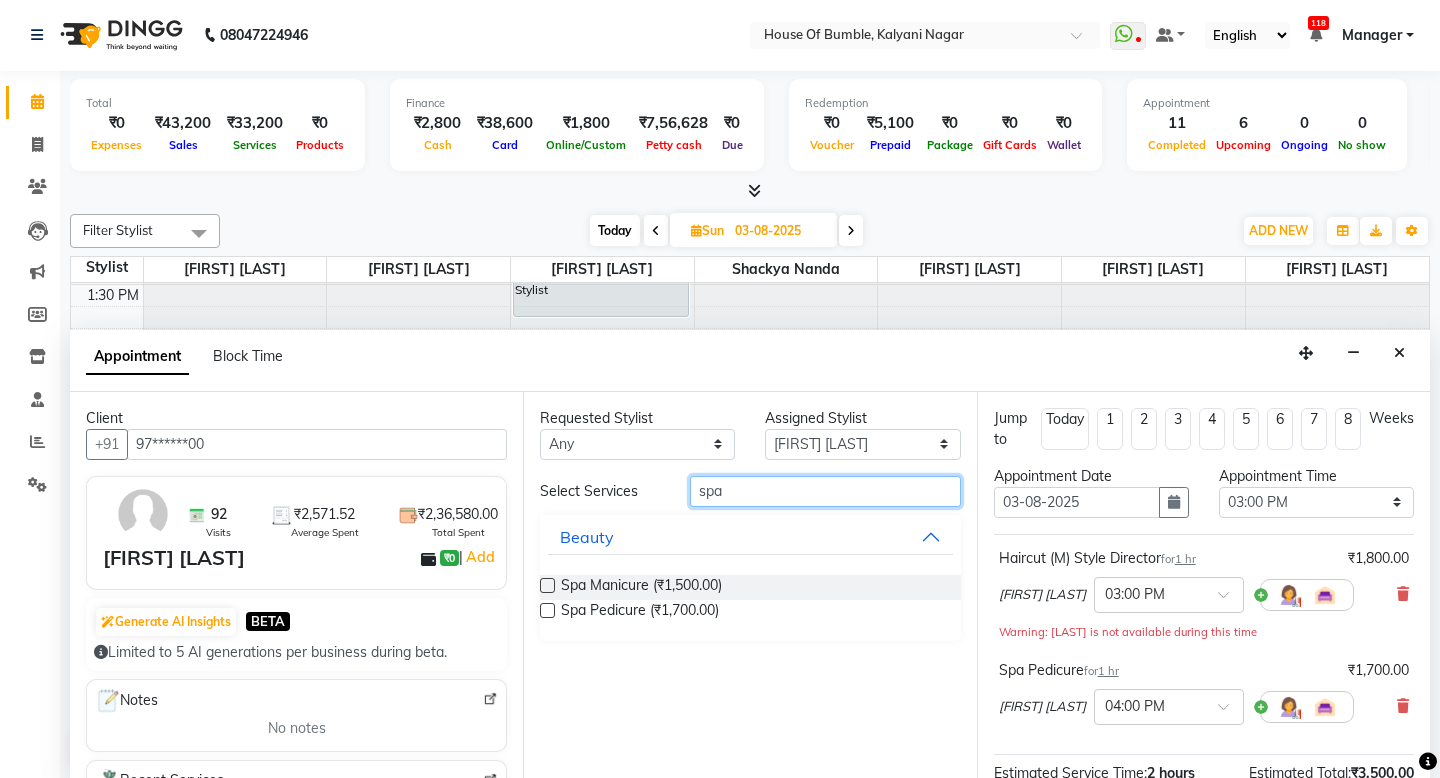 click on "spa" at bounding box center [825, 491] 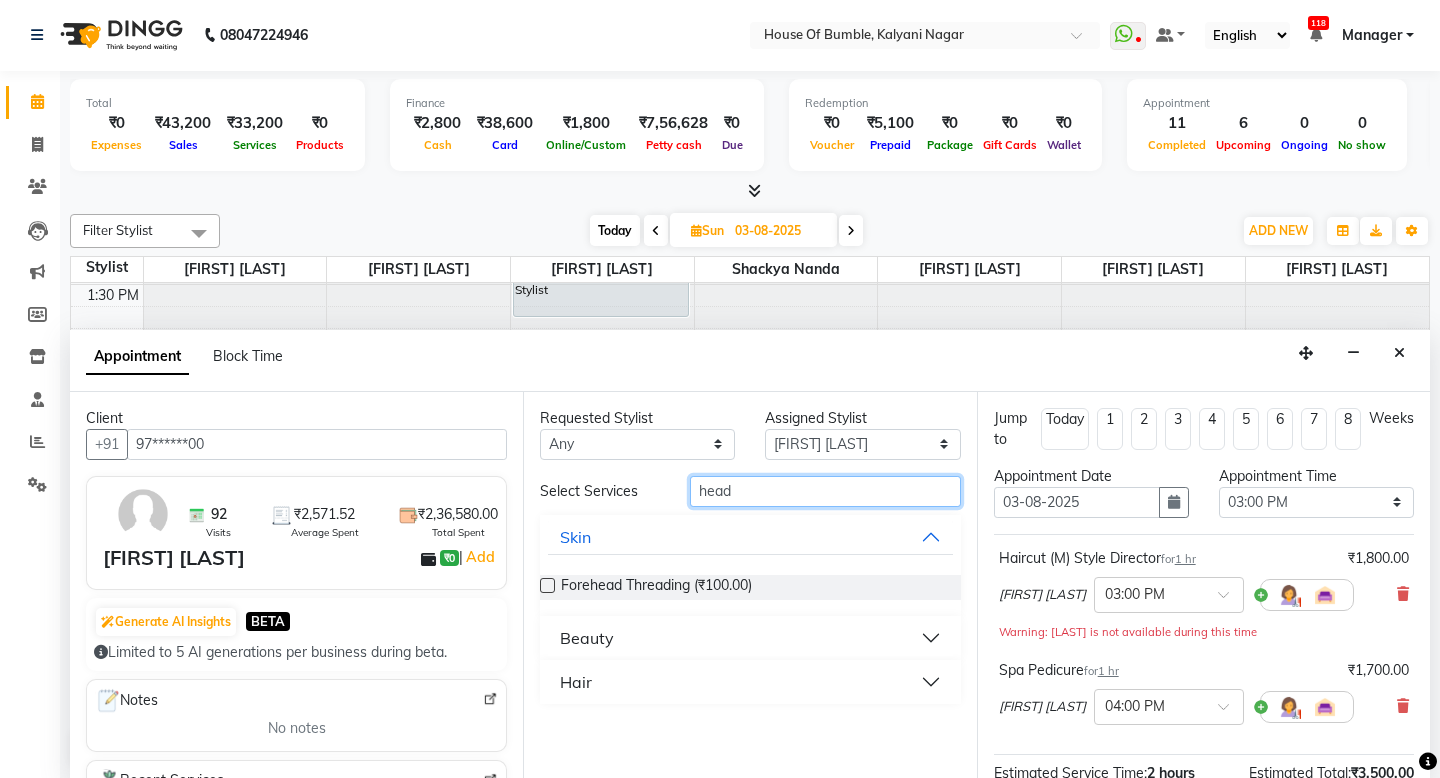 type on "head" 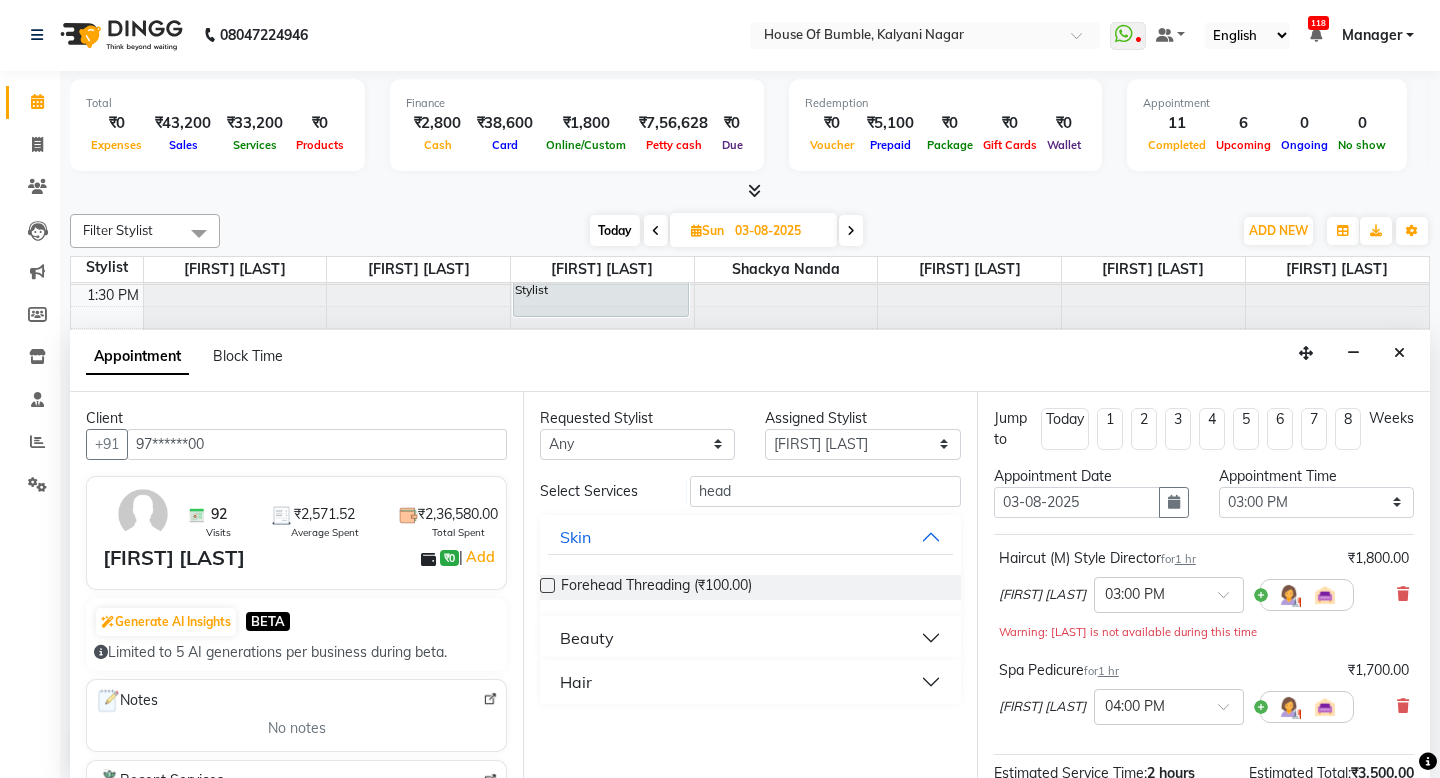 click on "Beauty" at bounding box center [587, 638] 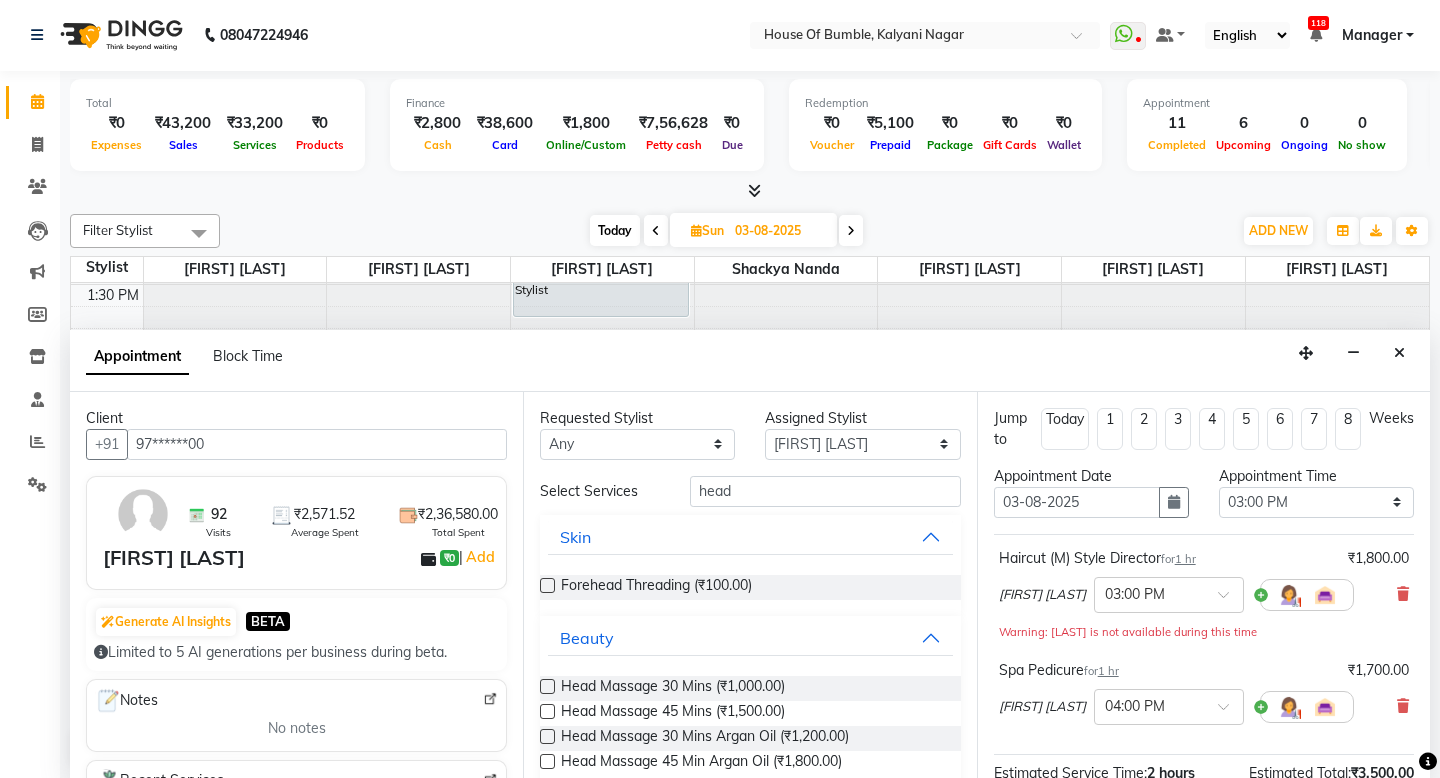 click at bounding box center [547, 686] 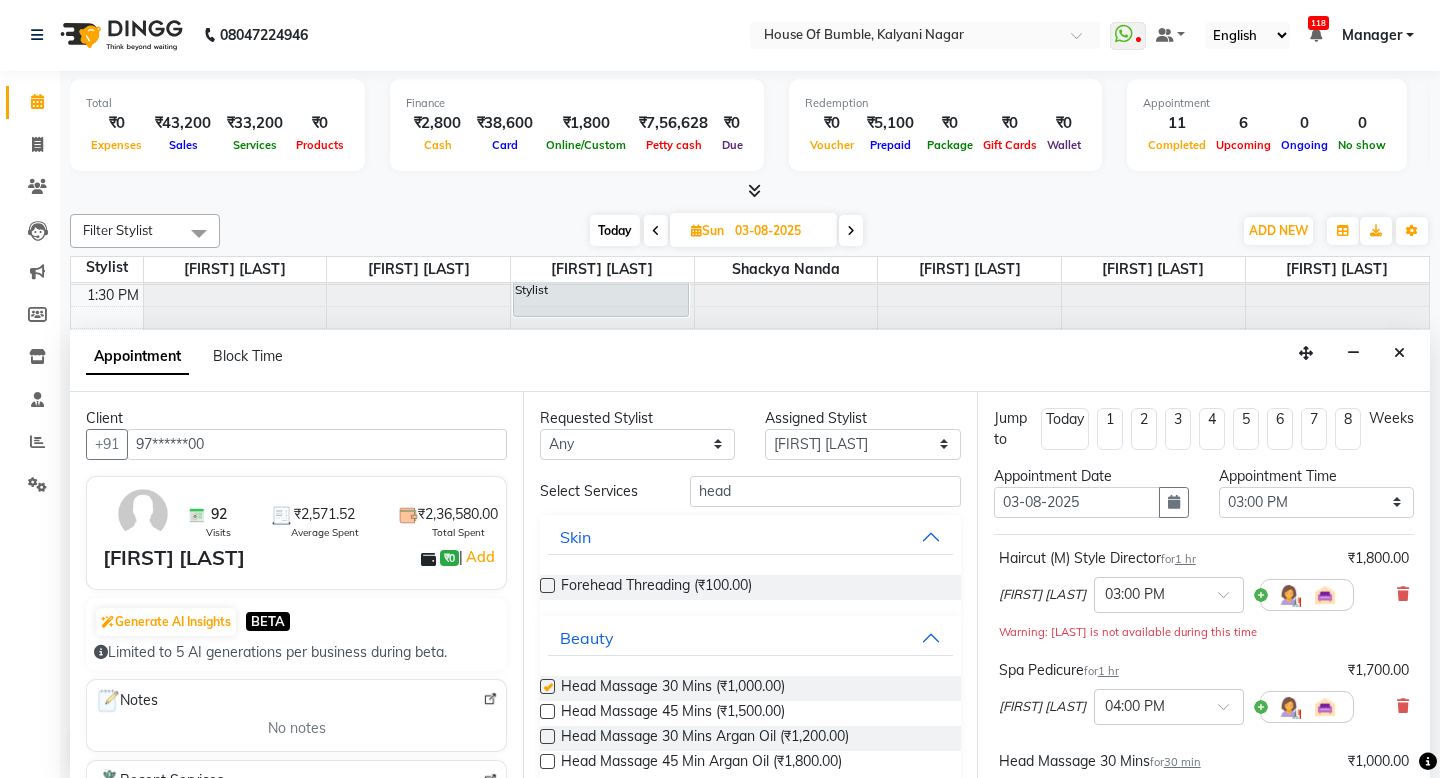 checkbox on "false" 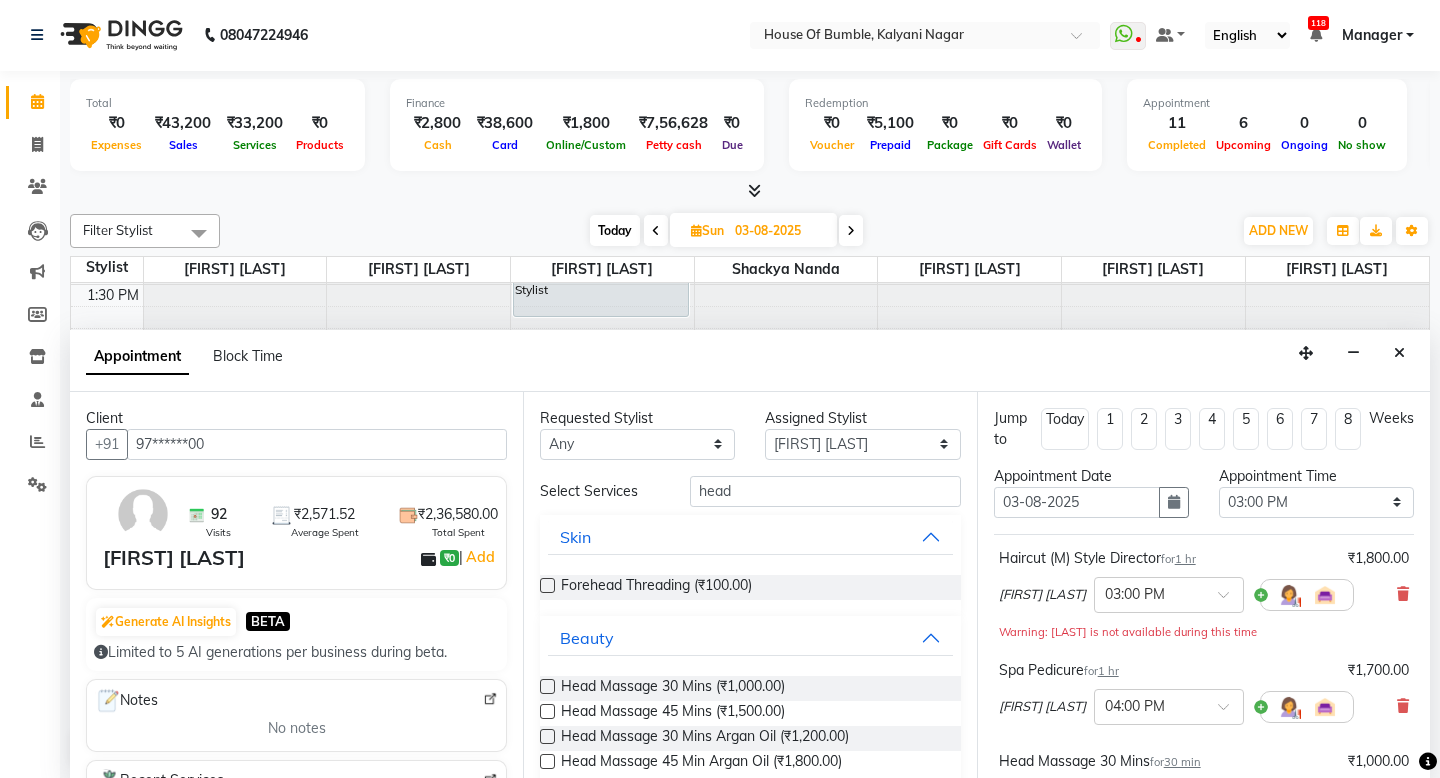 scroll, scrollTop: 362, scrollLeft: 0, axis: vertical 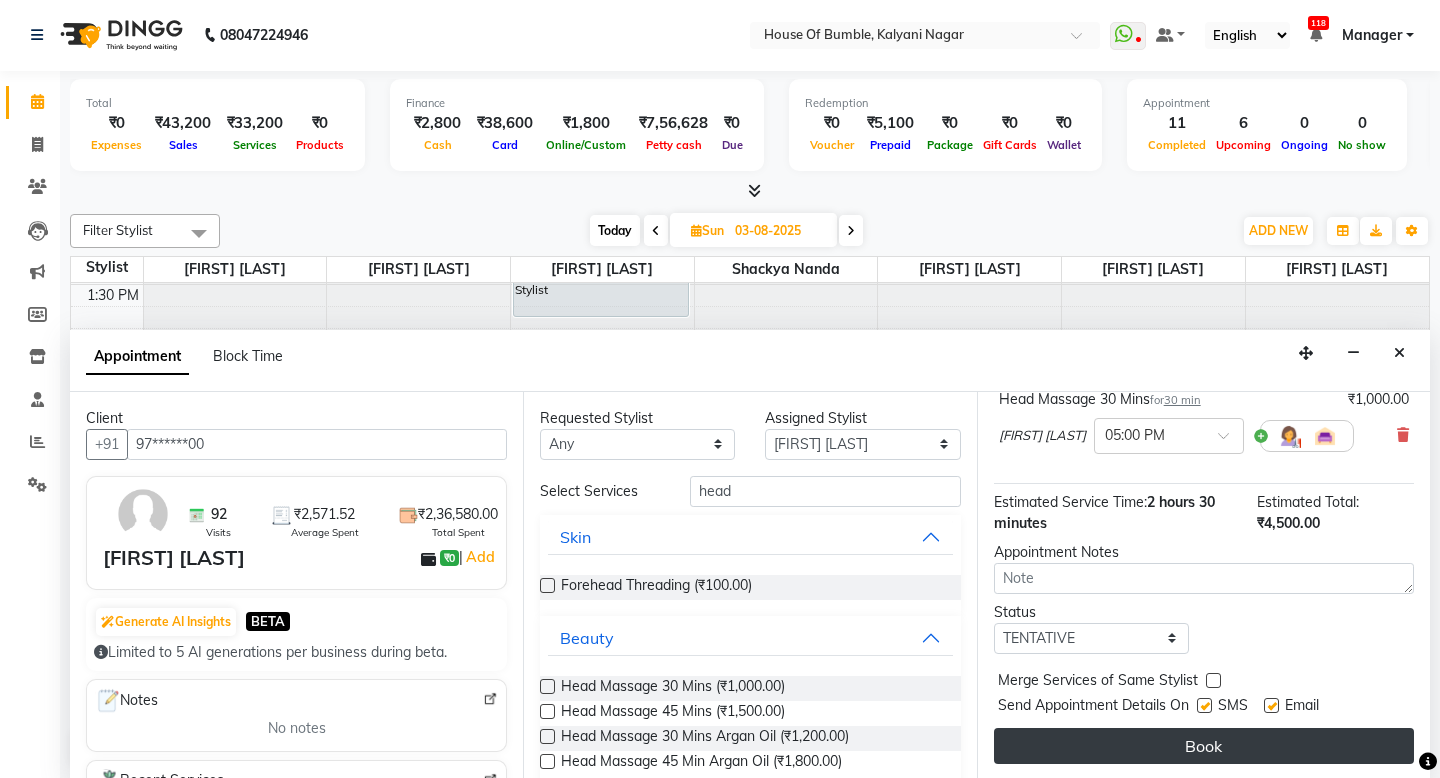 click on "Book" at bounding box center (1204, 746) 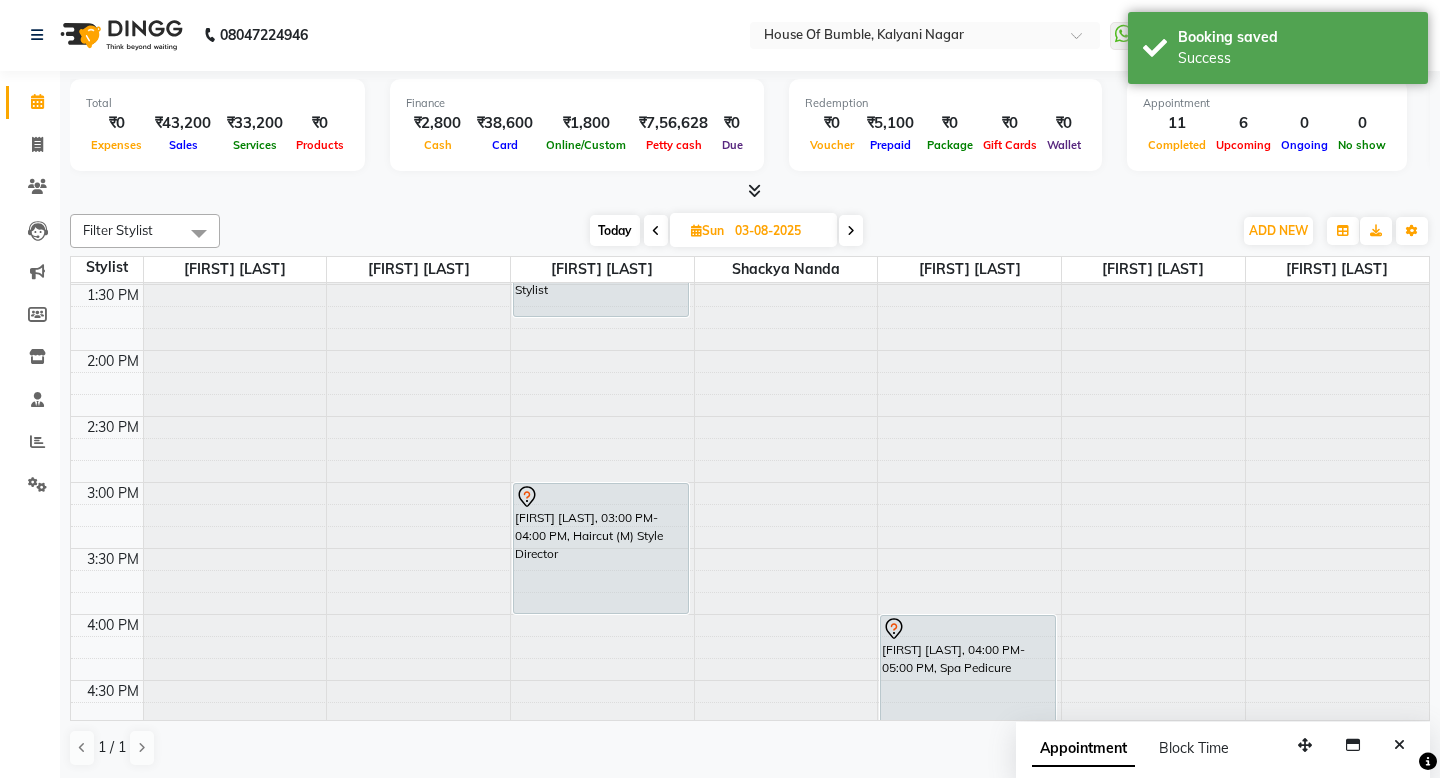 scroll, scrollTop: 0, scrollLeft: 0, axis: both 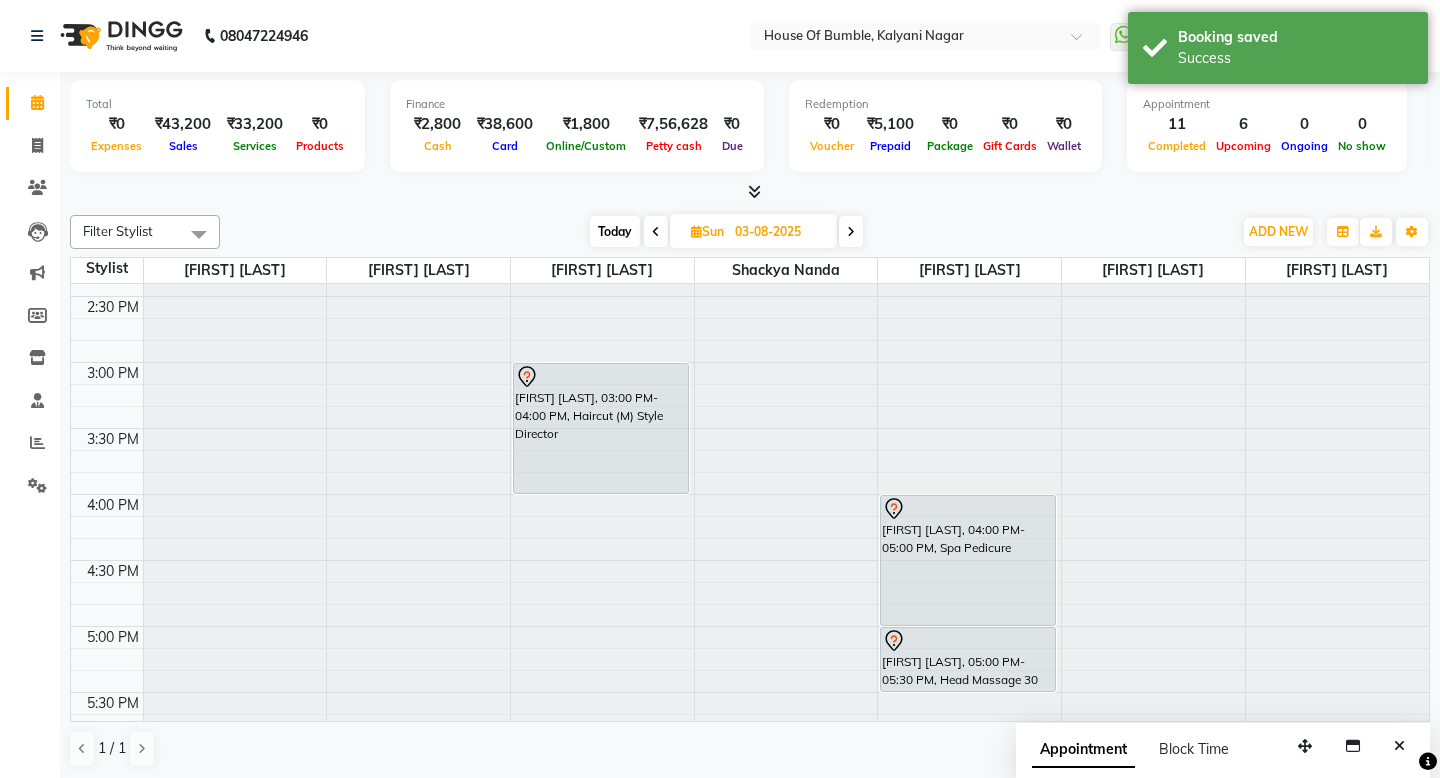 click on "Today" at bounding box center [615, 231] 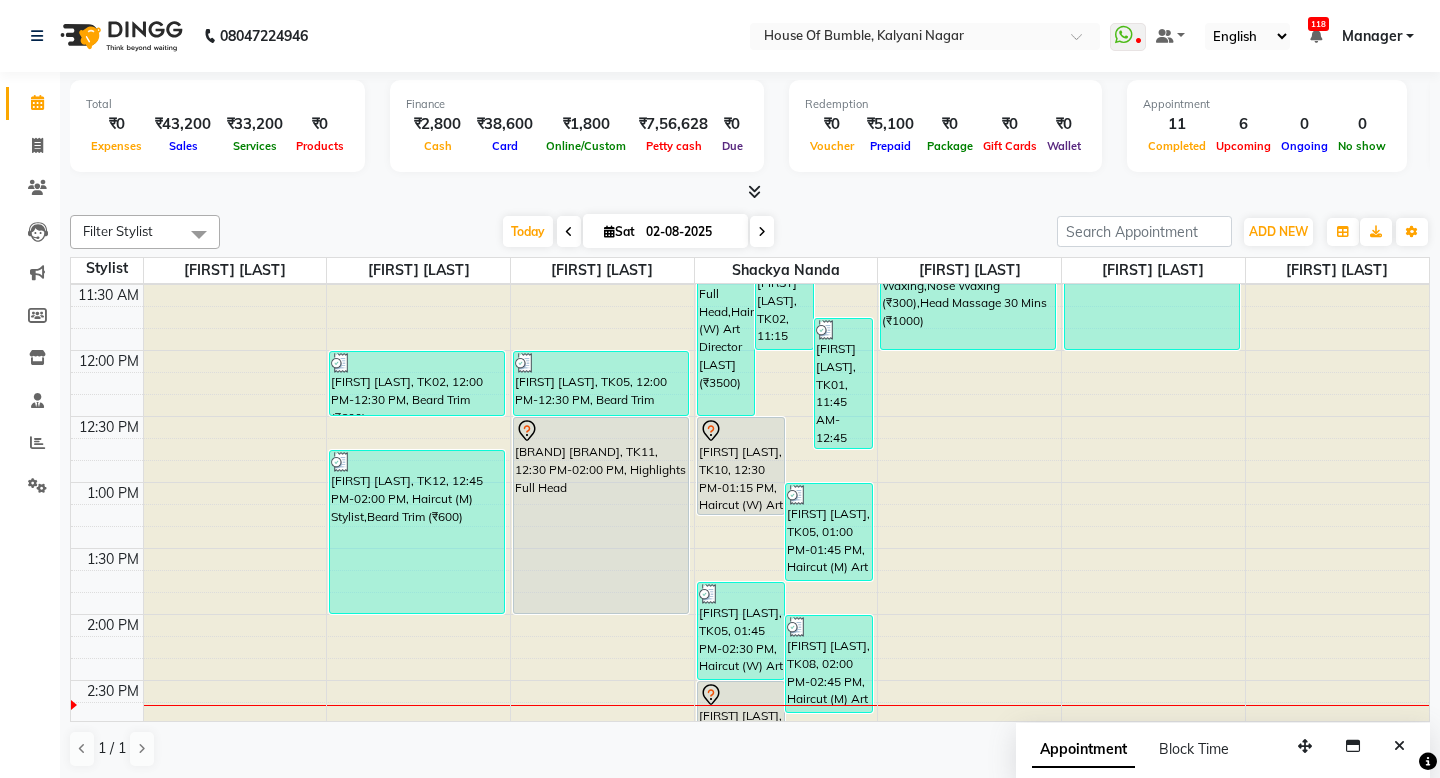 scroll, scrollTop: 328, scrollLeft: 0, axis: vertical 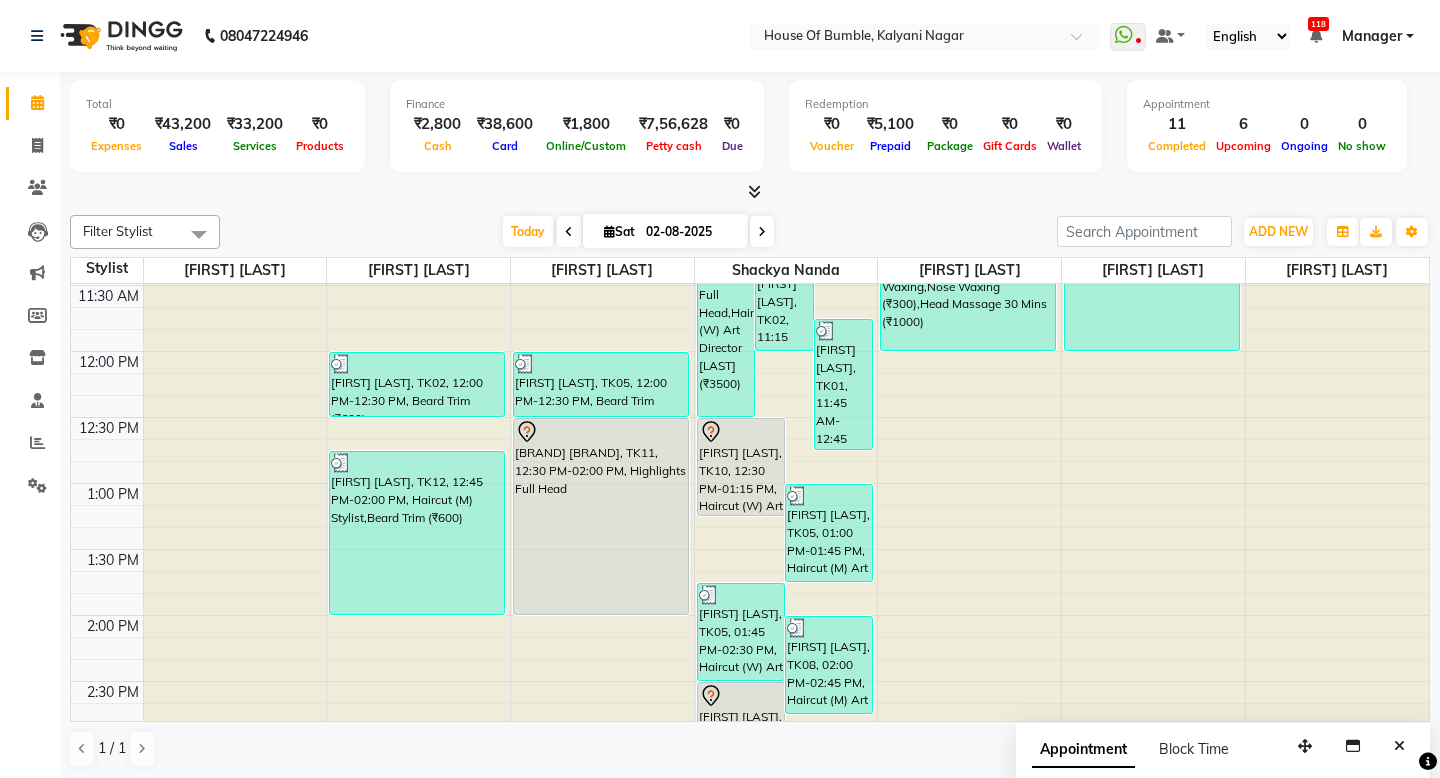 click at bounding box center (762, 232) 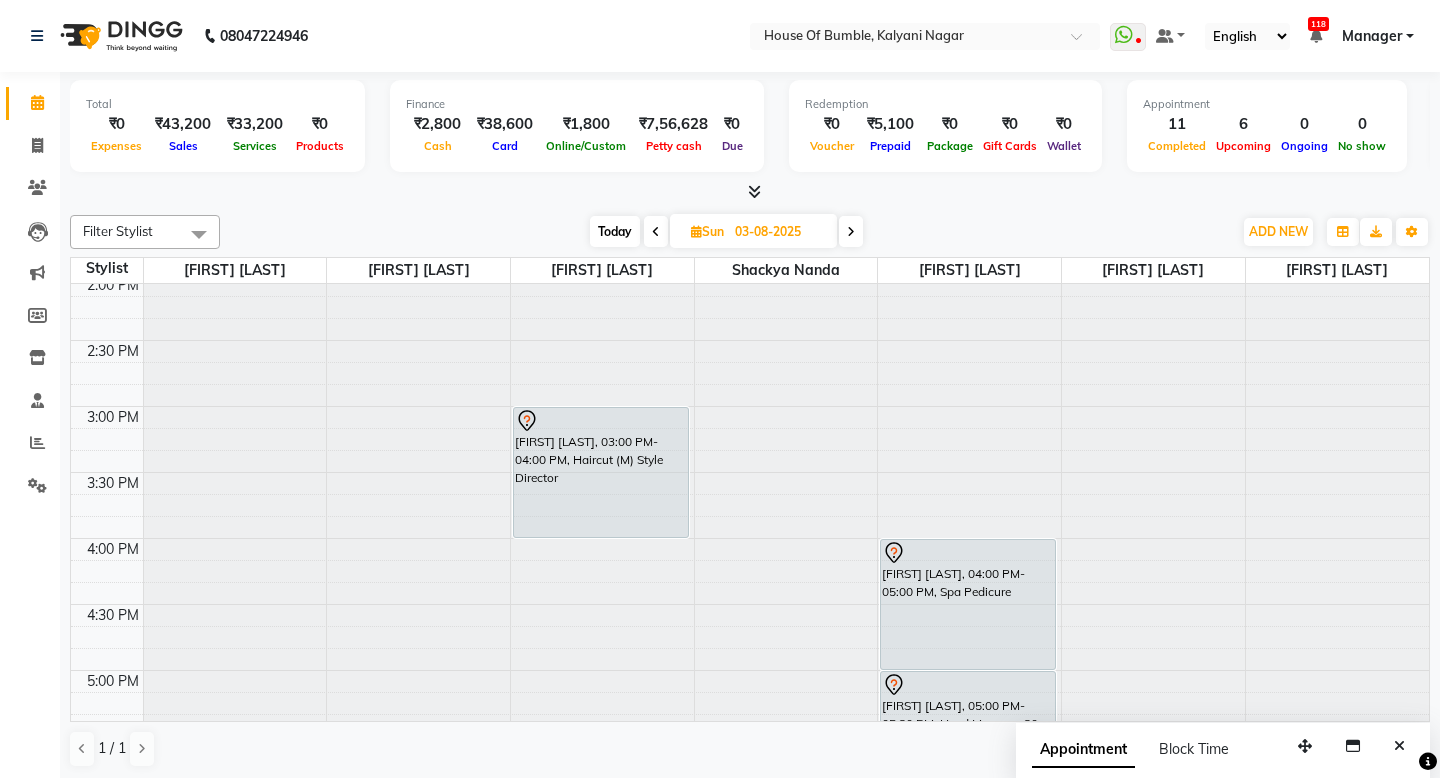 scroll, scrollTop: 671, scrollLeft: 0, axis: vertical 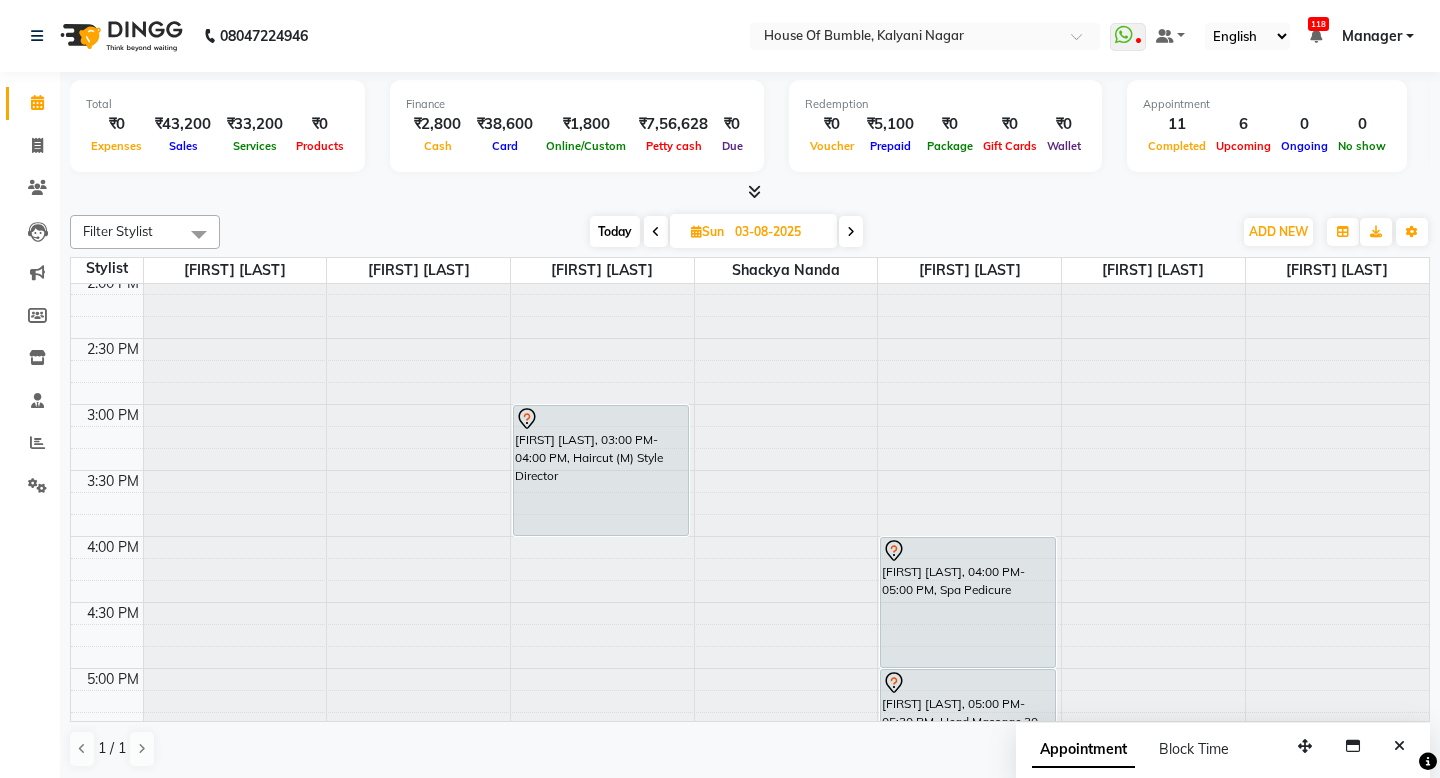 click on "Today" at bounding box center (615, 231) 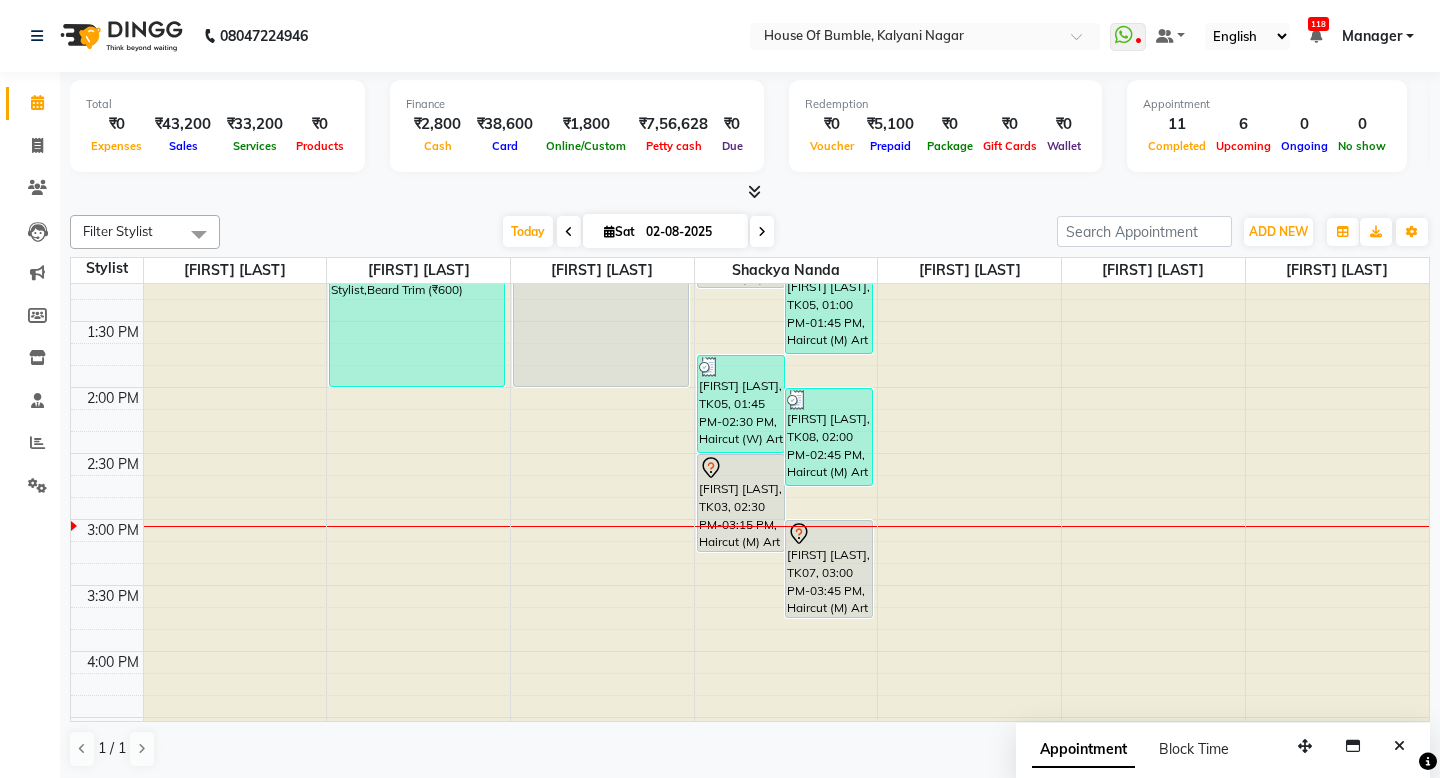 scroll, scrollTop: 590, scrollLeft: 0, axis: vertical 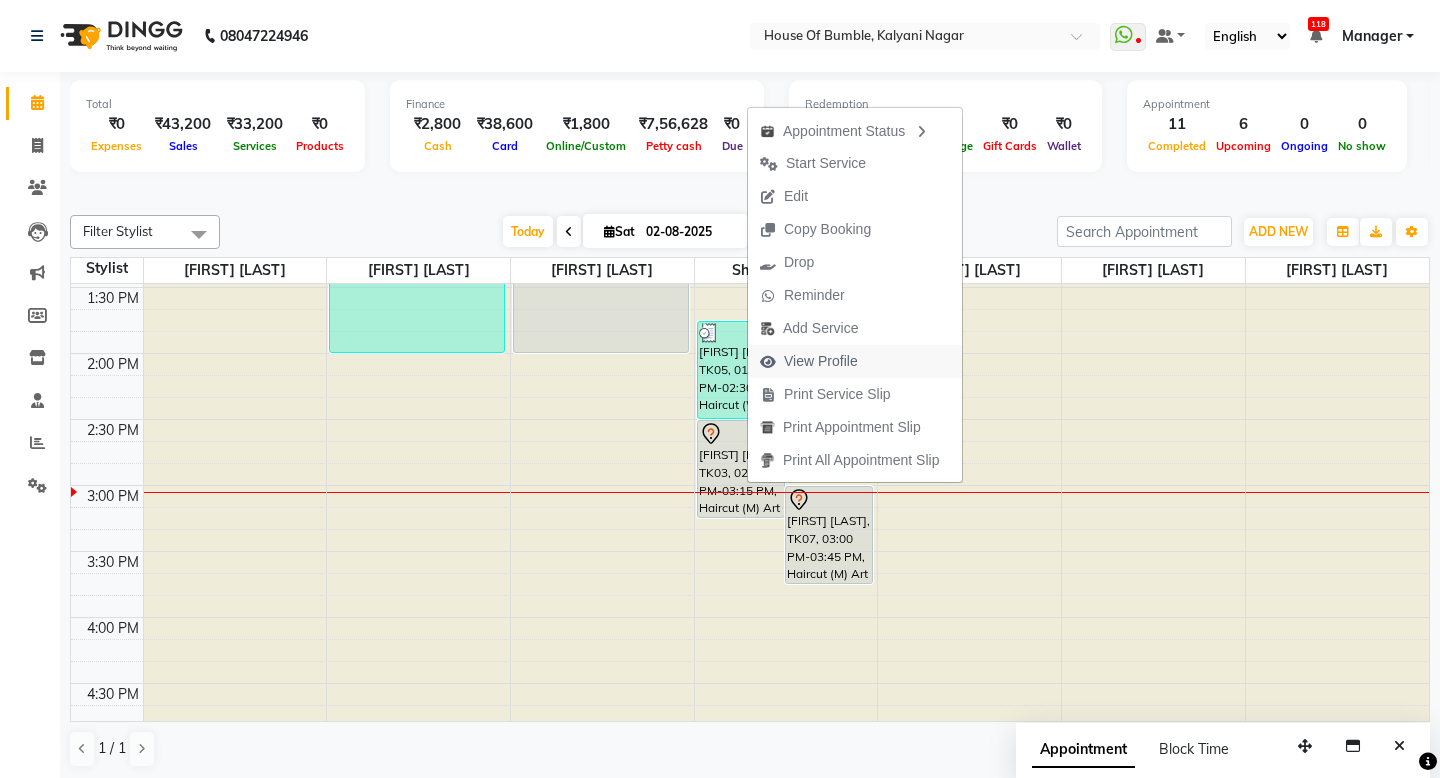 click on "View Profile" at bounding box center [821, 361] 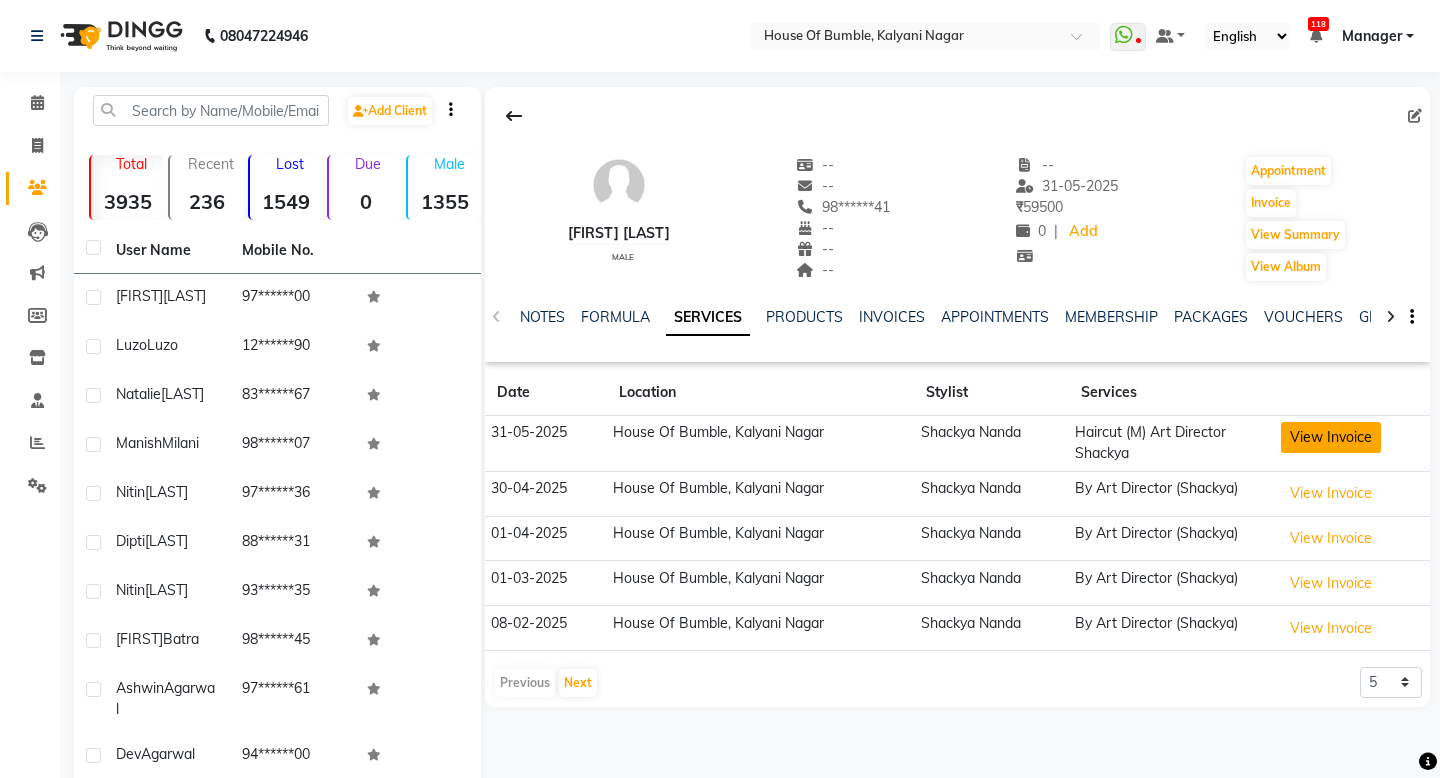 click on "View Invoice" 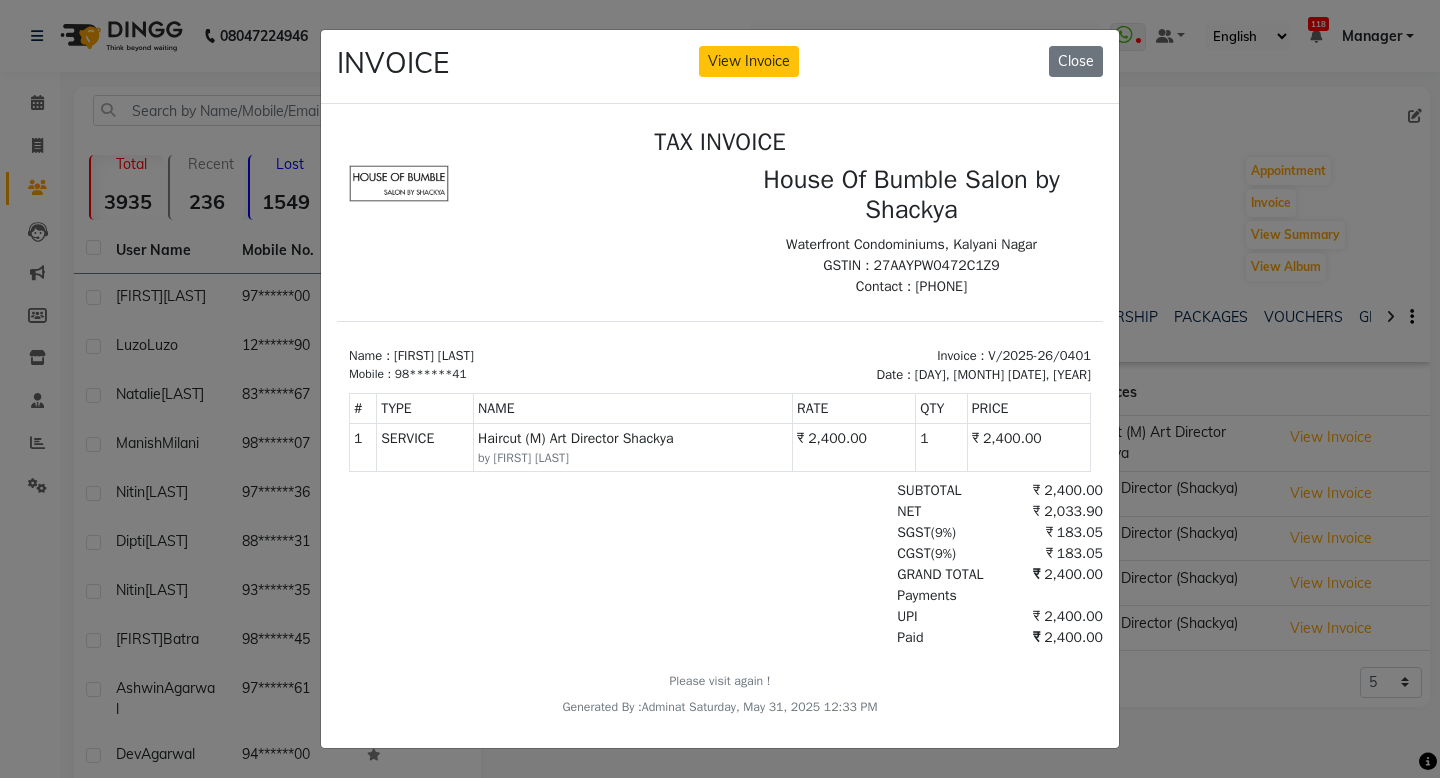scroll, scrollTop: 0, scrollLeft: 0, axis: both 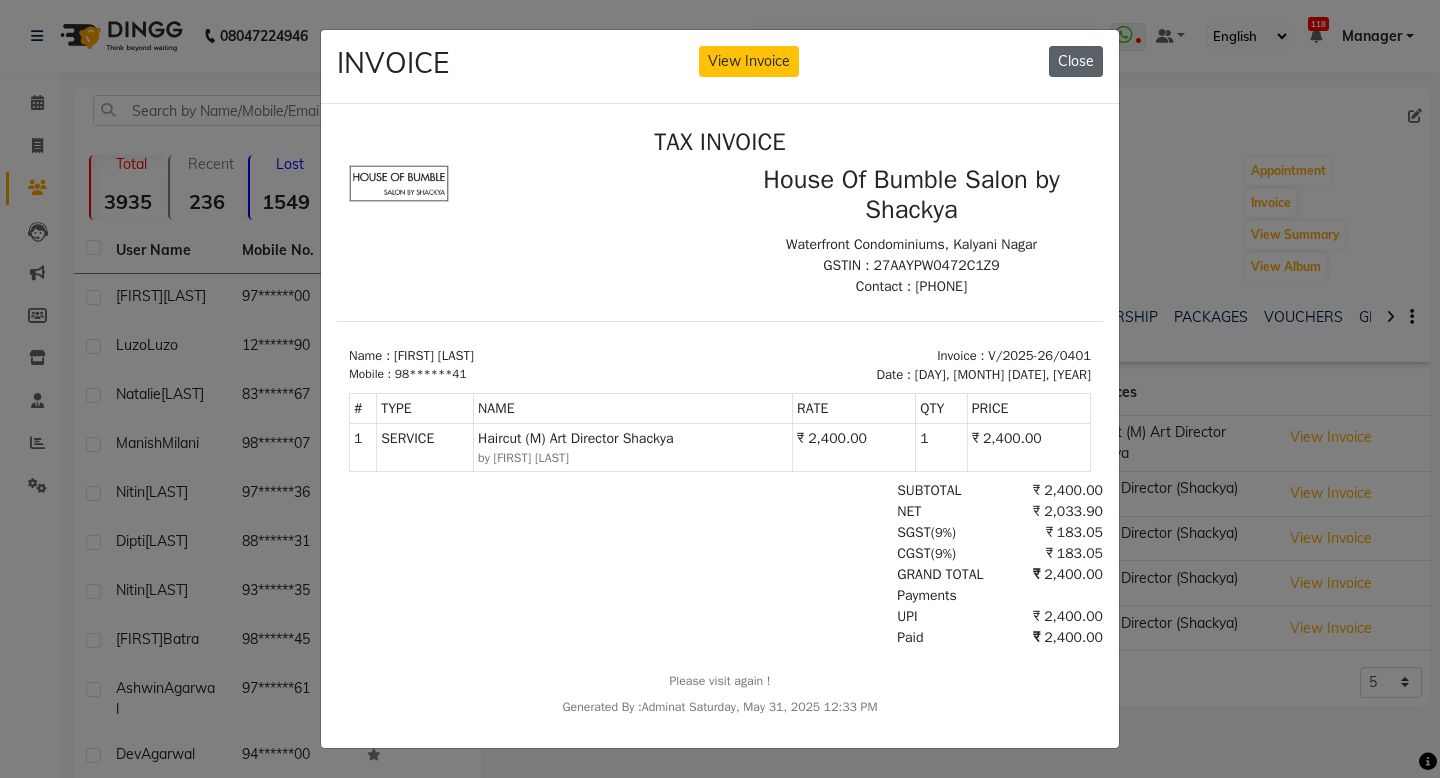 click on "Close" 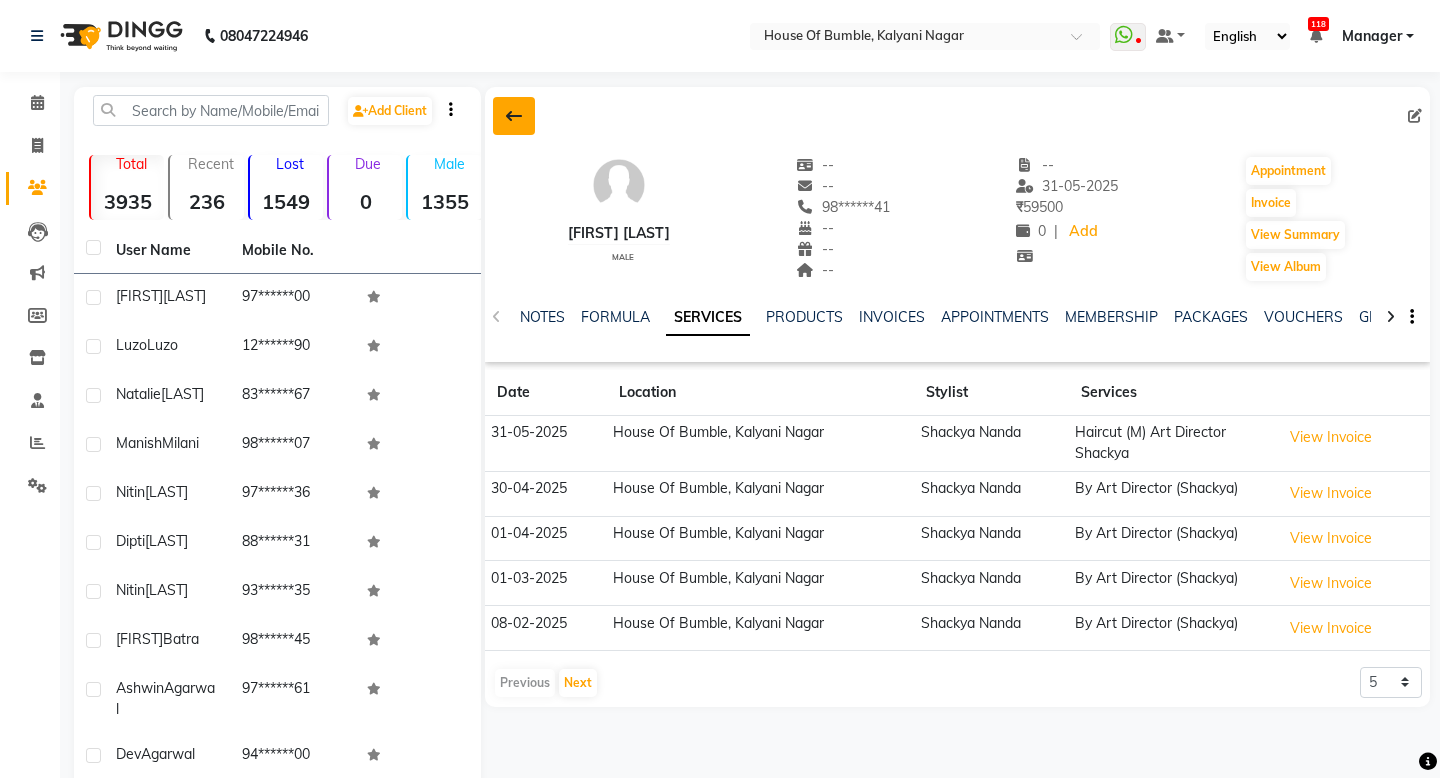click 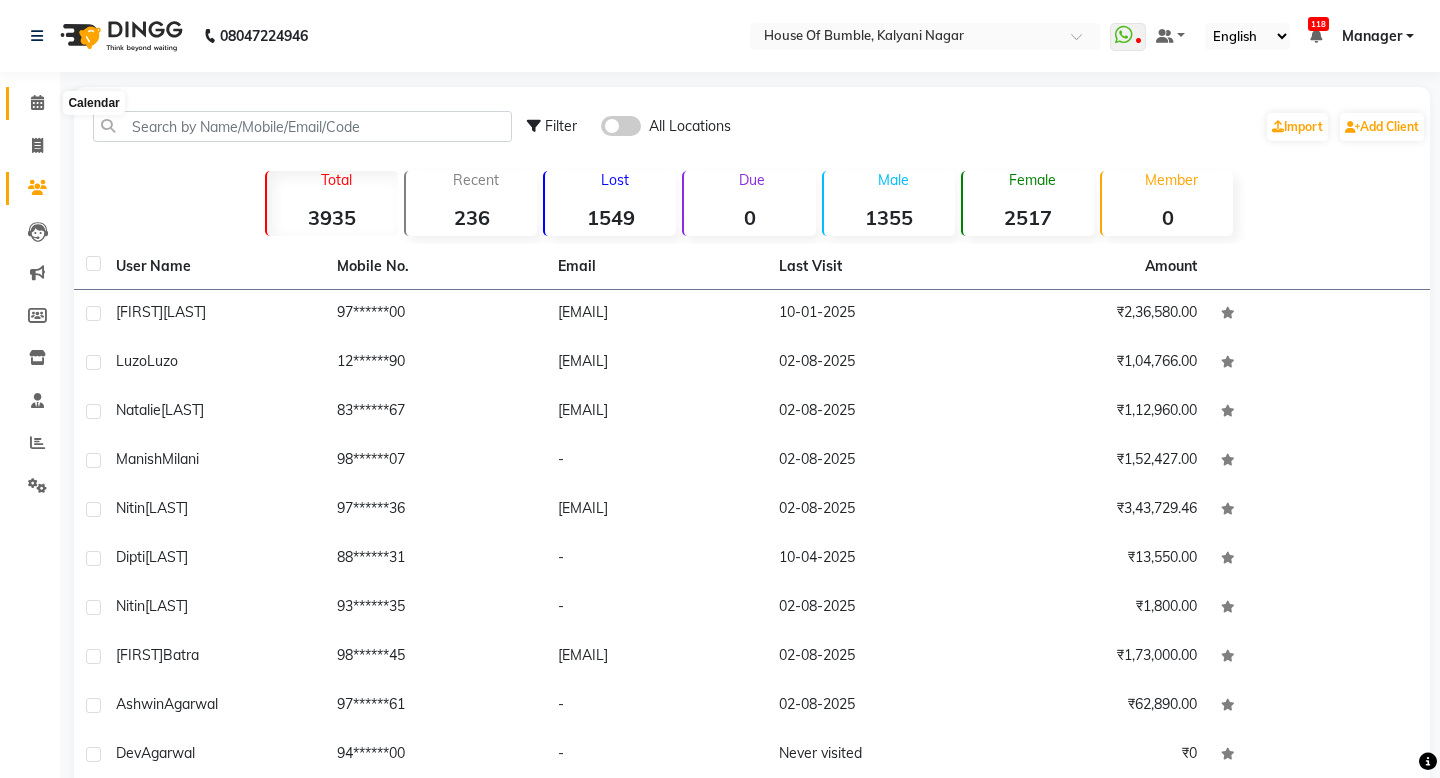click 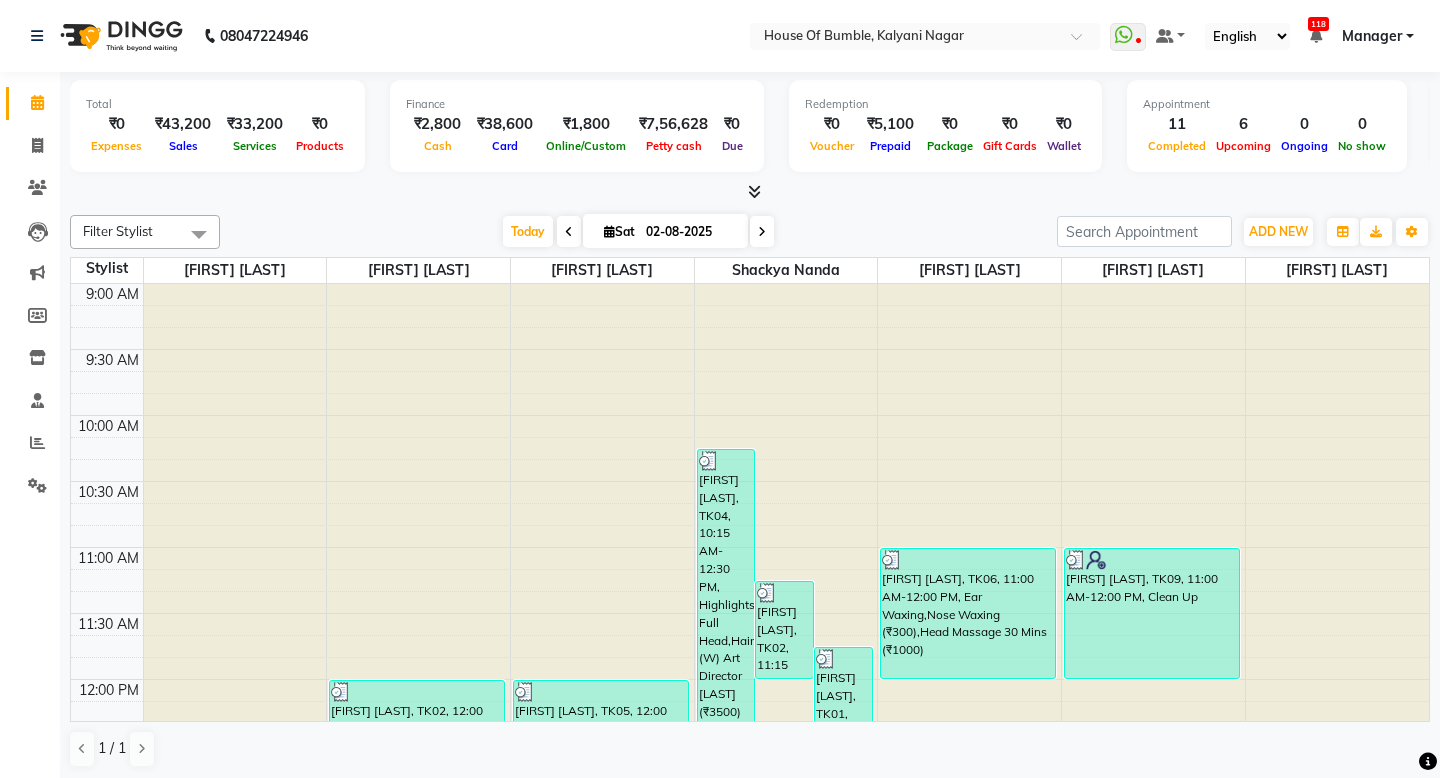 scroll, scrollTop: 471, scrollLeft: 0, axis: vertical 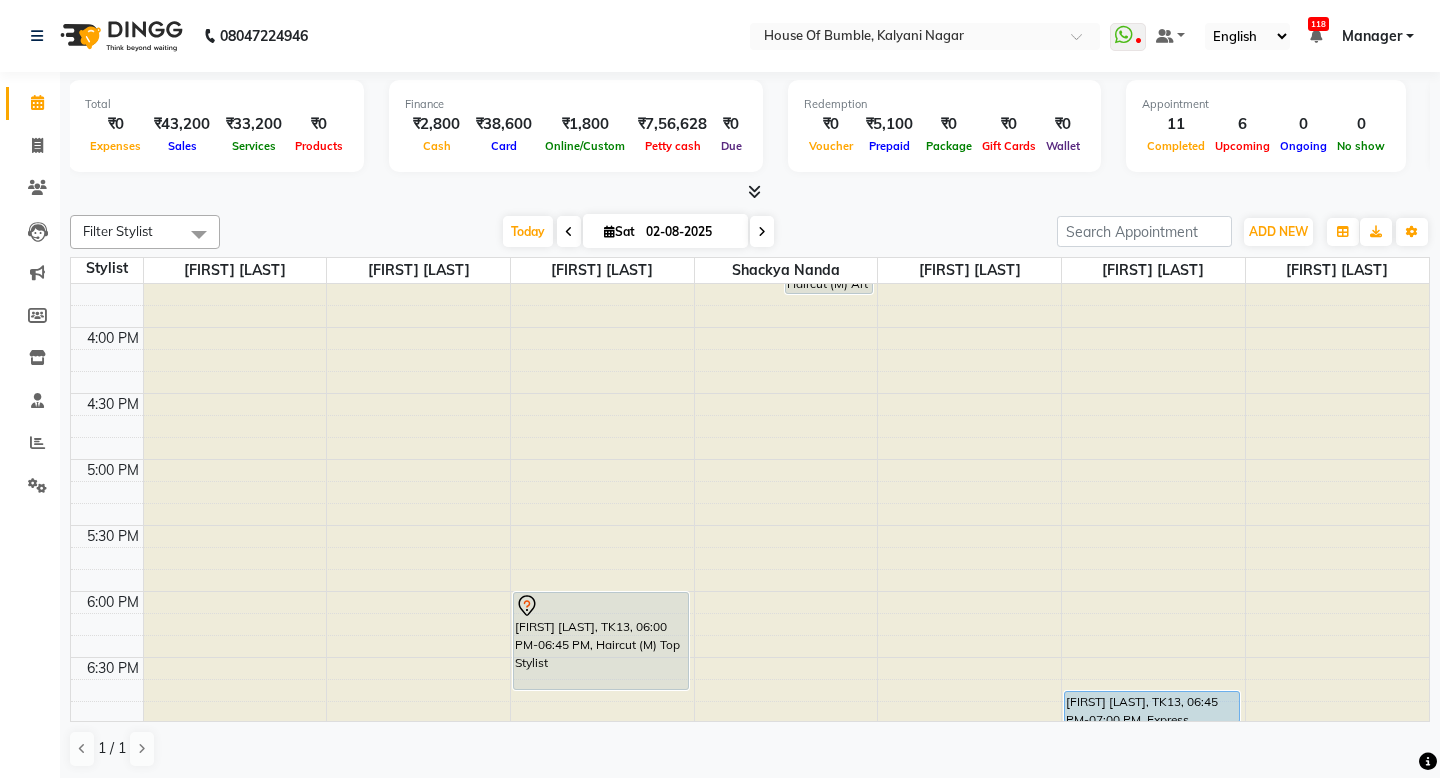 click at bounding box center (762, 232) 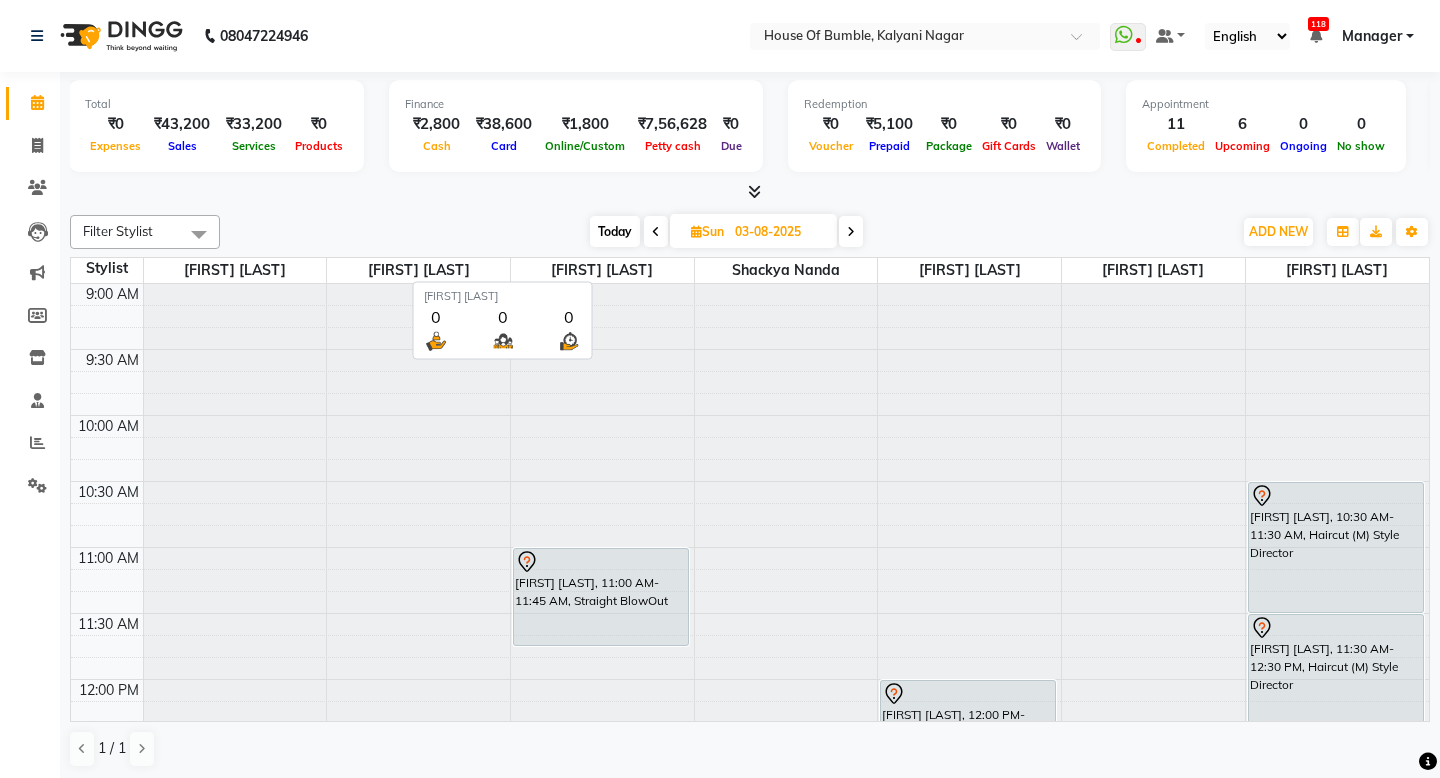 scroll, scrollTop: 0, scrollLeft: 0, axis: both 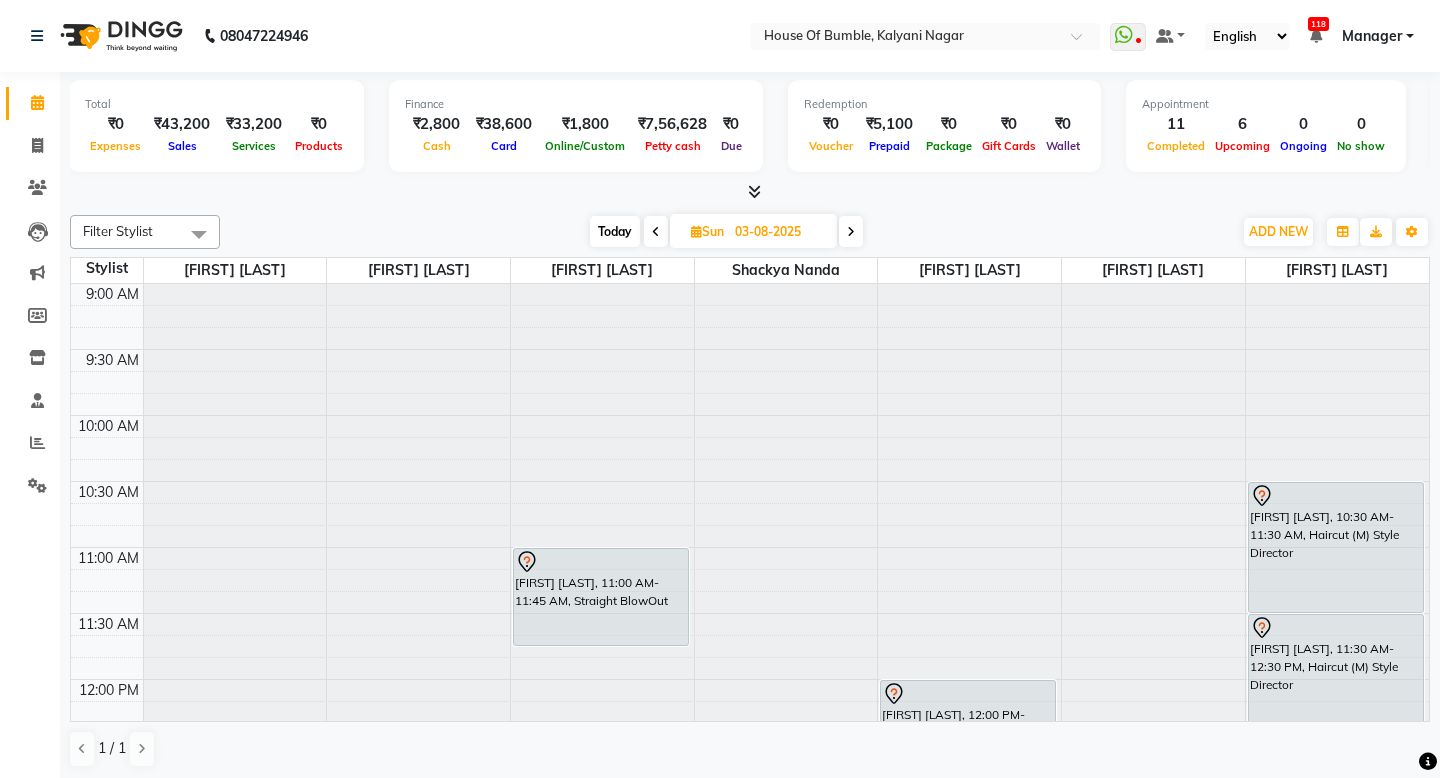 click on "Today" at bounding box center (615, 231) 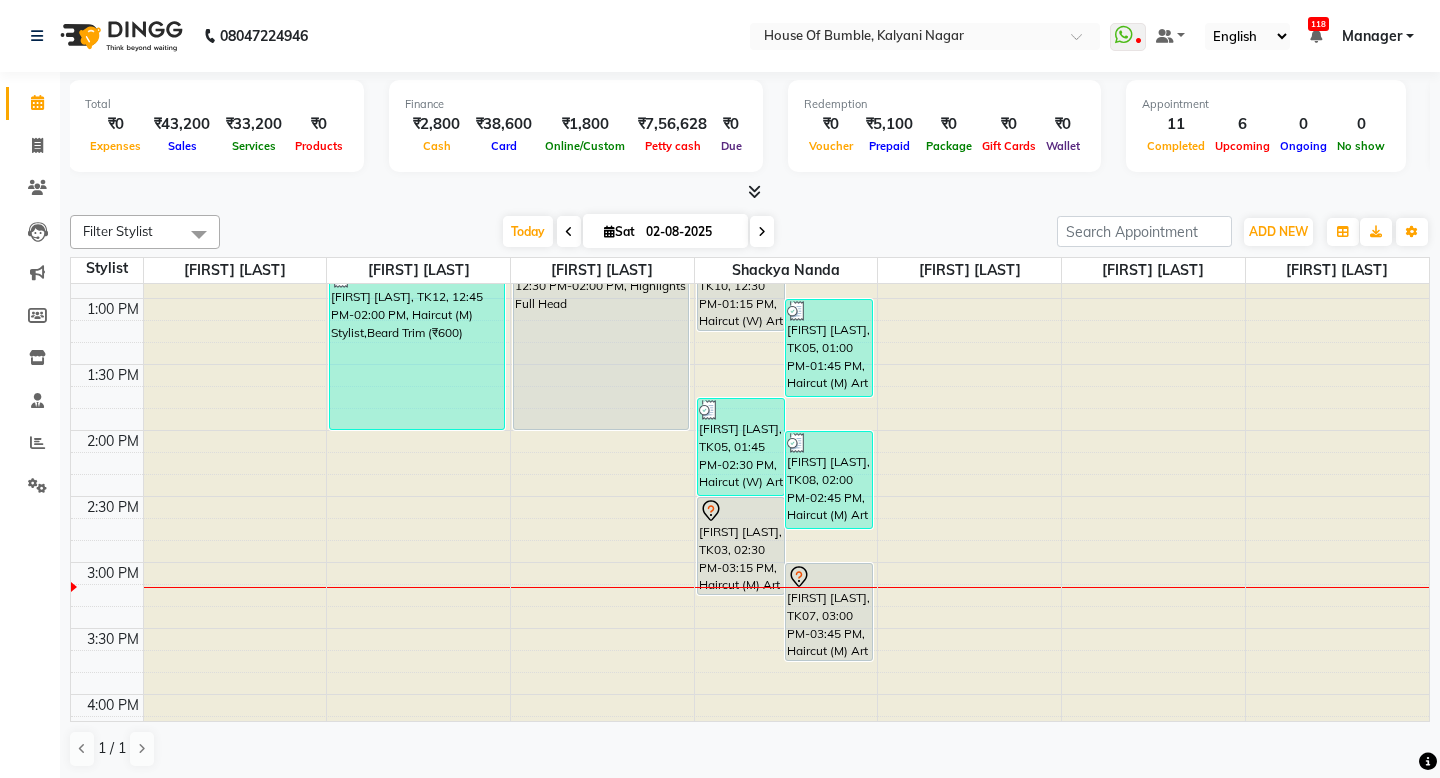 scroll, scrollTop: 372, scrollLeft: 0, axis: vertical 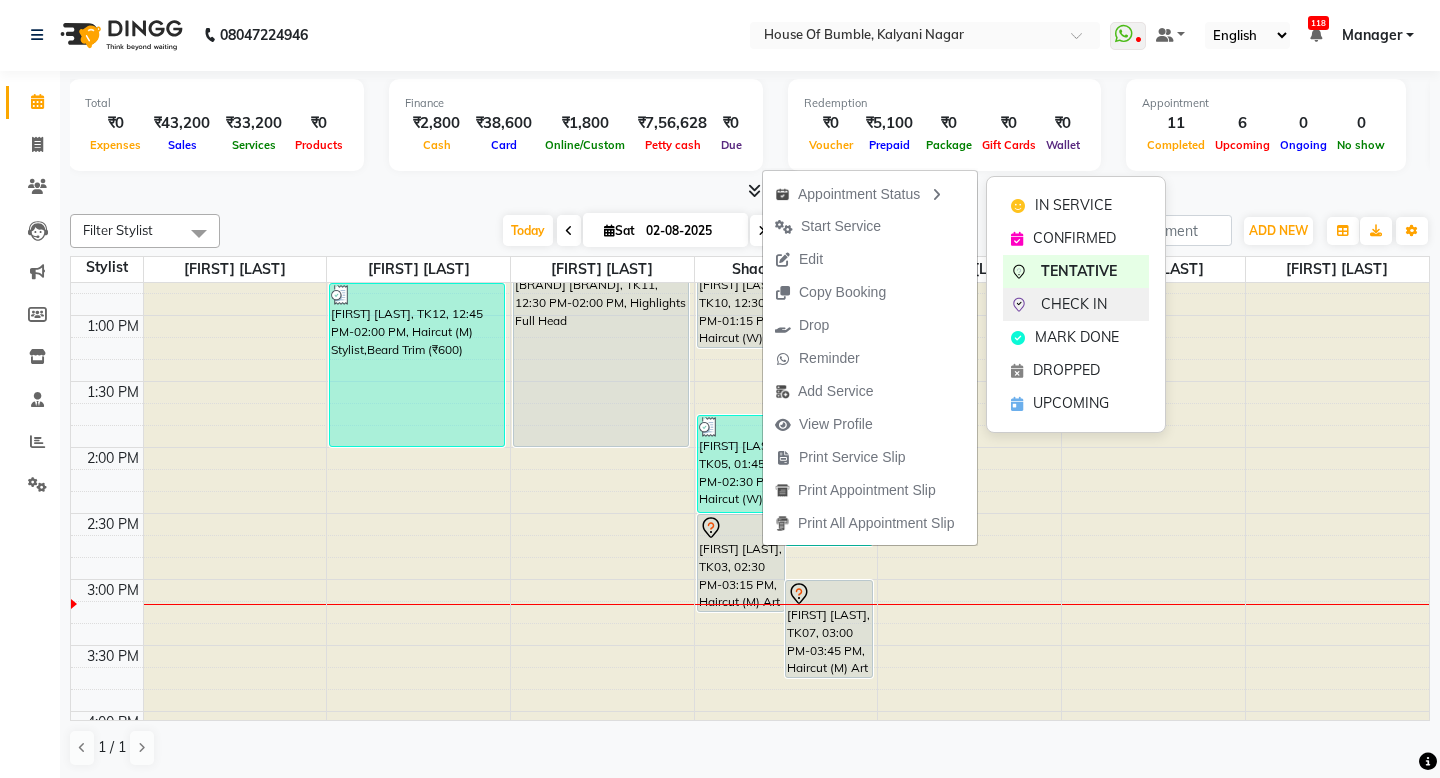 click on "CHECK IN" 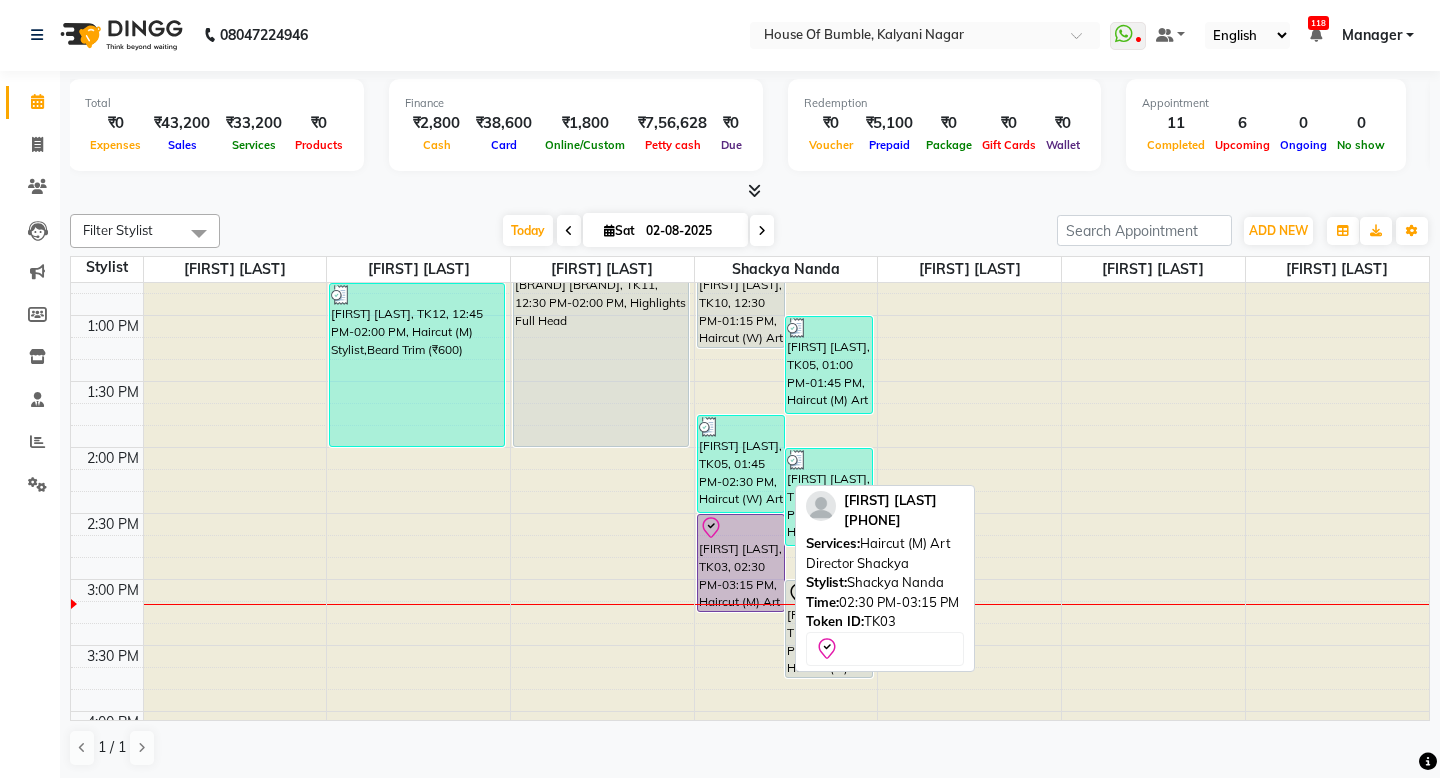 click on "[FIRST] [LAST], TK03, 02:30 PM-03:15 PM, Haircut (M) Art Director [LAST]" at bounding box center (741, 563) 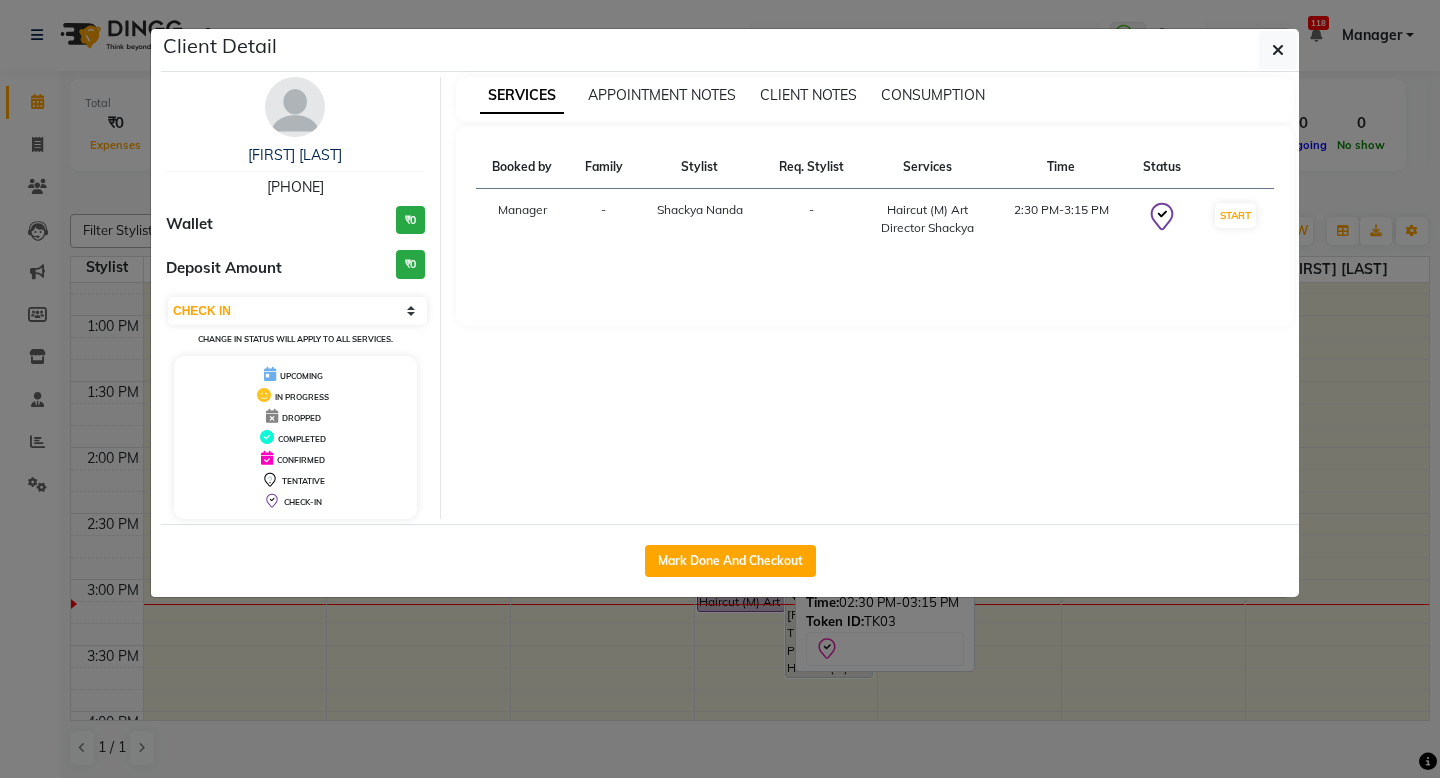 click on "Mark Done And Checkout" 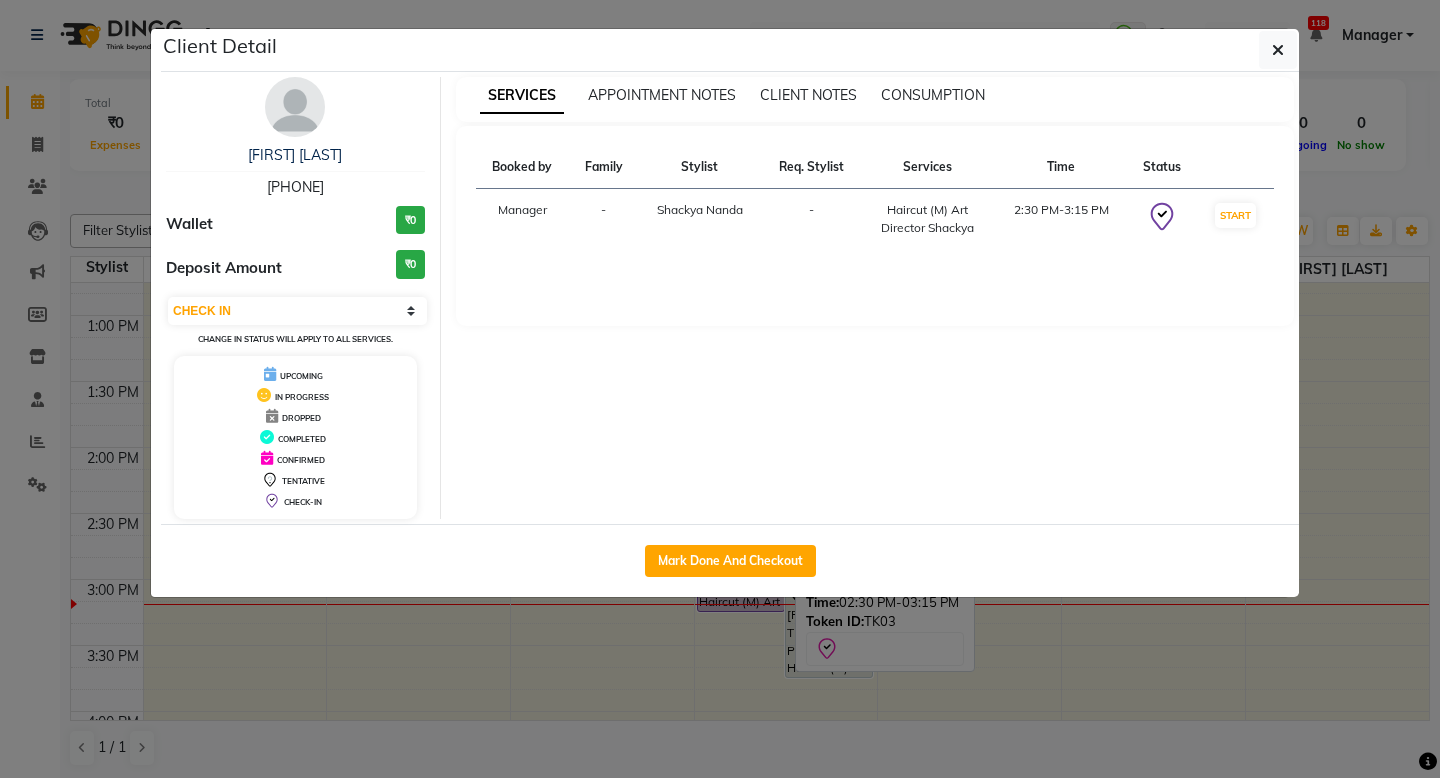 select on "579" 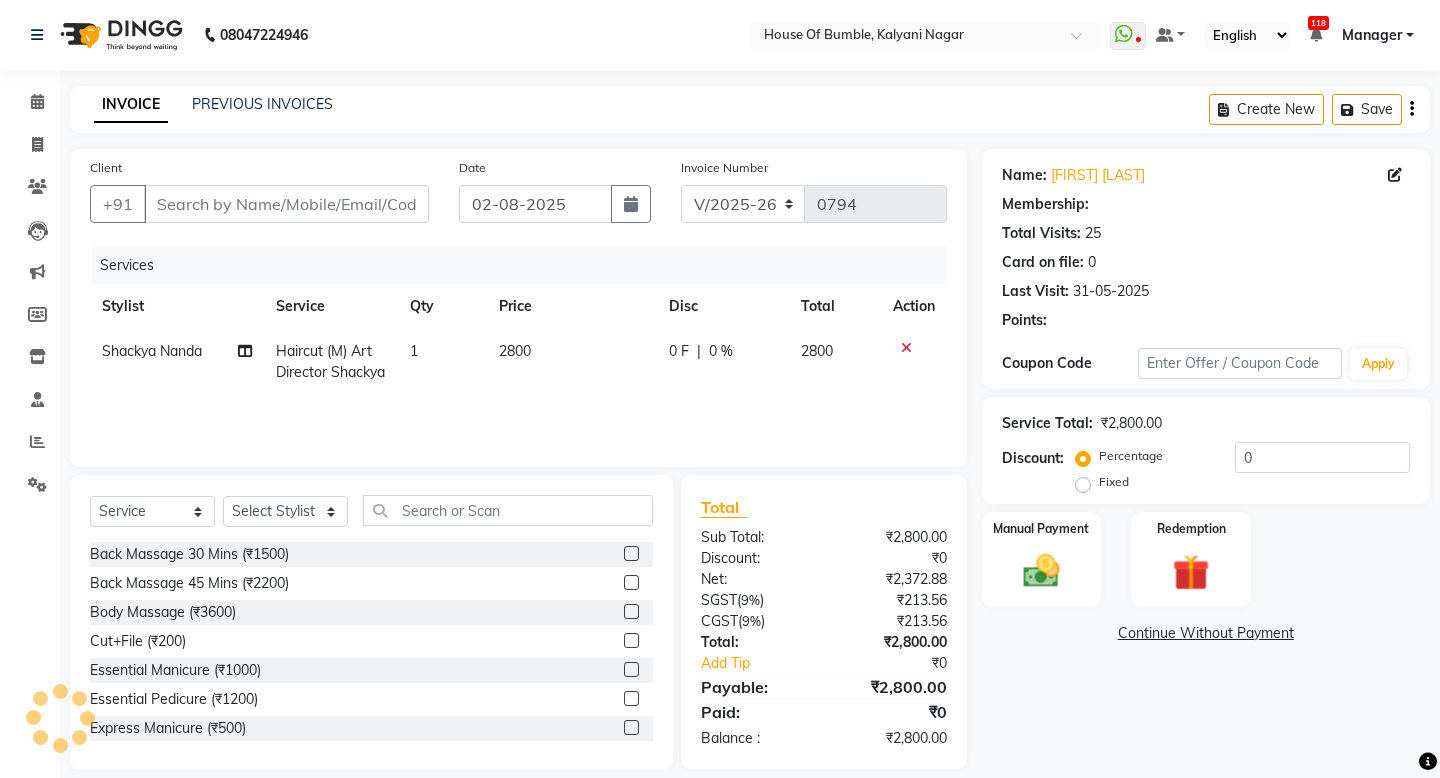 type on "98******41" 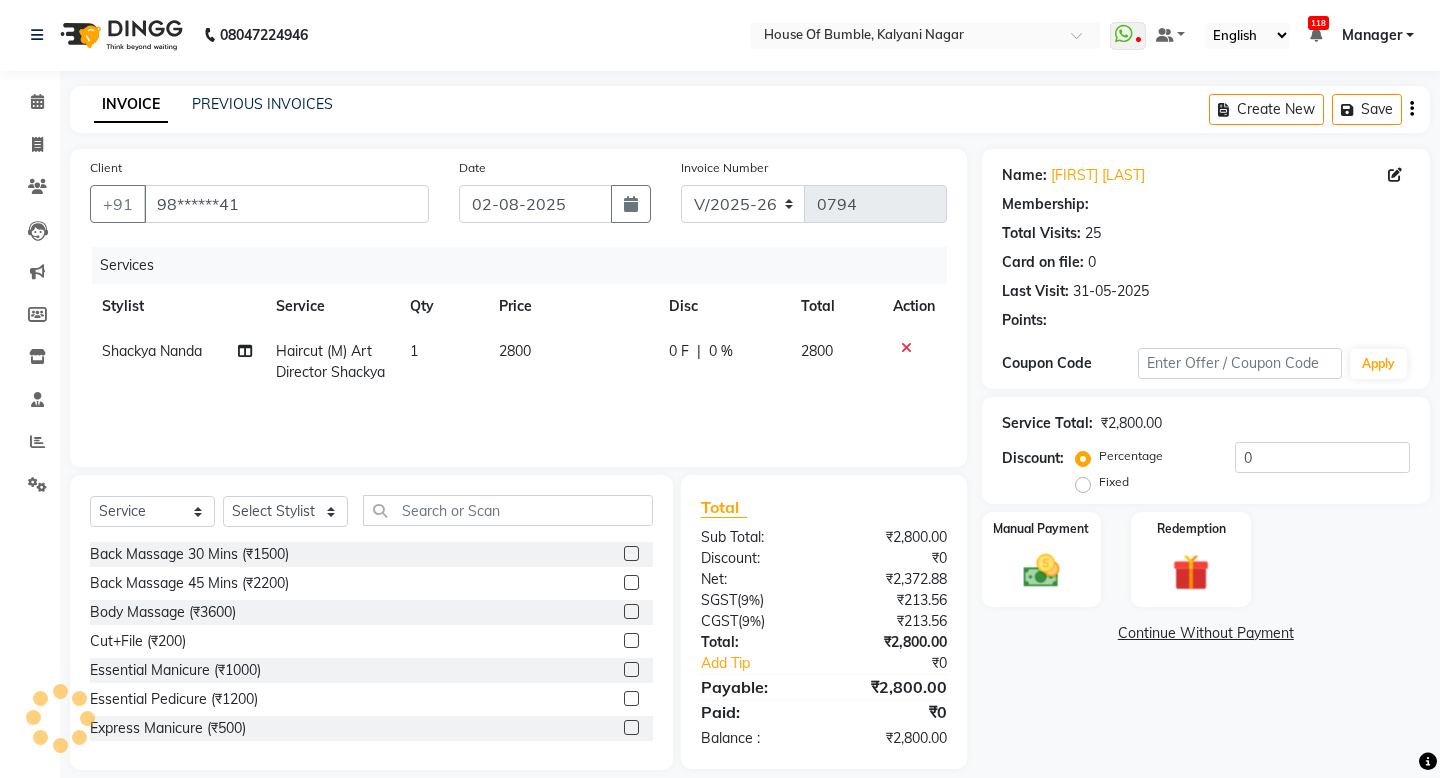 select on "76627" 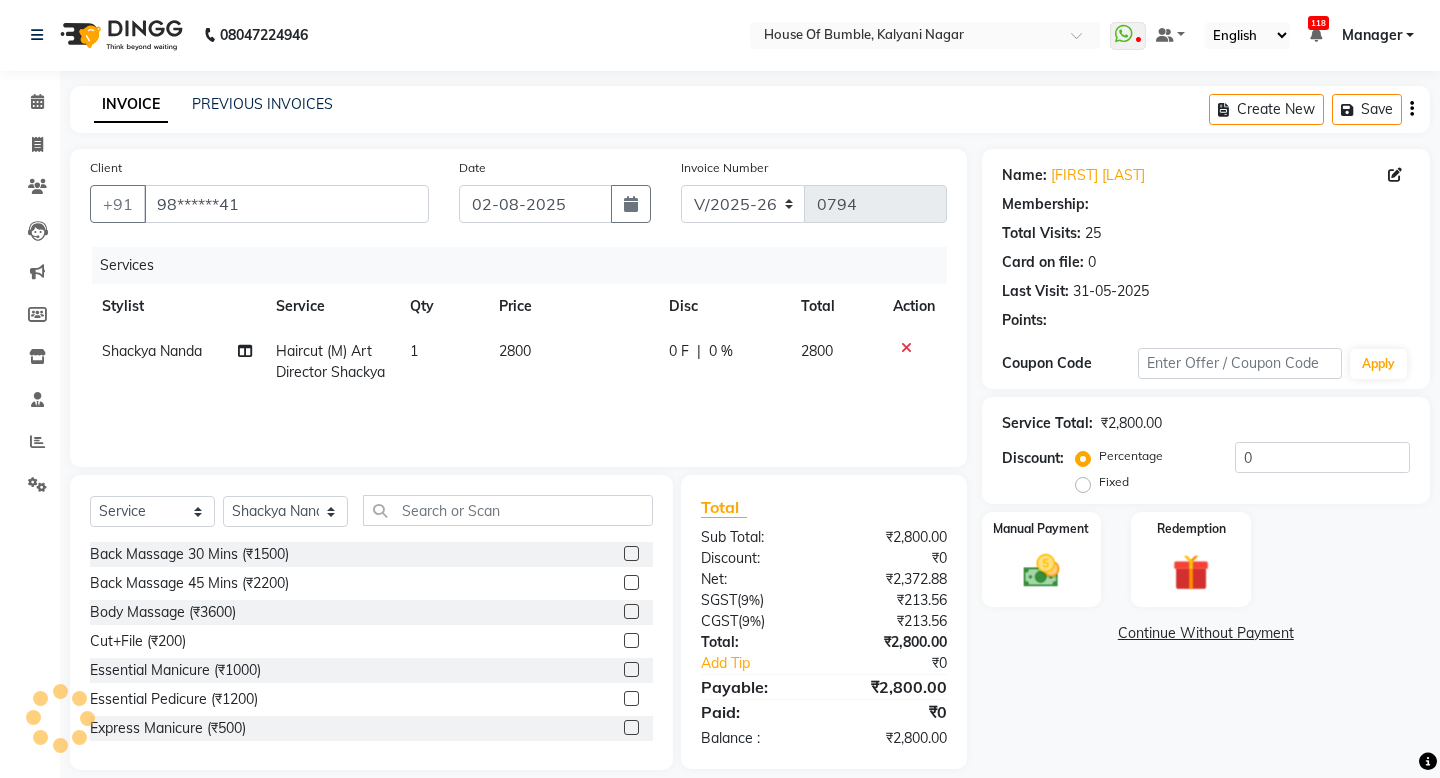 click on "2800" 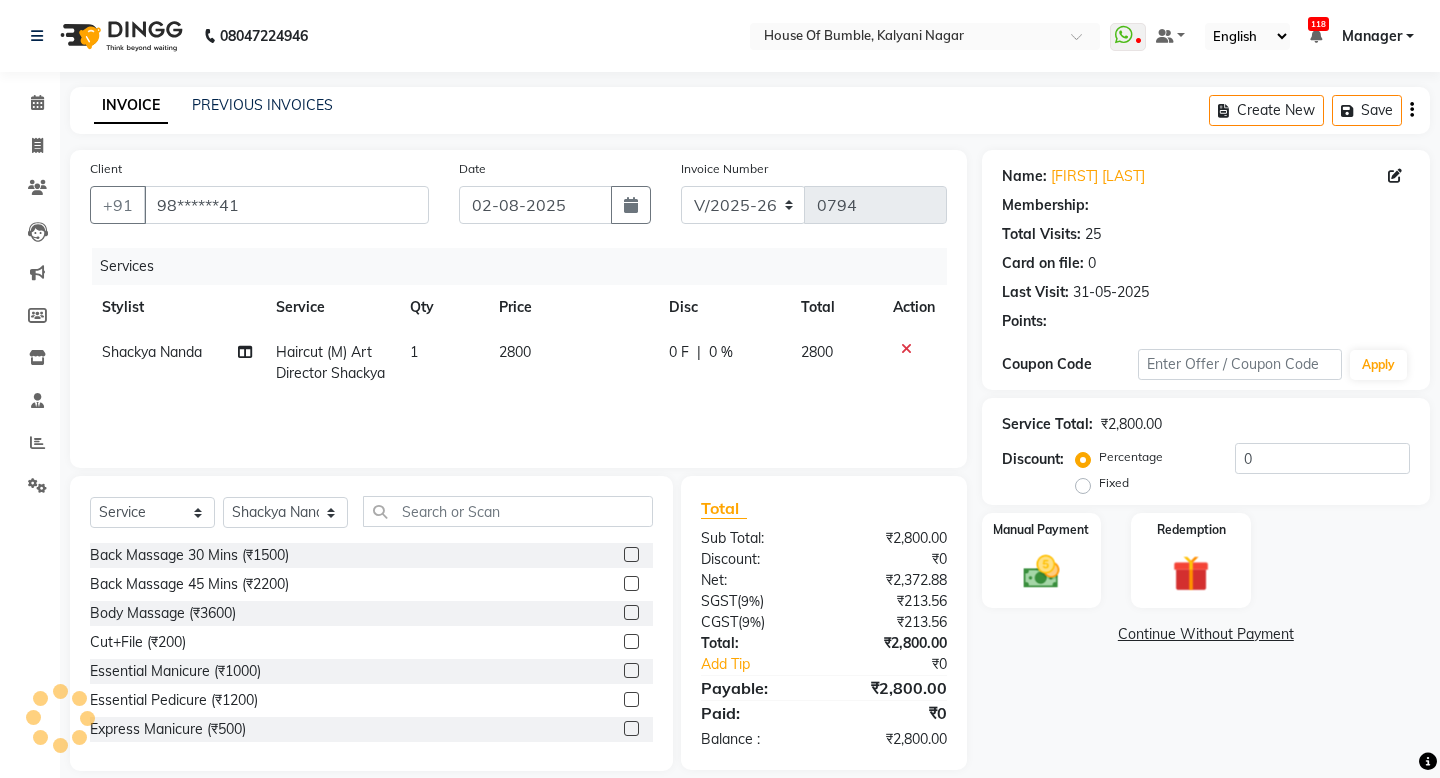select on "76627" 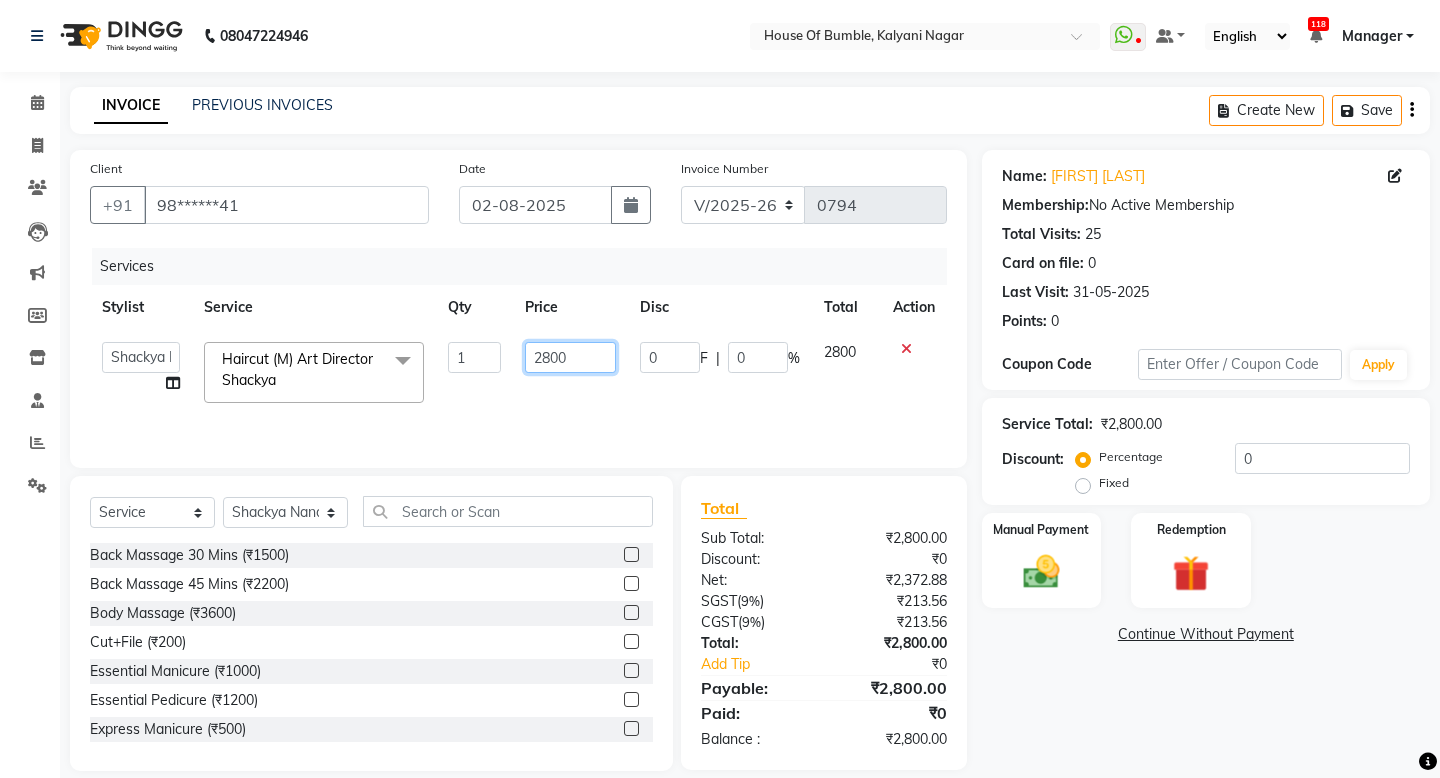 click on "2800" 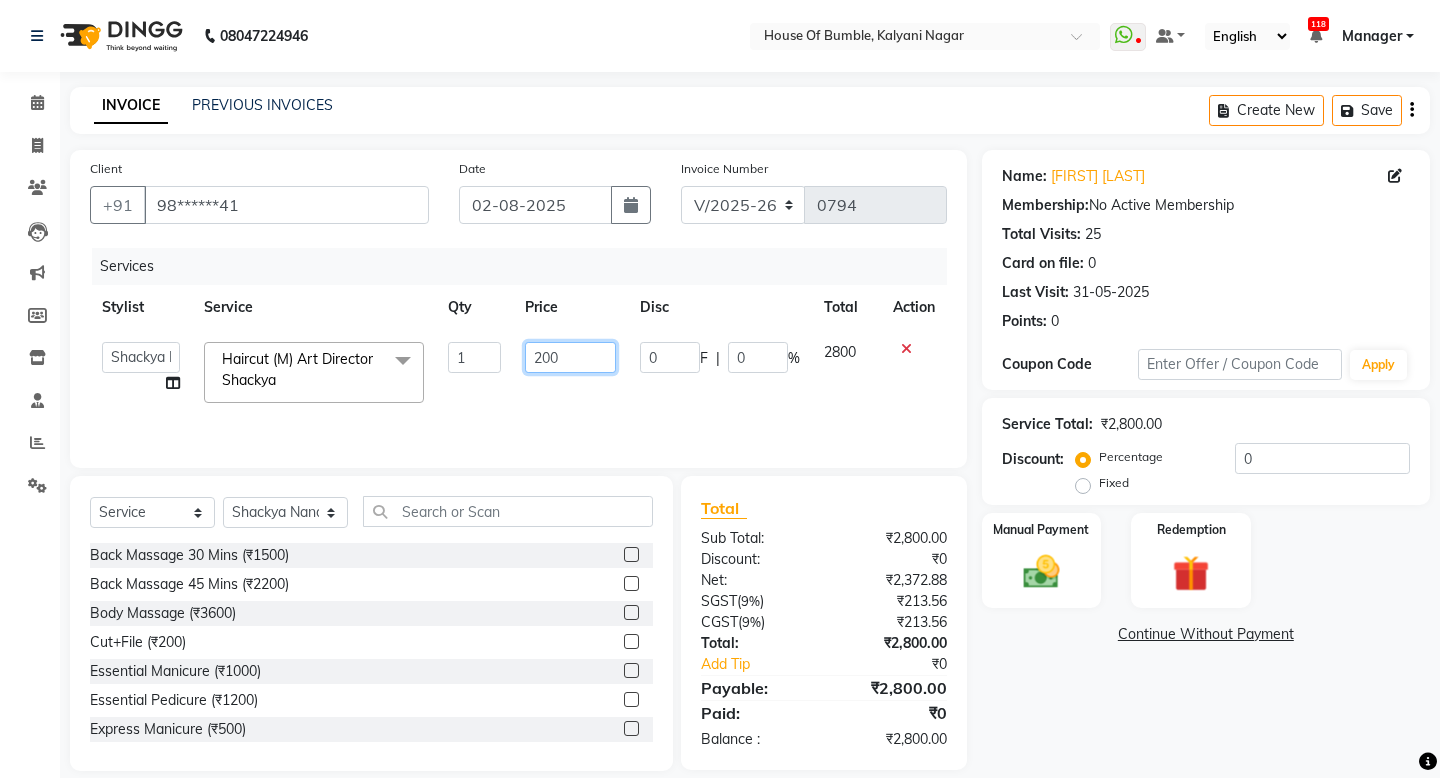 type on "2400" 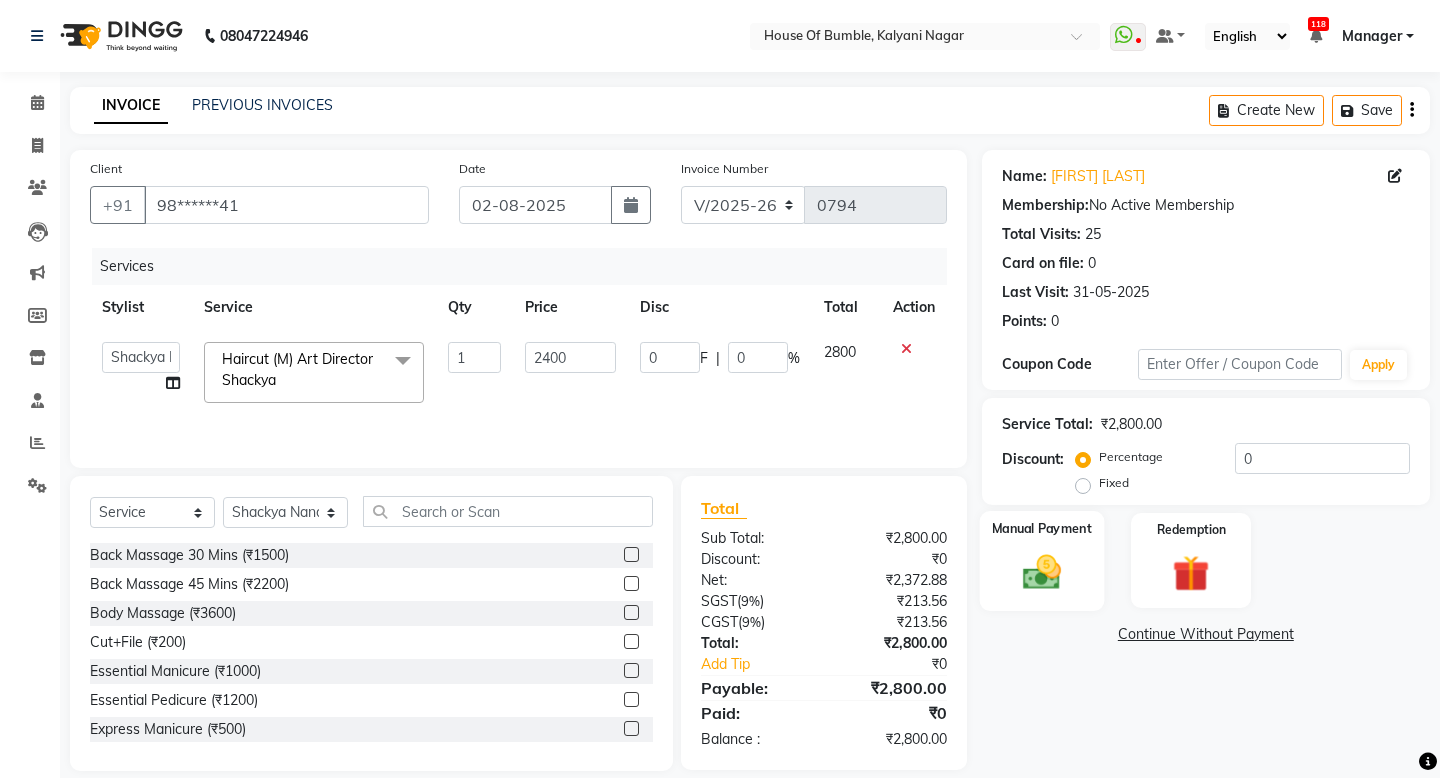 click on "Manual Payment" 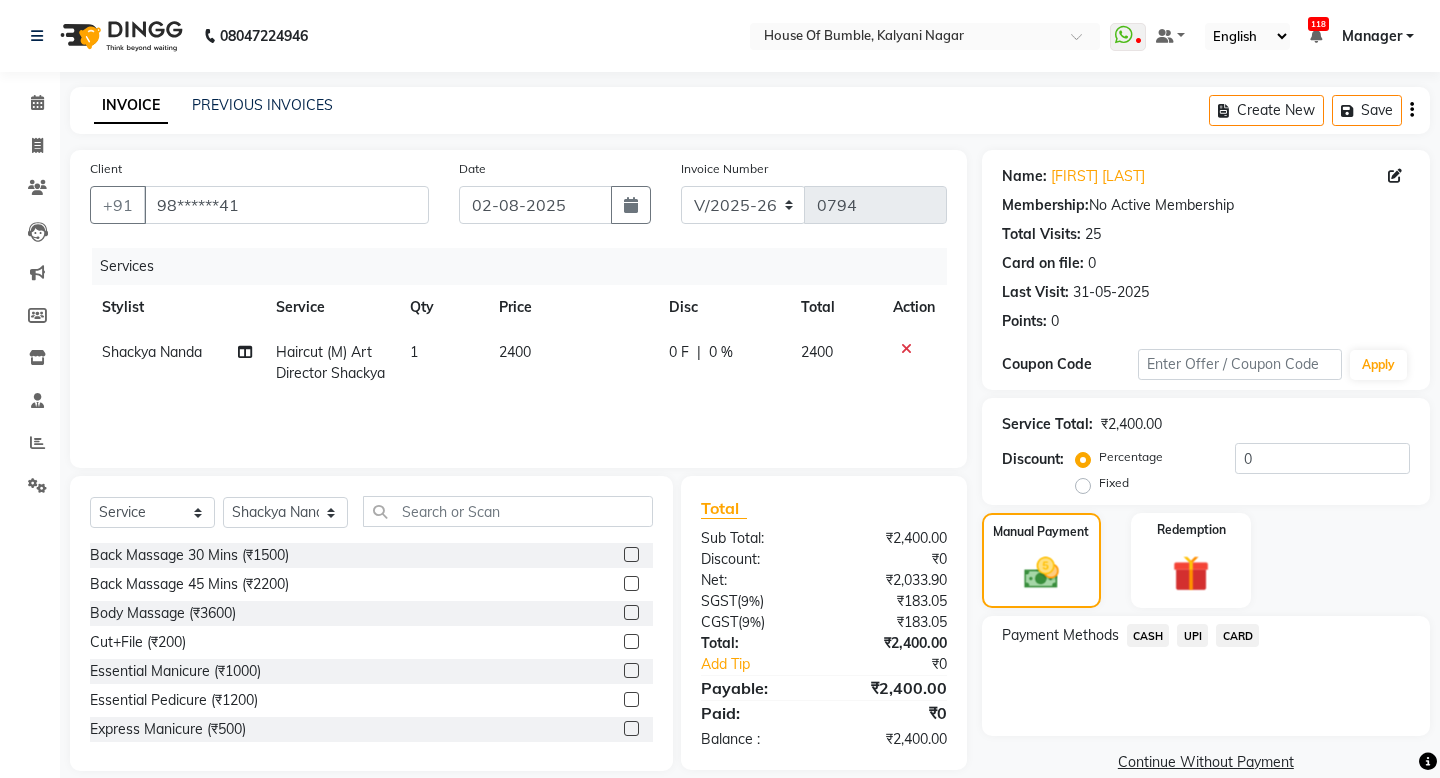 click on "CARD" 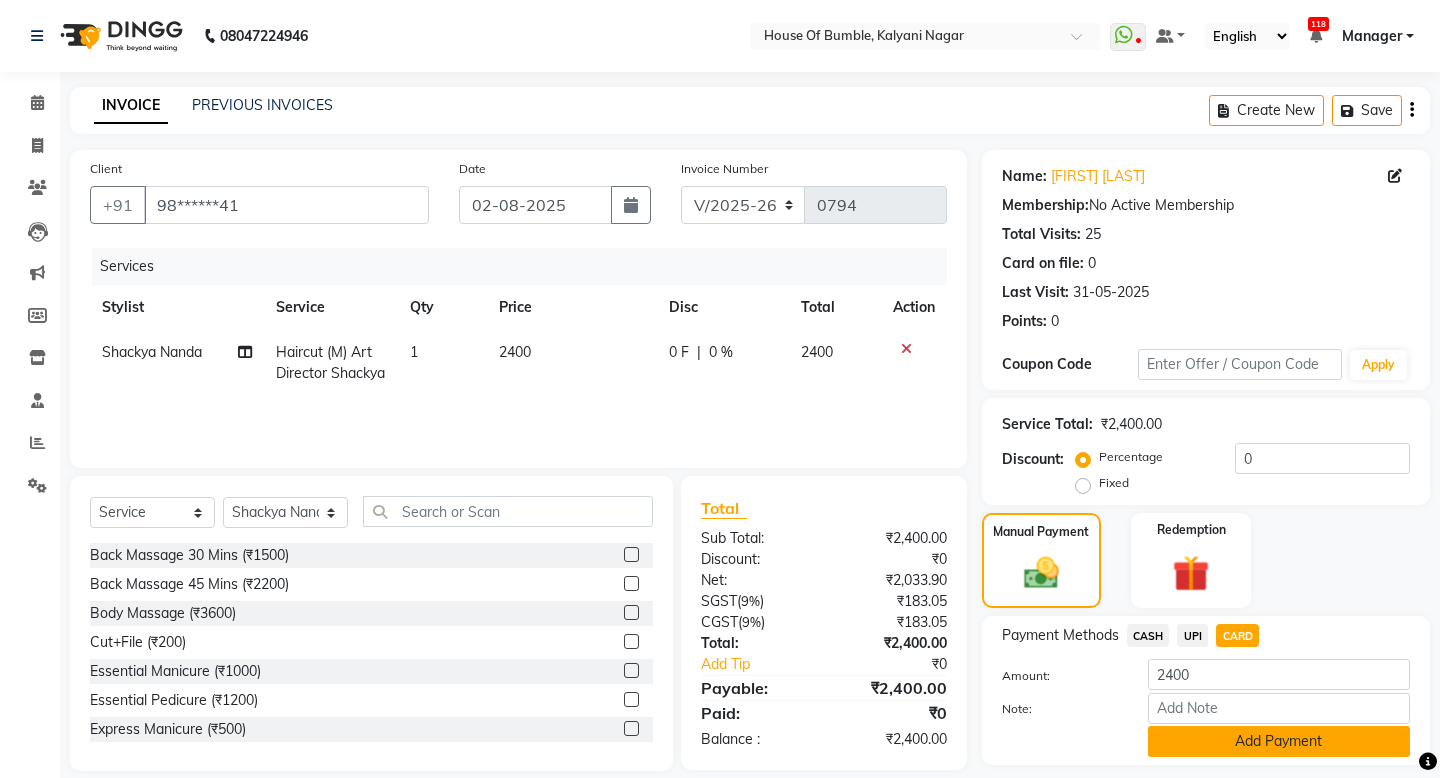 click on "Add Payment" 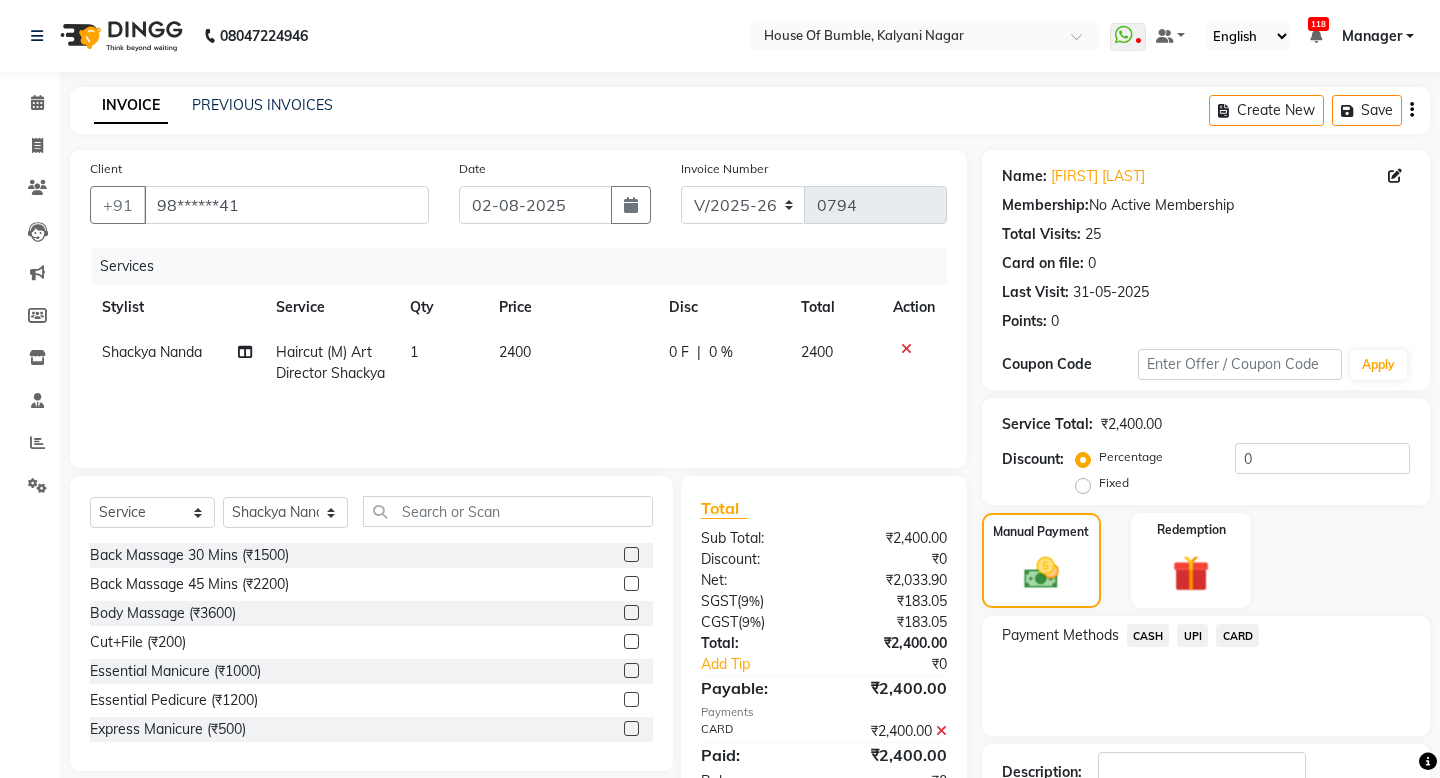 click on "Checkout" 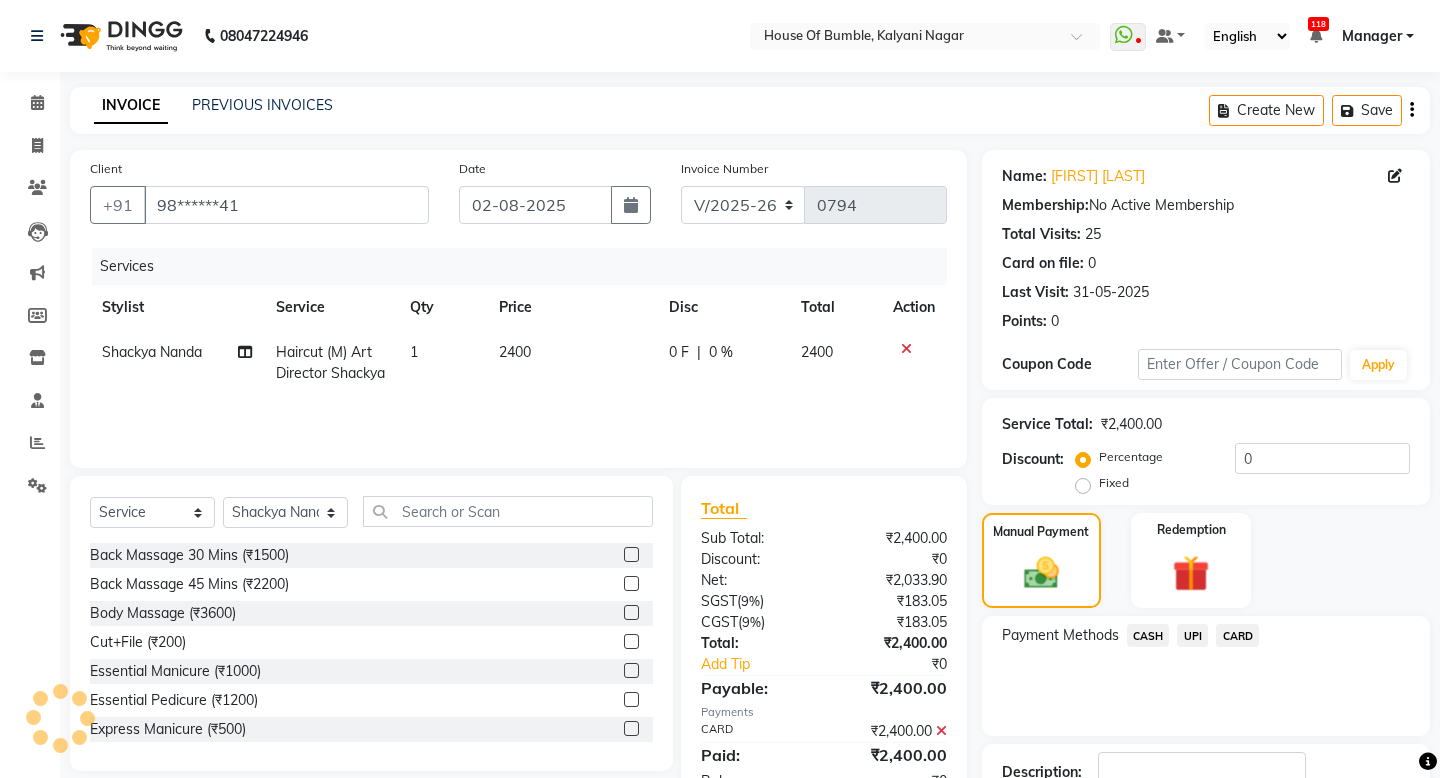 scroll, scrollTop: 142, scrollLeft: 0, axis: vertical 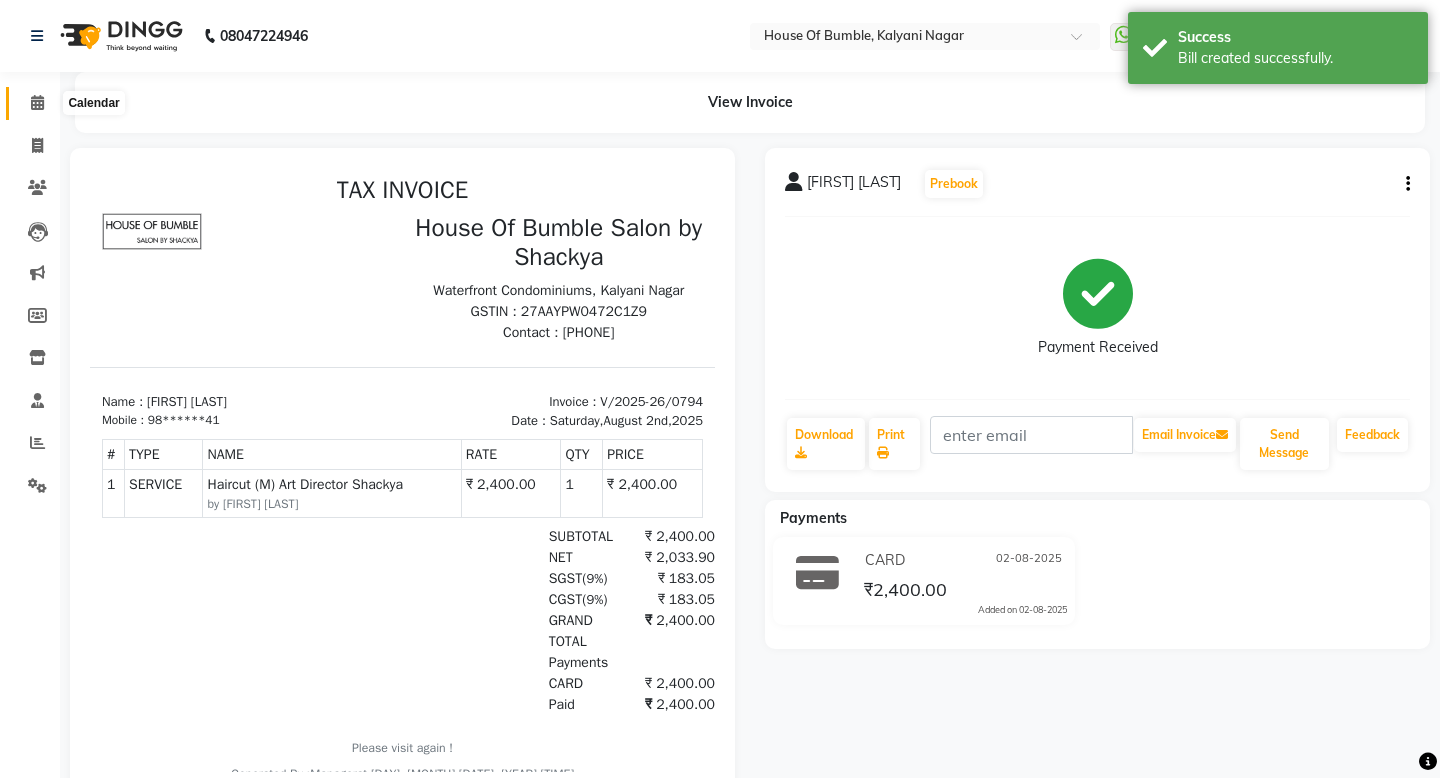 click 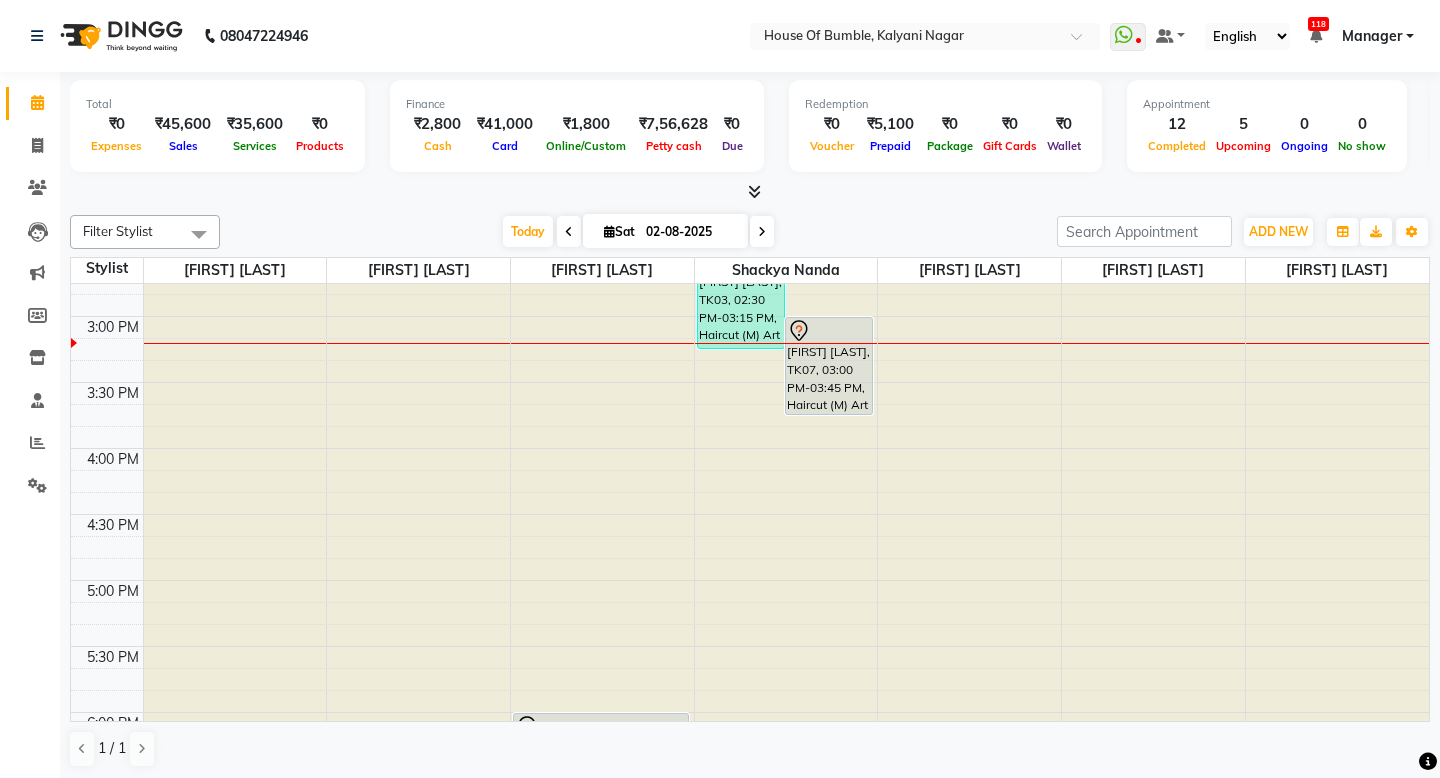 scroll, scrollTop: 773, scrollLeft: 0, axis: vertical 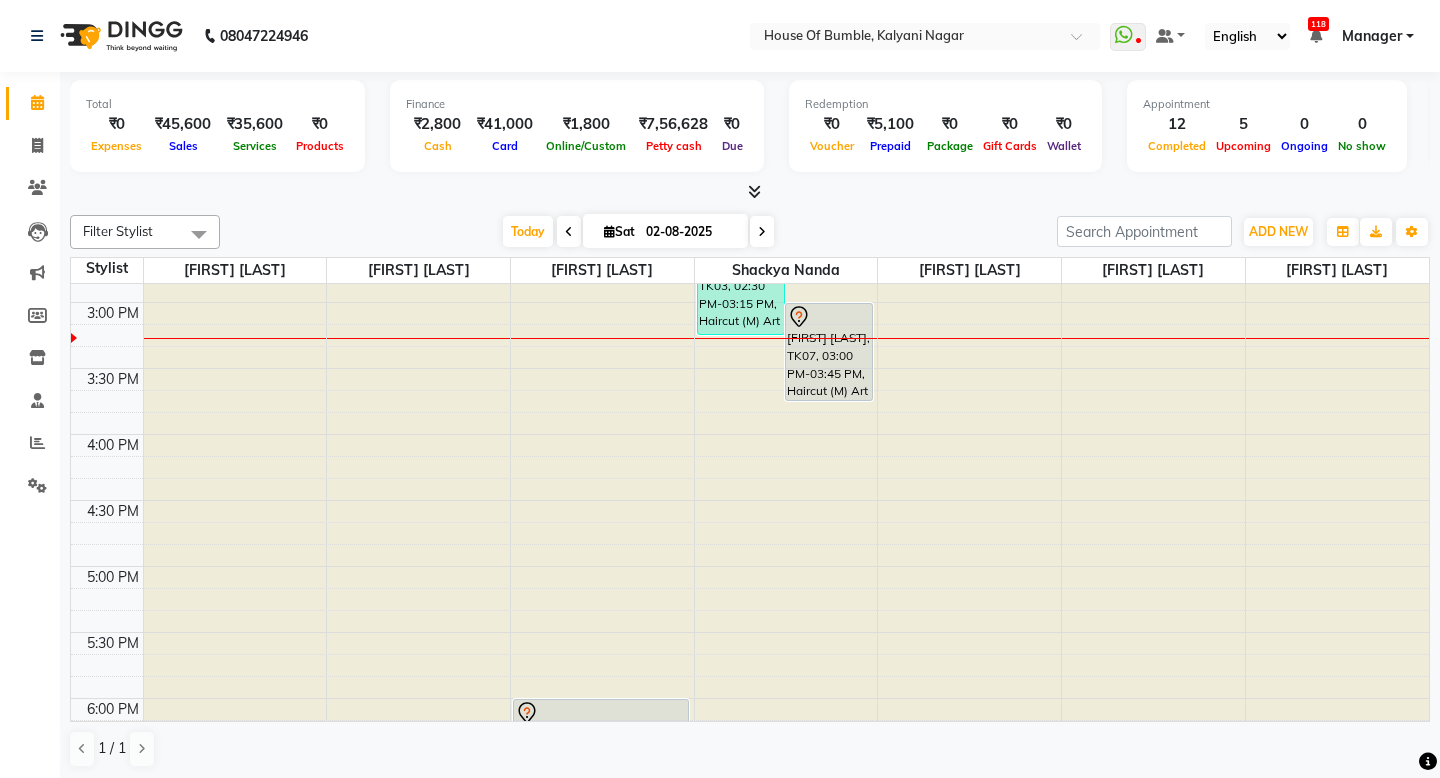 click at bounding box center (762, 231) 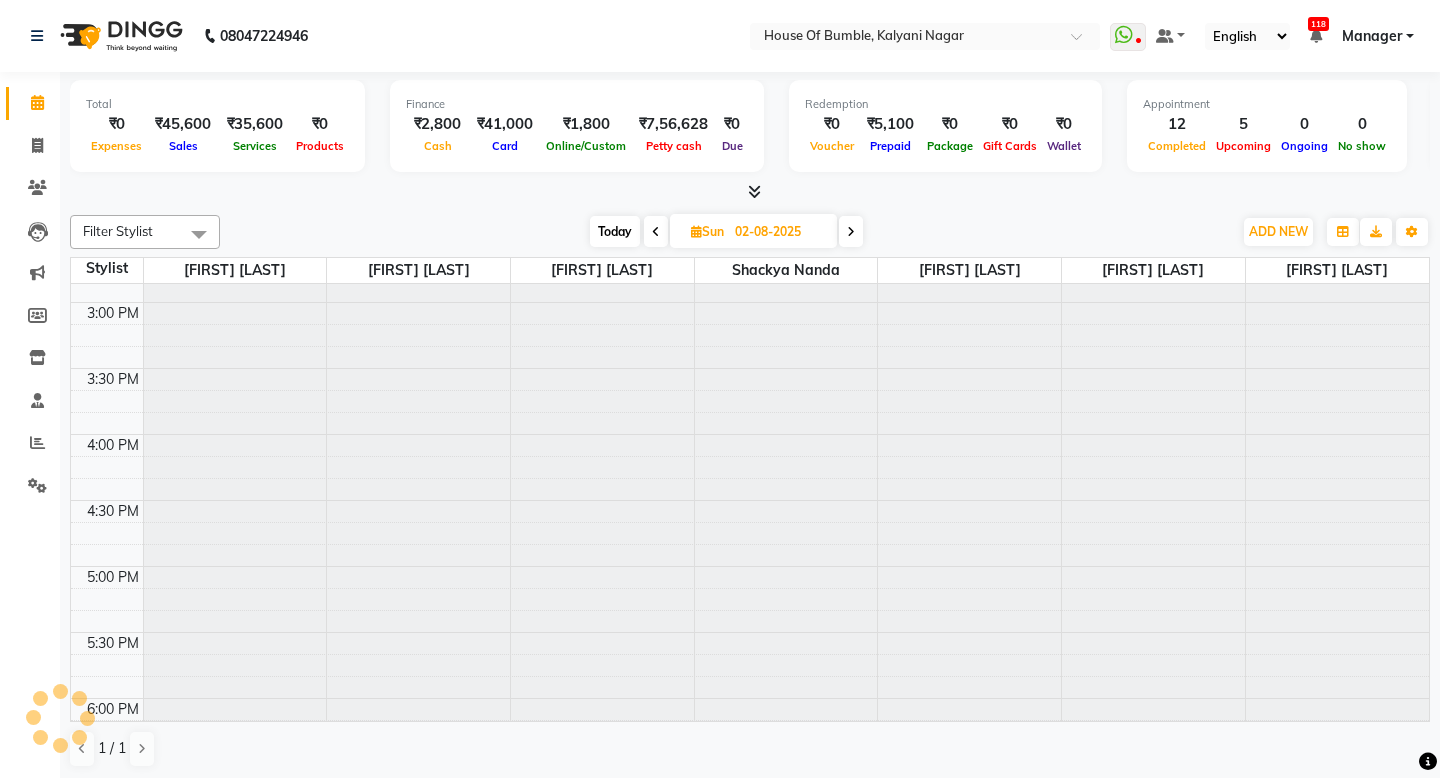 type on "03-08-2025" 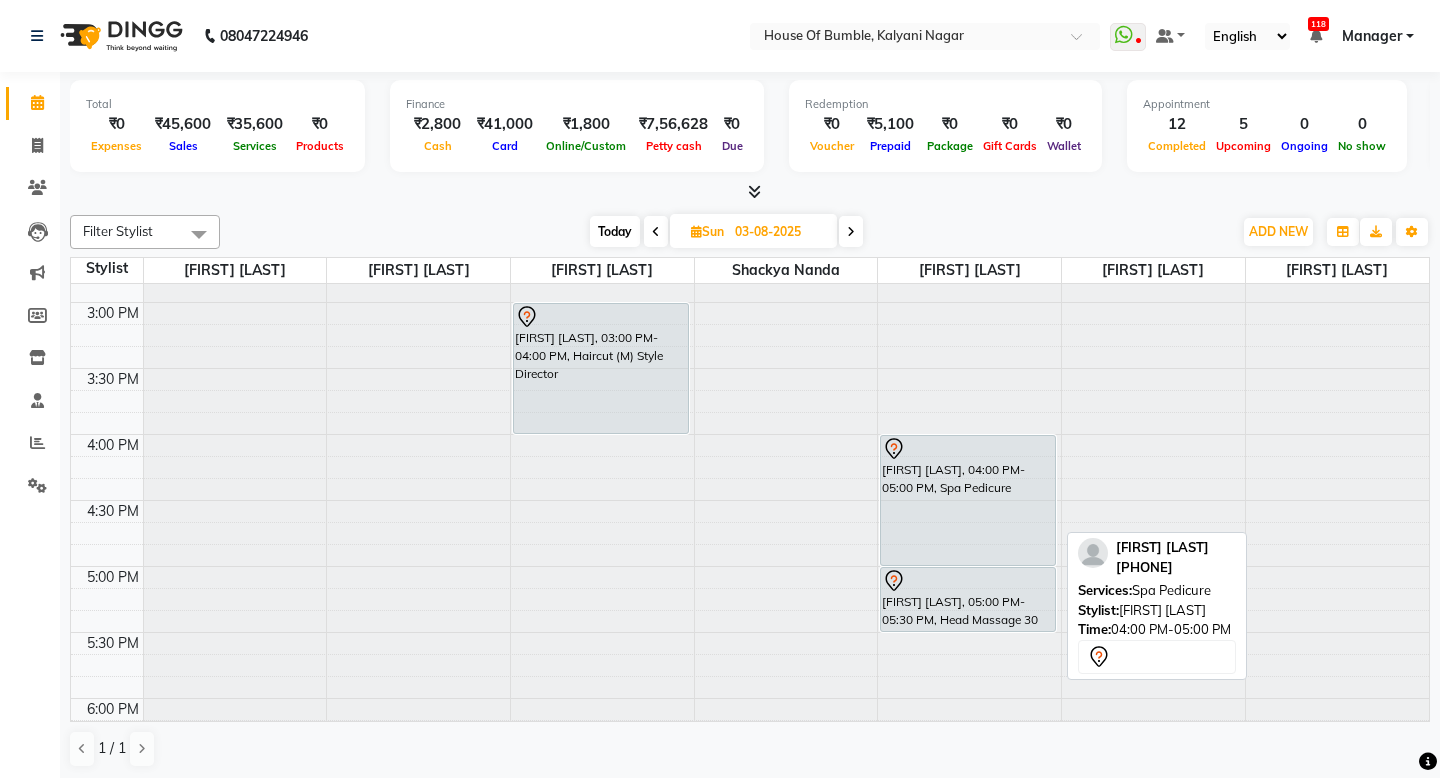 scroll, scrollTop: 0, scrollLeft: 0, axis: both 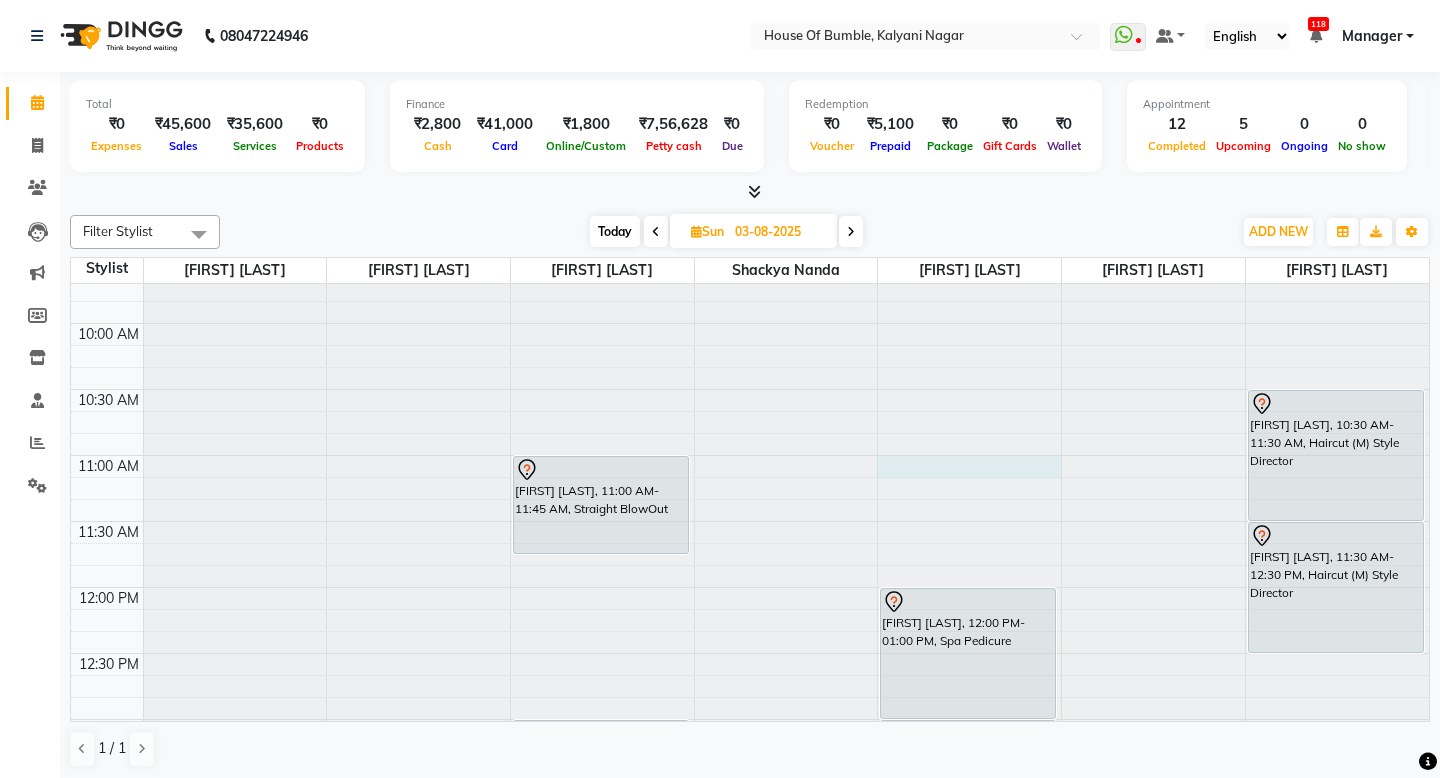 click at bounding box center (969, 192) 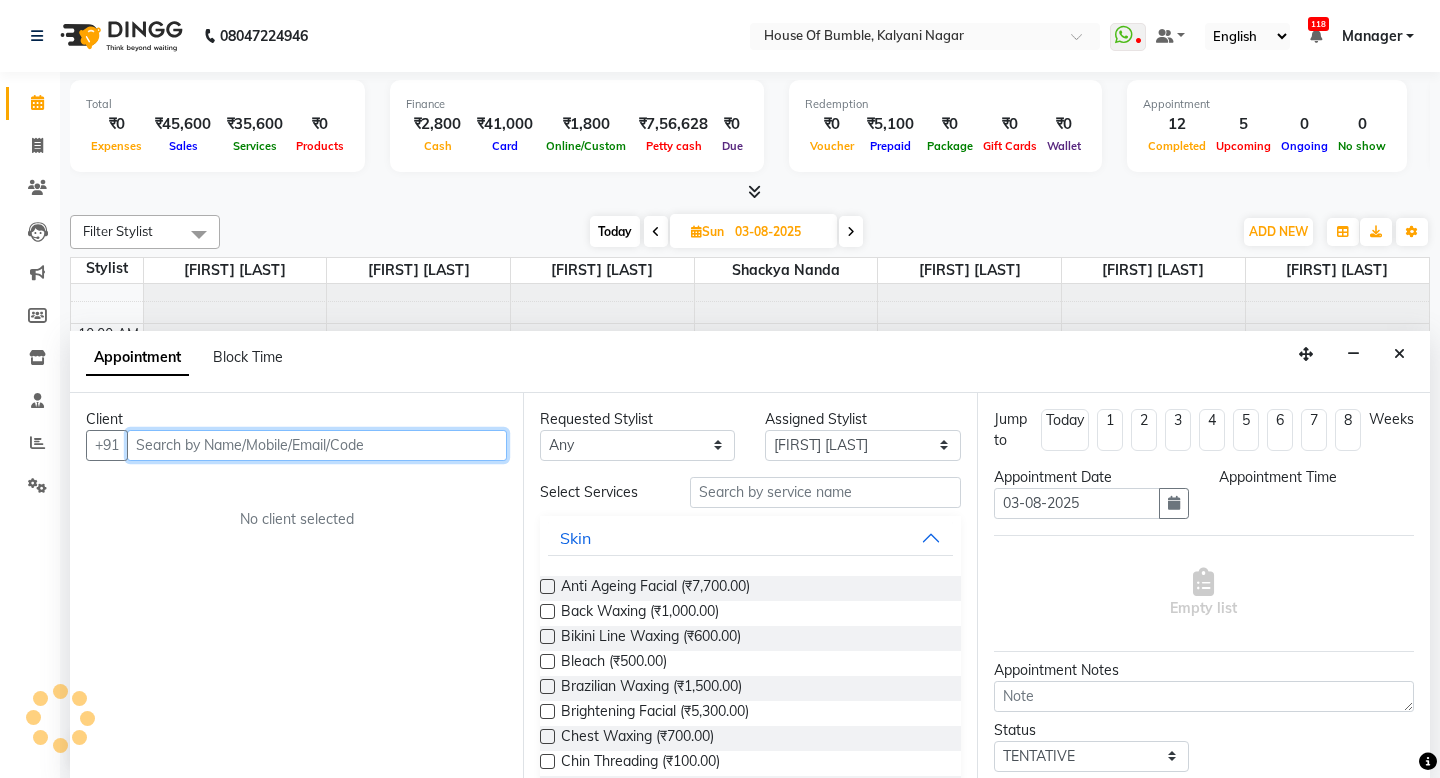 scroll, scrollTop: 1, scrollLeft: 0, axis: vertical 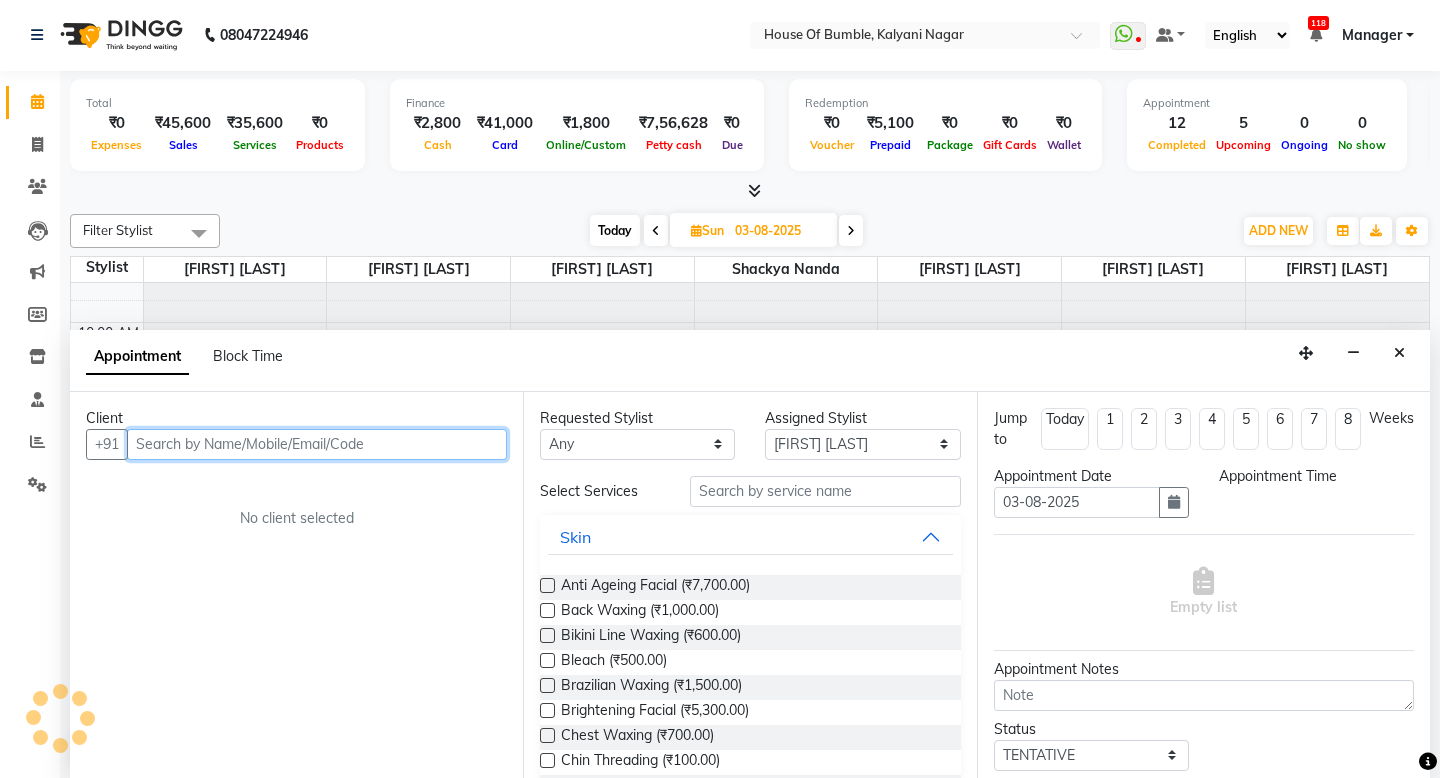 select on "660" 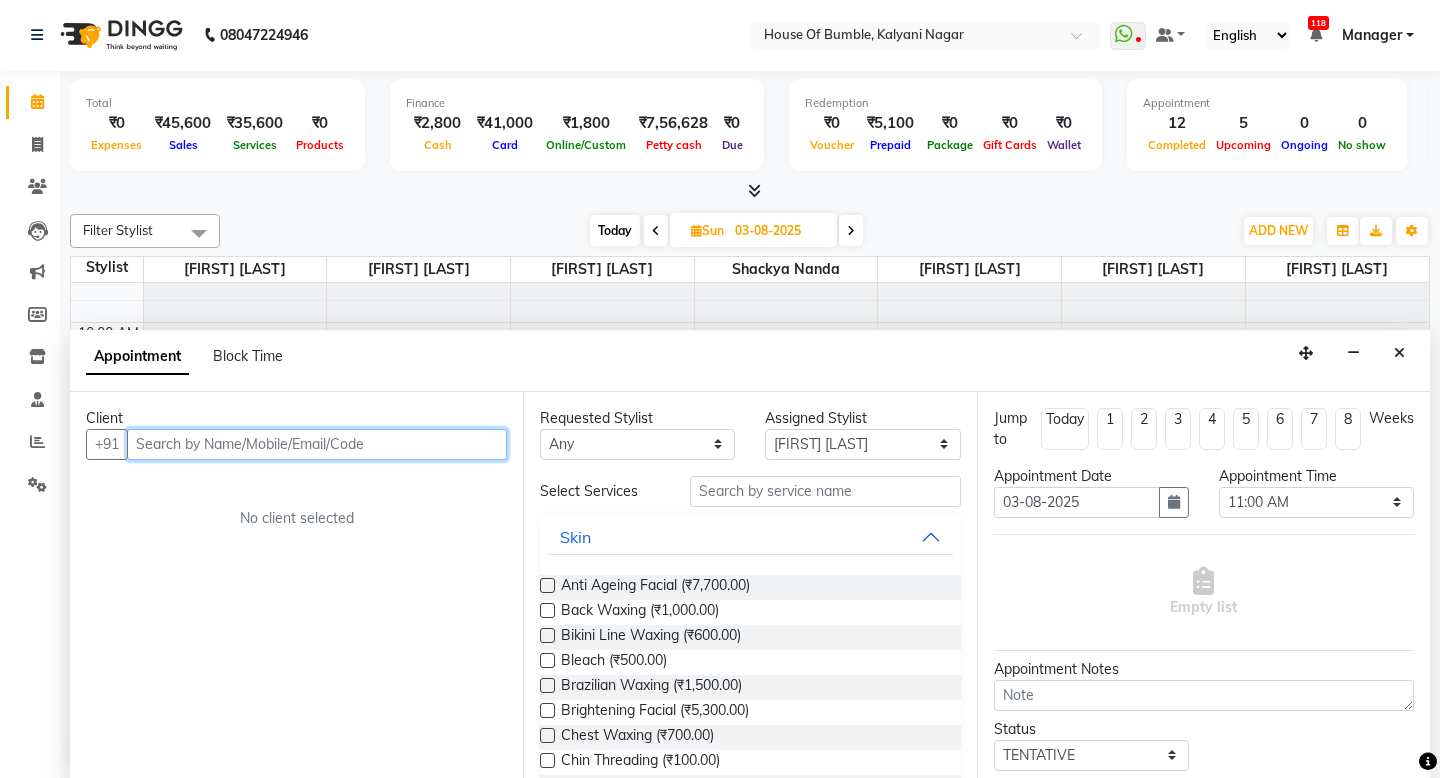 scroll, scrollTop: 0, scrollLeft: 0, axis: both 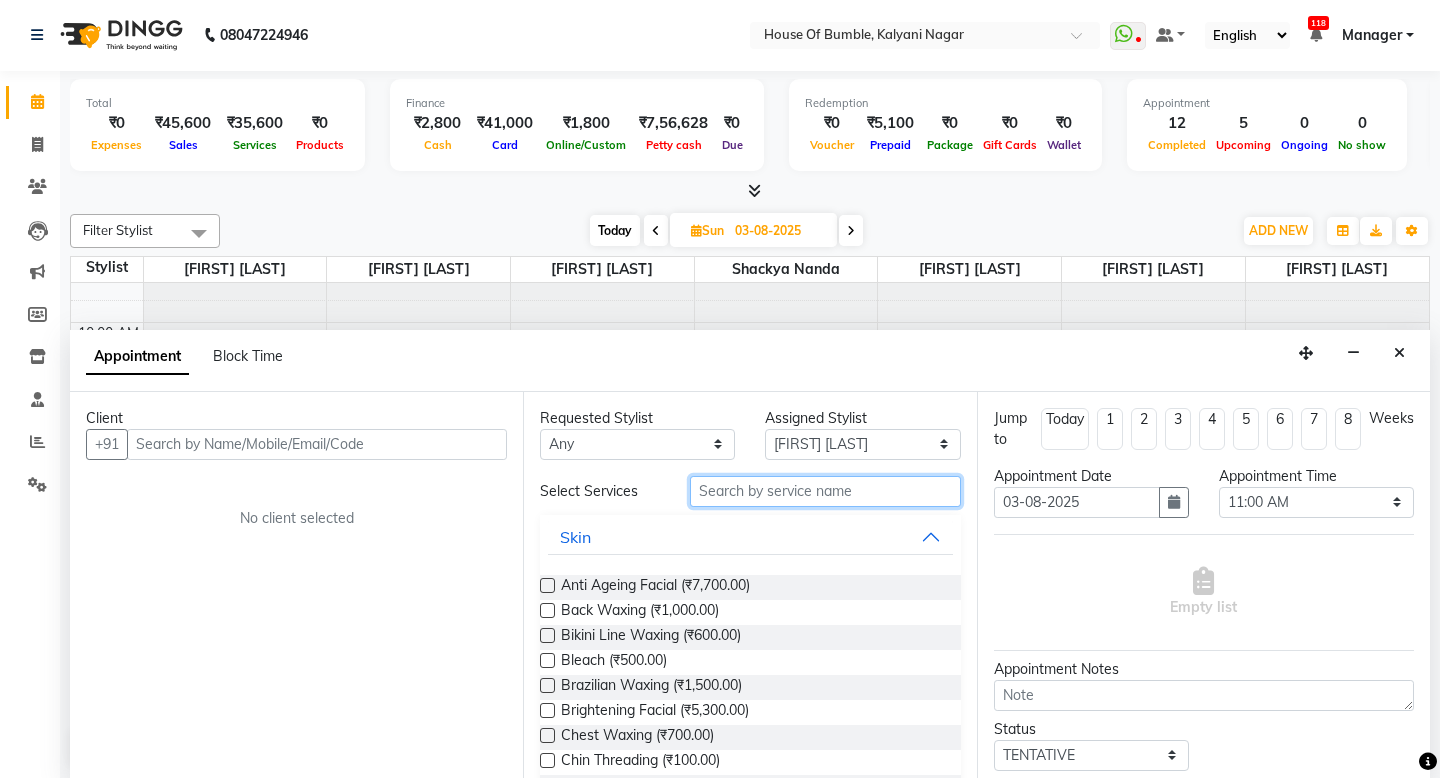 click at bounding box center (825, 491) 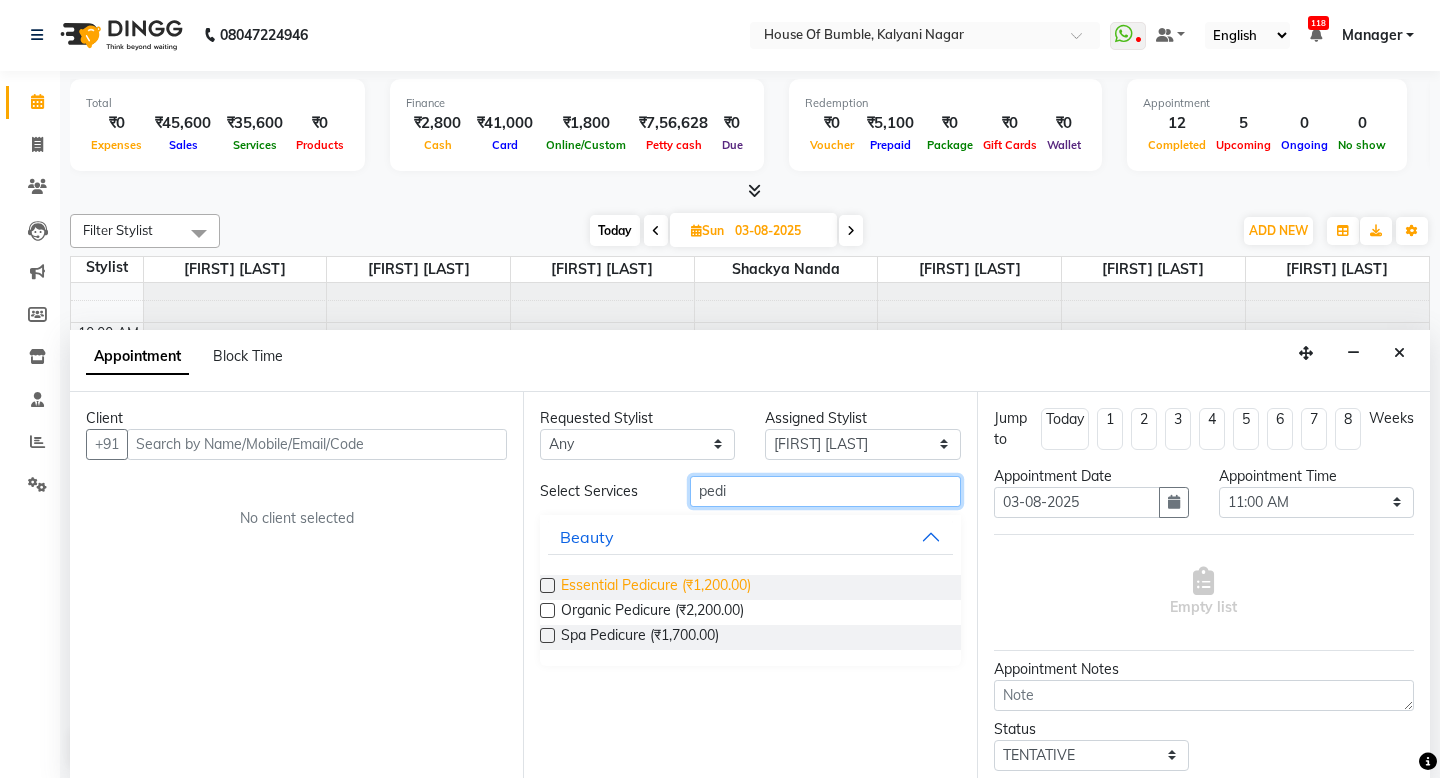 type on "pedi" 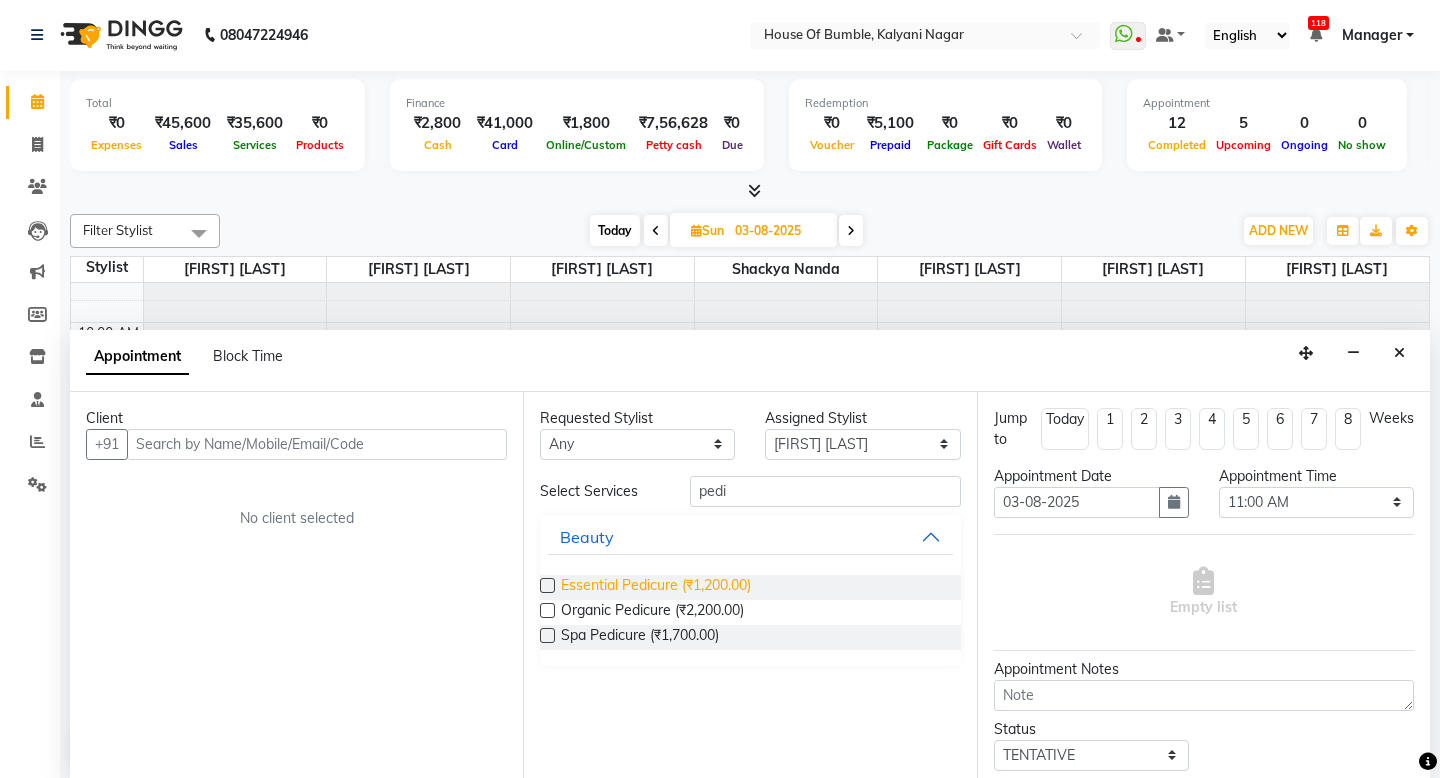 click on "Essential Pedicure (₹1,200.00)" at bounding box center (656, 587) 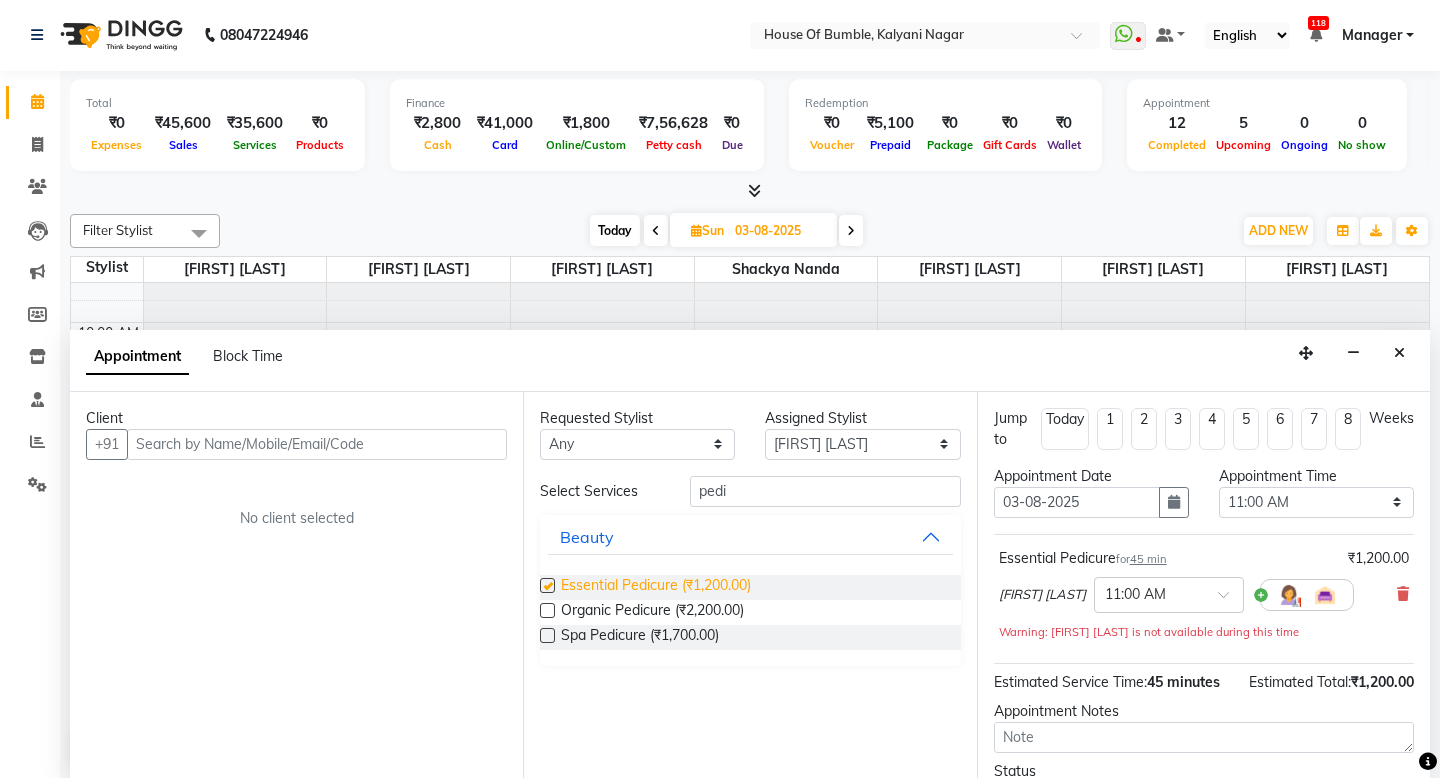 checkbox on "false" 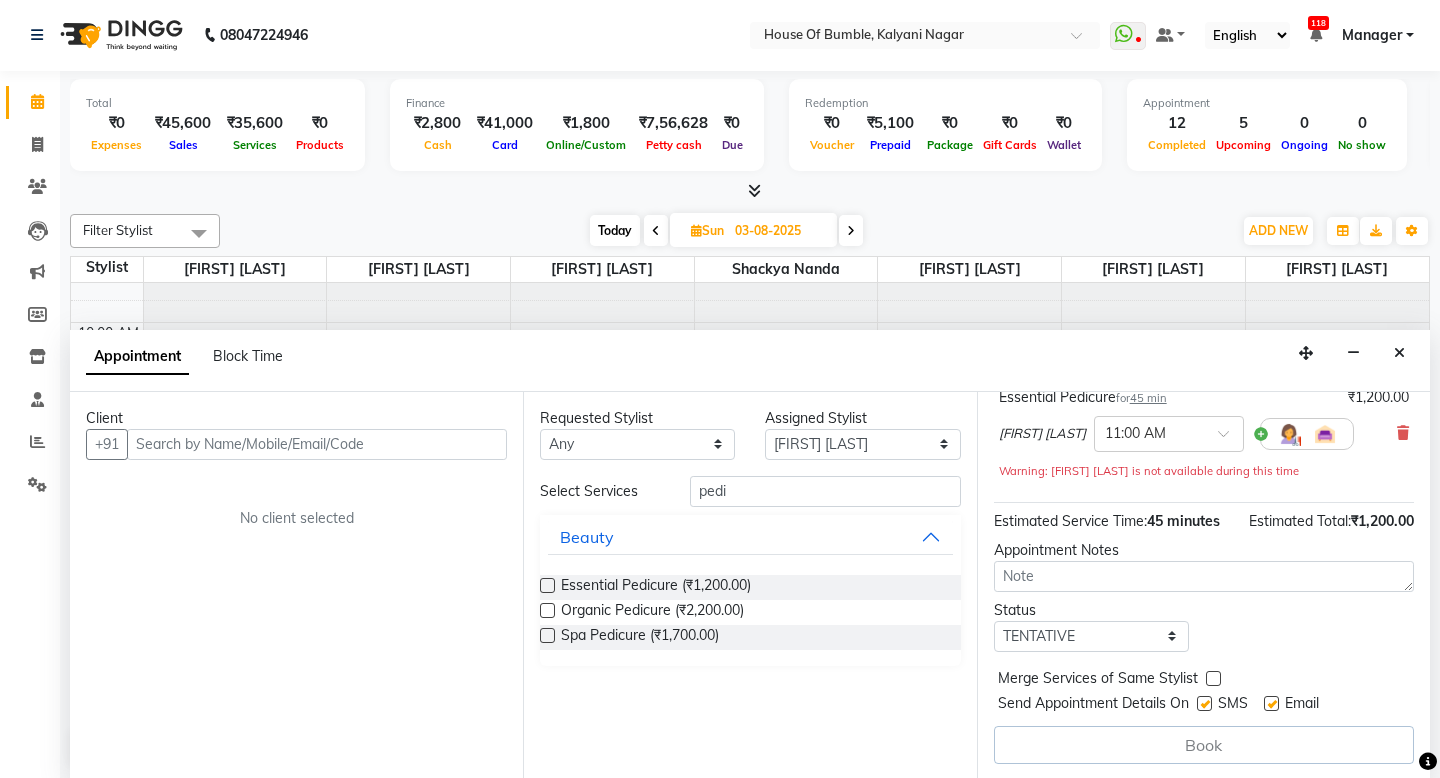 scroll, scrollTop: 161, scrollLeft: 0, axis: vertical 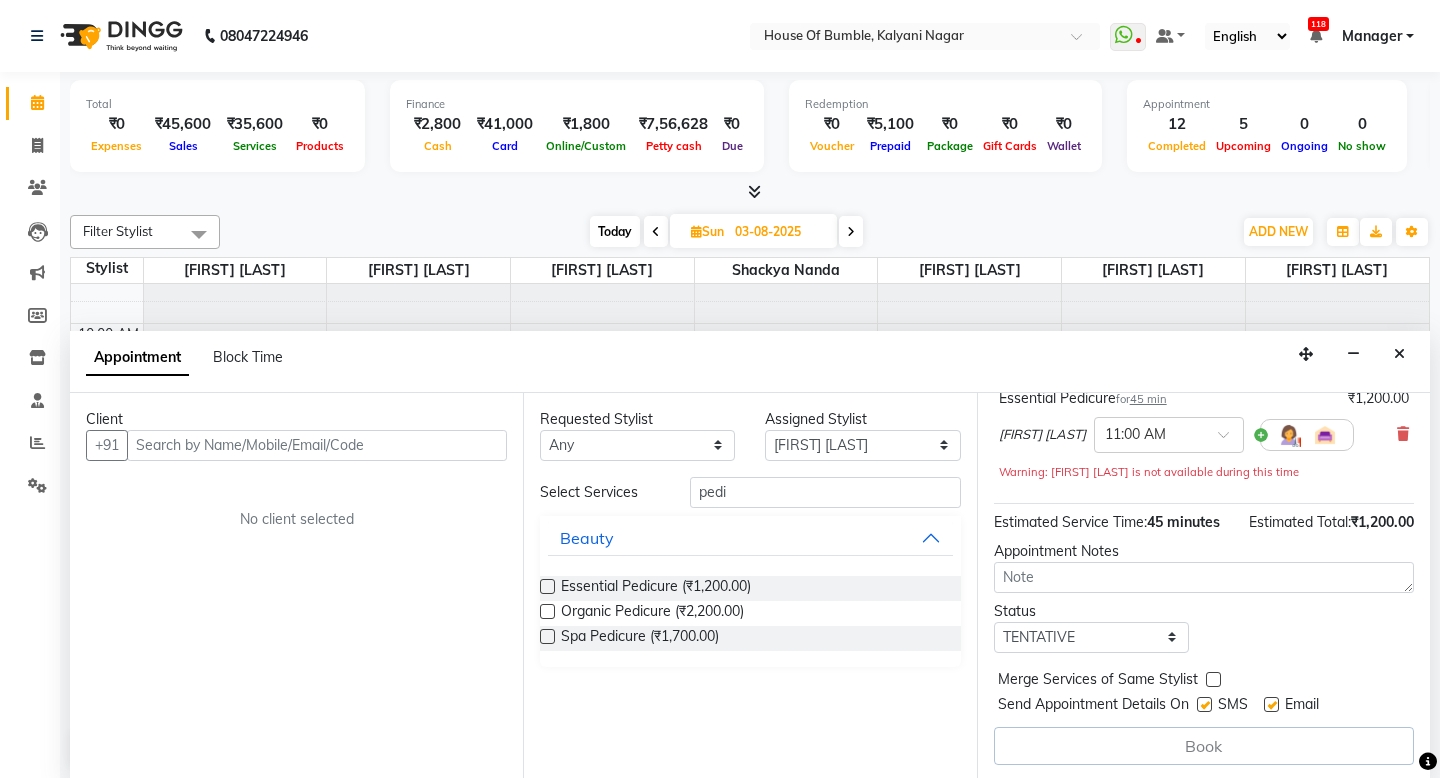 click on "Book" at bounding box center [1204, 746] 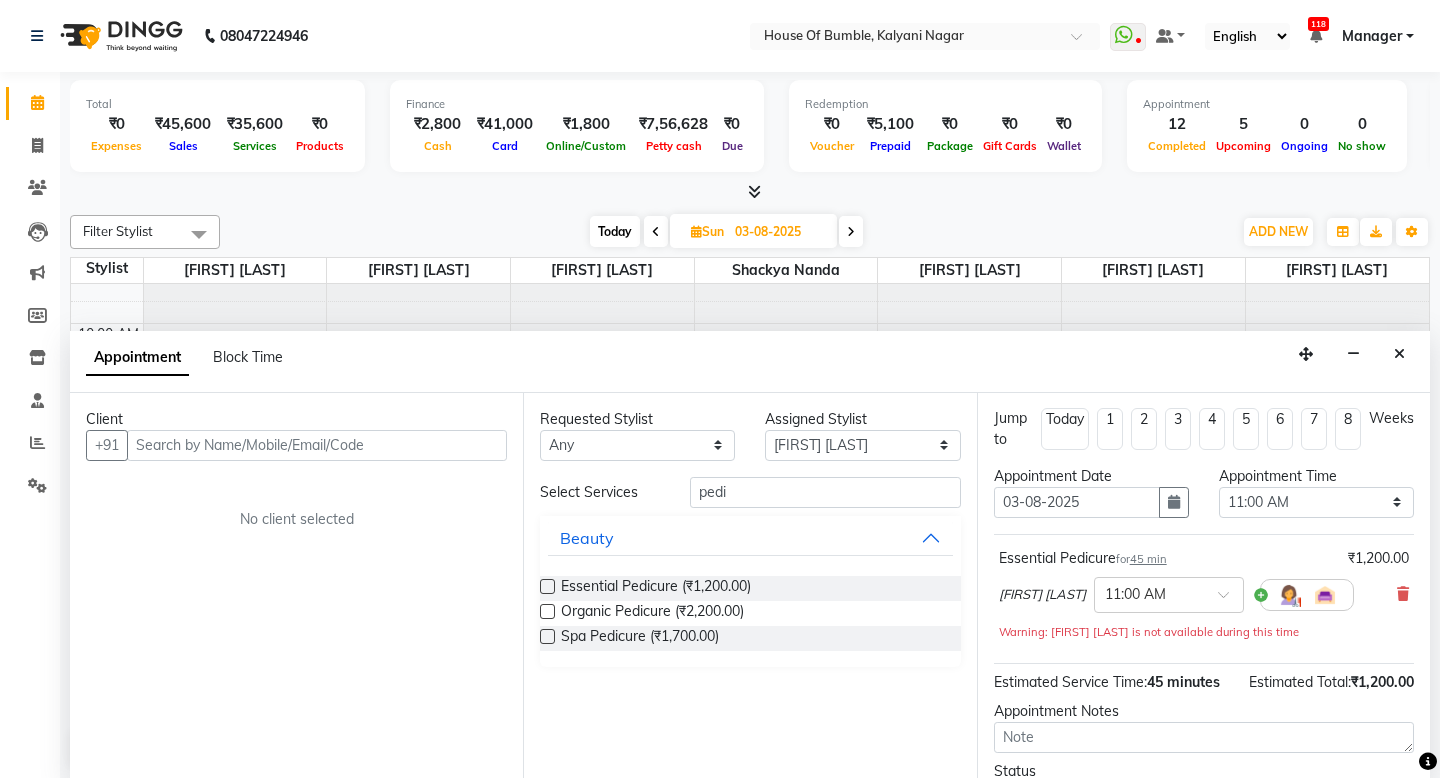 scroll, scrollTop: 0, scrollLeft: 0, axis: both 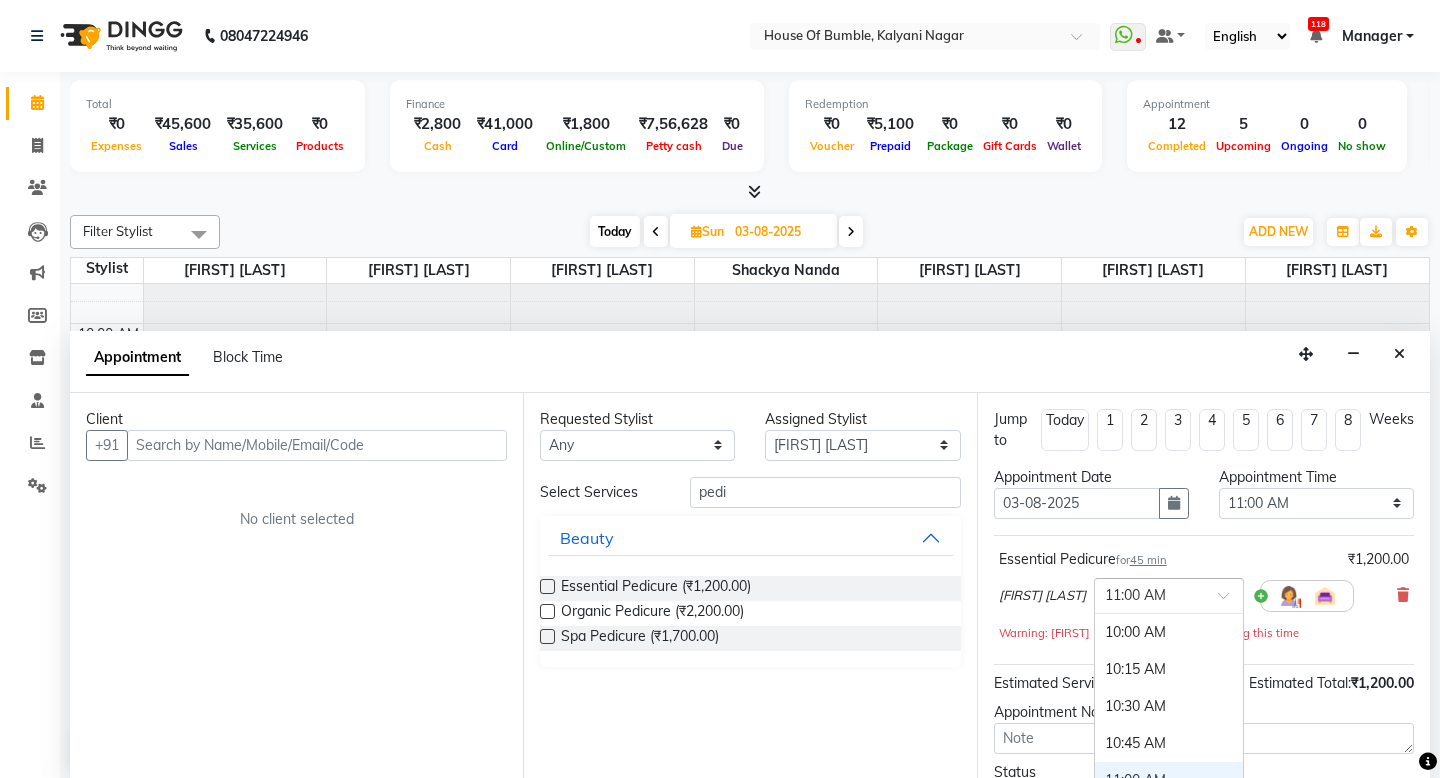 click at bounding box center [1149, 594] 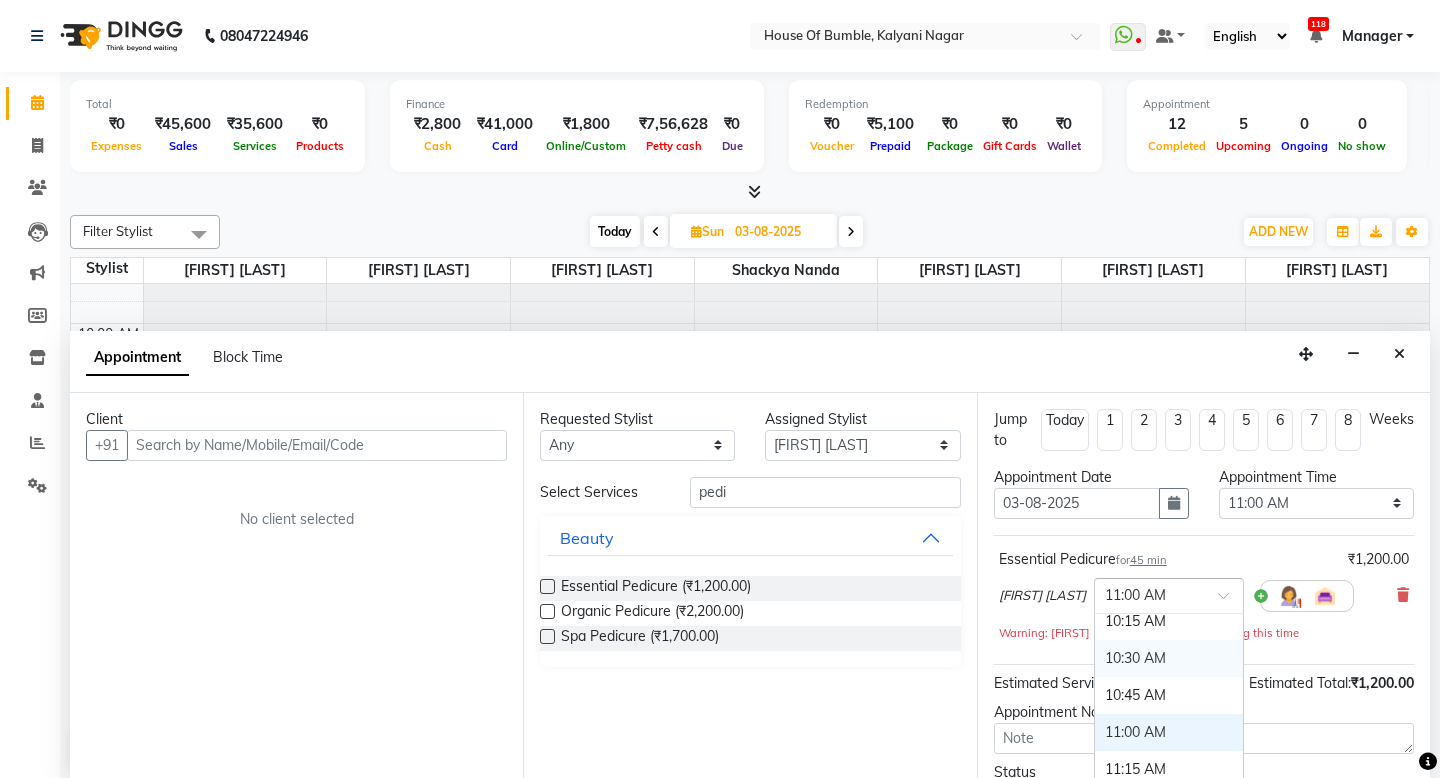 scroll, scrollTop: 50, scrollLeft: 0, axis: vertical 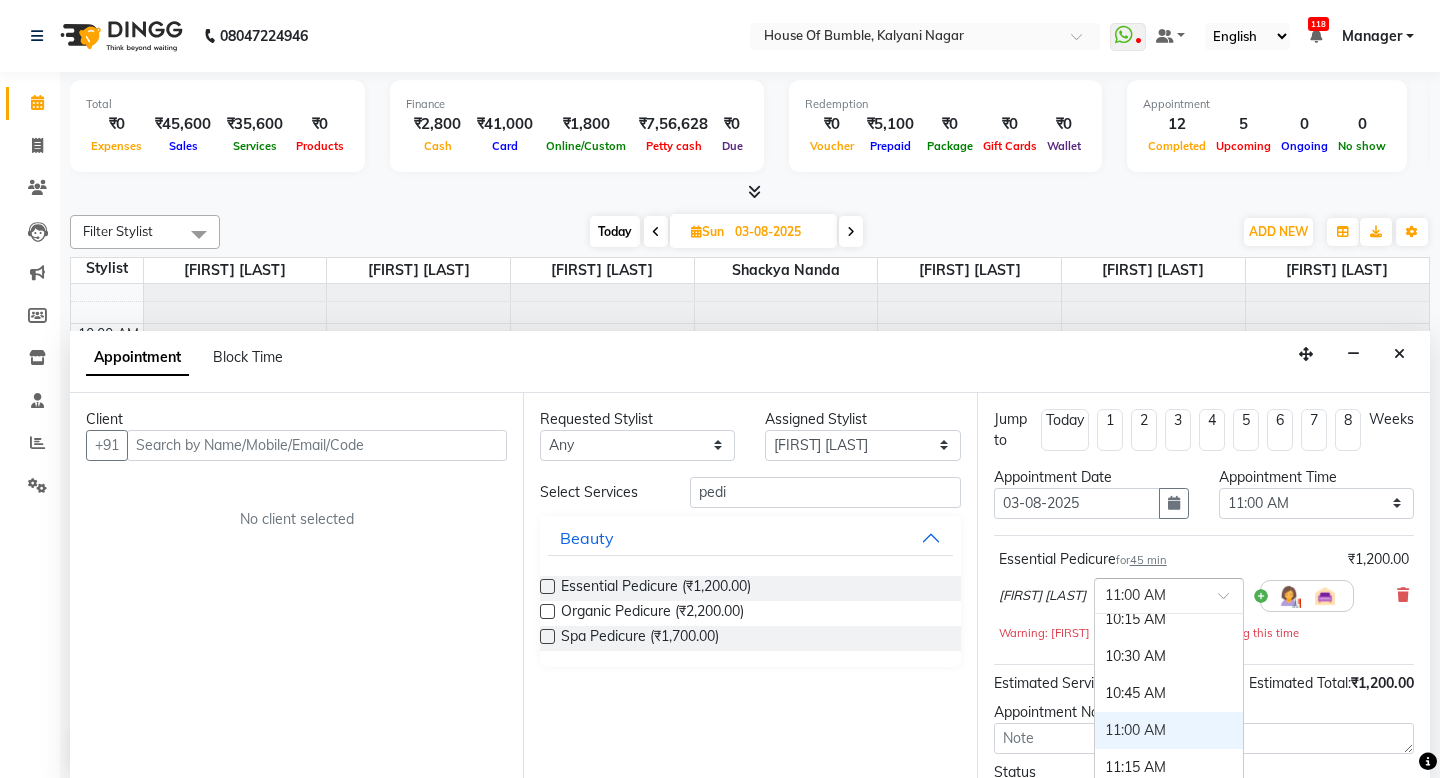 click on "11:00 AM" at bounding box center [1169, 730] 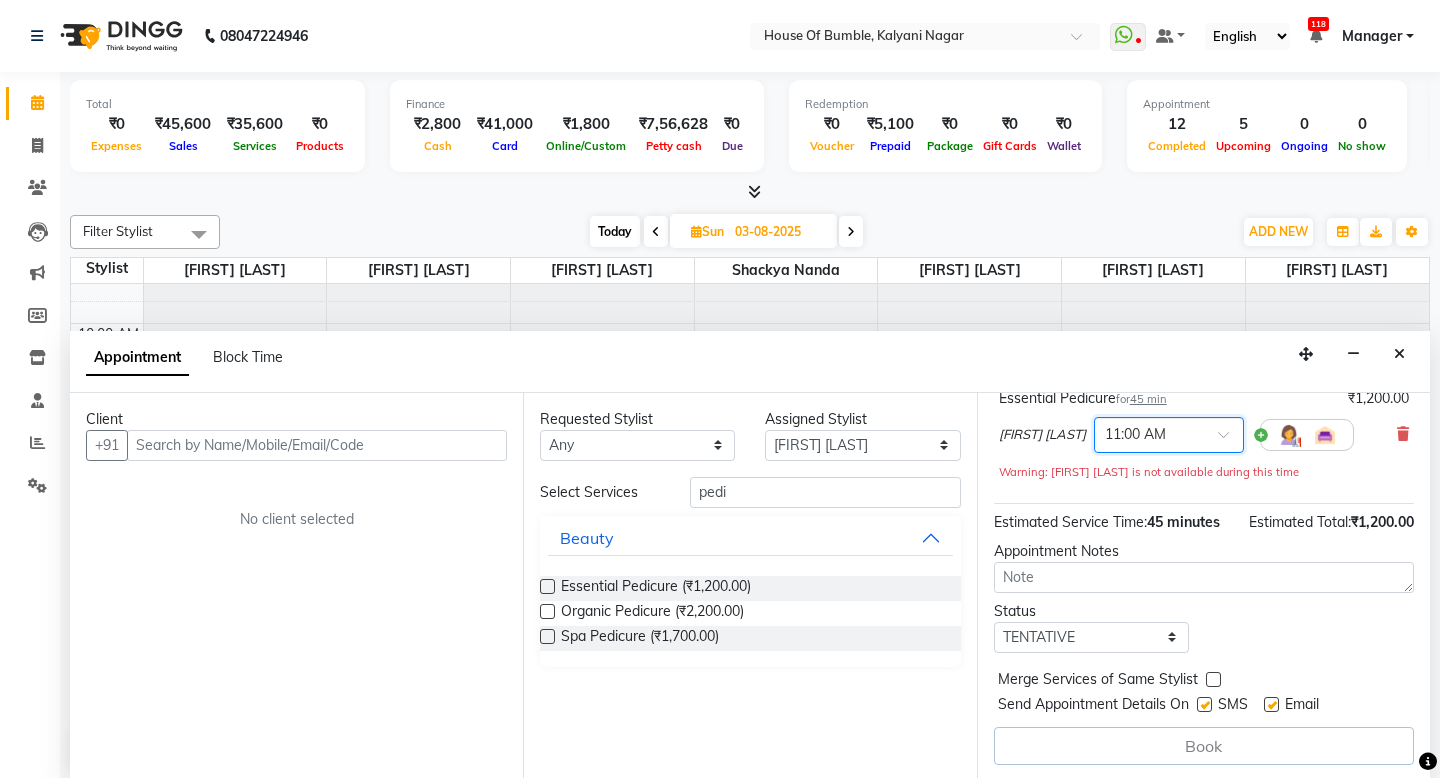 scroll, scrollTop: 161, scrollLeft: 0, axis: vertical 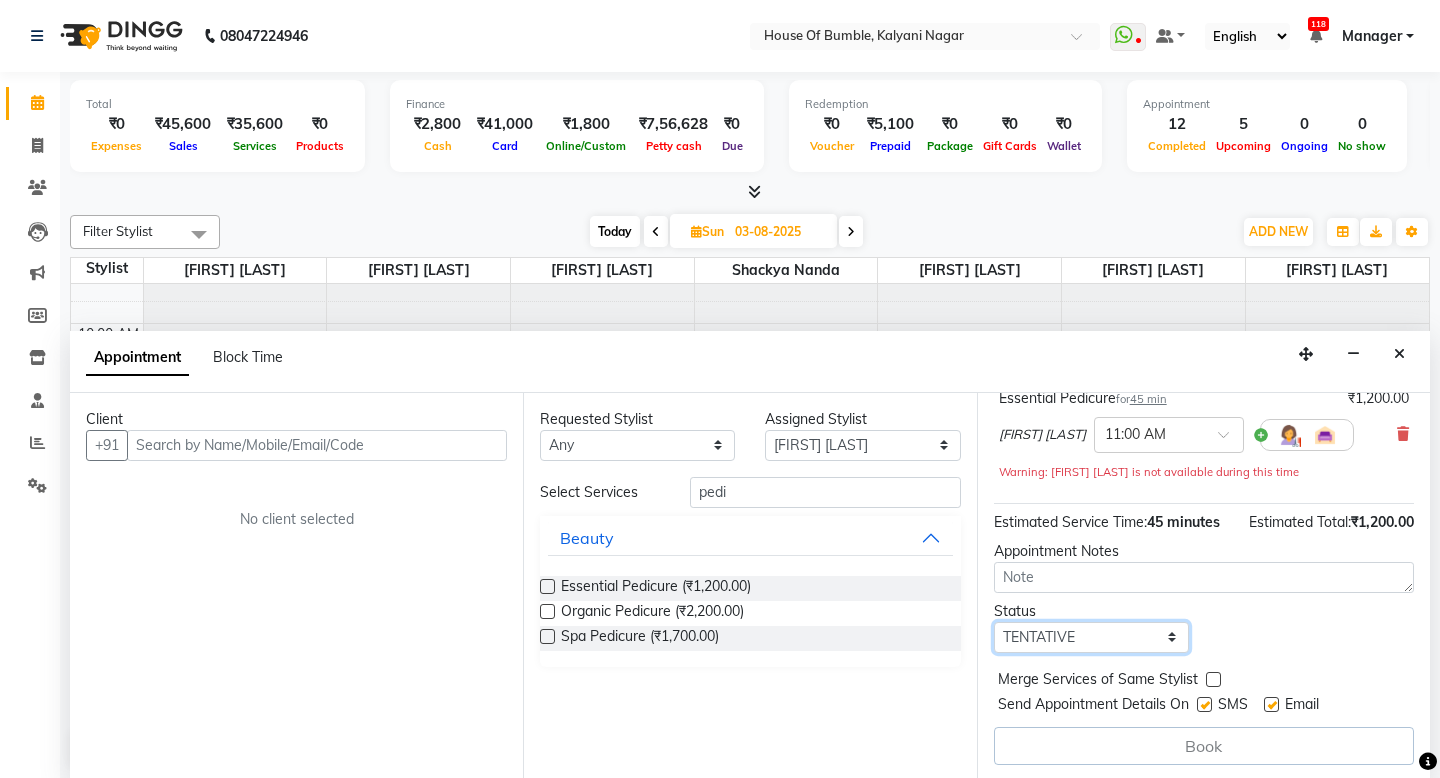 select on "confirm booking" 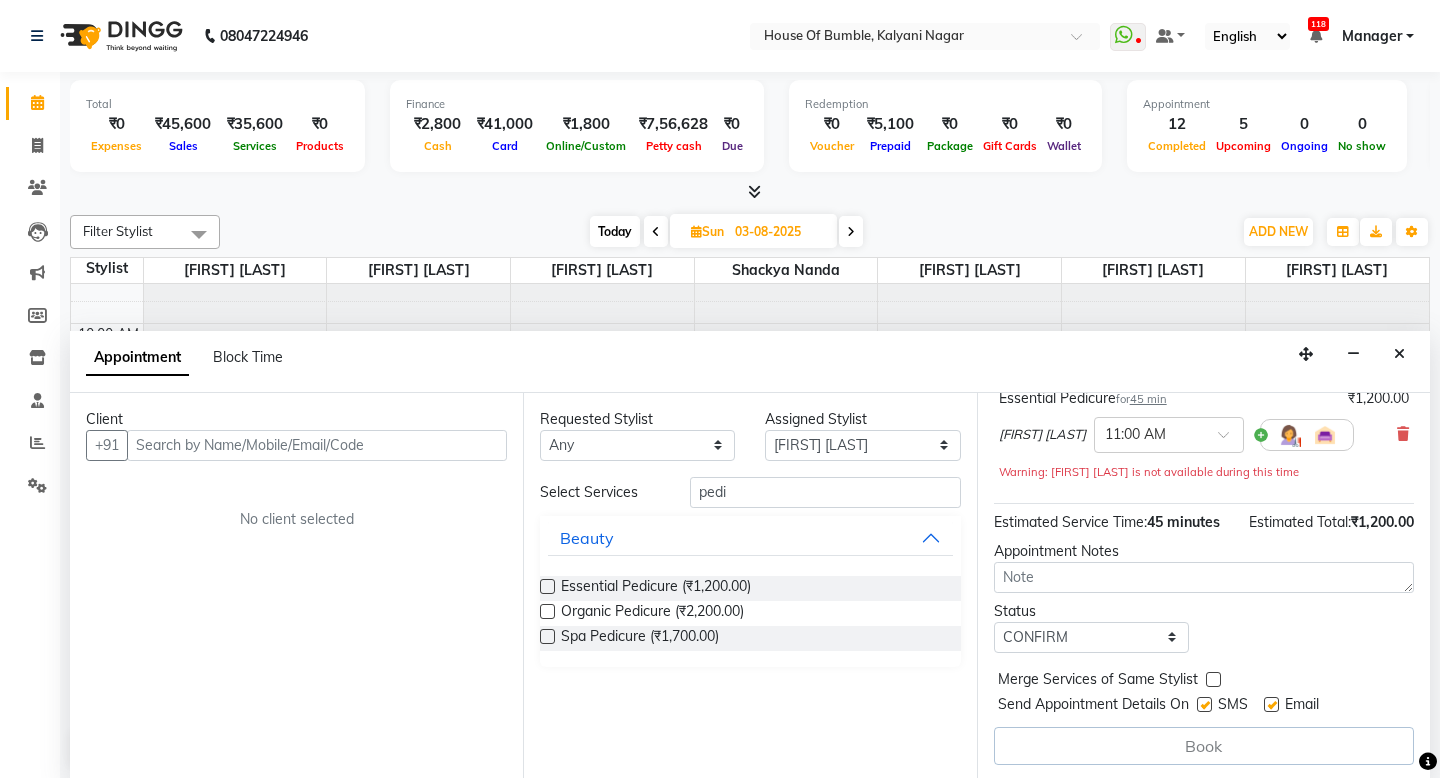 click on "Book" at bounding box center (1204, 746) 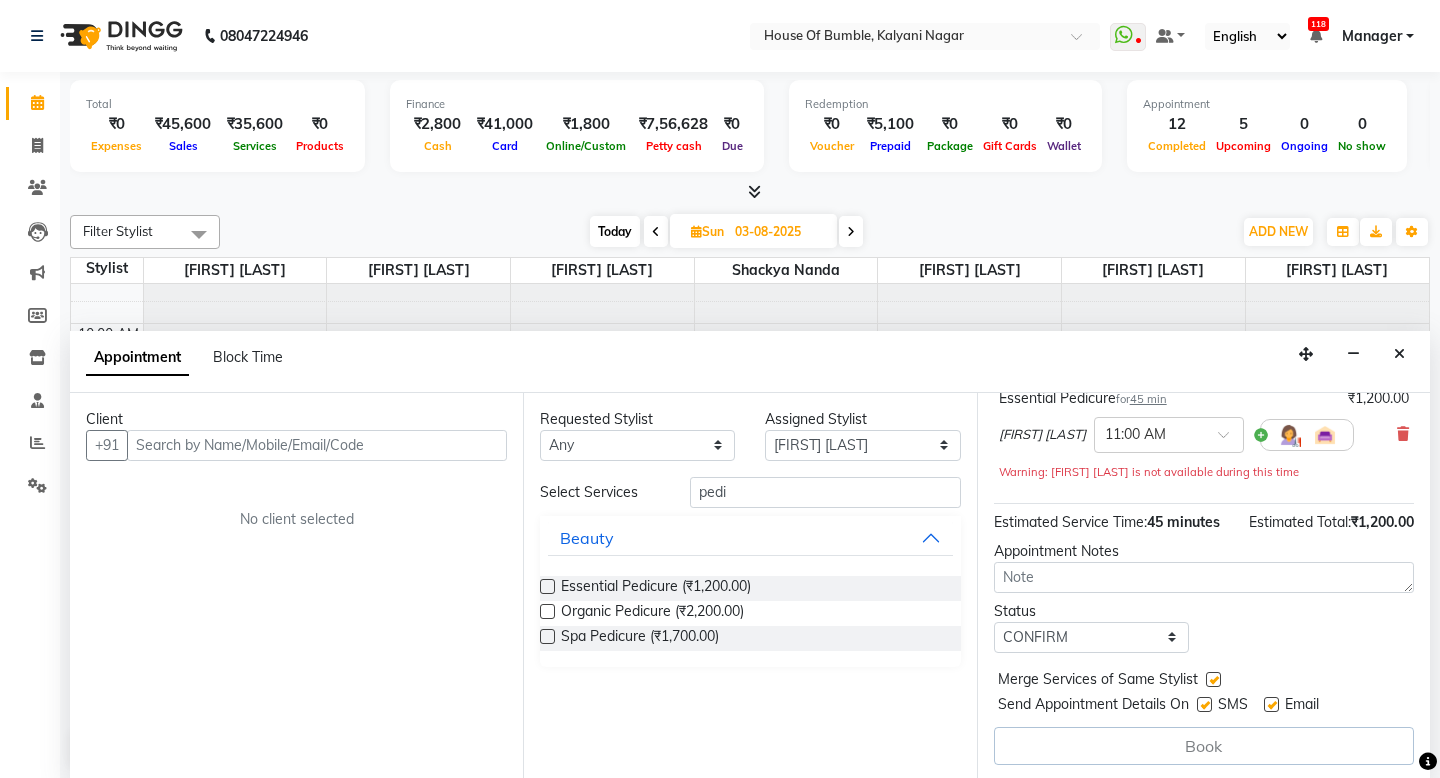 click at bounding box center (1213, 679) 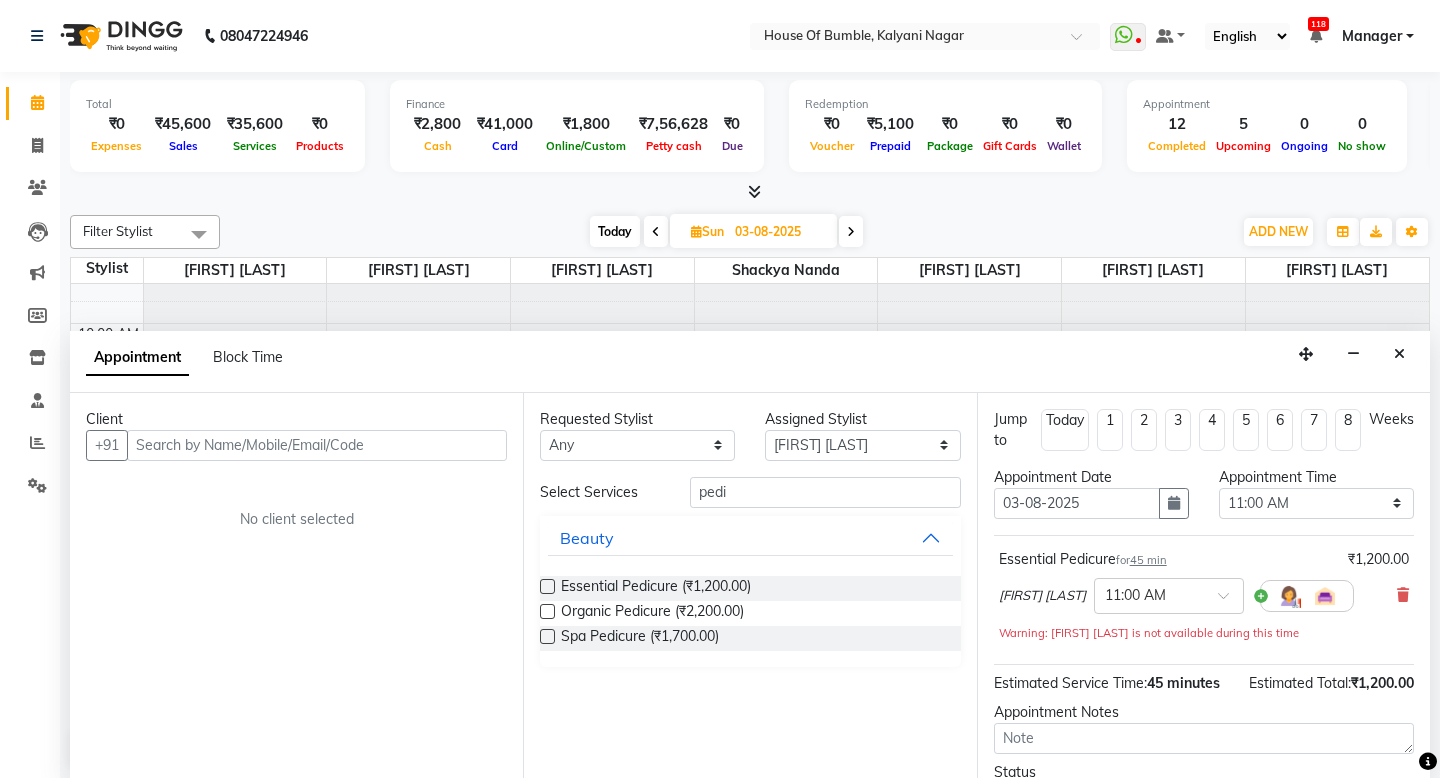 scroll, scrollTop: 0, scrollLeft: 0, axis: both 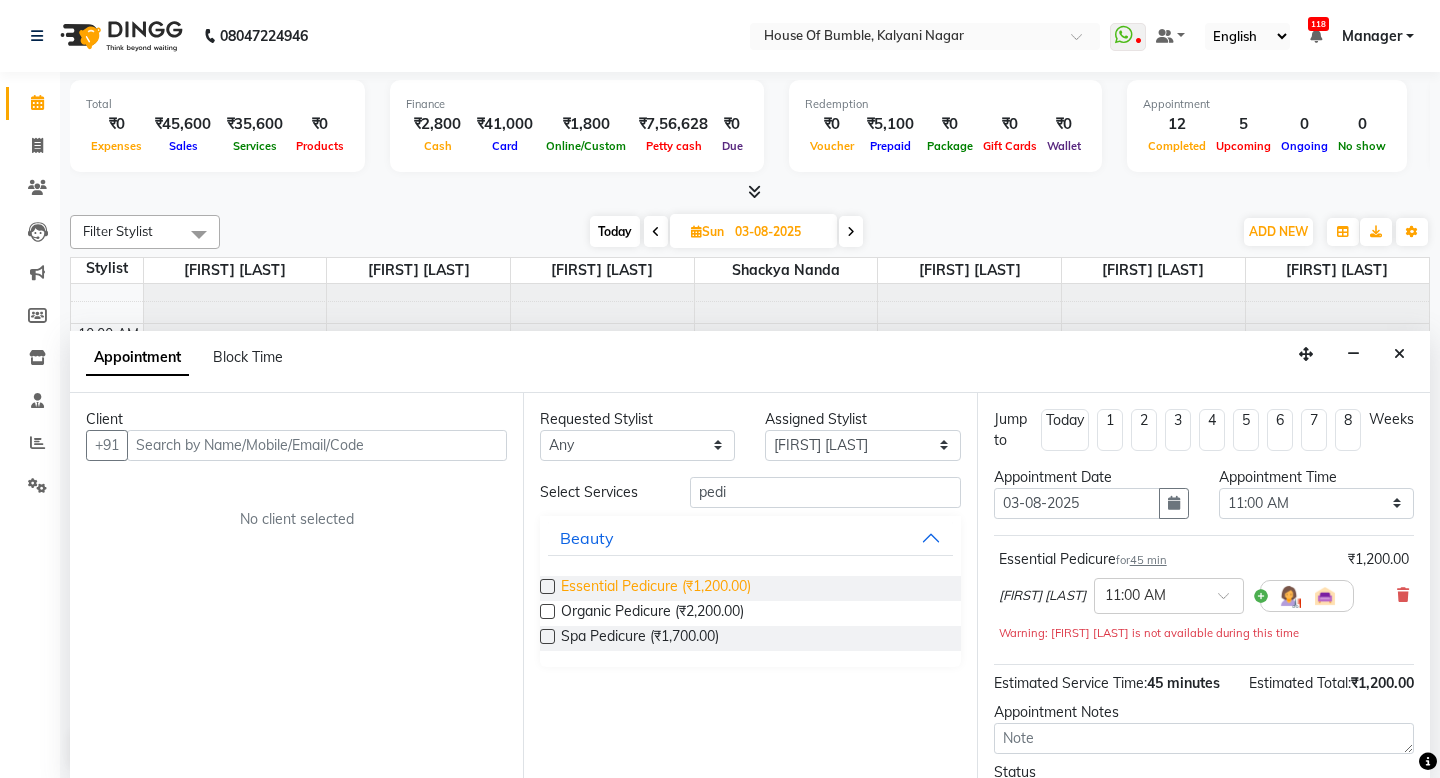 click on "Essential Pedicure (₹1,200.00)" at bounding box center [656, 588] 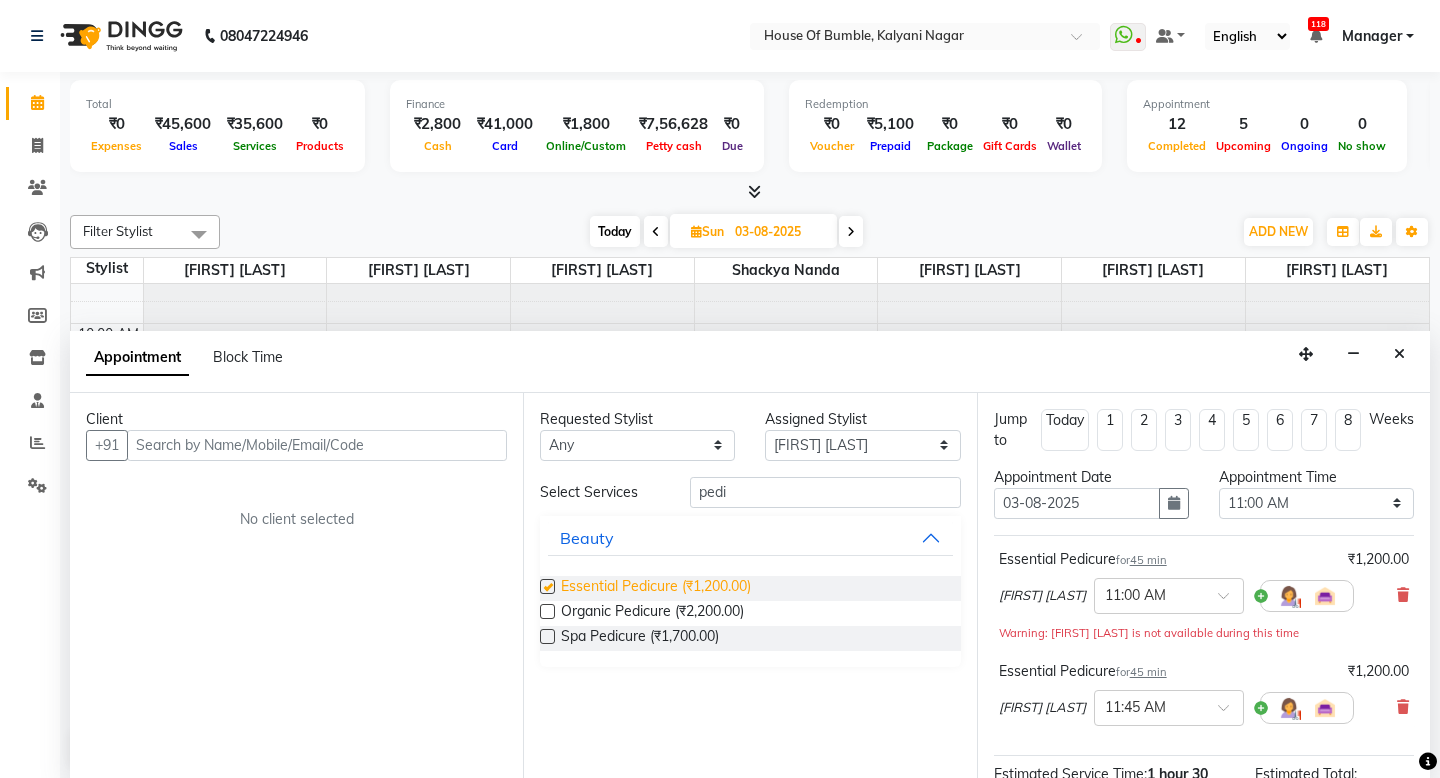 checkbox on "false" 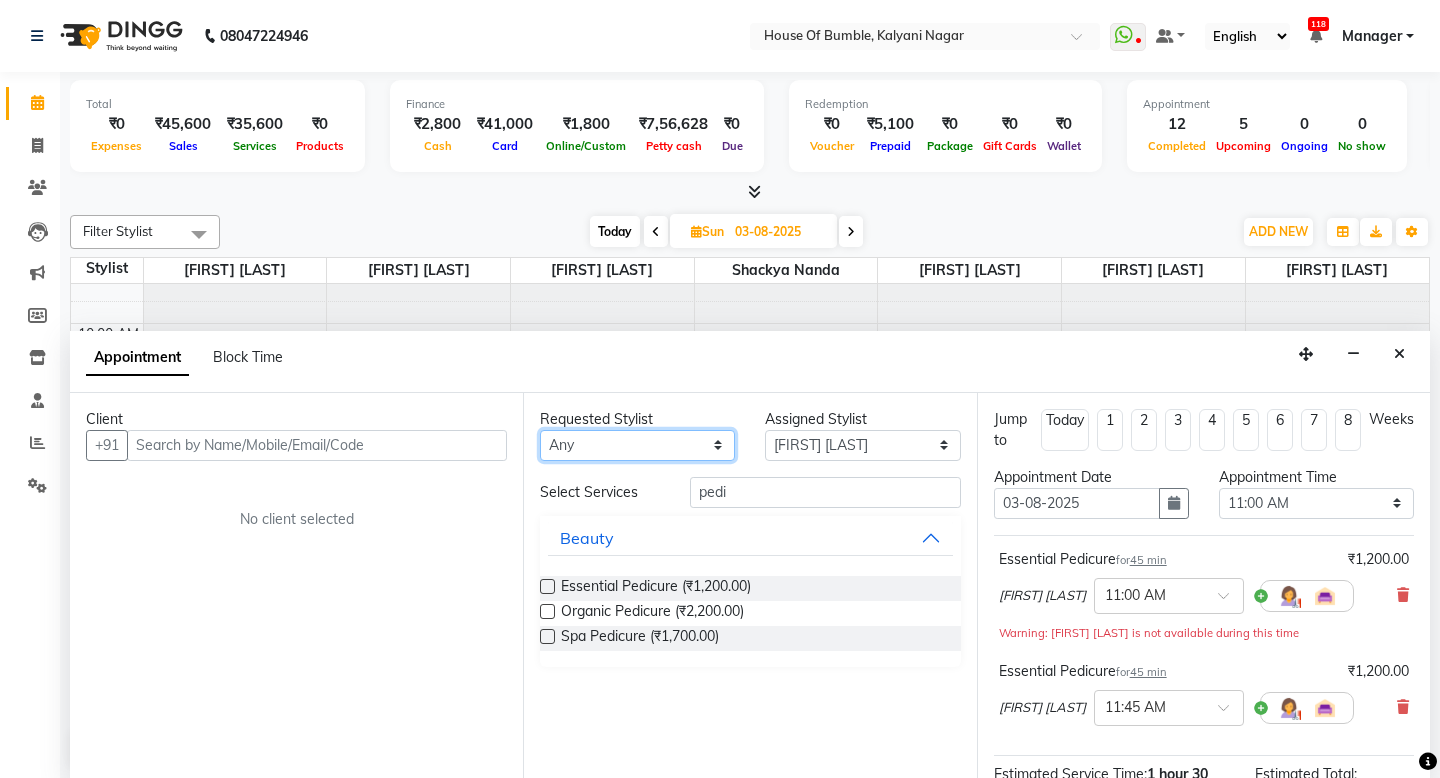 select on "8247" 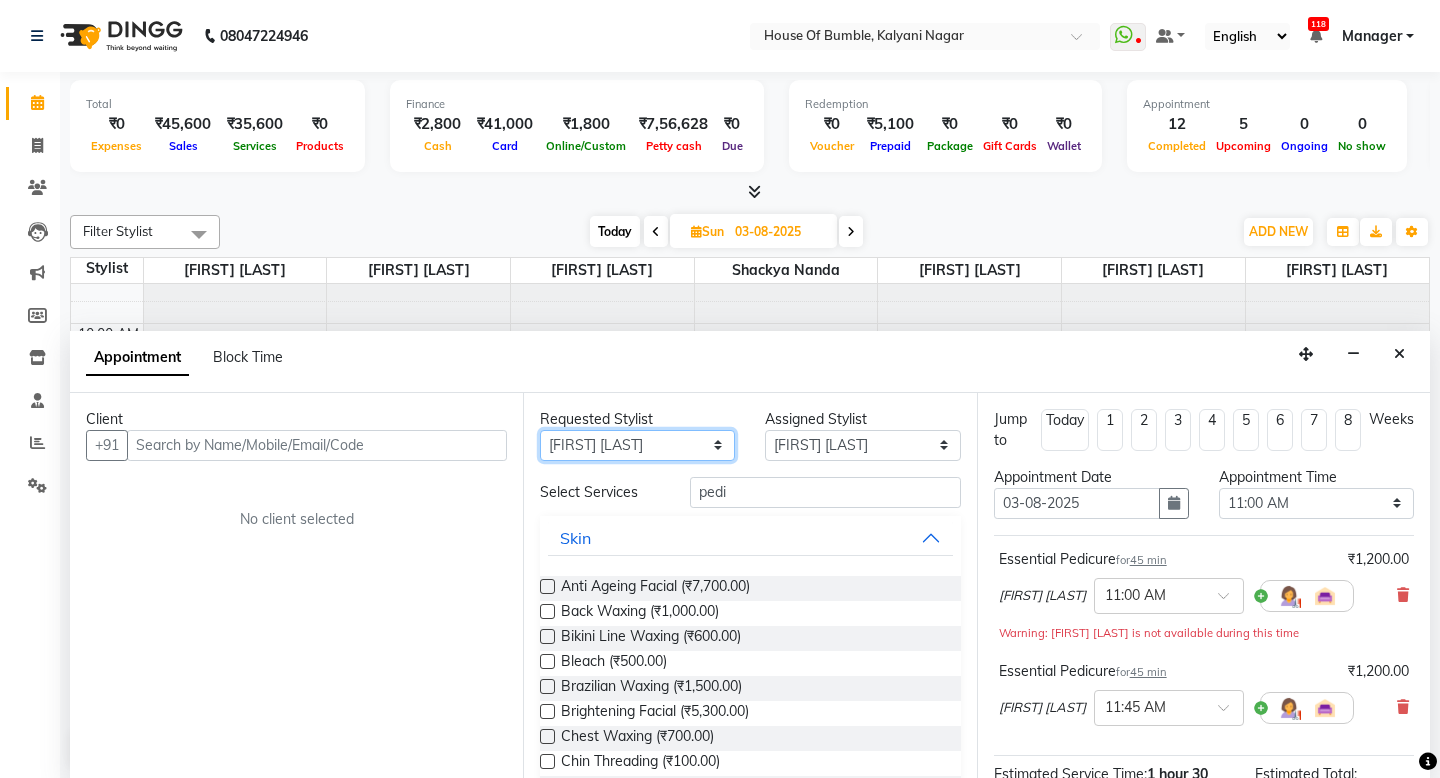 scroll, scrollTop: 0, scrollLeft: 0, axis: both 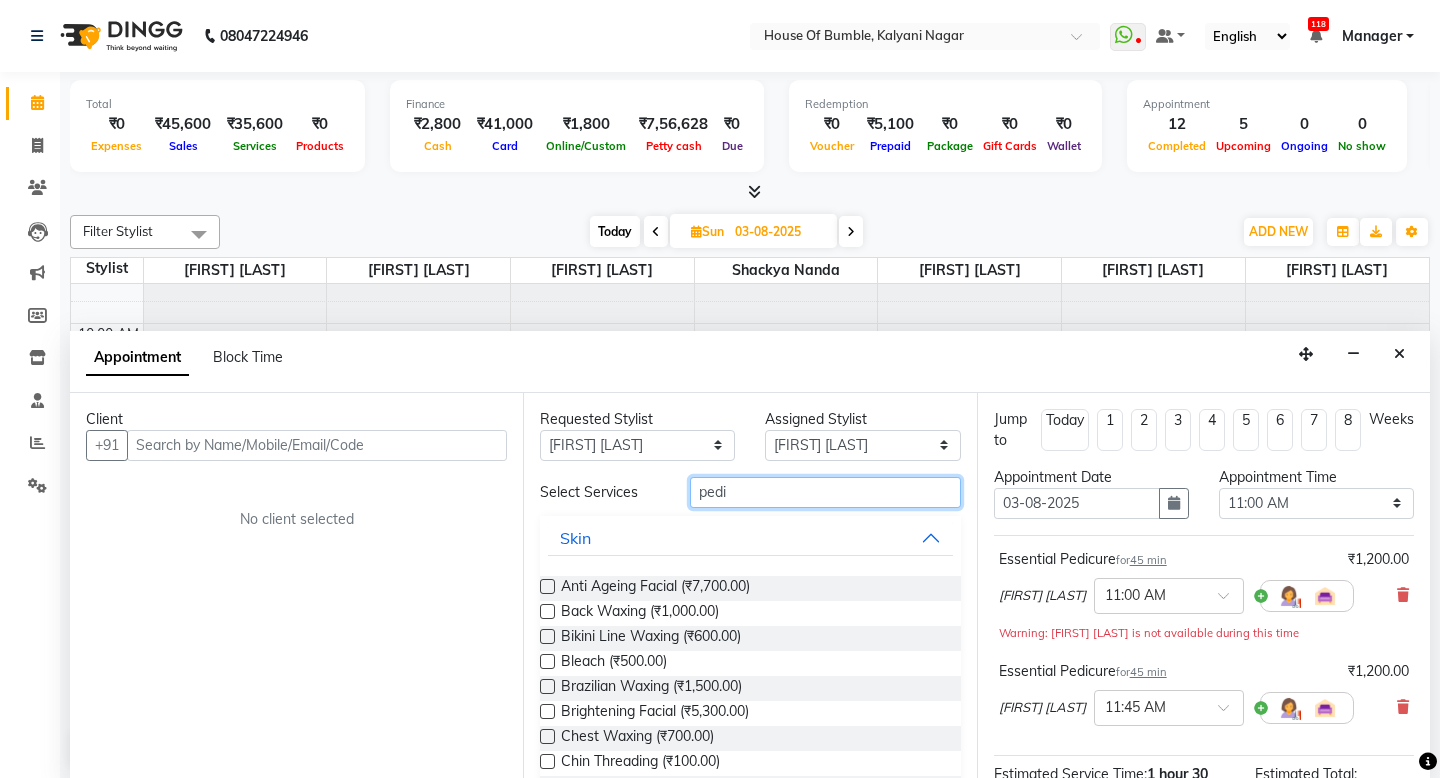 click on "pedi" at bounding box center [825, 492] 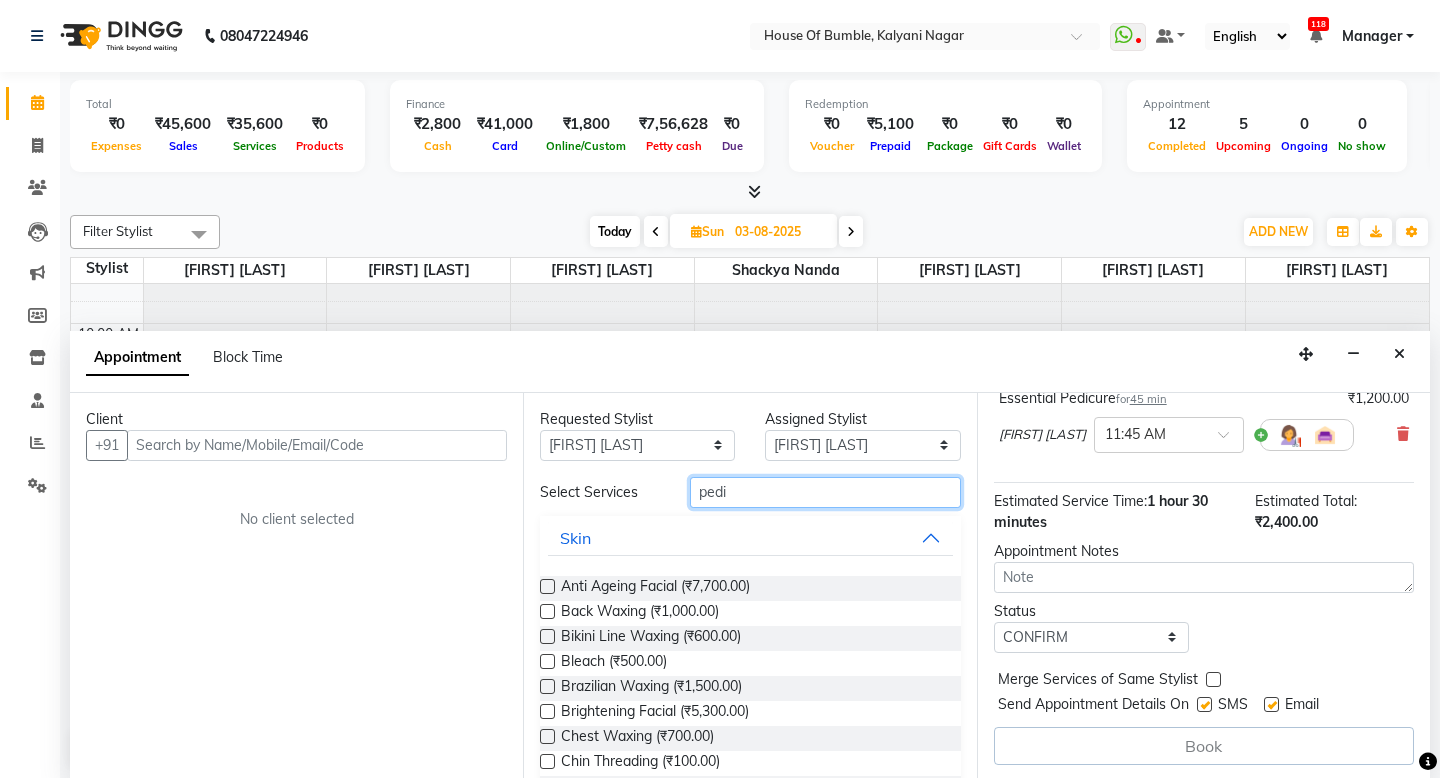 scroll, scrollTop: 273, scrollLeft: 0, axis: vertical 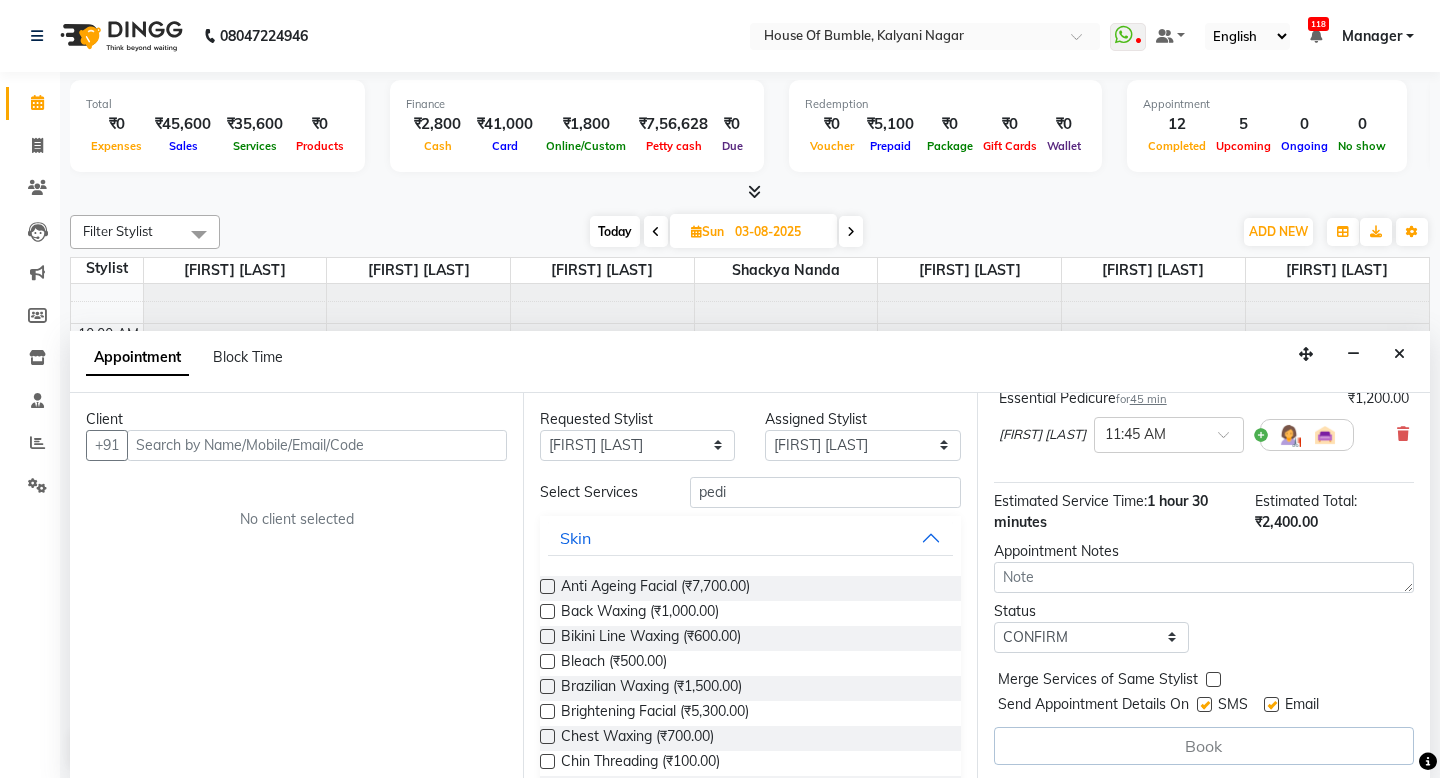 click on "Book" at bounding box center [1204, 746] 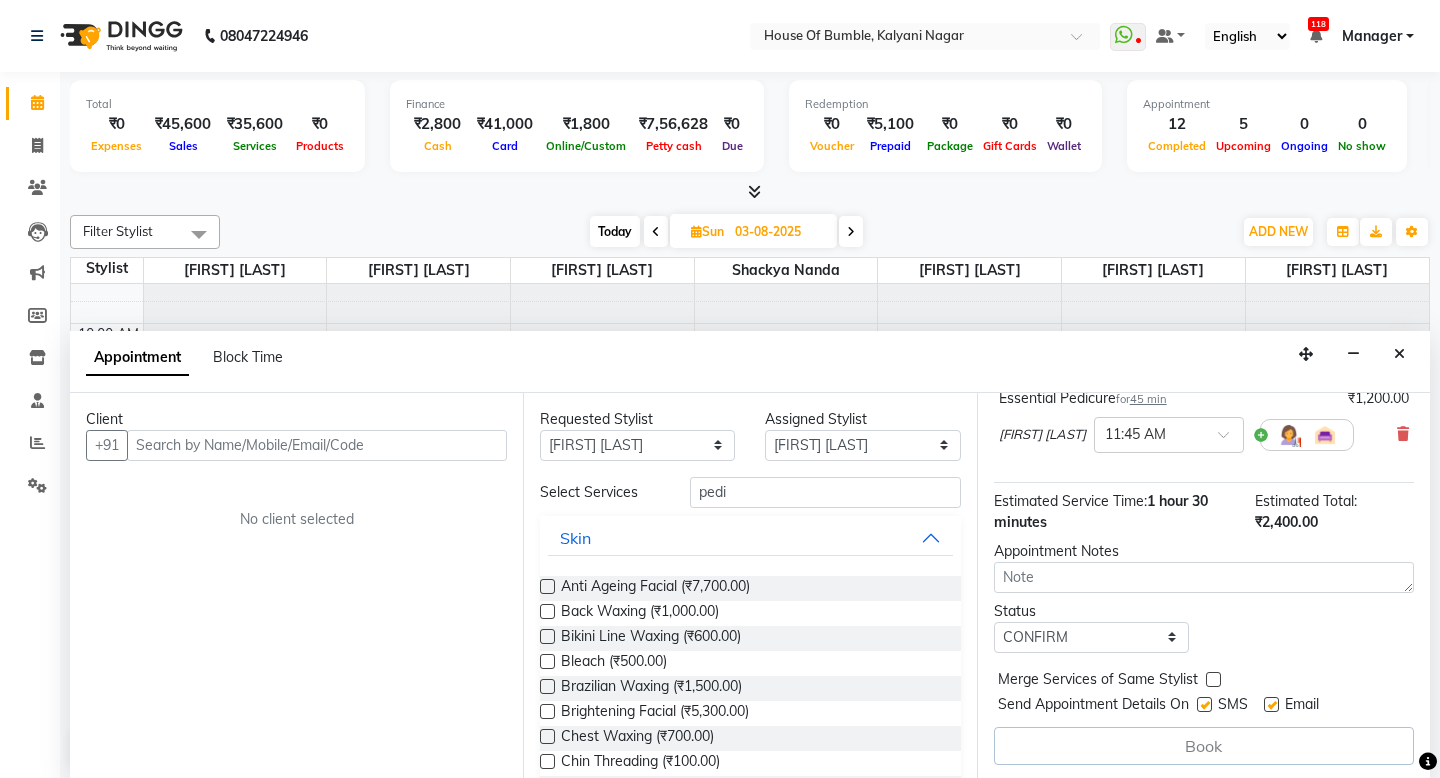 scroll, scrollTop: 273, scrollLeft: 0, axis: vertical 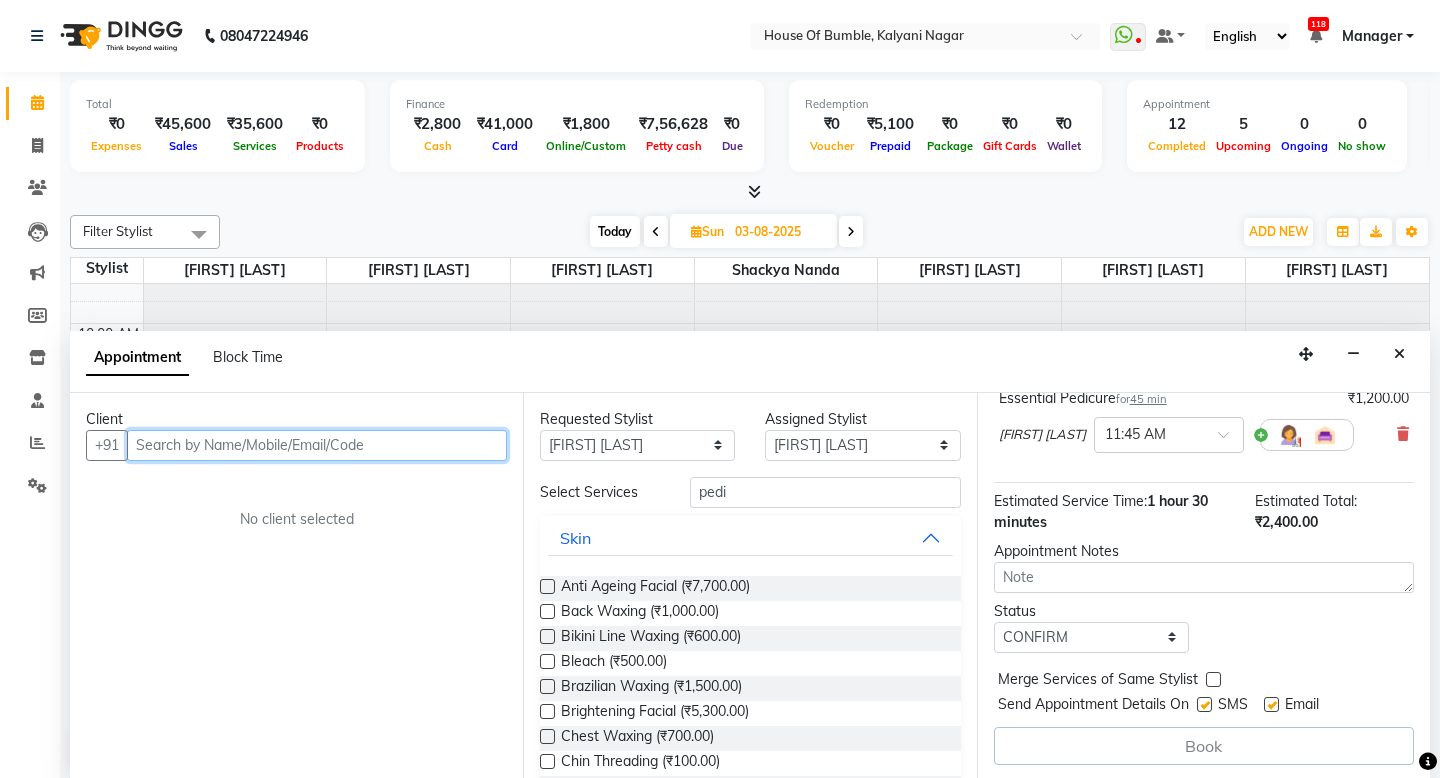 click at bounding box center (317, 445) 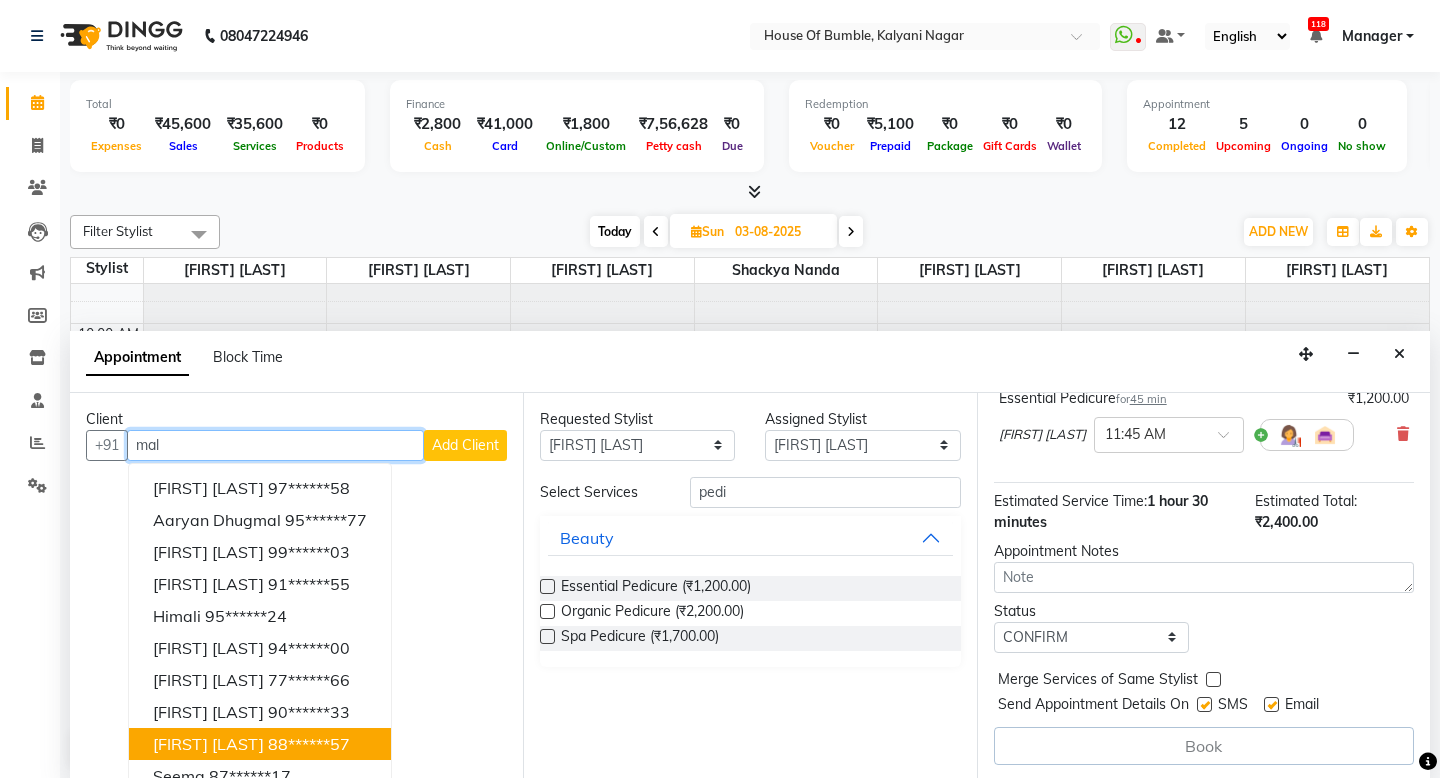 click on "88******57" at bounding box center (309, 744) 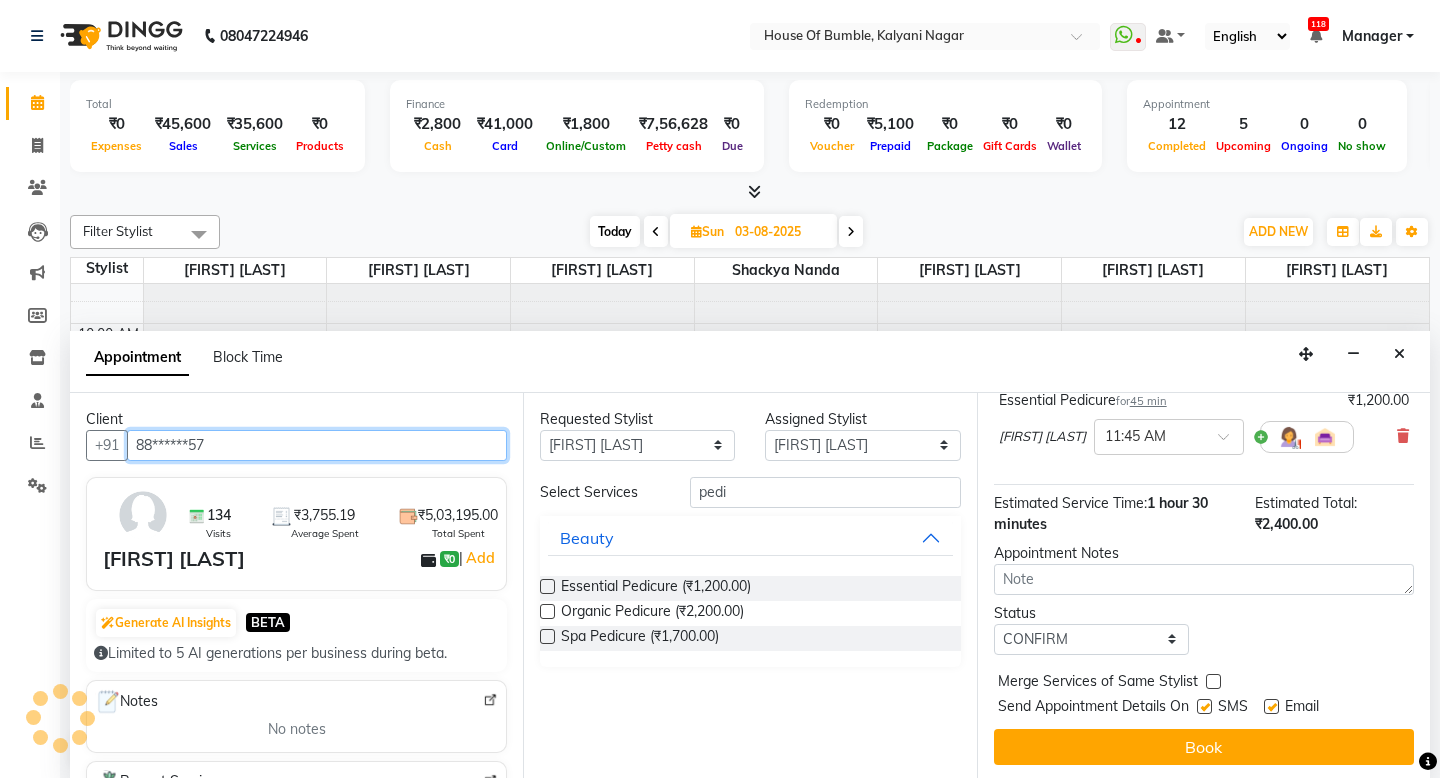 scroll, scrollTop: 271, scrollLeft: 0, axis: vertical 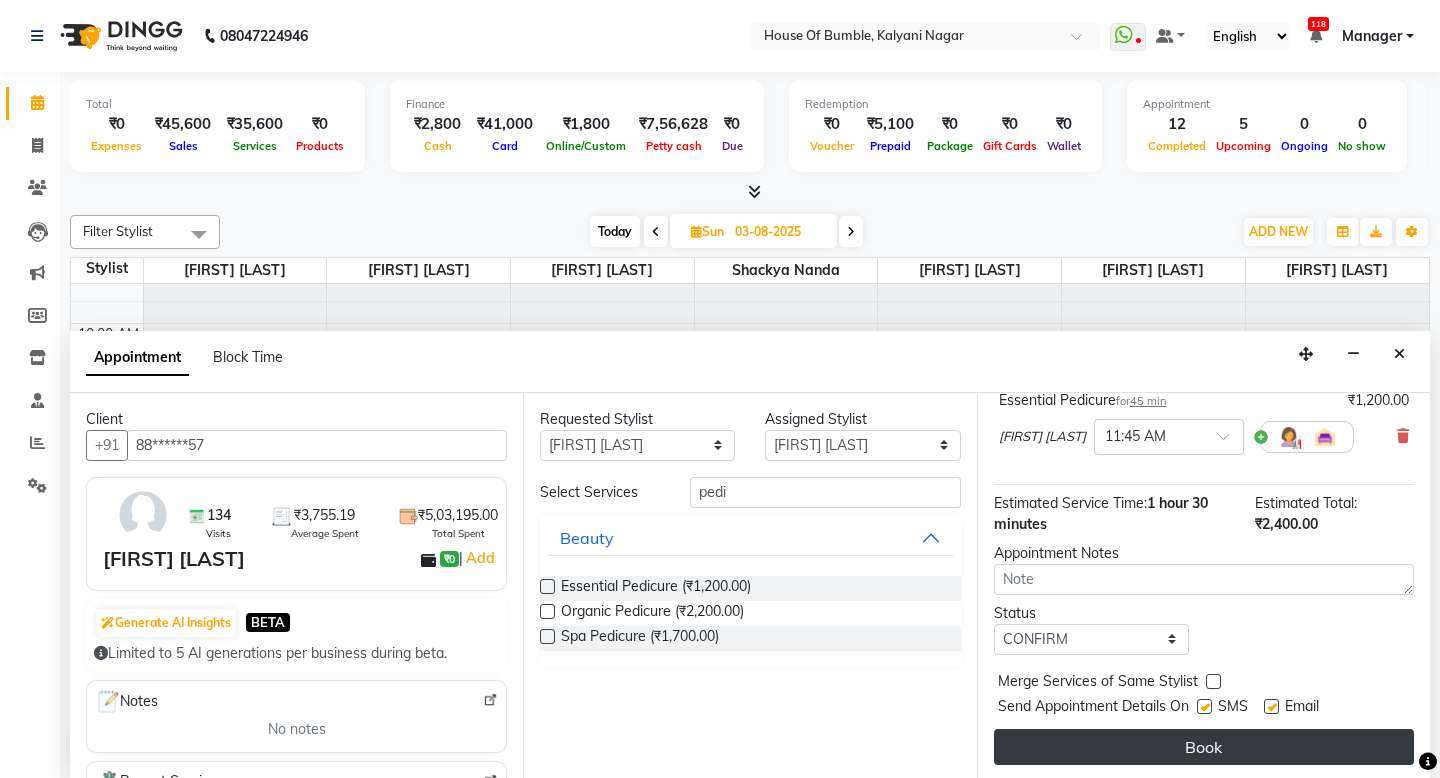 click on "Book" at bounding box center [1204, 747] 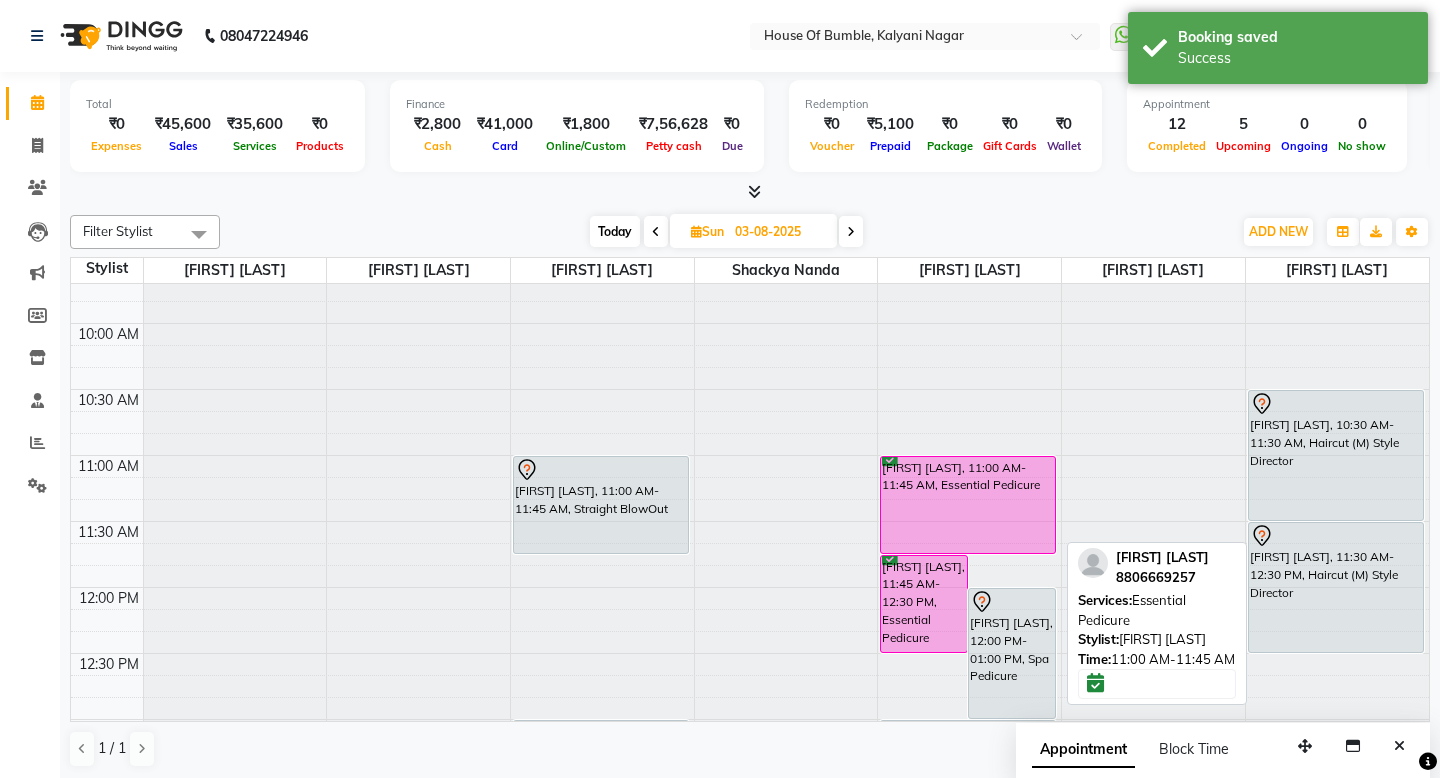 click on "[FIRST] [LAST], 11:00 AM-11:45 AM, Essential Pedicure" at bounding box center (968, 505) 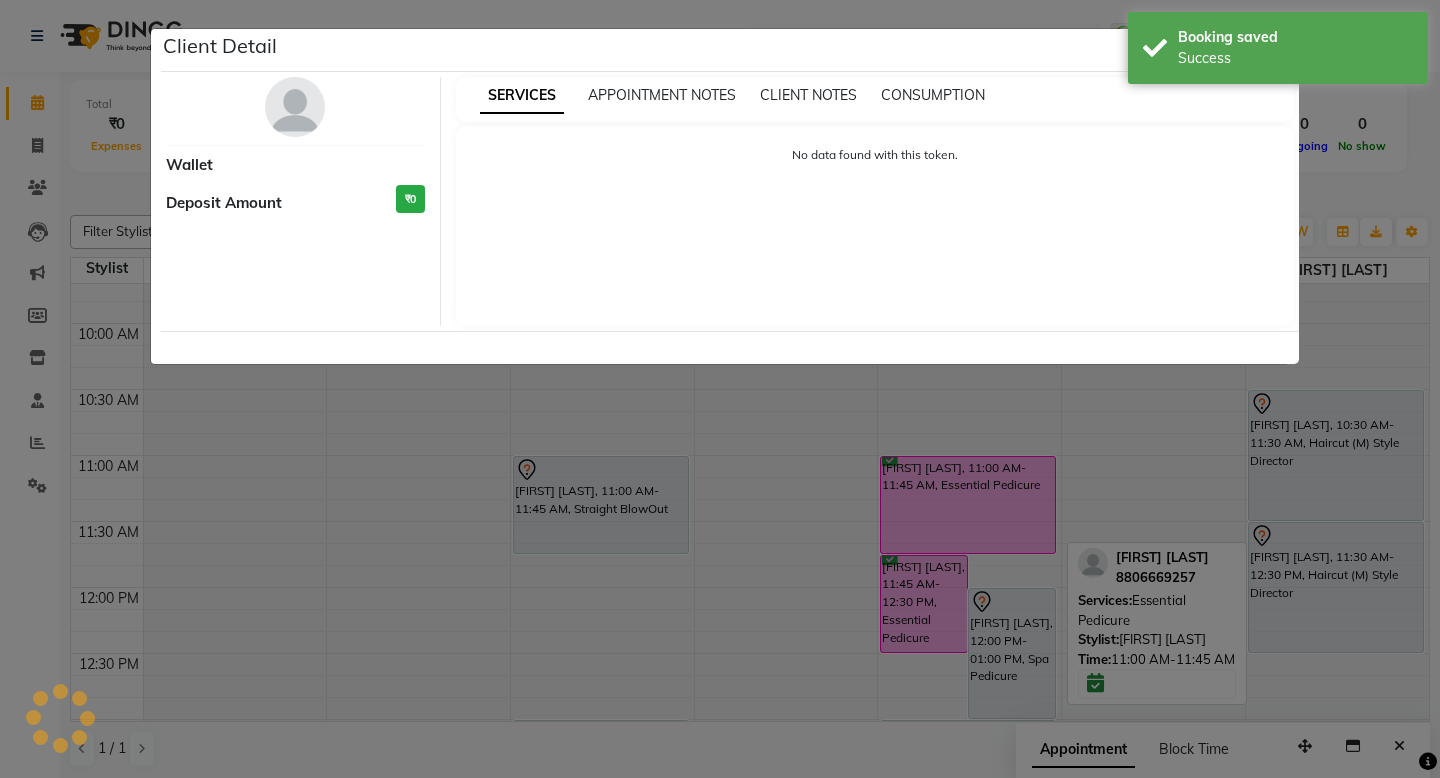 select on "6" 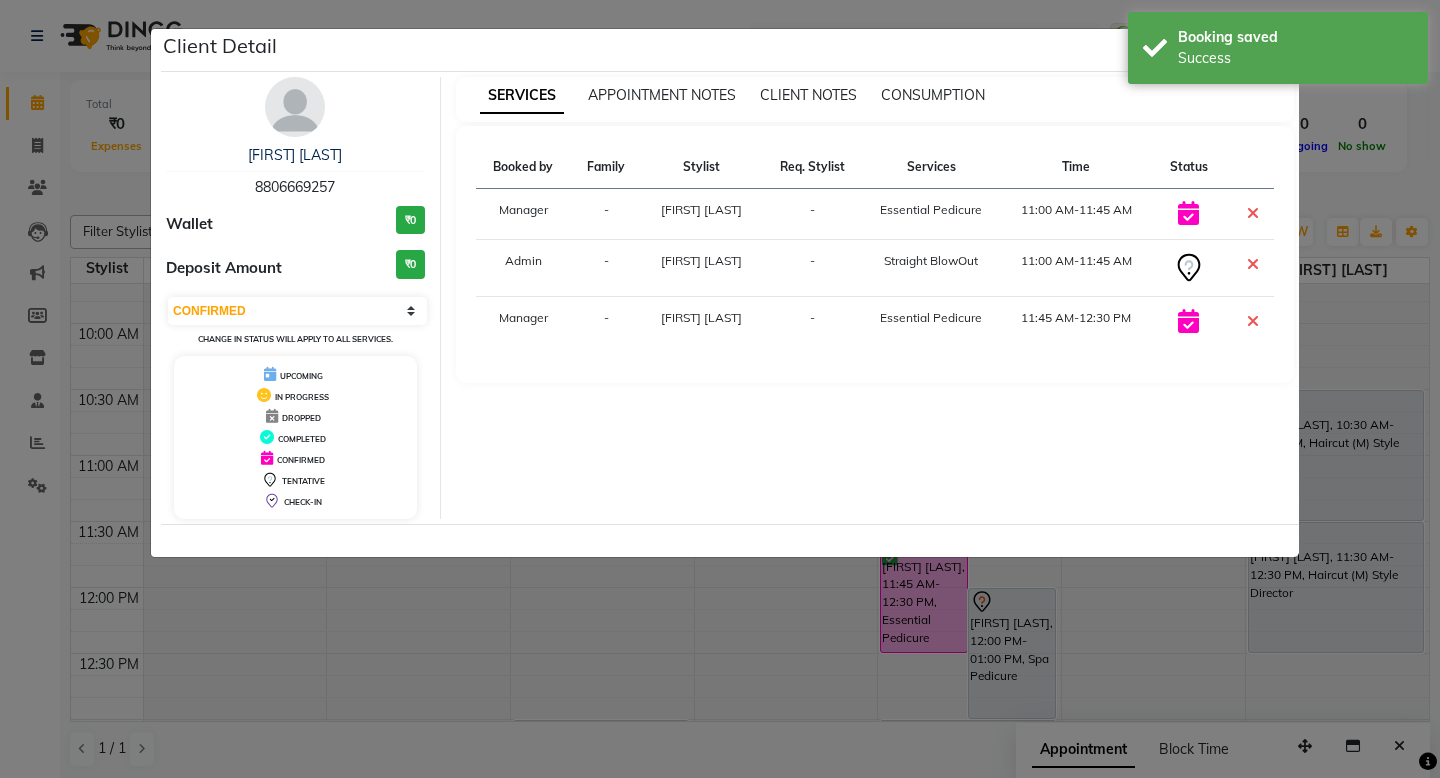 click on "SERVICES APPOINTMENT NOTES CLIENT NOTES CONSUMPTION Booked by Family Stylist Req. Stylist Services Time Status  Manager  - [LAST] -  Essential Pedicure   11:00 AM-11:45 AM   Admin  - [LAST]  -  Straight BlowOut   11:00 AM-11:45 AM   Manager  - [LAST] -  Essential Pedicure   11:45 AM-12:30 PM" at bounding box center (875, 298) 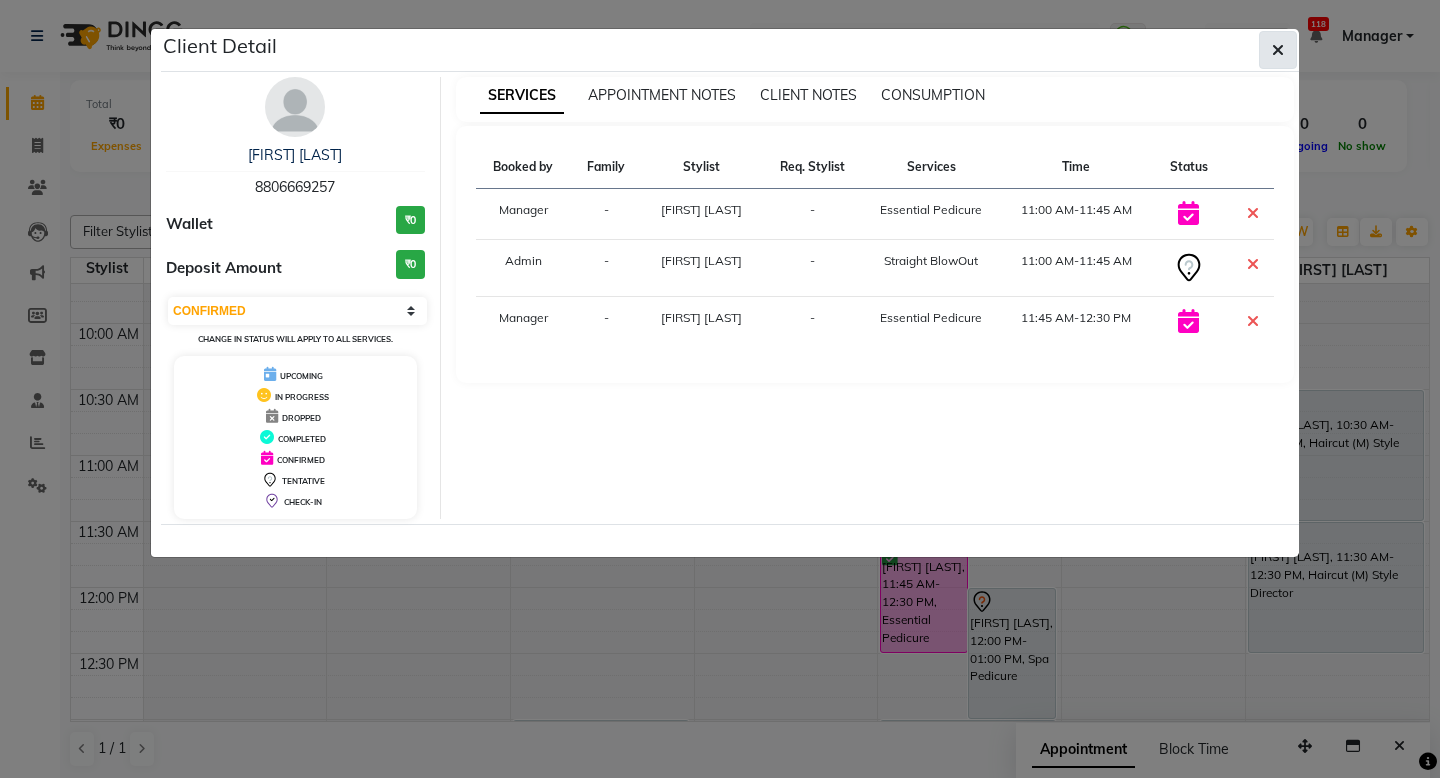 click 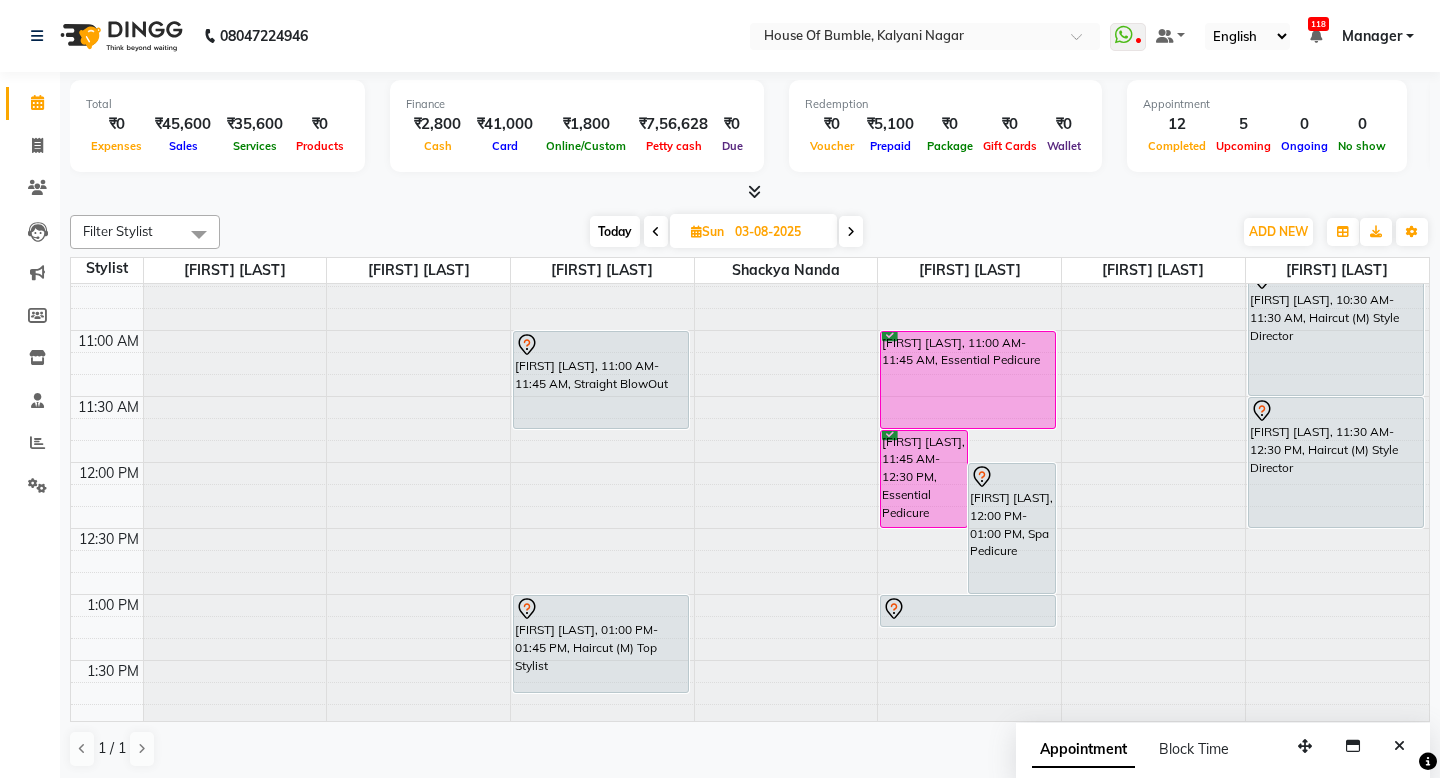 scroll, scrollTop: 219, scrollLeft: 0, axis: vertical 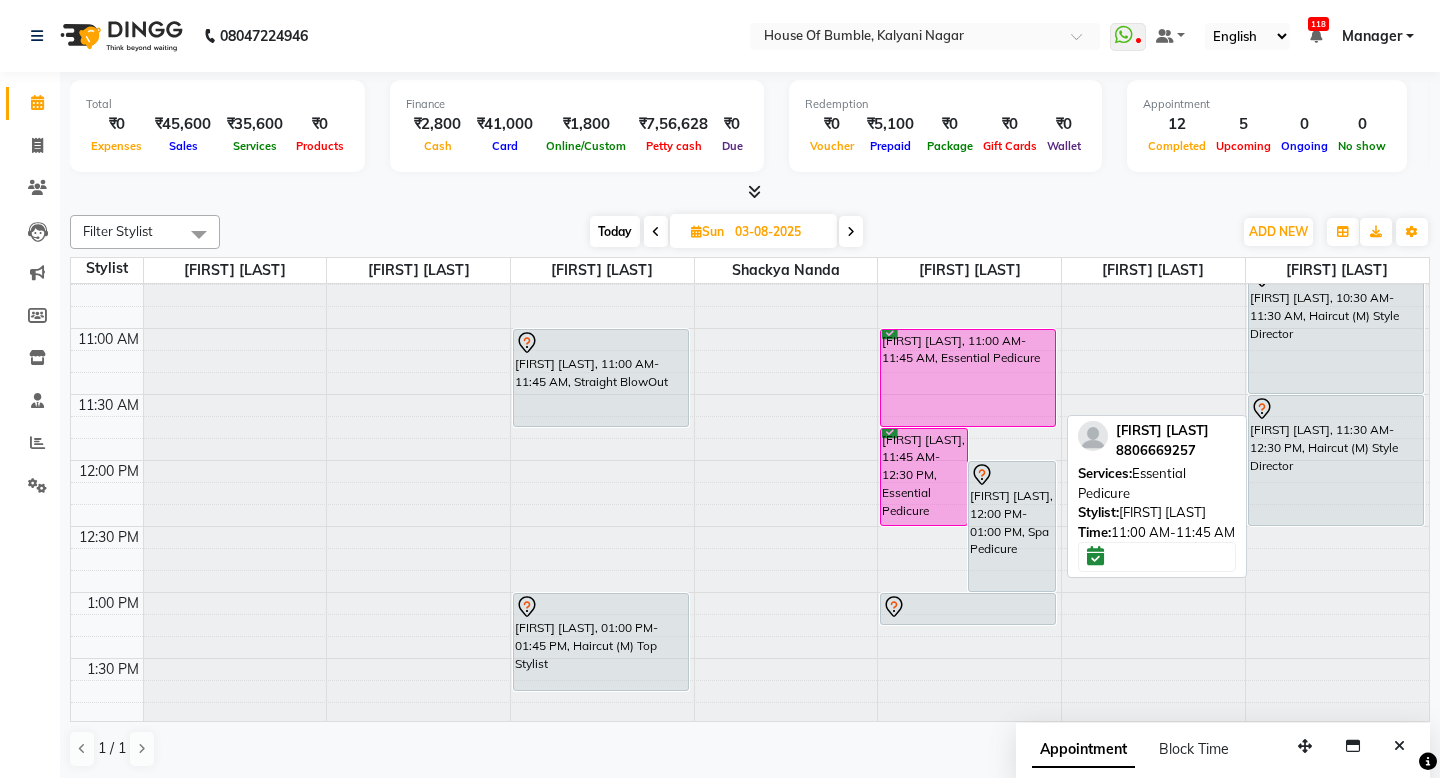 click on "[FIRST] [LAST], 11:00 AM-11:45 AM, Essential Pedicure" at bounding box center [968, 378] 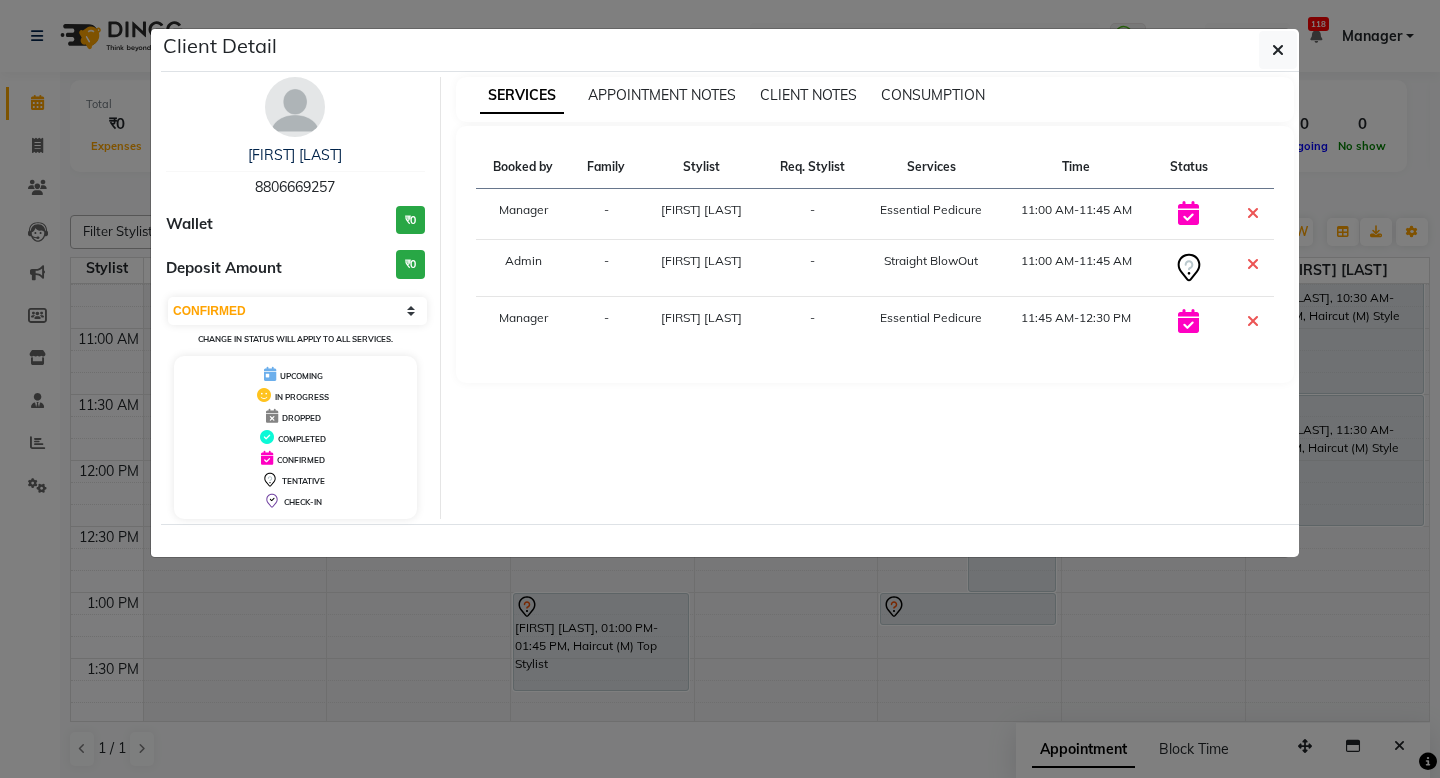 click at bounding box center (1253, 321) 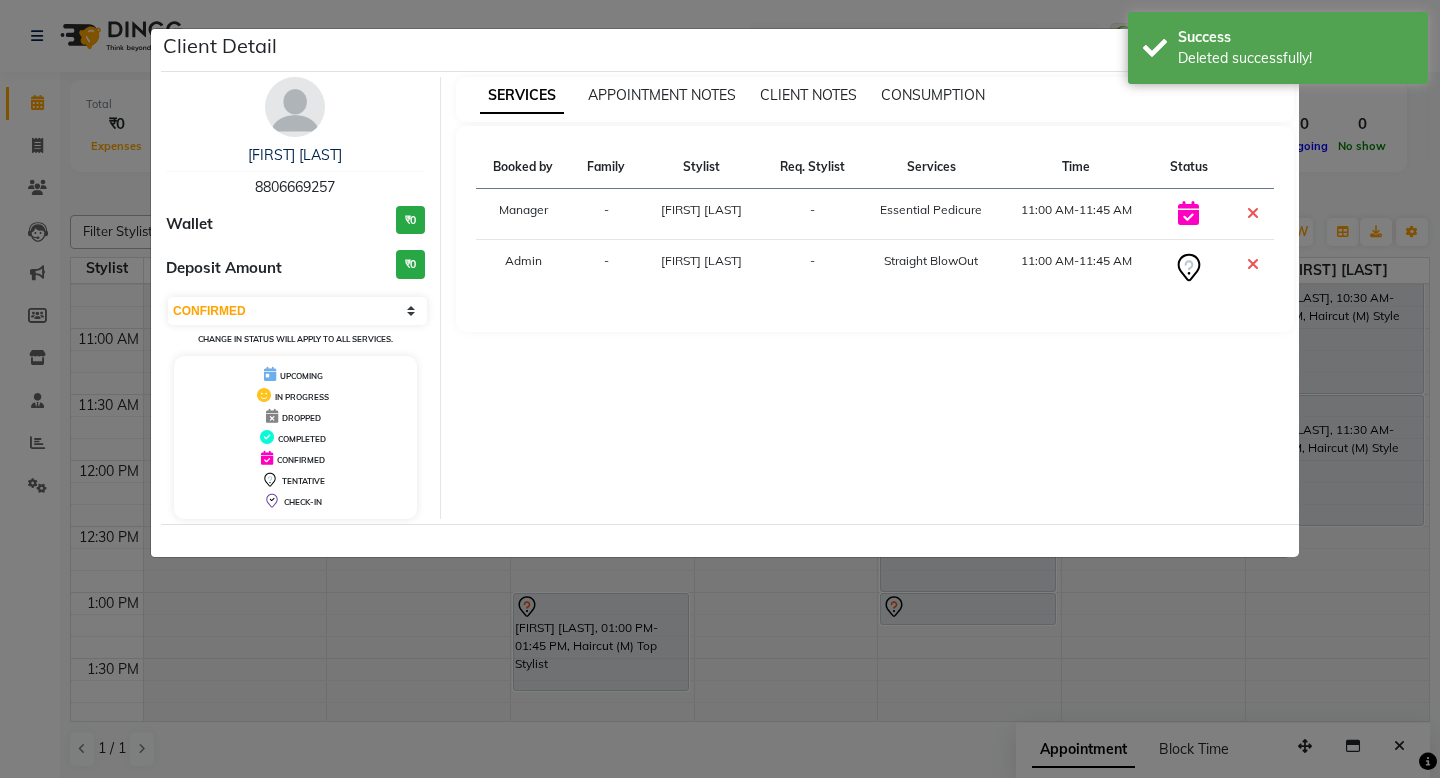 click on "Client Detail  [FIRST] [LAST]   [PHONE] Wallet ₹0 Deposit Amount  ₹0  Select CONFIRMED TENTATIVE Change in status will apply to all services. UPCOMING IN PROGRESS DROPPED COMPLETED CONFIRMED TENTATIVE CHECK-IN SERVICES APPOINTMENT NOTES CLIENT NOTES CONSUMPTION Booked by Family Stylist Req. Stylist Services Time Status  Manager  - [FIRST] [LAST] -  Essential Pedicure   11:00 AM-11:45 AM   Admin  - [LAST]  -  Straight BlowOut   11:00 AM-11:45 AM" 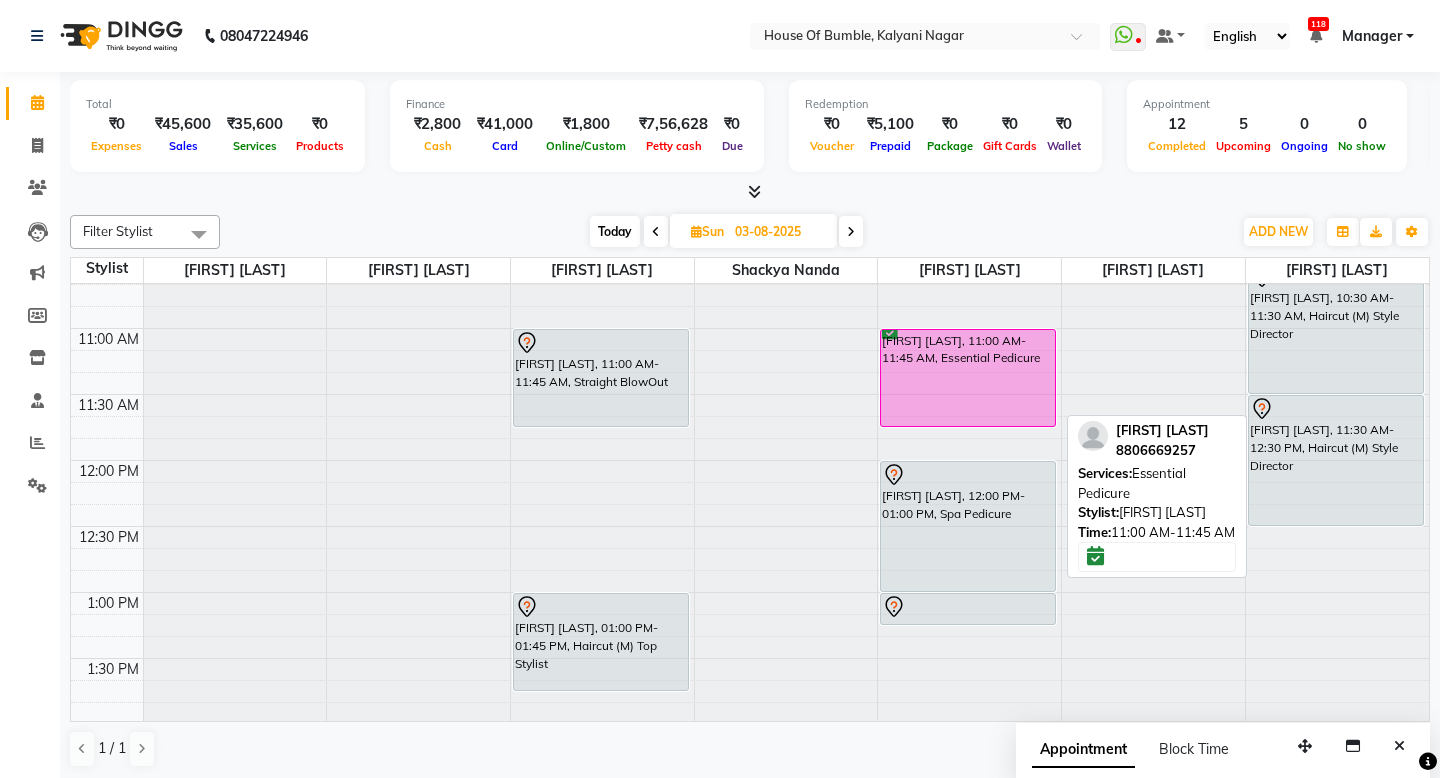 scroll, scrollTop: 1, scrollLeft: 0, axis: vertical 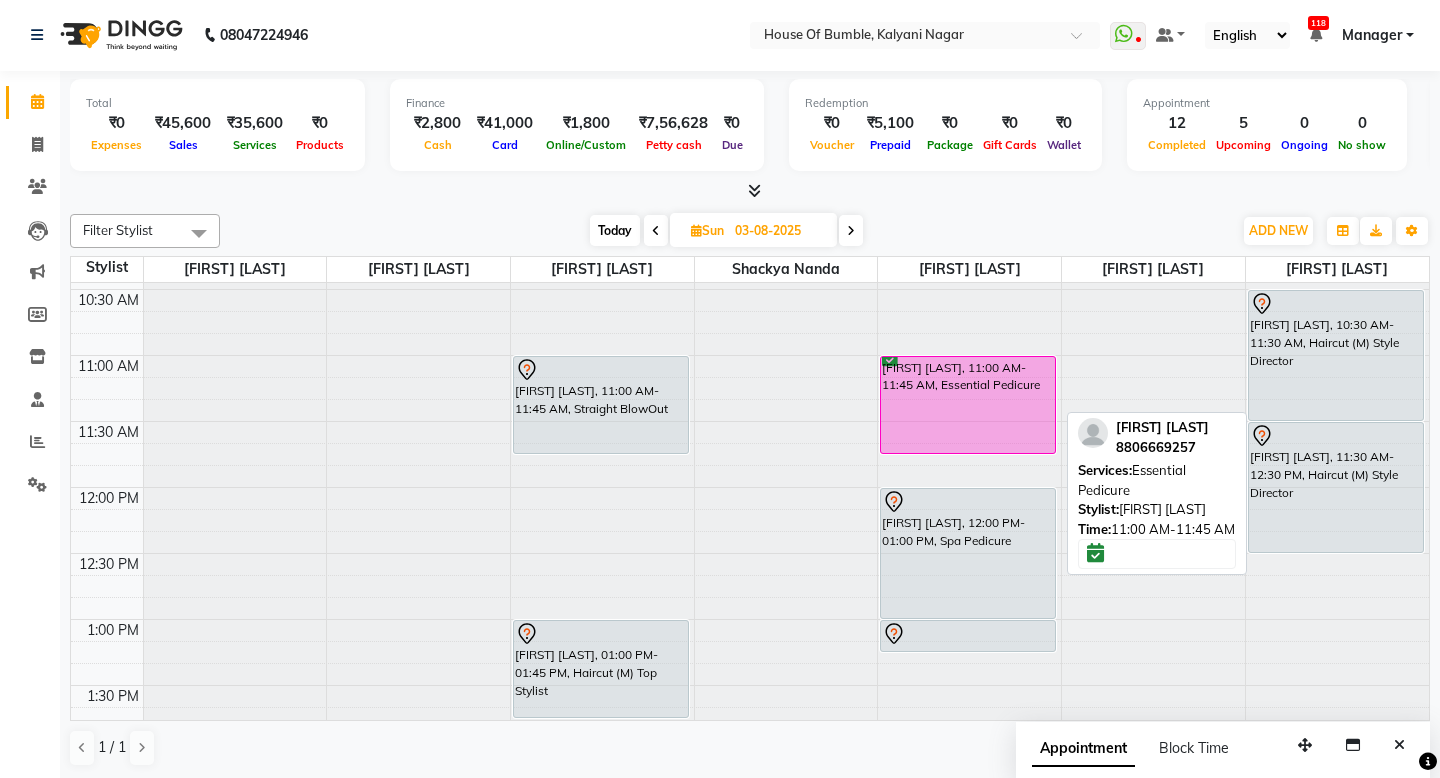 click on "[FIRST] [LAST], 11:00 AM-11:45 AM, Essential Pedicure" at bounding box center [968, 405] 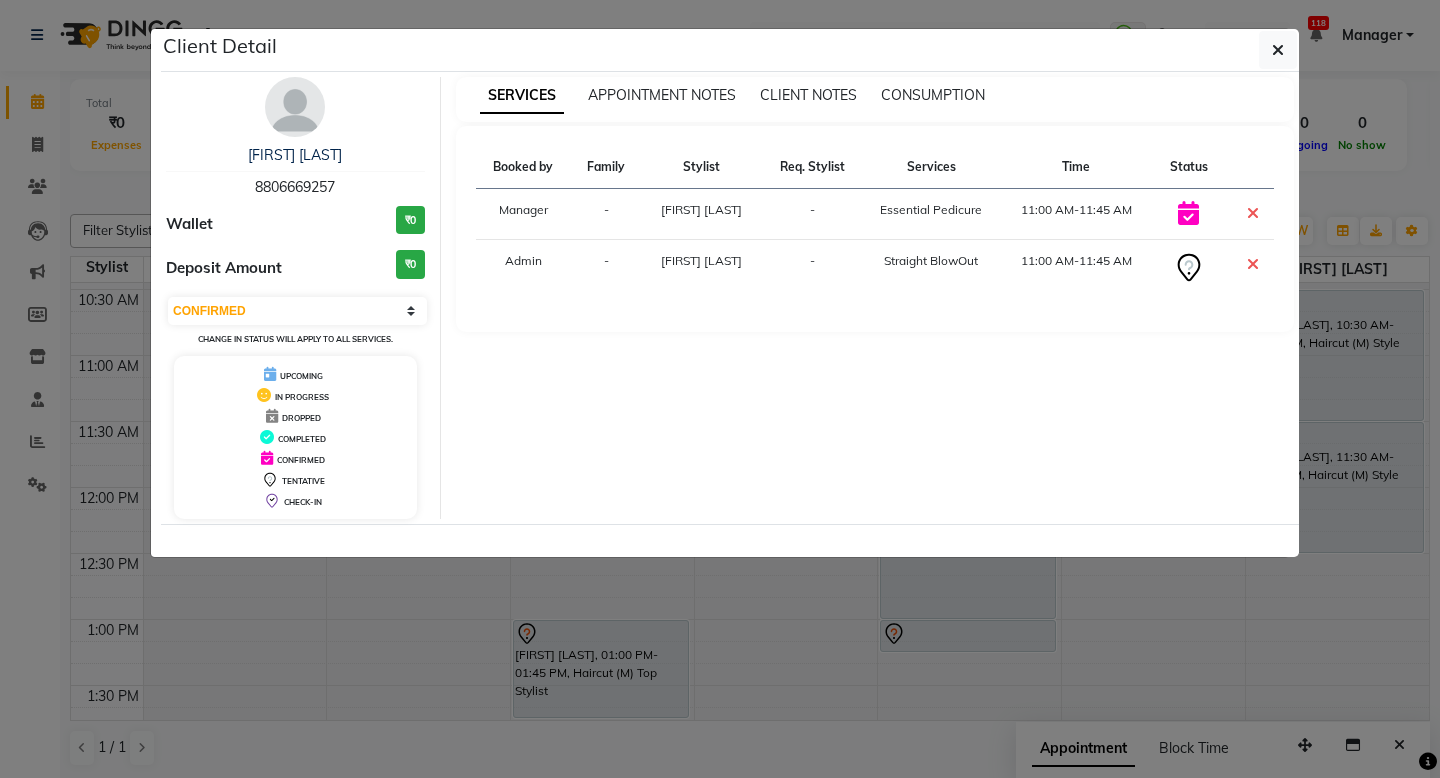 click on "Essential Pedicure" at bounding box center (931, 214) 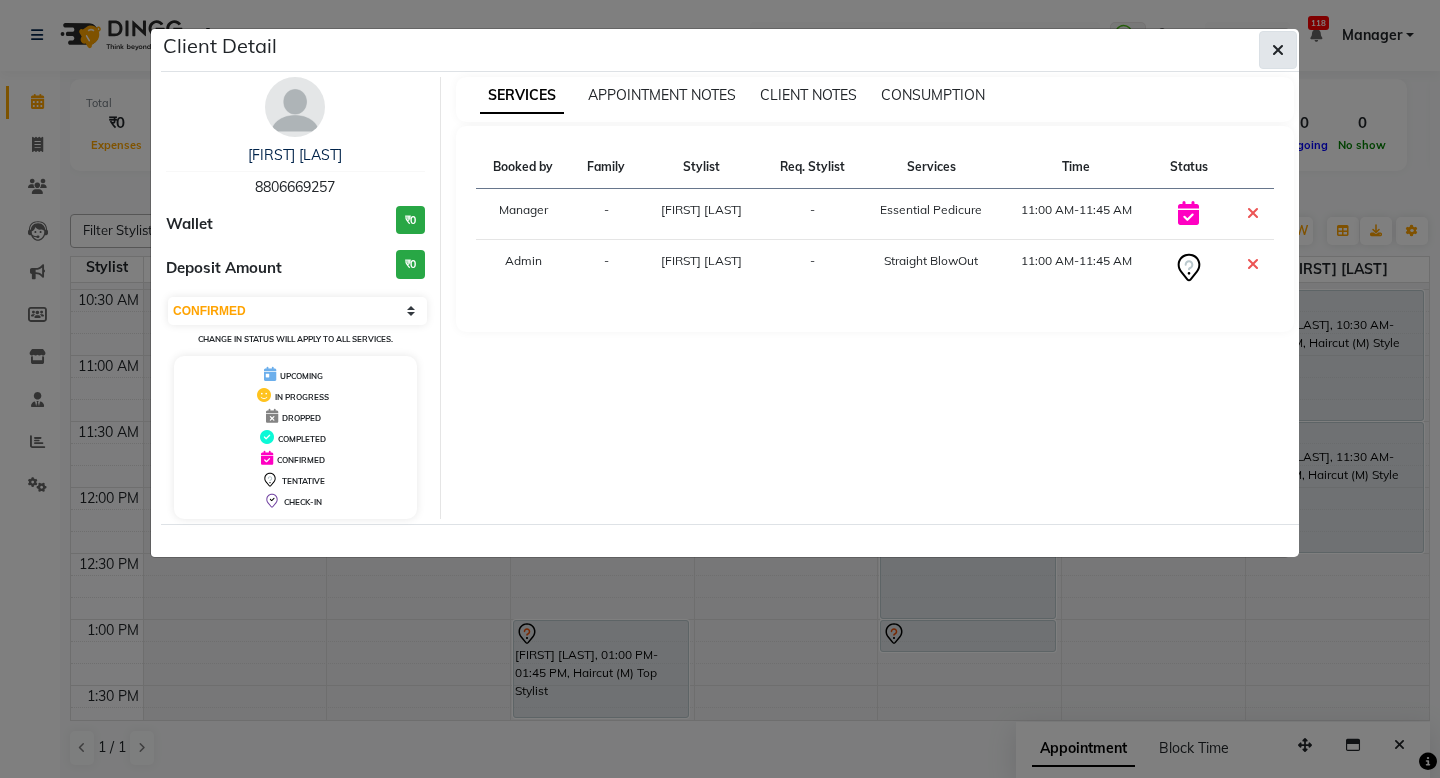 click 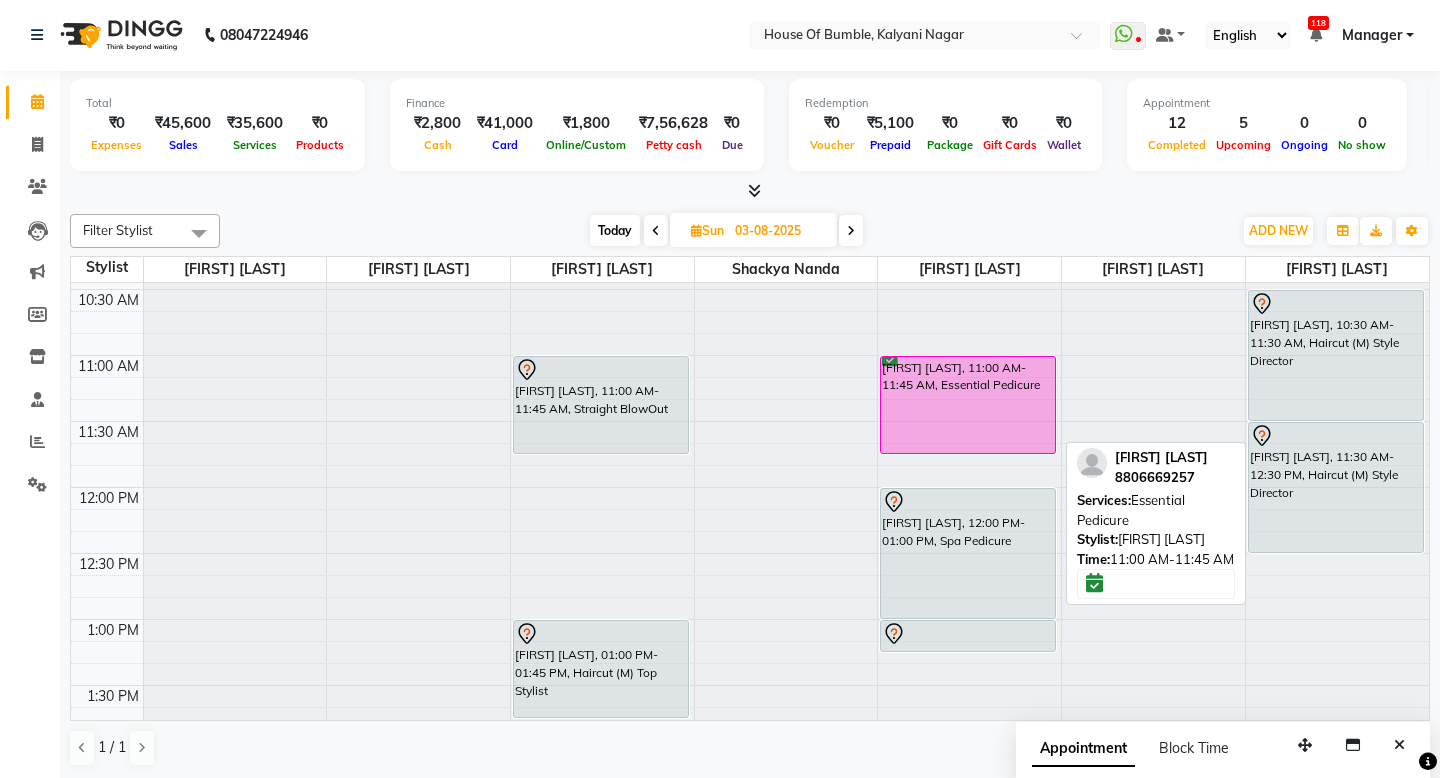 click on "[FIRST] [LAST], 11:00 AM-11:45 AM, Essential Pedicure" at bounding box center [968, 405] 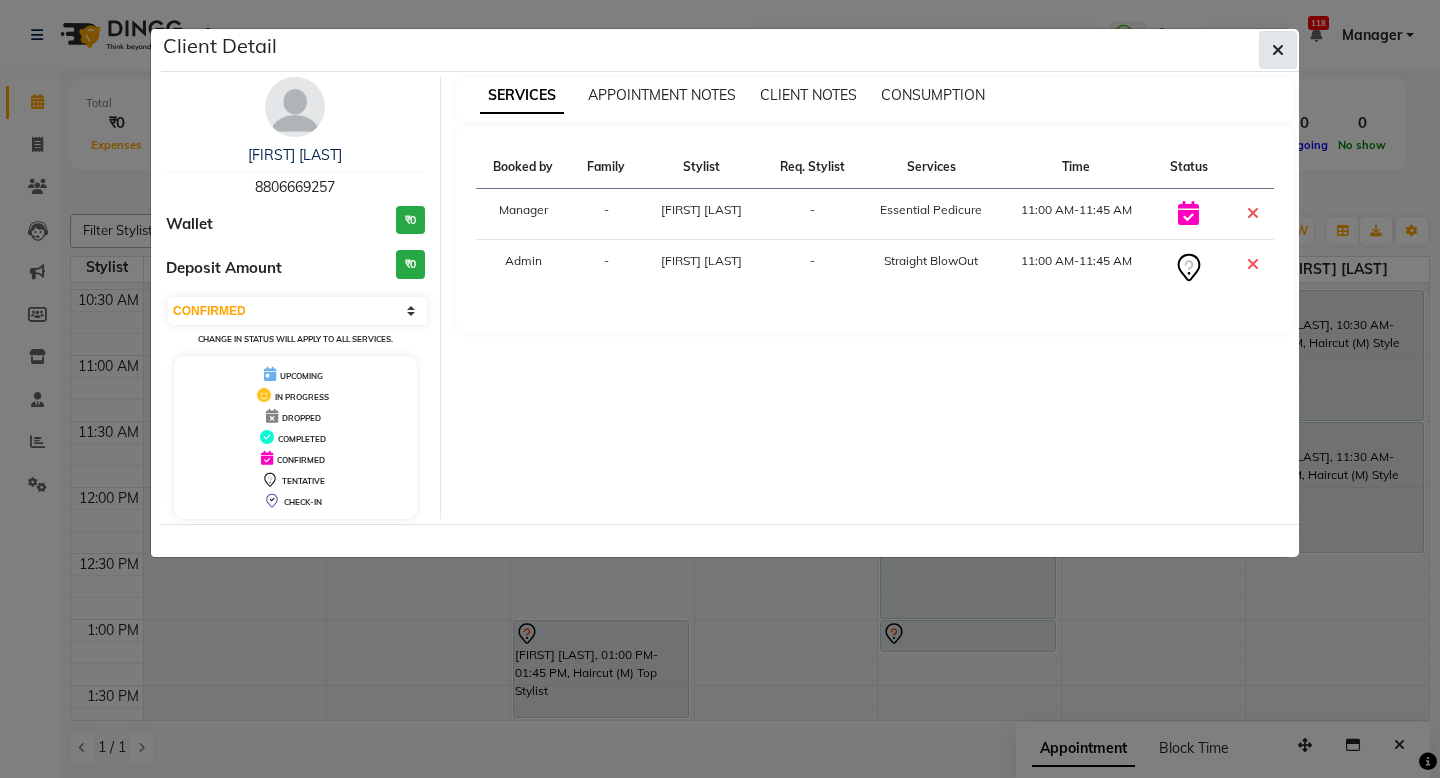 click 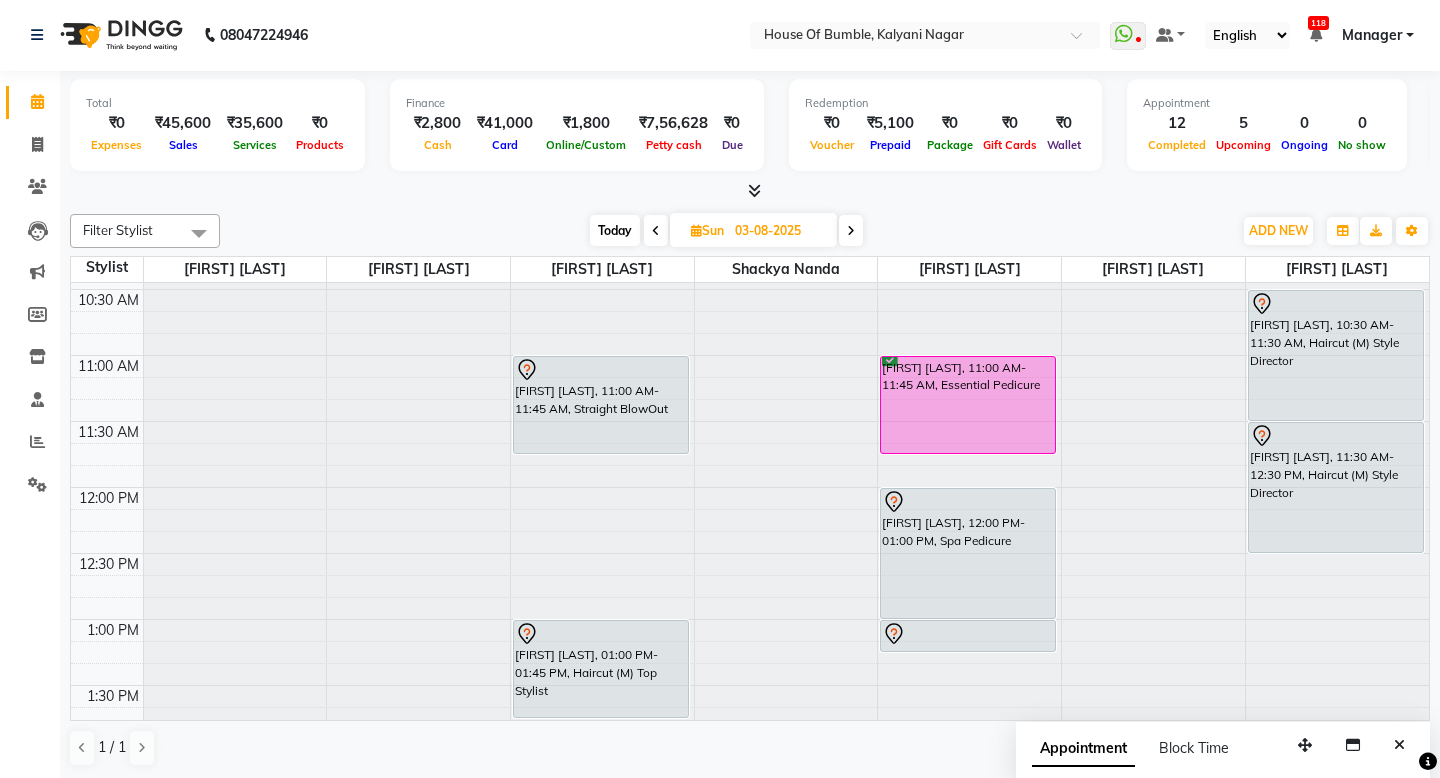 scroll, scrollTop: 3, scrollLeft: 1, axis: both 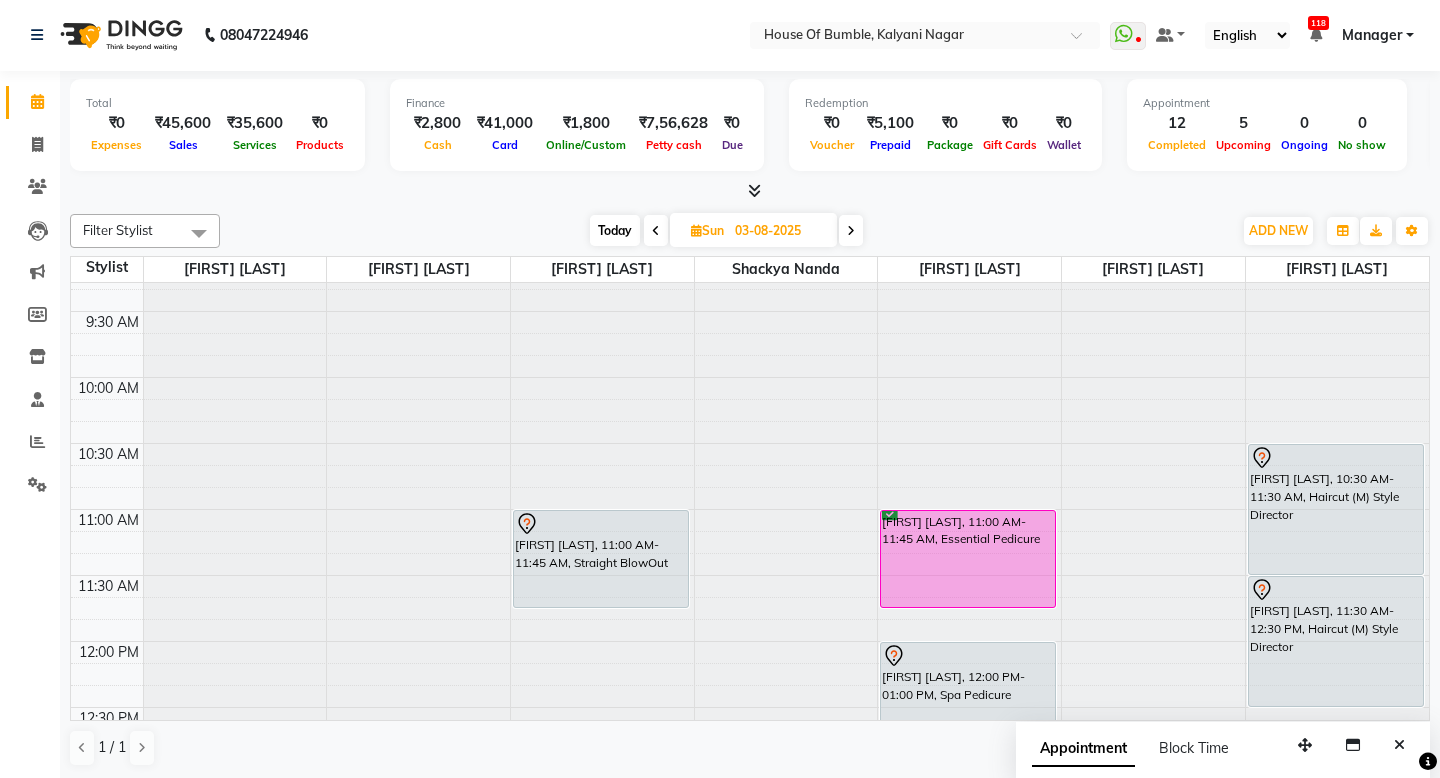 click on "Today" at bounding box center (615, 230) 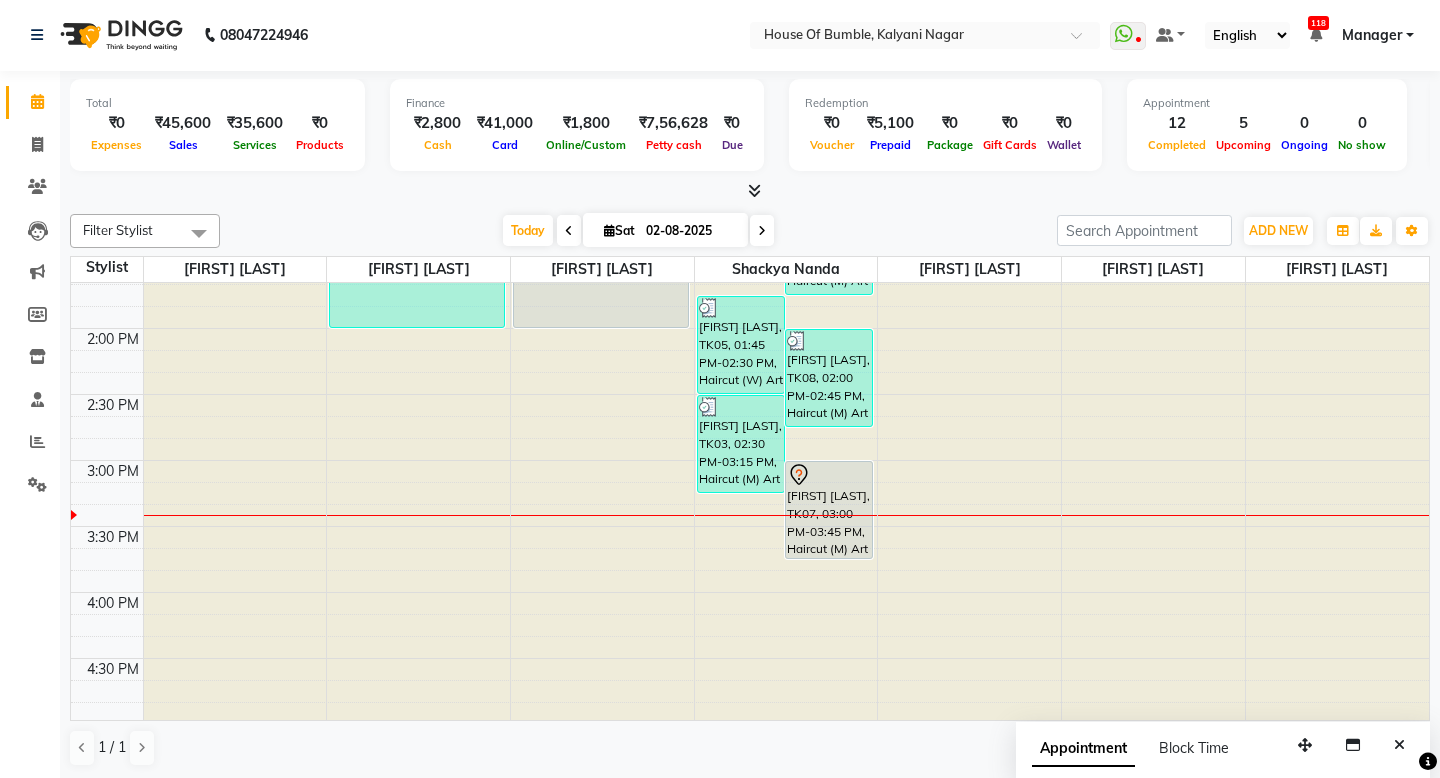 scroll, scrollTop: 421, scrollLeft: 0, axis: vertical 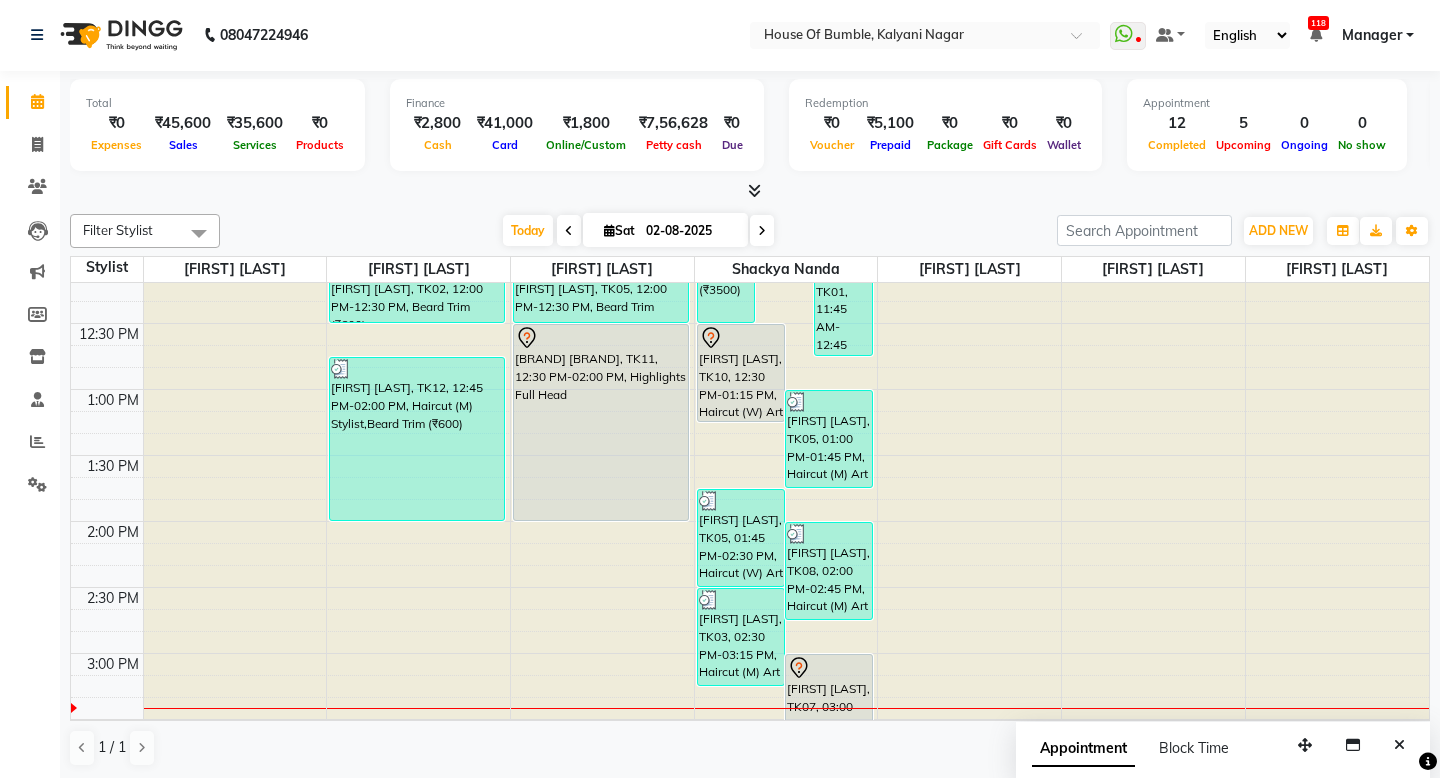 click at bounding box center [762, 231] 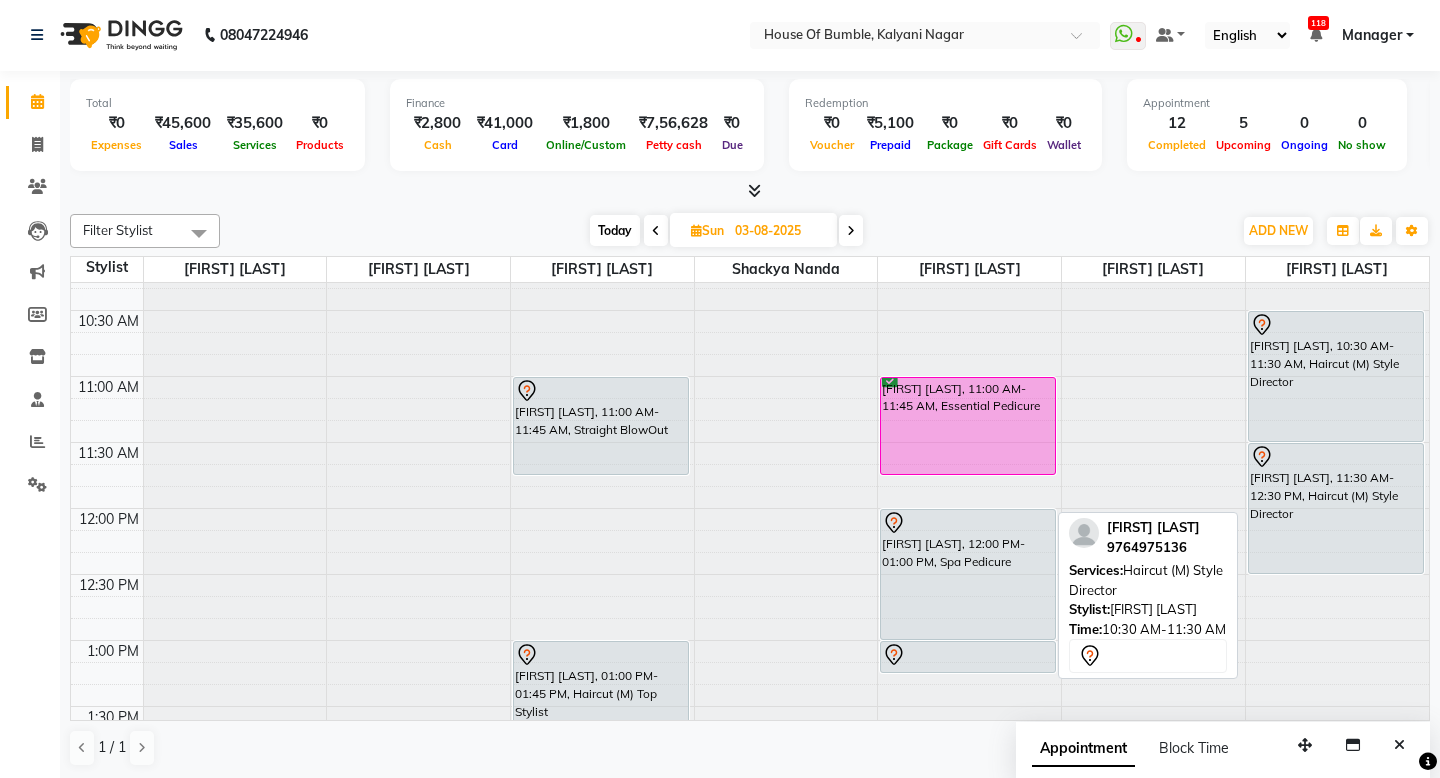 scroll, scrollTop: 173, scrollLeft: 0, axis: vertical 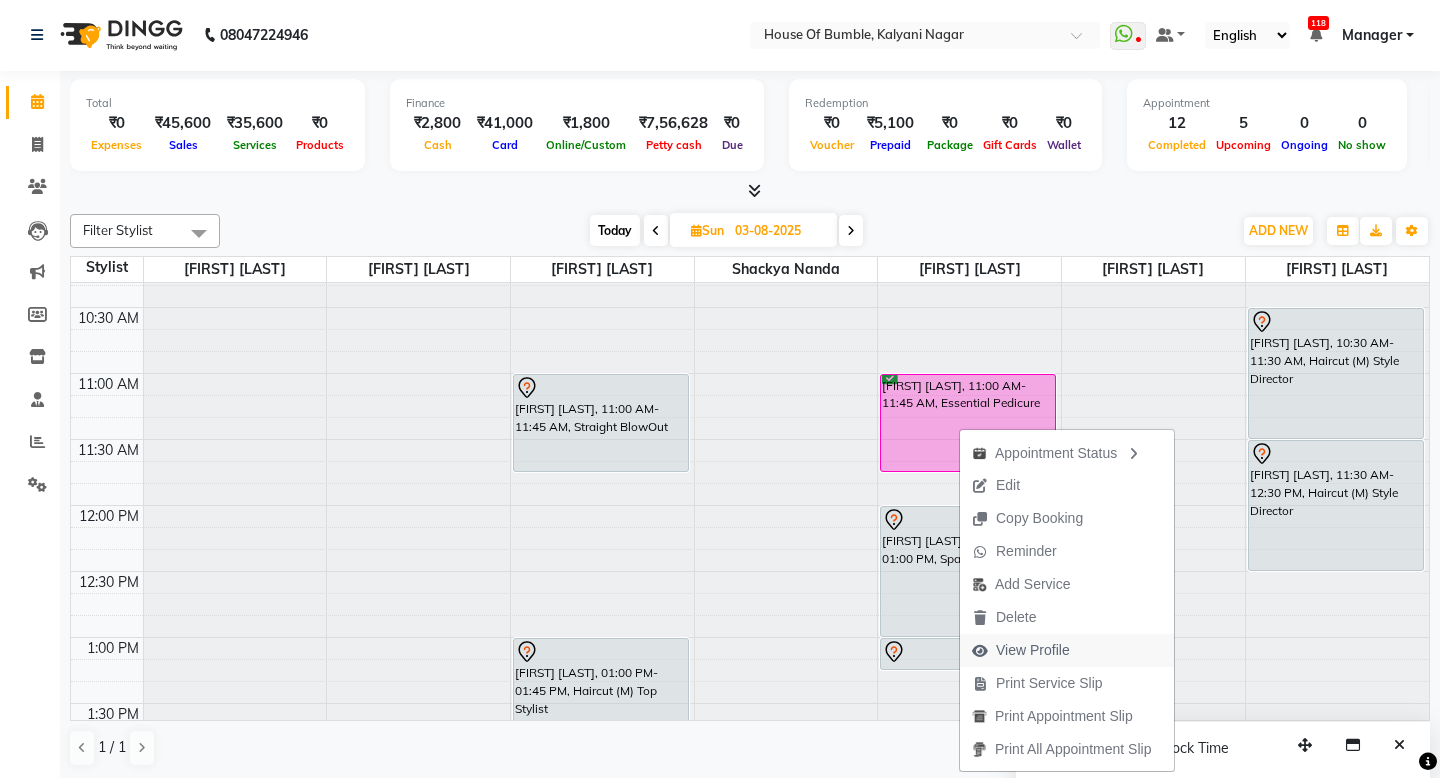 click on "View Profile" at bounding box center (1021, 650) 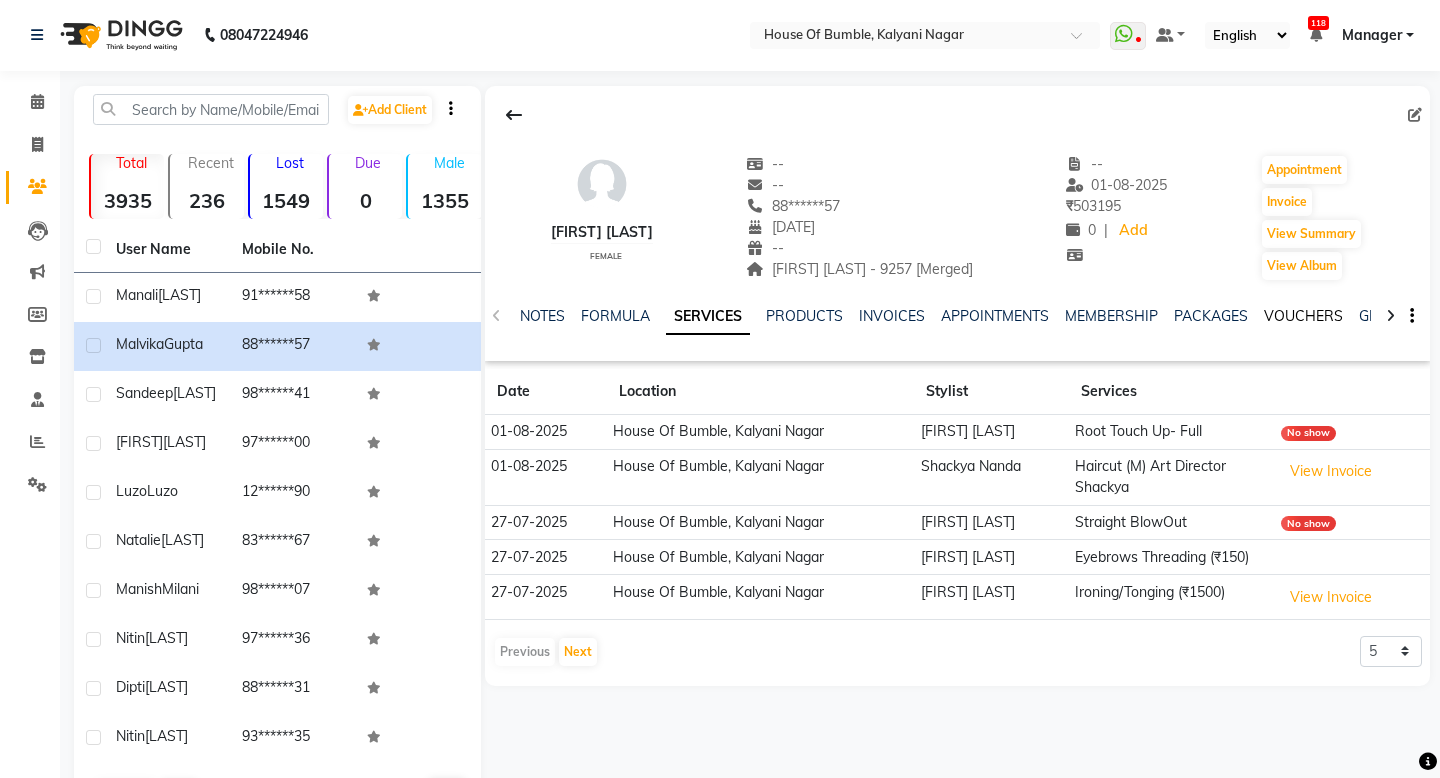 scroll, scrollTop: 0, scrollLeft: 0, axis: both 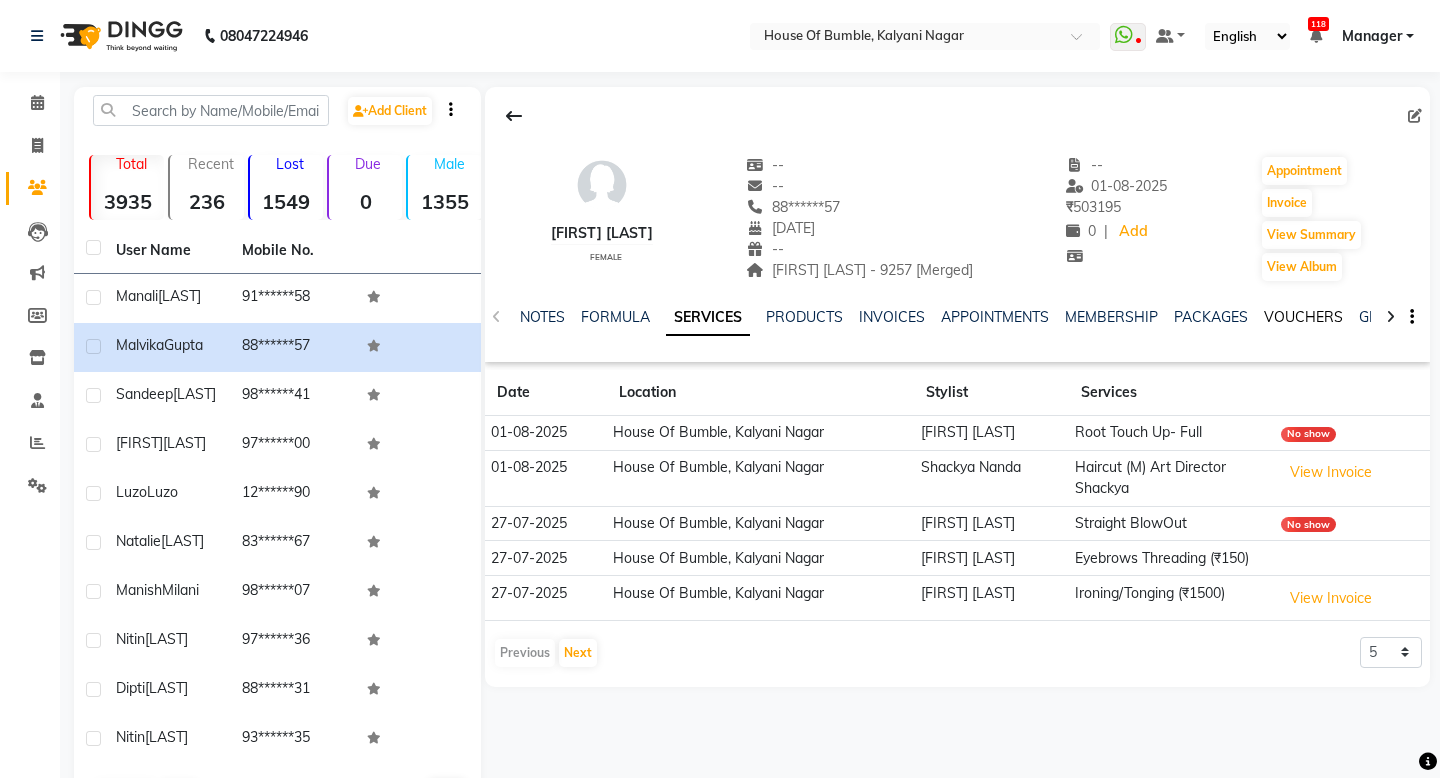 click on "VOUCHERS" 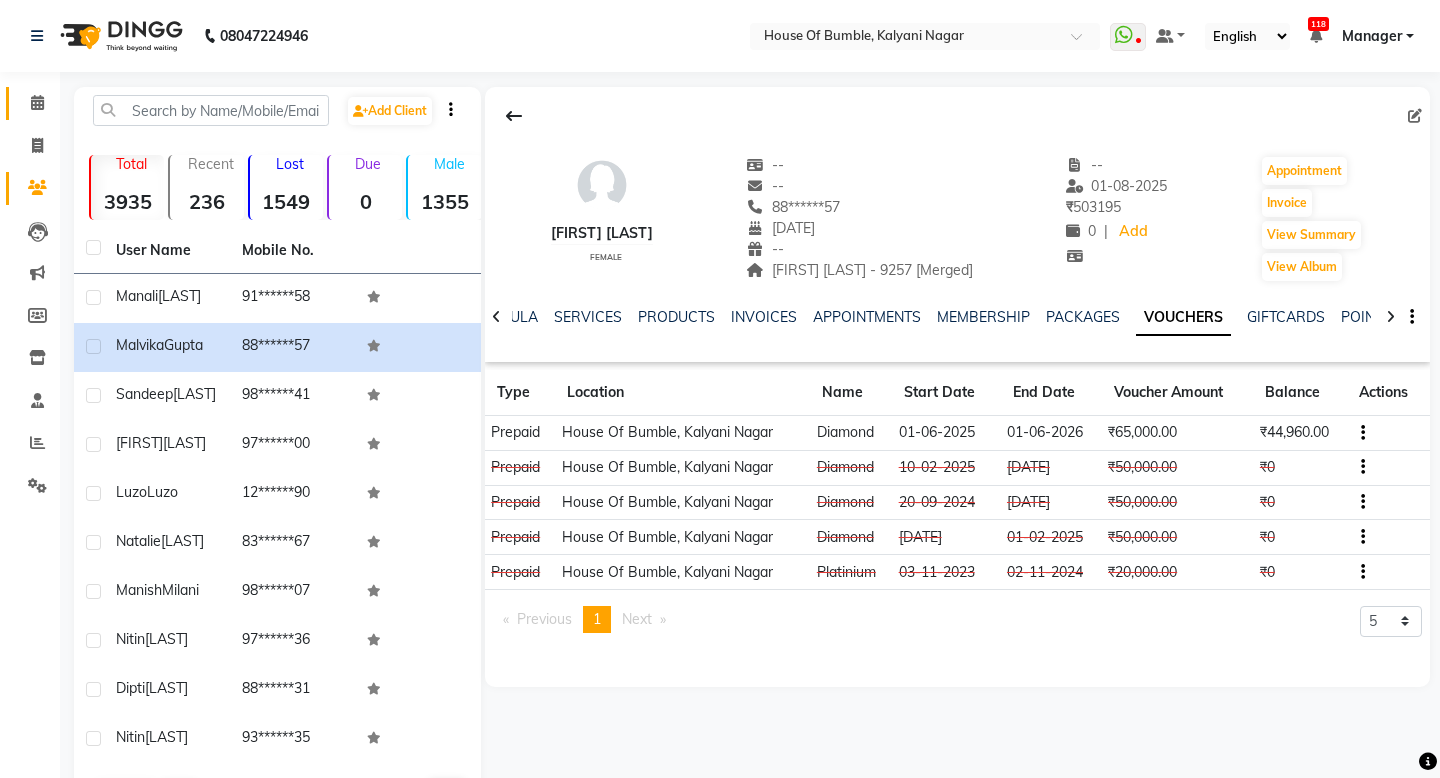 click on "Calendar" 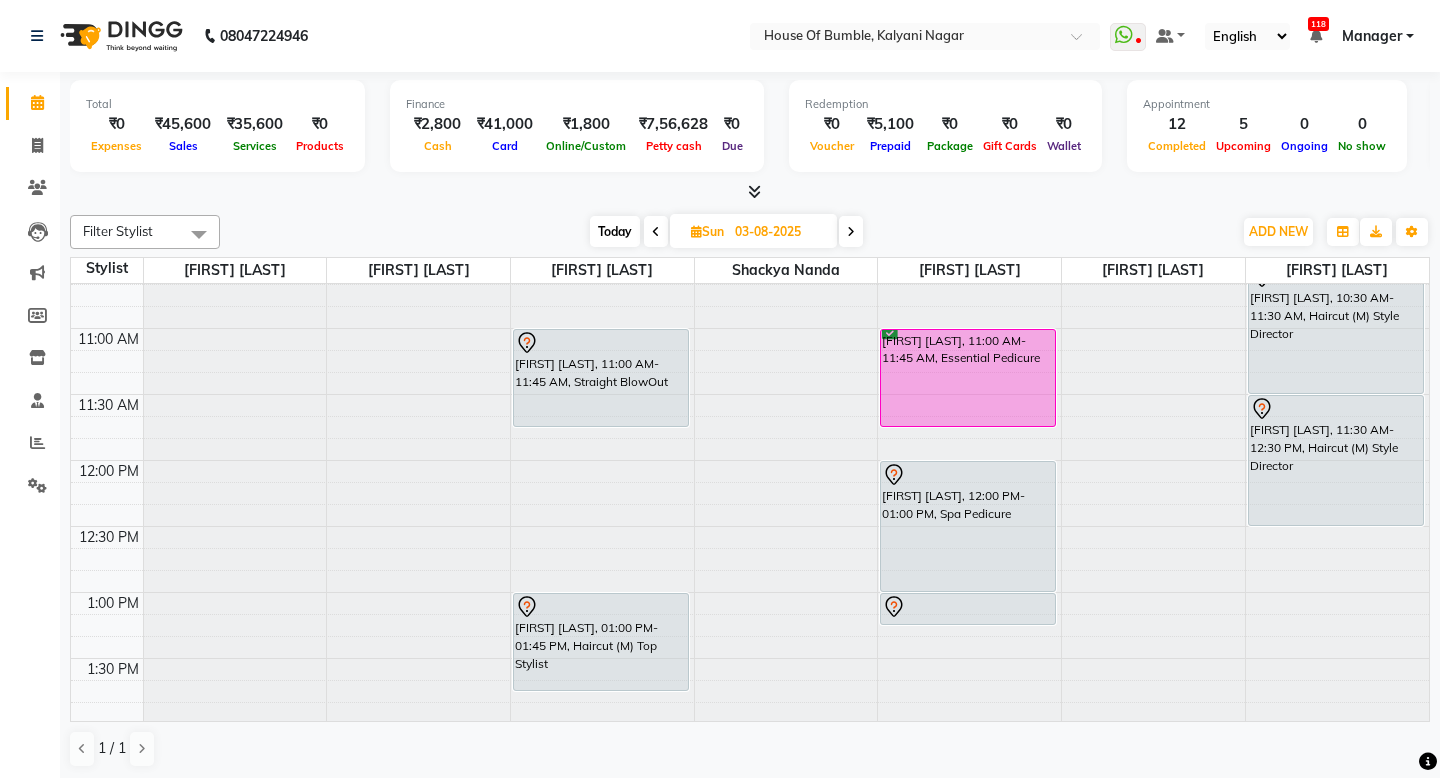 scroll, scrollTop: 218, scrollLeft: 0, axis: vertical 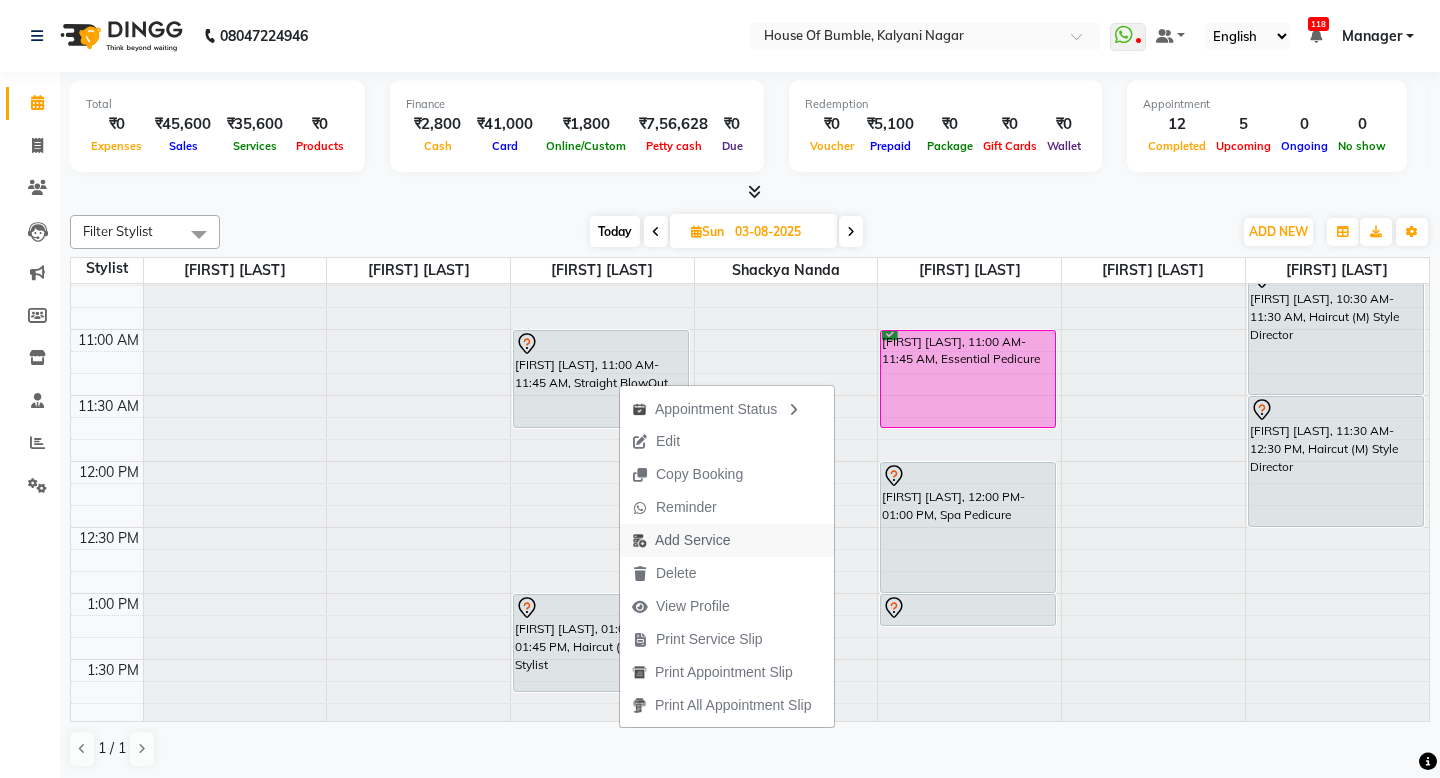 click on "Add Service" at bounding box center [692, 540] 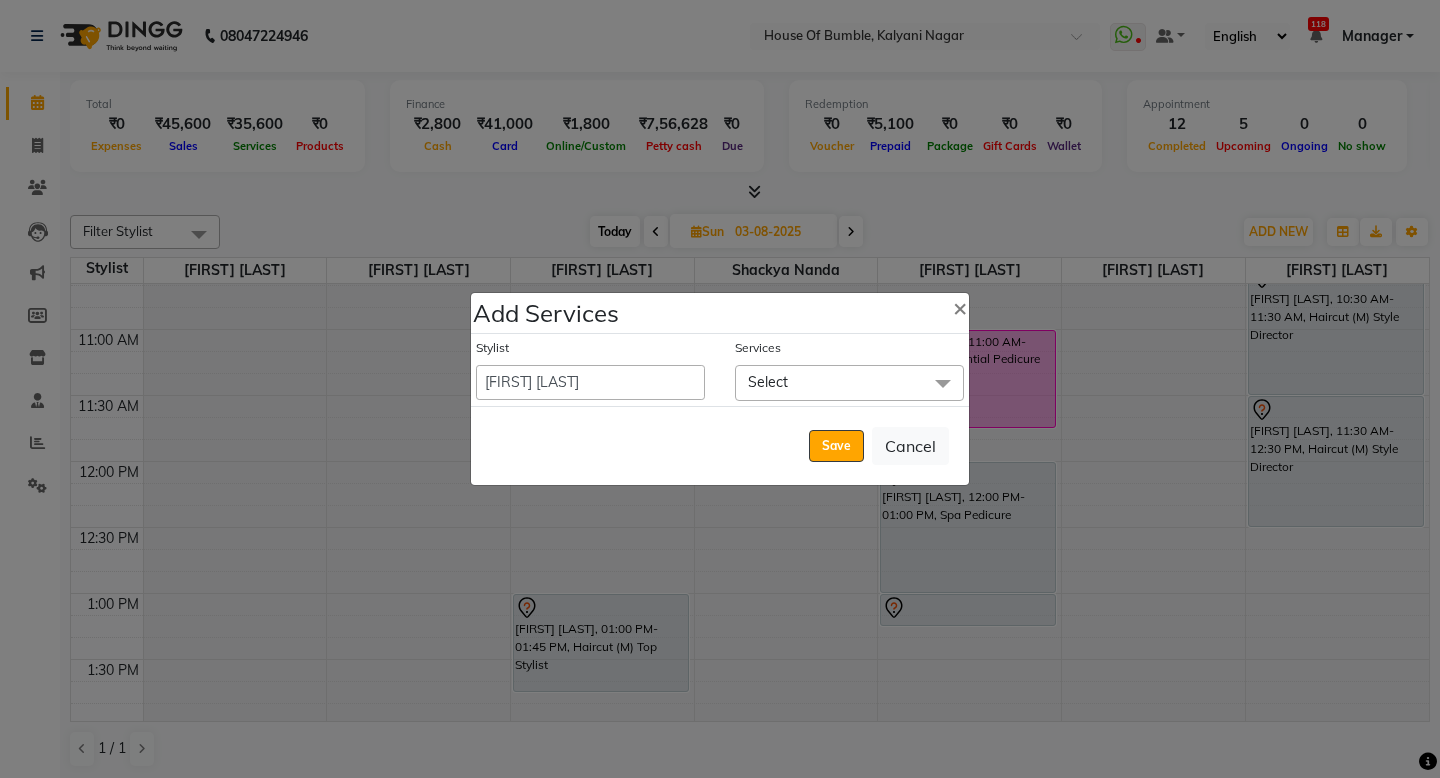 click on "Select" 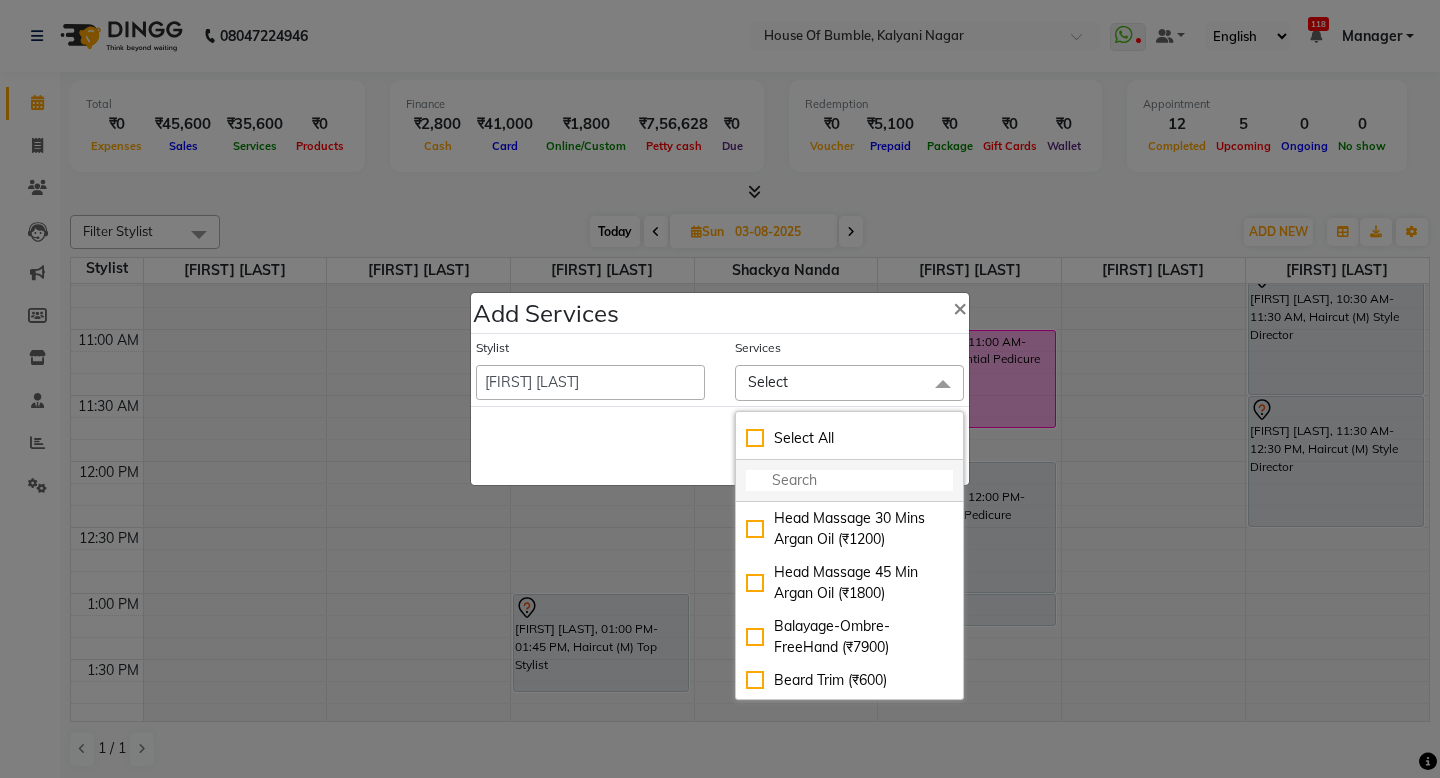 click 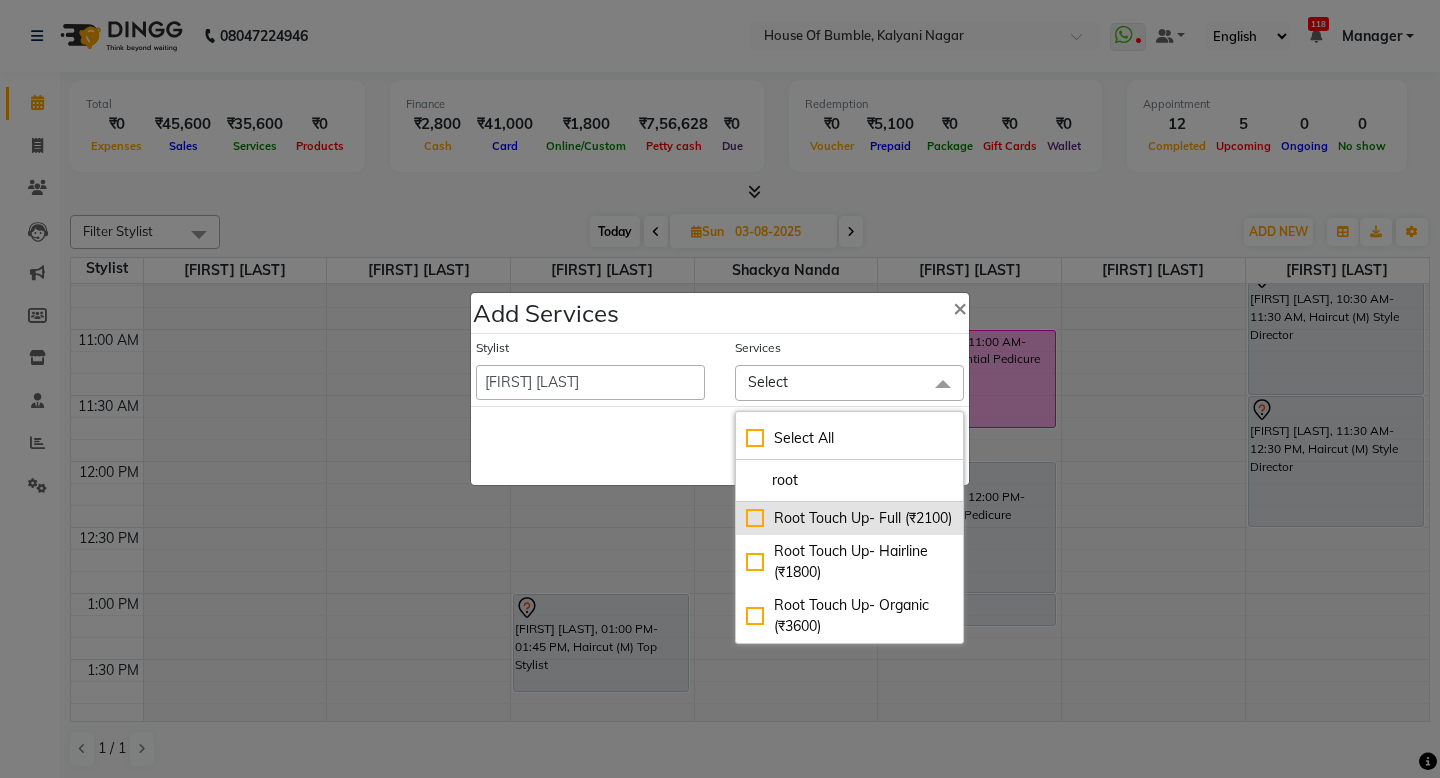 type on "root" 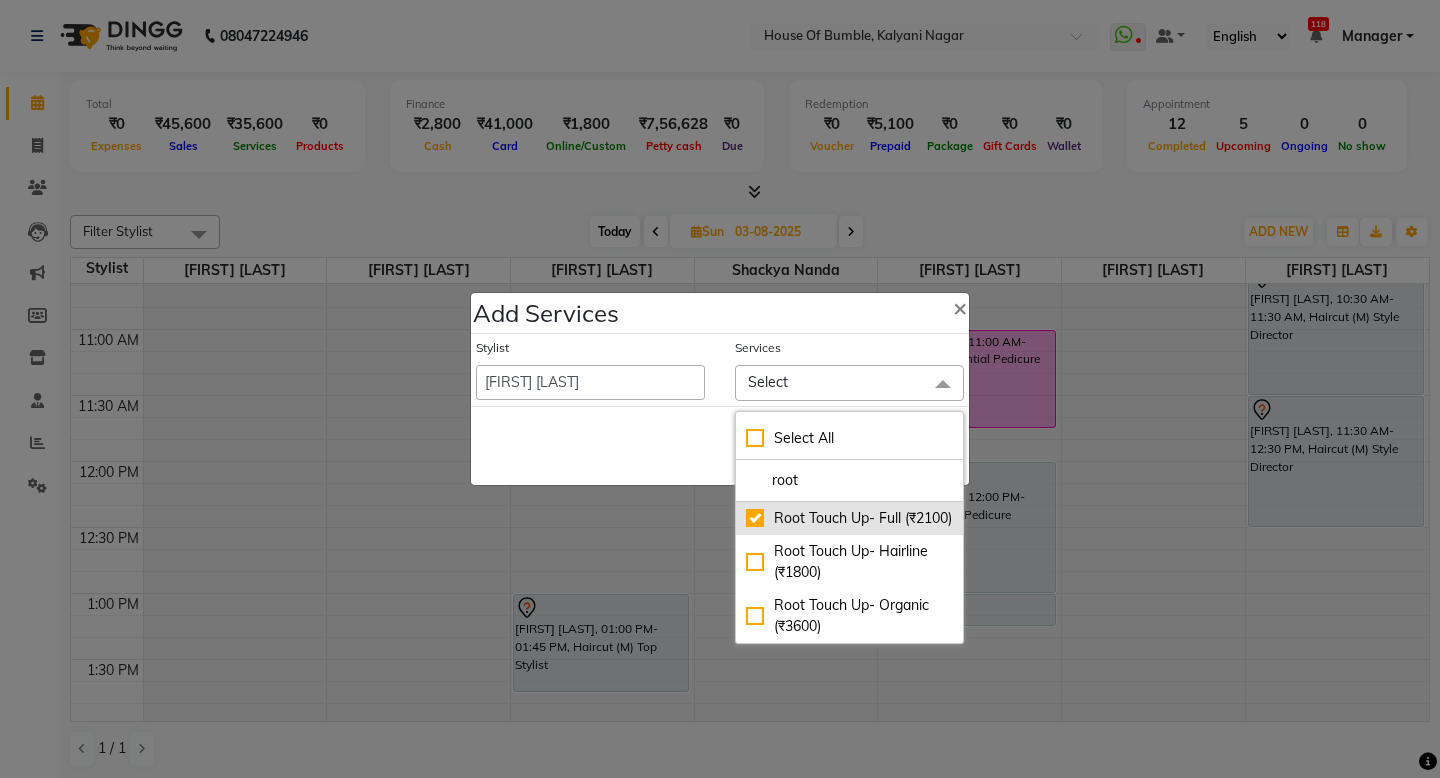 checkbox on "true" 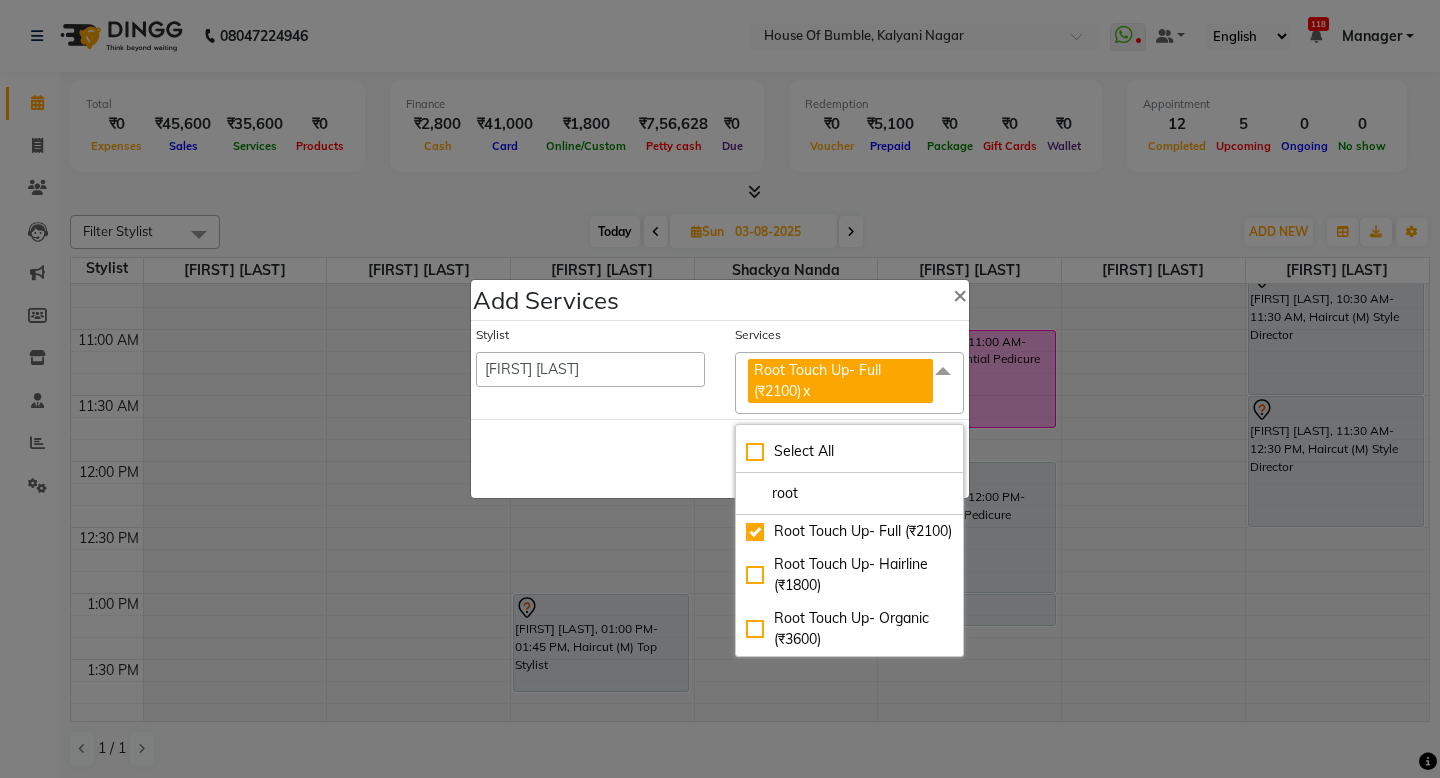 click on "Save   Cancel" 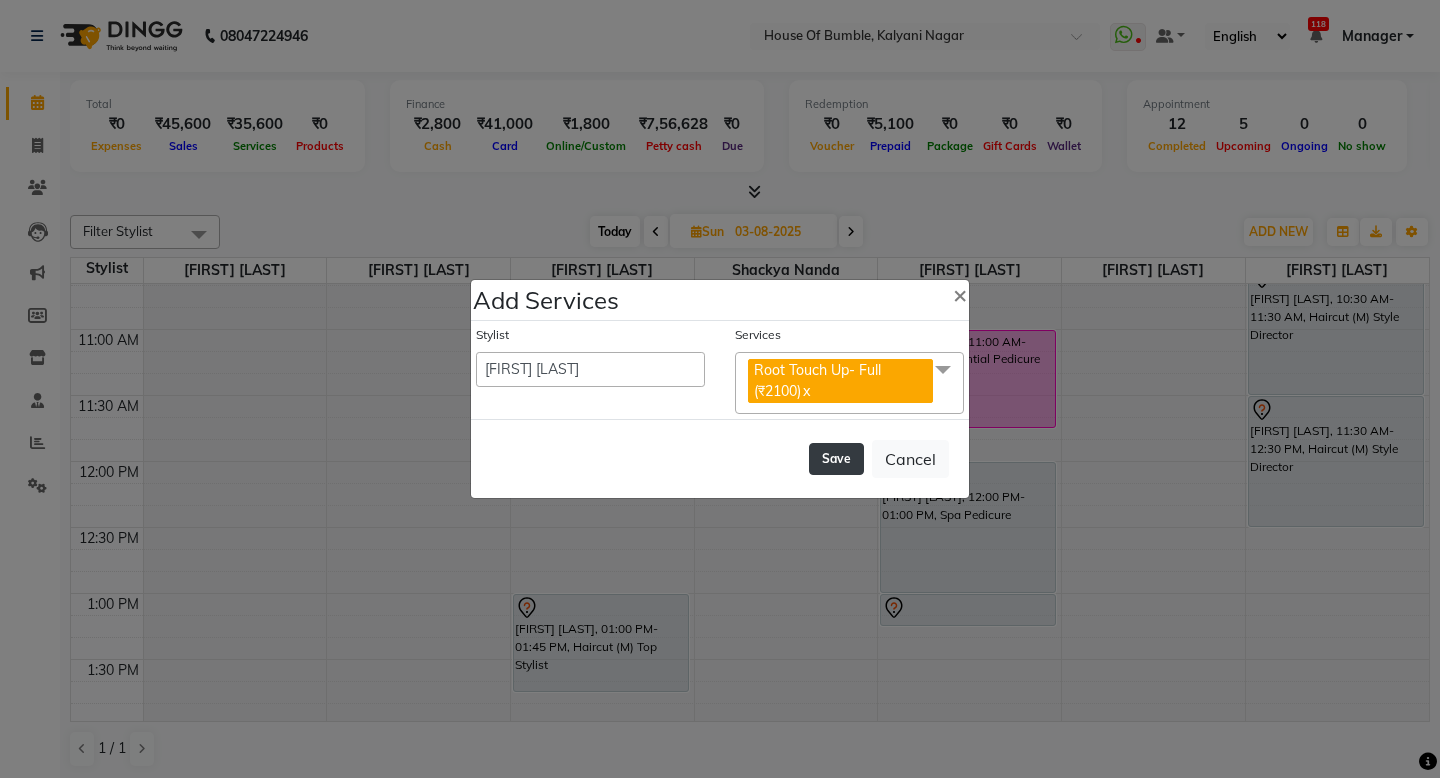 click on "Save" 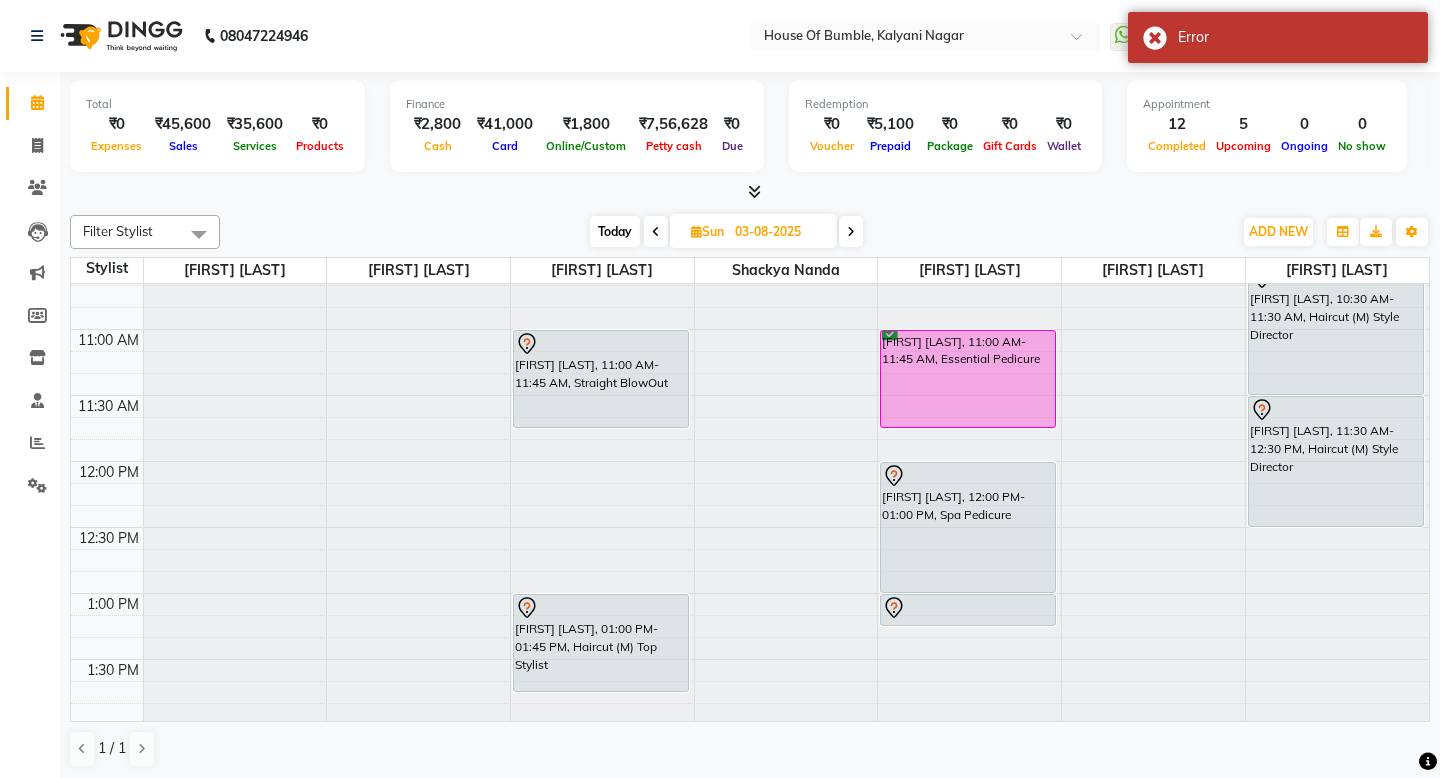 click on "Today" at bounding box center (615, 231) 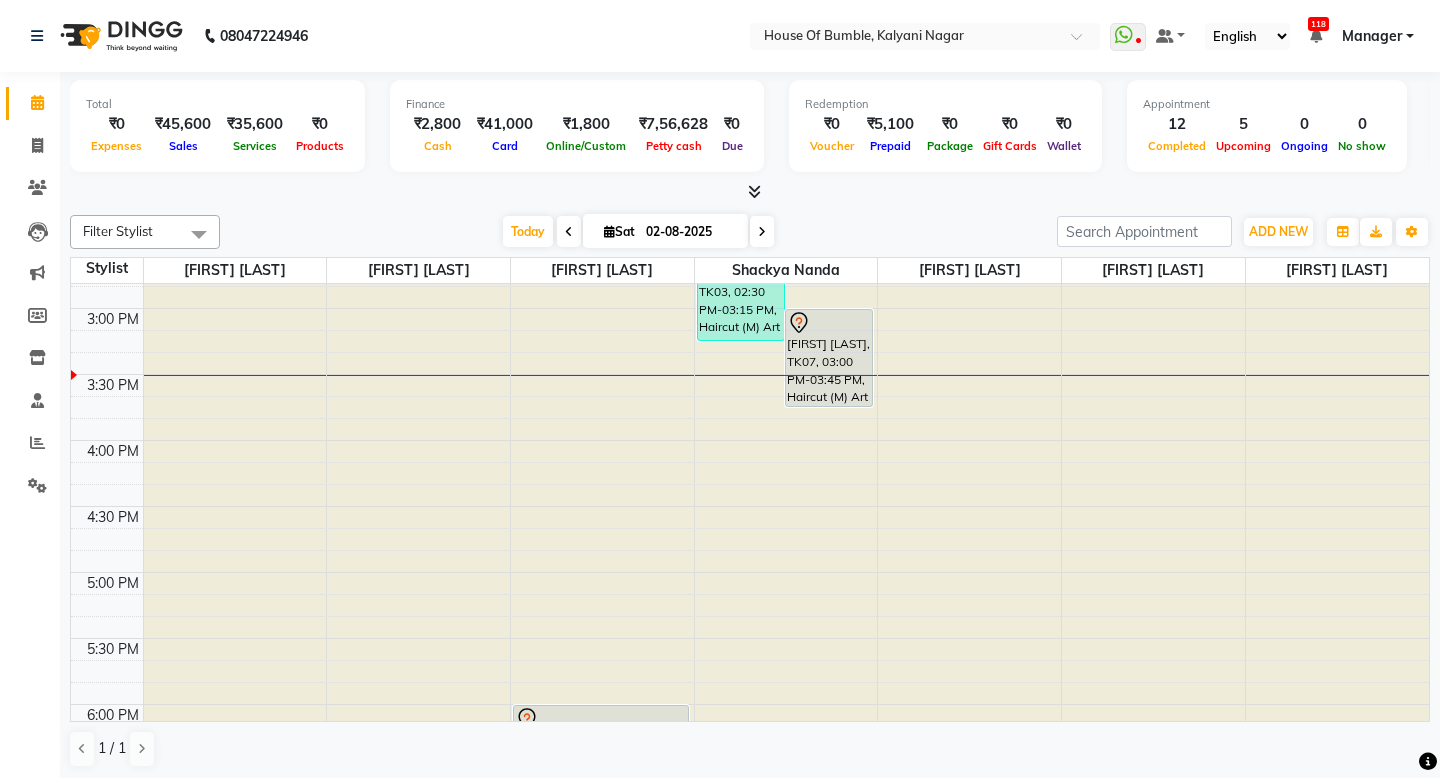 scroll, scrollTop: 765, scrollLeft: 0, axis: vertical 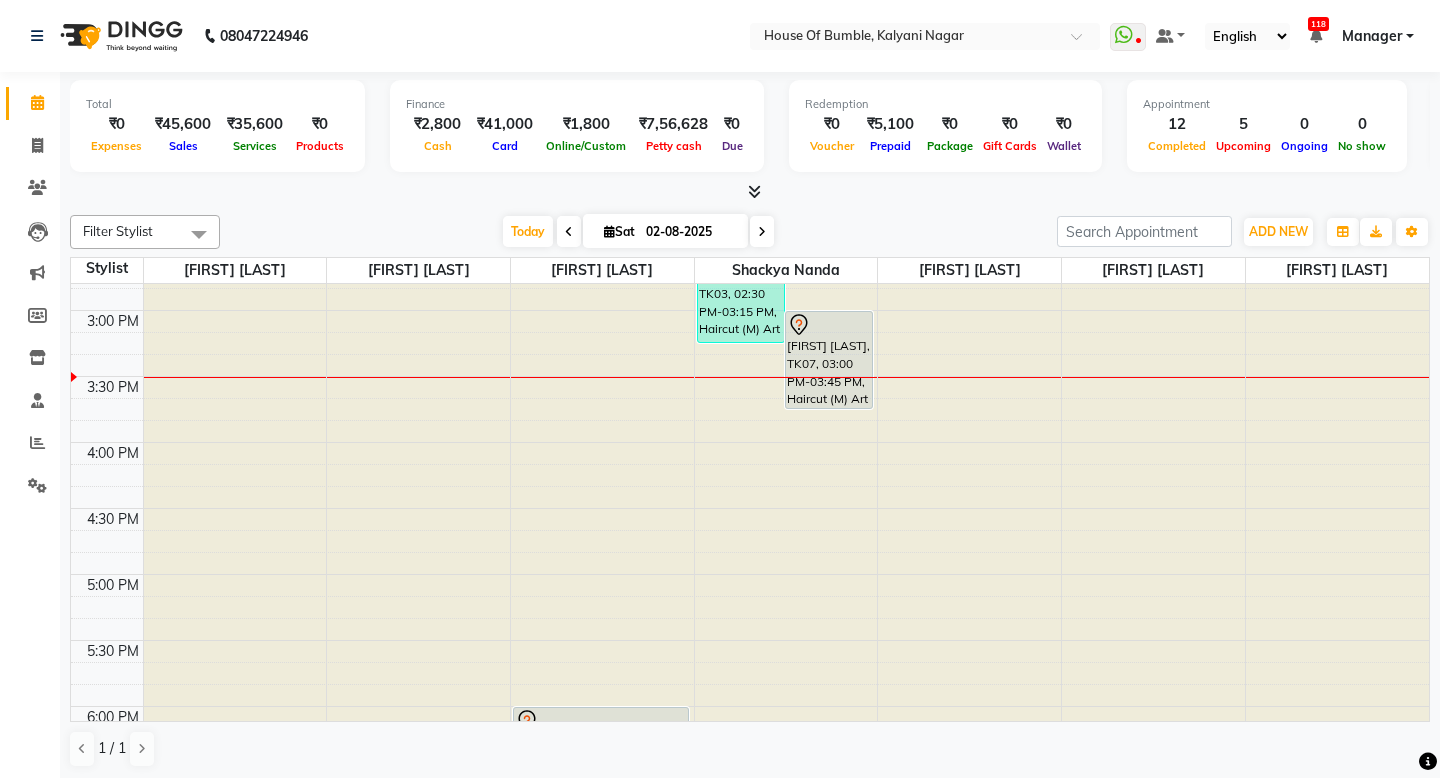 click at bounding box center (602, -481) 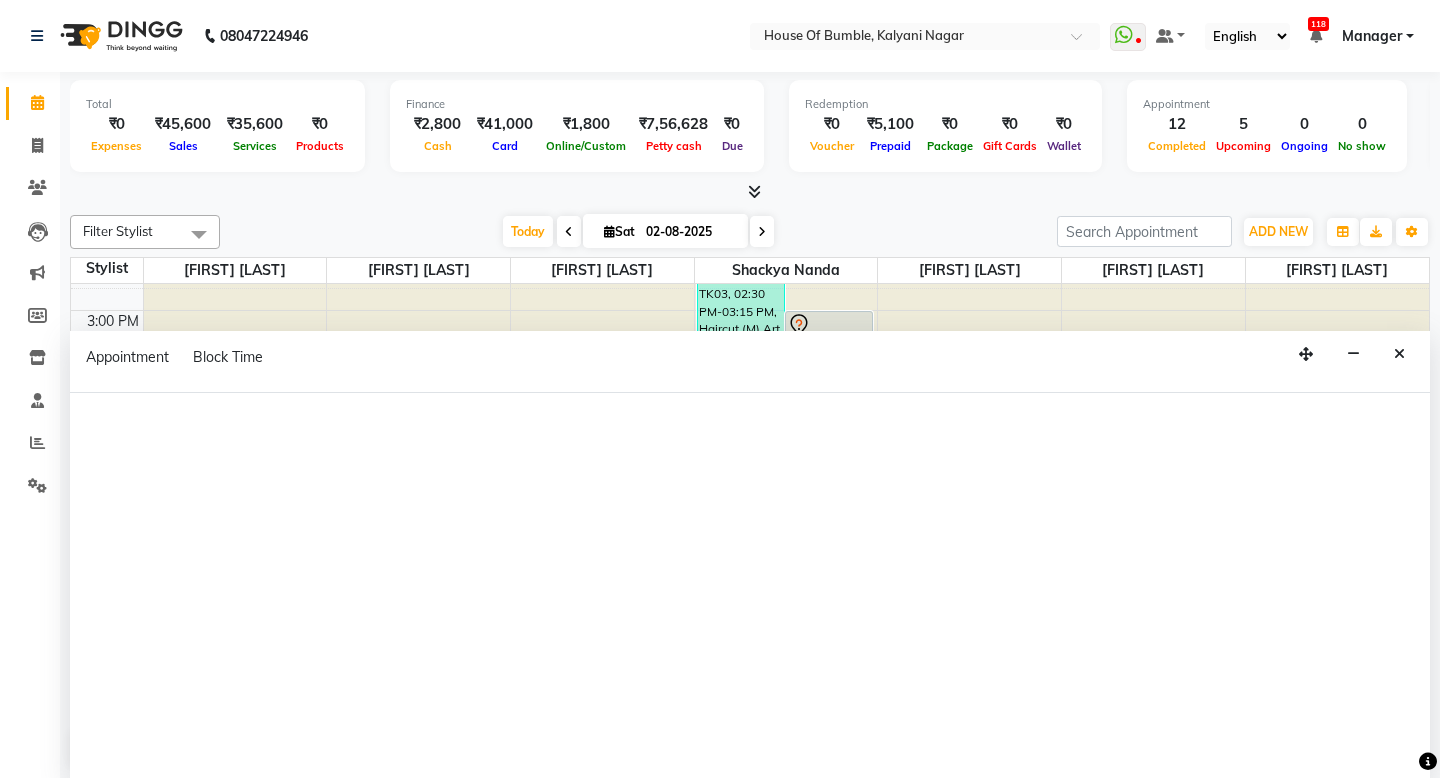 select on "9480" 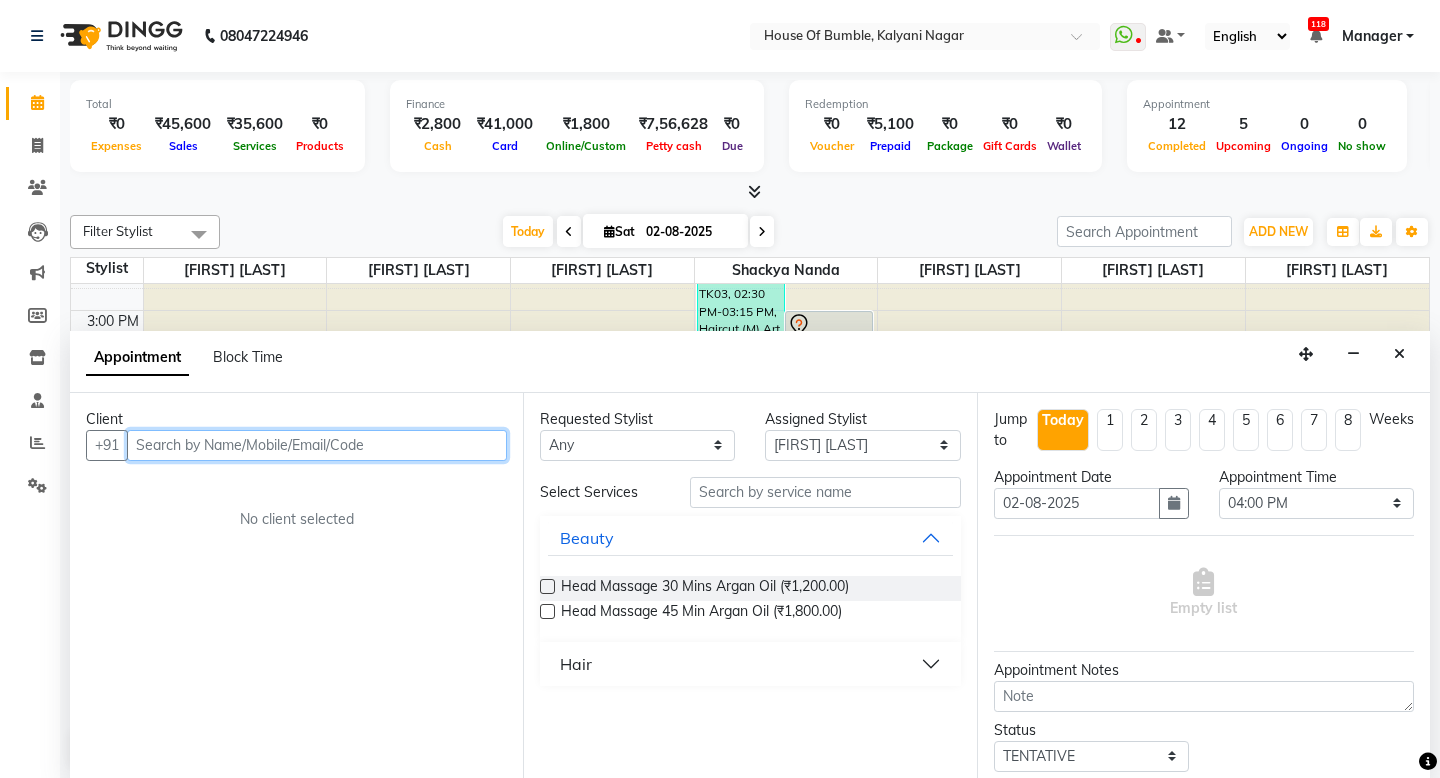 scroll, scrollTop: 1, scrollLeft: 0, axis: vertical 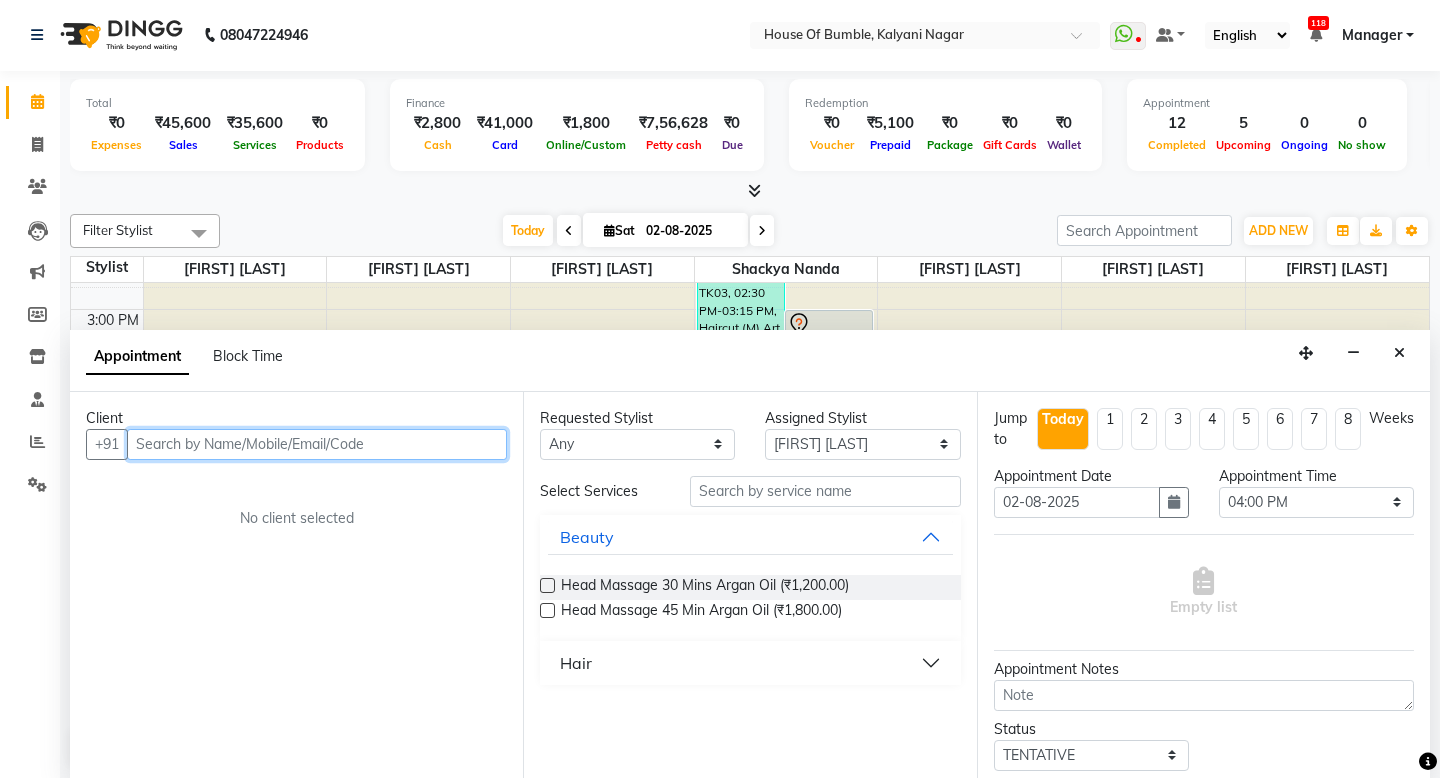 click at bounding box center [317, 444] 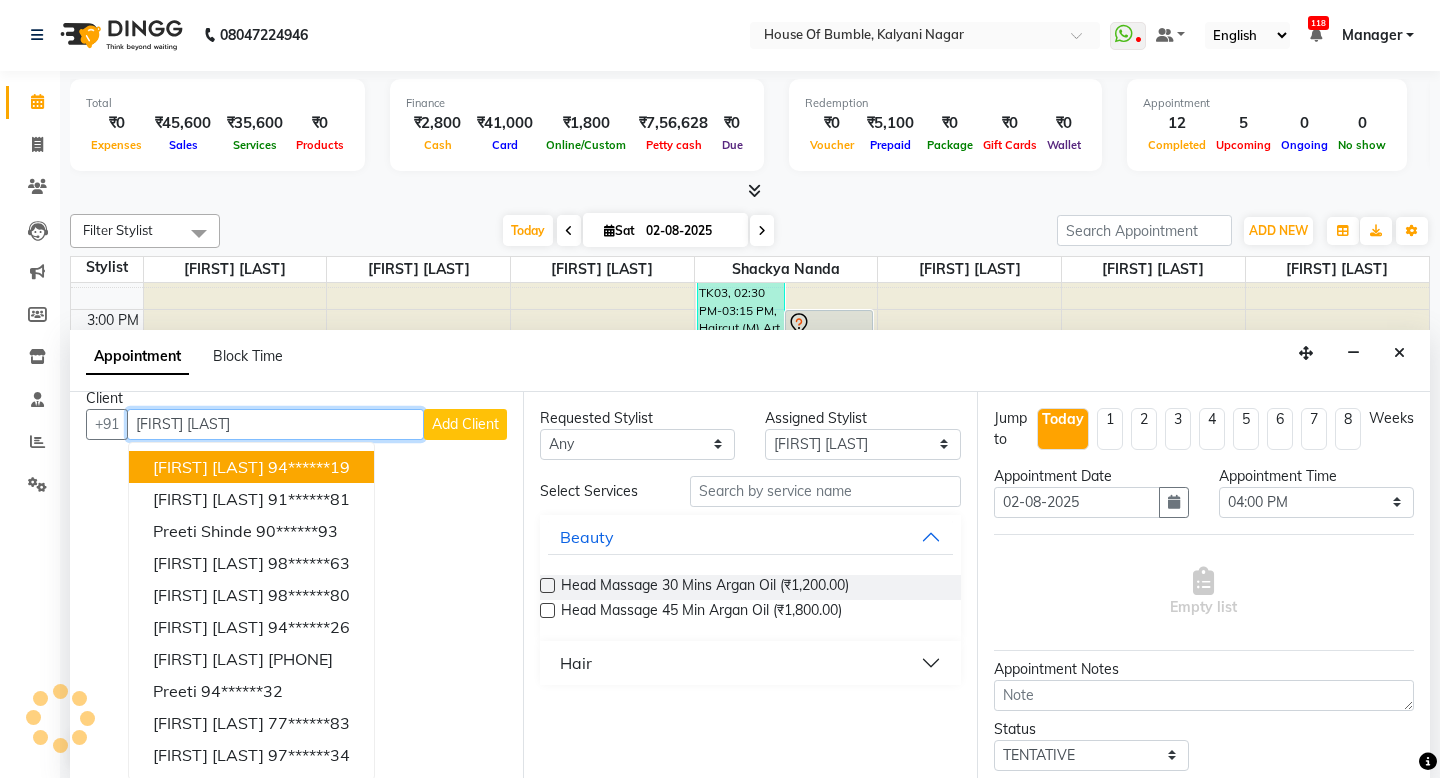 scroll, scrollTop: 0, scrollLeft: 0, axis: both 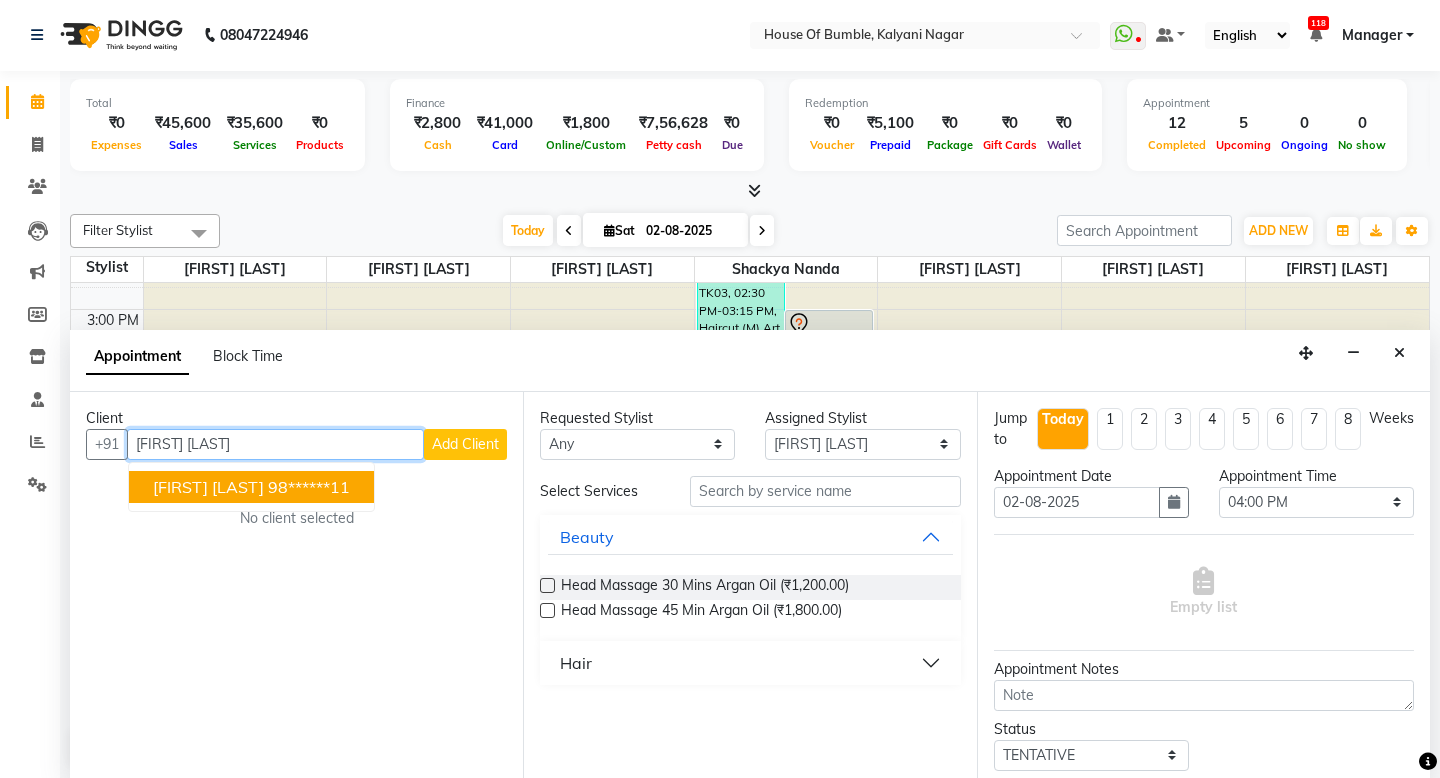 click on "98******11" at bounding box center (309, 487) 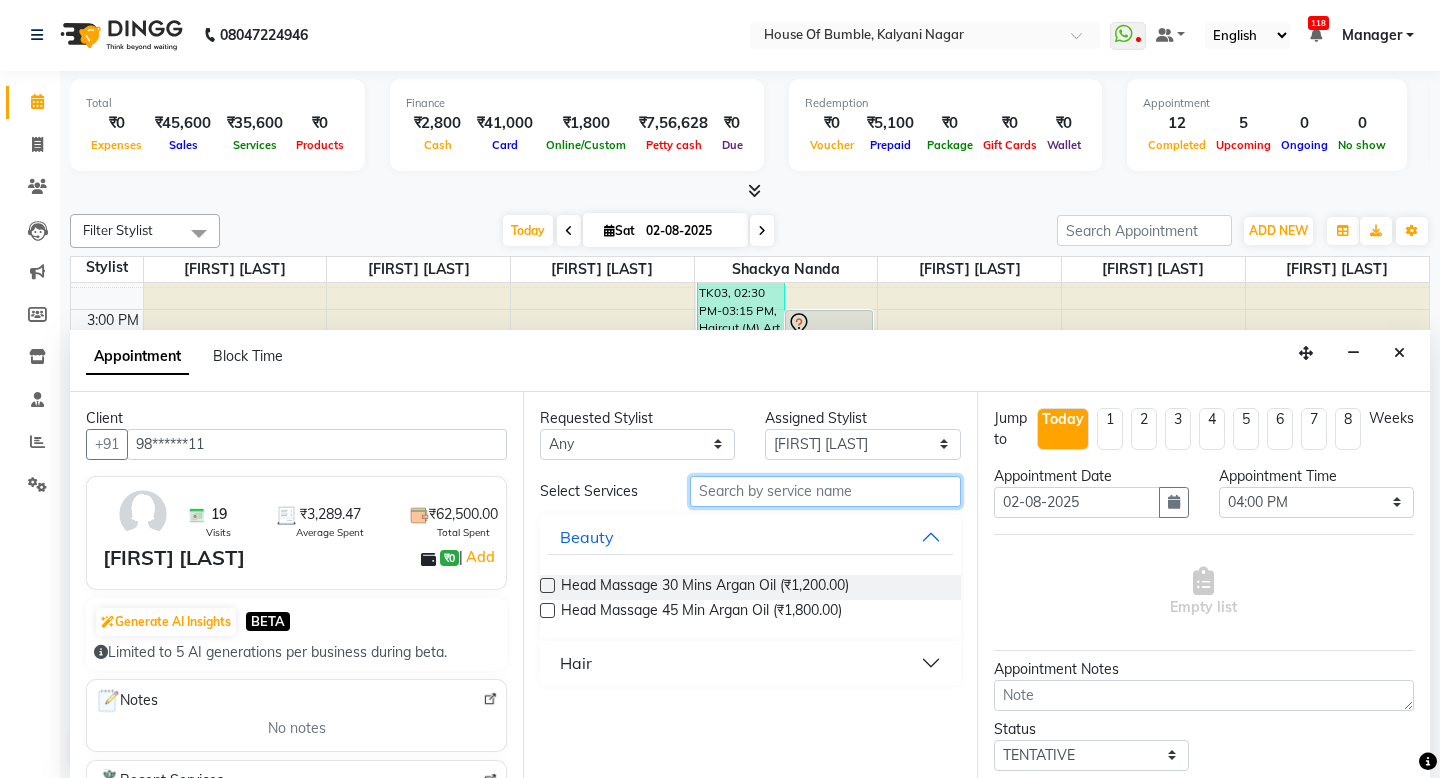 click at bounding box center [825, 491] 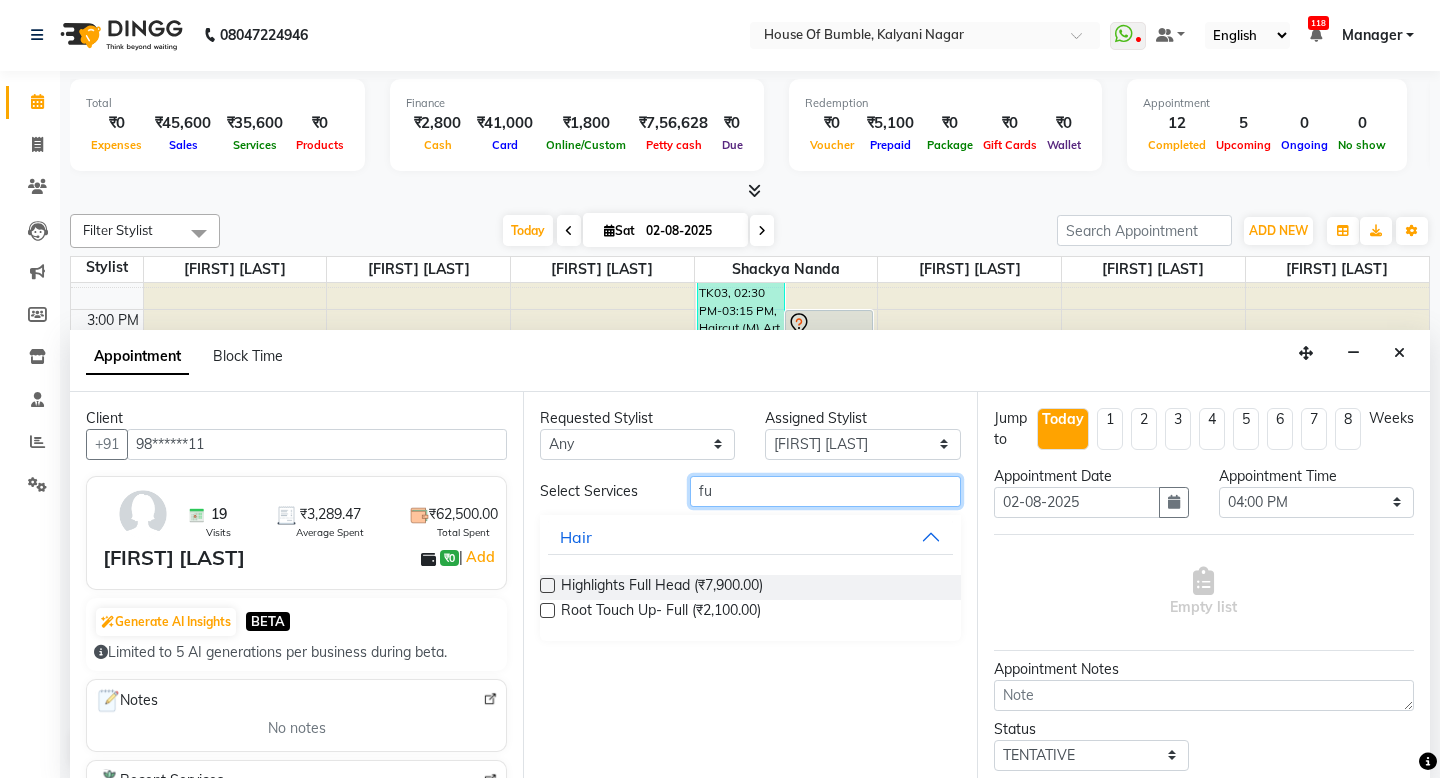 scroll, scrollTop: 1, scrollLeft: 1, axis: both 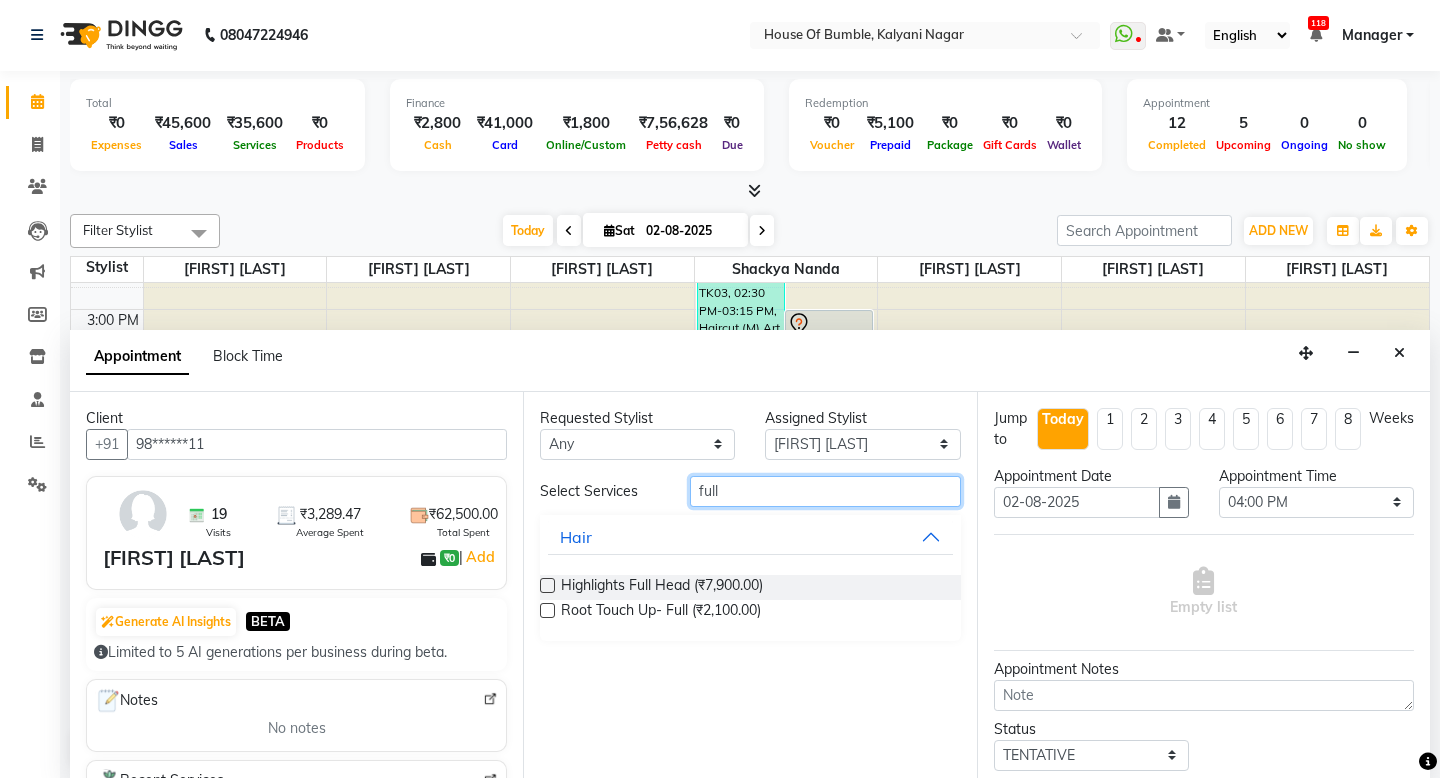 type on "full" 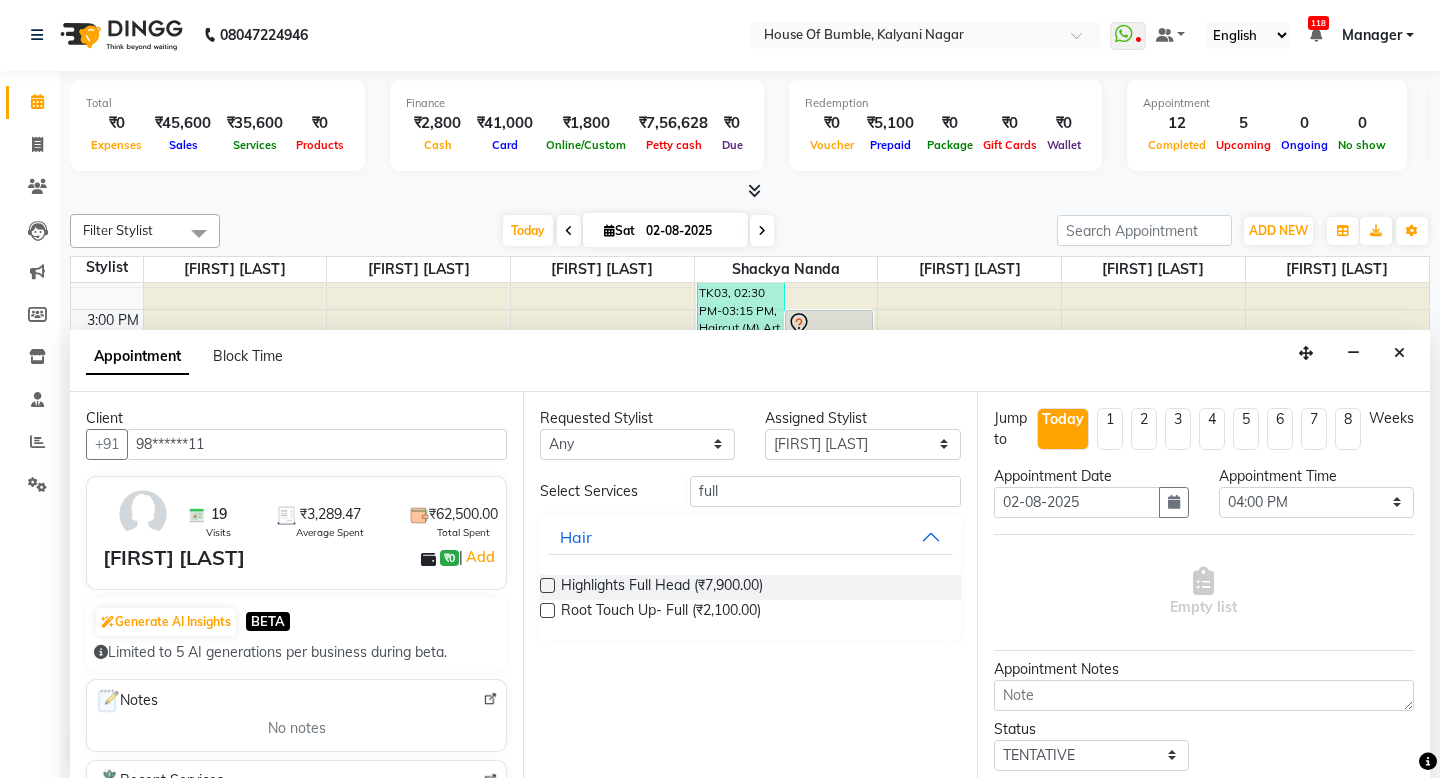 click at bounding box center (547, 585) 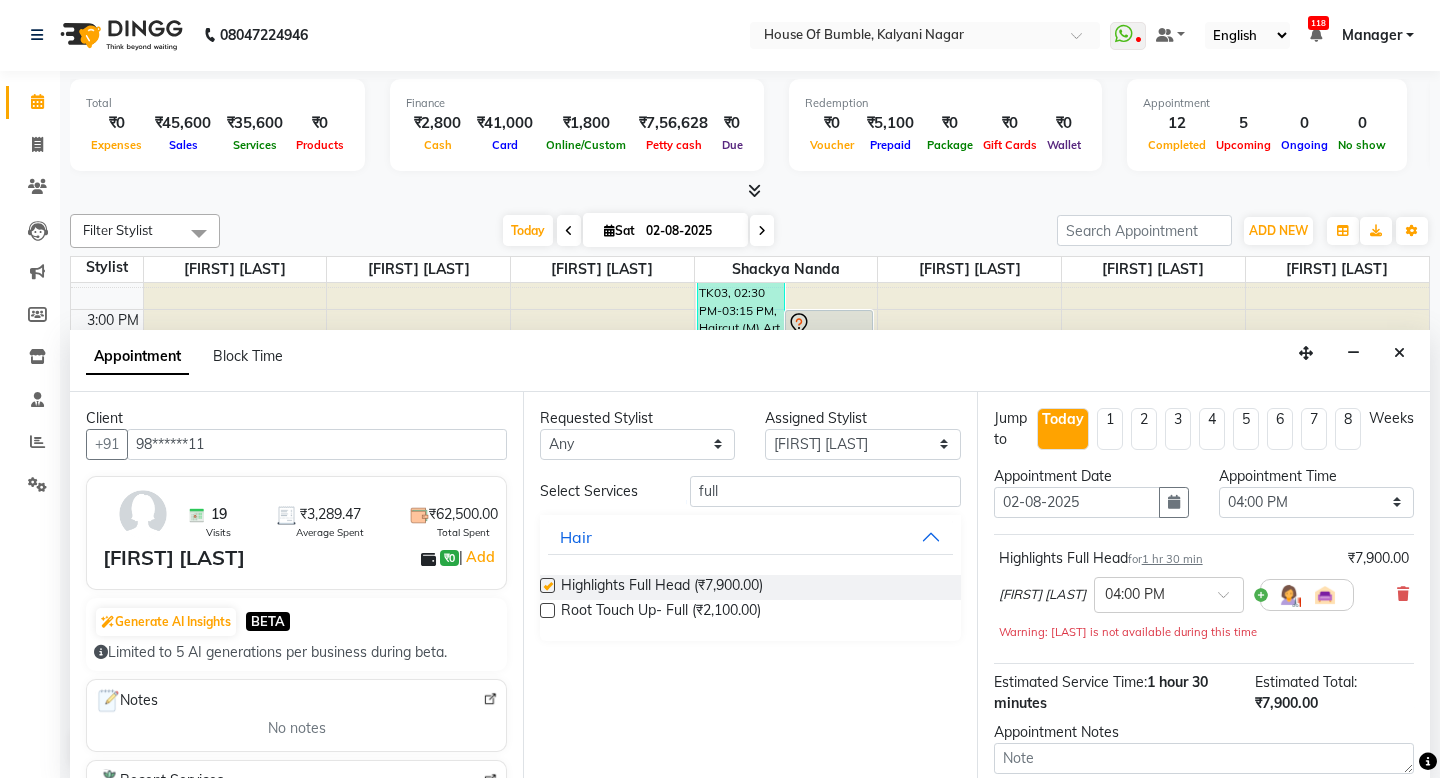 scroll, scrollTop: 1, scrollLeft: 0, axis: vertical 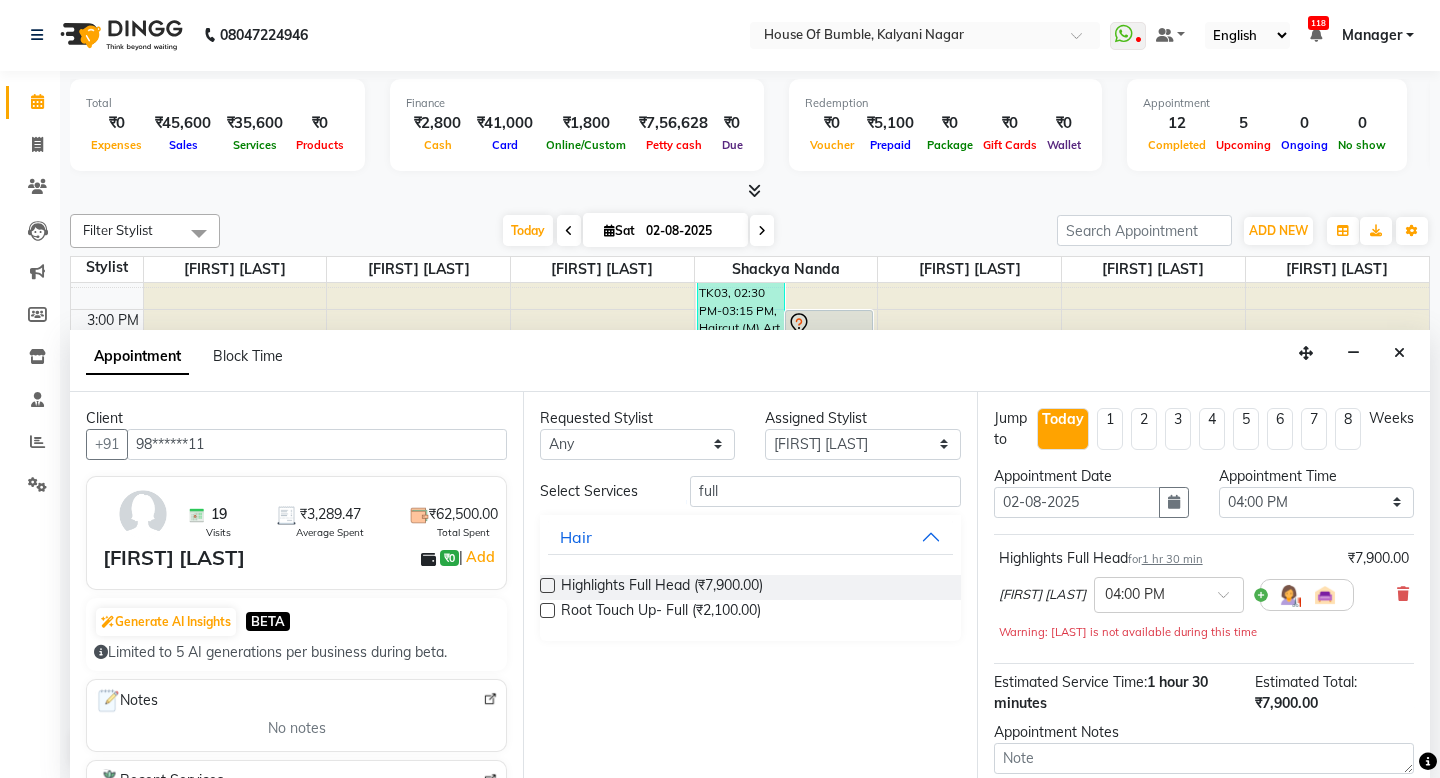 checkbox on "false" 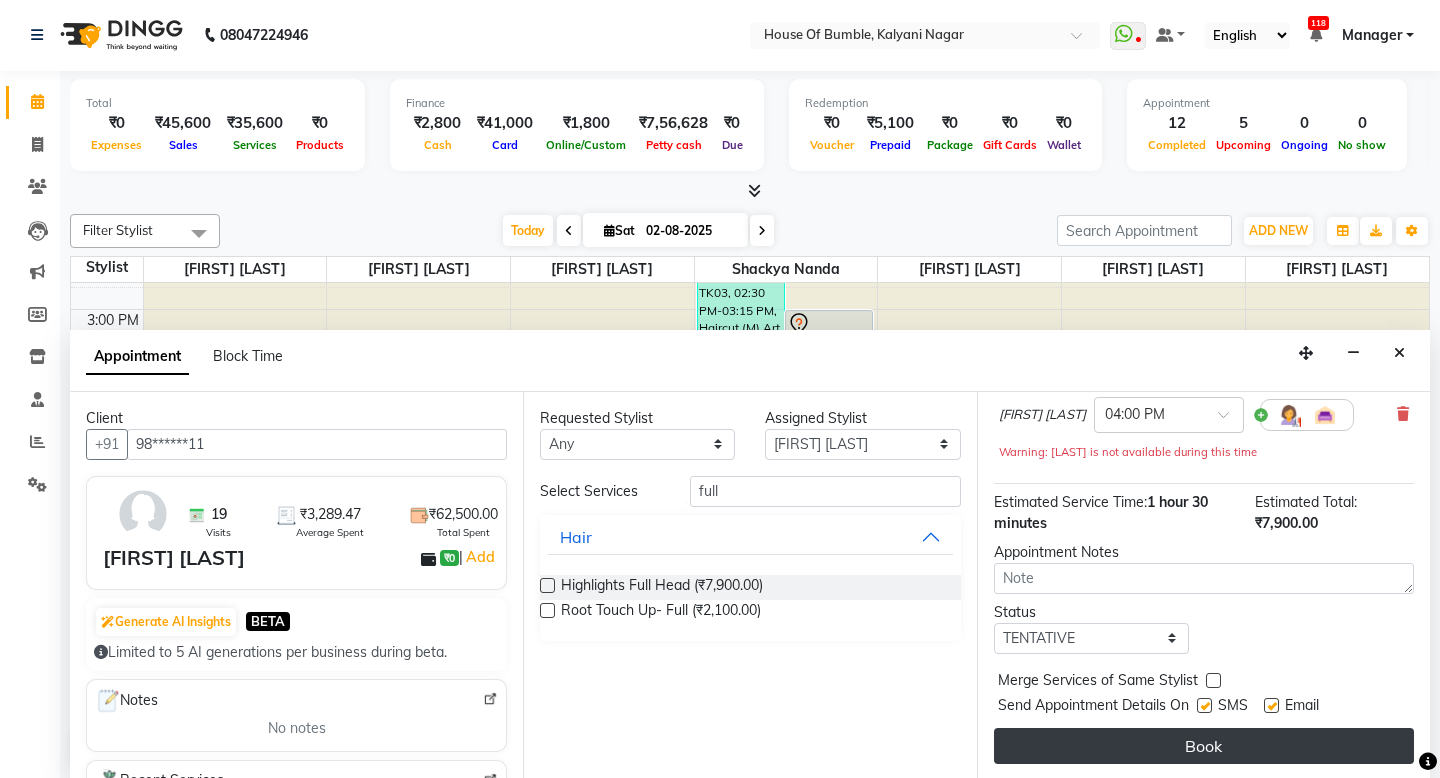 scroll, scrollTop: 180, scrollLeft: 0, axis: vertical 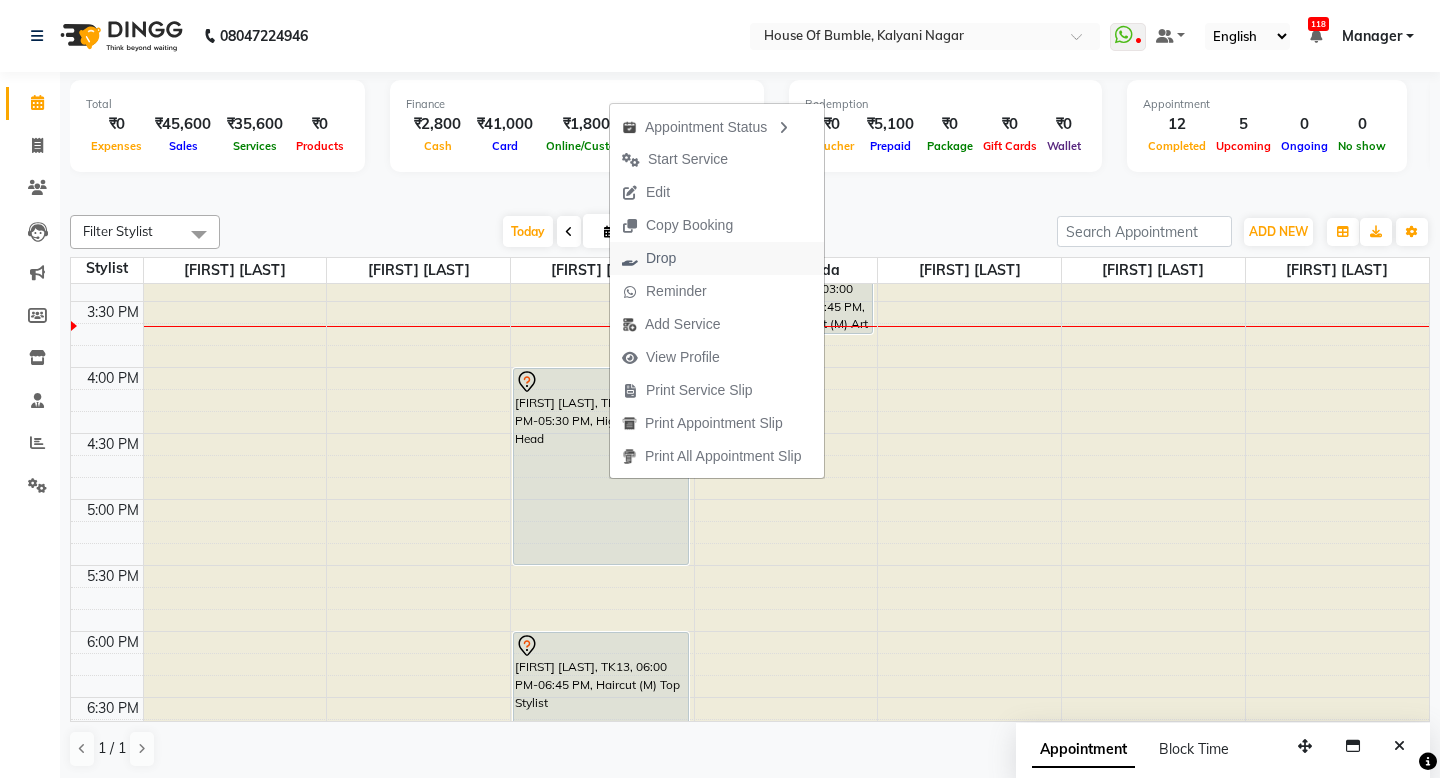 click on "Drop" at bounding box center (717, 258) 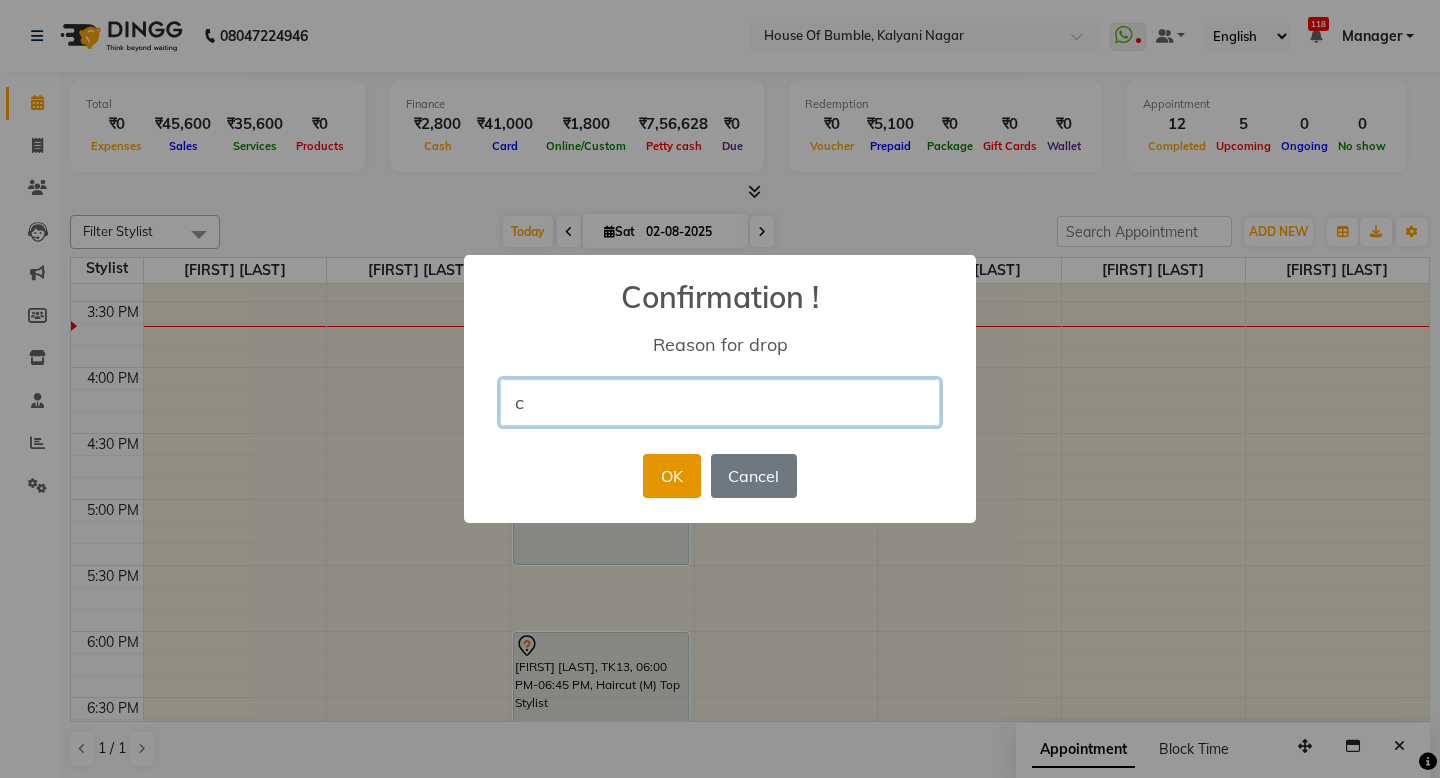 type on "c" 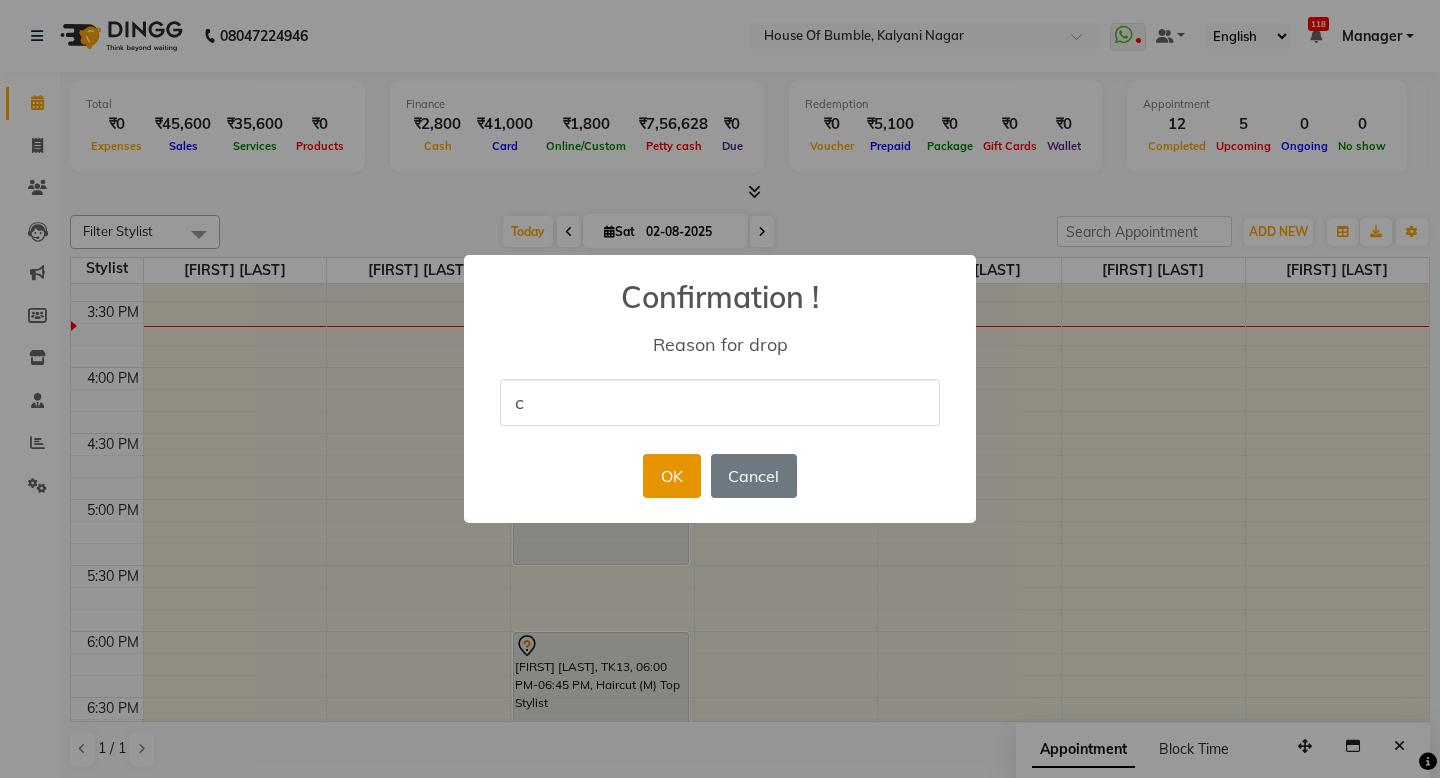 click on "OK" at bounding box center (671, 476) 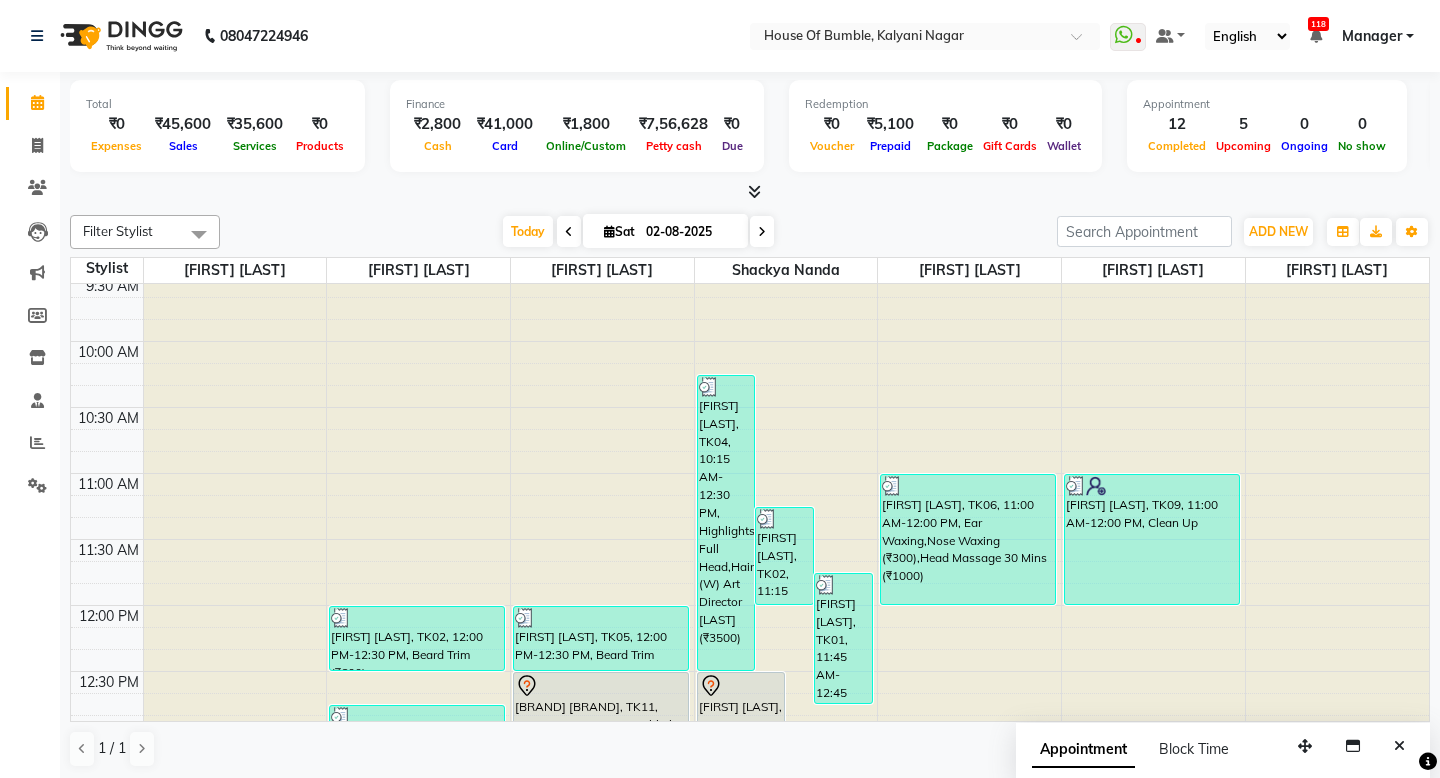 scroll, scrollTop: 63, scrollLeft: 0, axis: vertical 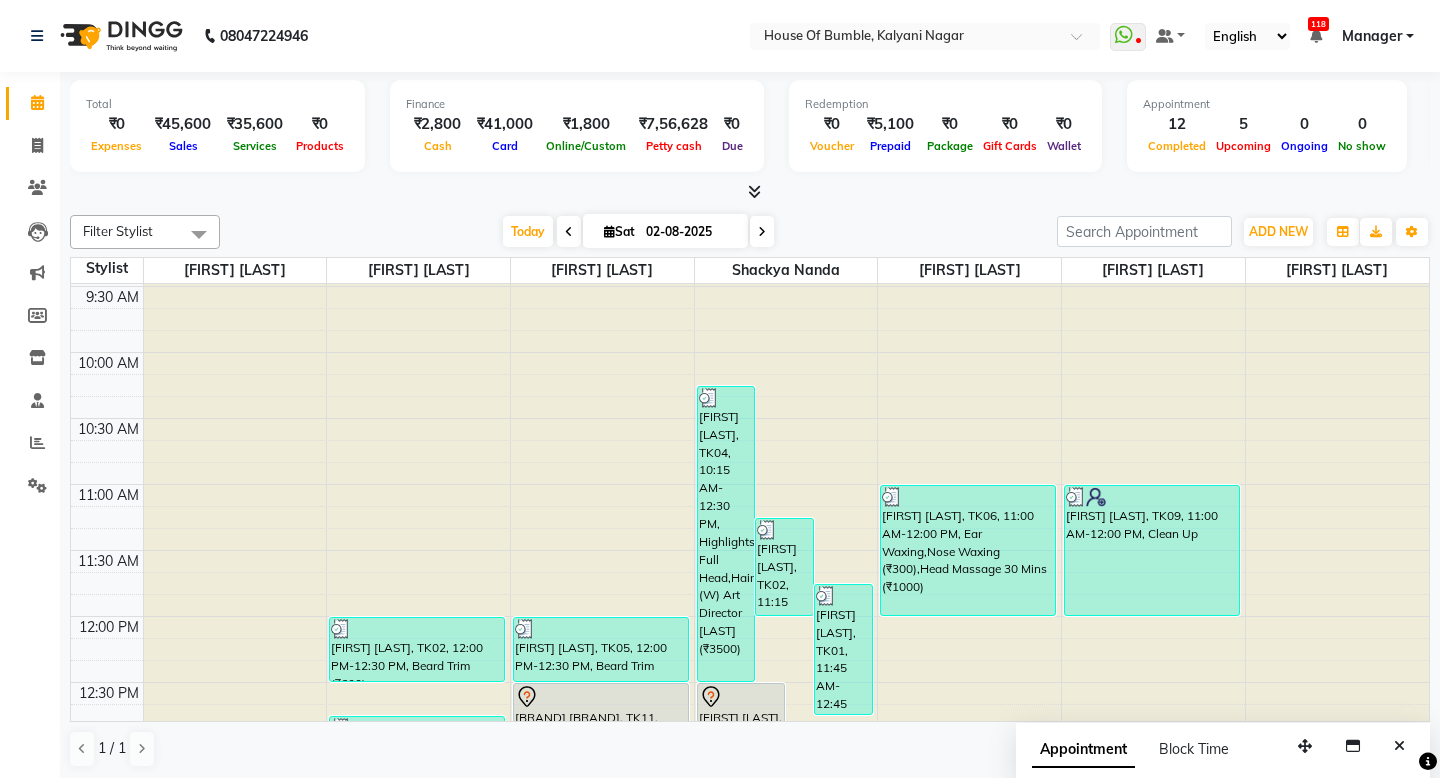 click at bounding box center [762, 232] 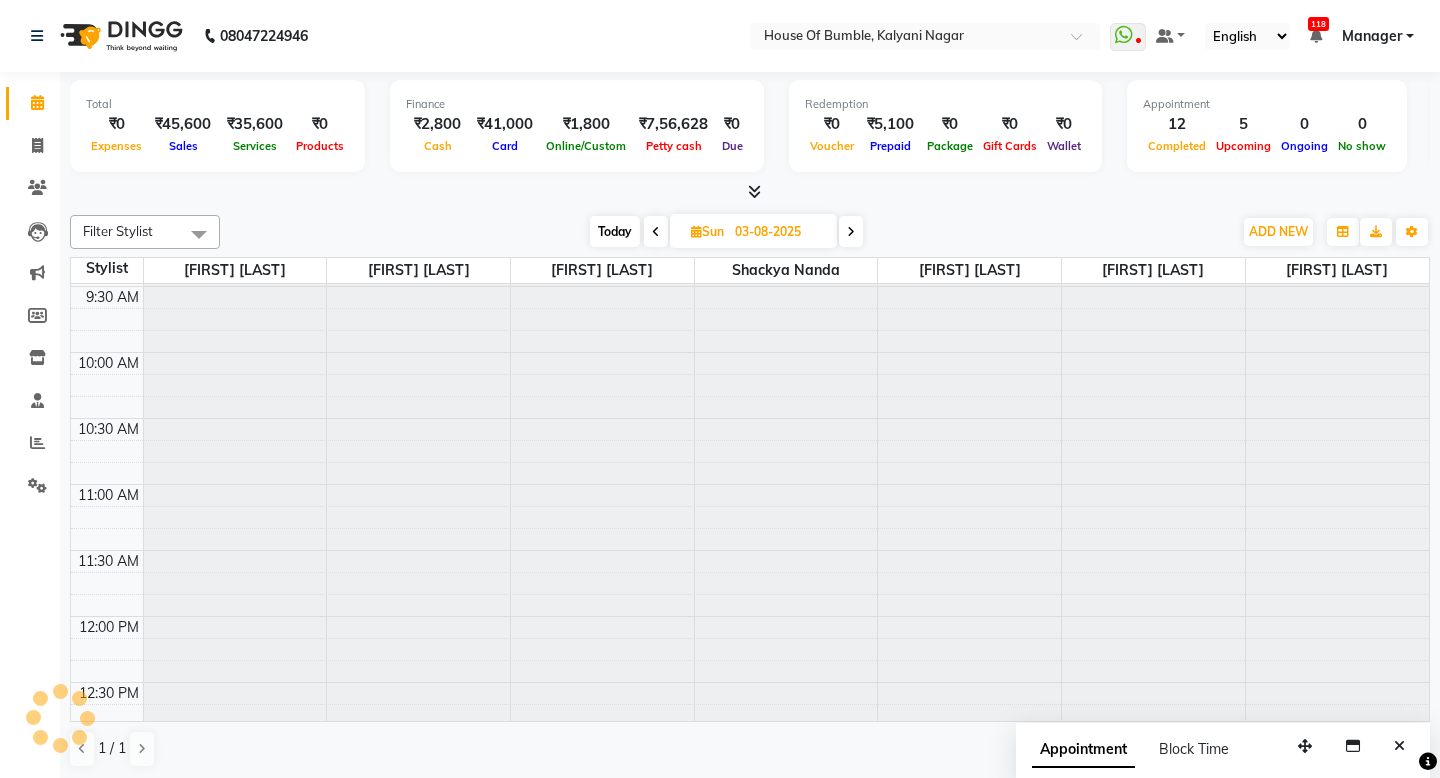 scroll, scrollTop: 793, scrollLeft: 0, axis: vertical 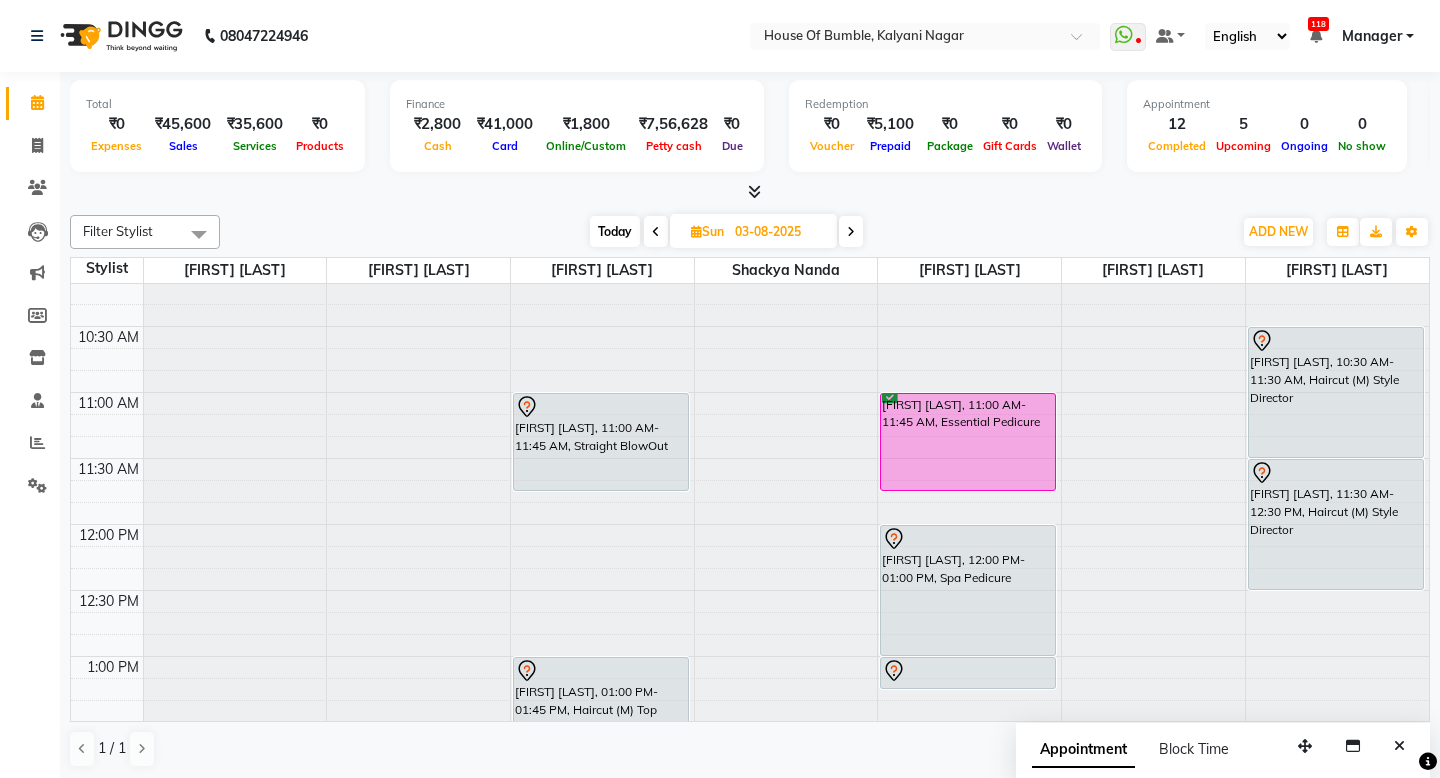 click on "Today" at bounding box center (615, 231) 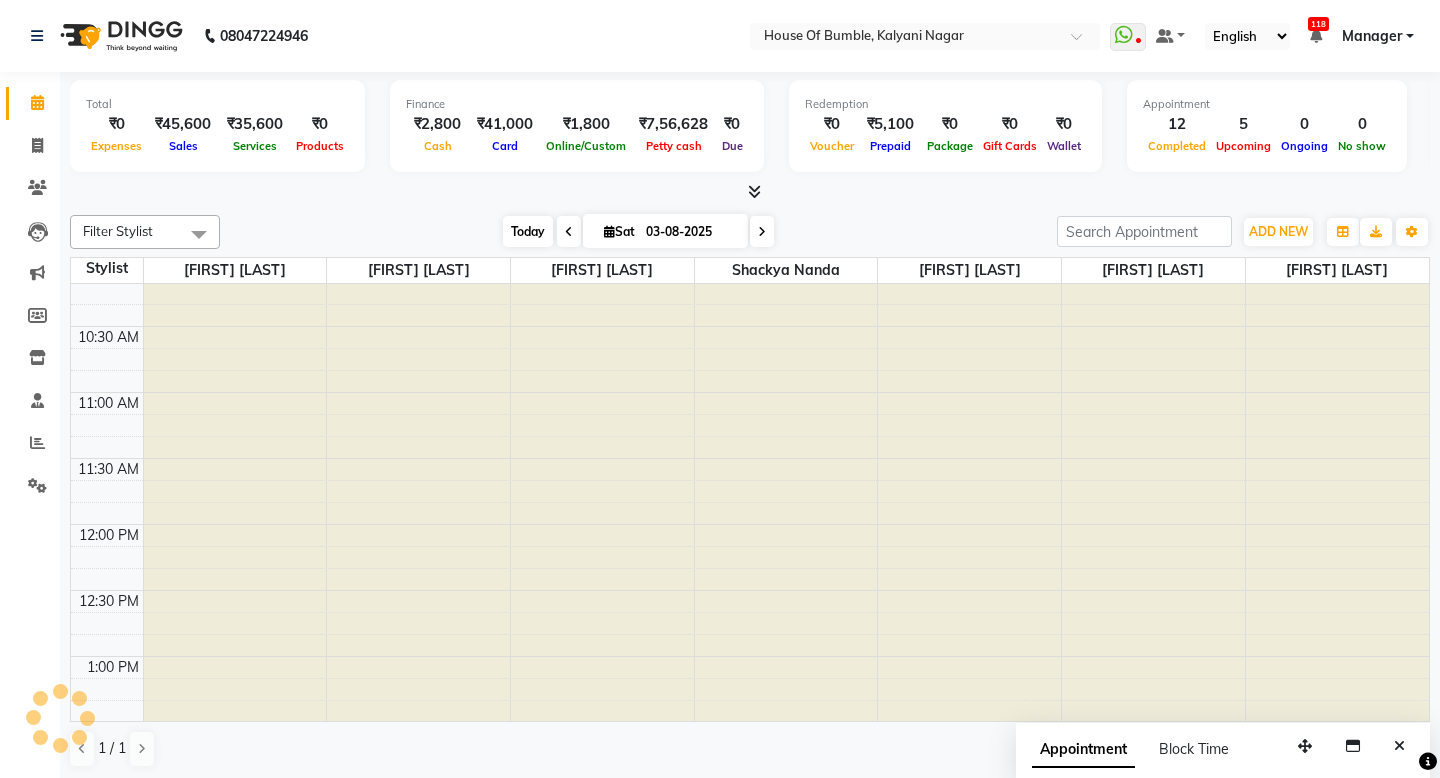 type on "02-08-2025" 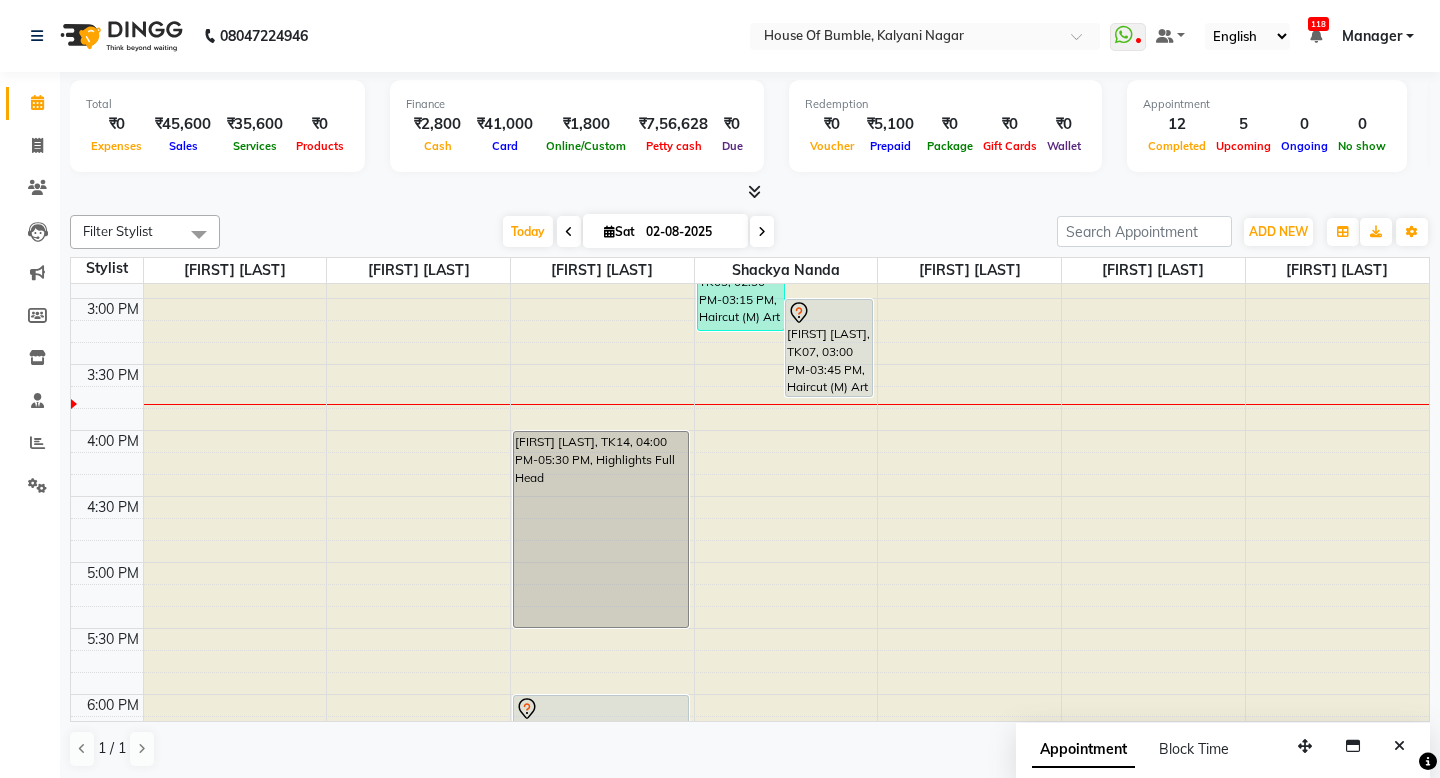 scroll, scrollTop: 784, scrollLeft: 0, axis: vertical 